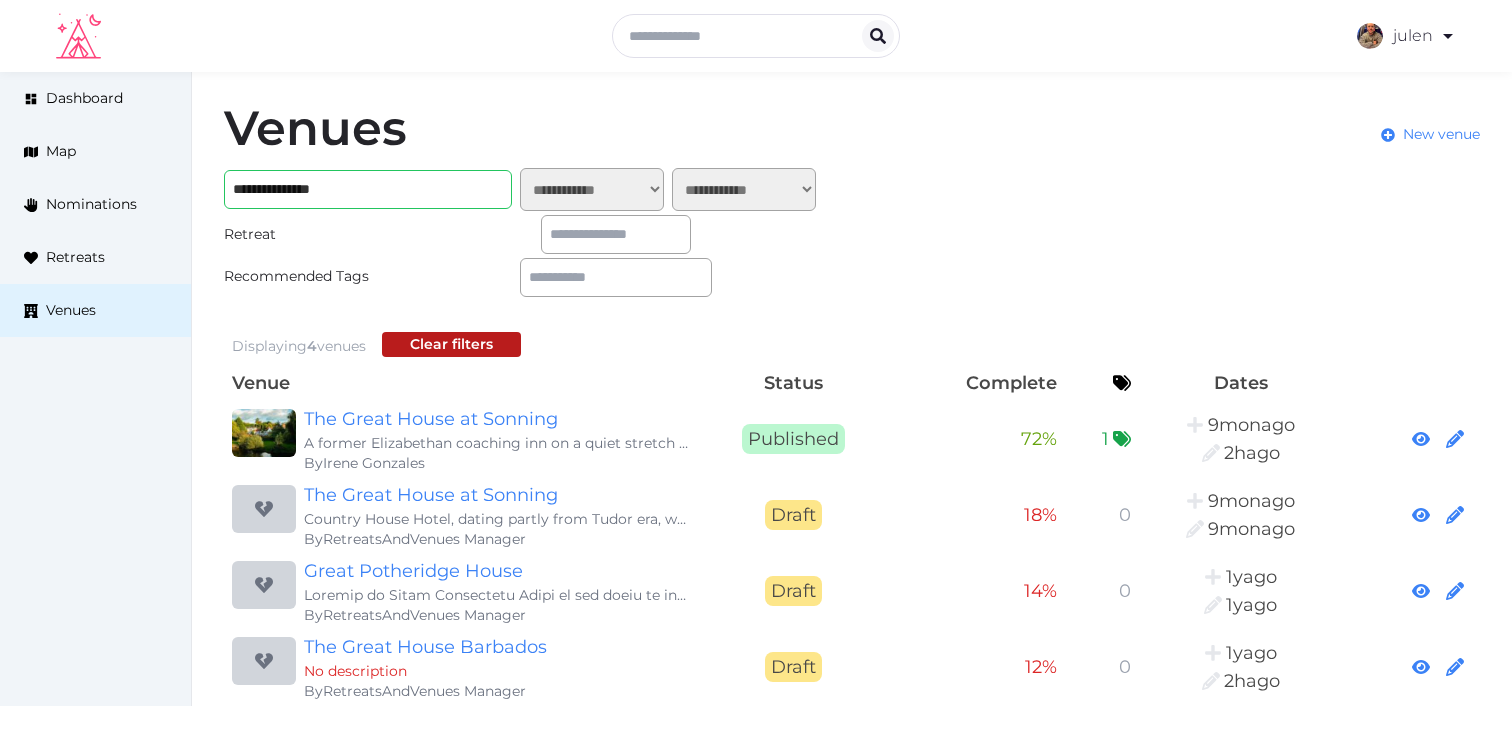 scroll, scrollTop: 0, scrollLeft: 0, axis: both 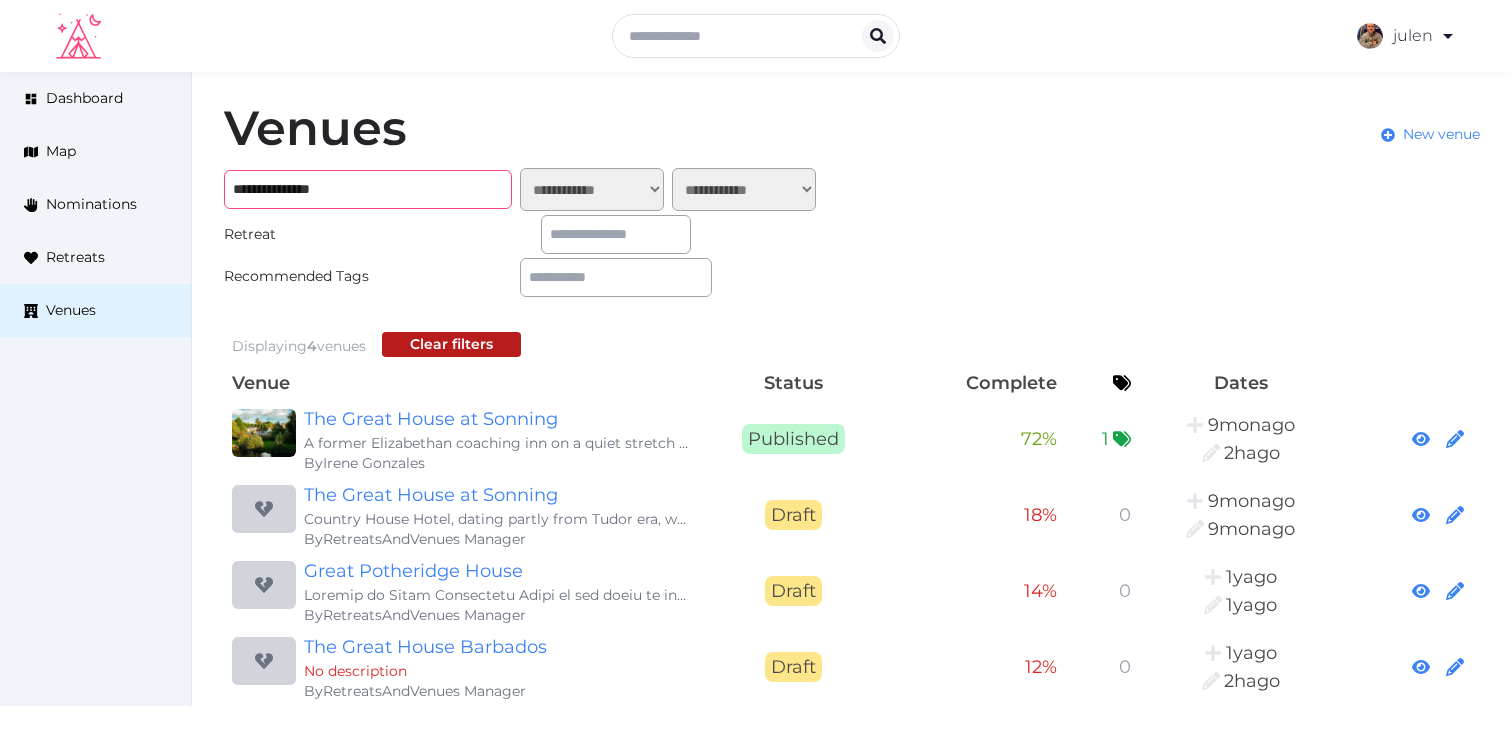 click on "**********" at bounding box center (368, 189) 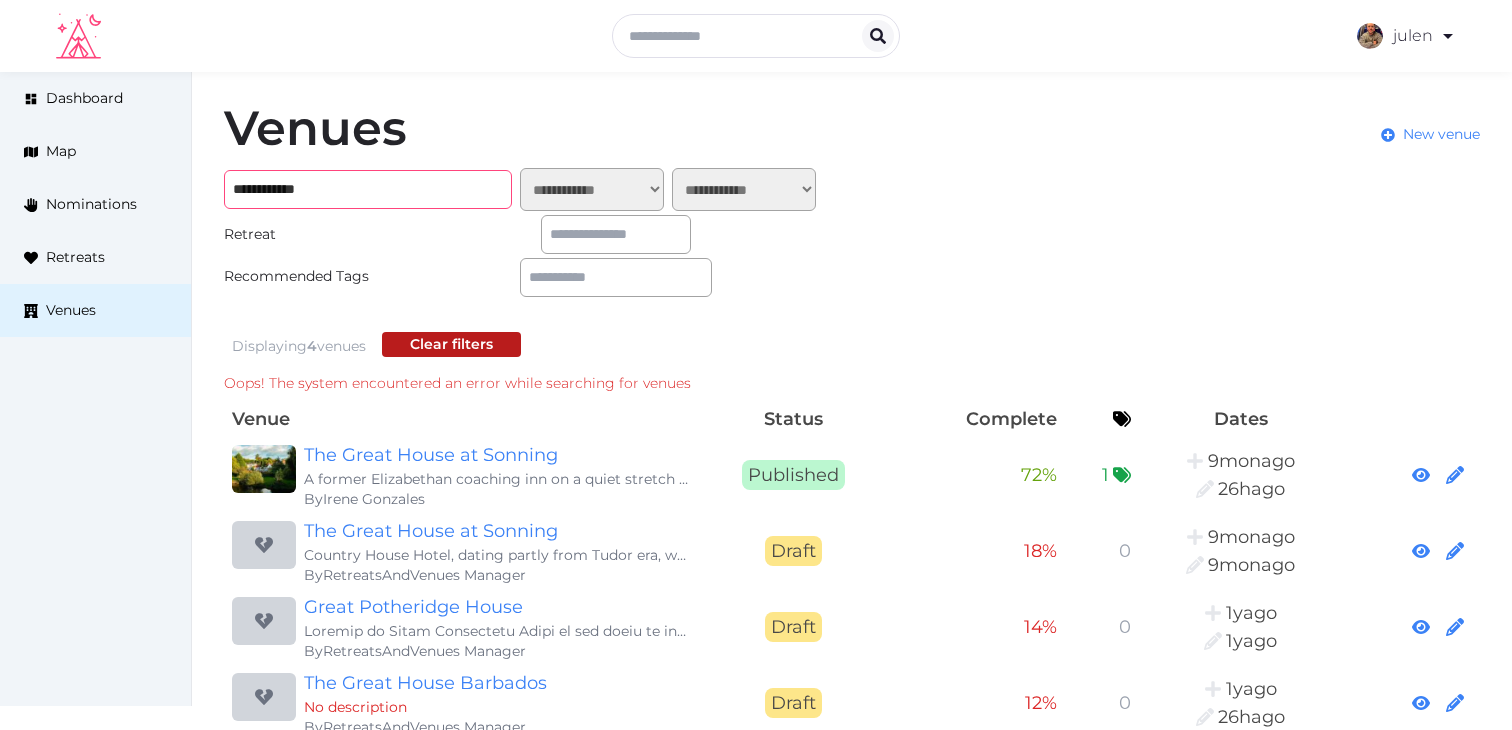 type on "**********" 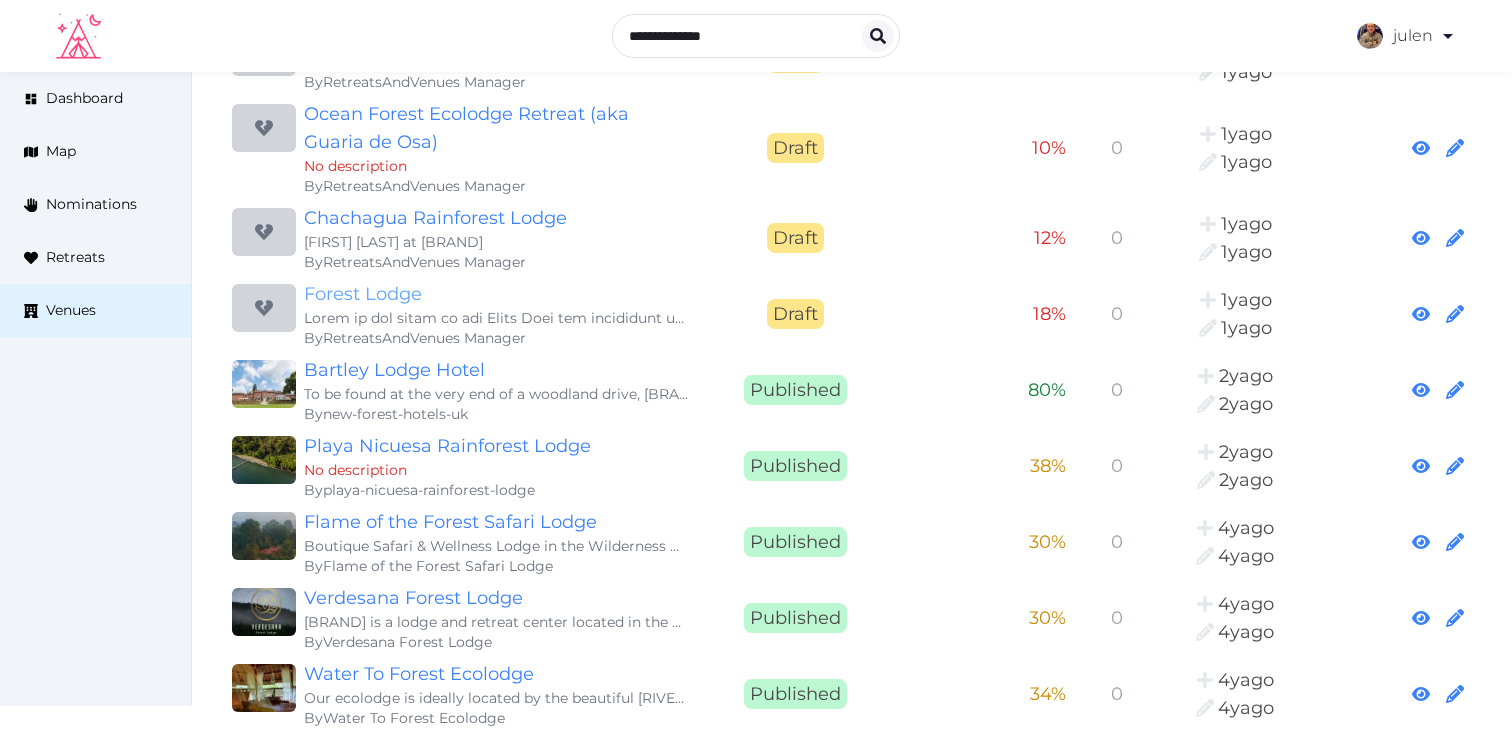 scroll, scrollTop: 986, scrollLeft: 0, axis: vertical 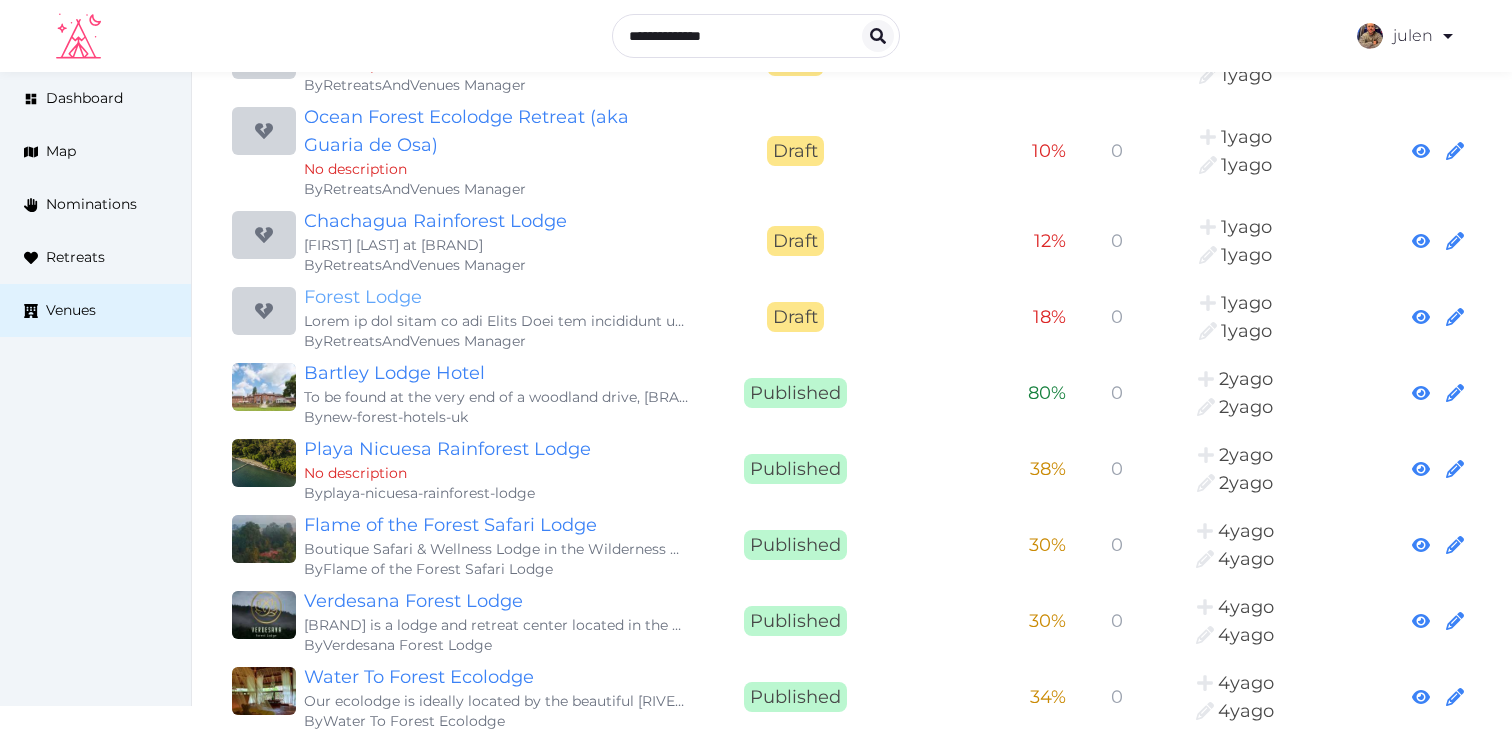 click on "Forest Lodge" at bounding box center (496, 297) 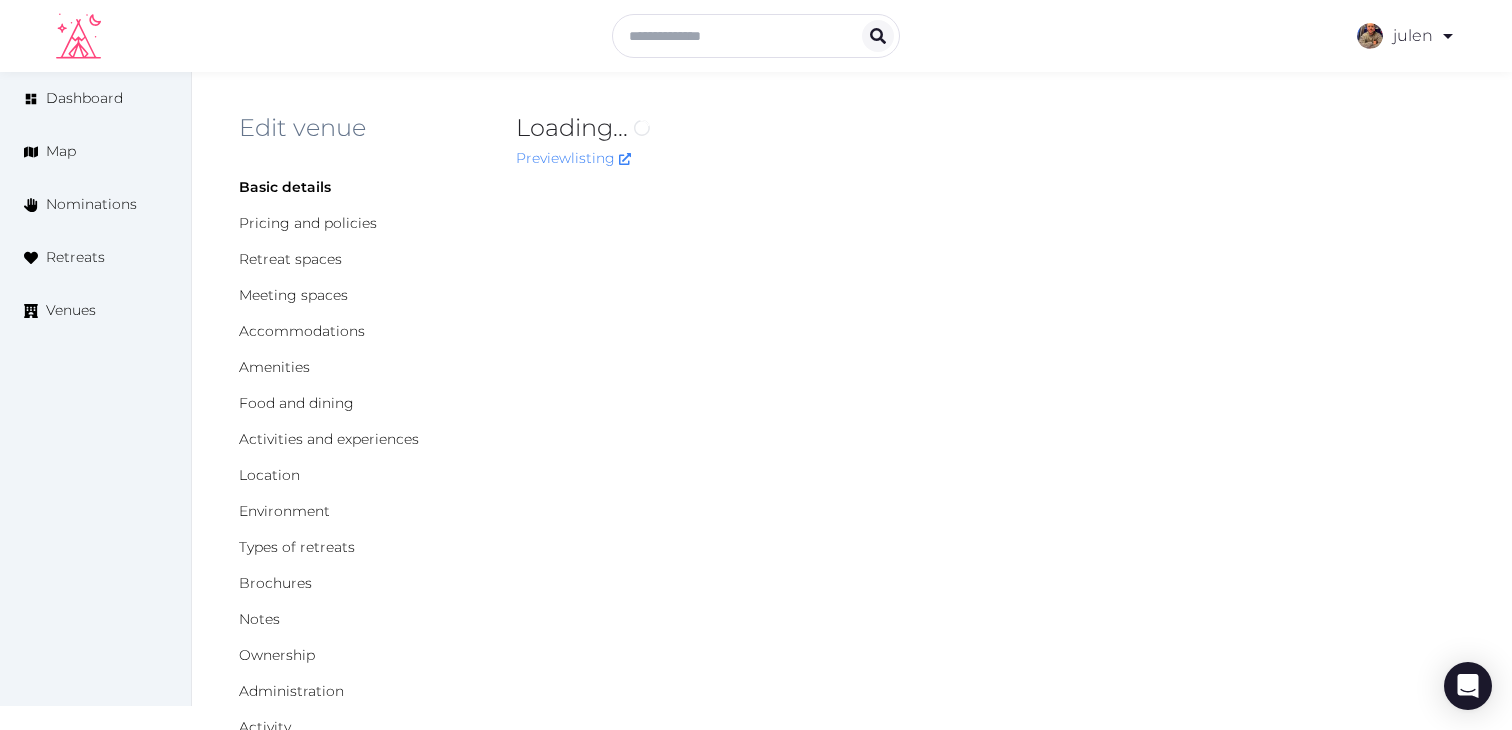 scroll, scrollTop: 0, scrollLeft: 0, axis: both 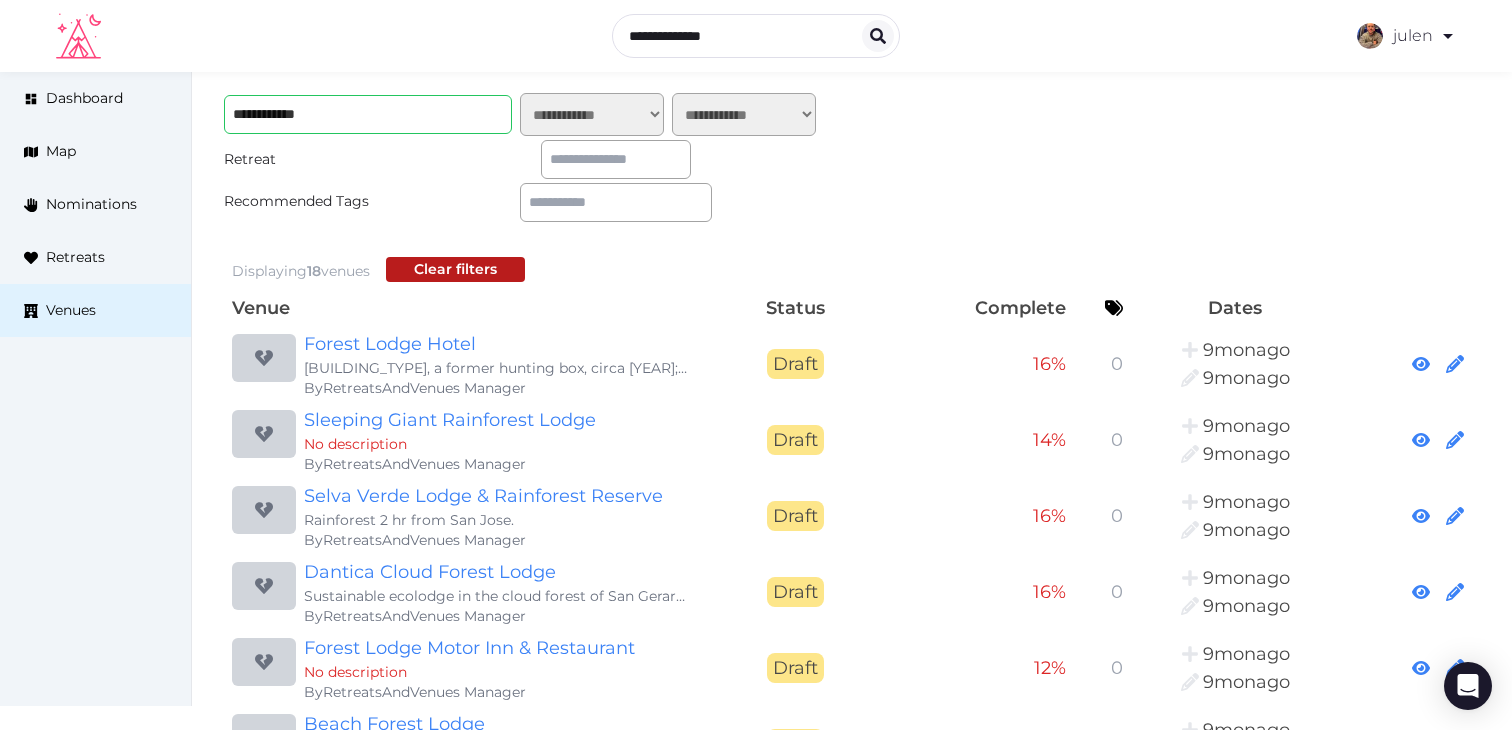 click on "Georgian Dower House, a former hunting box, circa 1830; overlooks the New Forest Golf Course; walking distance to the village." at bounding box center (496, 368) 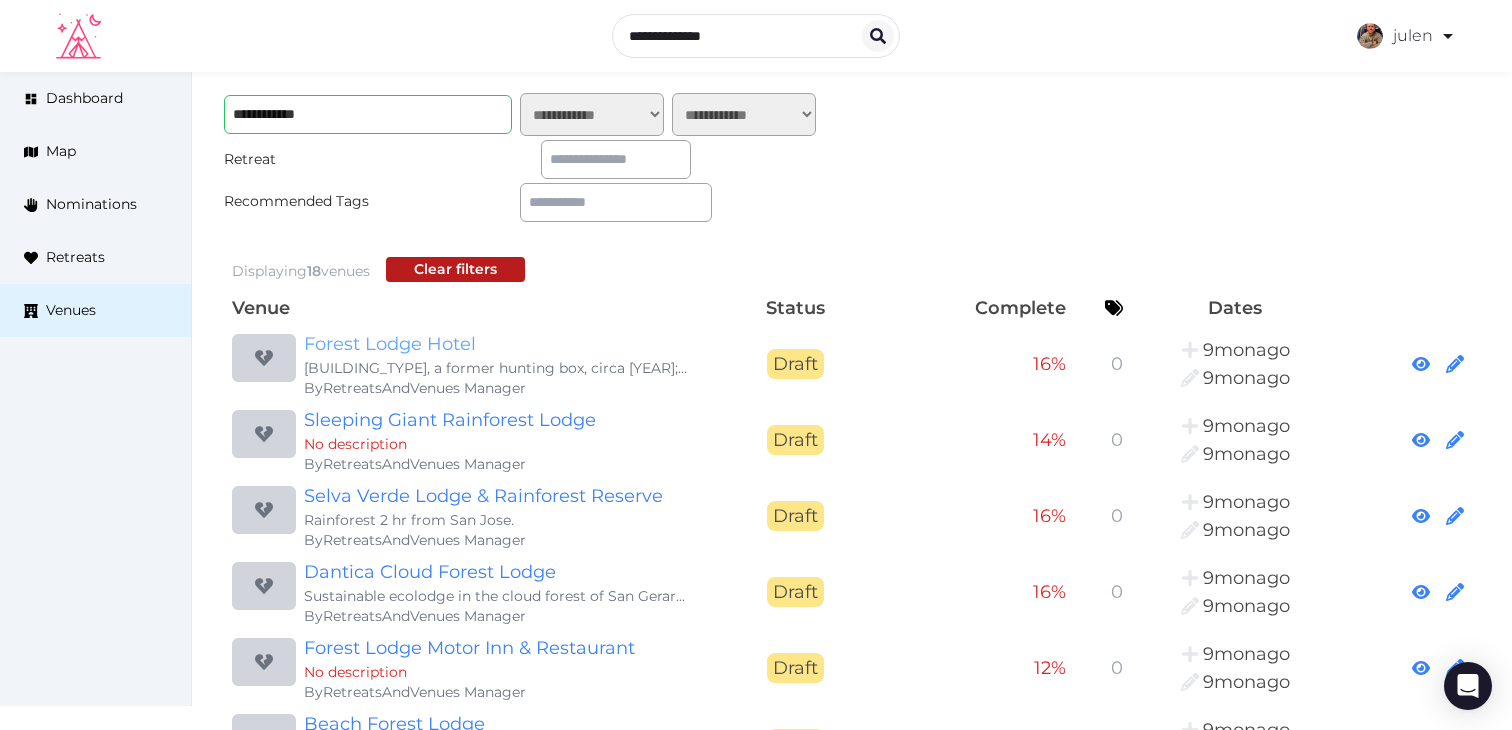 click on "Forest Lodge Hotel" at bounding box center (496, 344) 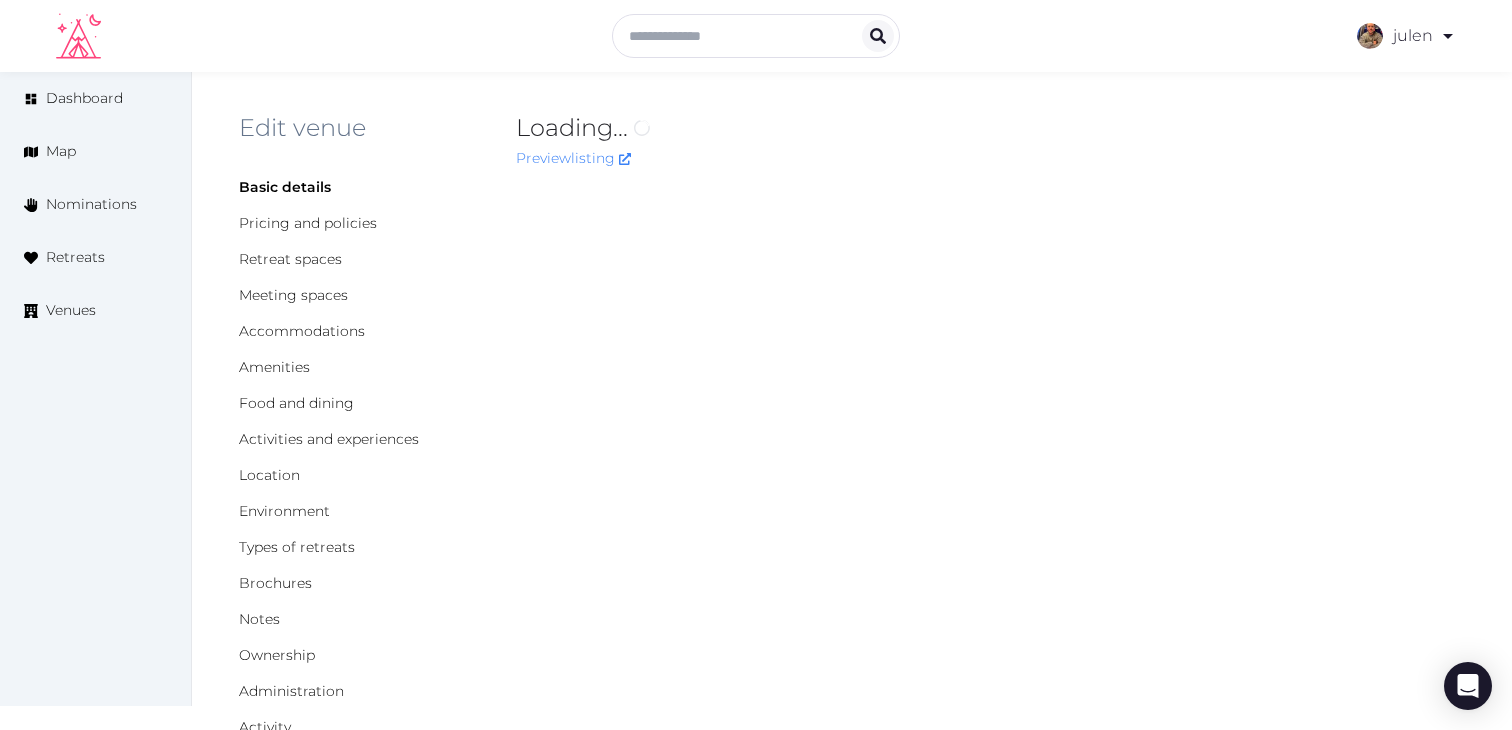 scroll, scrollTop: 0, scrollLeft: 0, axis: both 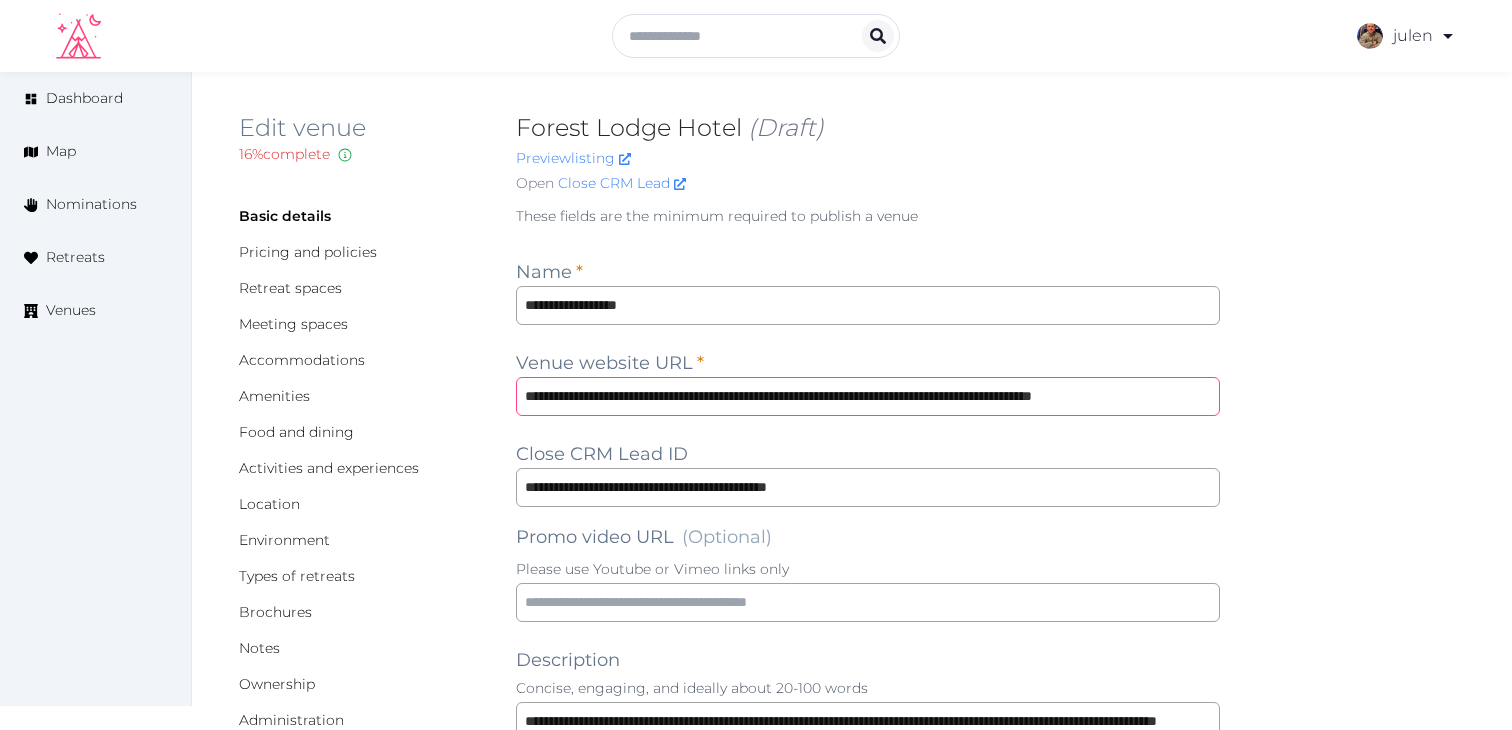 click on "**********" at bounding box center (868, 396) 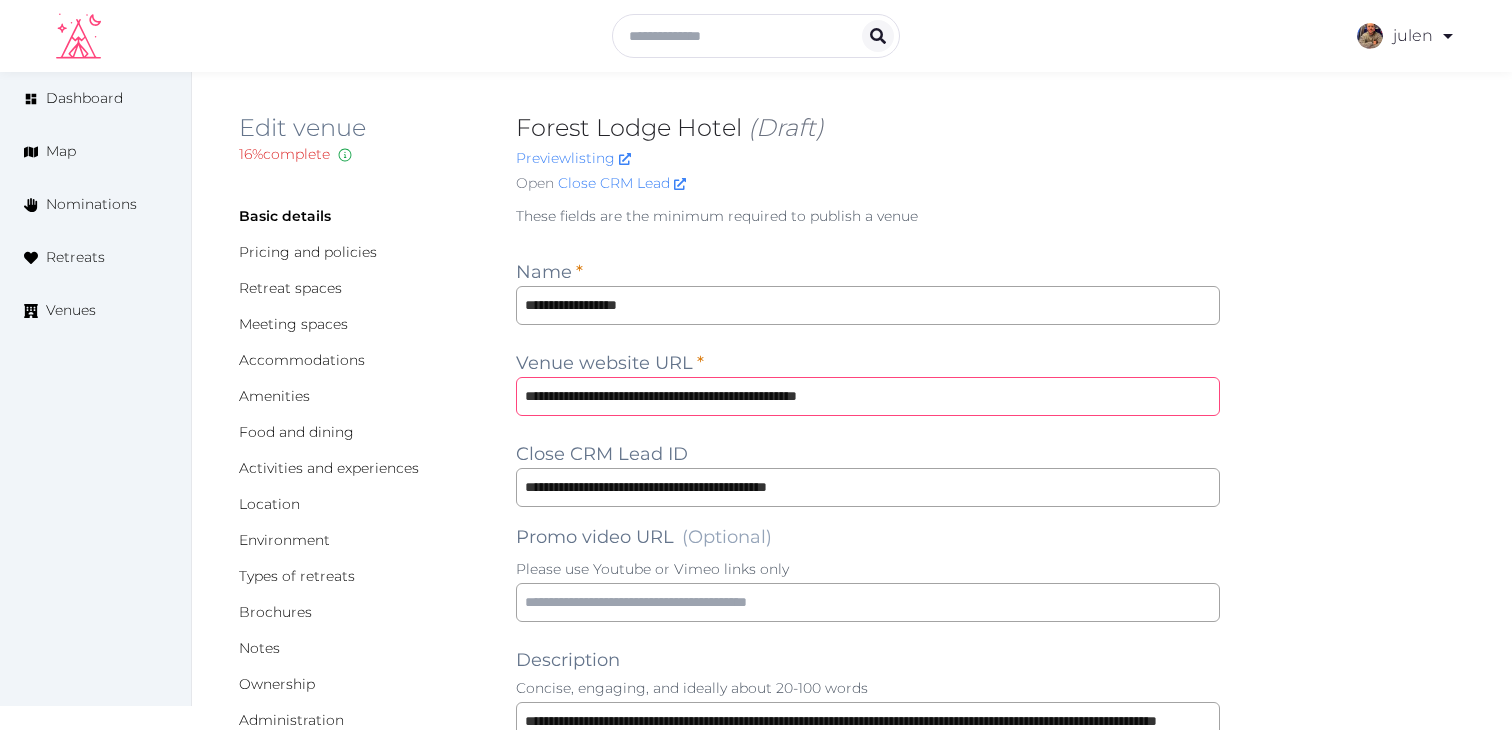 type on "**********" 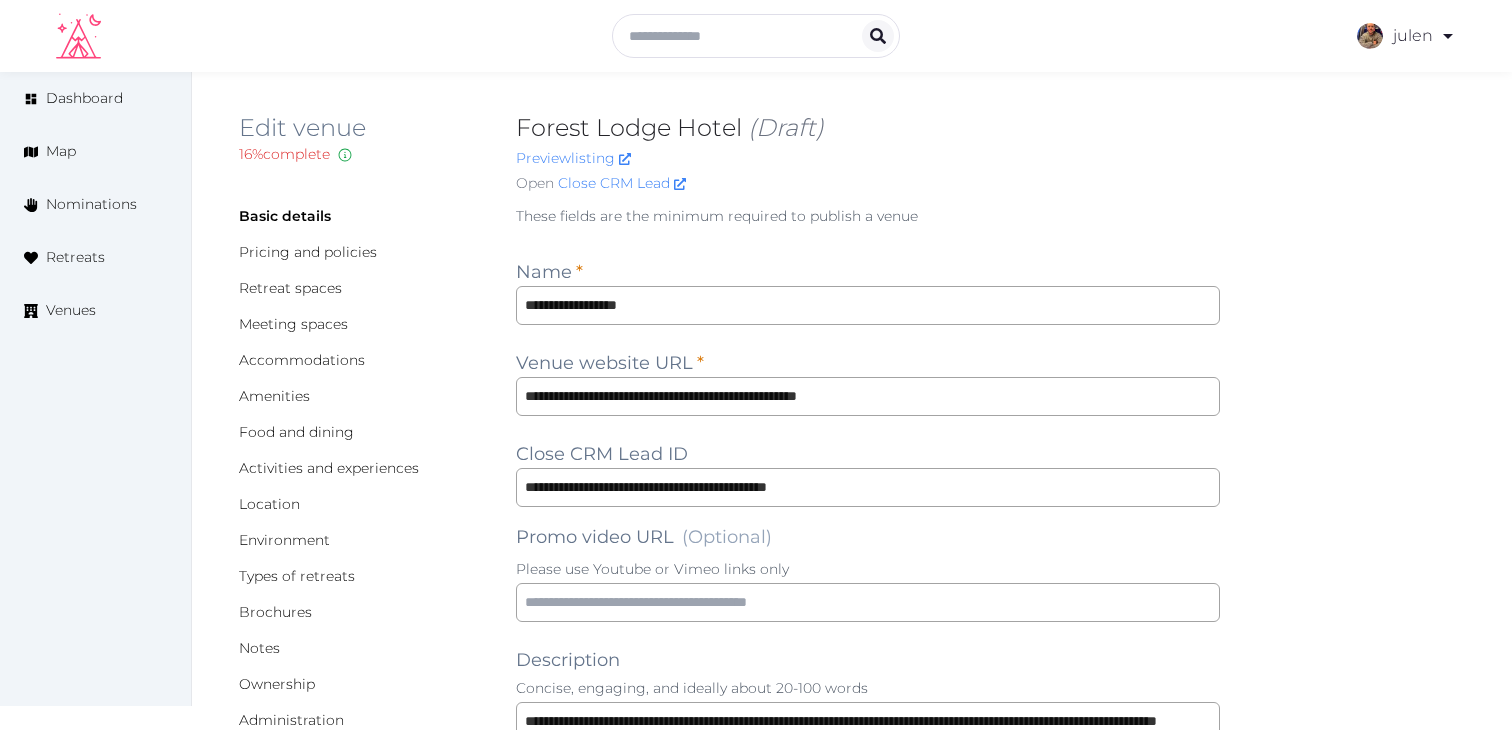 click on "**********" at bounding box center [868, 1237] 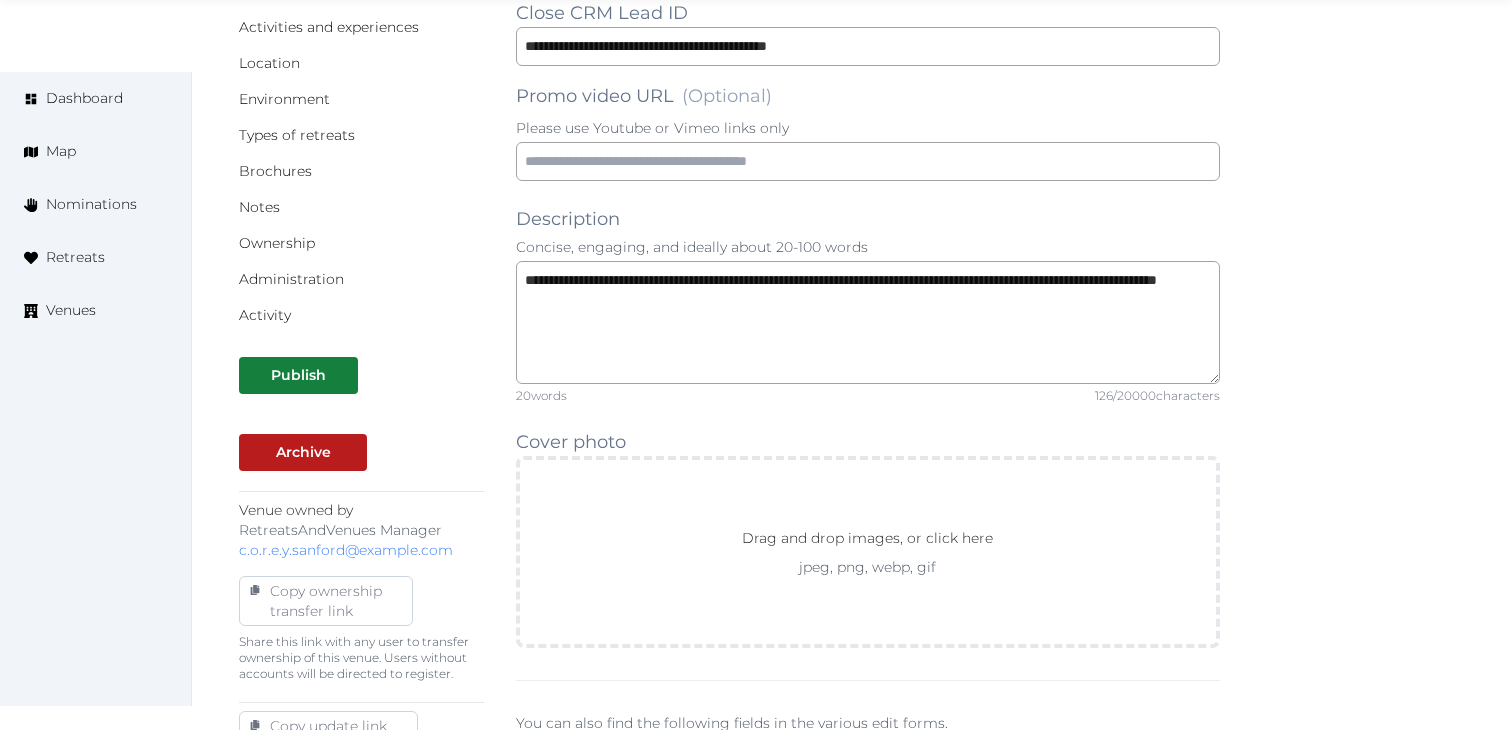 scroll, scrollTop: 452, scrollLeft: 0, axis: vertical 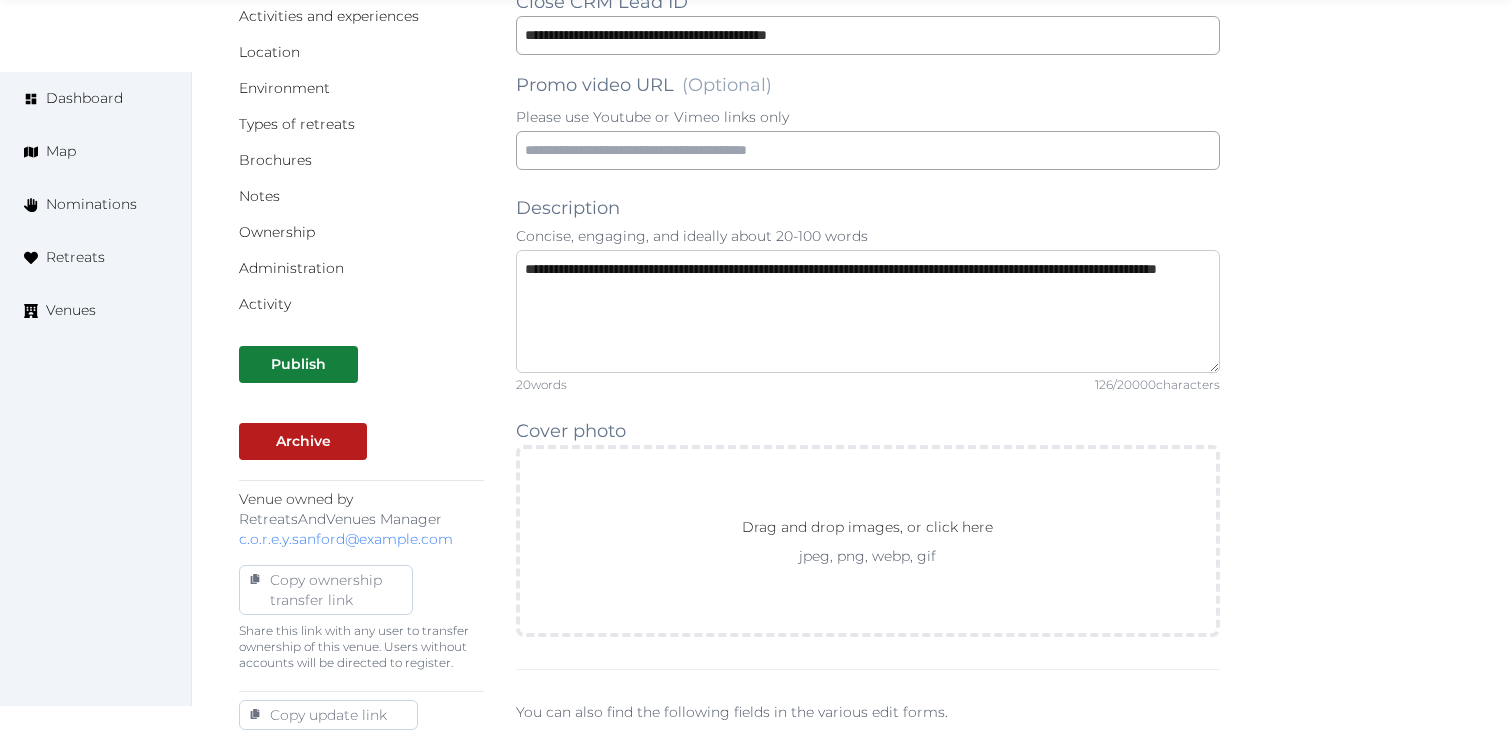 drag, startPoint x: 764, startPoint y: 284, endPoint x: 456, endPoint y: 260, distance: 308.93365 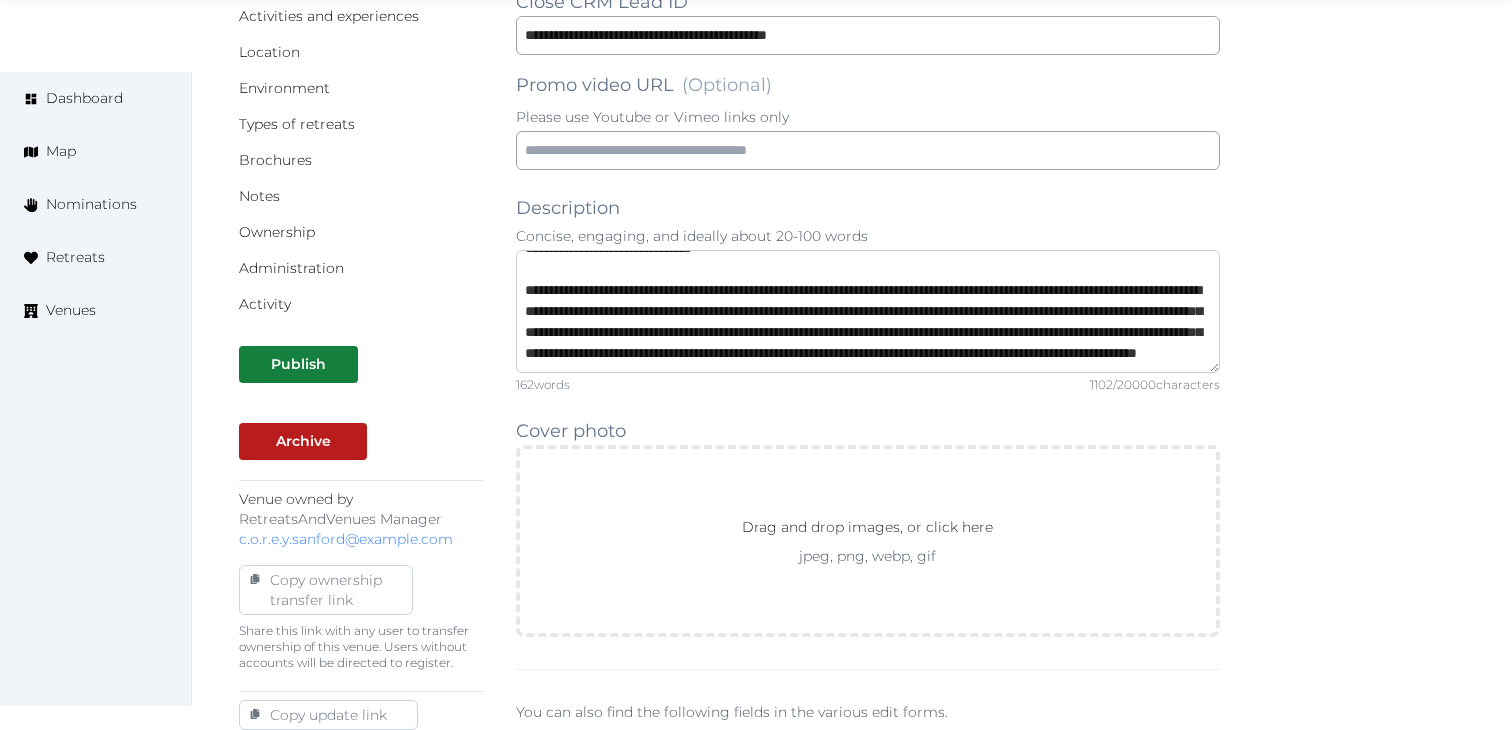 scroll, scrollTop: 168, scrollLeft: 0, axis: vertical 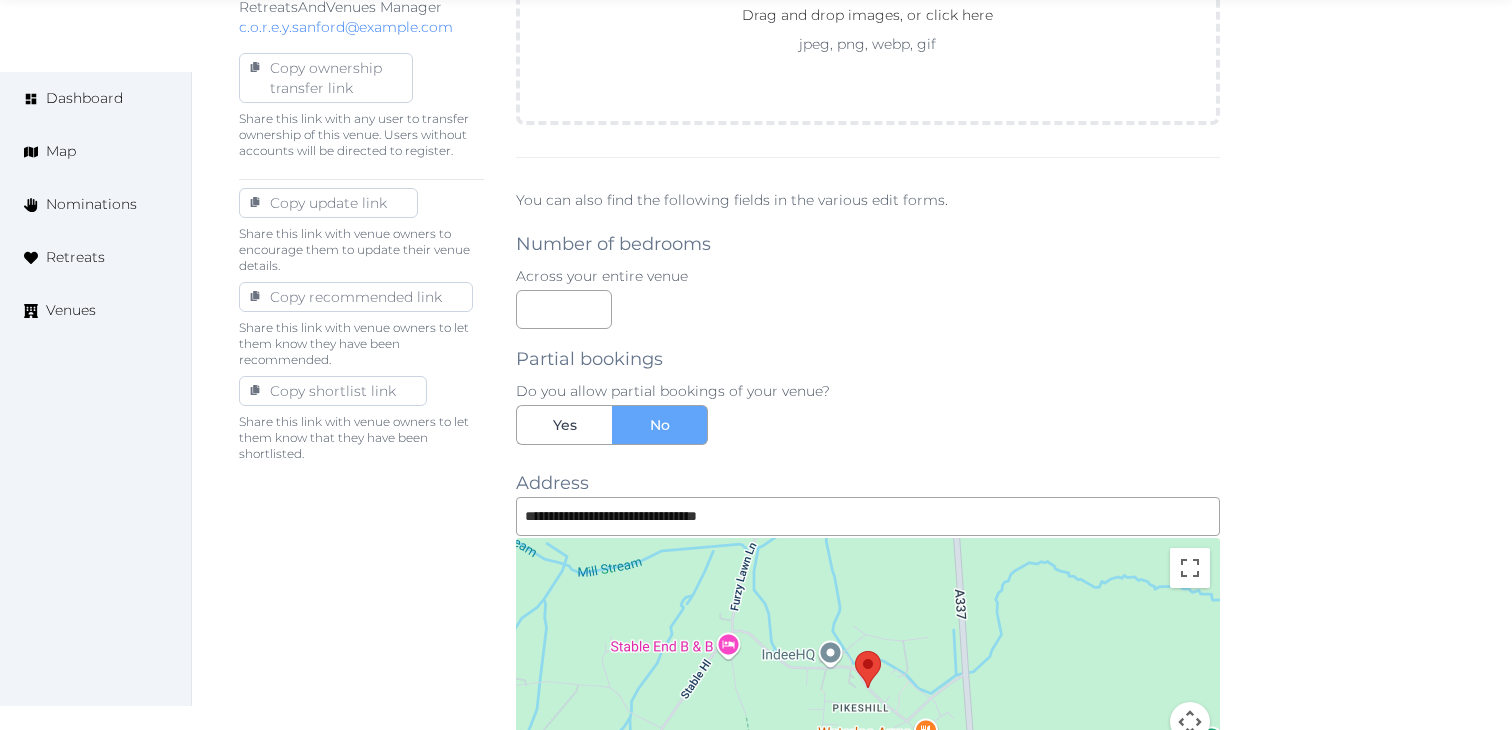 type on "**********" 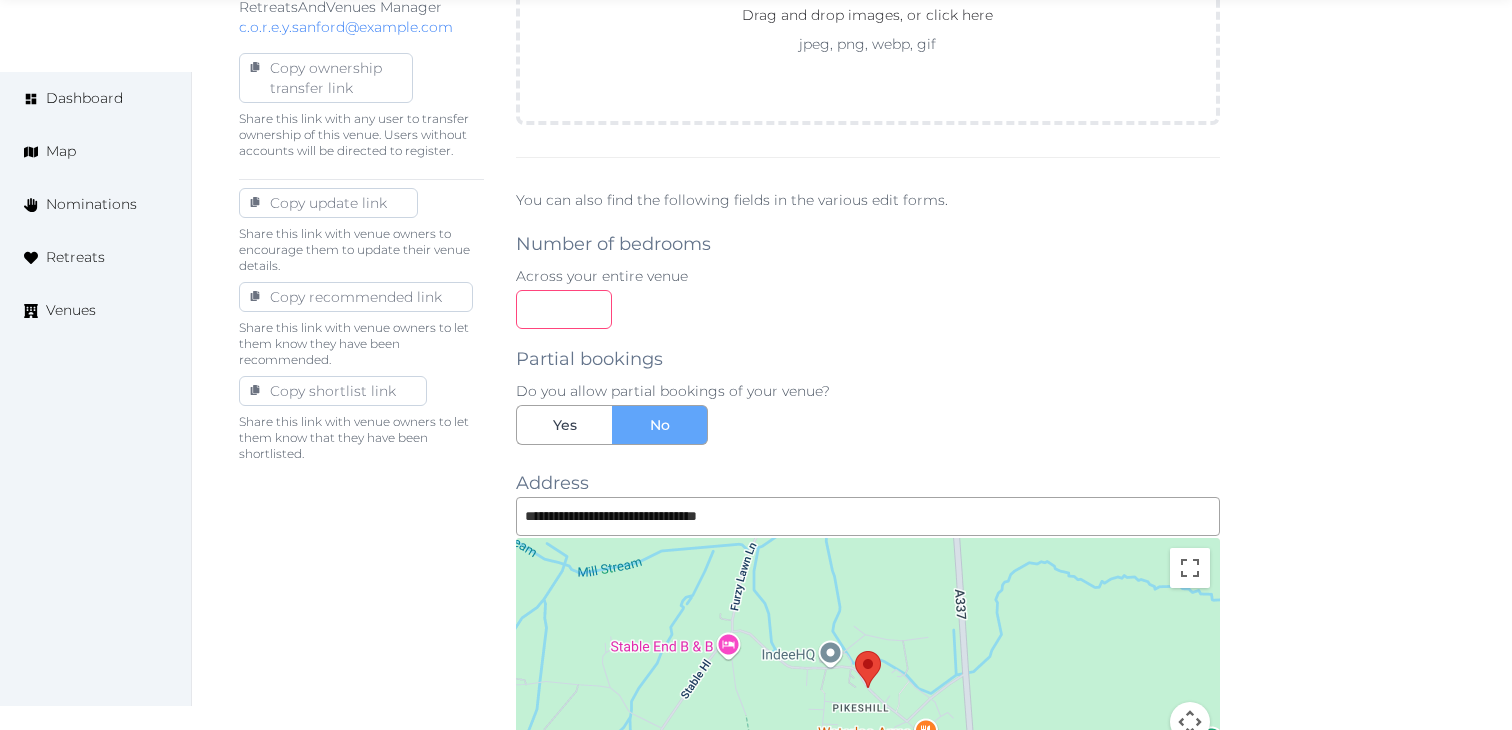 click on "**" at bounding box center [564, 309] 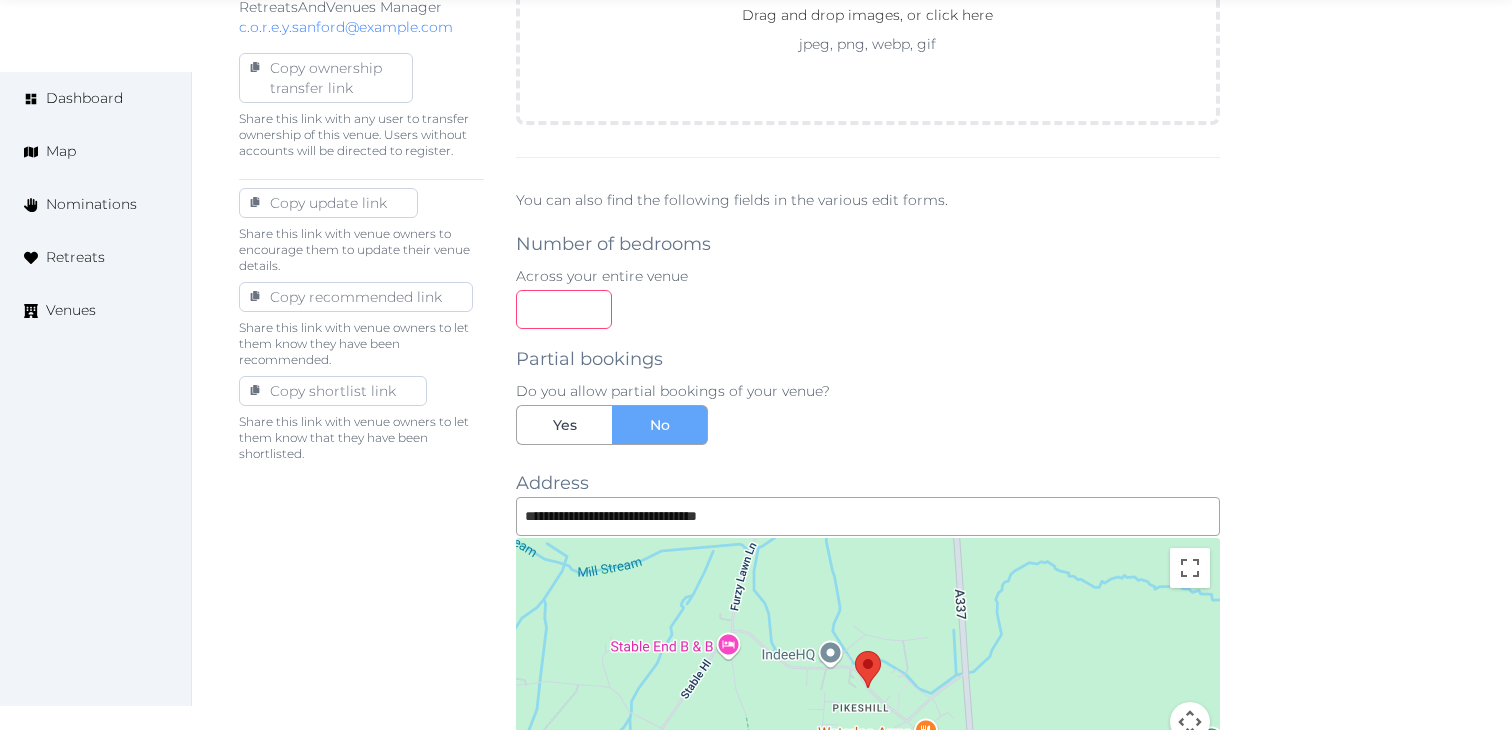 type on "**" 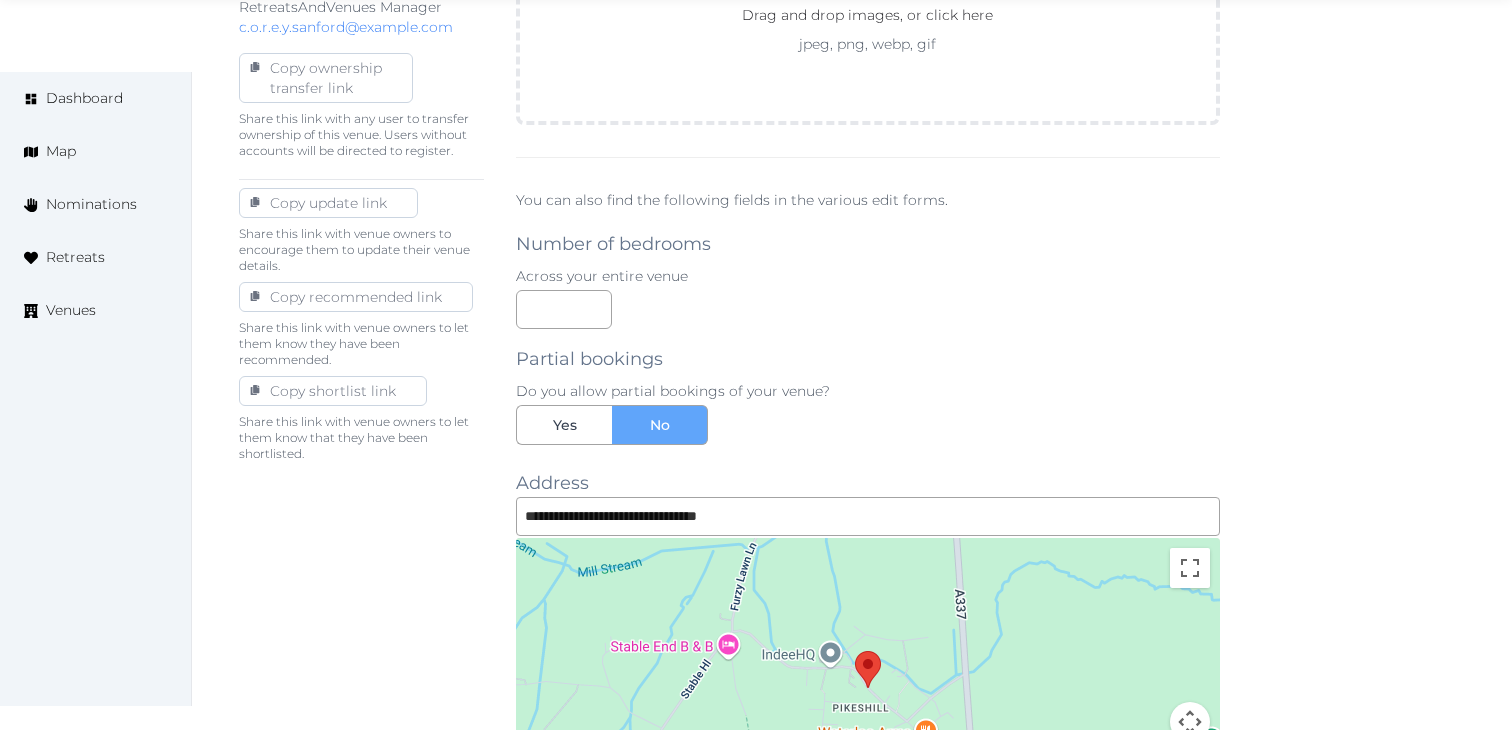 click on "Partial bookings Do you allow partial bookings of your venue? Yes No" at bounding box center (868, 387) 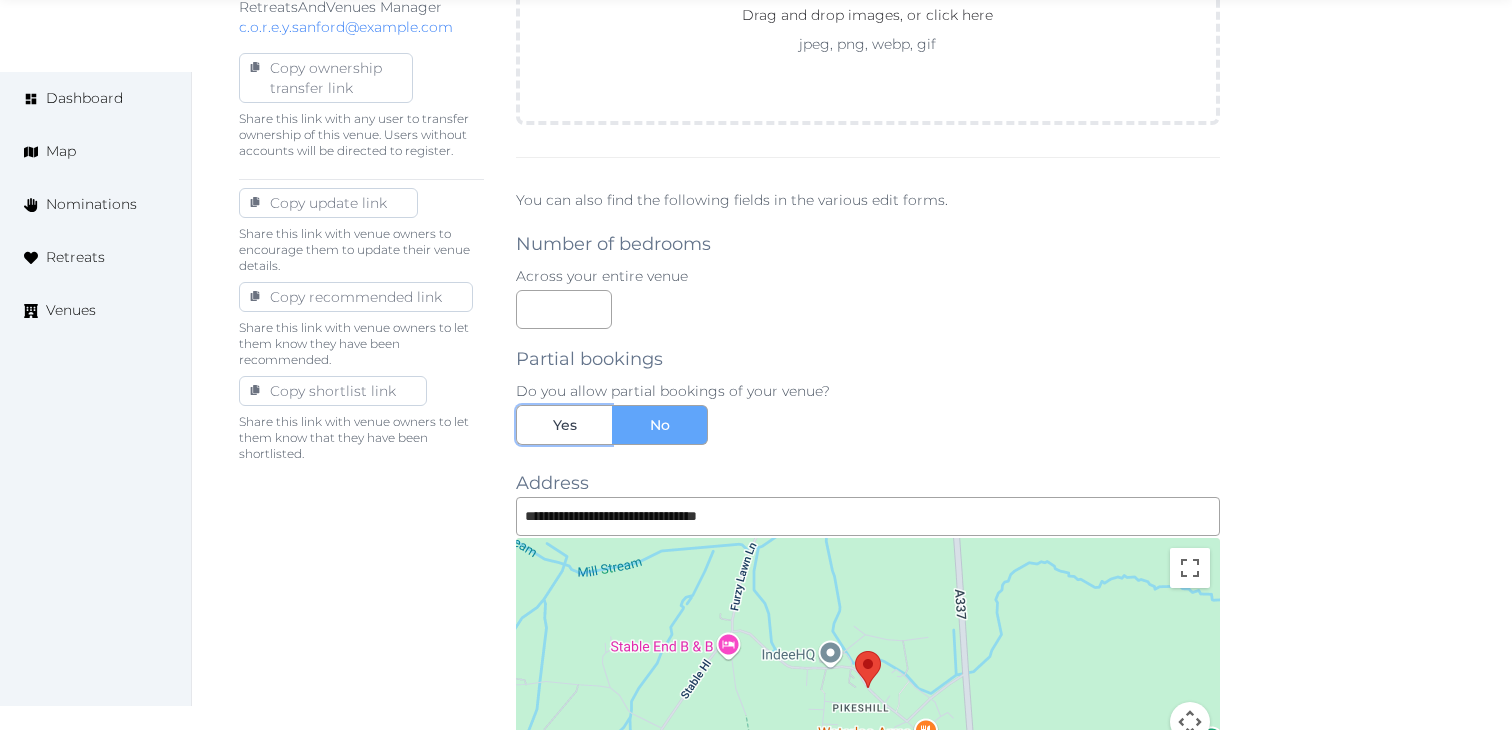 click on "Yes" at bounding box center (565, 425) 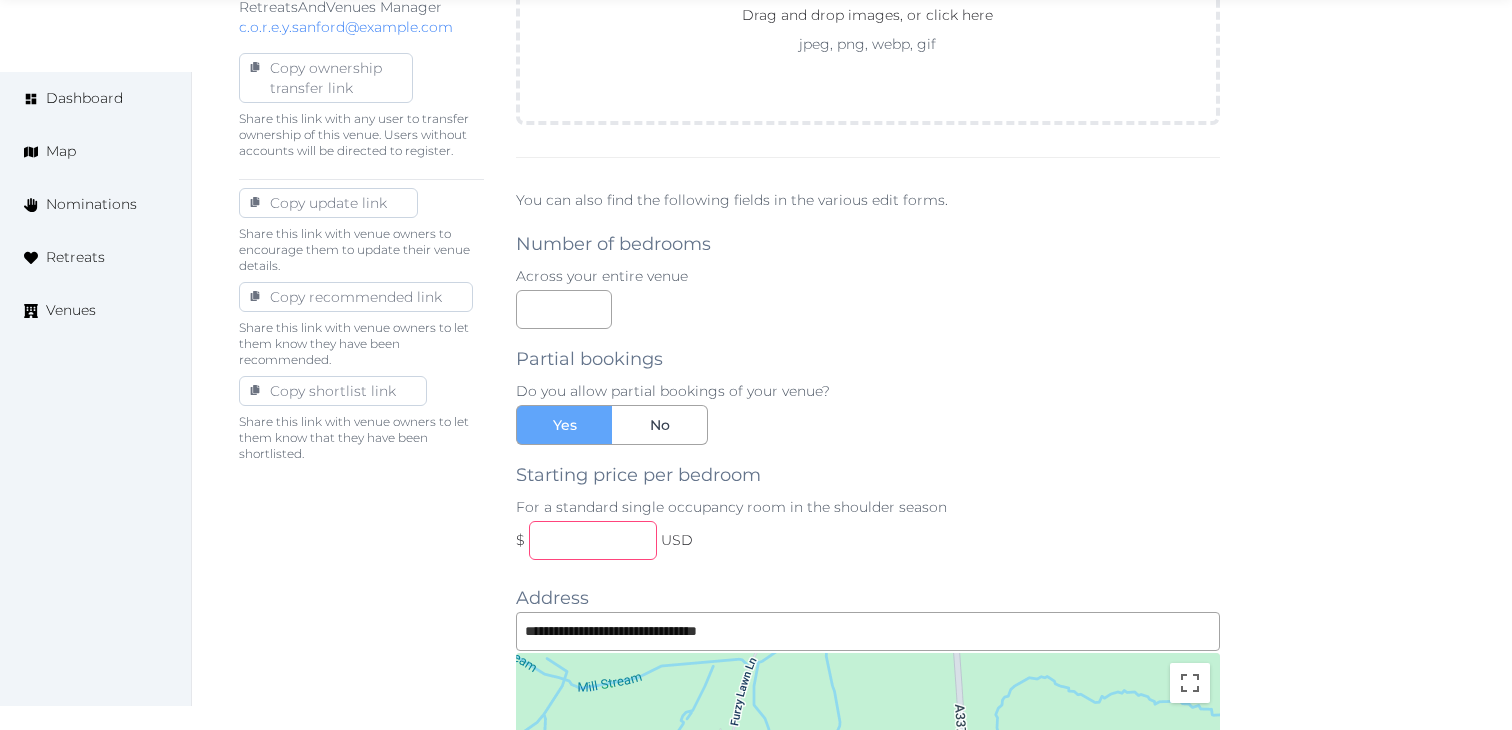 click at bounding box center [593, 540] 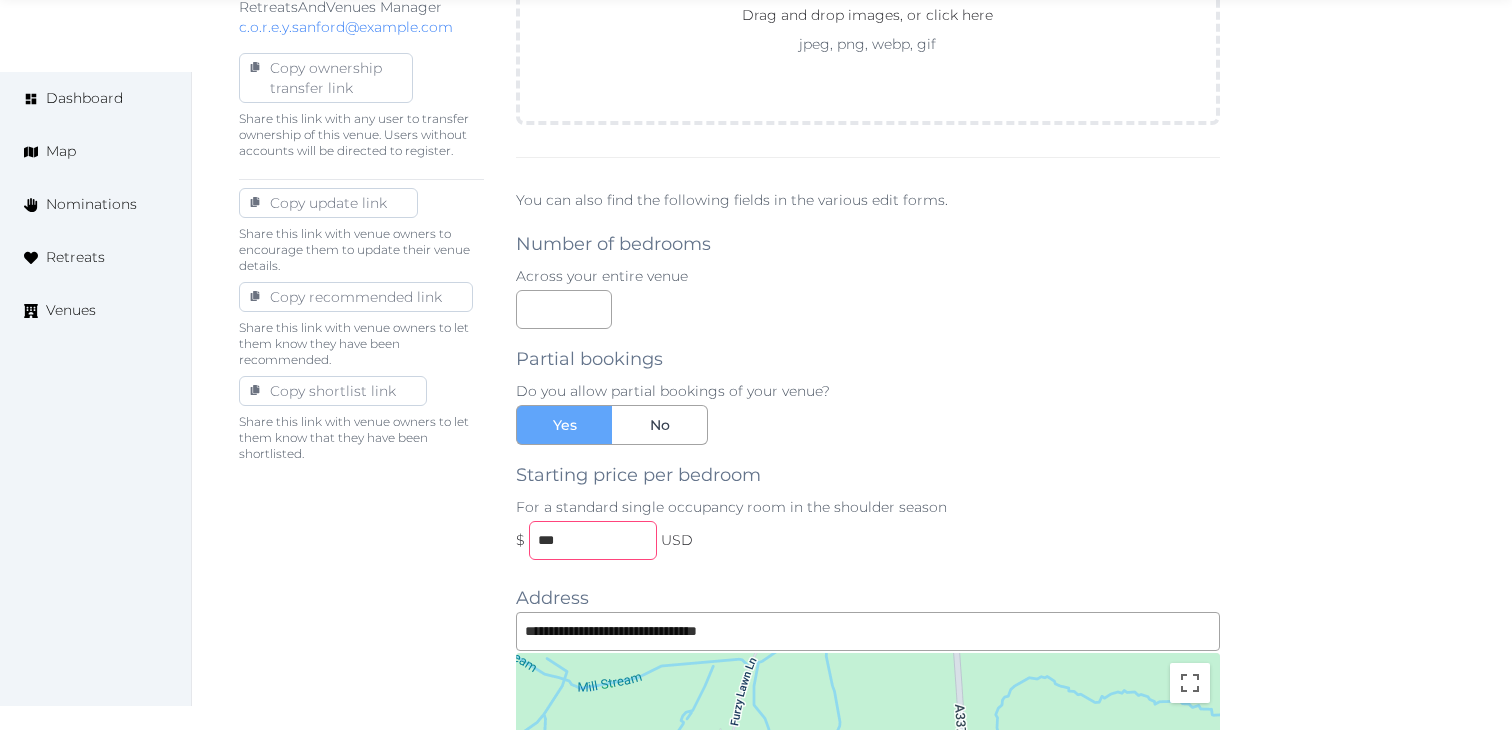 type on "***" 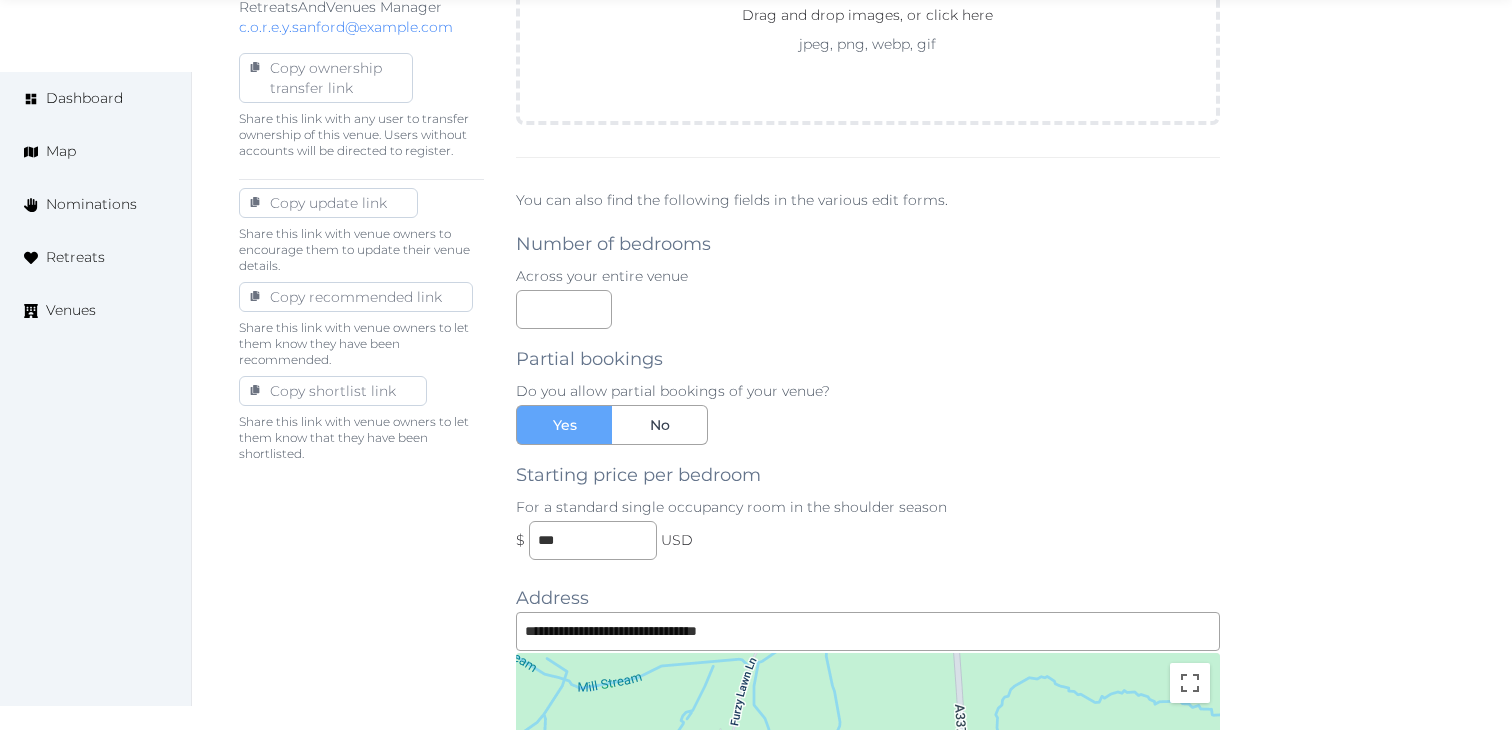 click on "**********" at bounding box center (852, 425) 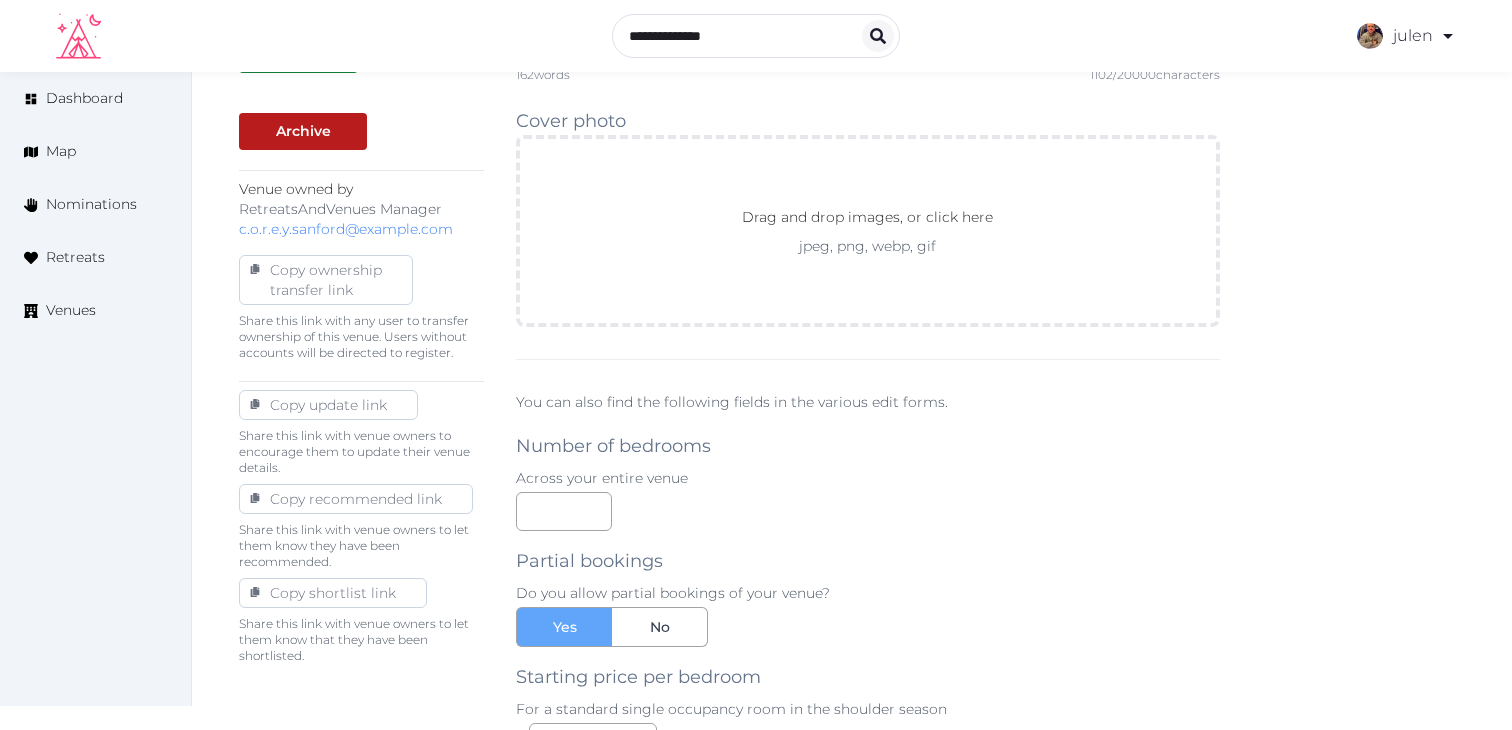 scroll, scrollTop: 0, scrollLeft: 0, axis: both 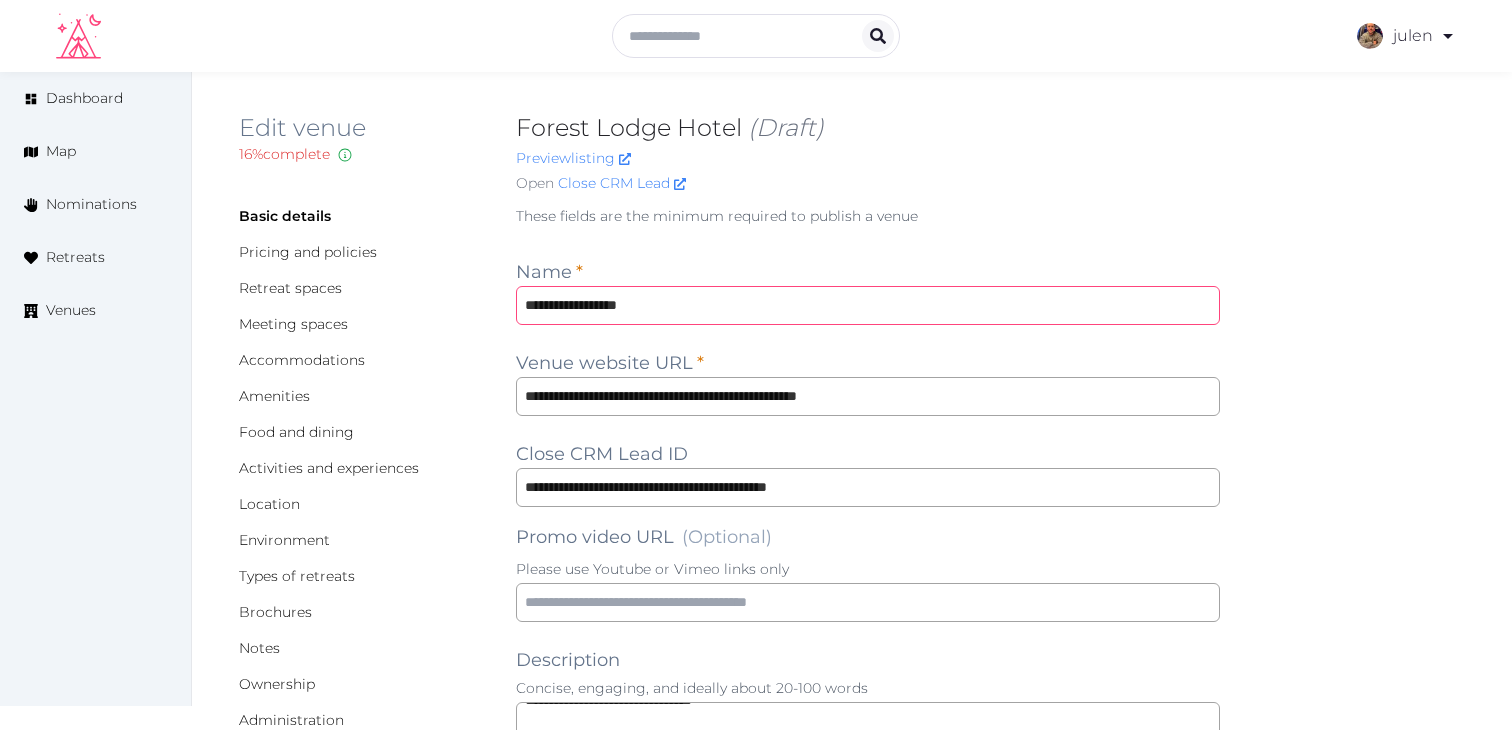 click on "**********" at bounding box center [868, 305] 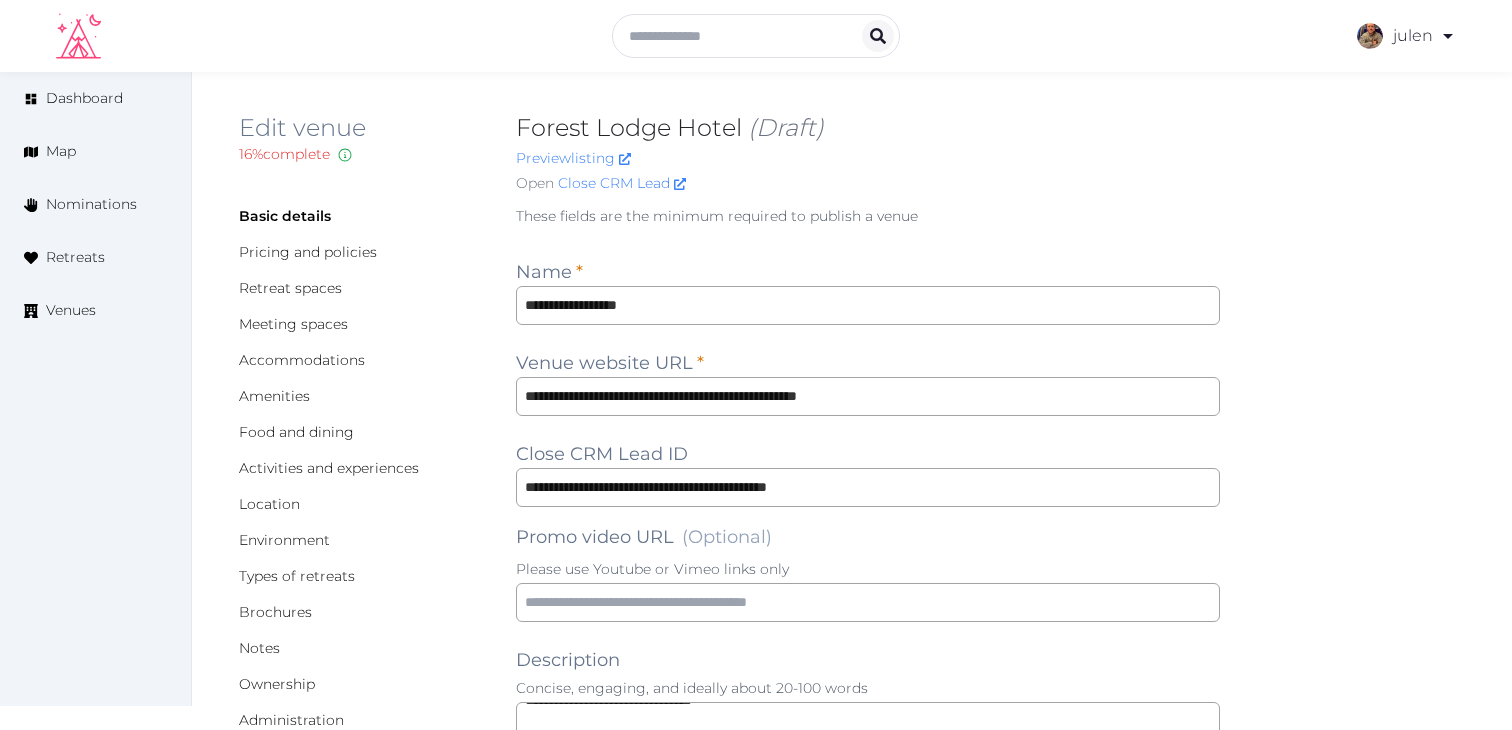 click on "**********" at bounding box center [852, 1389] 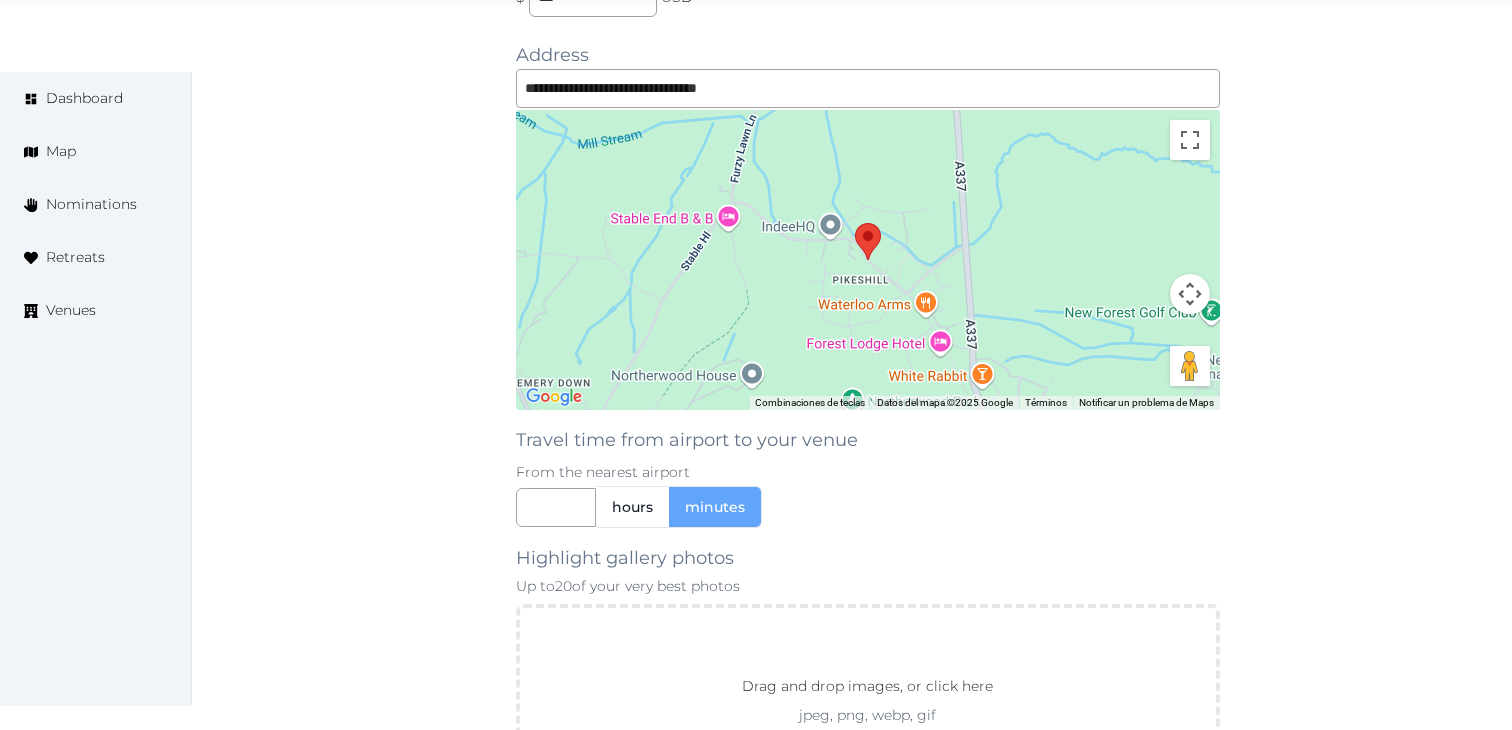scroll, scrollTop: 1878, scrollLeft: 0, axis: vertical 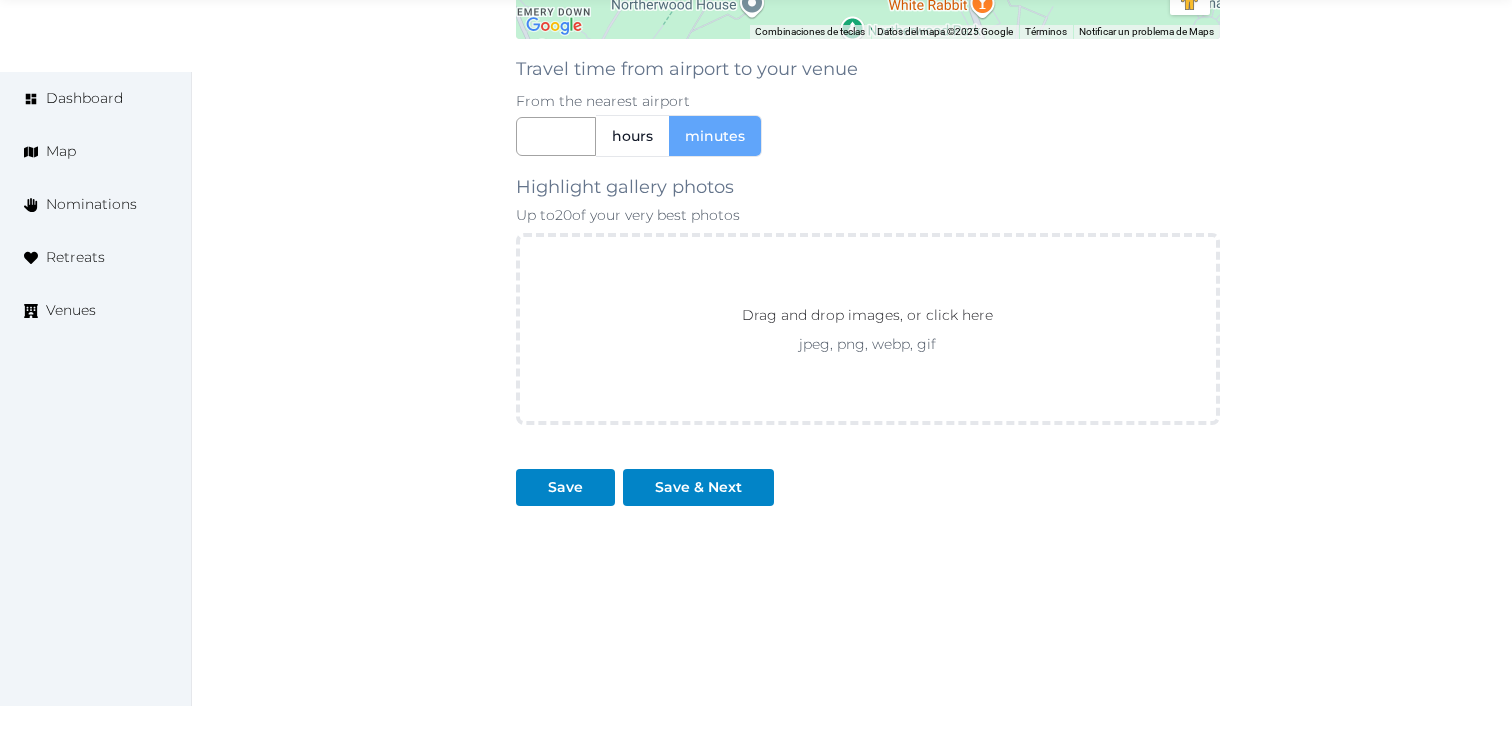click on "**********" at bounding box center [868, -489] 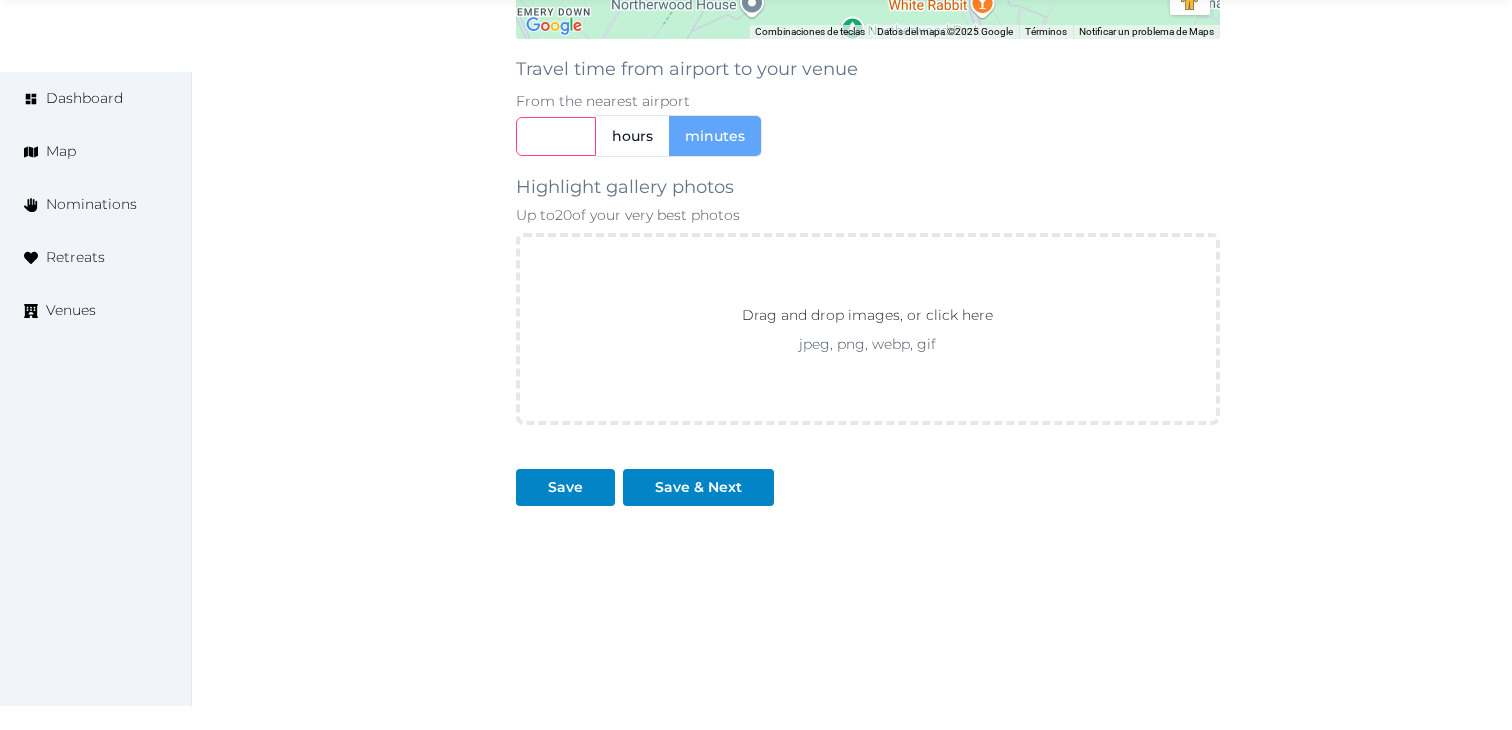click at bounding box center (556, 136) 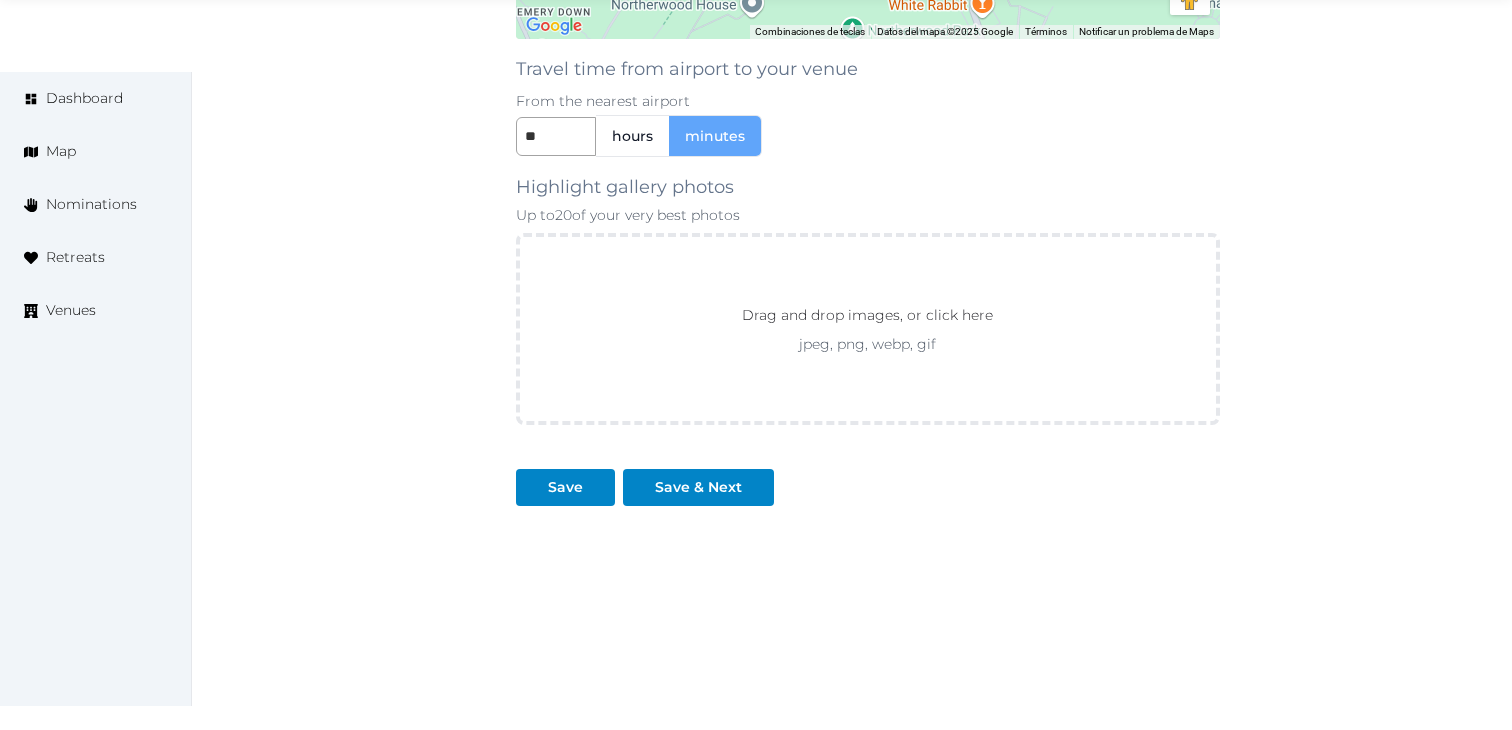 click on "Basic details Pricing and policies Retreat spaces Meeting spaces Accommodations Amenities Food and dining Activities and experiences Location Environment Types of retreats Brochures Notes Ownership Administration Activity Publish Archive Venue owned by RetreatsAndVenues Manager c.o.r.e.y.sanford@retreatsandvenues.com Copy ownership transfer link Share this link with any user to transfer ownership of this venue. Users without accounts will be directed to register. Copy update link Share this link with venue owners to encourage them to update their venue details. Copy recommended link Share this link with venue owners to let them know they have been recommended. Copy shortlist link Share this link with venue owners to let them know that they have been shortlisted." at bounding box center [361, -489] 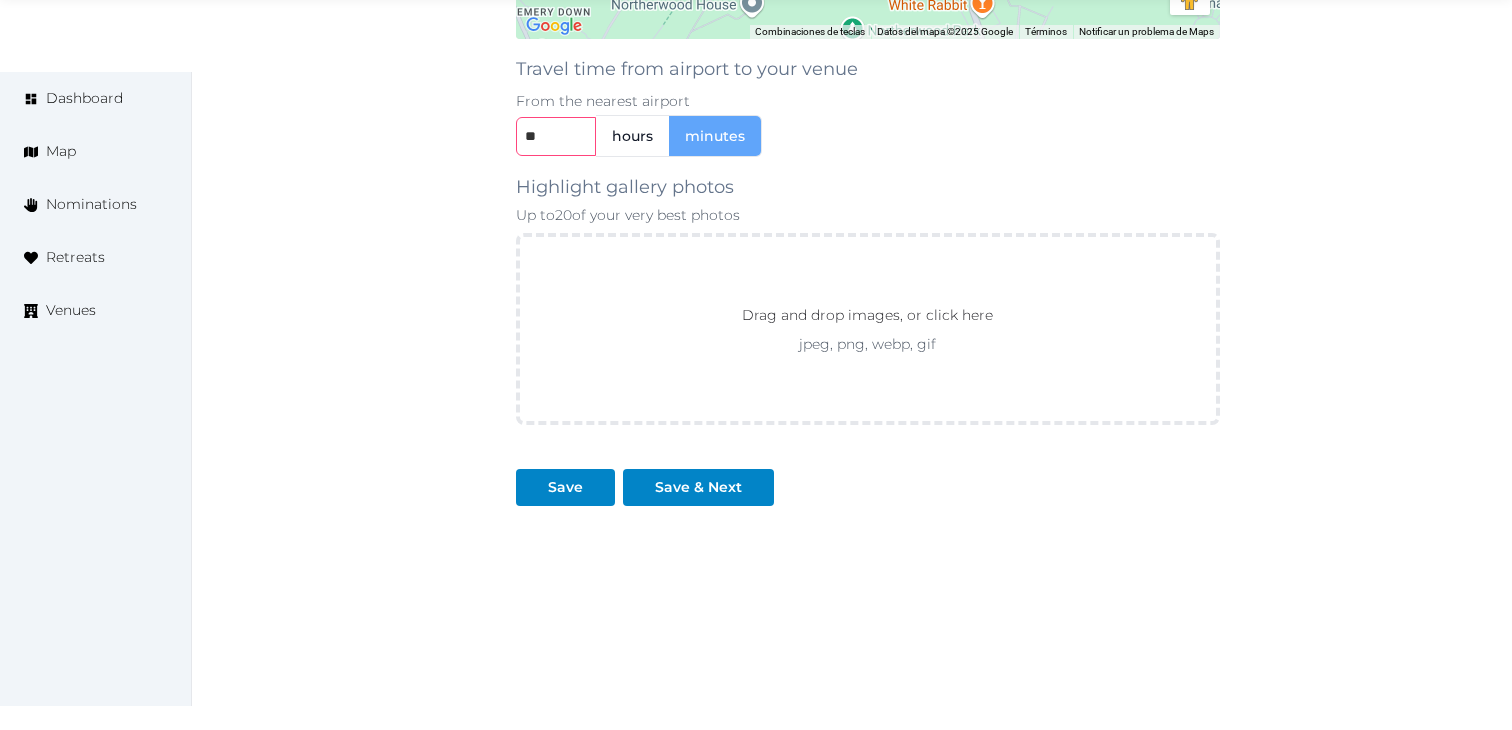 click on "**" at bounding box center [556, 136] 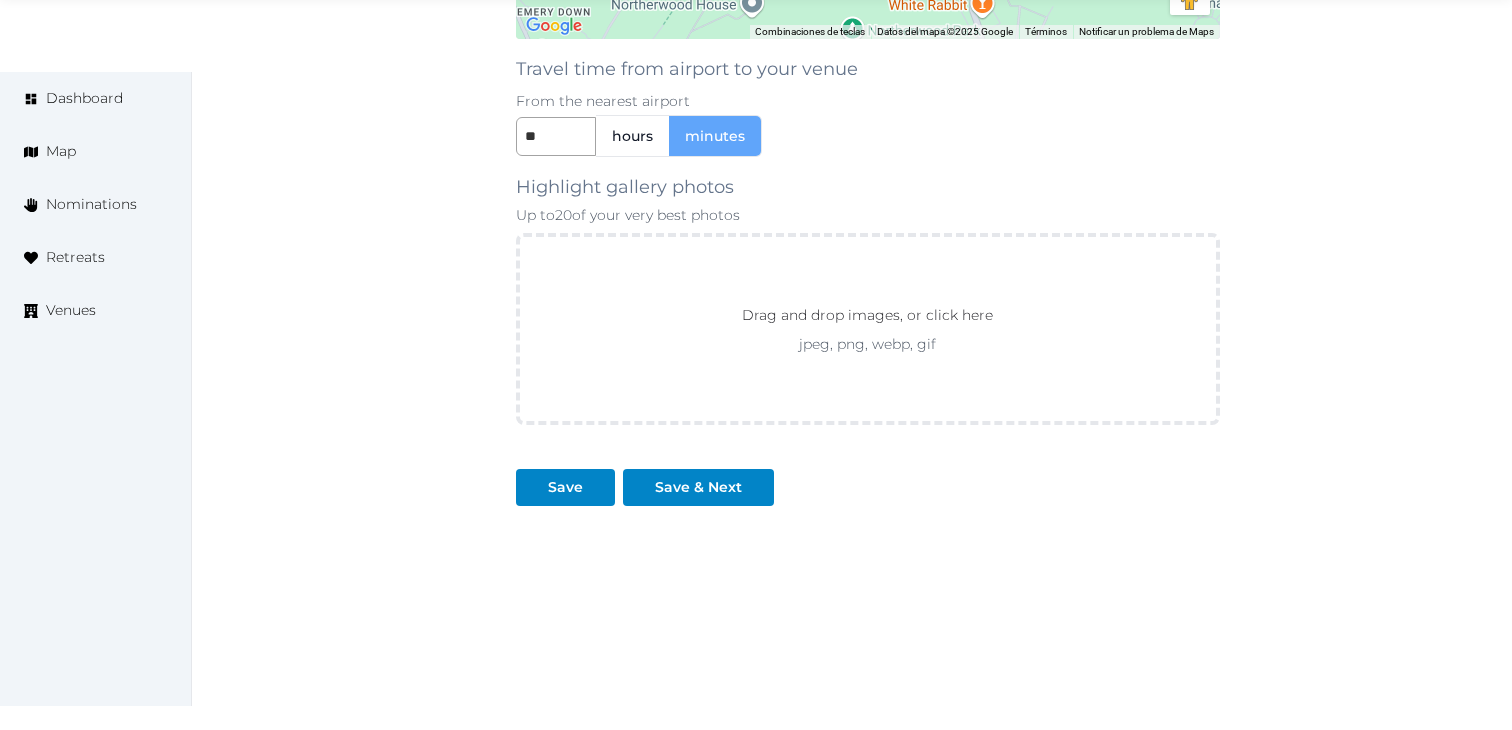 click on "Basic details Pricing and policies Retreat spaces Meeting spaces Accommodations Amenities Food and dining Activities and experiences Location Environment Types of retreats Brochures Notes Ownership Administration Activity Publish Archive Venue owned by RetreatsAndVenues Manager c.o.r.e.y.sanford@retreatsandvenues.com Copy ownership transfer link Share this link with any user to transfer ownership of this venue. Users without accounts will be directed to register. Copy update link Share this link with venue owners to encourage them to update their venue details. Copy recommended link Share this link with venue owners to let them know they have been recommended. Copy shortlist link Share this link with venue owners to let them know that they have been shortlisted." at bounding box center [361, -489] 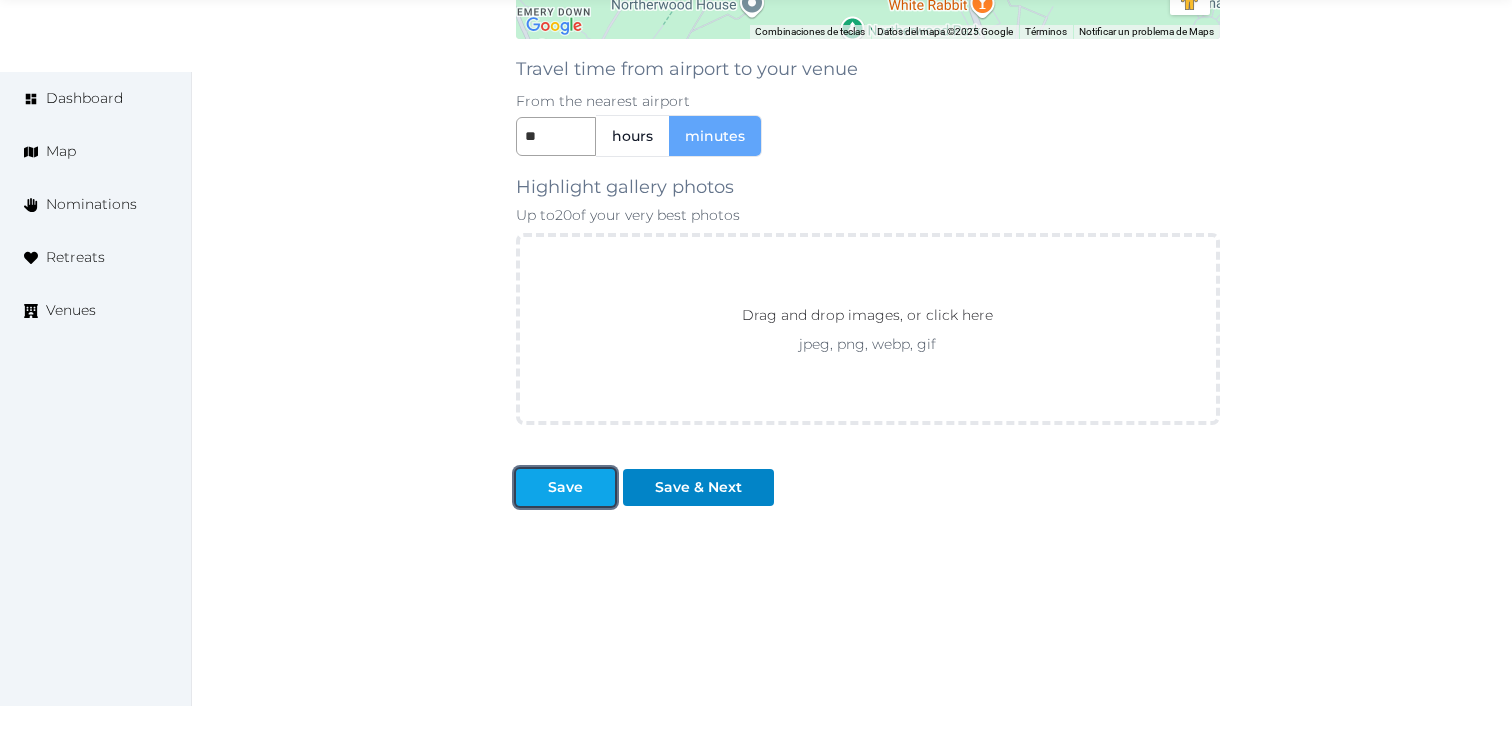 click on "Save" at bounding box center (565, 487) 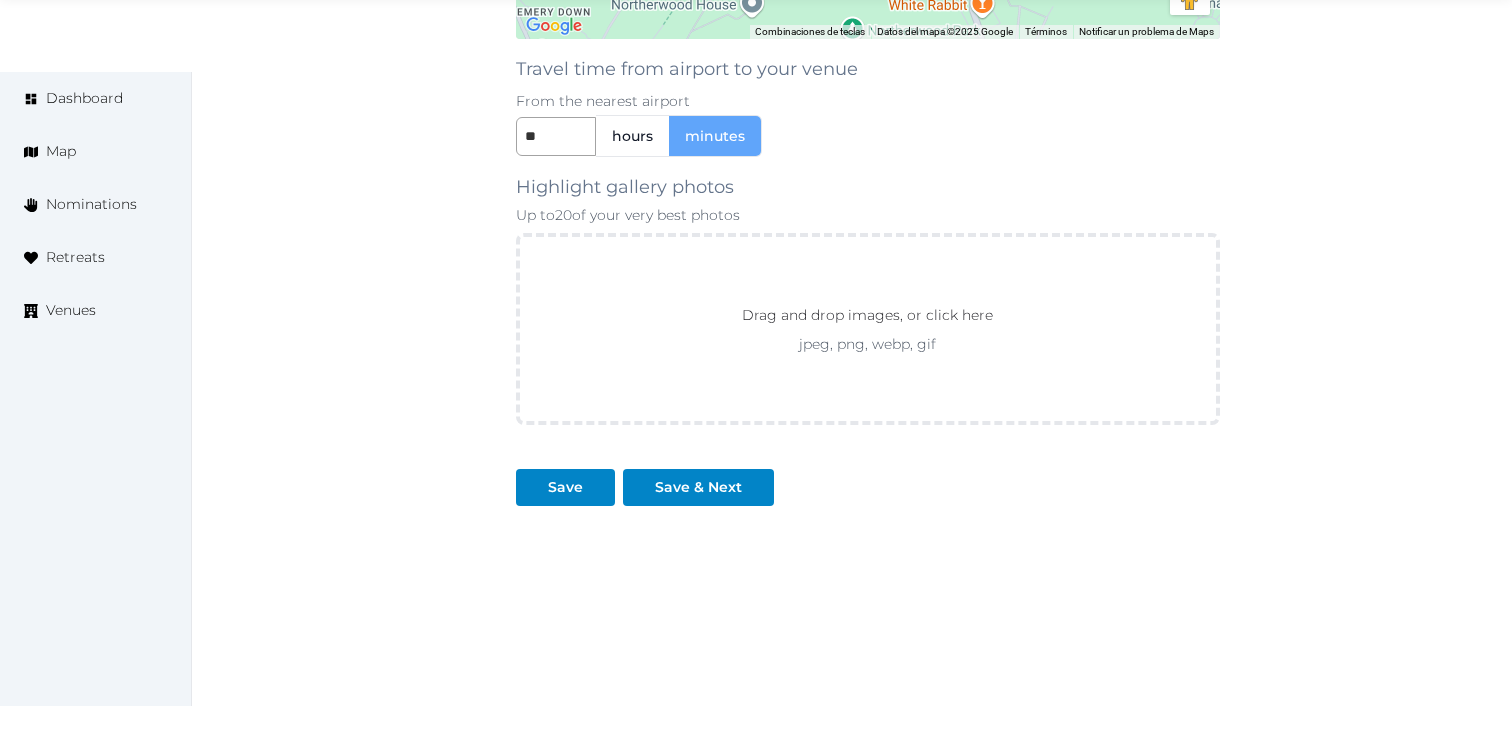 click on "**********" at bounding box center [852, -489] 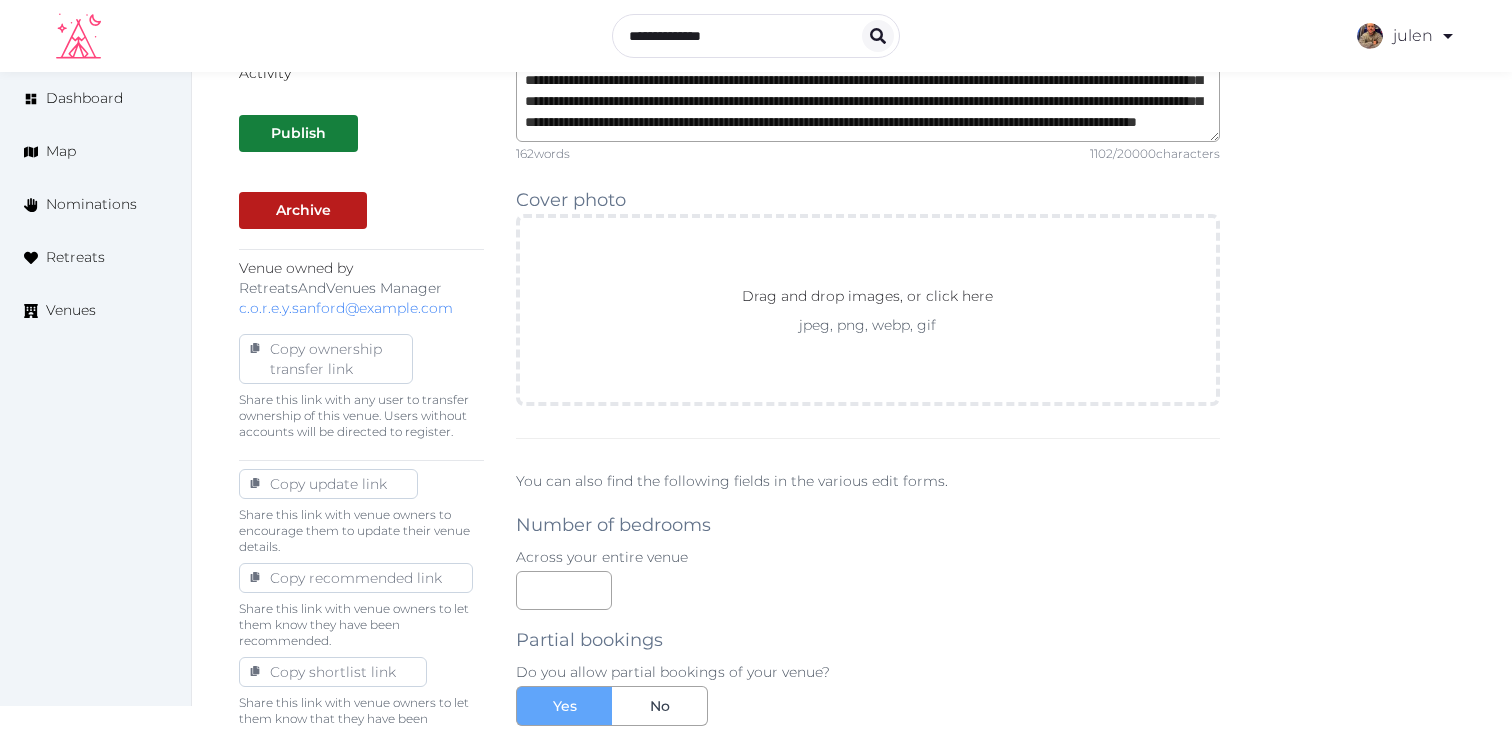 scroll, scrollTop: 673, scrollLeft: 0, axis: vertical 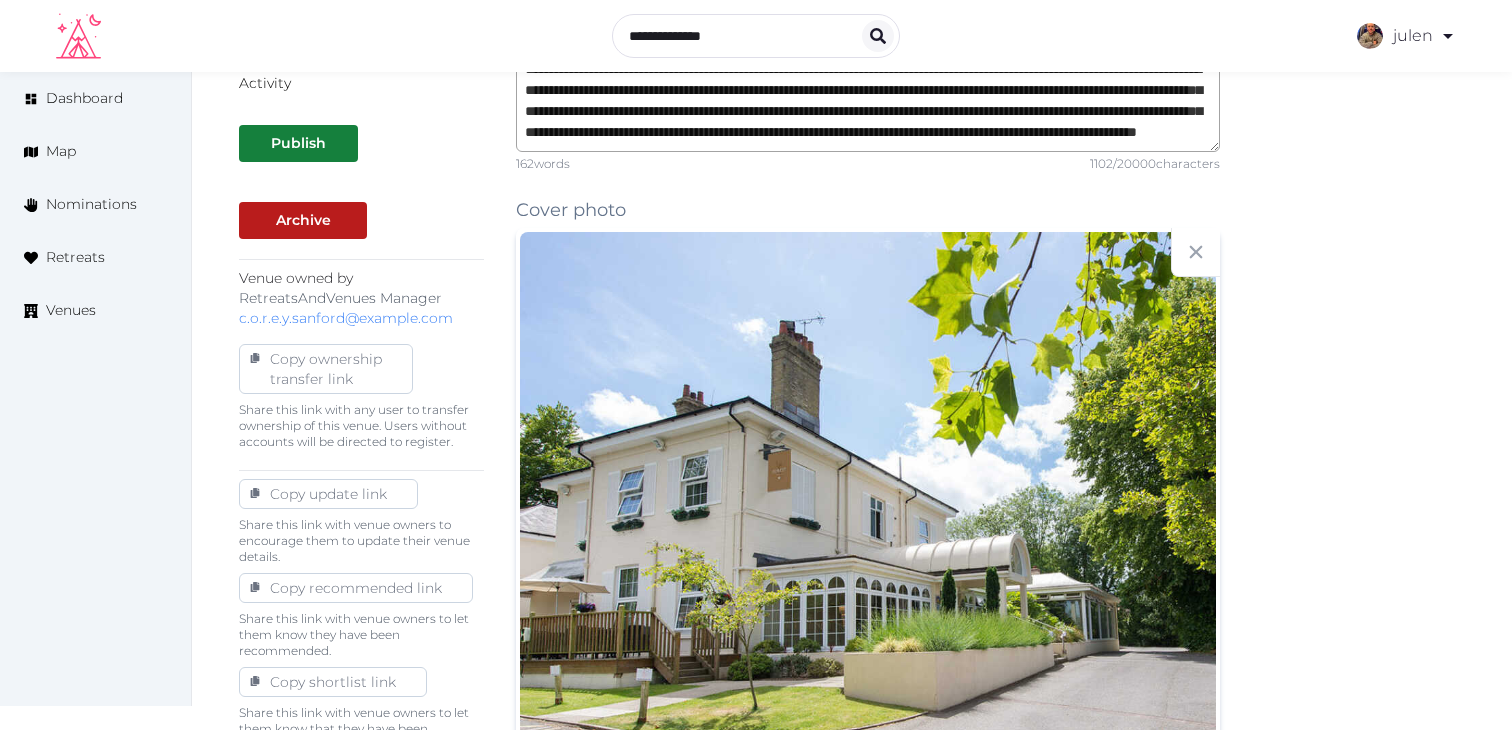 click on "**********" at bounding box center (852, 977) 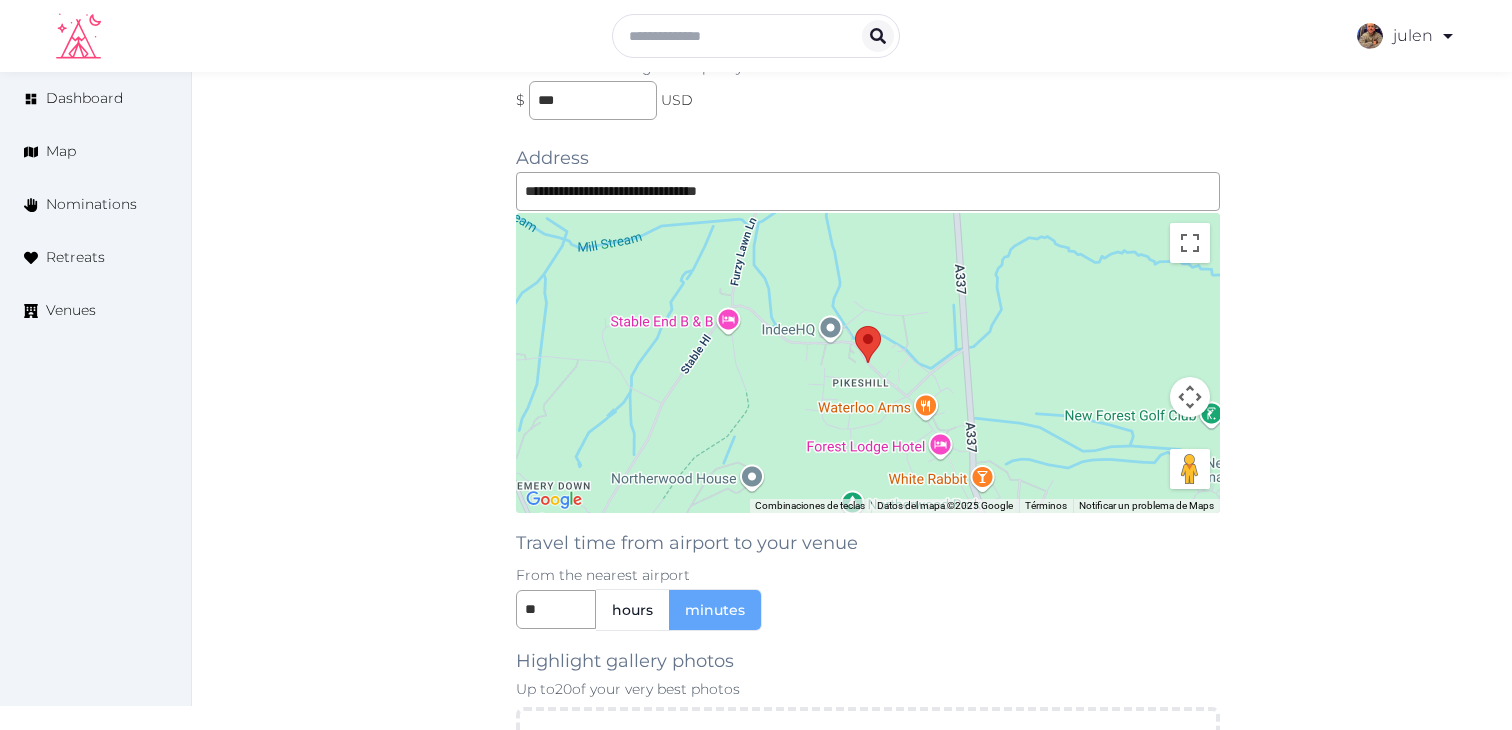scroll, scrollTop: 2399, scrollLeft: 0, axis: vertical 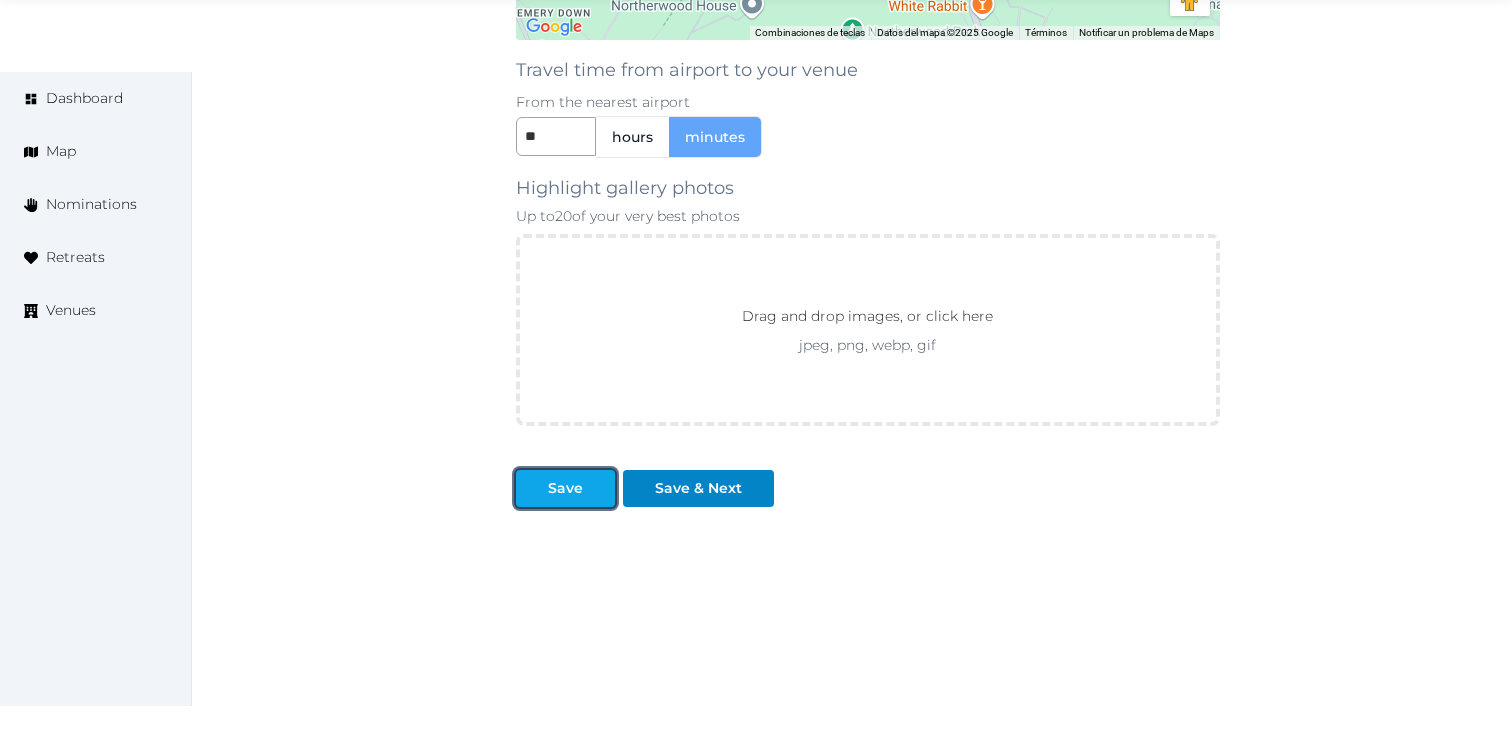 click on "Save" at bounding box center (565, 488) 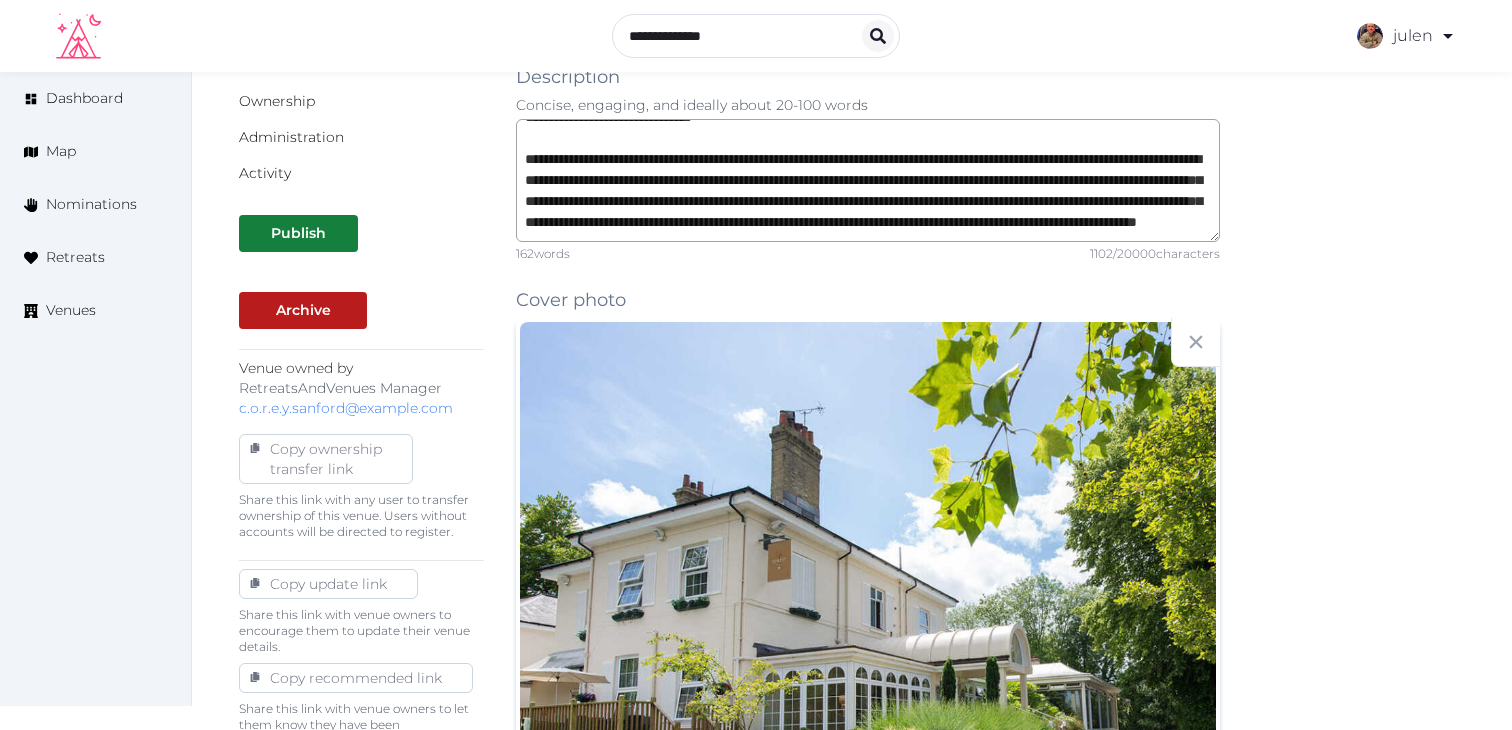 scroll, scrollTop: 75, scrollLeft: 0, axis: vertical 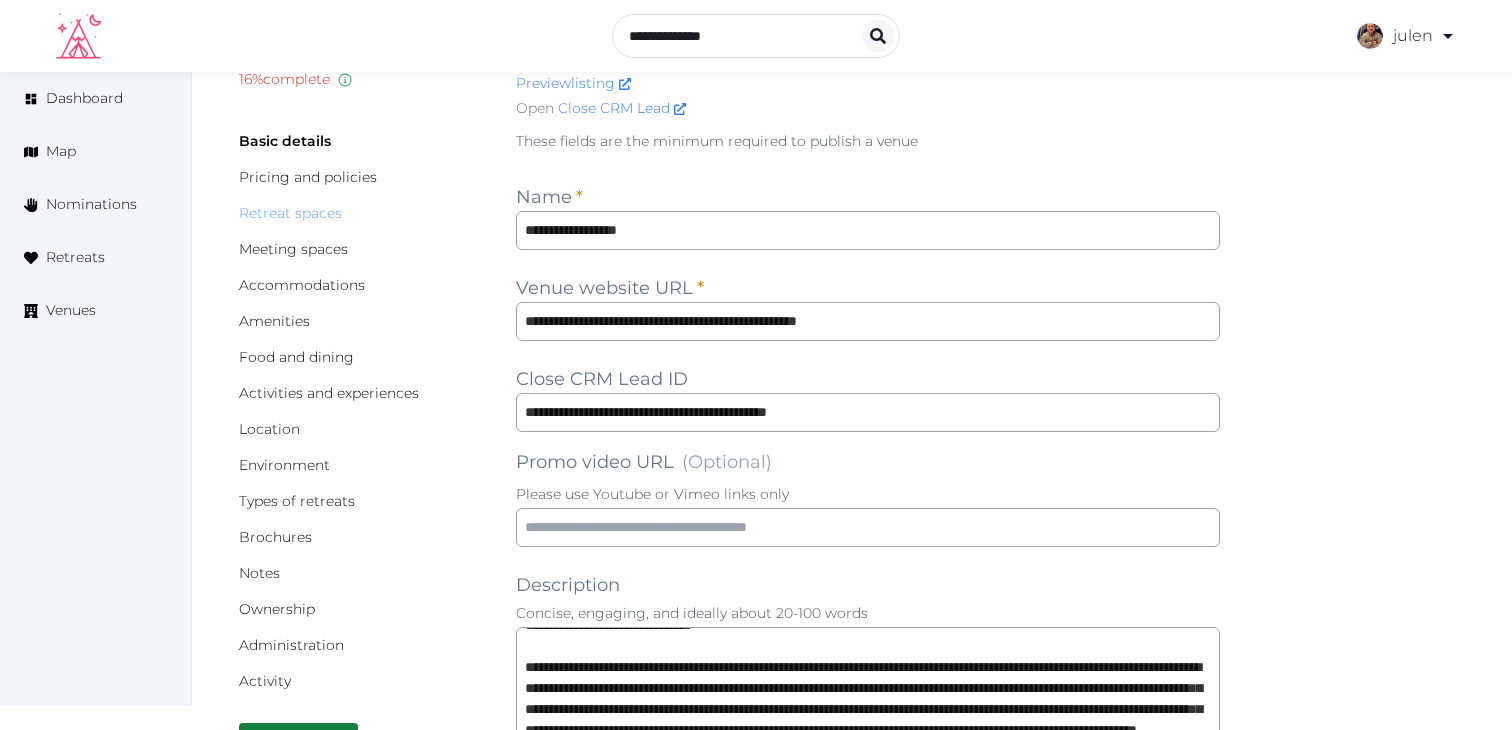click on "Retreat spaces" at bounding box center (290, 213) 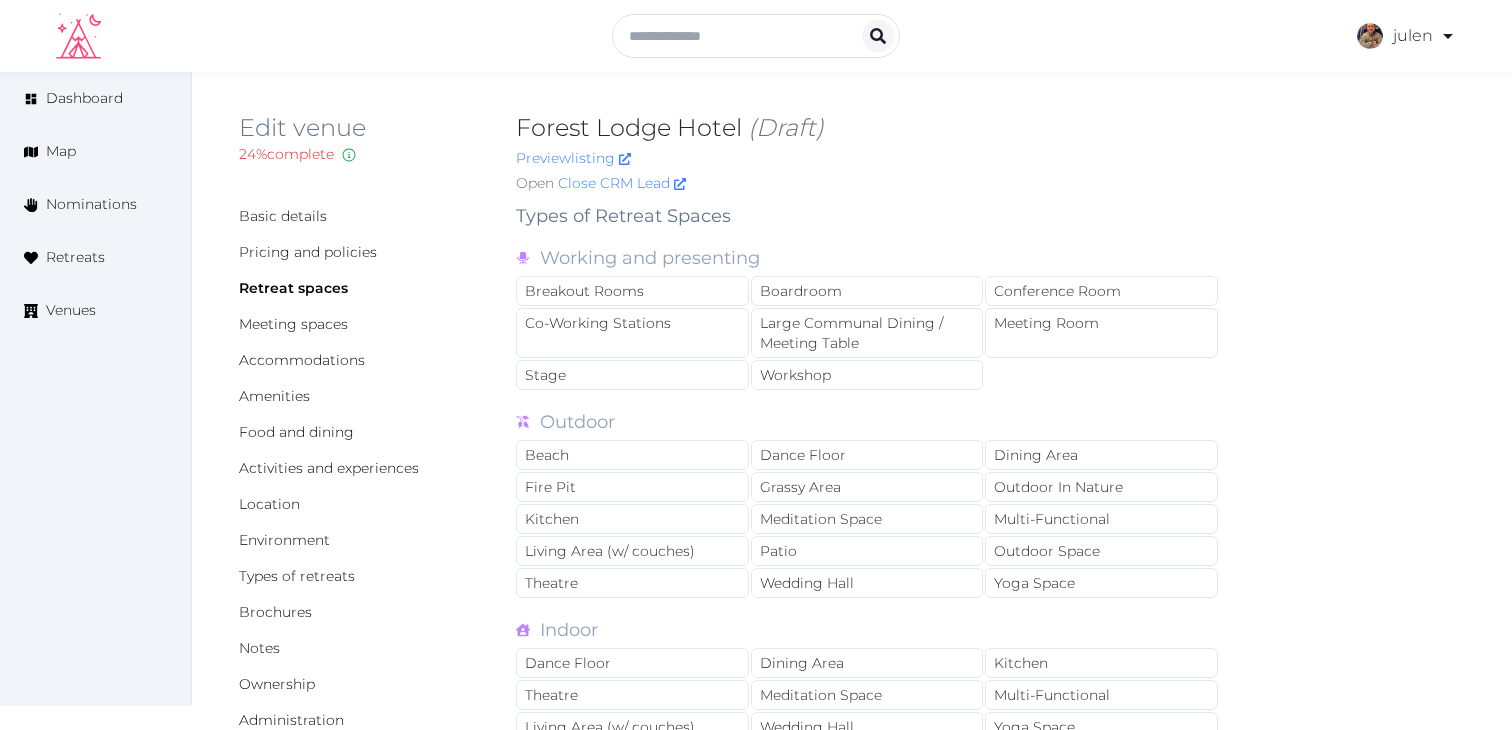 scroll, scrollTop: 56, scrollLeft: 0, axis: vertical 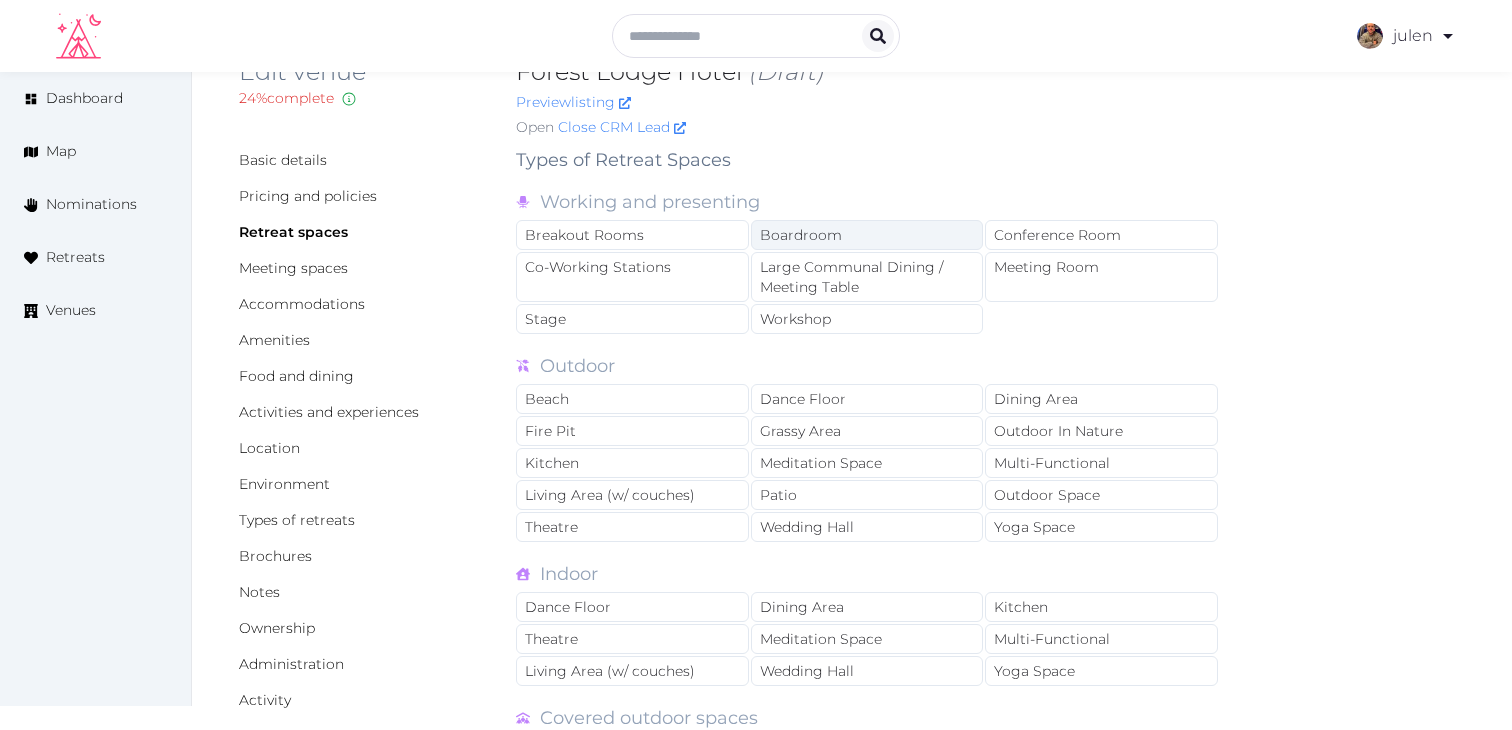 click on "Boardroom" at bounding box center [867, 235] 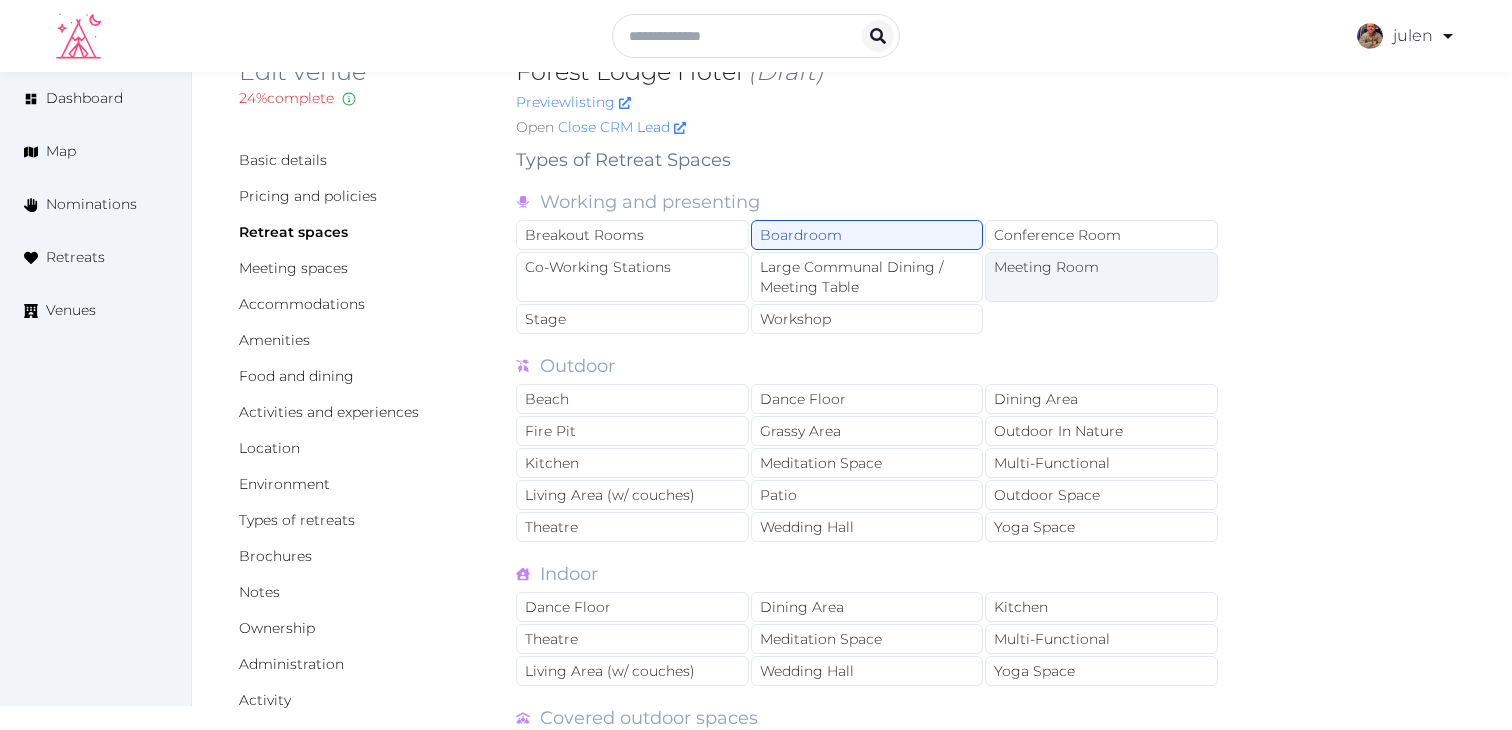click on "Meeting Room" at bounding box center (1101, 277) 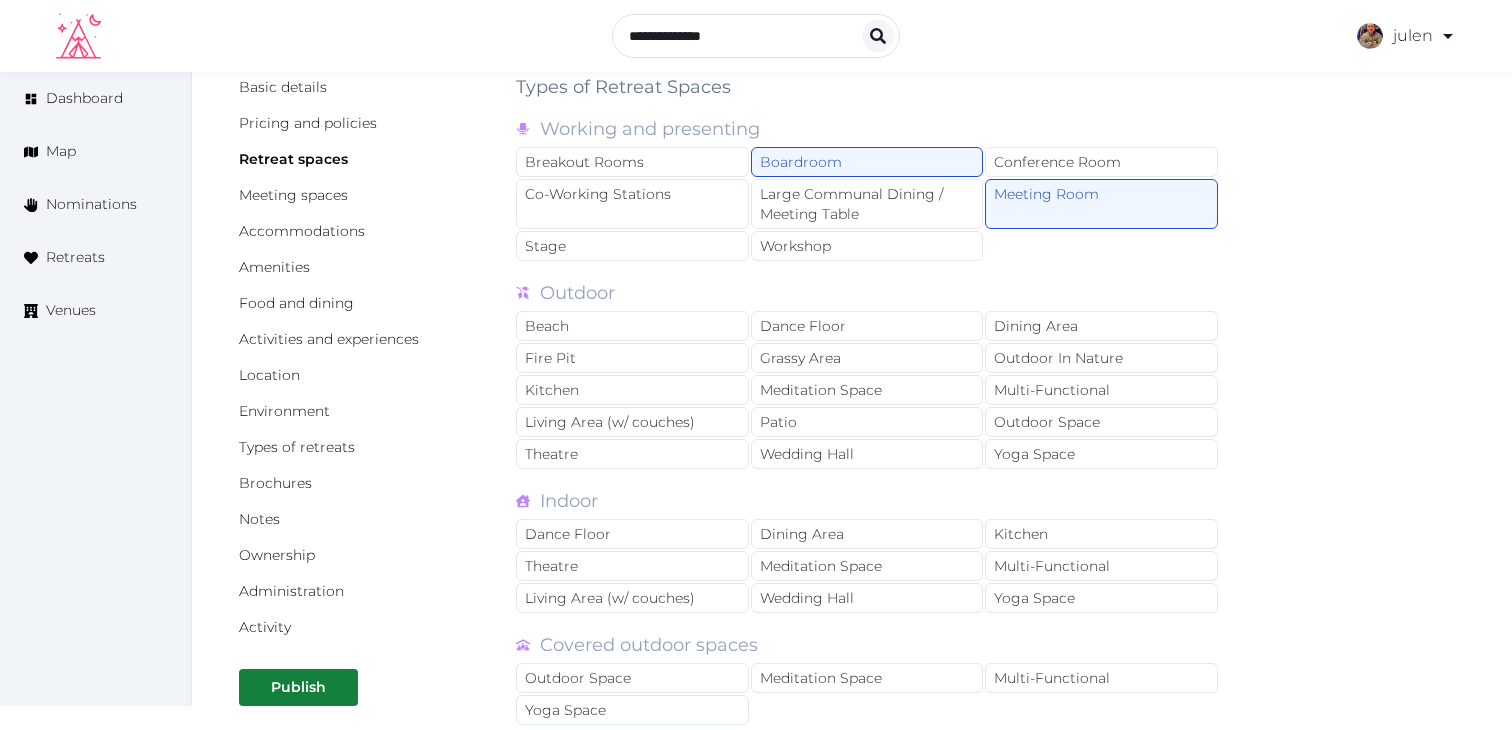 scroll, scrollTop: 140, scrollLeft: 0, axis: vertical 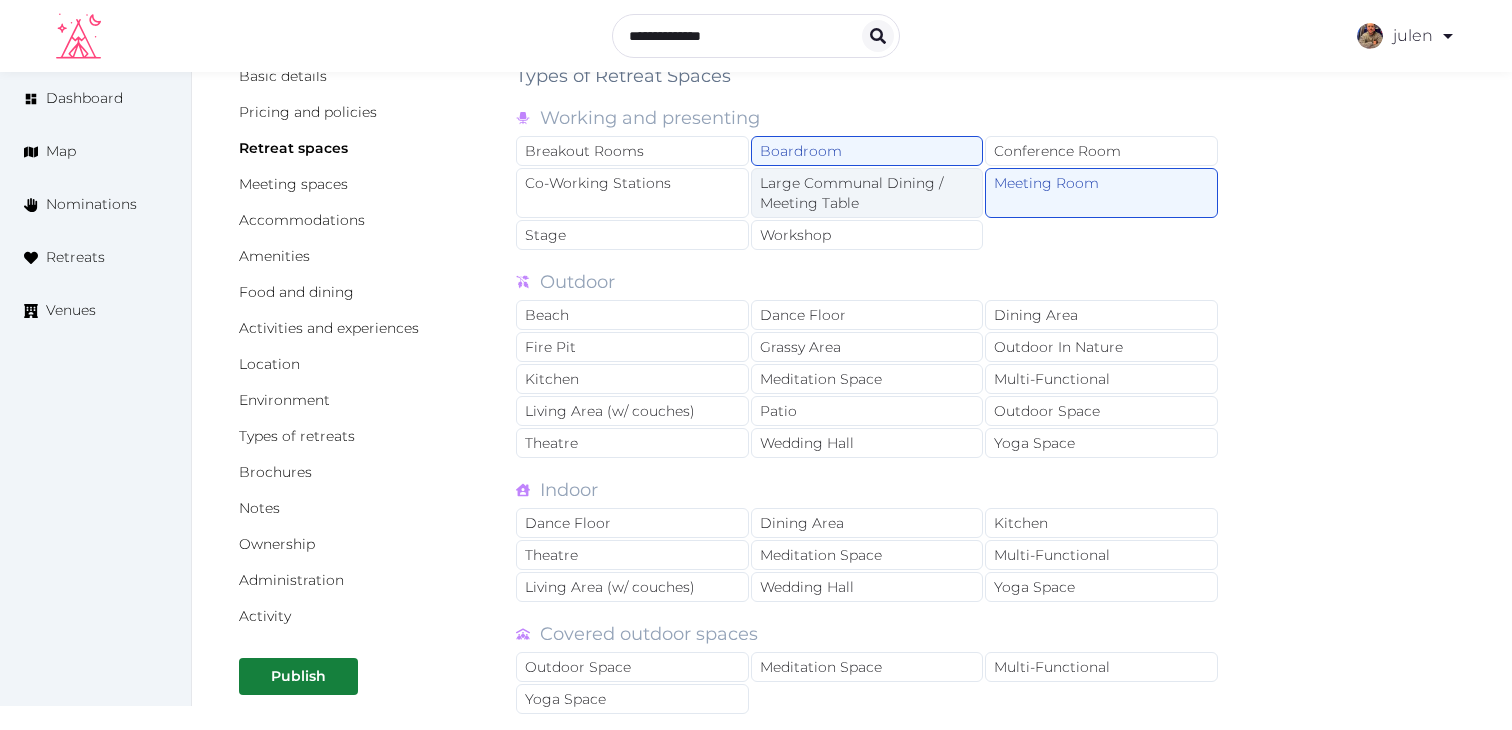 click on "Large Communal Dining / Meeting Table" at bounding box center (867, 193) 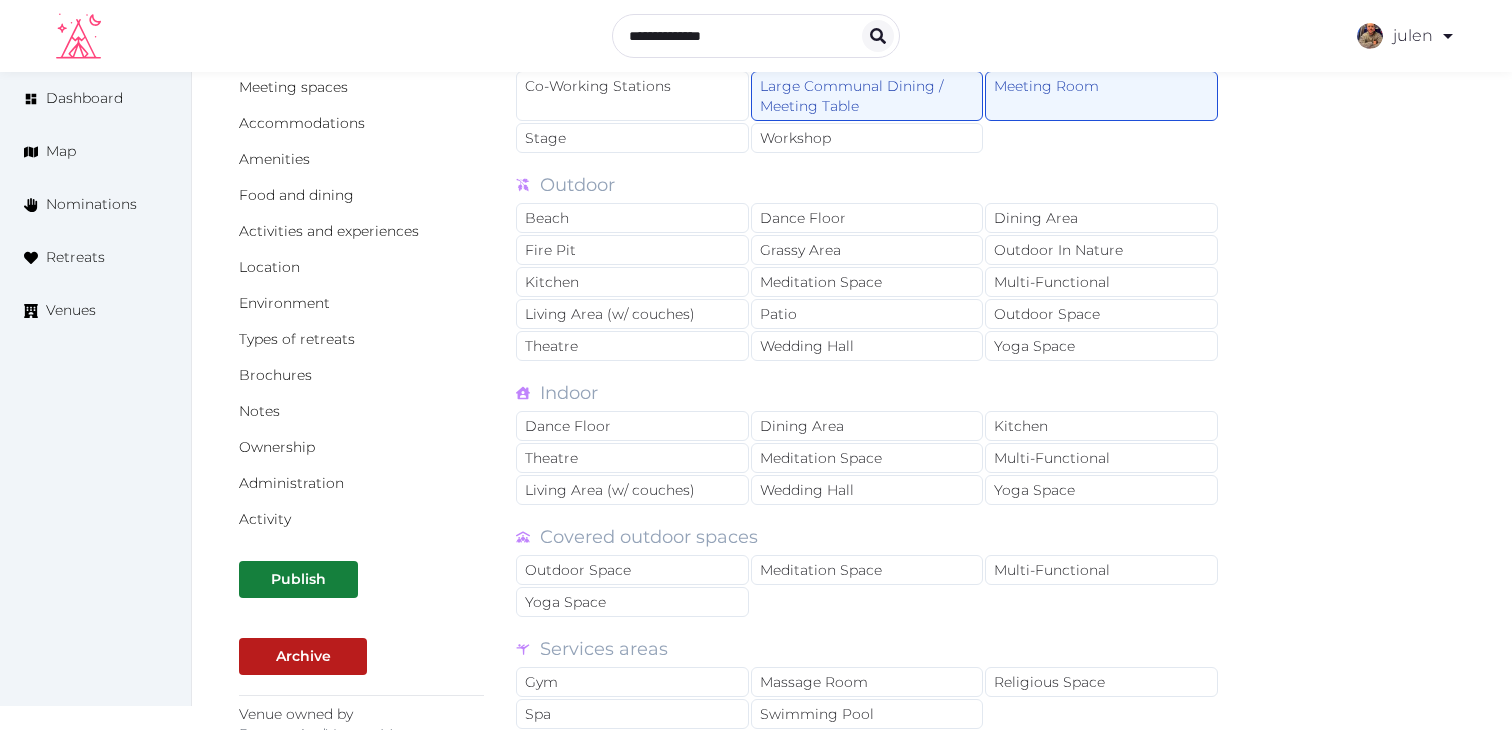 scroll, scrollTop: 246, scrollLeft: 0, axis: vertical 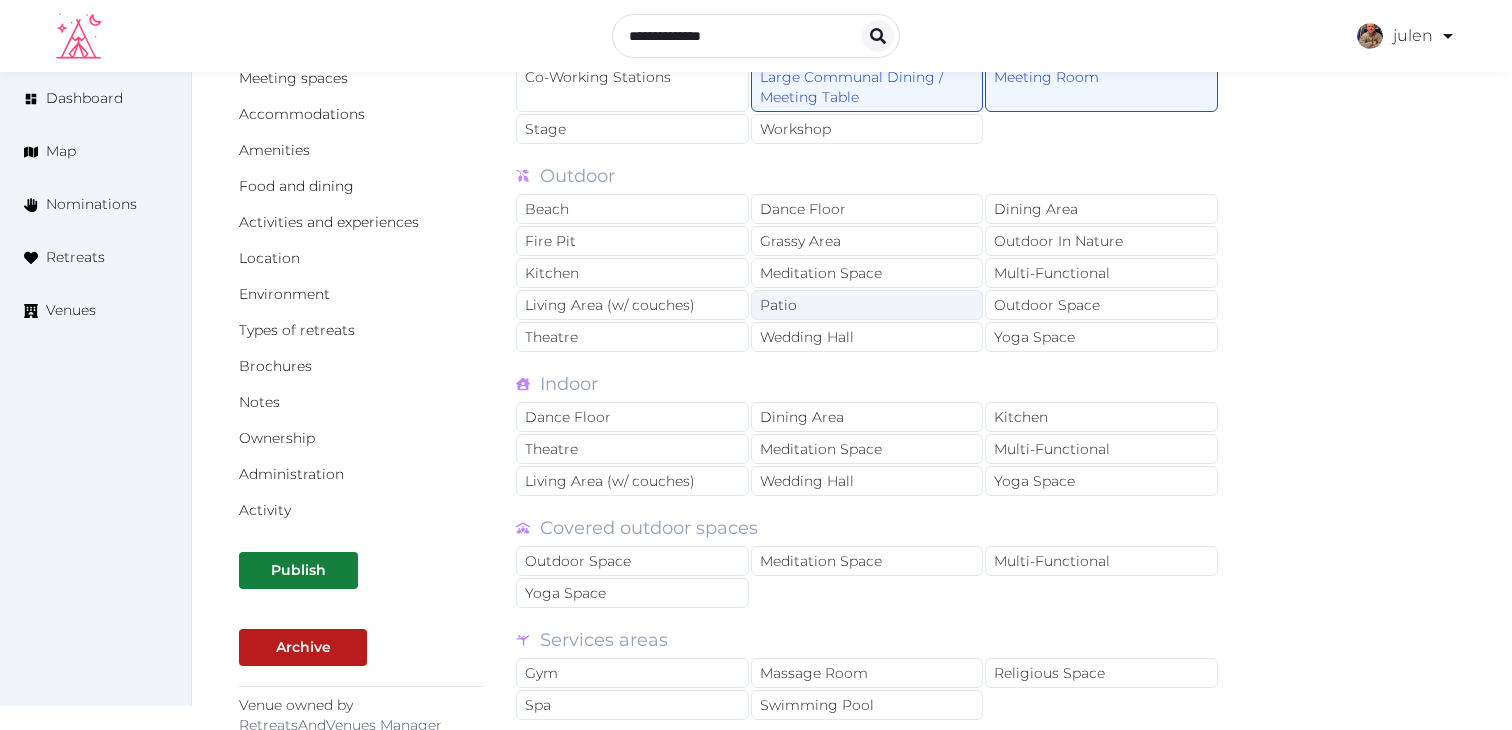 click on "Patio" at bounding box center (867, 305) 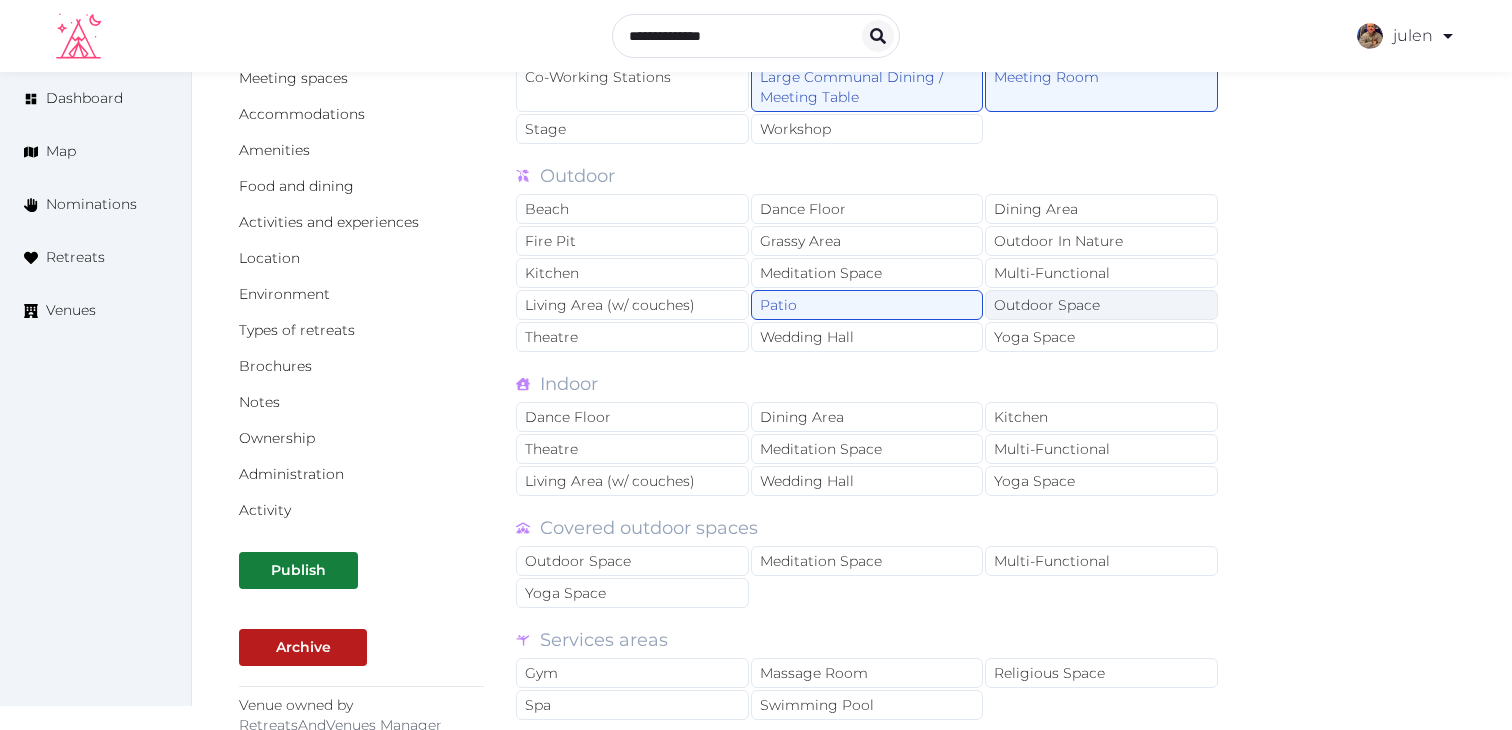 click on "Outdoor Space" at bounding box center (1101, 305) 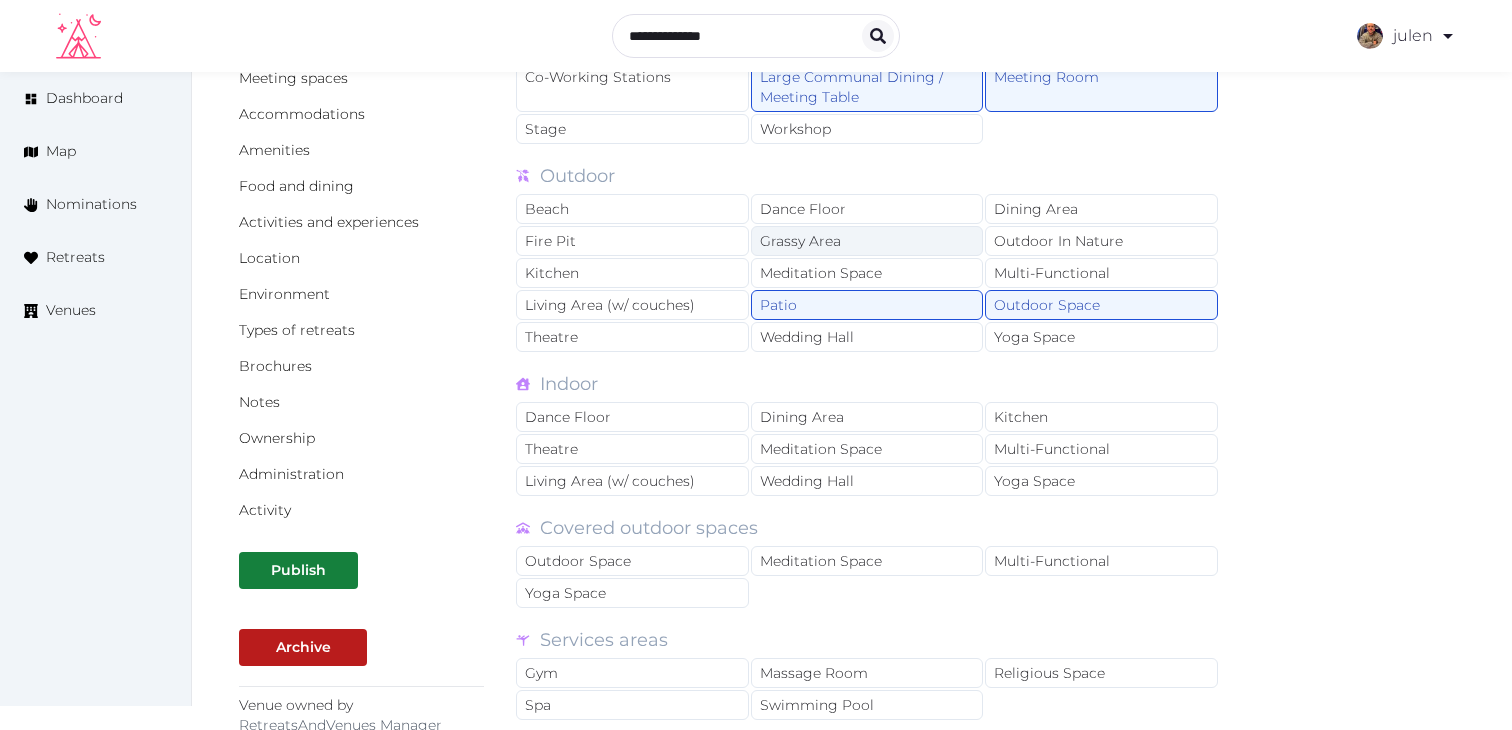 click on "Grassy Area" at bounding box center [867, 241] 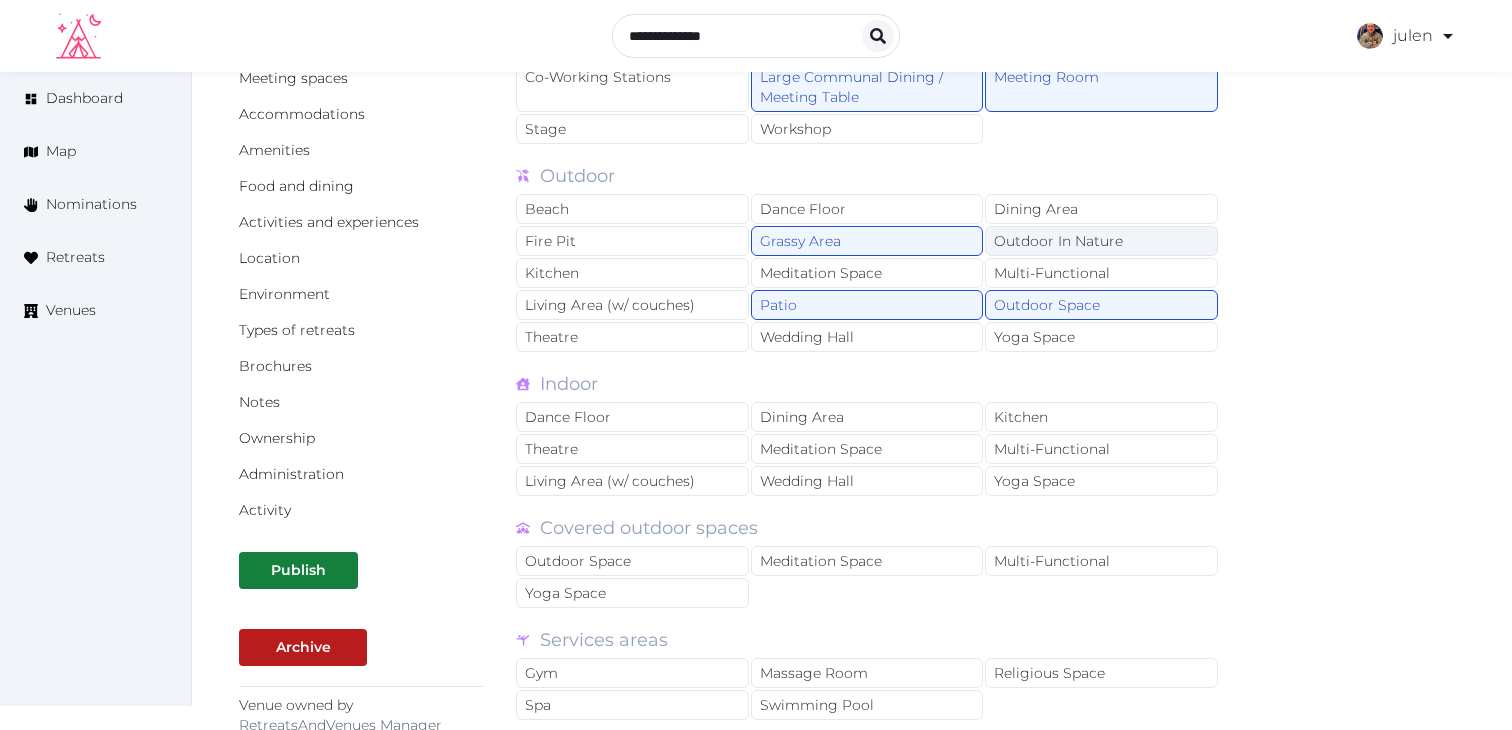click on "Outdoor In Nature" at bounding box center [1101, 241] 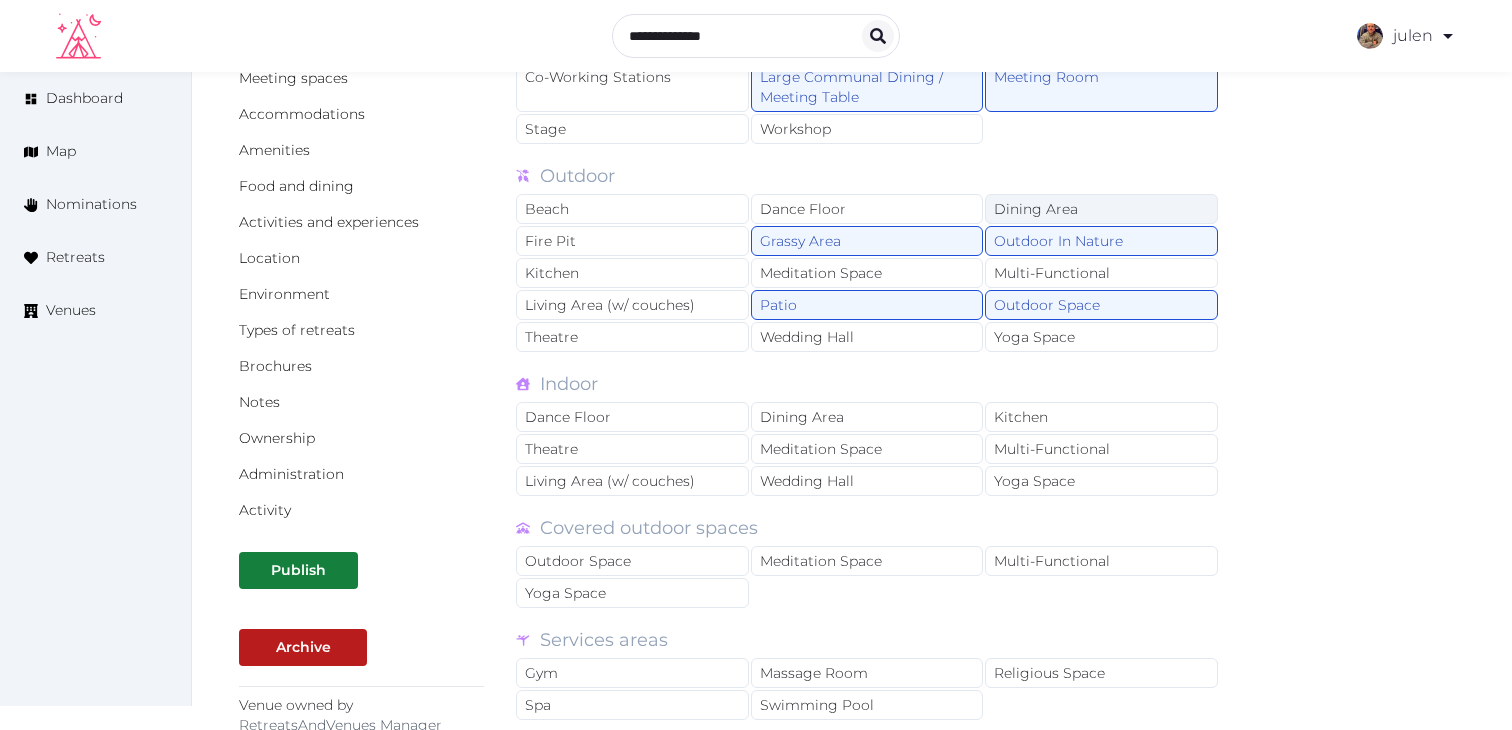 click on "Dining Area" at bounding box center [1101, 209] 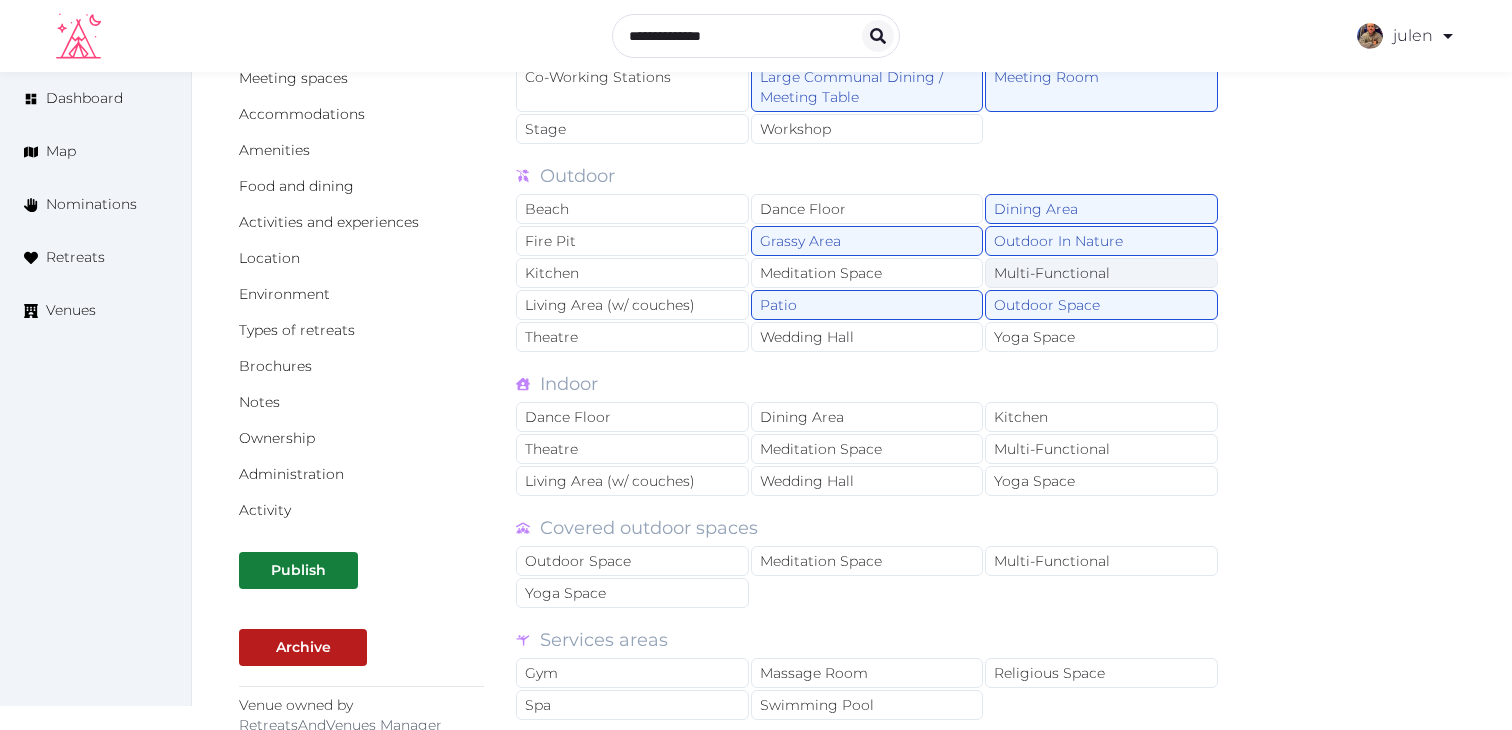click on "Multi-Functional" at bounding box center [1101, 273] 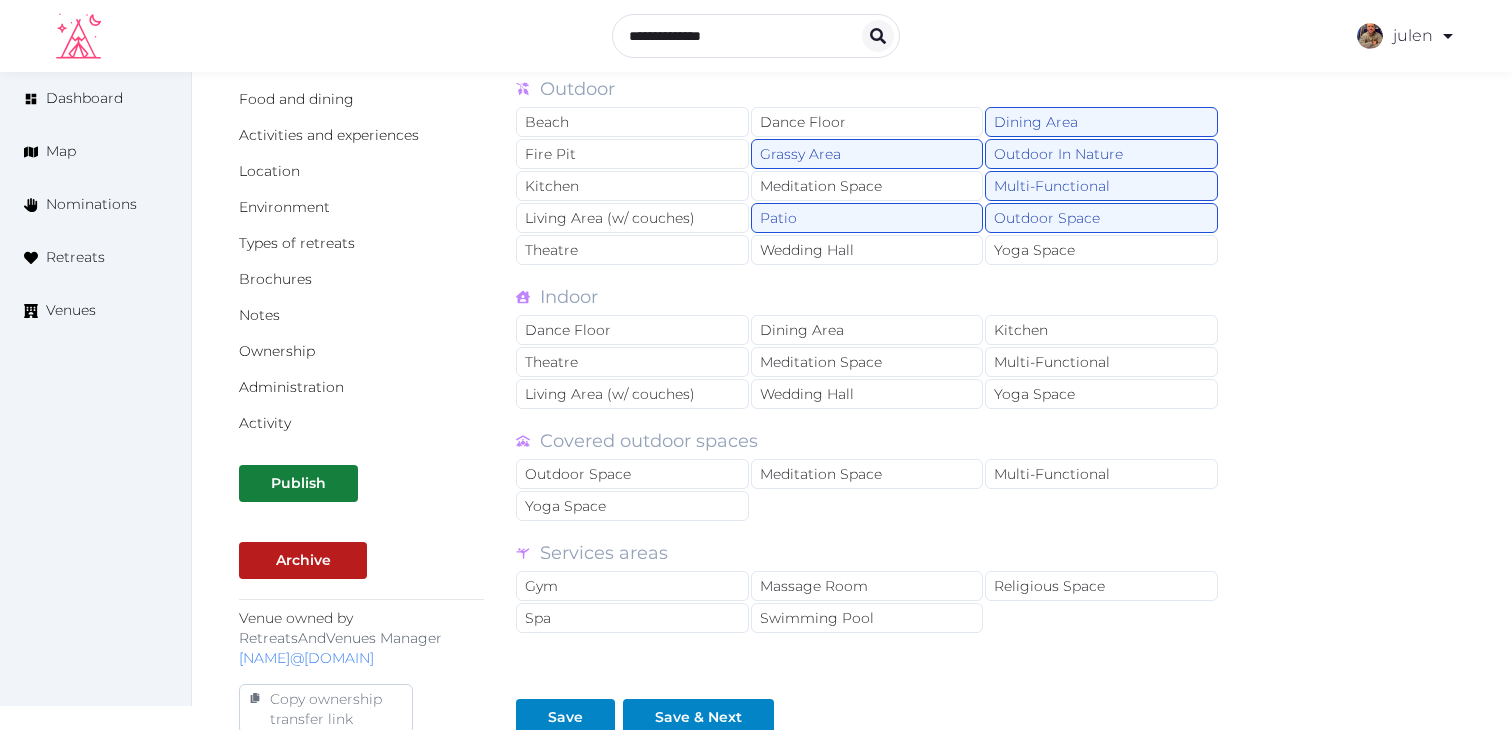scroll, scrollTop: 336, scrollLeft: 0, axis: vertical 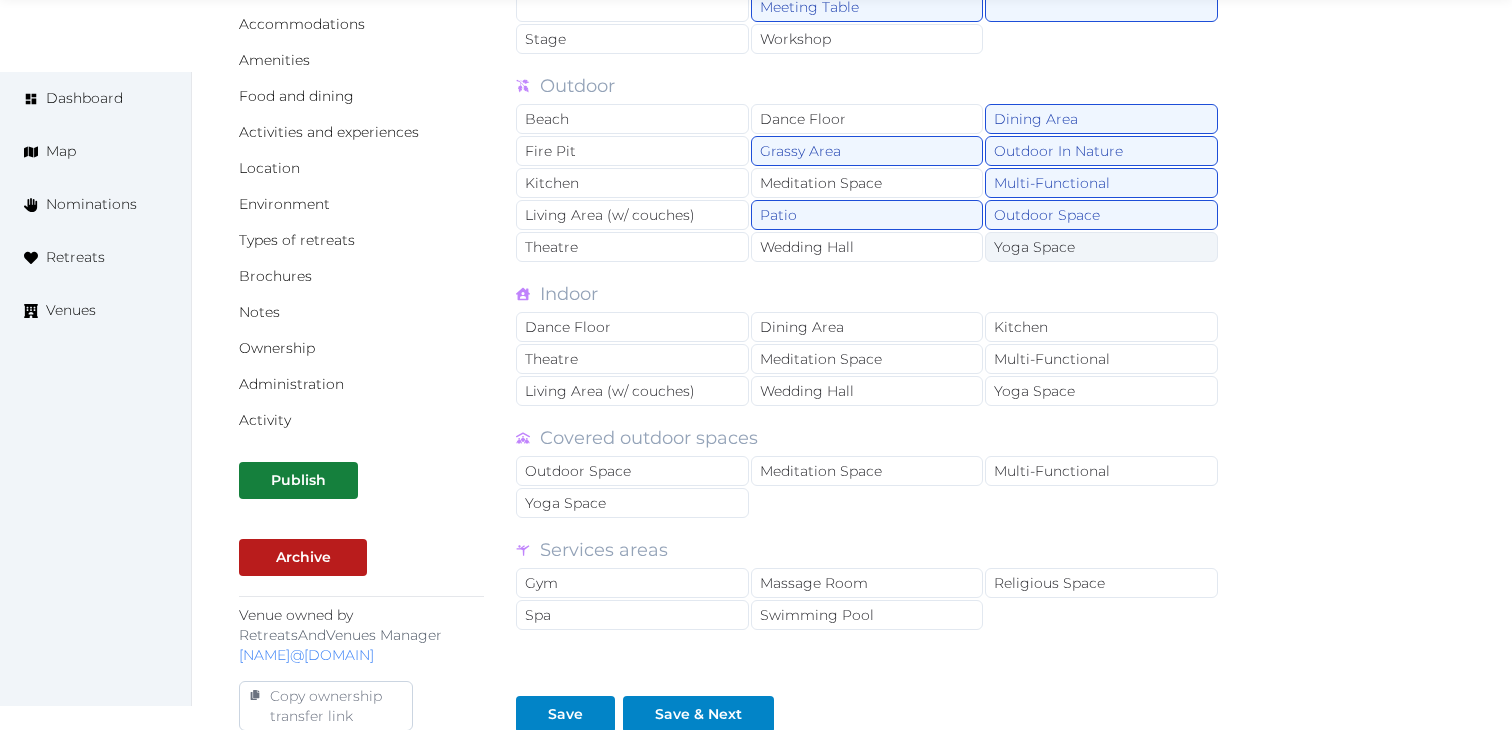 click on "Yoga Space" at bounding box center (1101, 247) 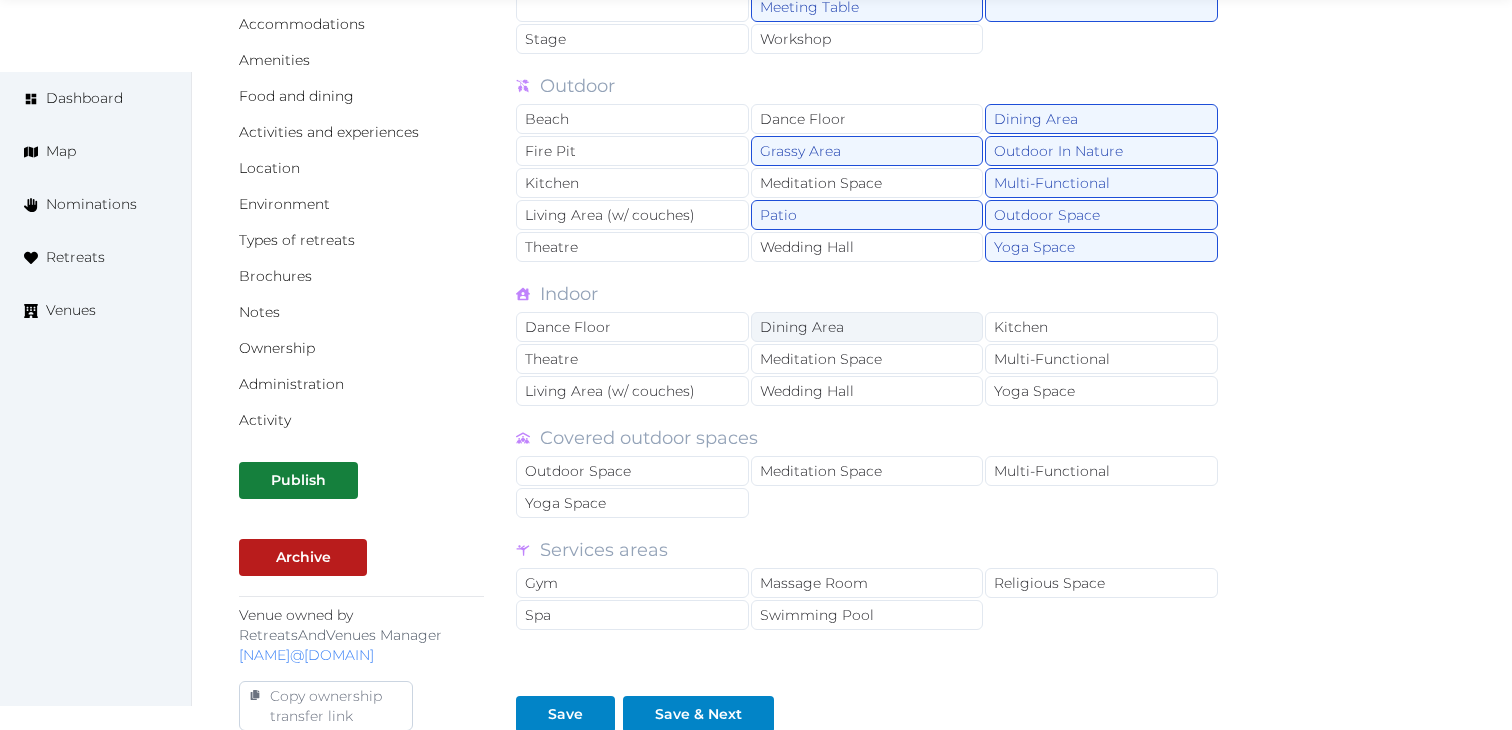 click on "Dining Area" at bounding box center [867, 327] 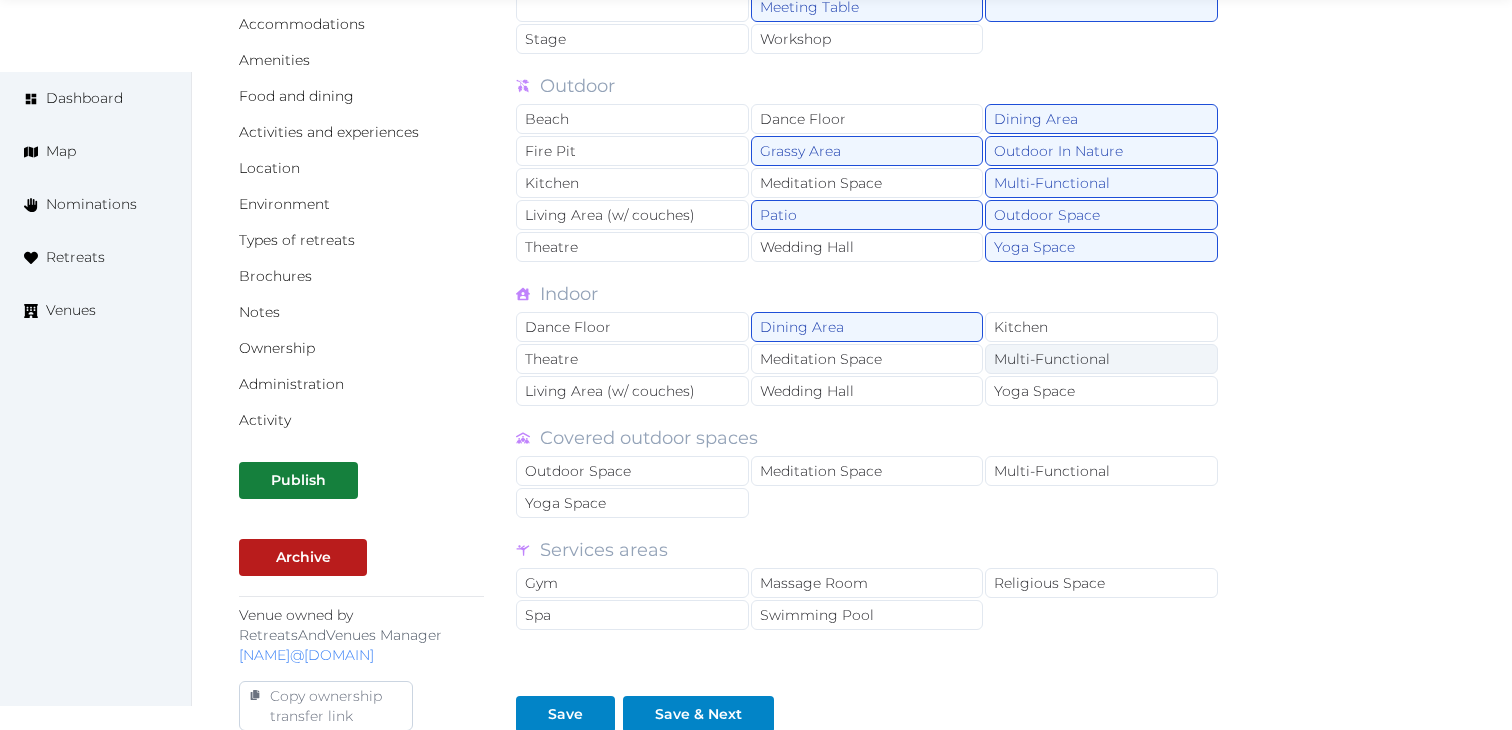click on "Multi-Functional" at bounding box center [1101, 359] 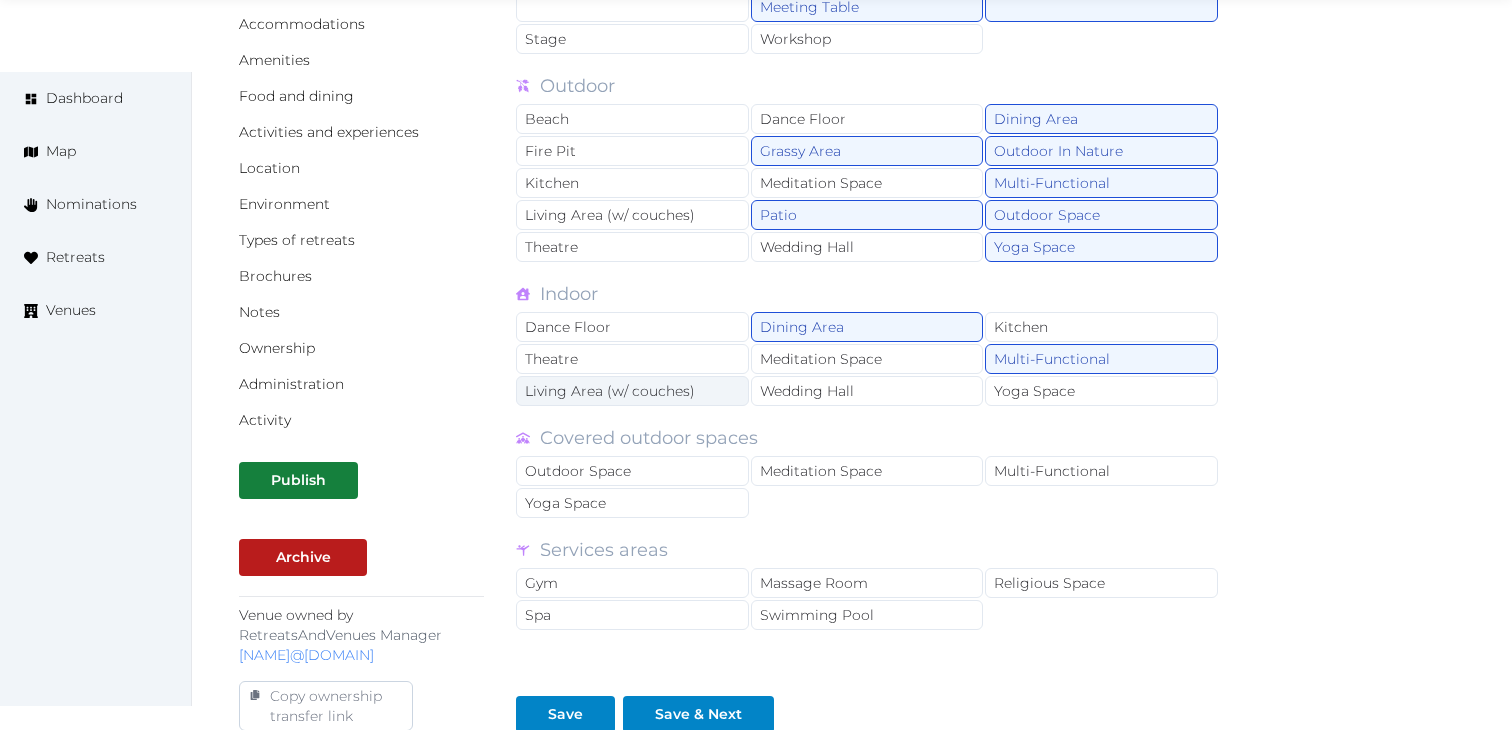 click on "Living Area (w/ couches)" at bounding box center [632, 391] 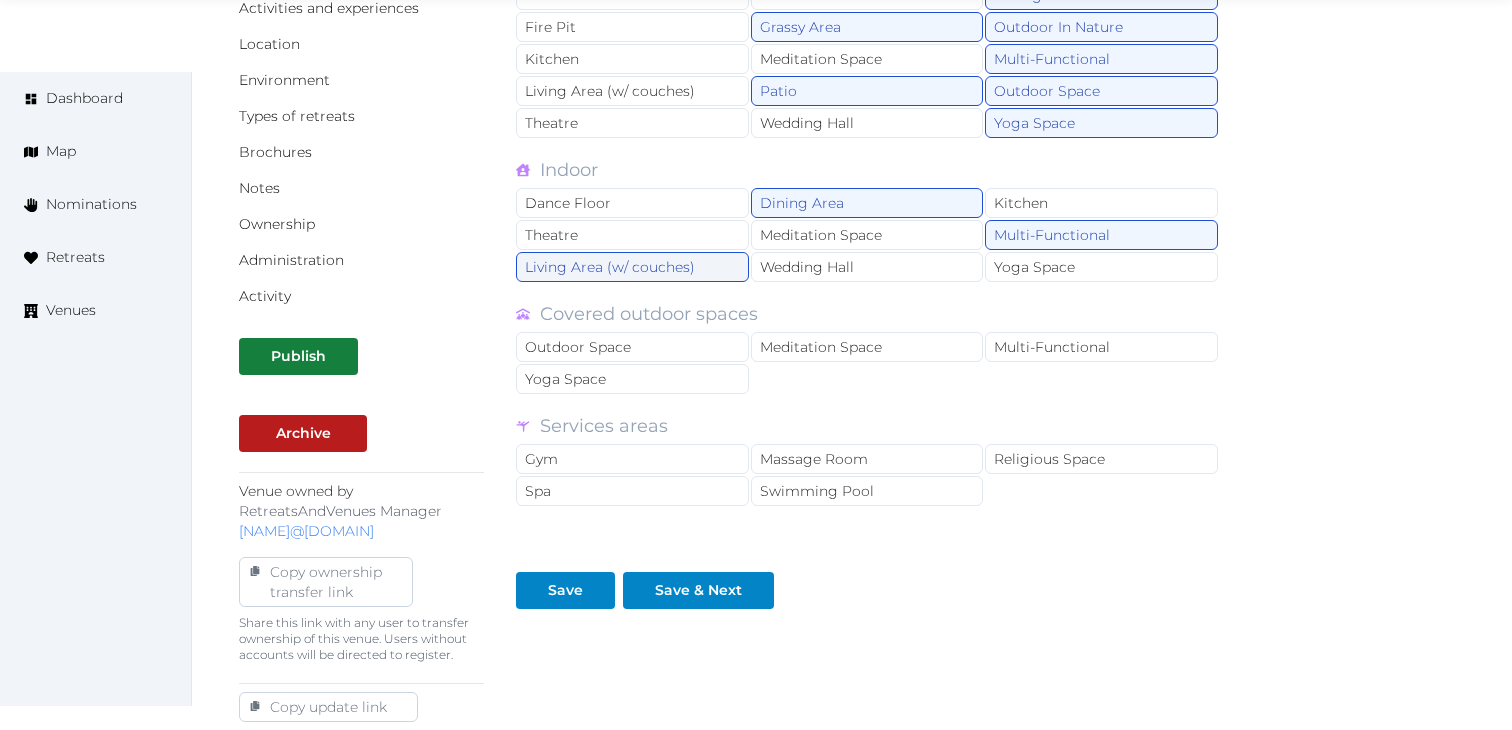 scroll, scrollTop: 489, scrollLeft: 0, axis: vertical 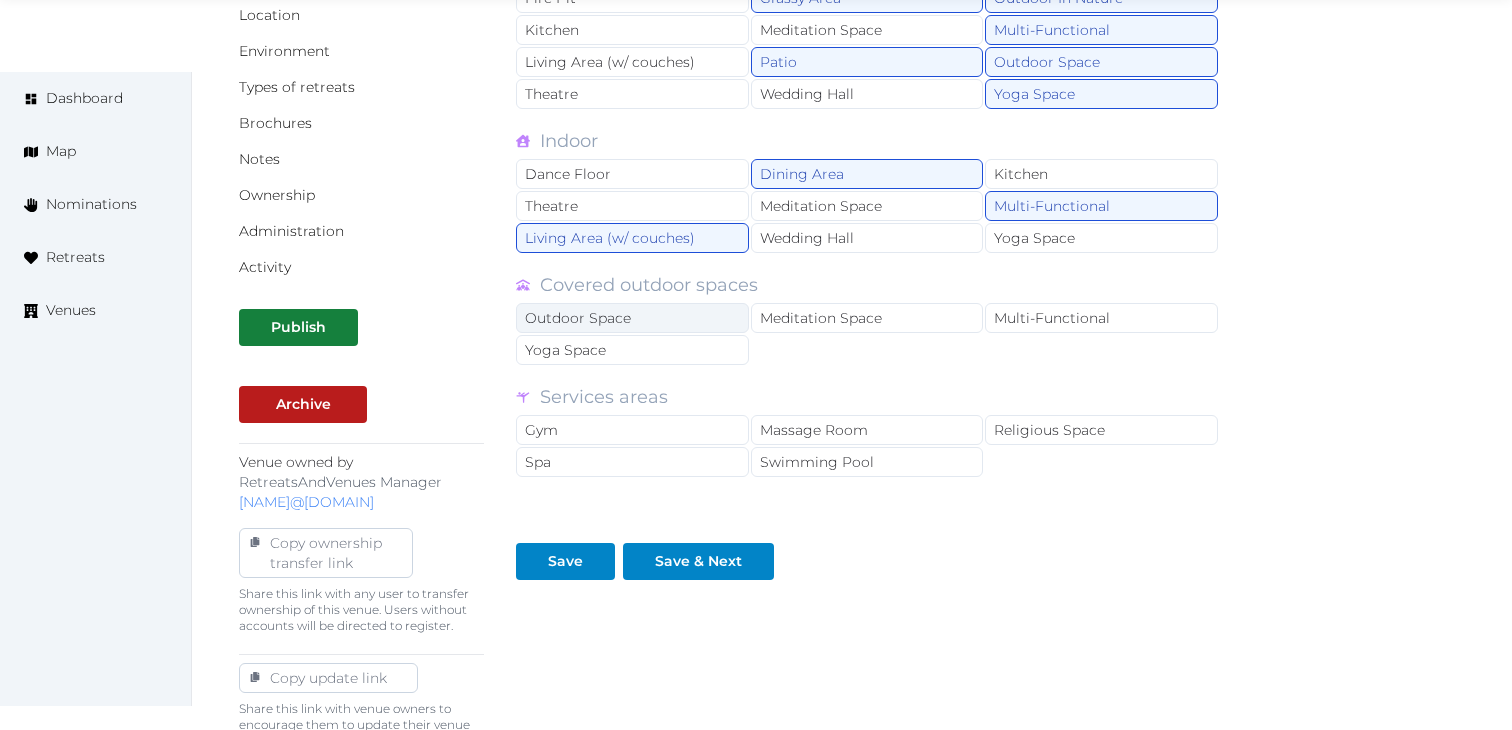 click on "Outdoor Space" at bounding box center [632, 318] 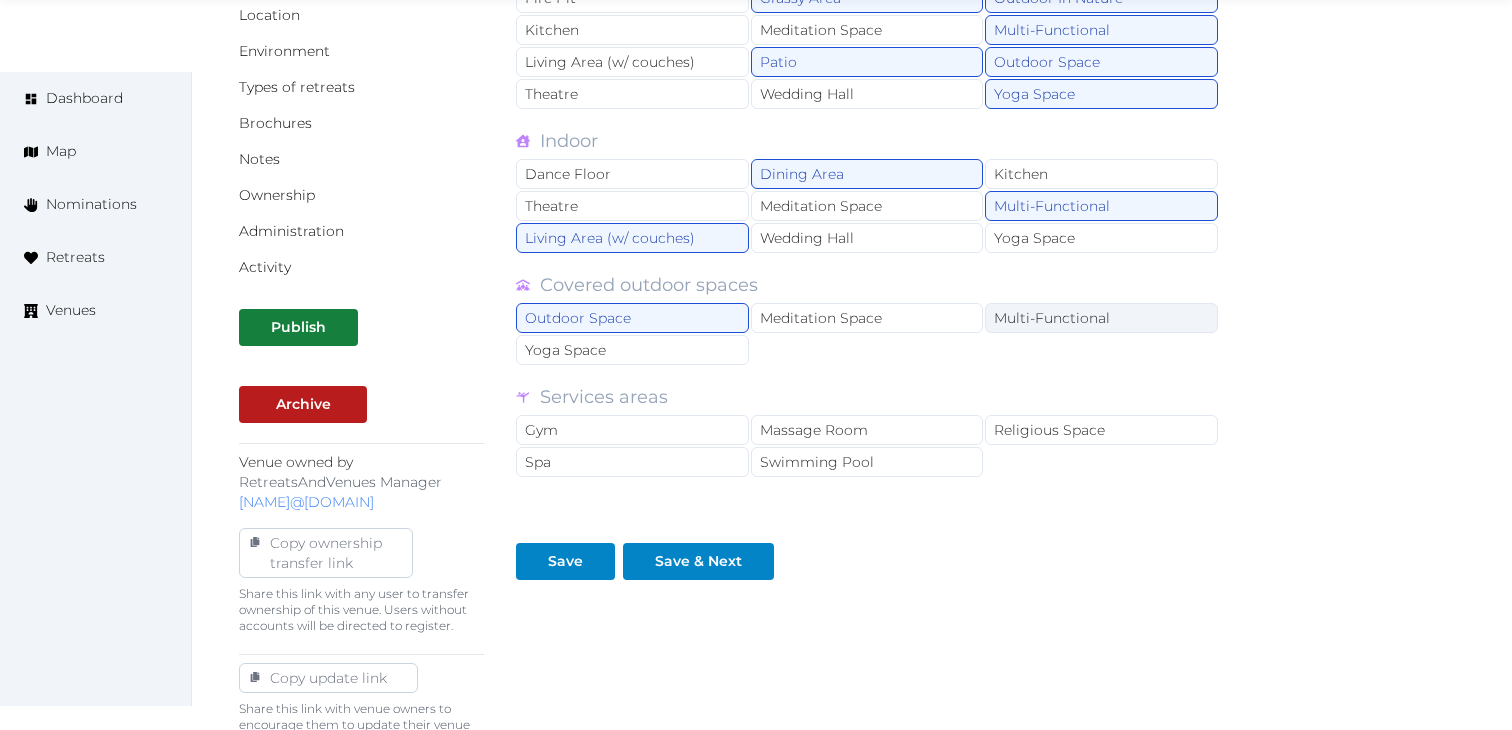 click on "Multi-Functional" at bounding box center [1101, 318] 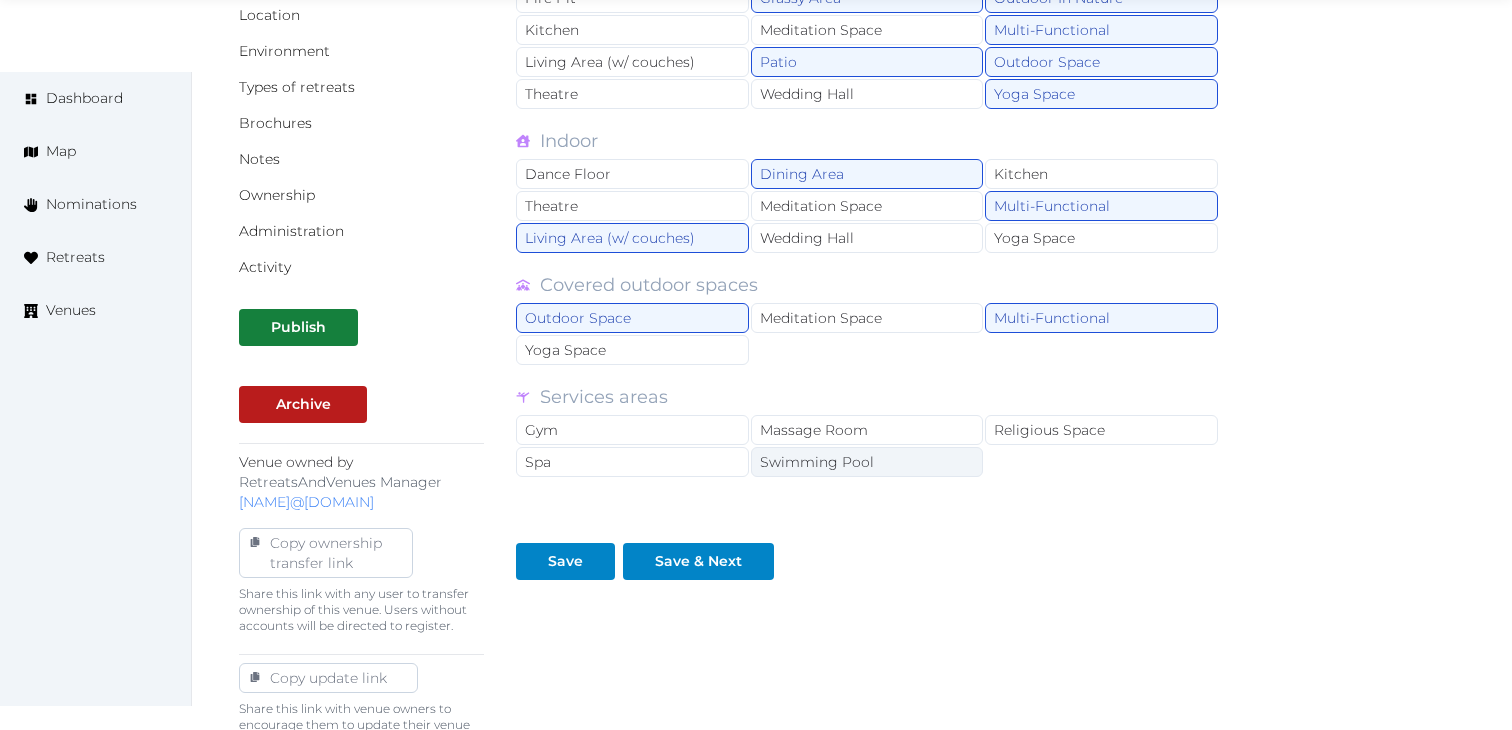 click on "Swimming Pool" at bounding box center [867, 462] 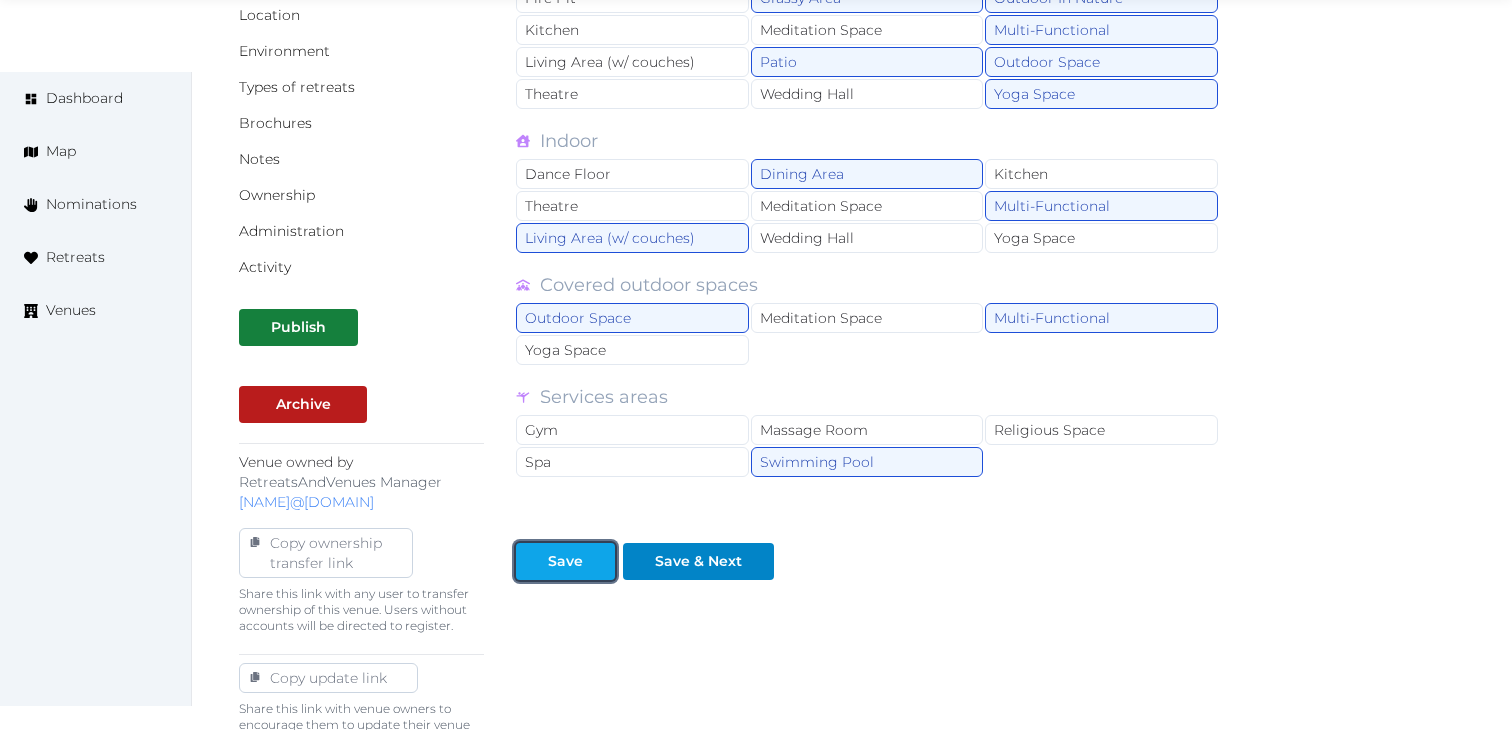 click on "Save" at bounding box center (565, 561) 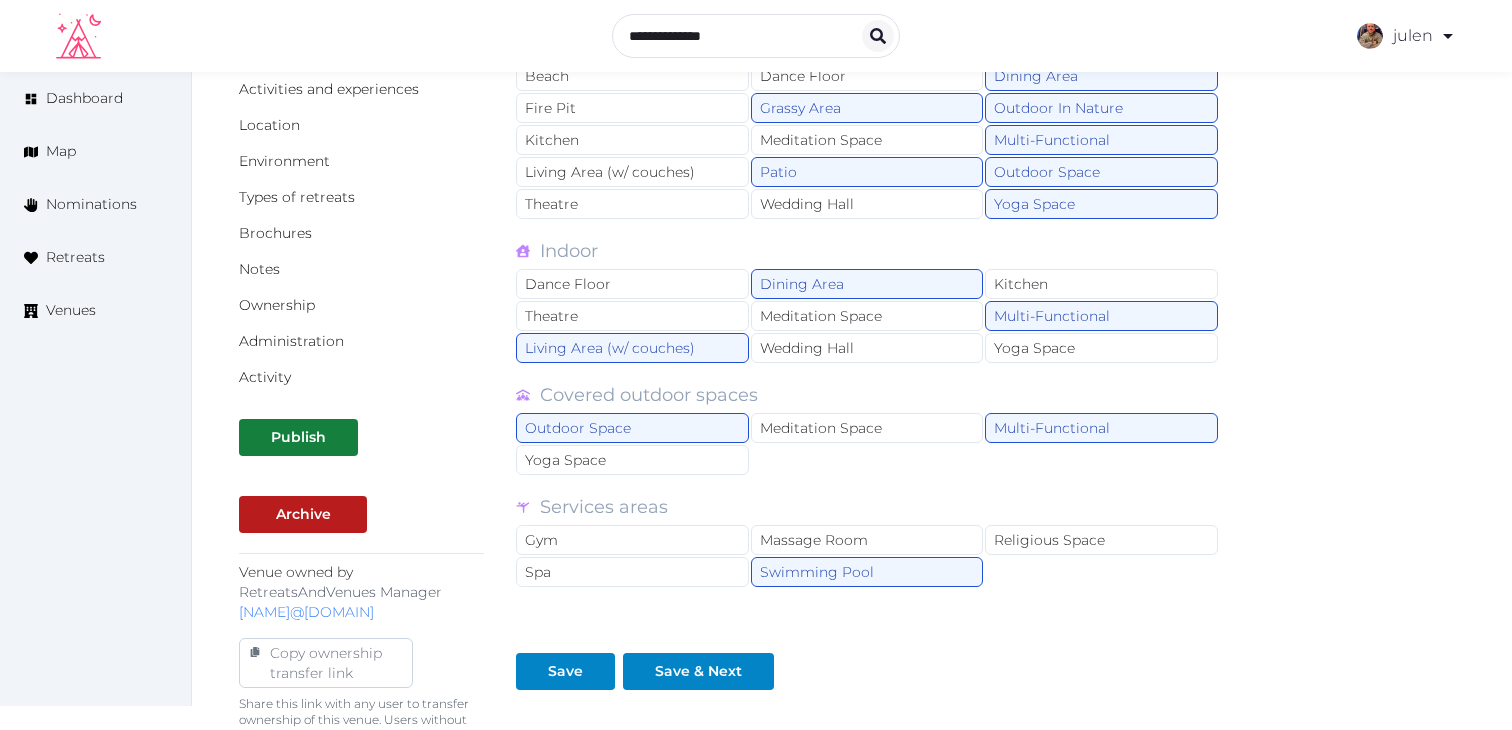 scroll, scrollTop: 376, scrollLeft: 0, axis: vertical 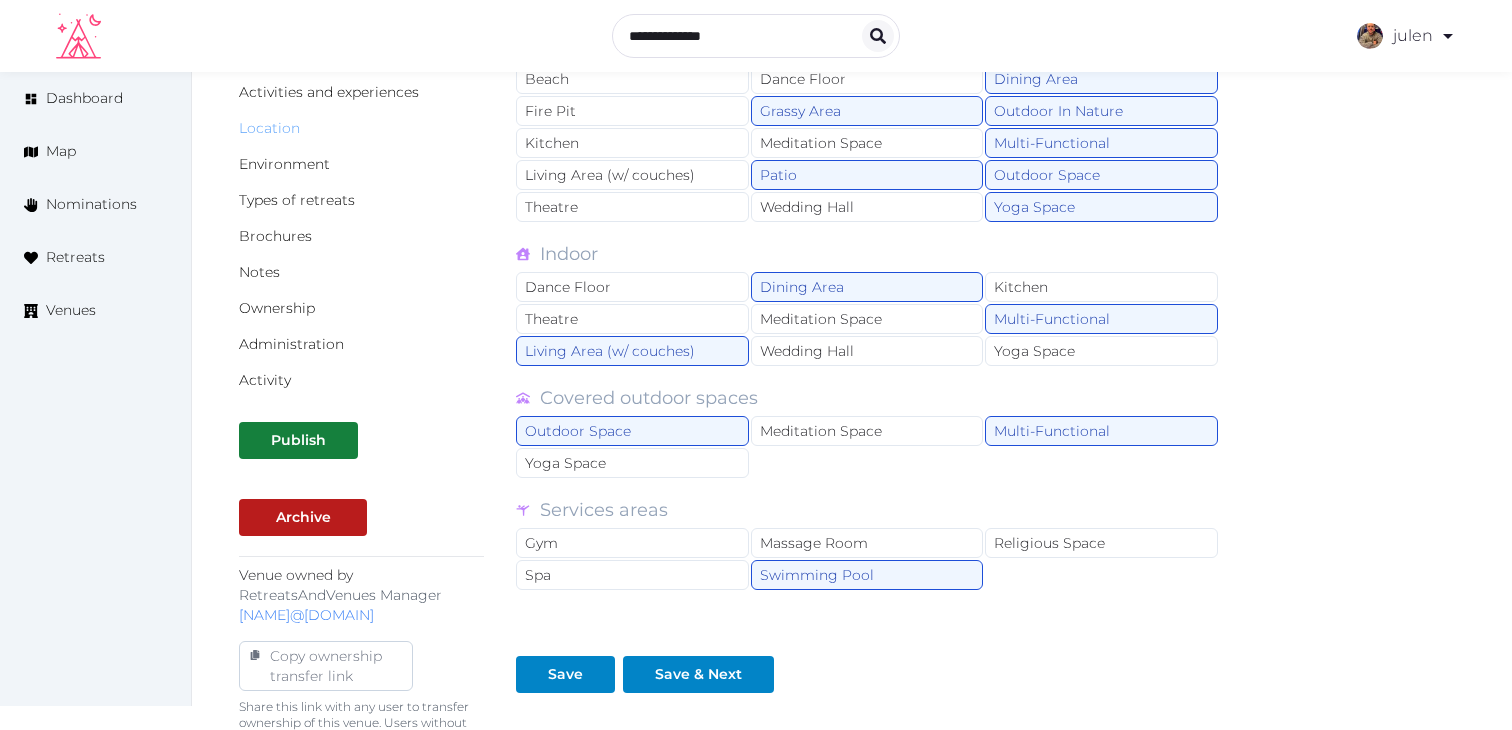 click on "Location" at bounding box center (269, 128) 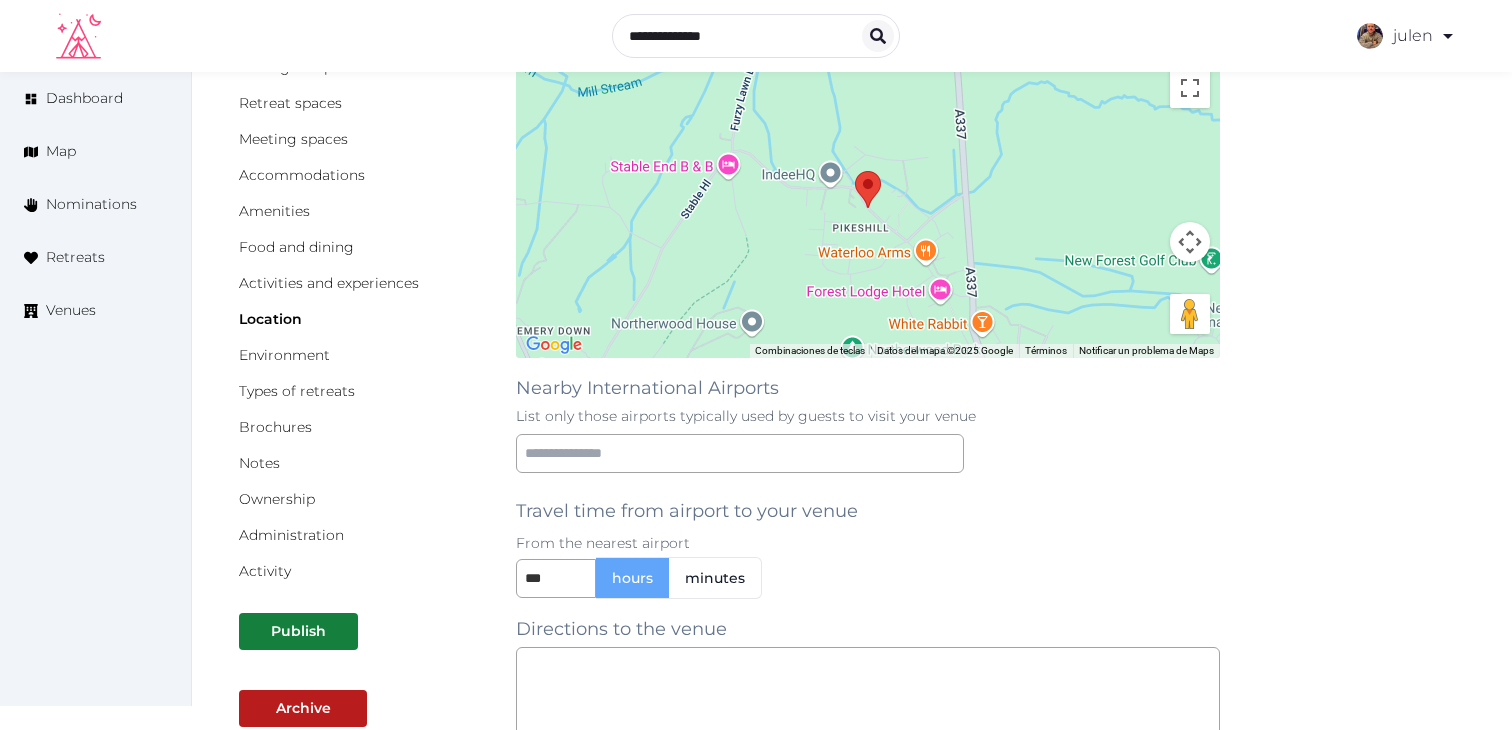 scroll, scrollTop: 208, scrollLeft: 0, axis: vertical 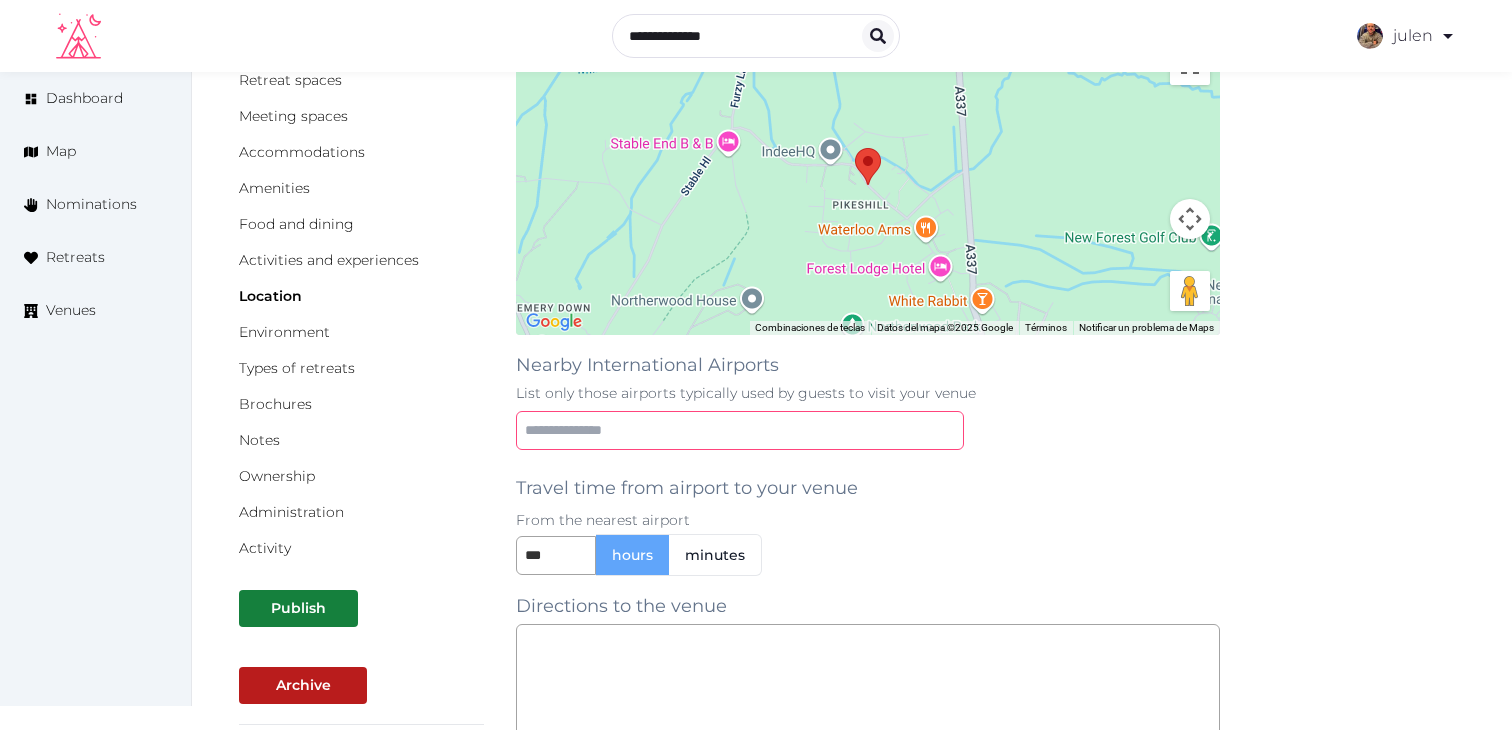 click at bounding box center [740, 430] 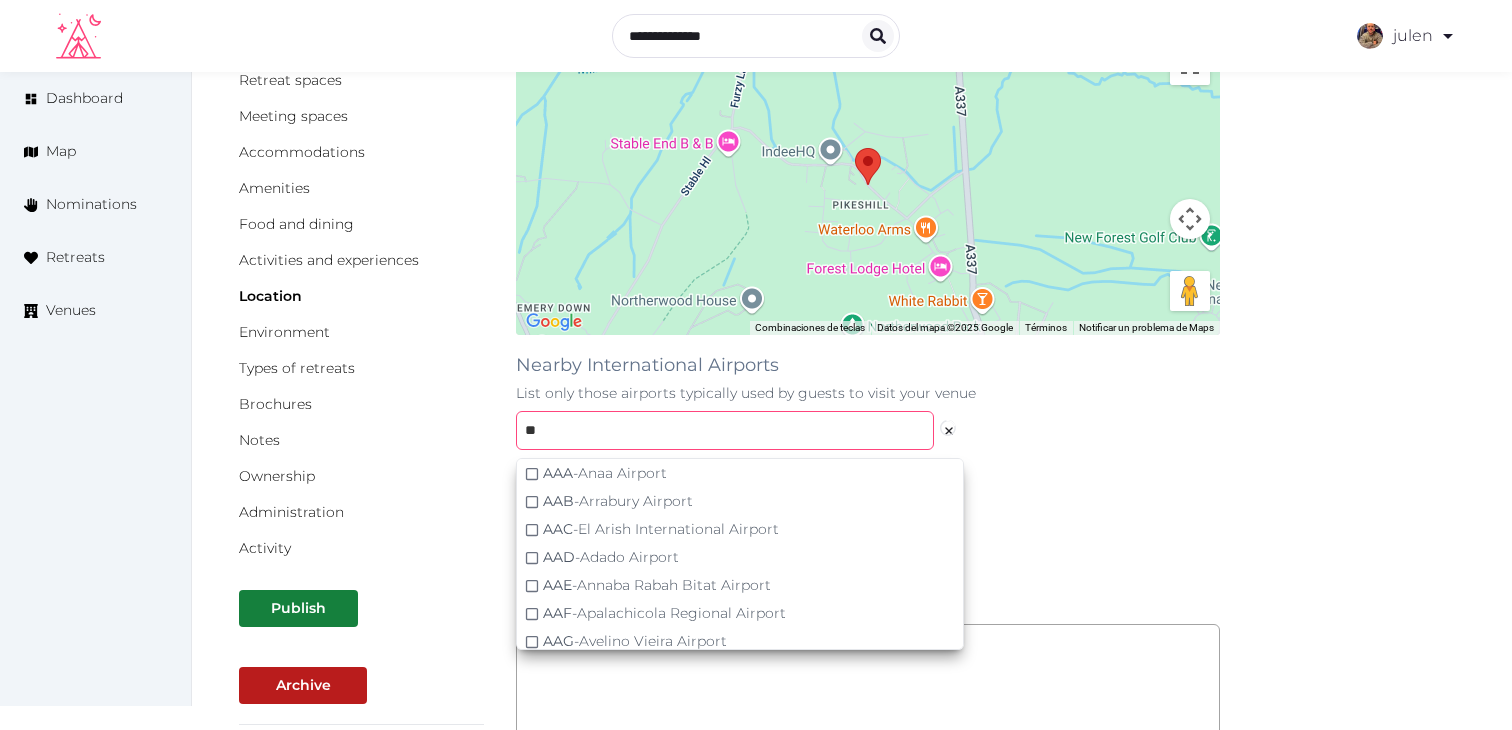 type on "*" 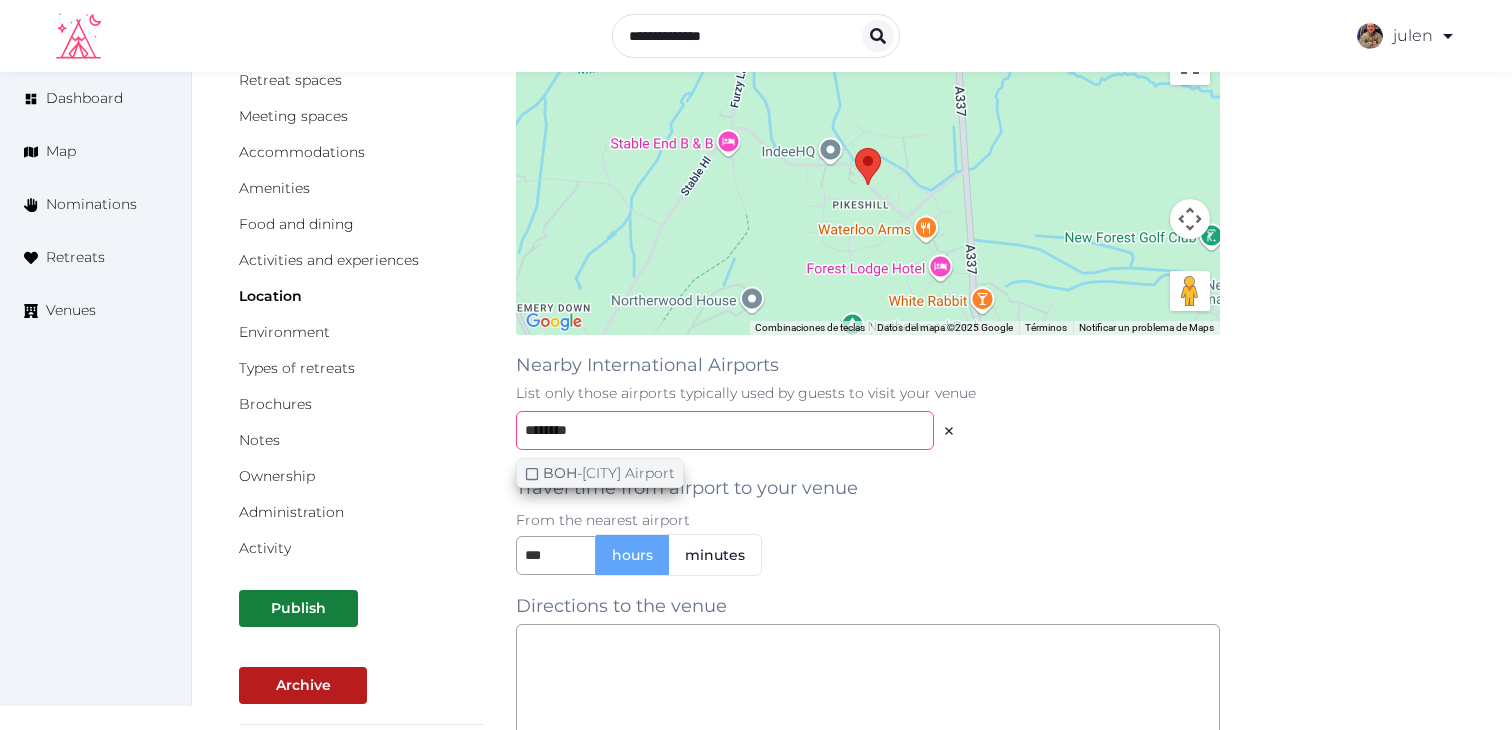 type on "********" 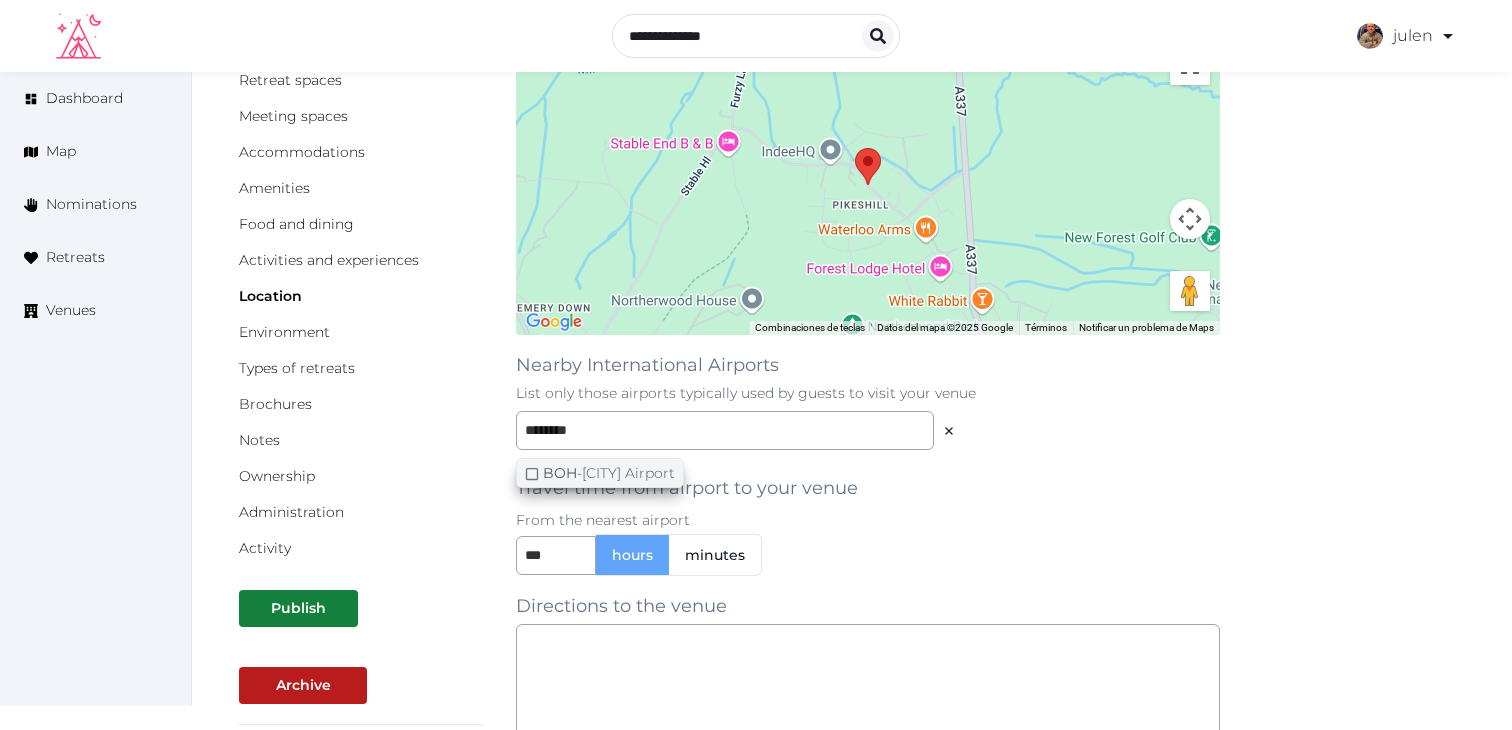 click 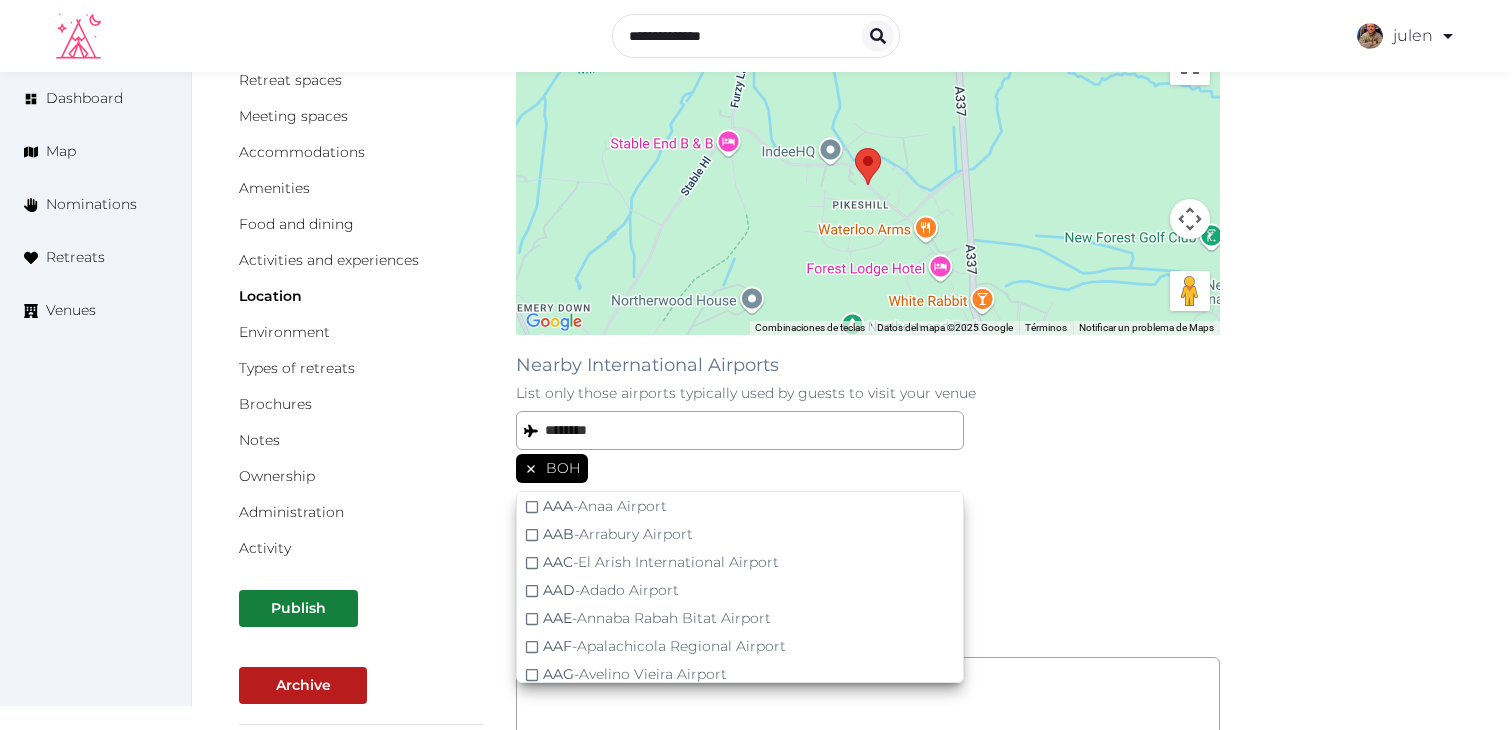 click on "Travel time from airport to your venue From the nearest airport *** hours minutes" at bounding box center [868, 550] 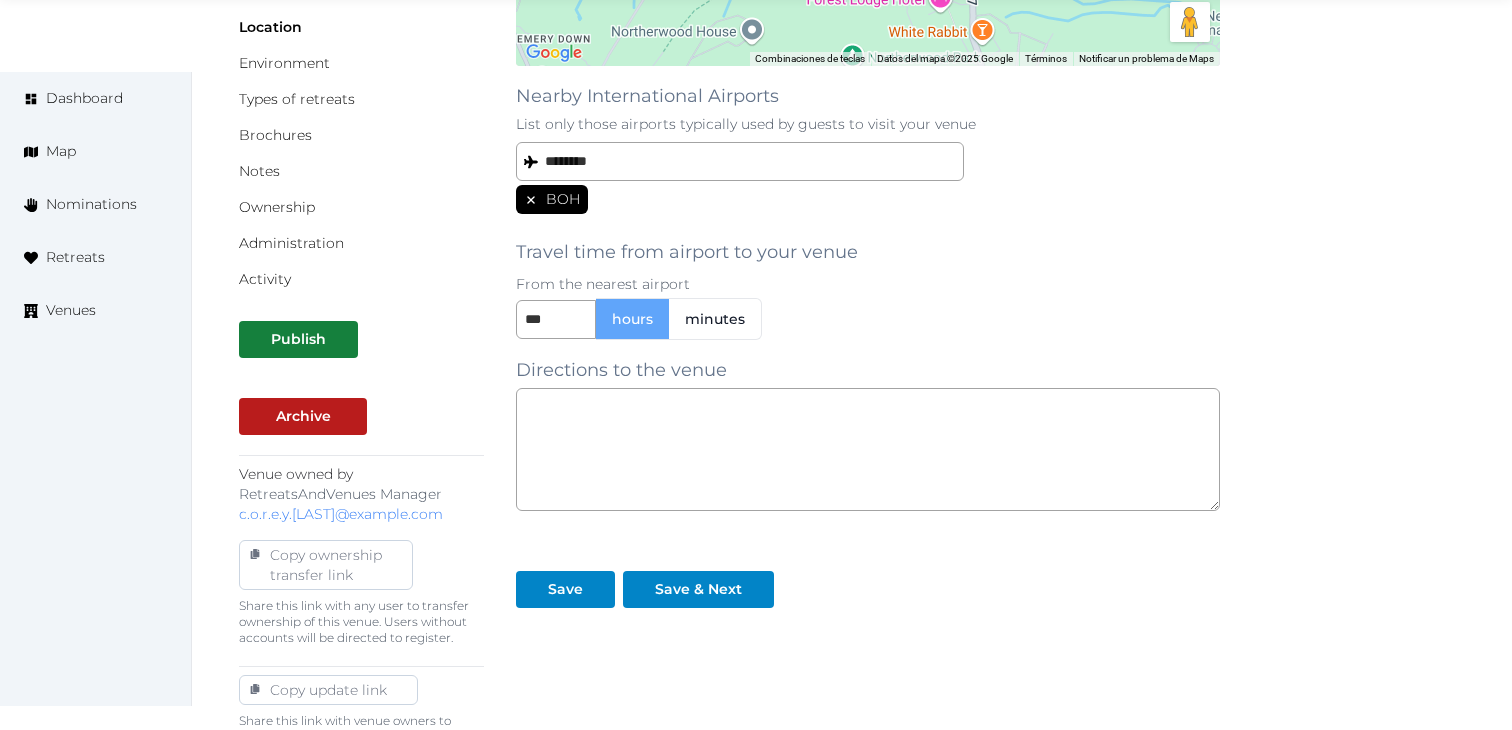 scroll, scrollTop: 524, scrollLeft: 0, axis: vertical 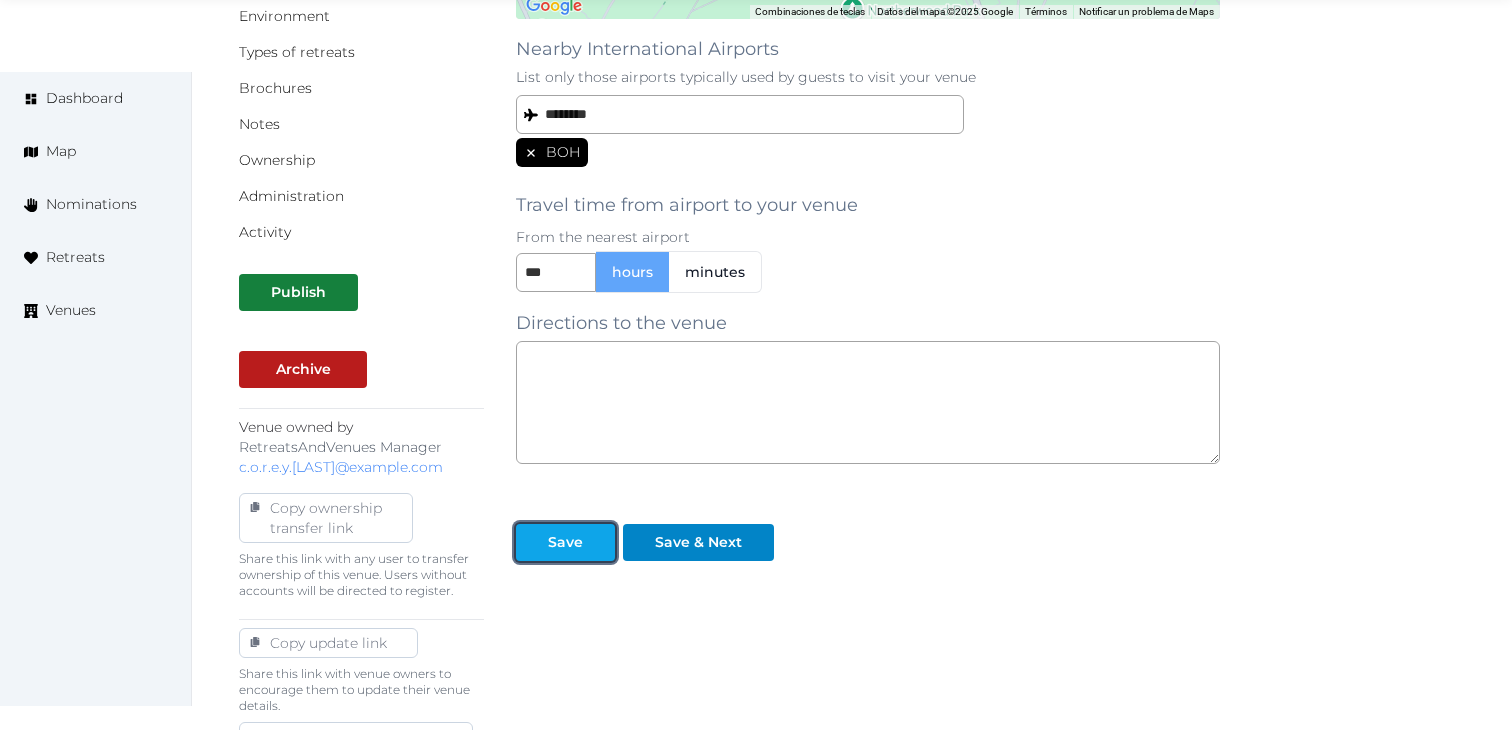 click on "Save" at bounding box center (565, 542) 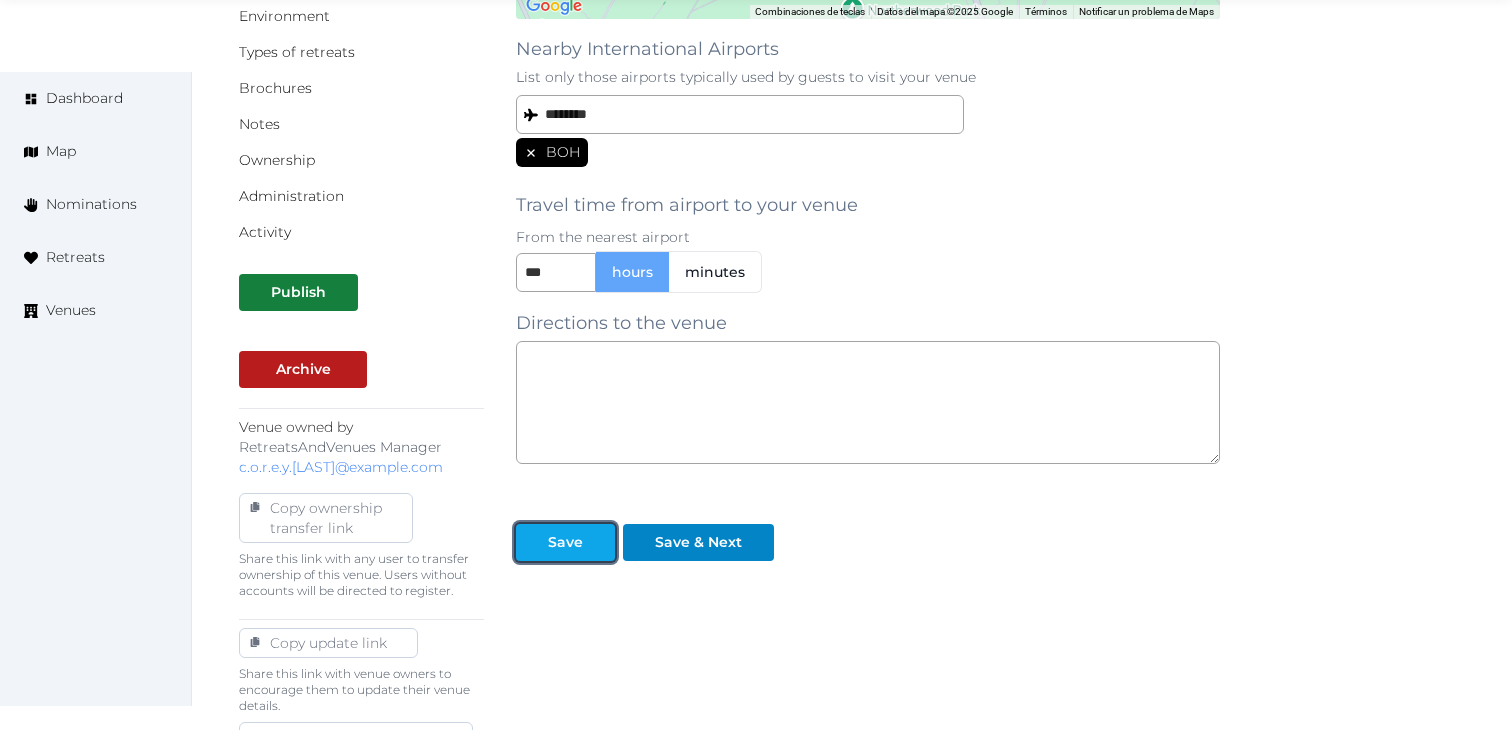 click on "Save" at bounding box center (565, 542) 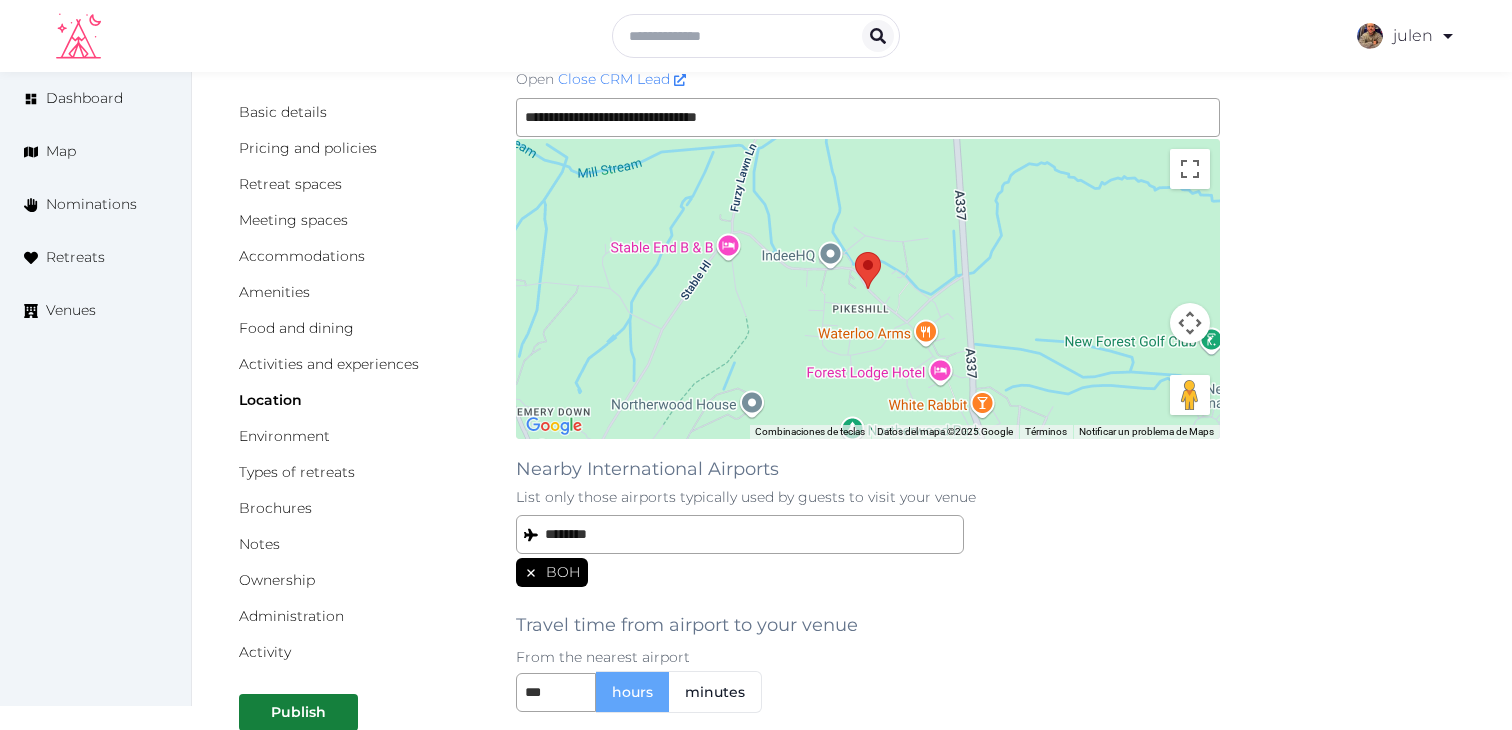 scroll, scrollTop: 0, scrollLeft: 0, axis: both 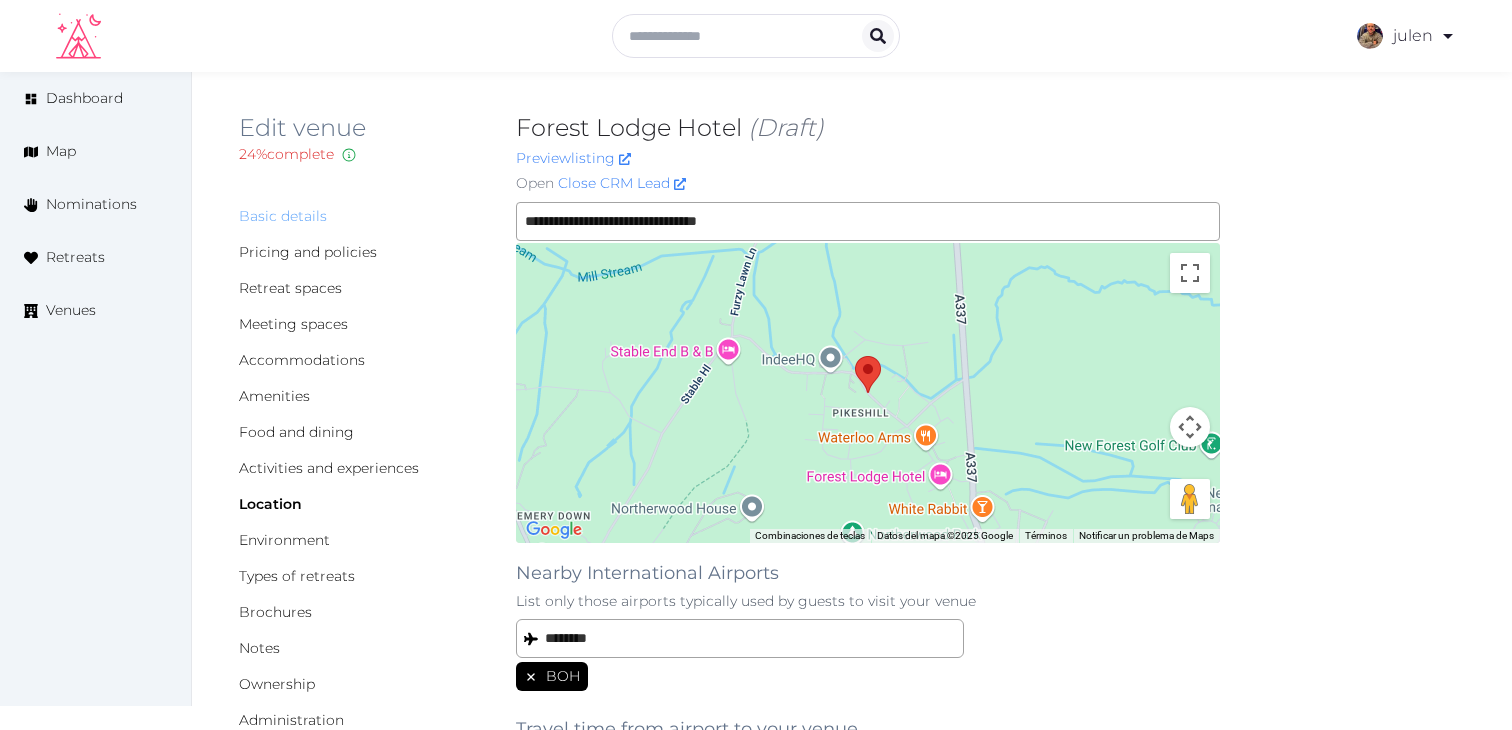 click on "Basic details" at bounding box center [283, 216] 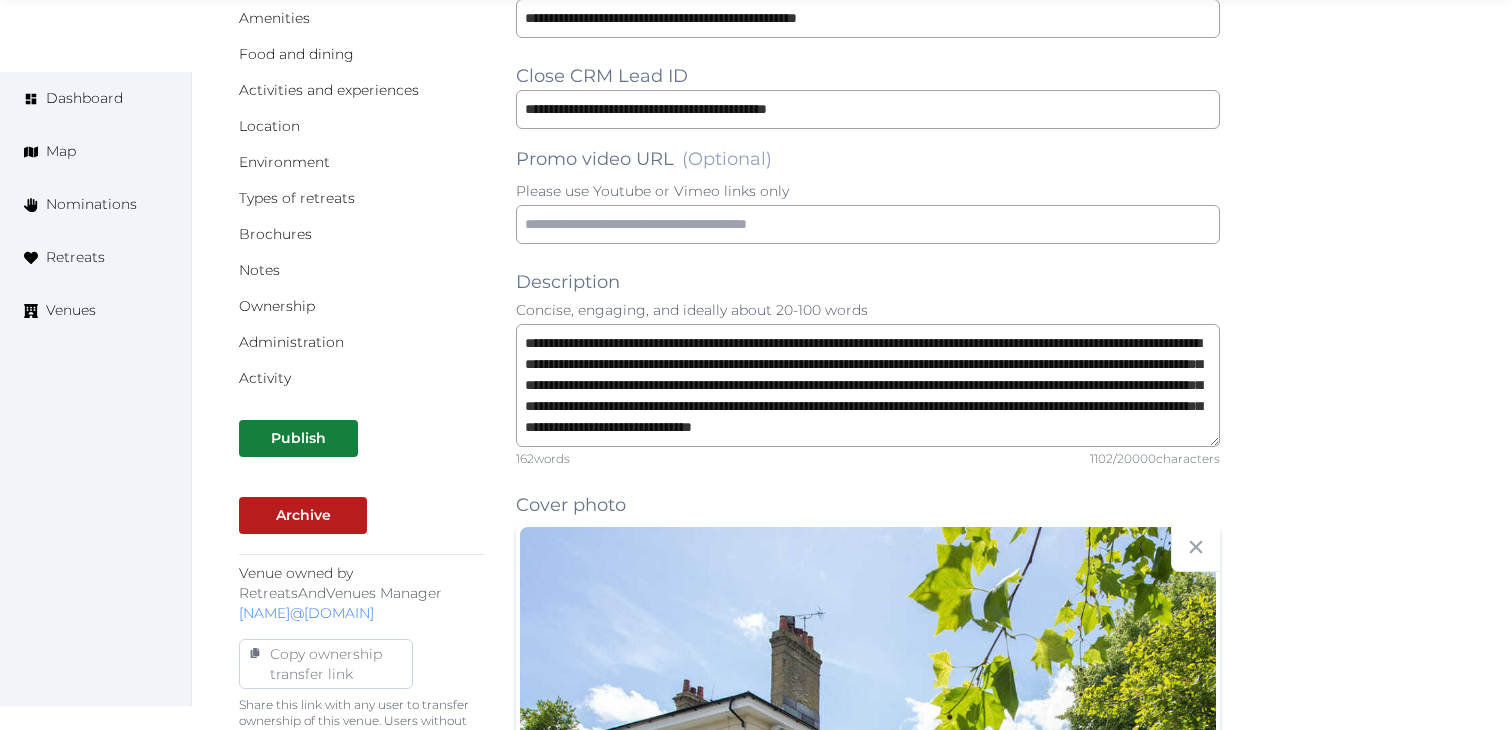scroll, scrollTop: 390, scrollLeft: 0, axis: vertical 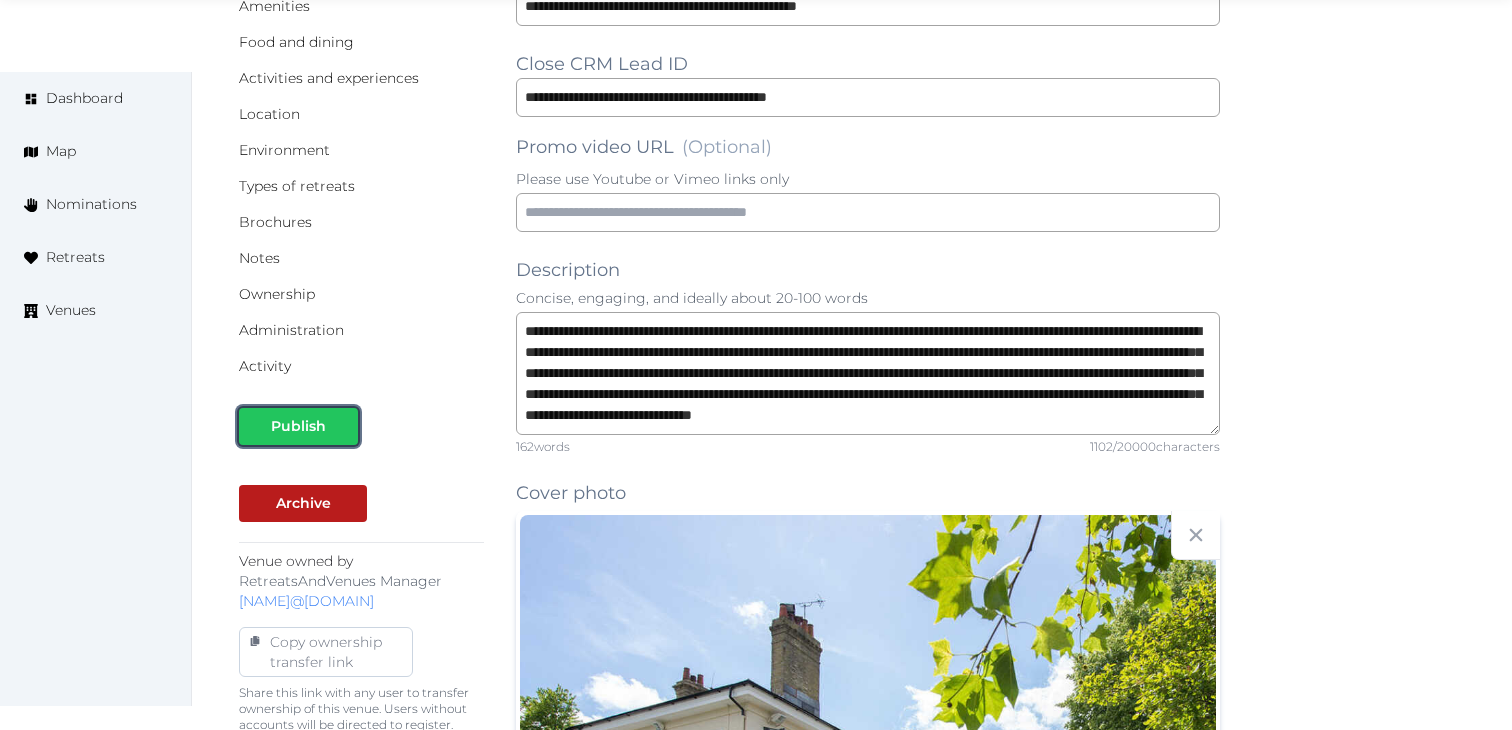 click at bounding box center [342, 426] 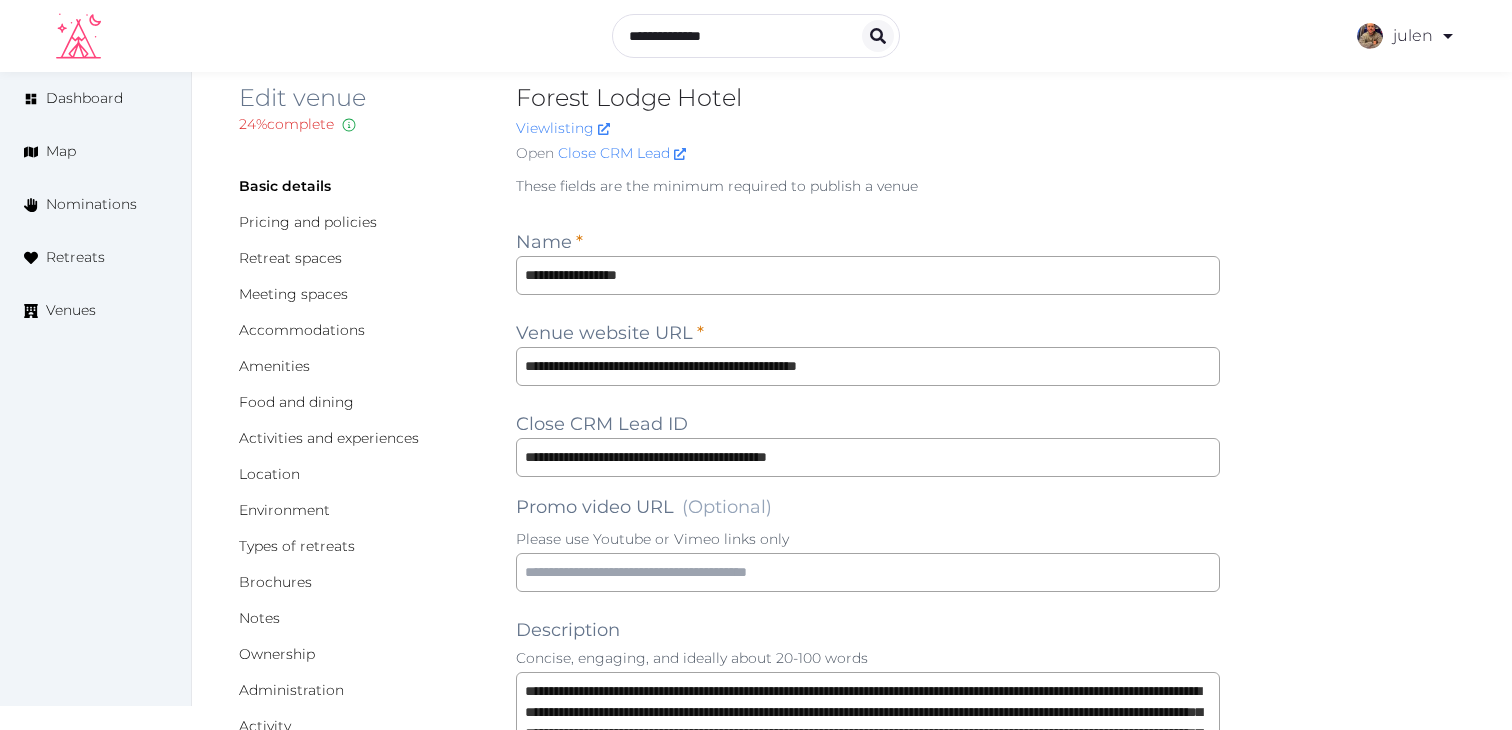 scroll, scrollTop: 0, scrollLeft: 0, axis: both 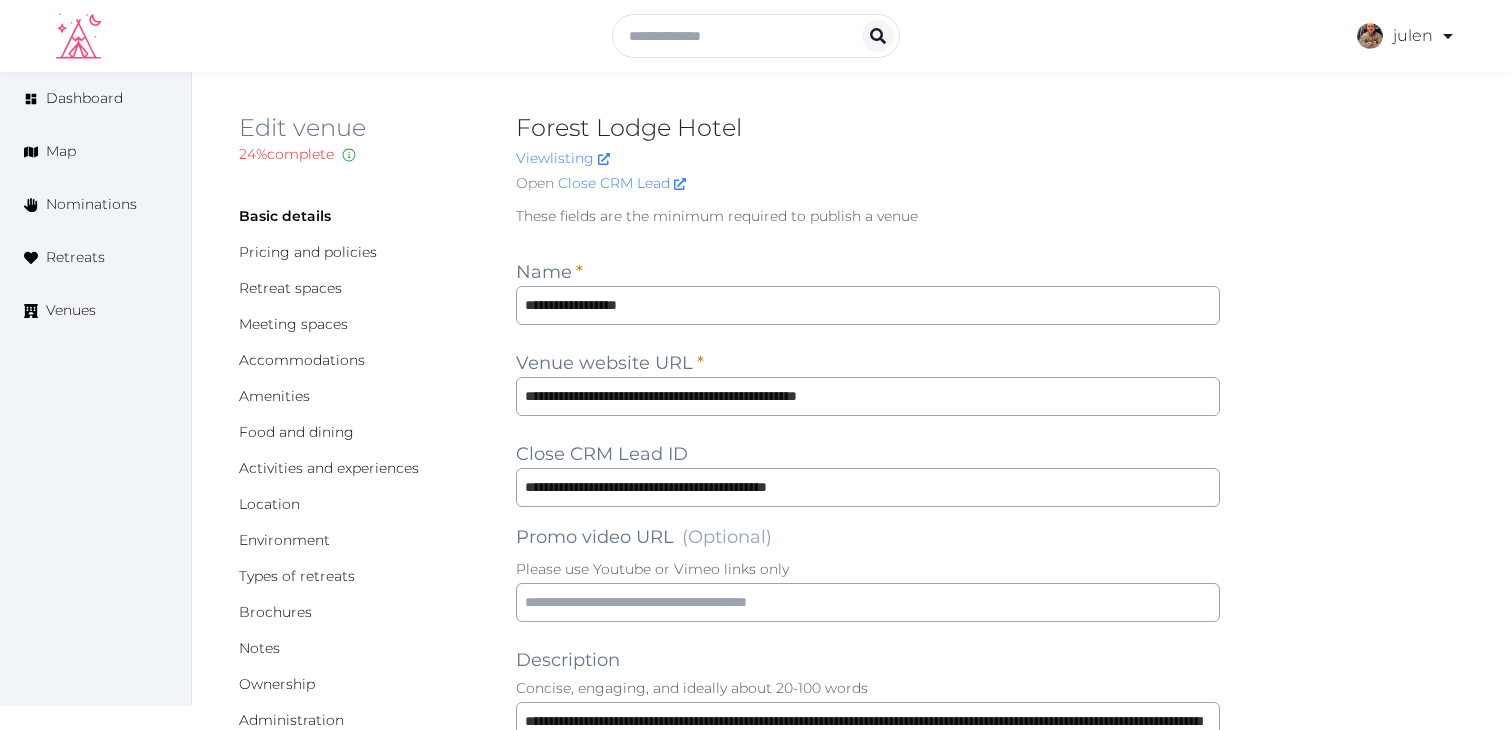 click on "Forest Lodge Hotel" at bounding box center (868, 128) 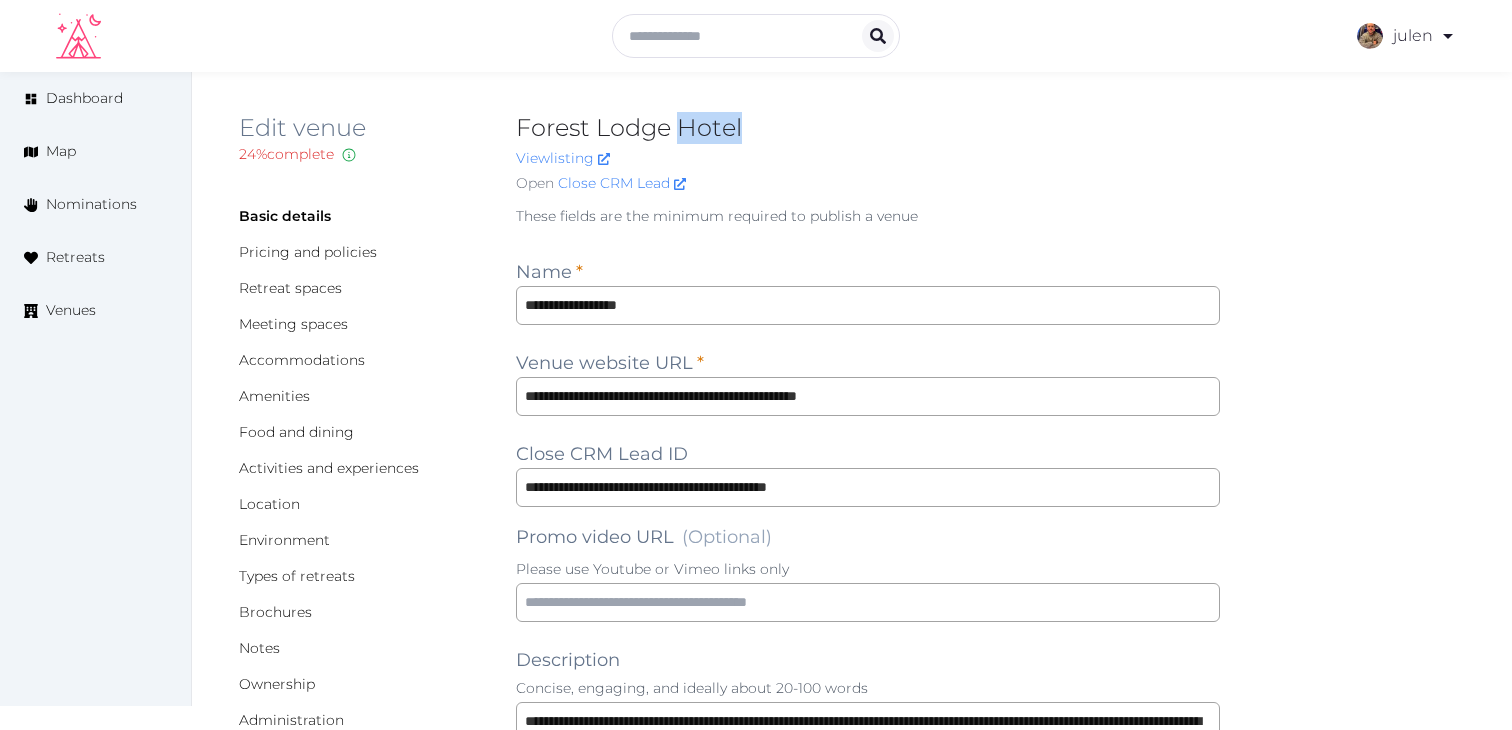 click on "Forest Lodge Hotel" at bounding box center [868, 128] 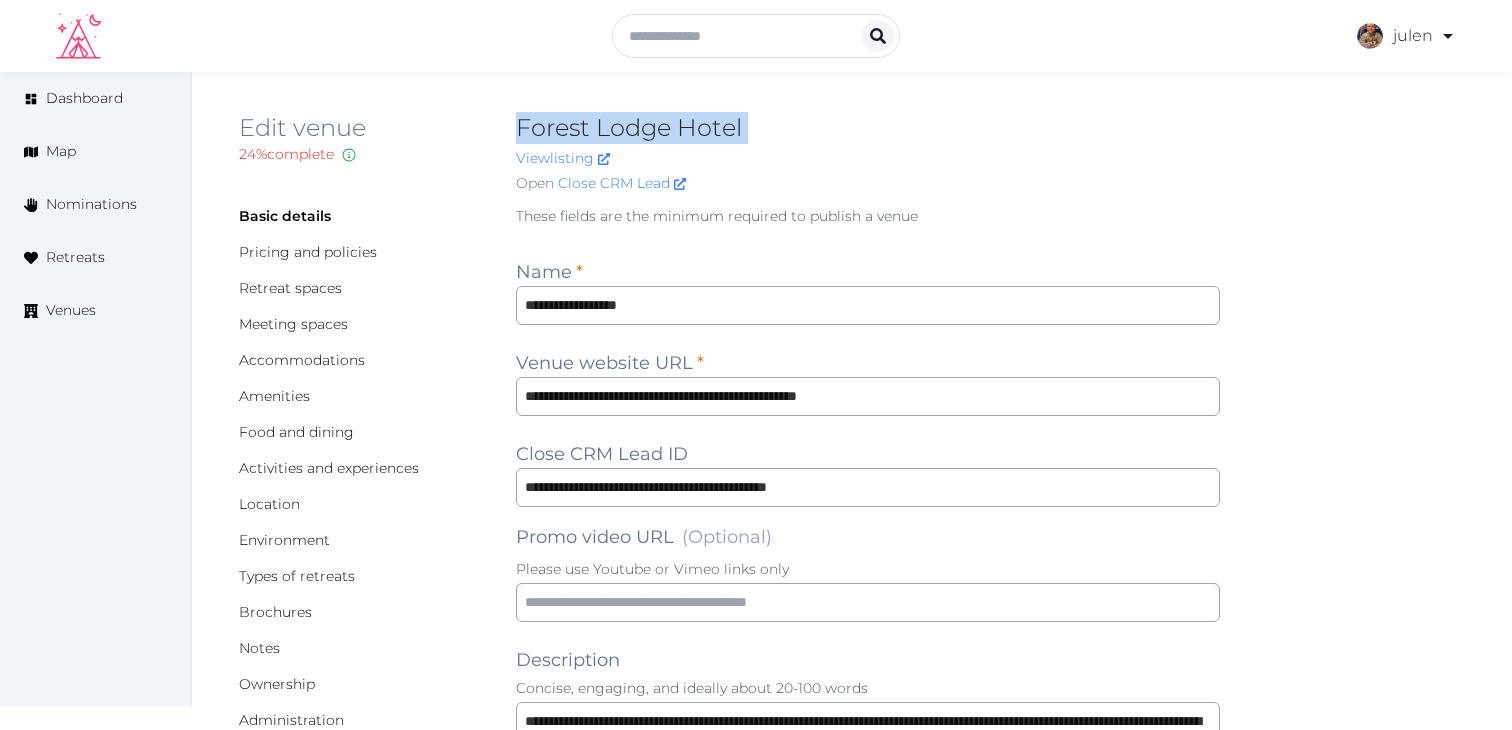 copy on "Forest Lodge Hotel" 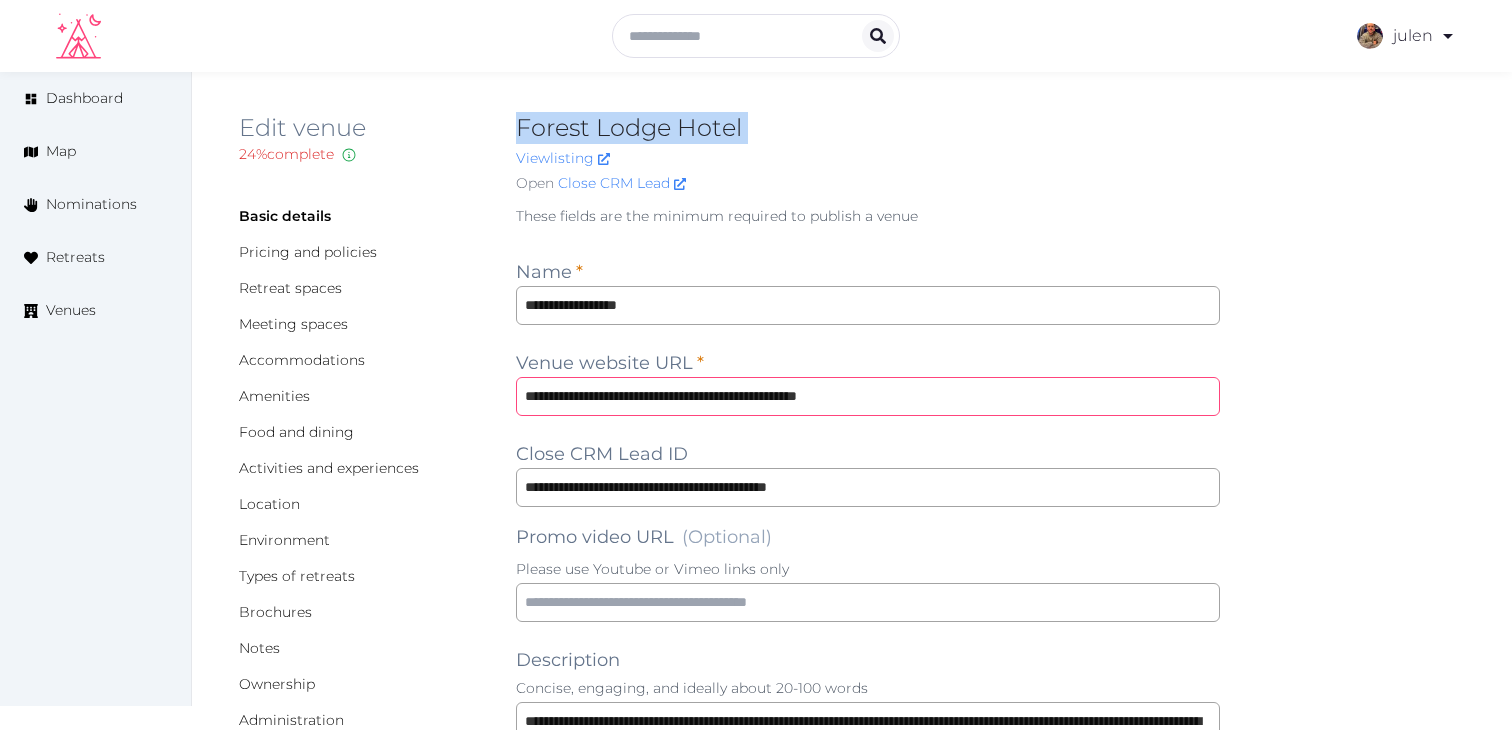 click on "**********" at bounding box center [868, 396] 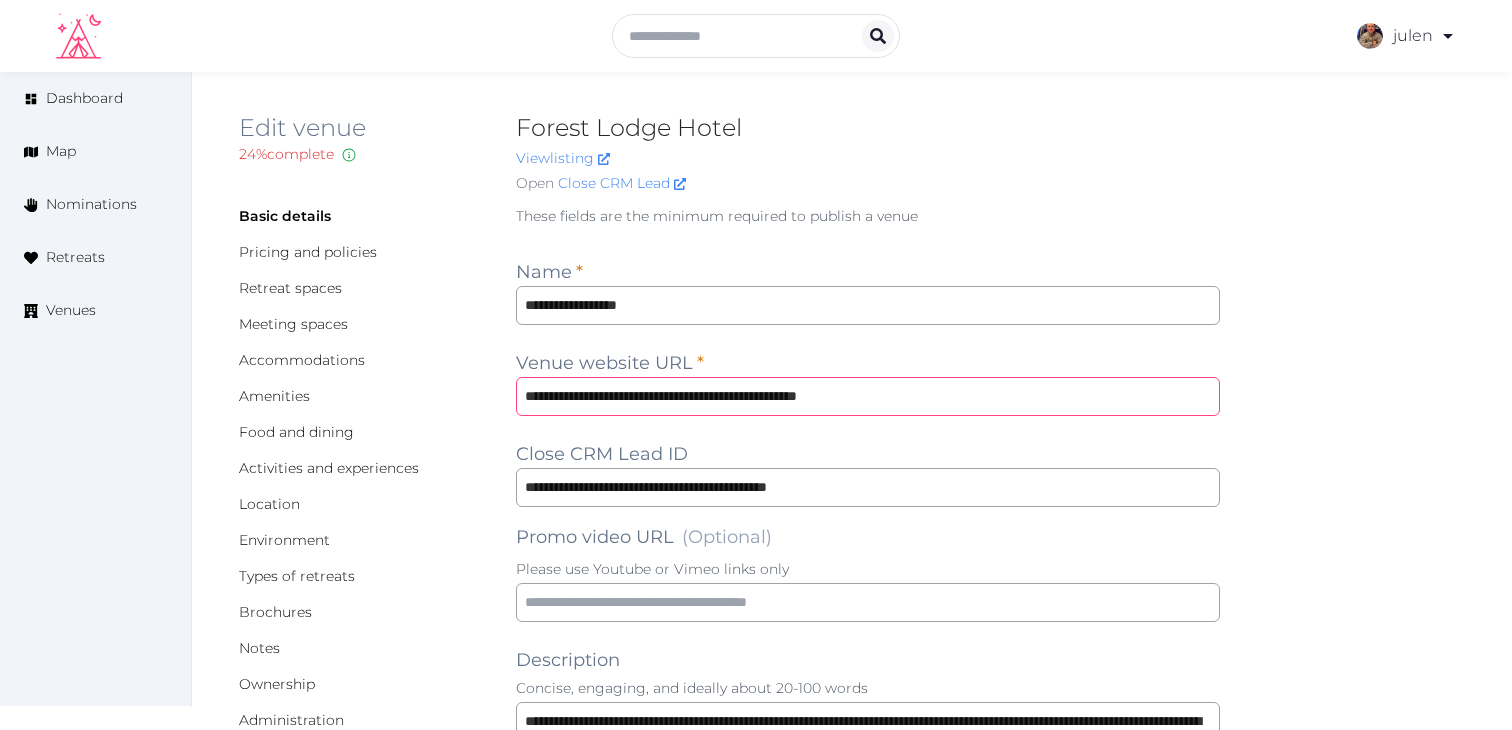 click on "**********" at bounding box center (868, 396) 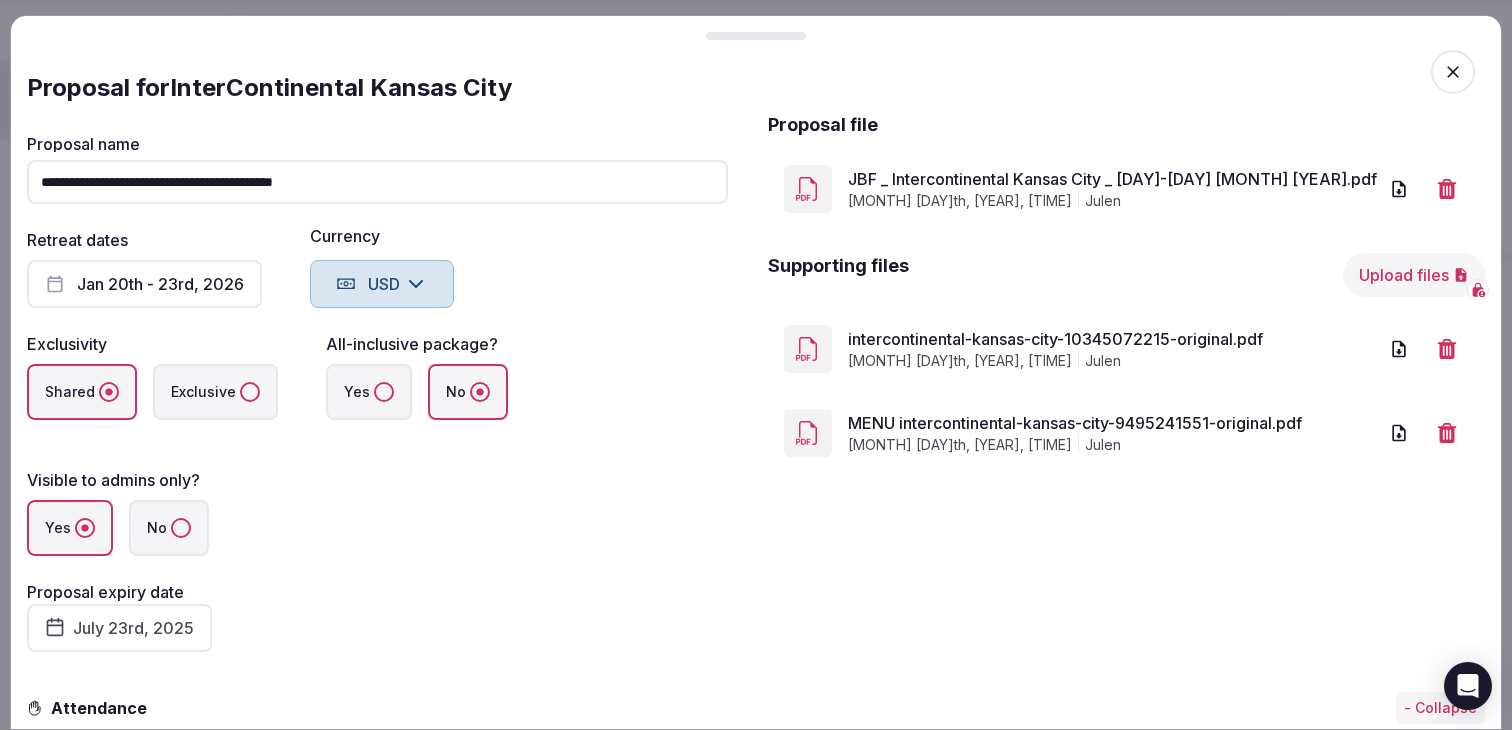 scroll, scrollTop: 198, scrollLeft: 0, axis: vertical 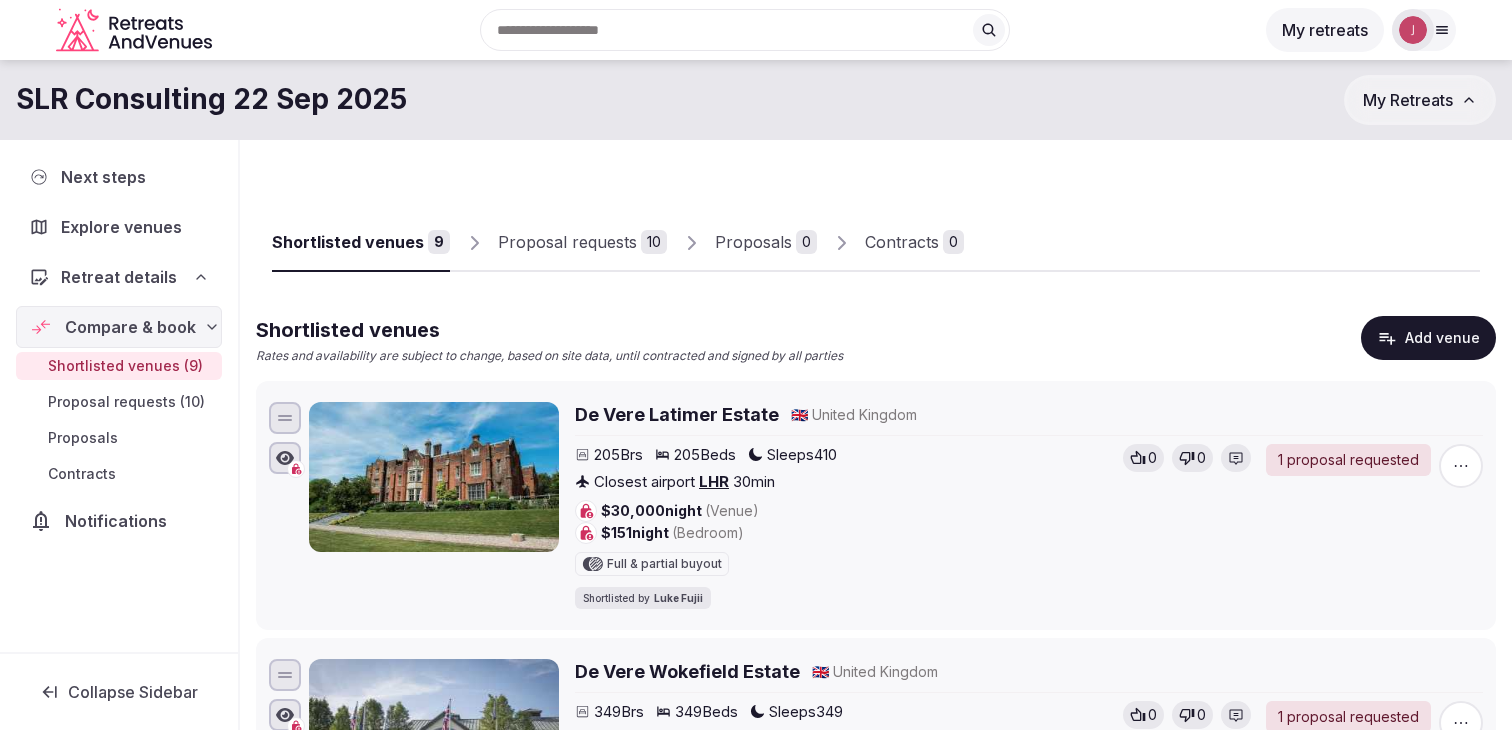 click on "Proposal requests" at bounding box center [567, 242] 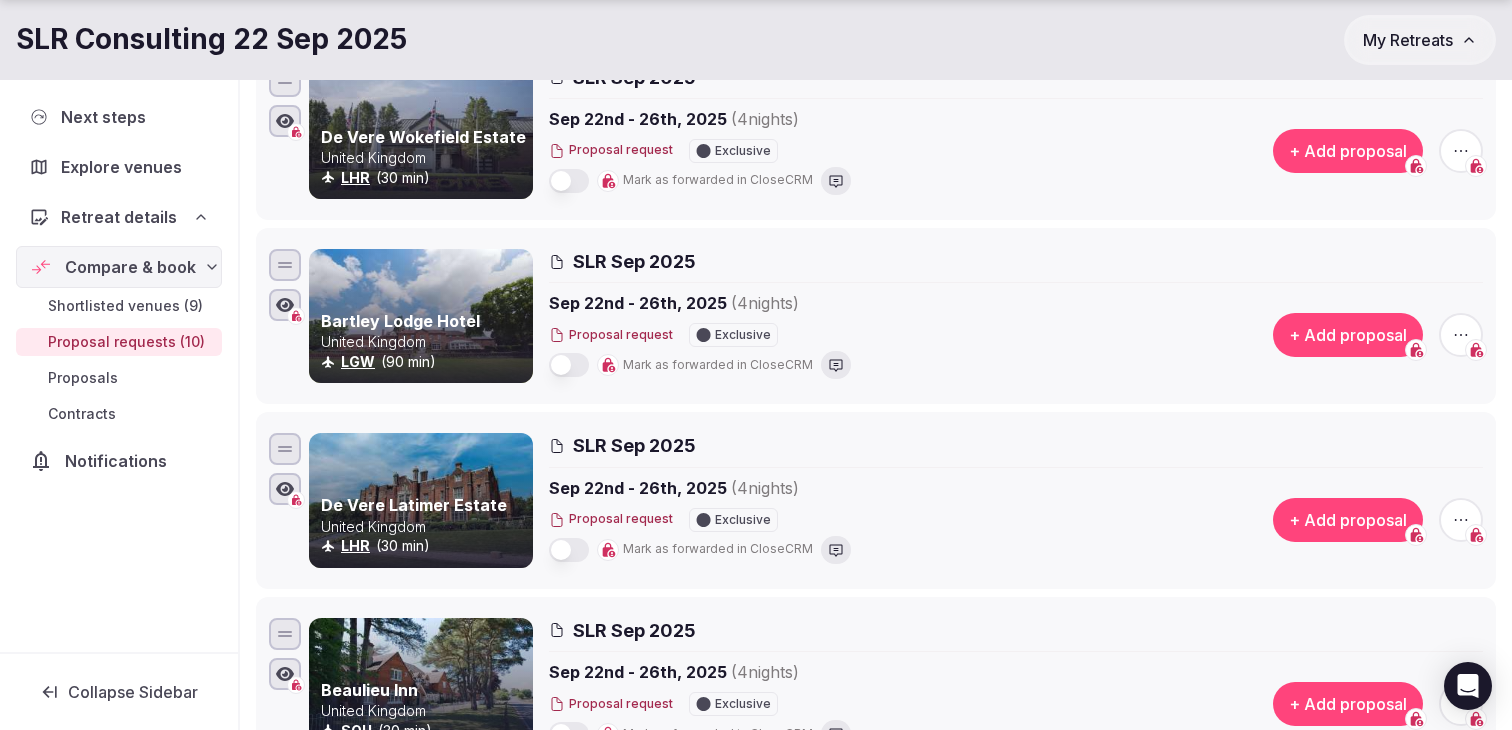 scroll, scrollTop: 1488, scrollLeft: 0, axis: vertical 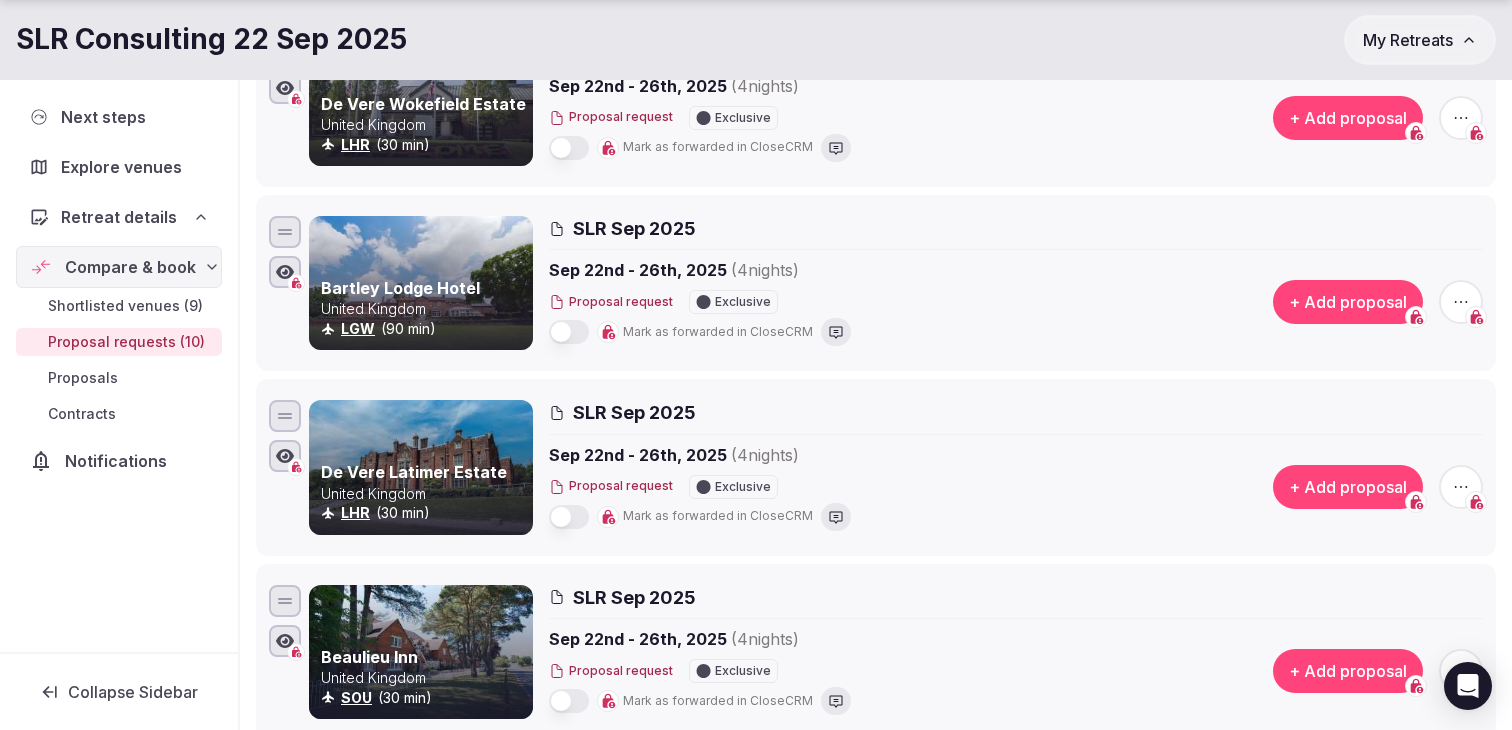 click at bounding box center [569, 332] 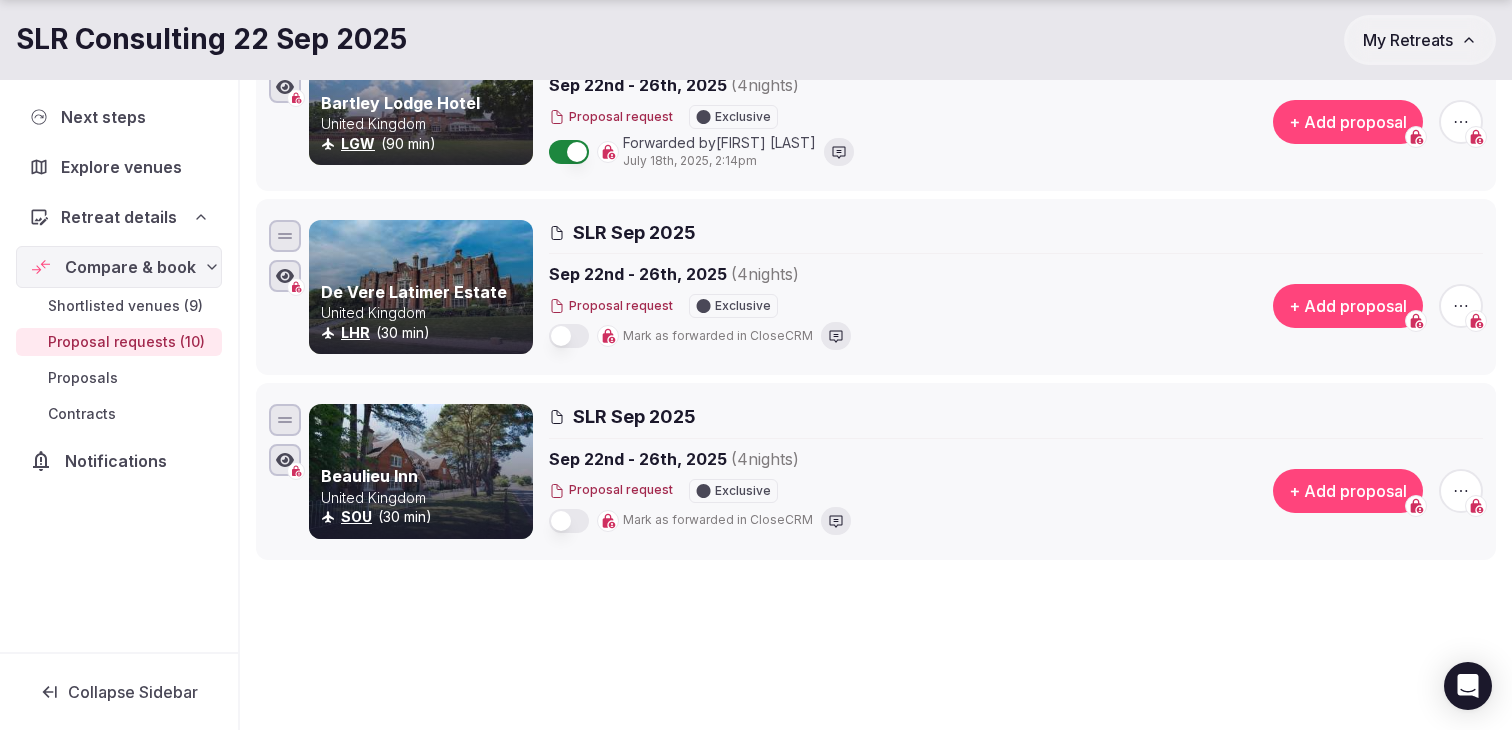 scroll, scrollTop: 1675, scrollLeft: 0, axis: vertical 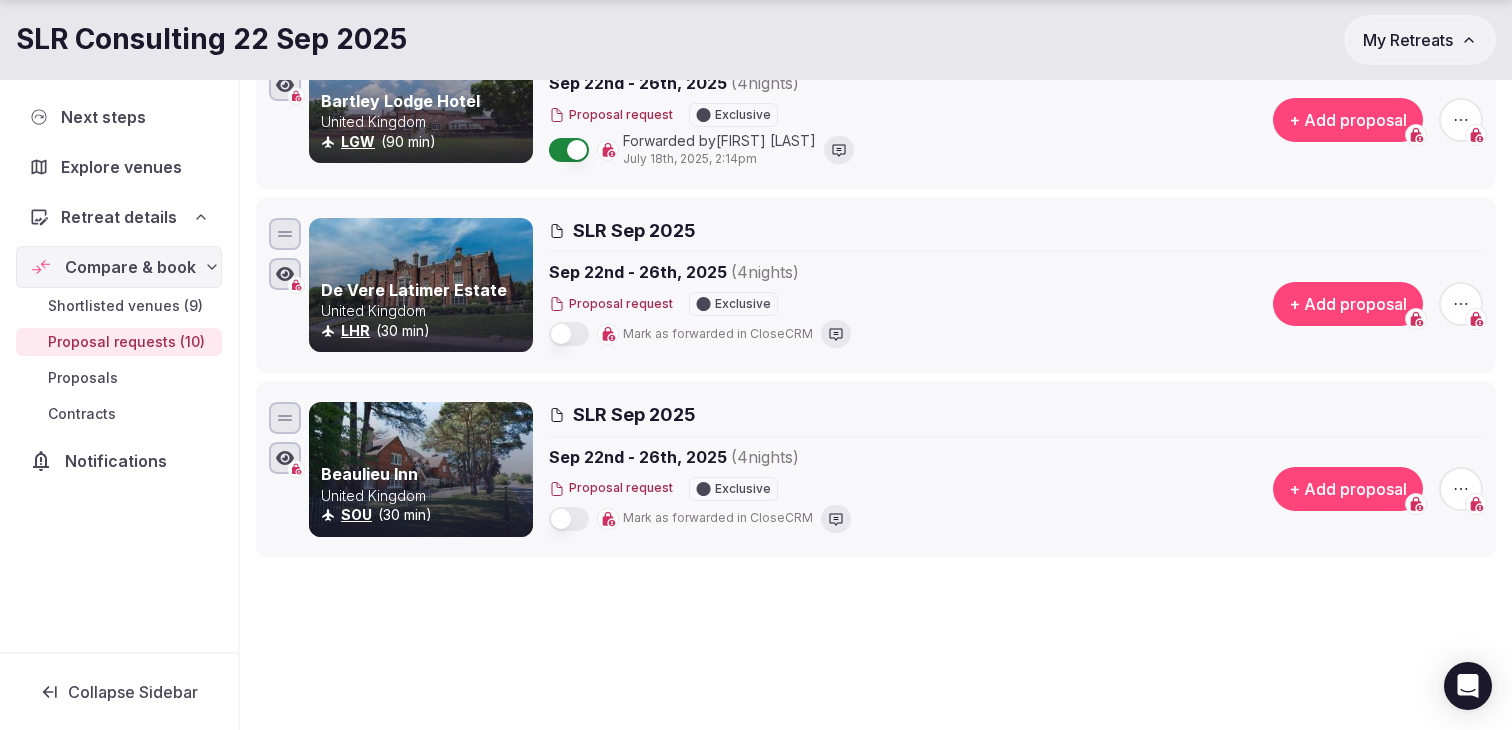 click at bounding box center [569, 519] 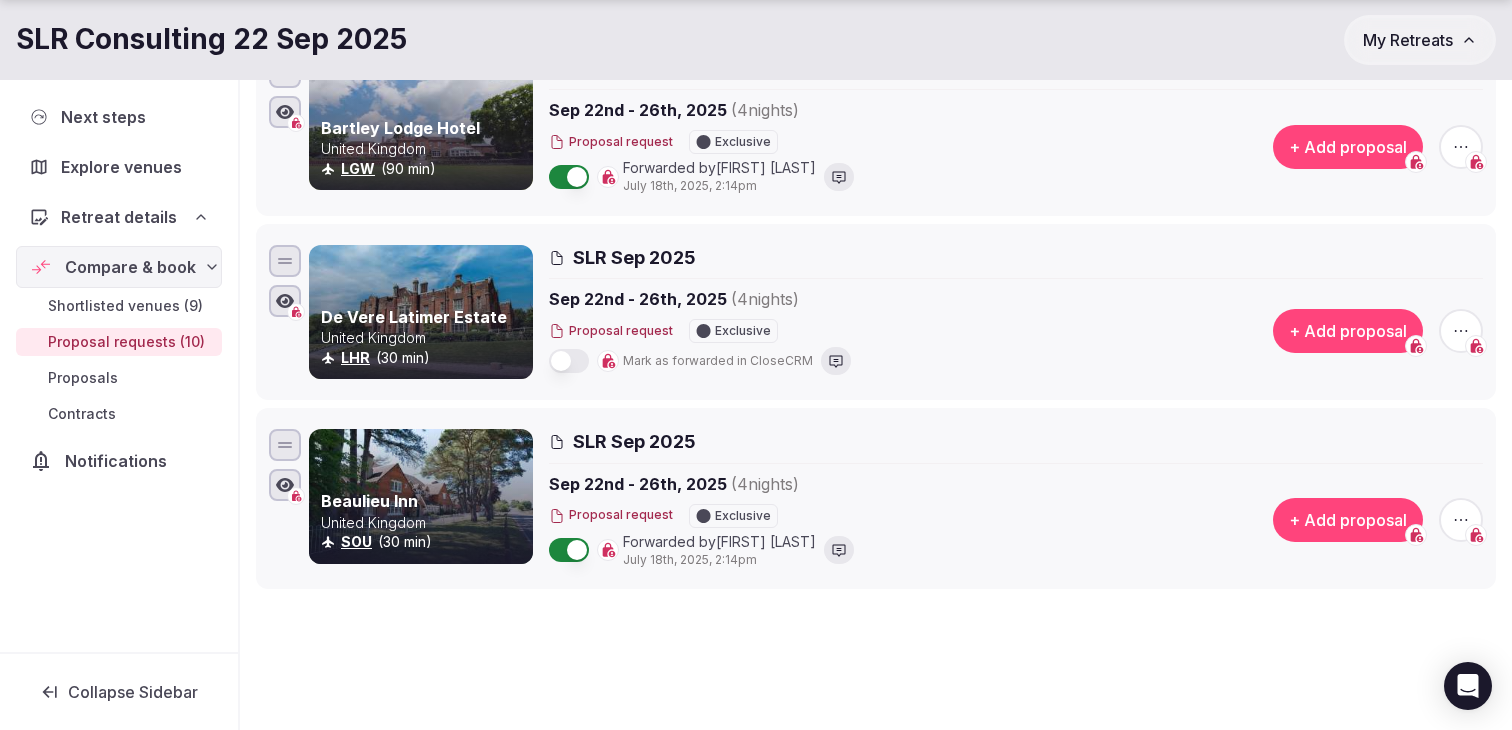 scroll, scrollTop: 1649, scrollLeft: 0, axis: vertical 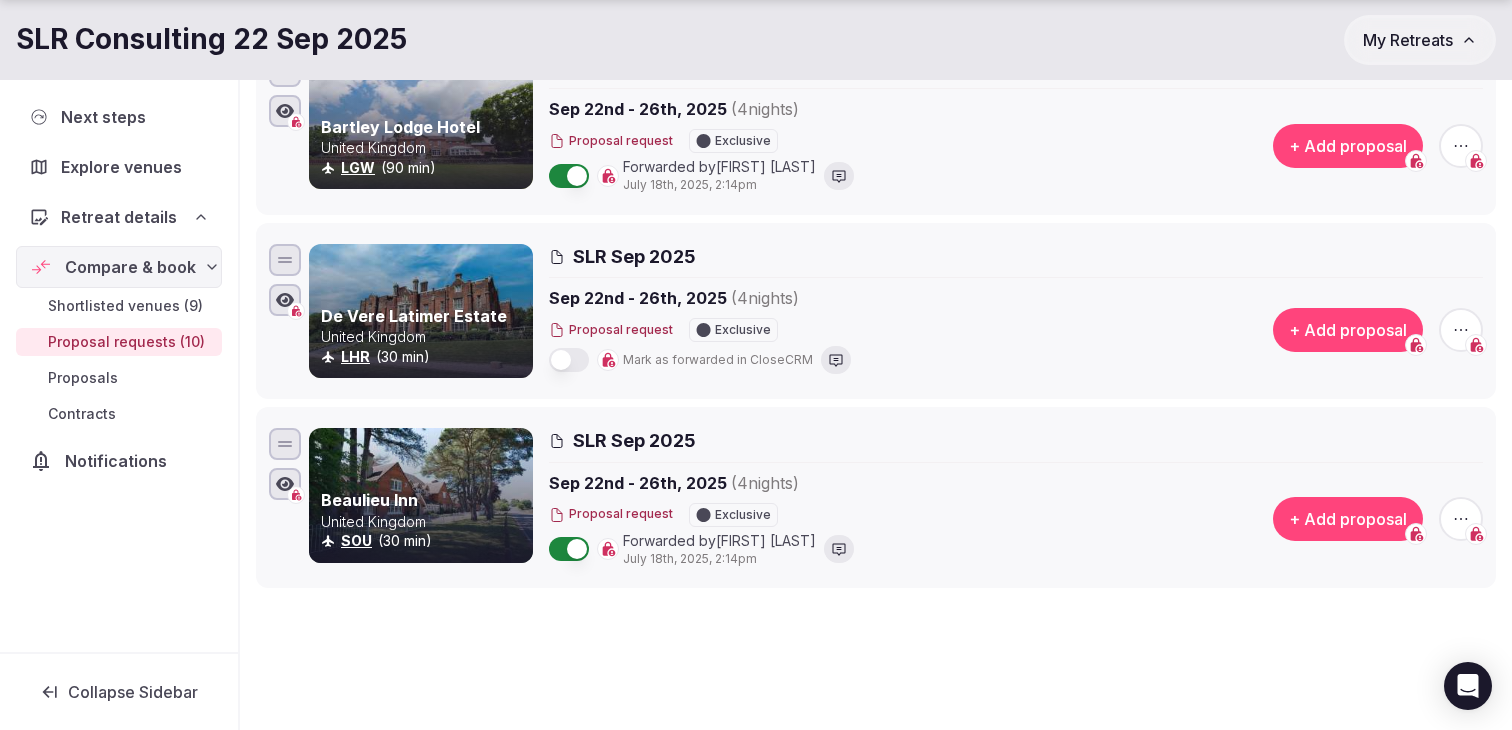 click at bounding box center [569, 549] 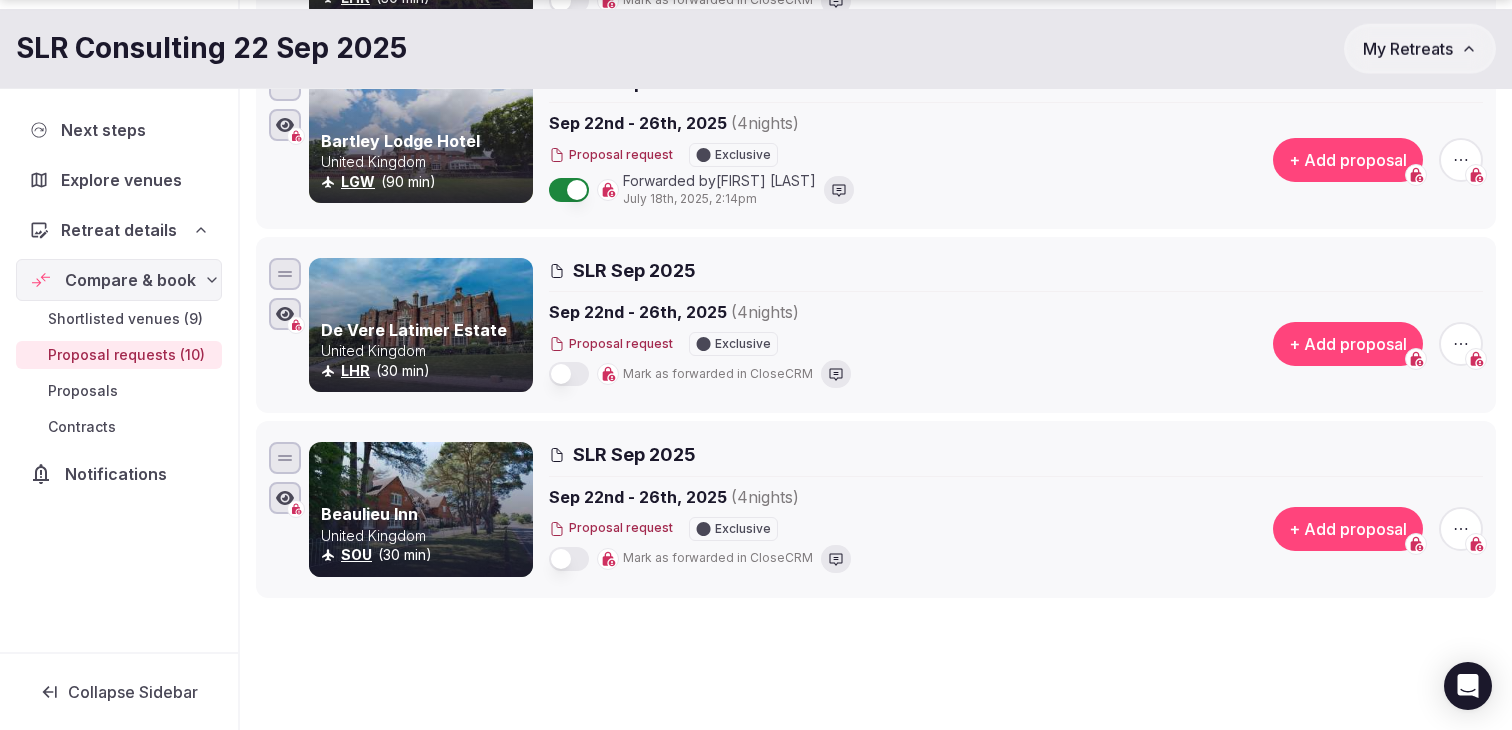 scroll, scrollTop: 1653, scrollLeft: 0, axis: vertical 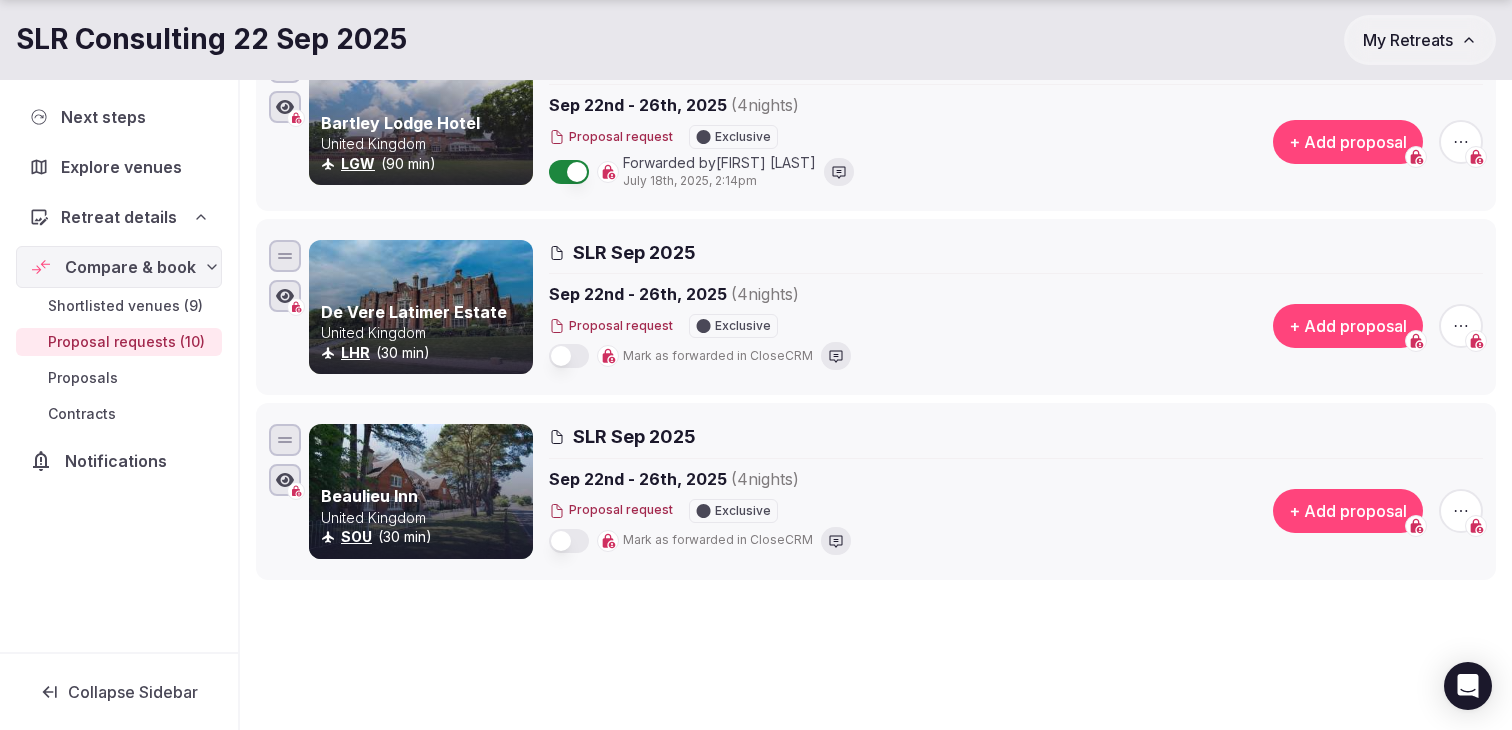 click 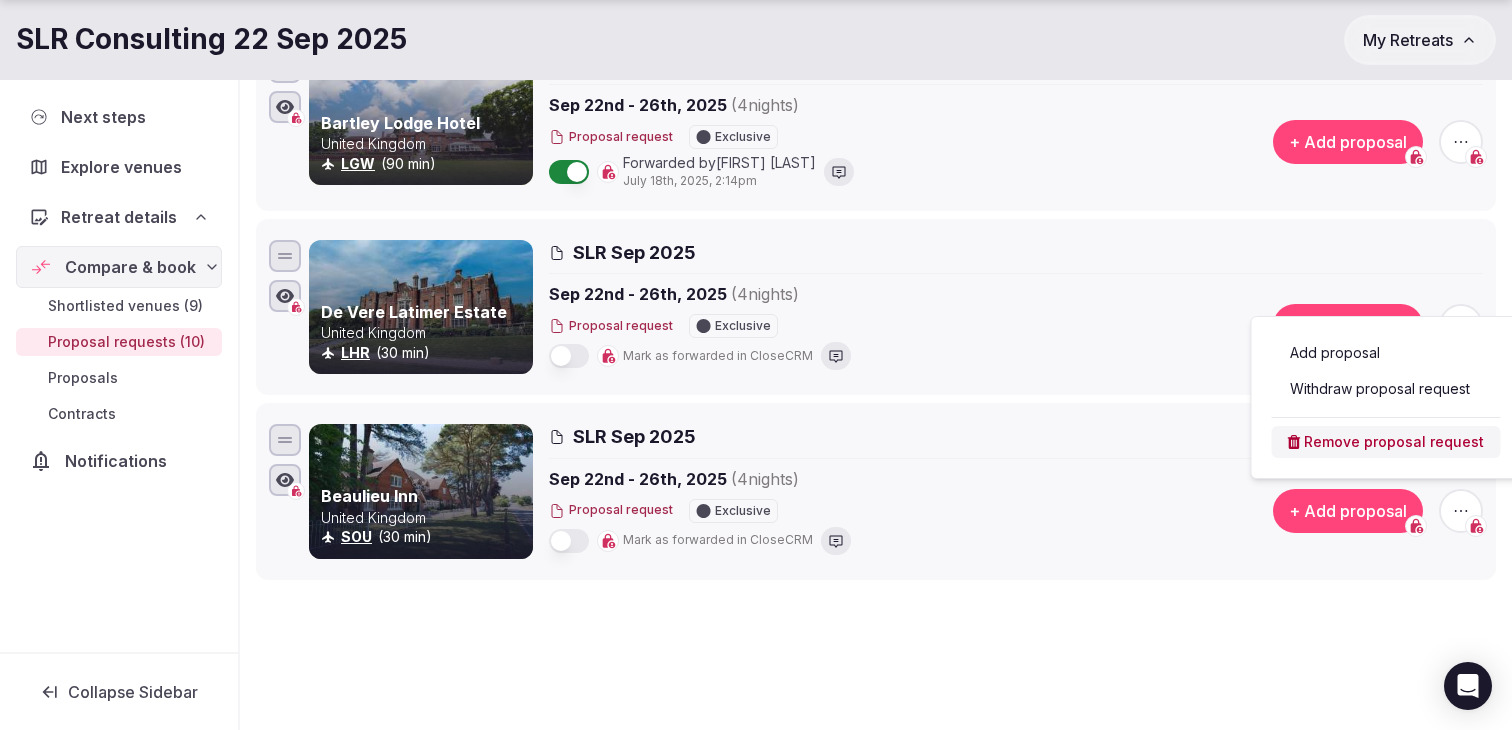 click on "Withdraw proposal request" at bounding box center [1386, 389] 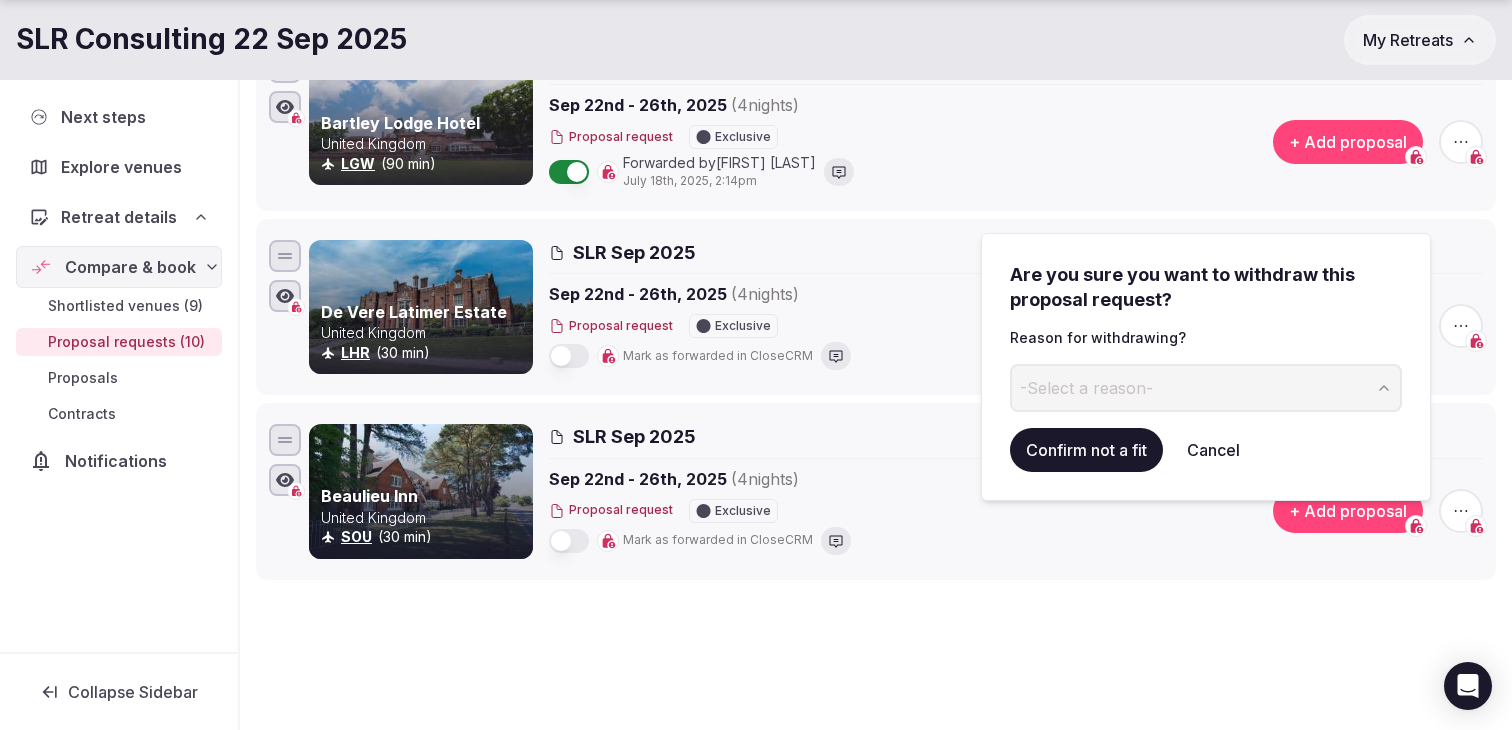 click on "-Select a reason-" at bounding box center (1206, 388) 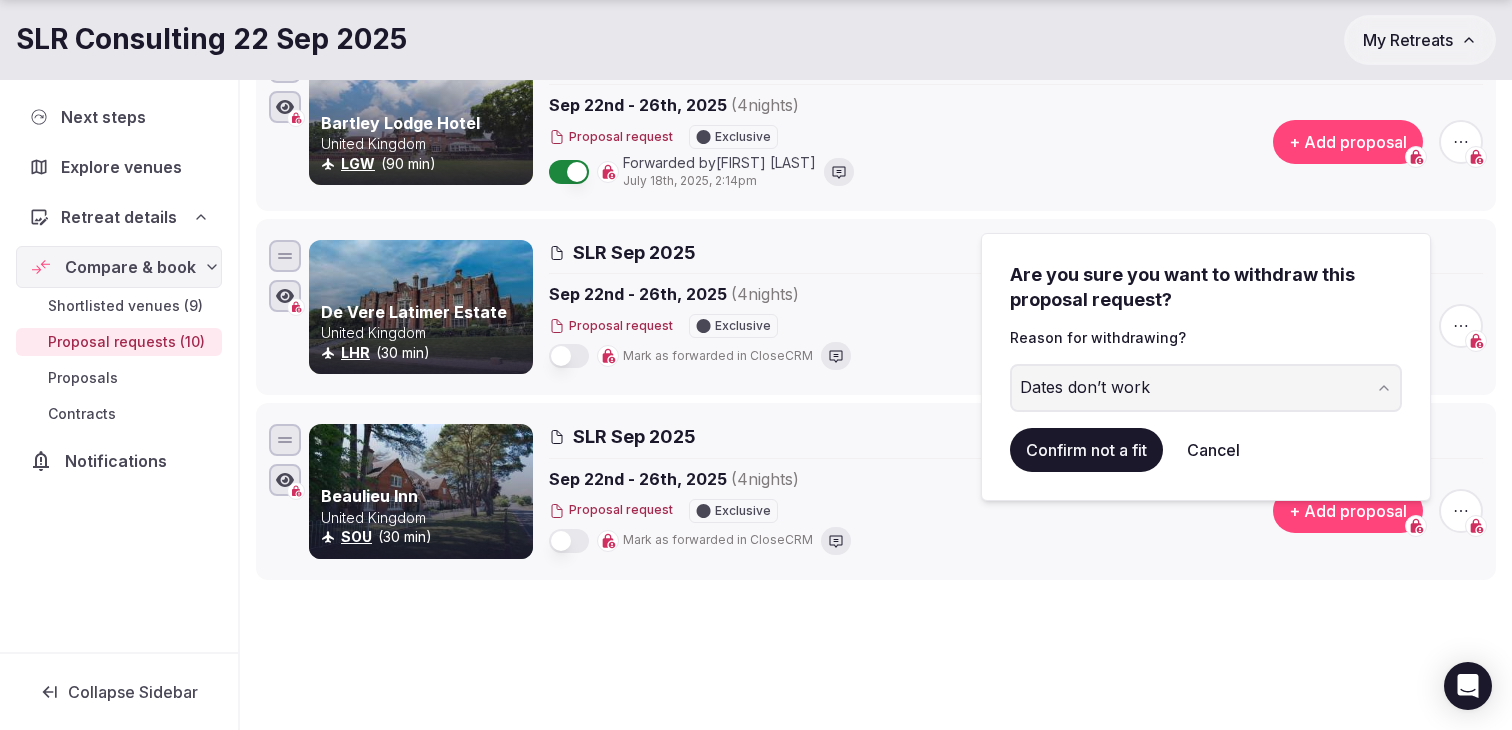 click on "Confirm not a fit" at bounding box center [1086, 450] 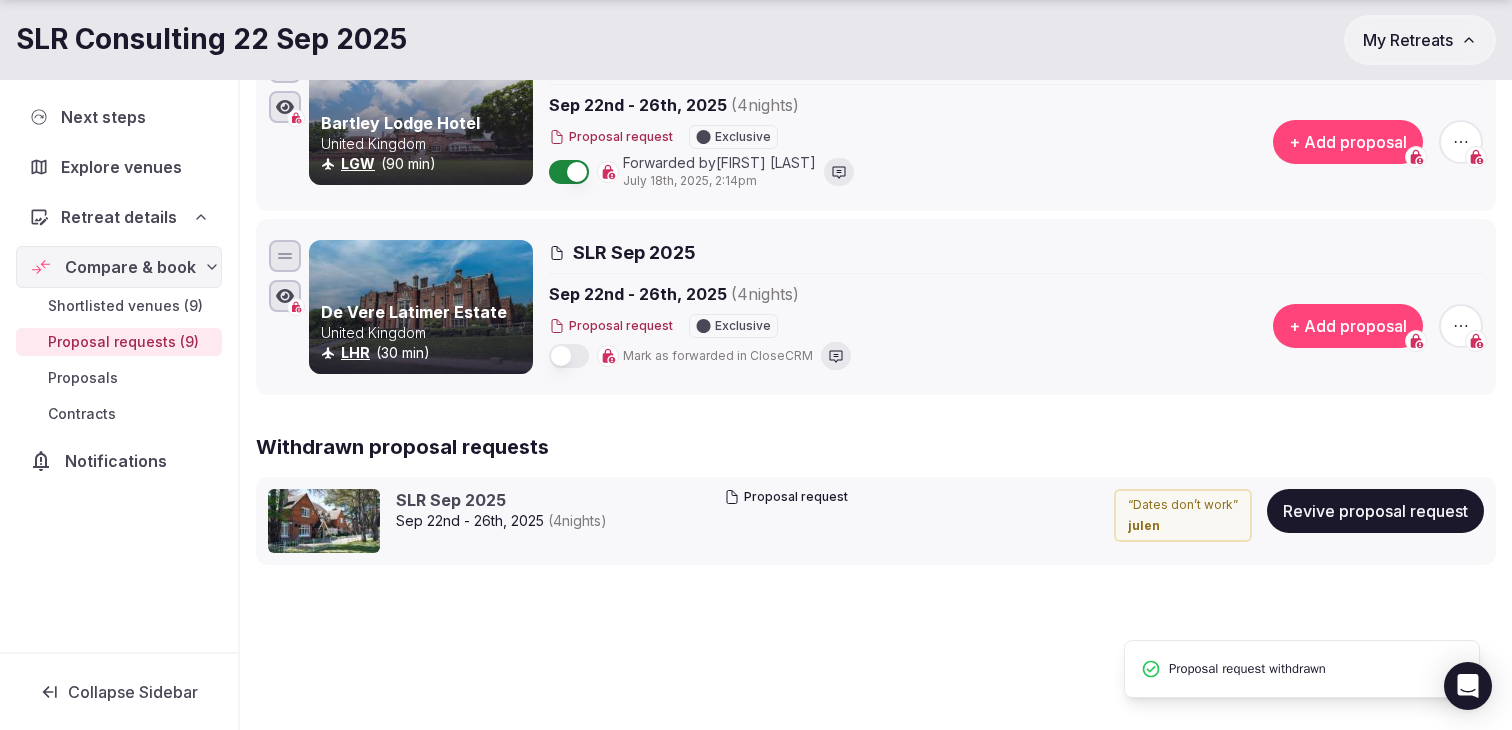 scroll, scrollTop: 98, scrollLeft: 0, axis: vertical 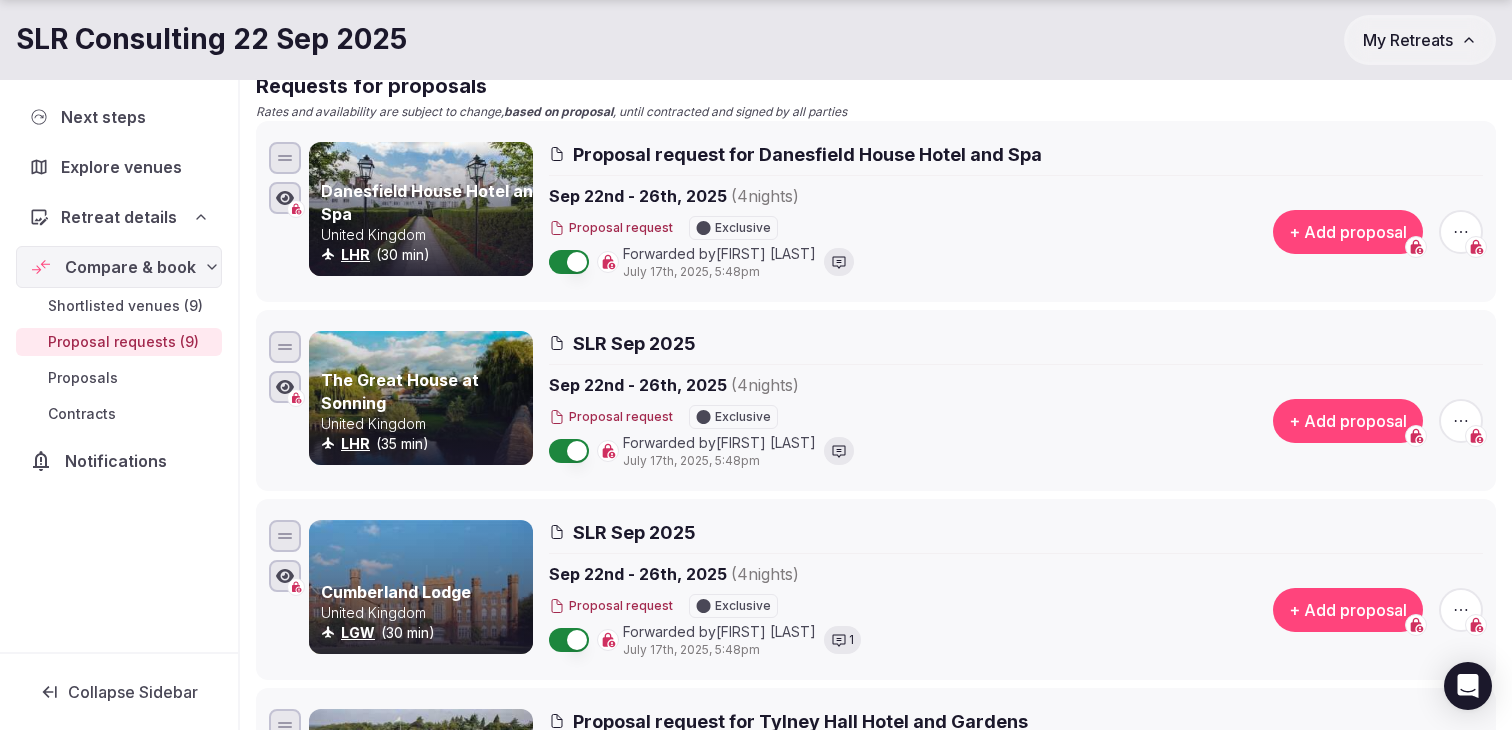 click 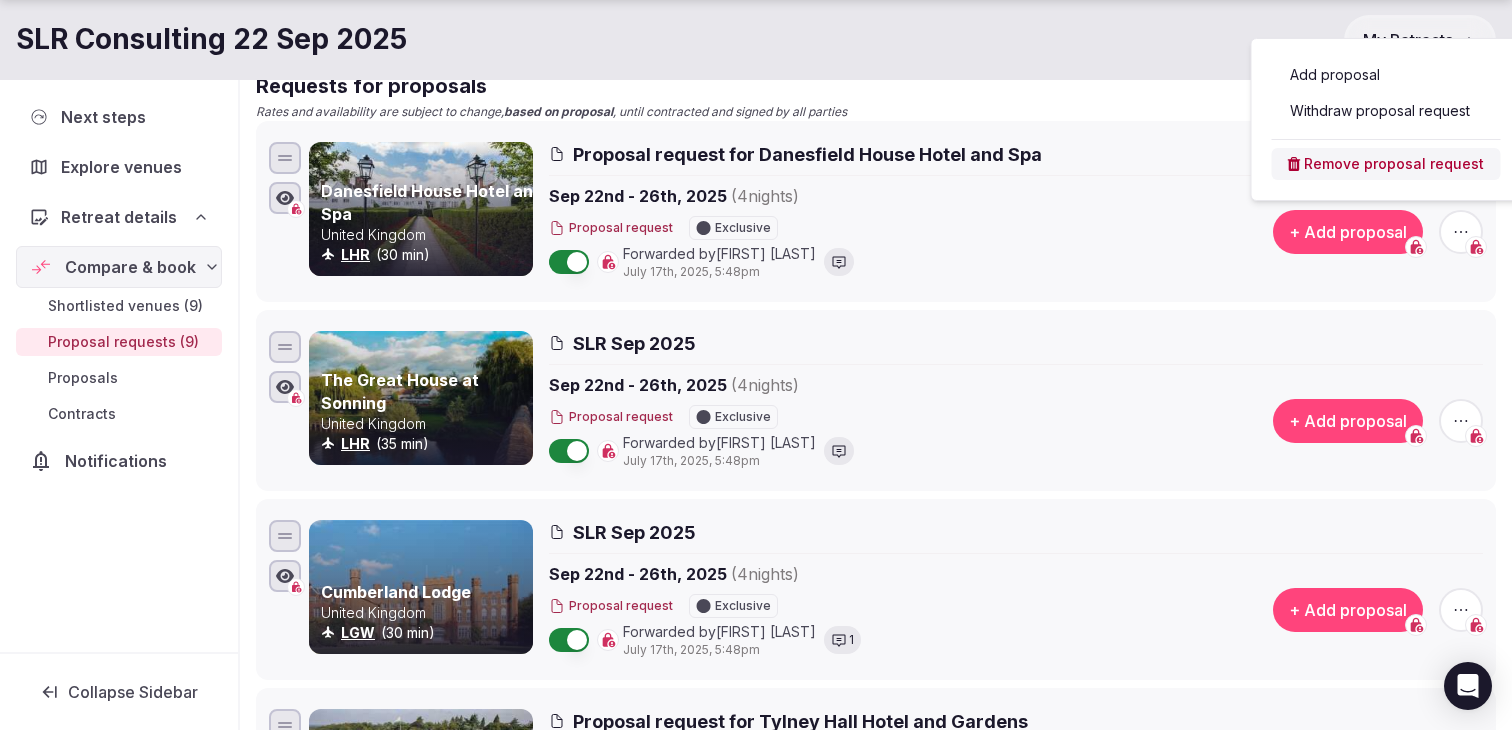 click on "Requests for proposals" at bounding box center (876, 86) 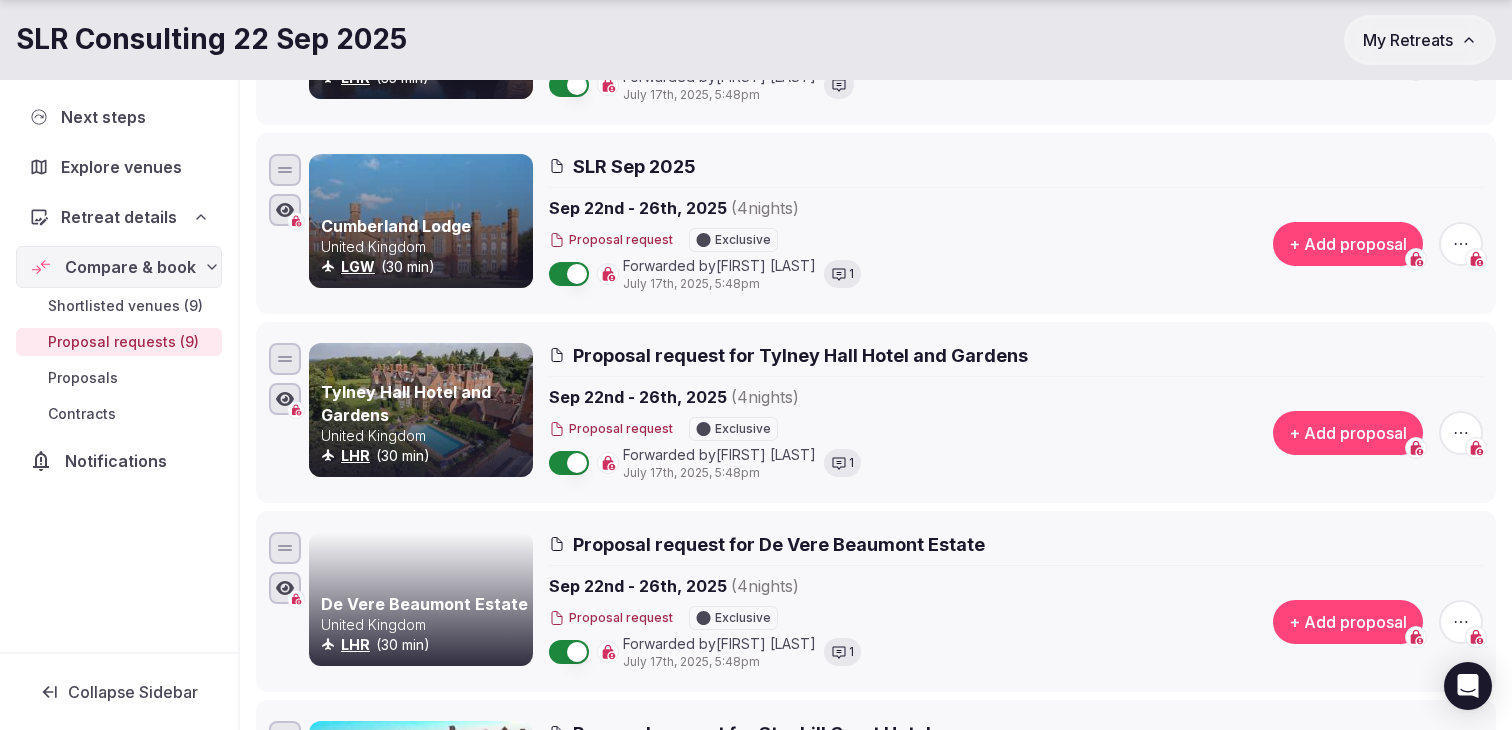 scroll, scrollTop: 614, scrollLeft: 0, axis: vertical 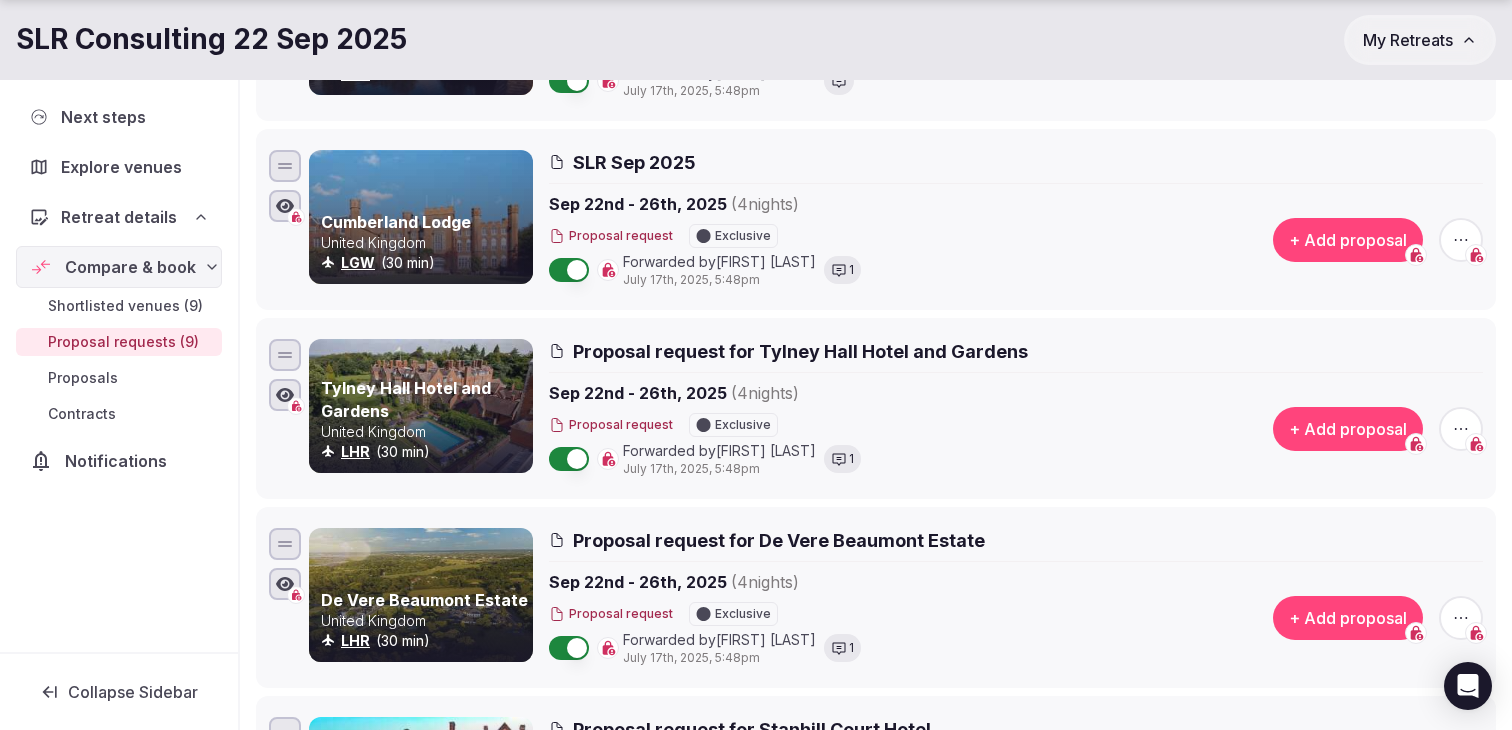 click at bounding box center (1461, 429) 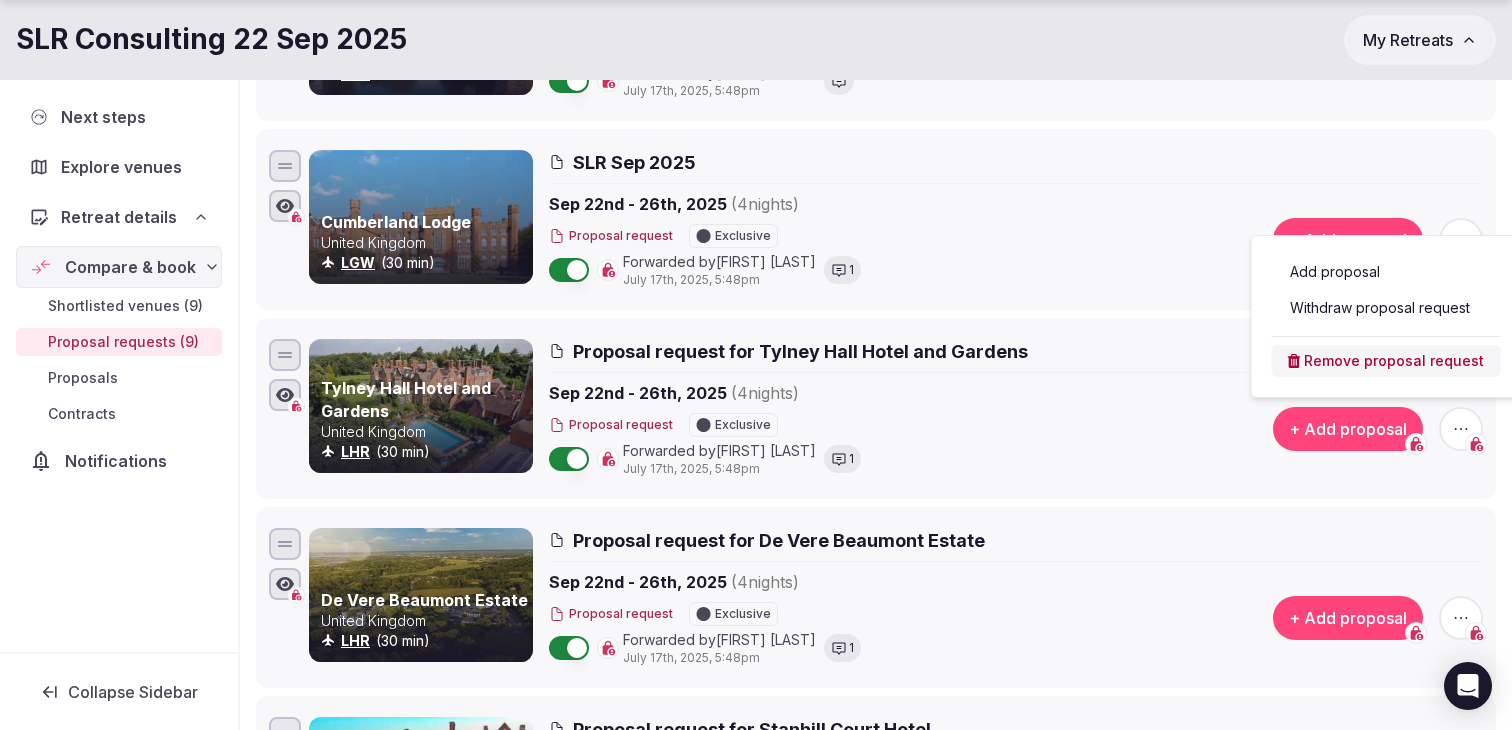 click on "Withdraw proposal request" at bounding box center (1386, 308) 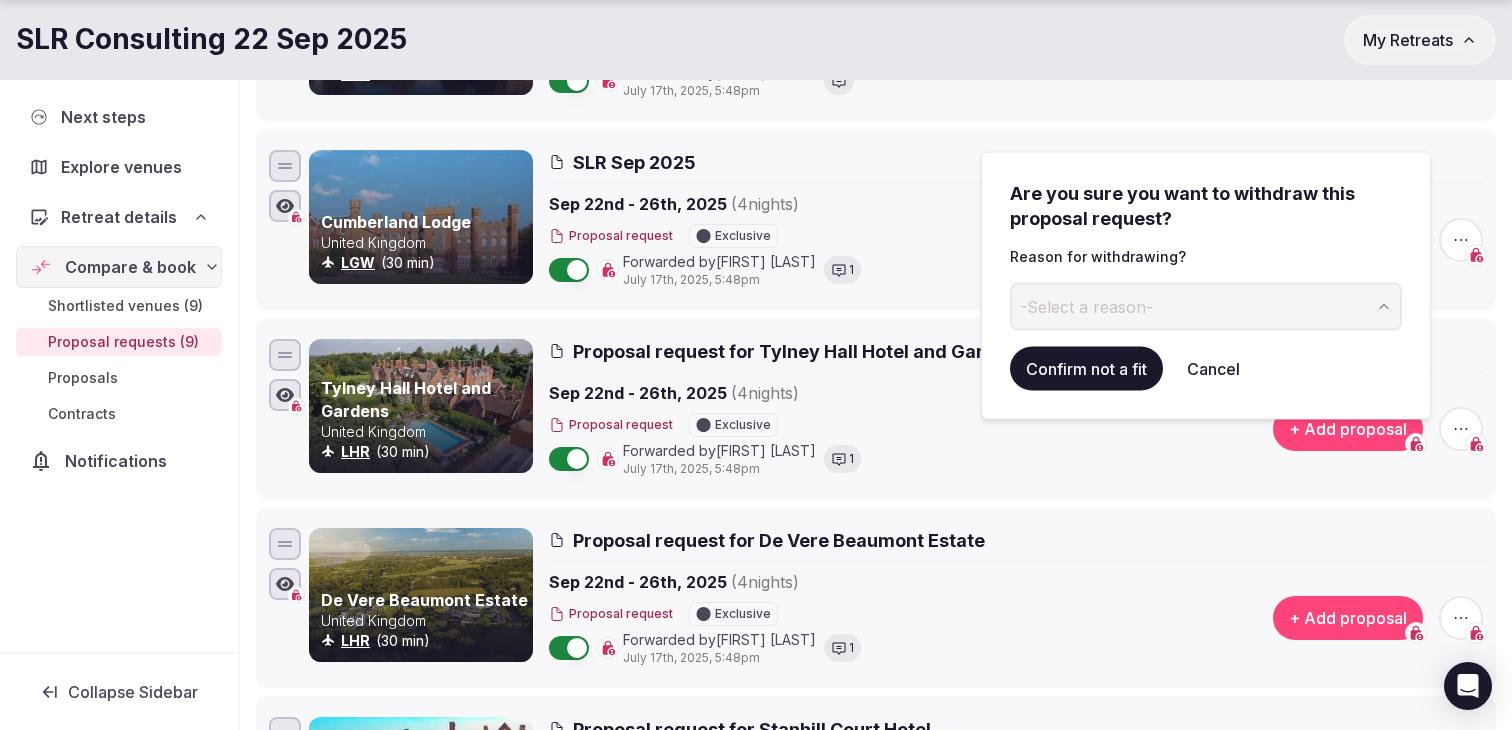 click on "-Select a reason-" at bounding box center (1206, 306) 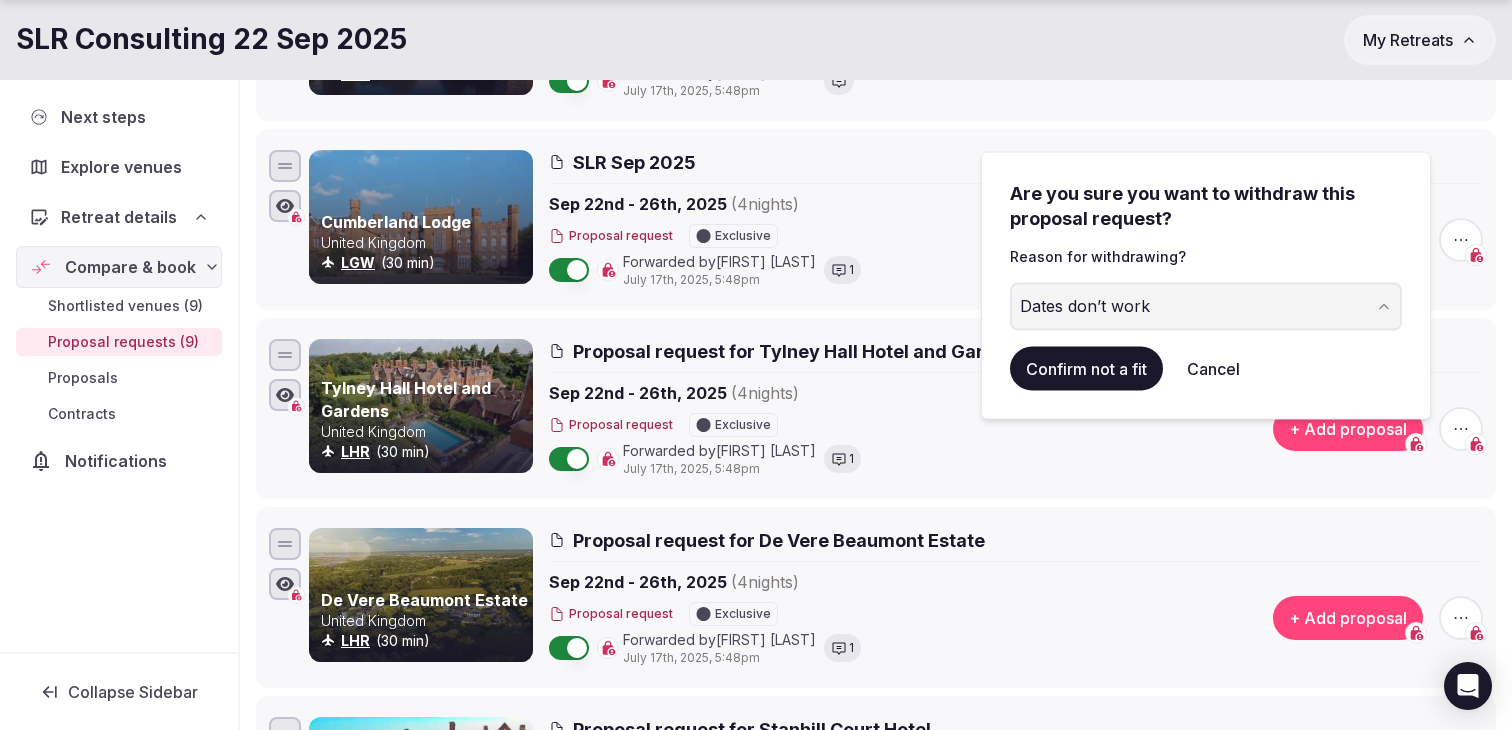 click on "Confirm not a fit" at bounding box center (1086, 368) 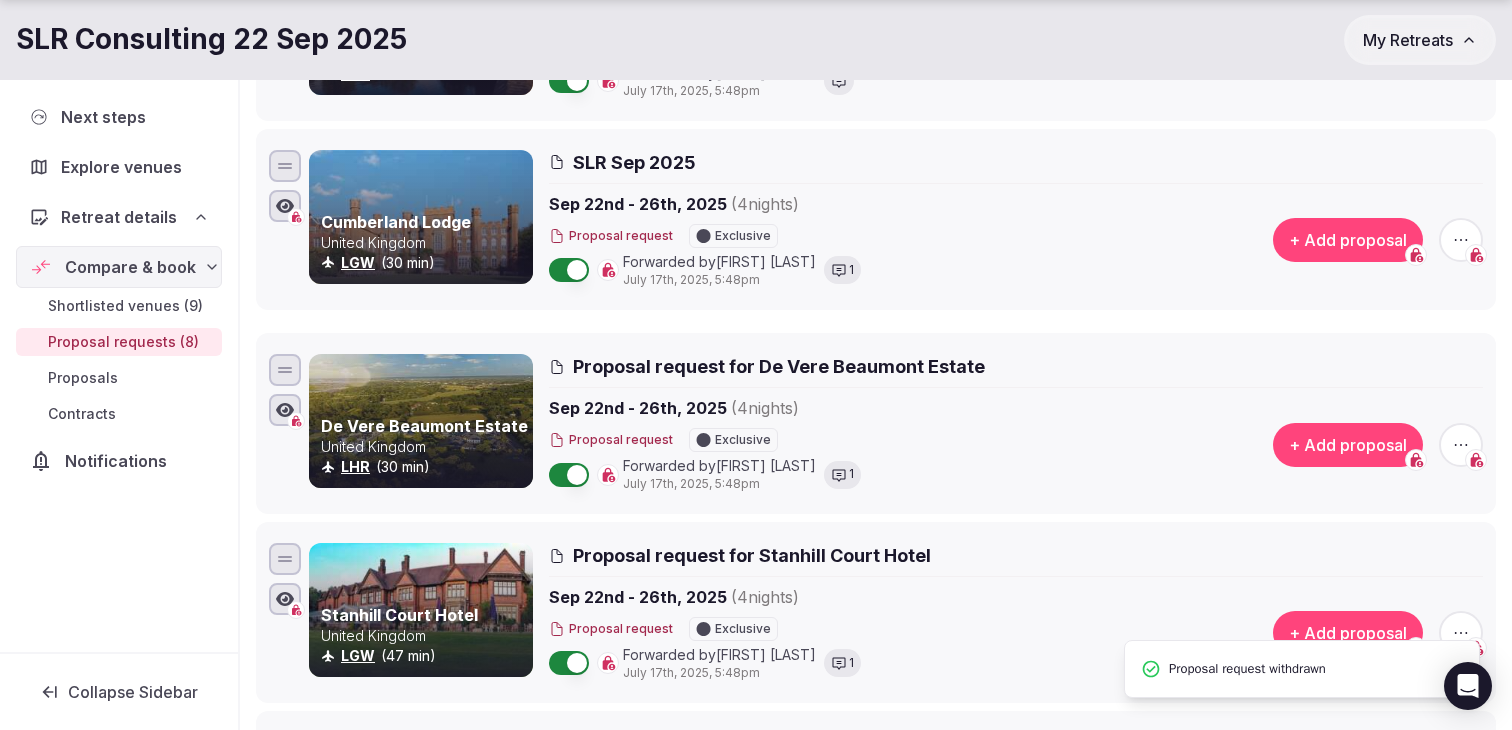 scroll, scrollTop: 101, scrollLeft: 0, axis: vertical 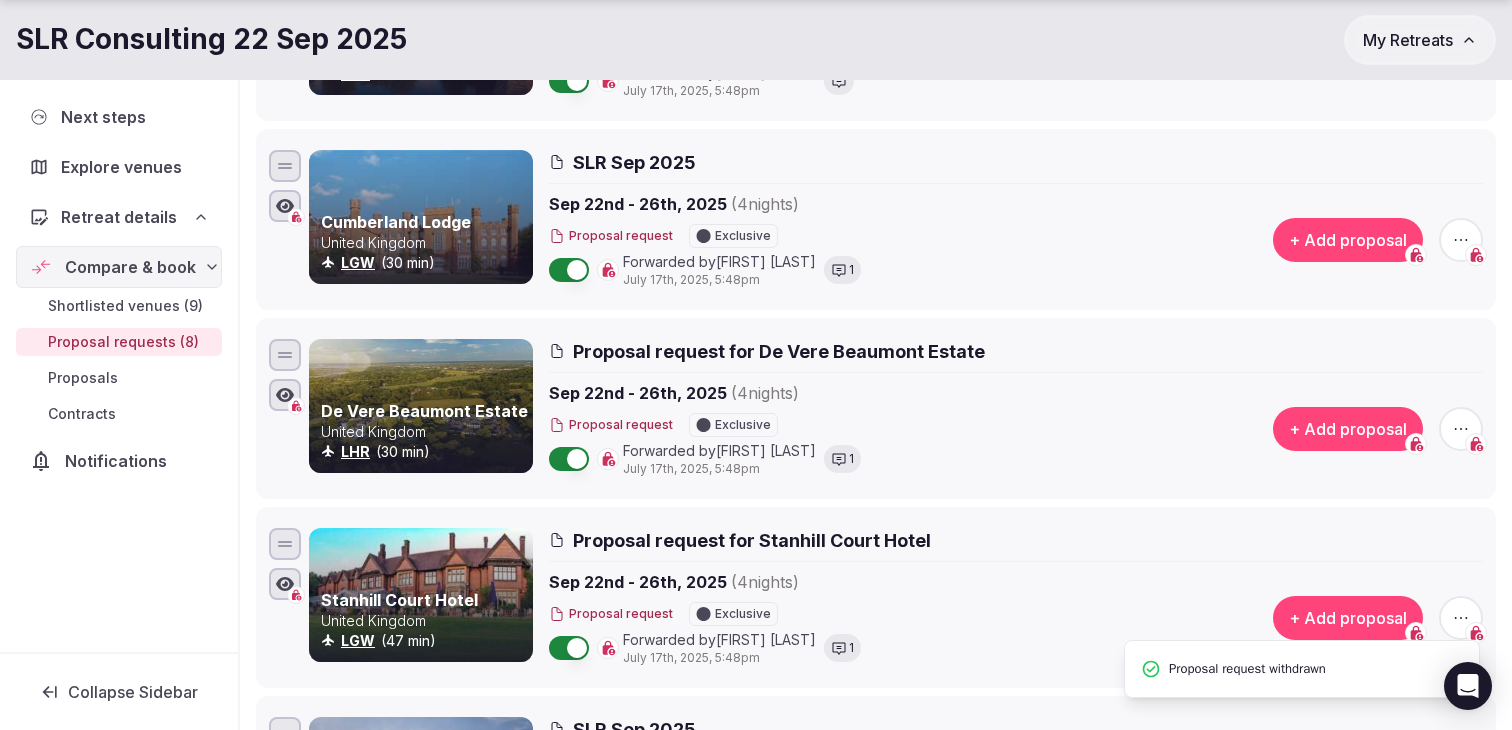 click at bounding box center [1461, 429] 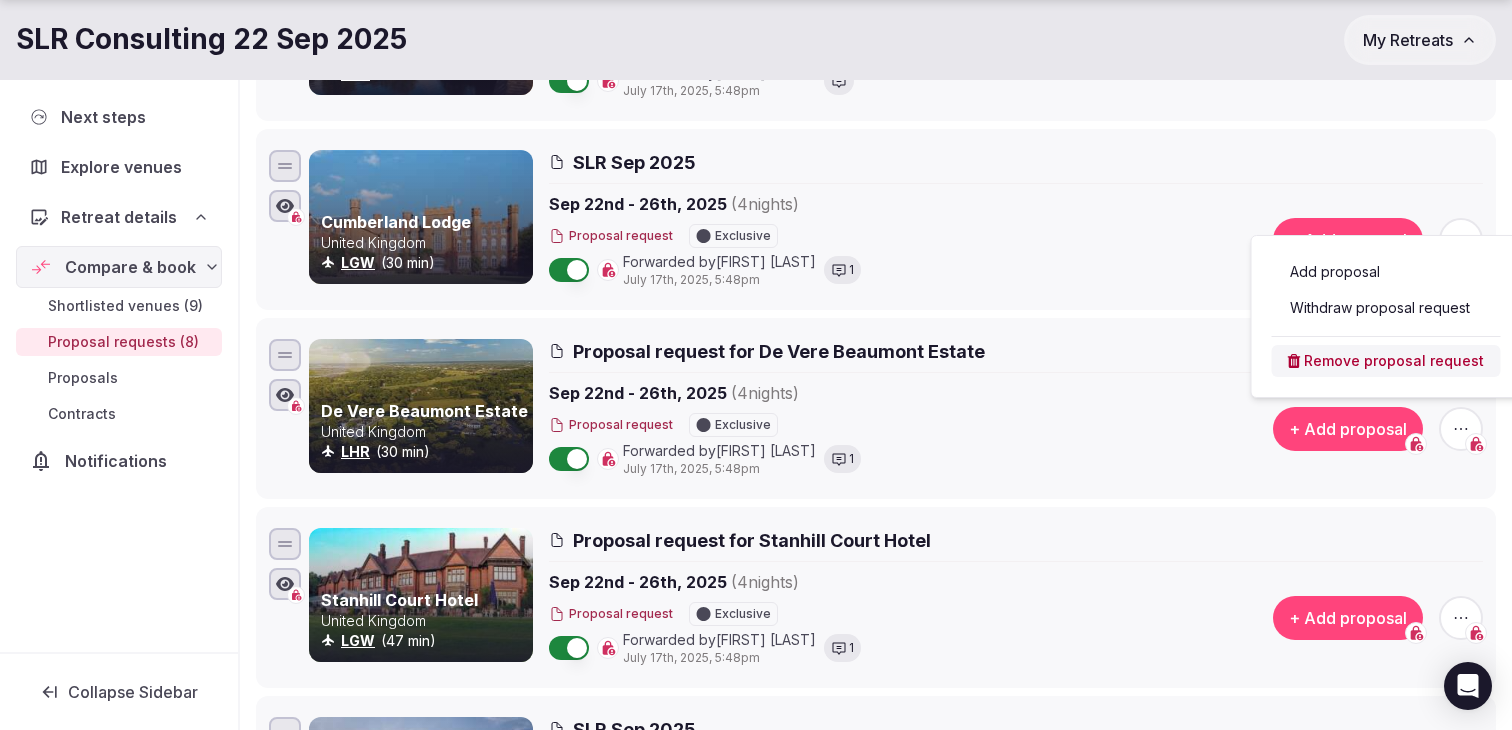 click on "Withdraw proposal request" at bounding box center (1386, 308) 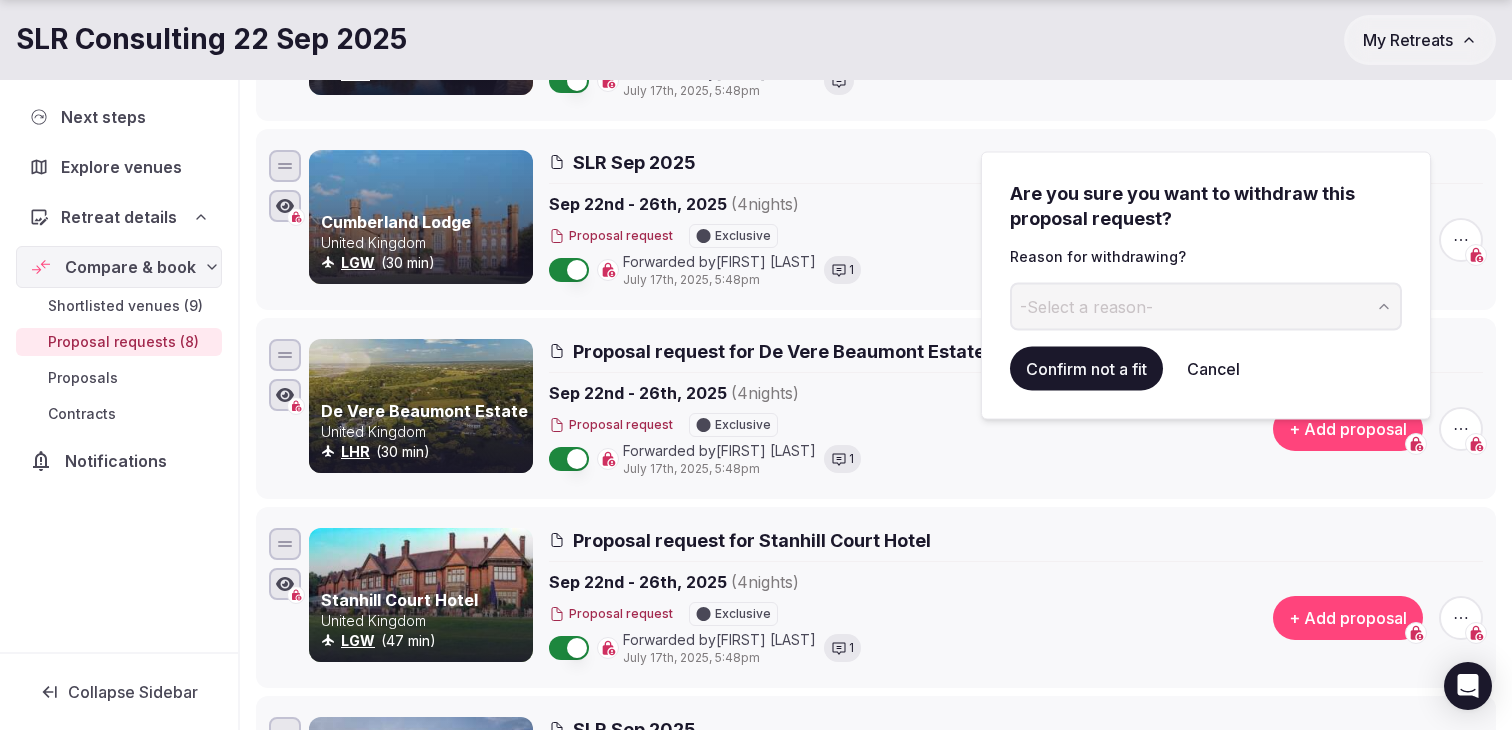 click on "-Select a reason-" at bounding box center (1206, 306) 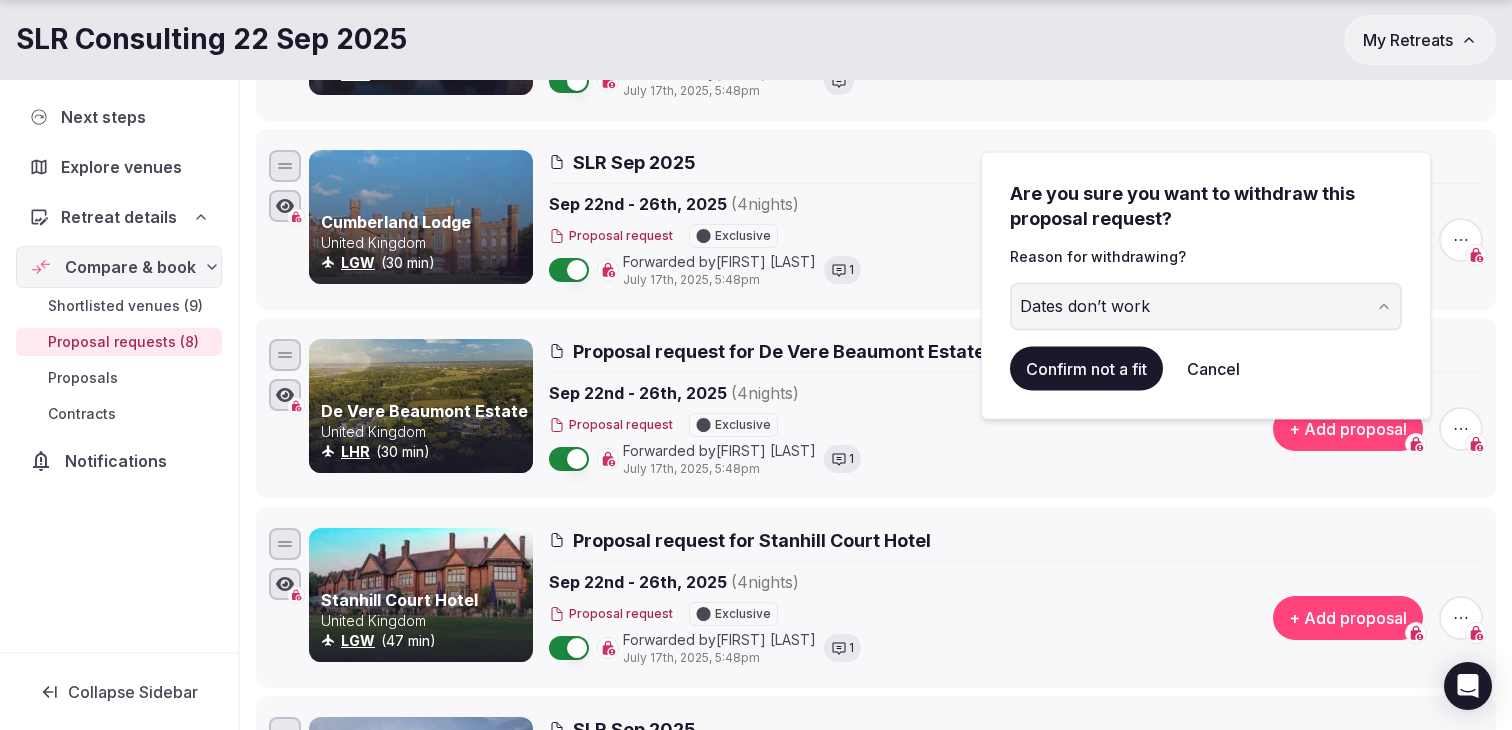 click on "Confirm not a fit" at bounding box center (1086, 368) 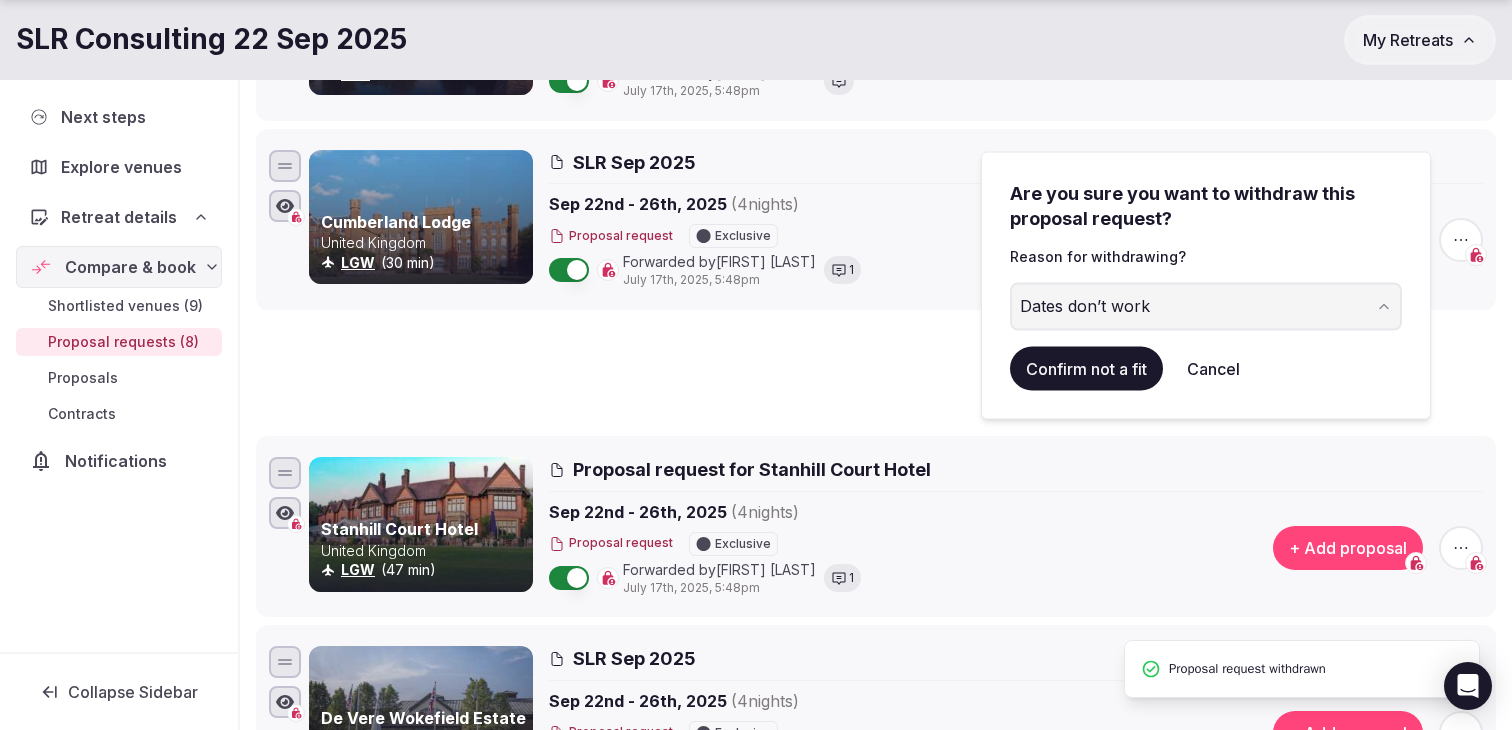 scroll, scrollTop: 101, scrollLeft: 0, axis: vertical 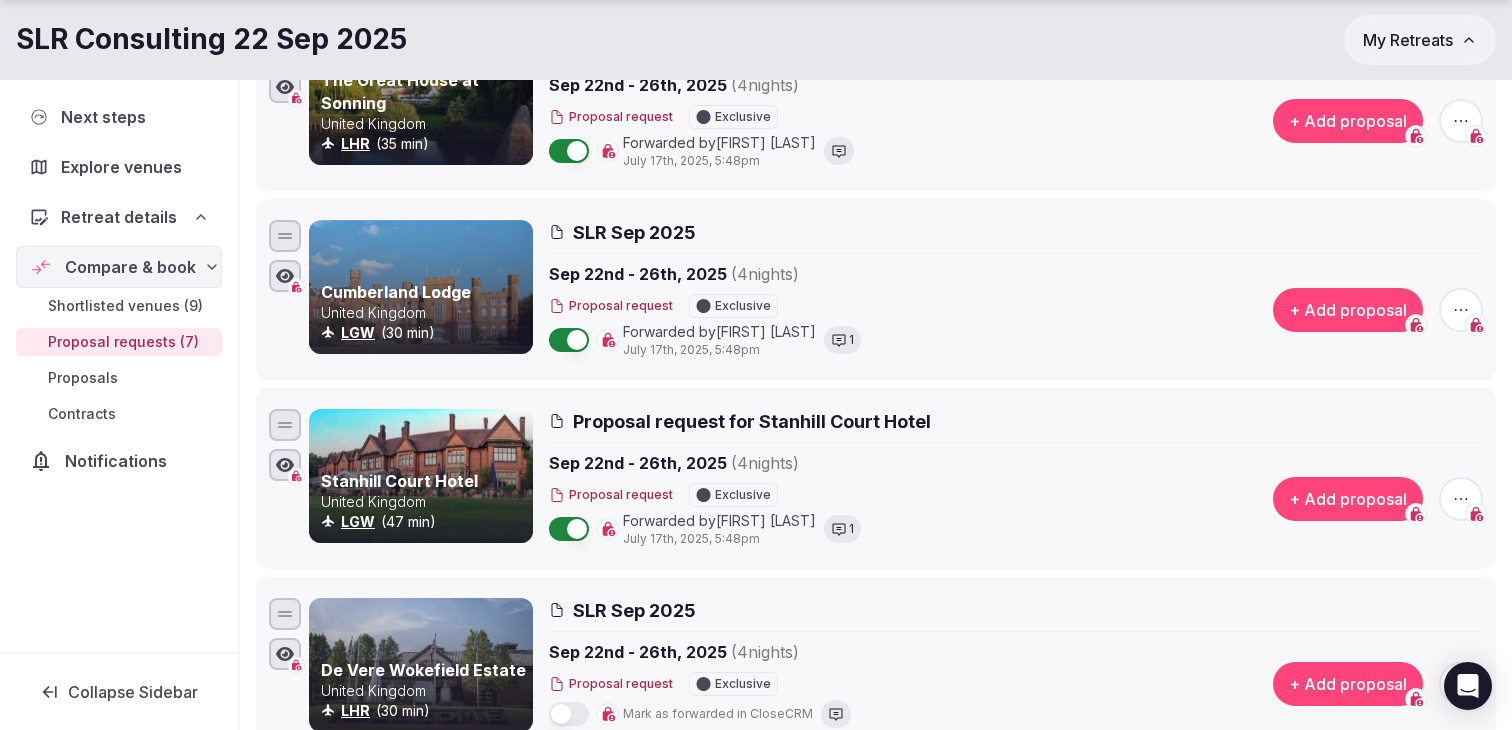 click 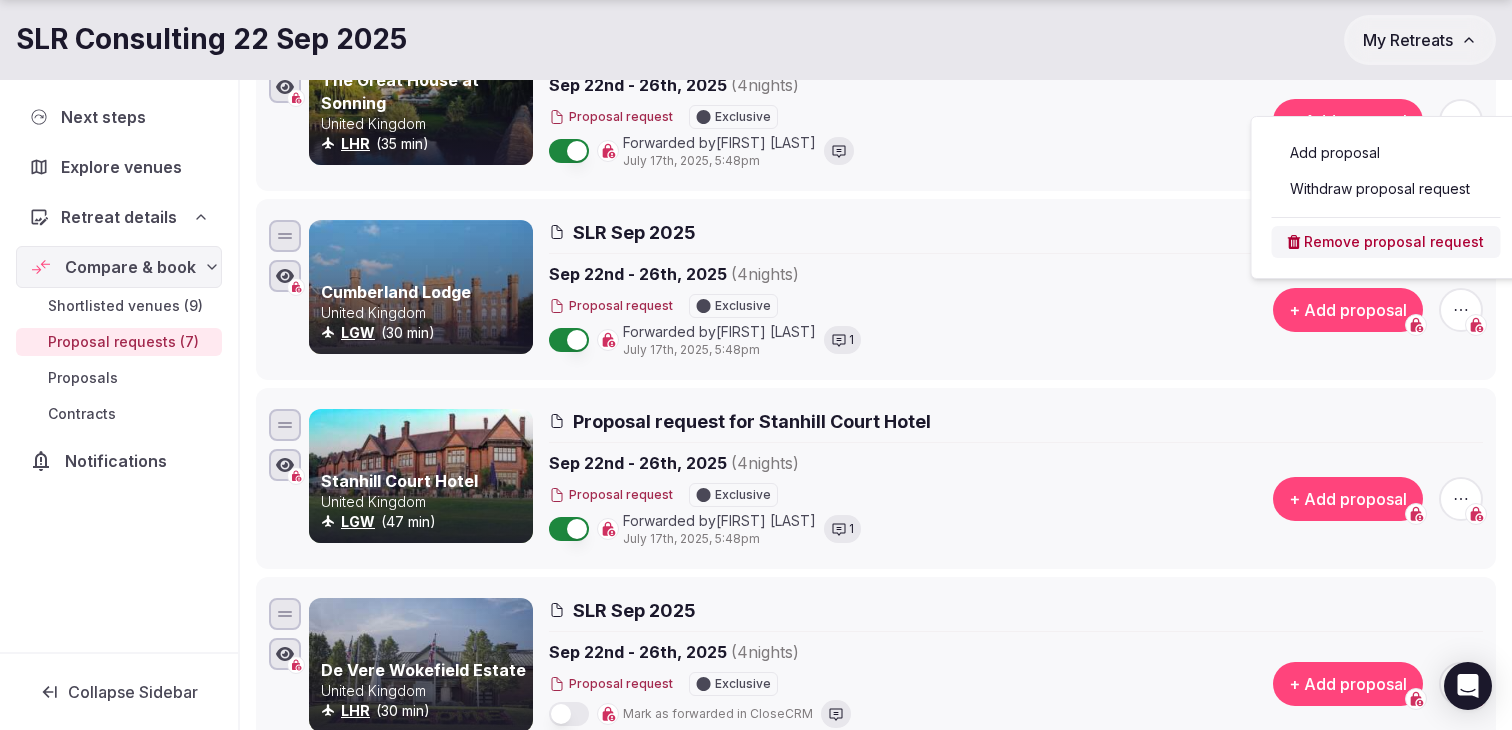 click on "Withdraw proposal request" at bounding box center (1386, 189) 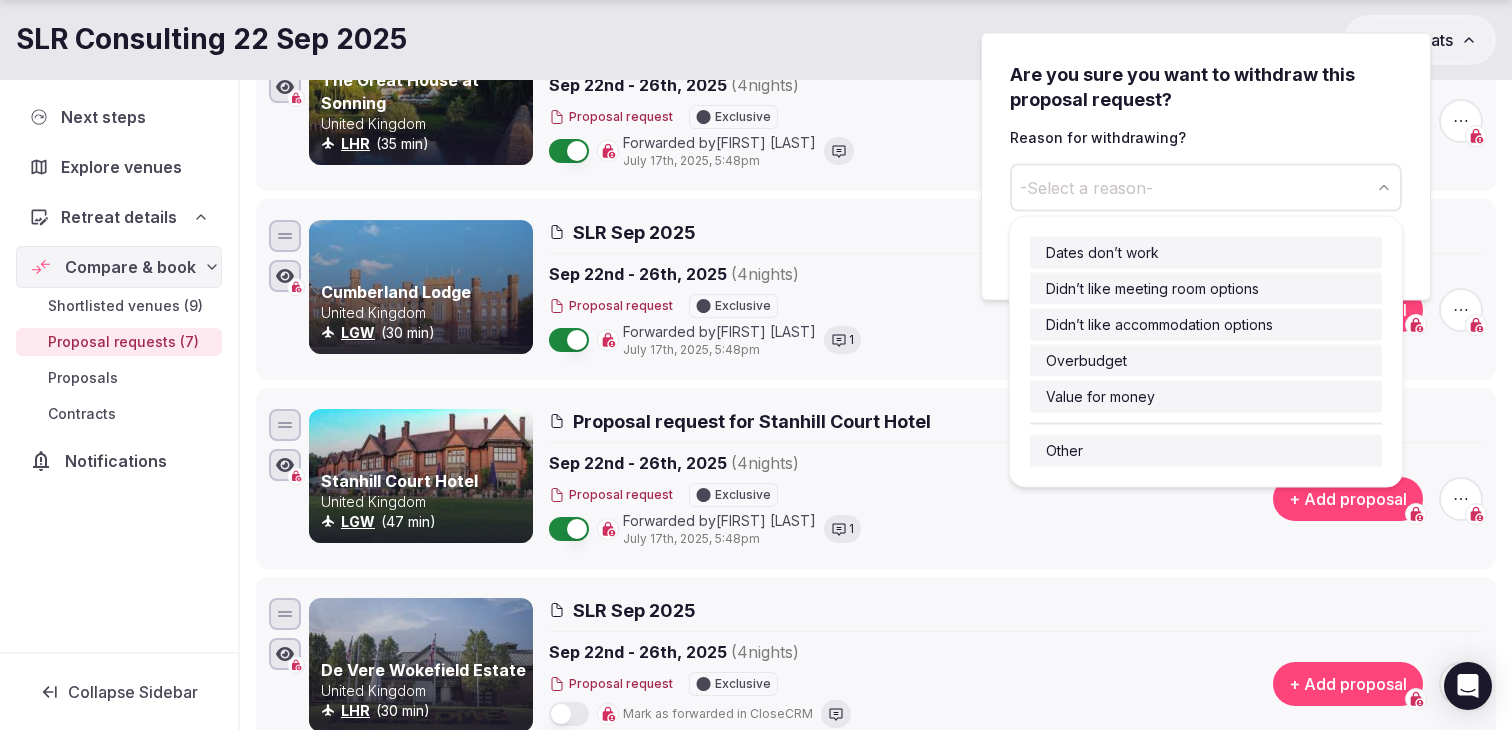 click on "-Select a reason-" at bounding box center [1206, 187] 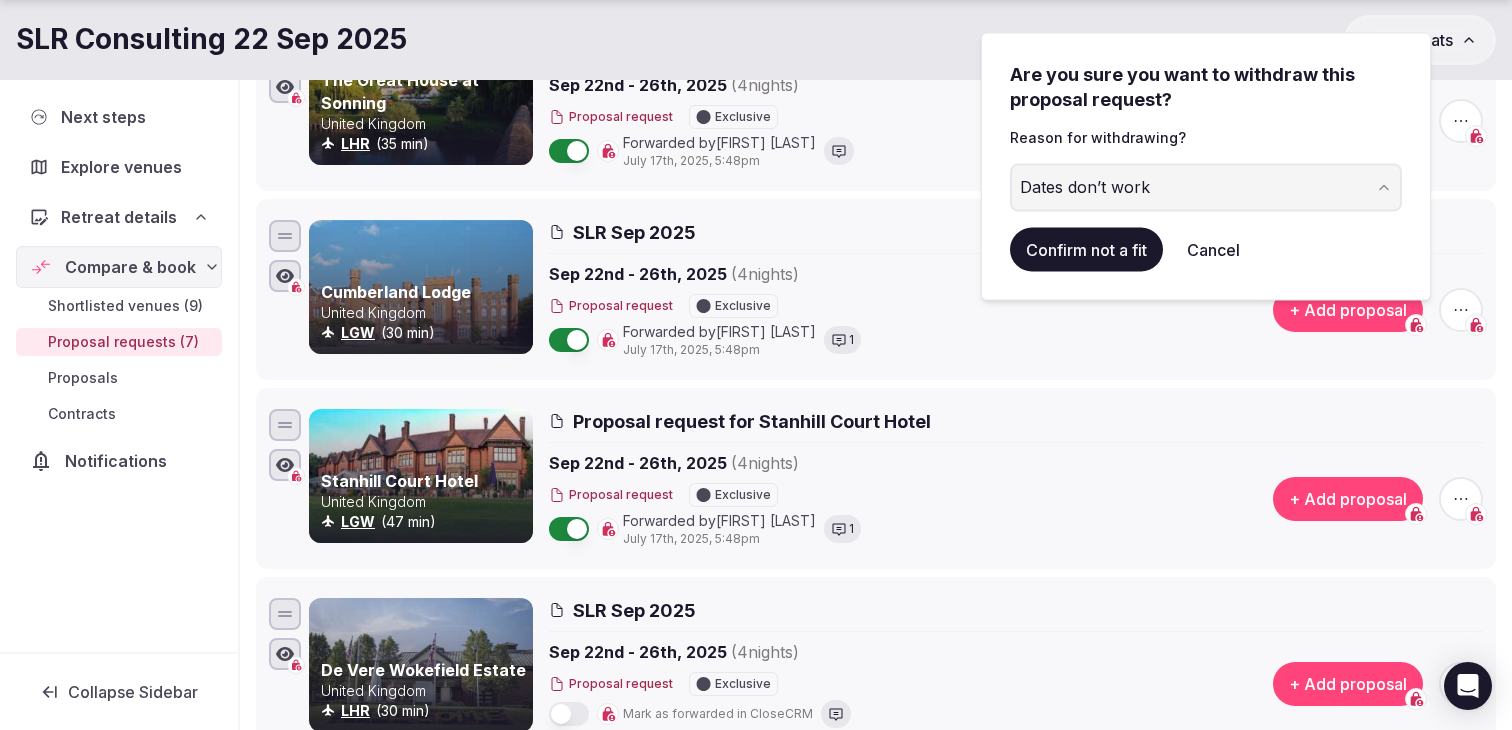 click on "Confirm not a fit" at bounding box center [1086, 249] 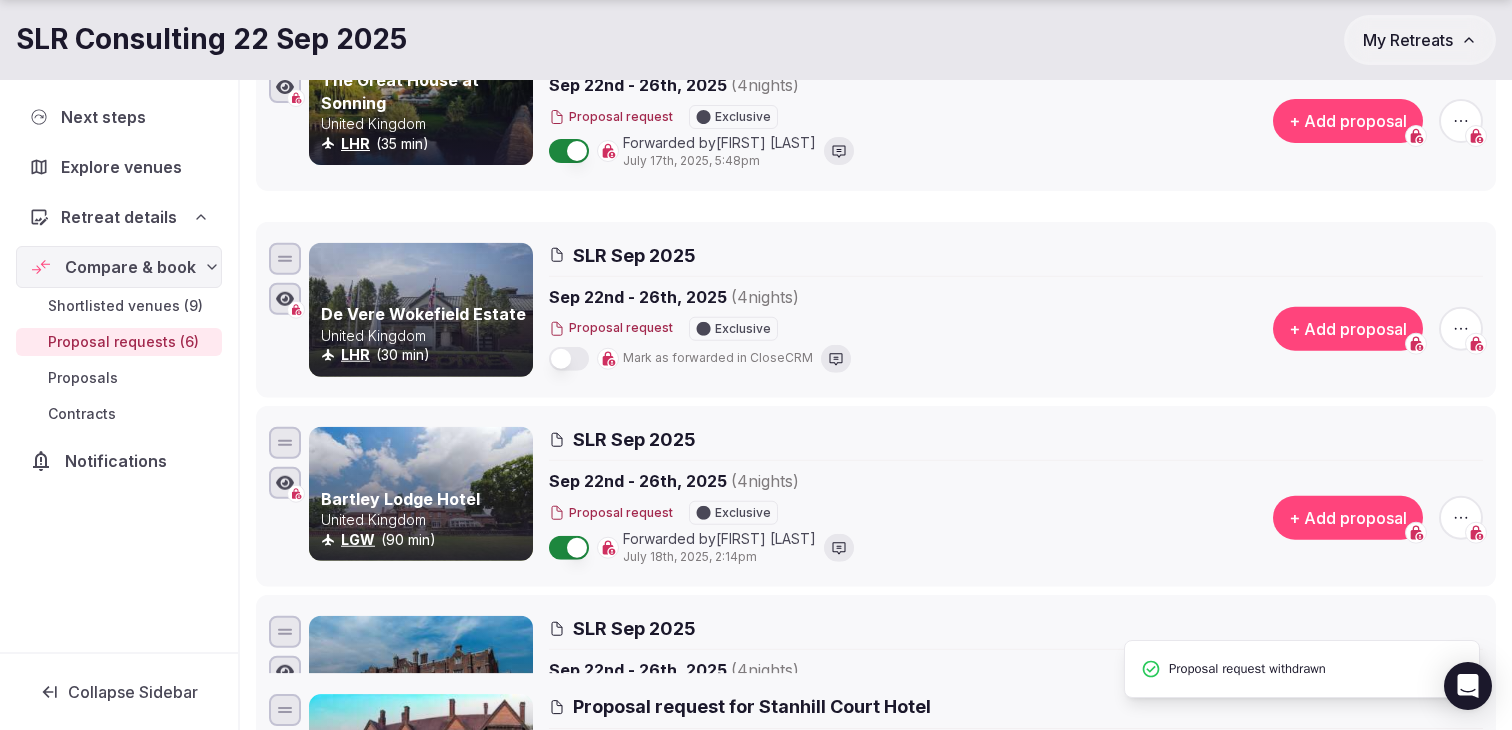 scroll, scrollTop: 103, scrollLeft: 0, axis: vertical 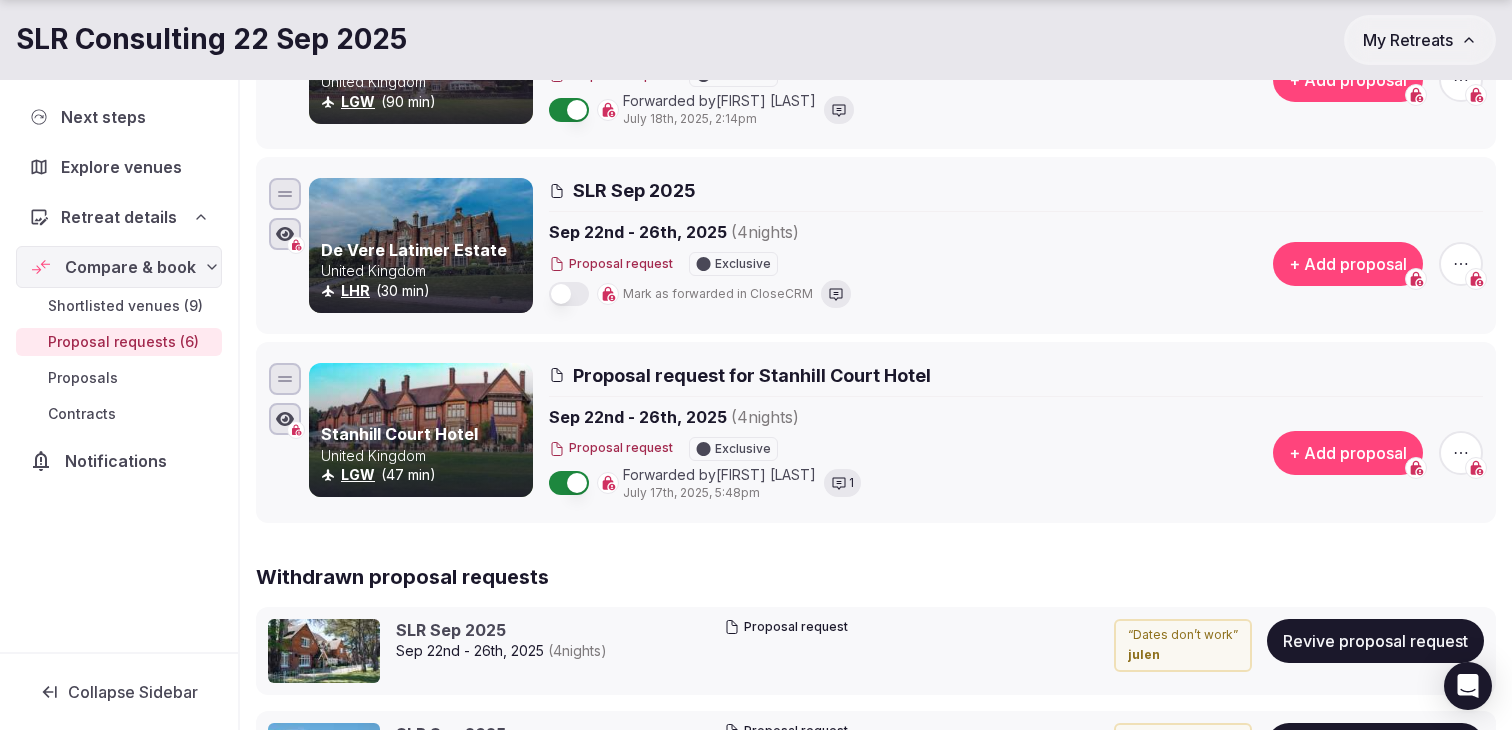 click 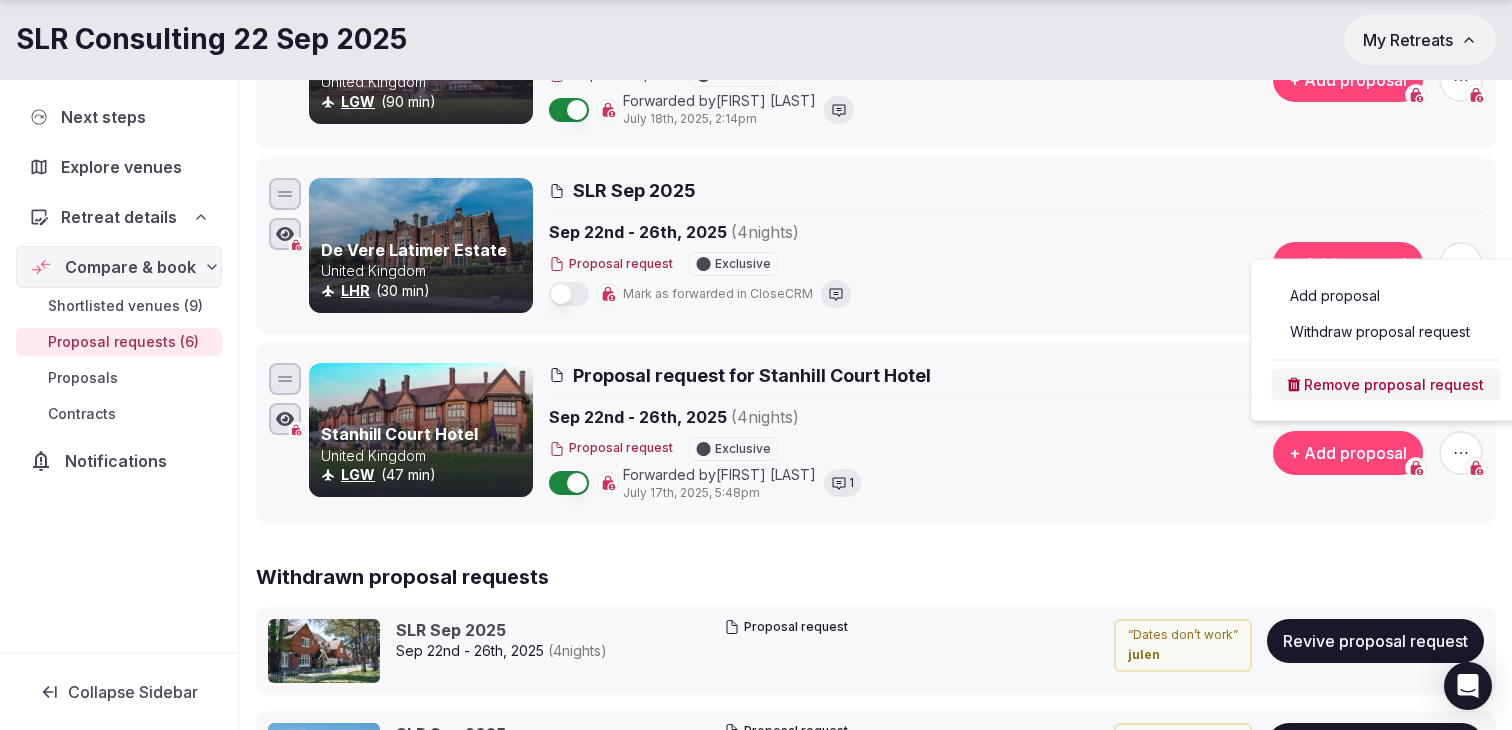 click on "Withdraw proposal request" at bounding box center [1386, 332] 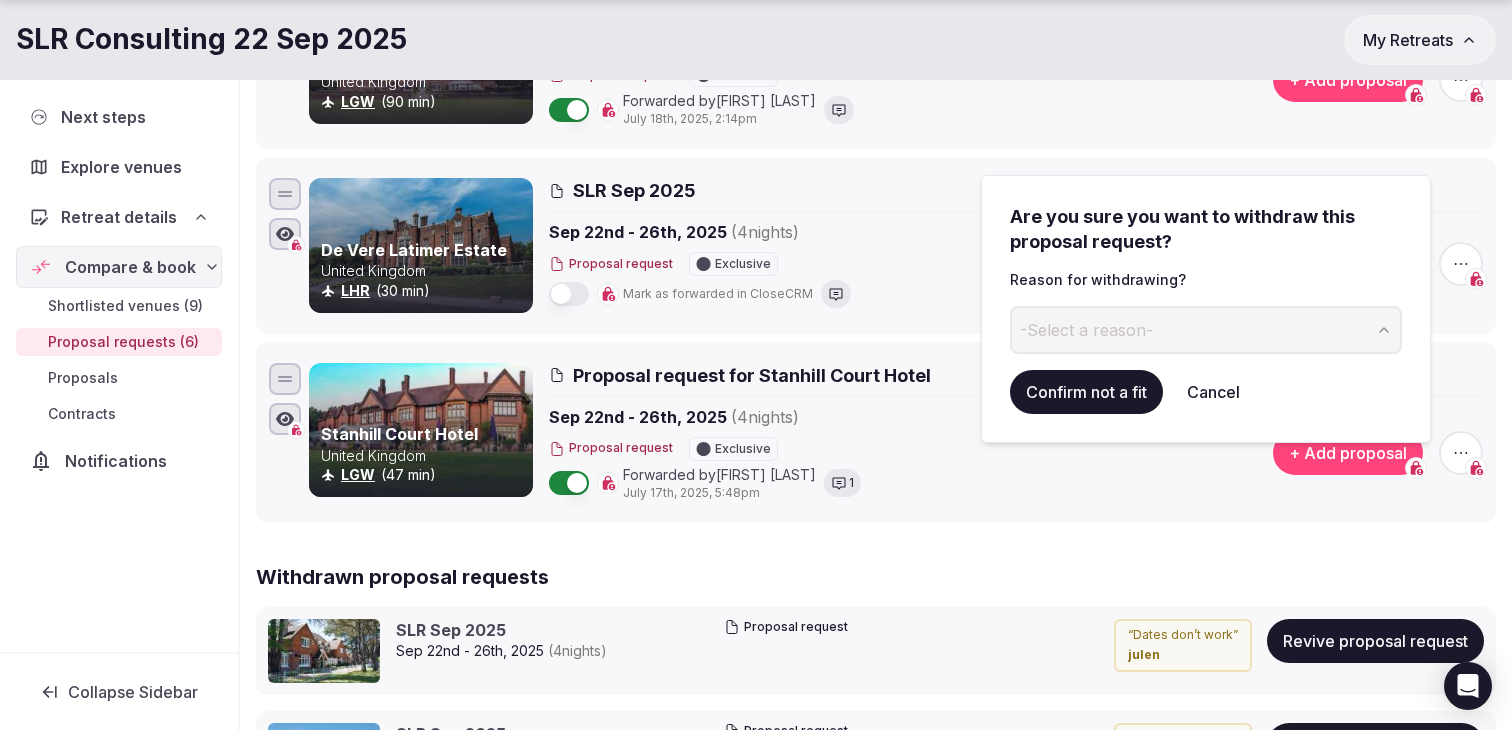 click on "Are you sure you want to withdraw this proposal request? Reason for withdrawing? -Select a reason- Confirm not a fit Cancel" at bounding box center (1206, 309) 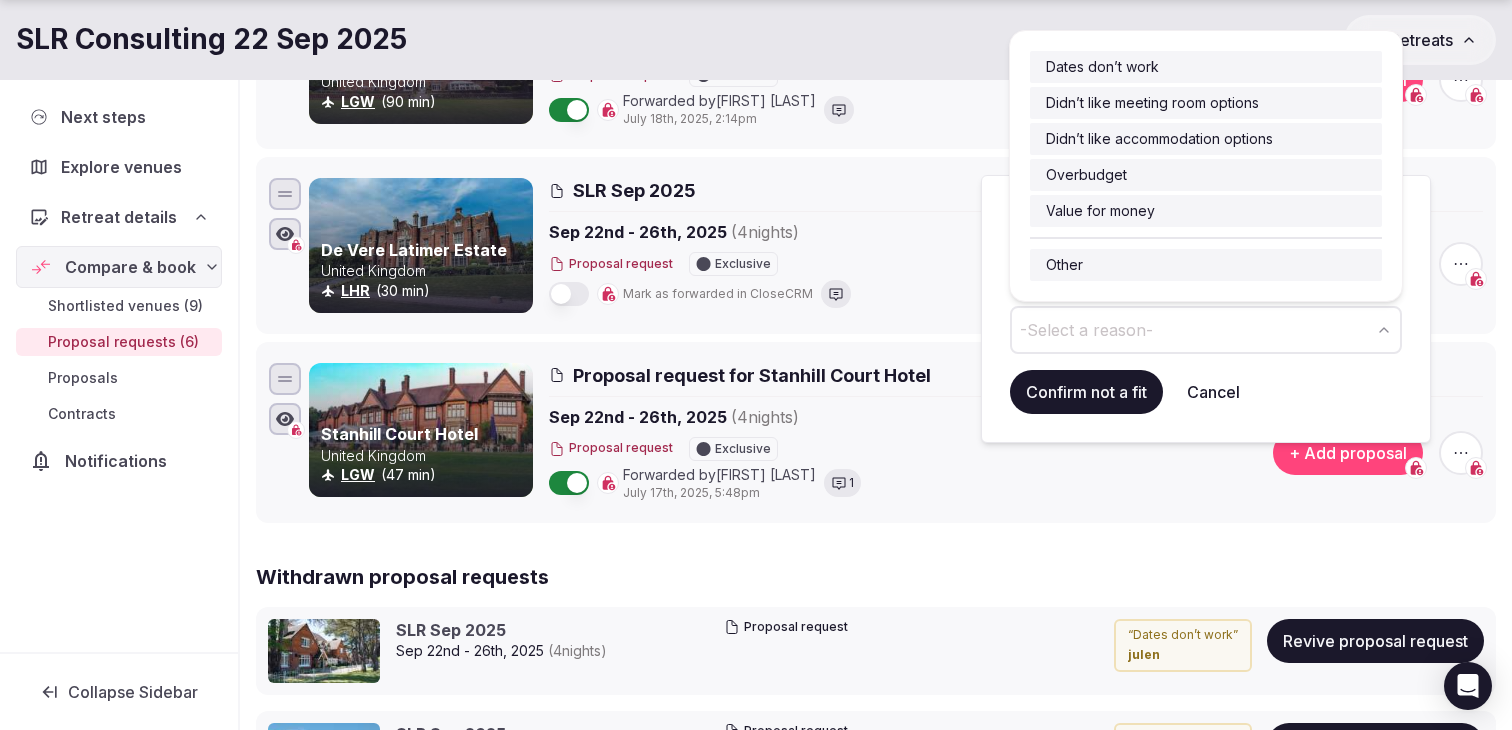 click on "-Select a reason-" at bounding box center [1206, 330] 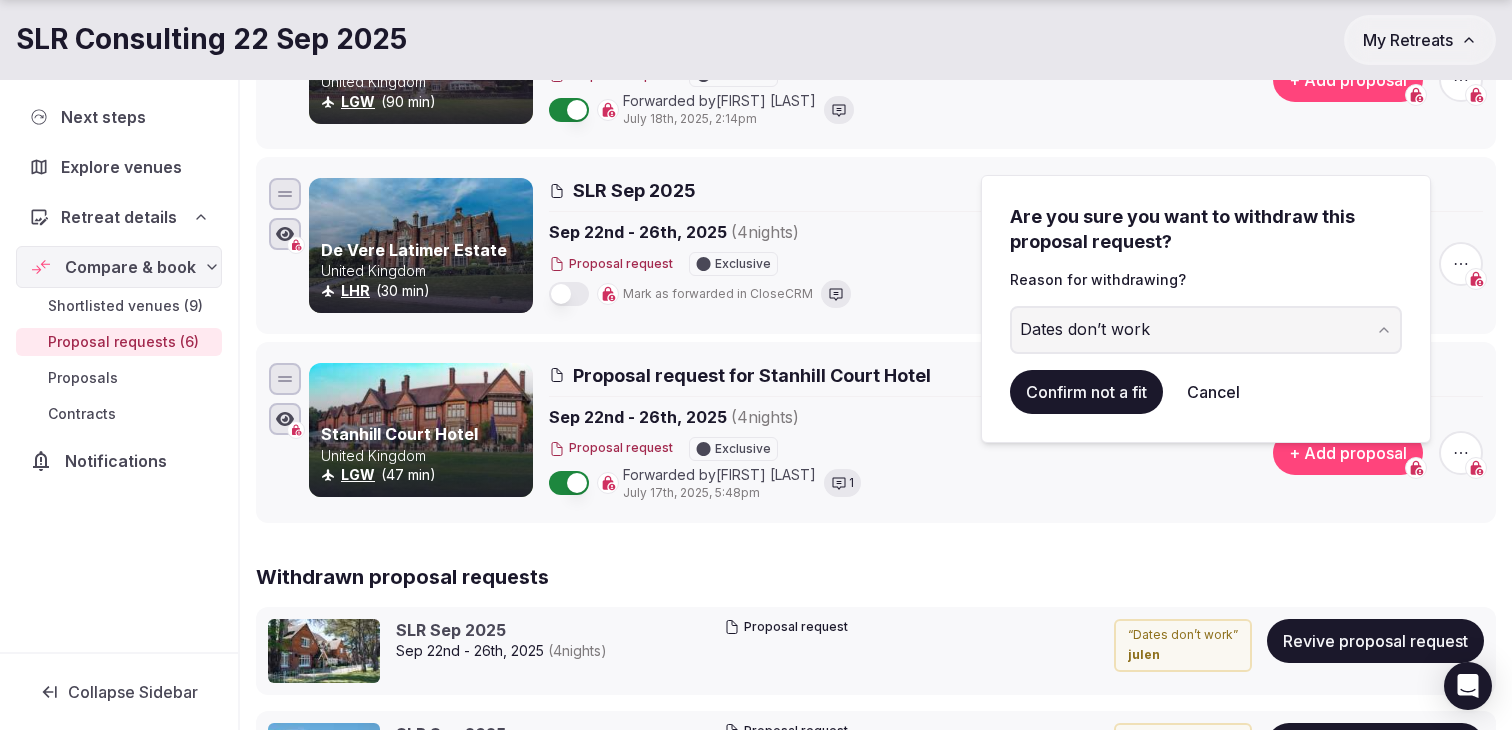 click on "Confirm not a fit" at bounding box center [1086, 392] 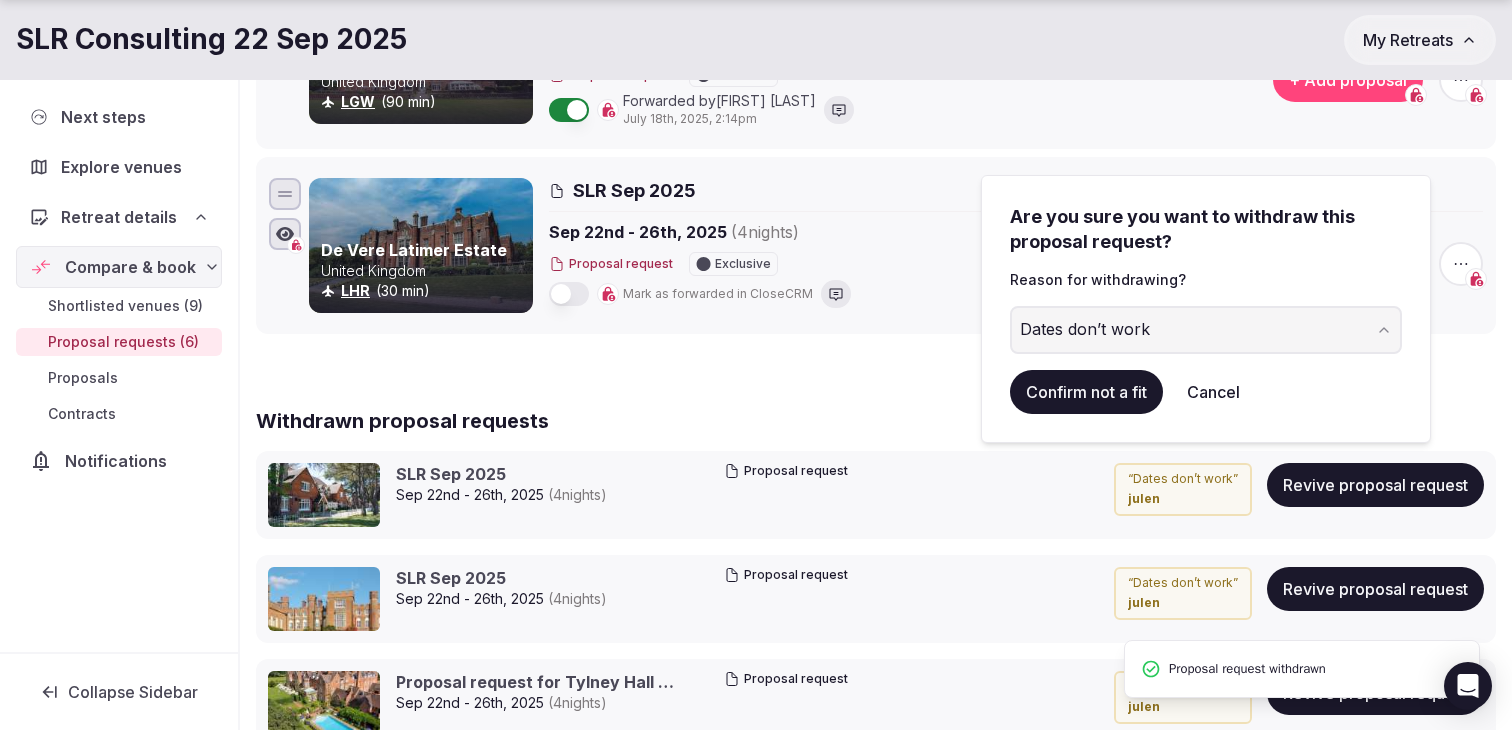 scroll, scrollTop: 101, scrollLeft: 0, axis: vertical 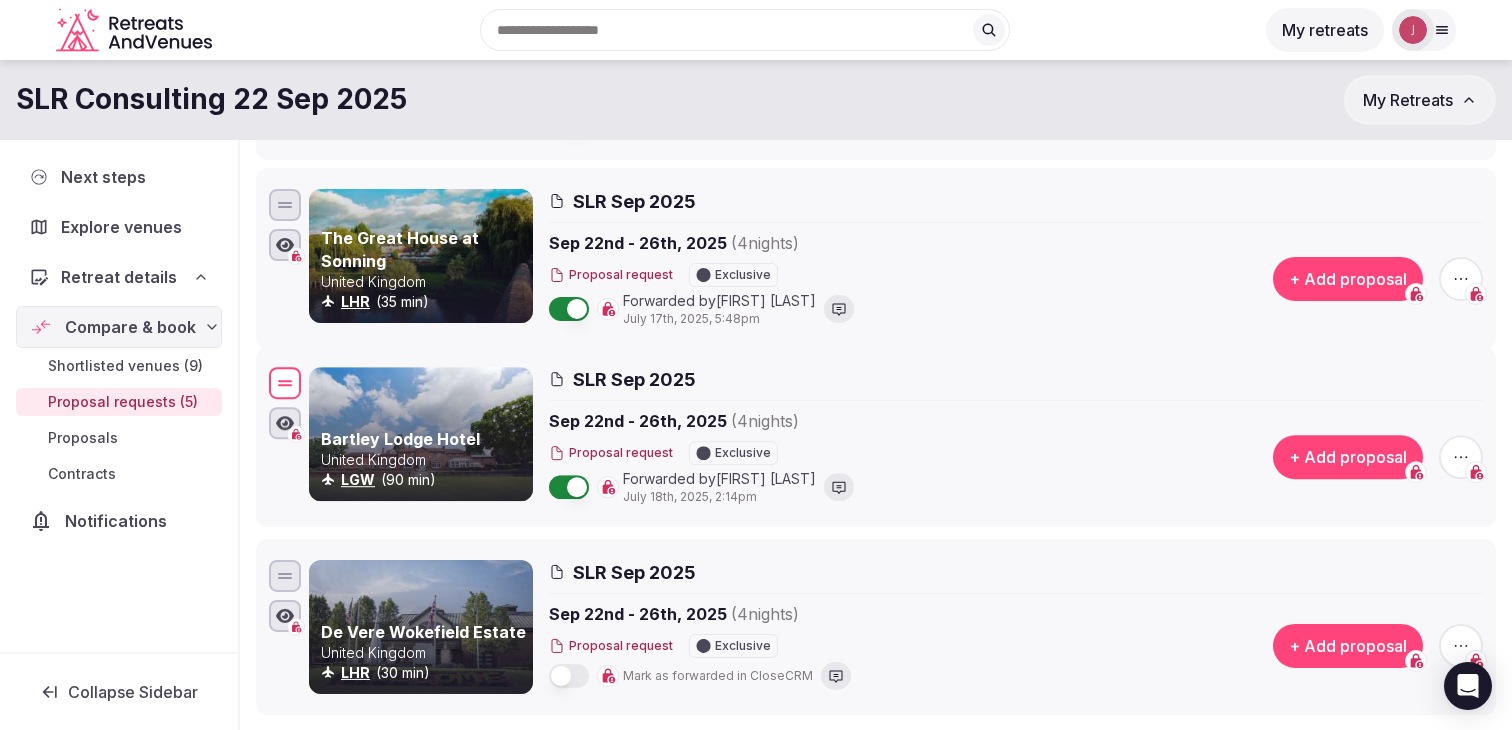 drag, startPoint x: 282, startPoint y: 590, endPoint x: 279, endPoint y: 395, distance: 195.02307 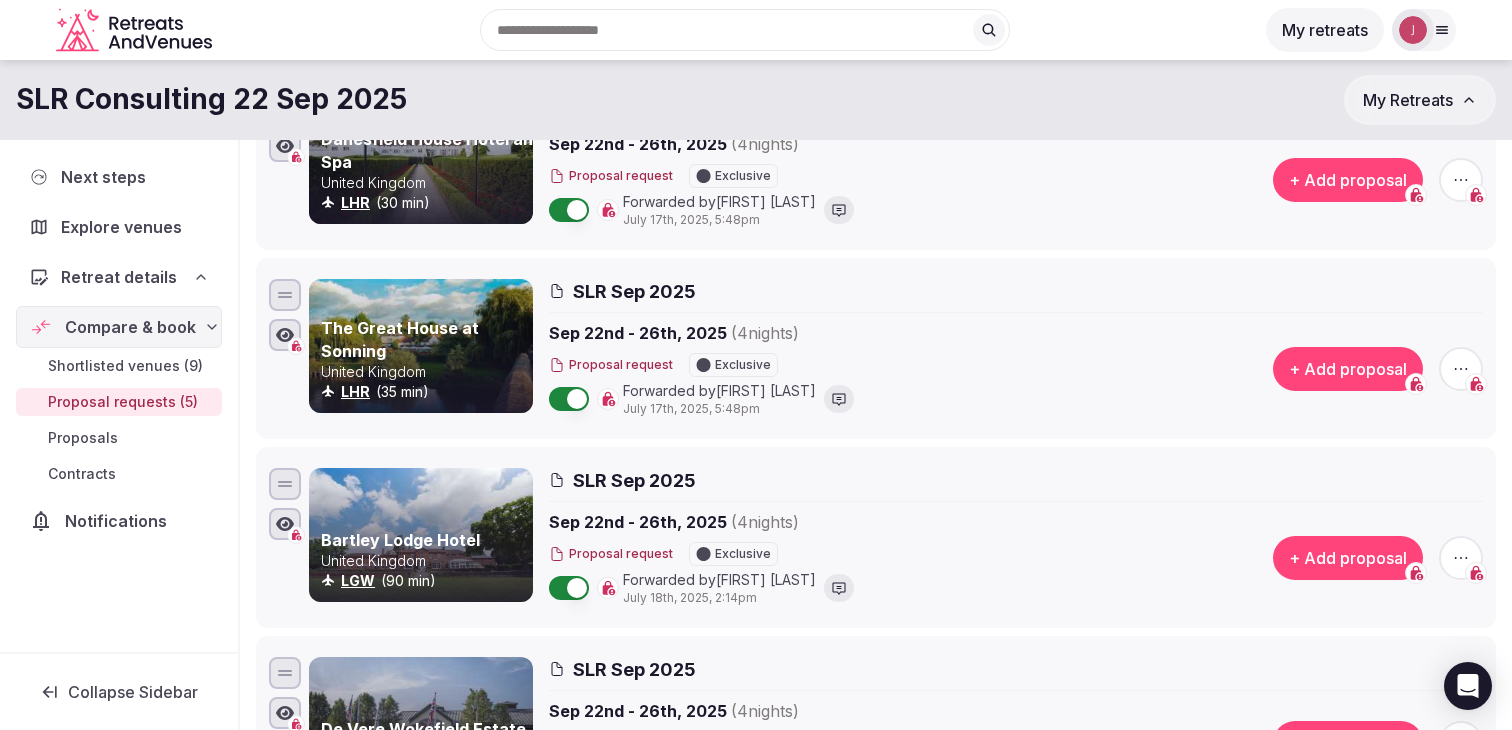 scroll, scrollTop: 0, scrollLeft: 0, axis: both 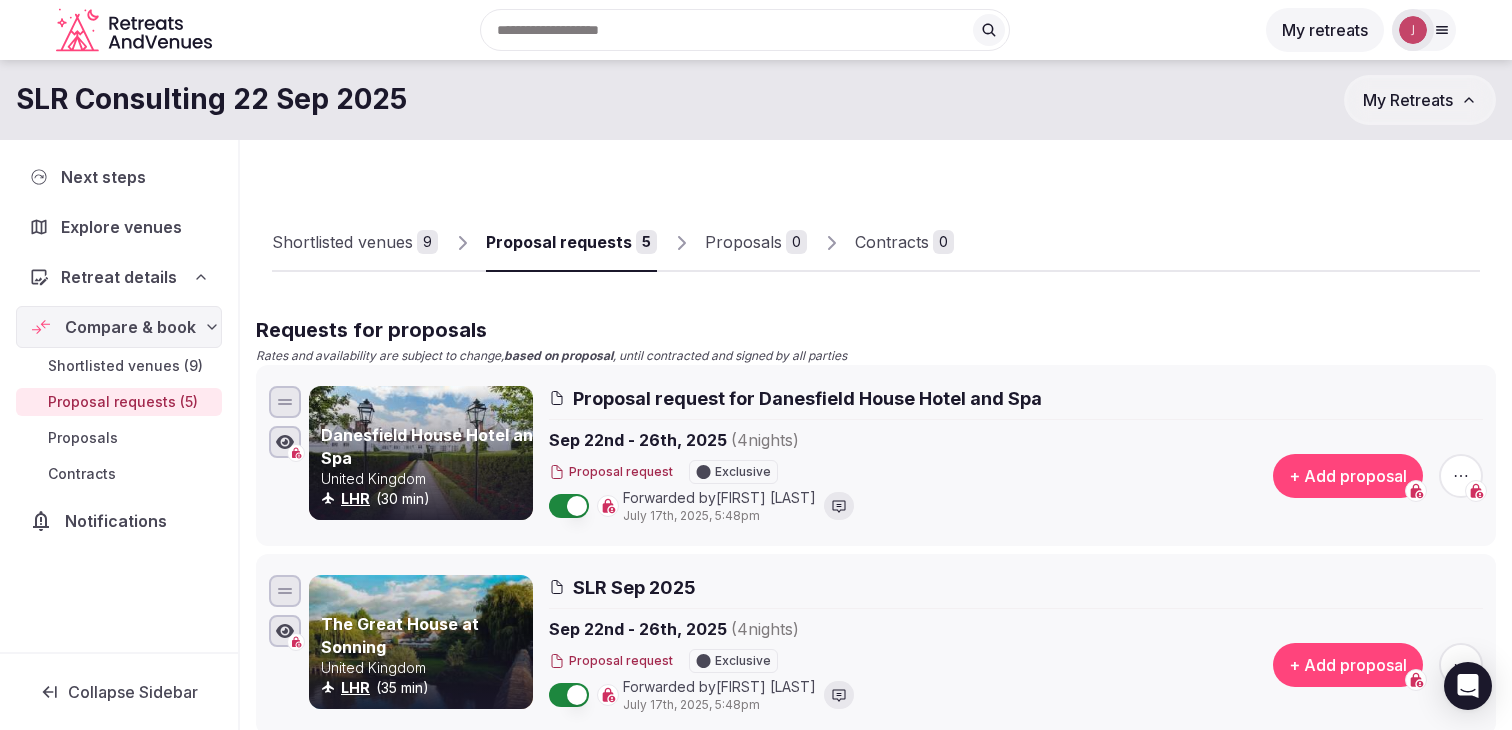 click on "Shortlisted venues 9" at bounding box center (355, 243) 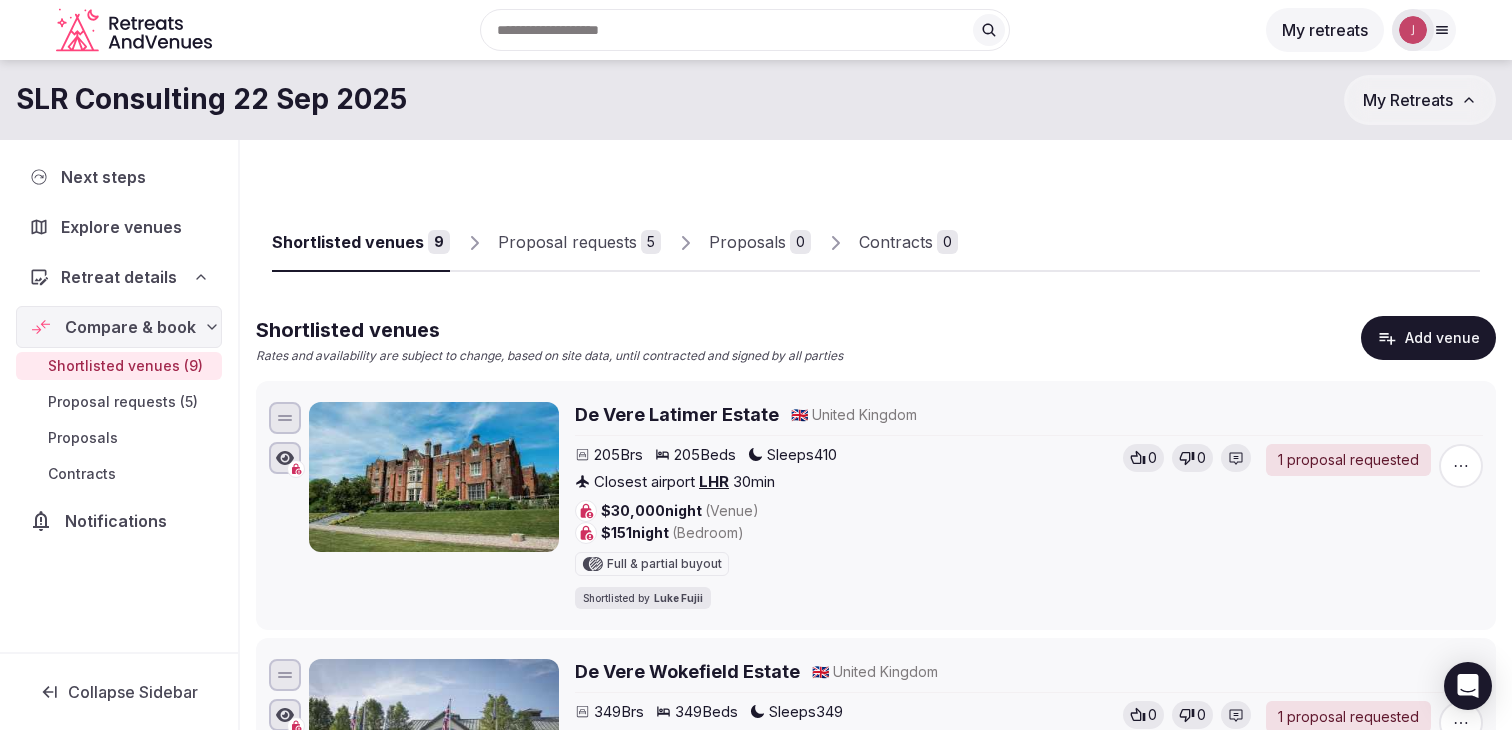click 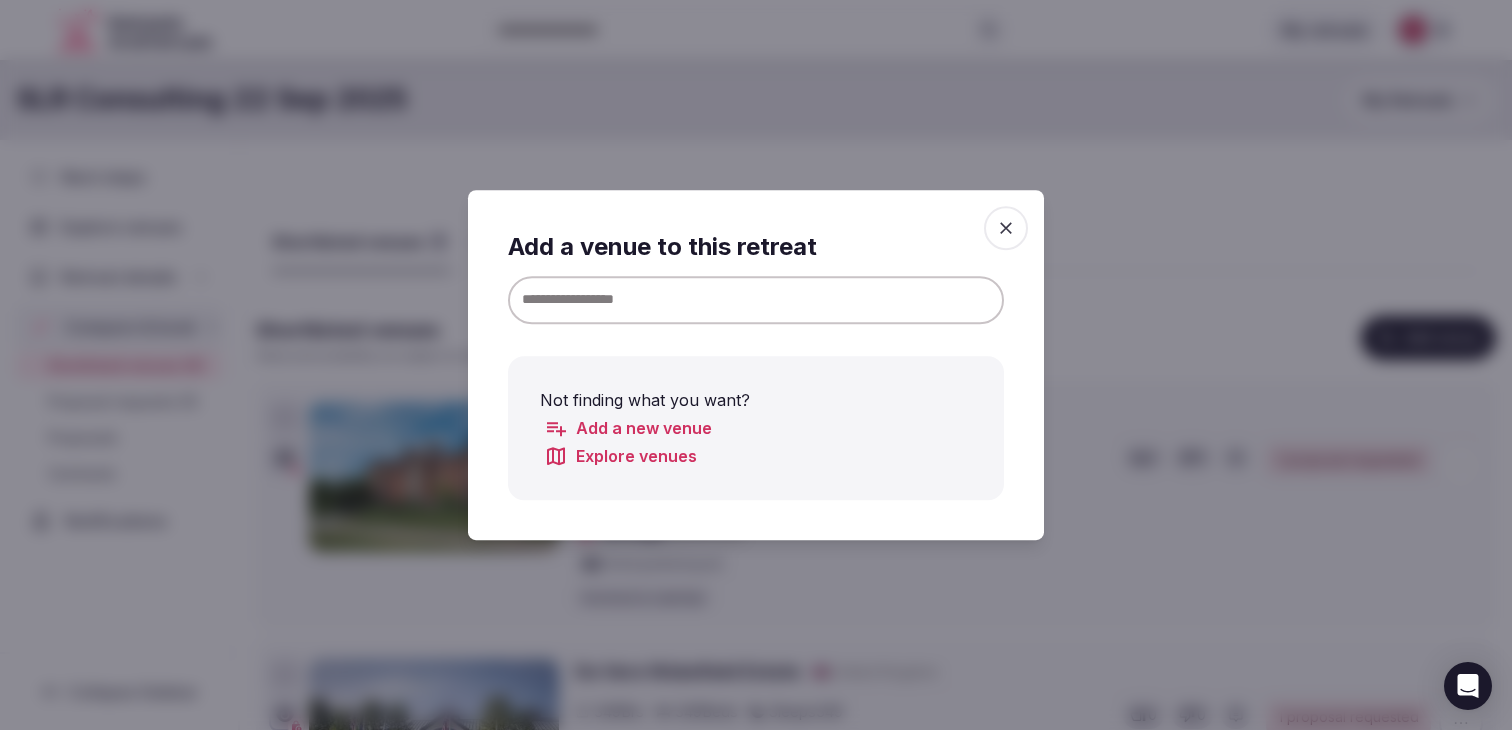 click at bounding box center [756, 300] 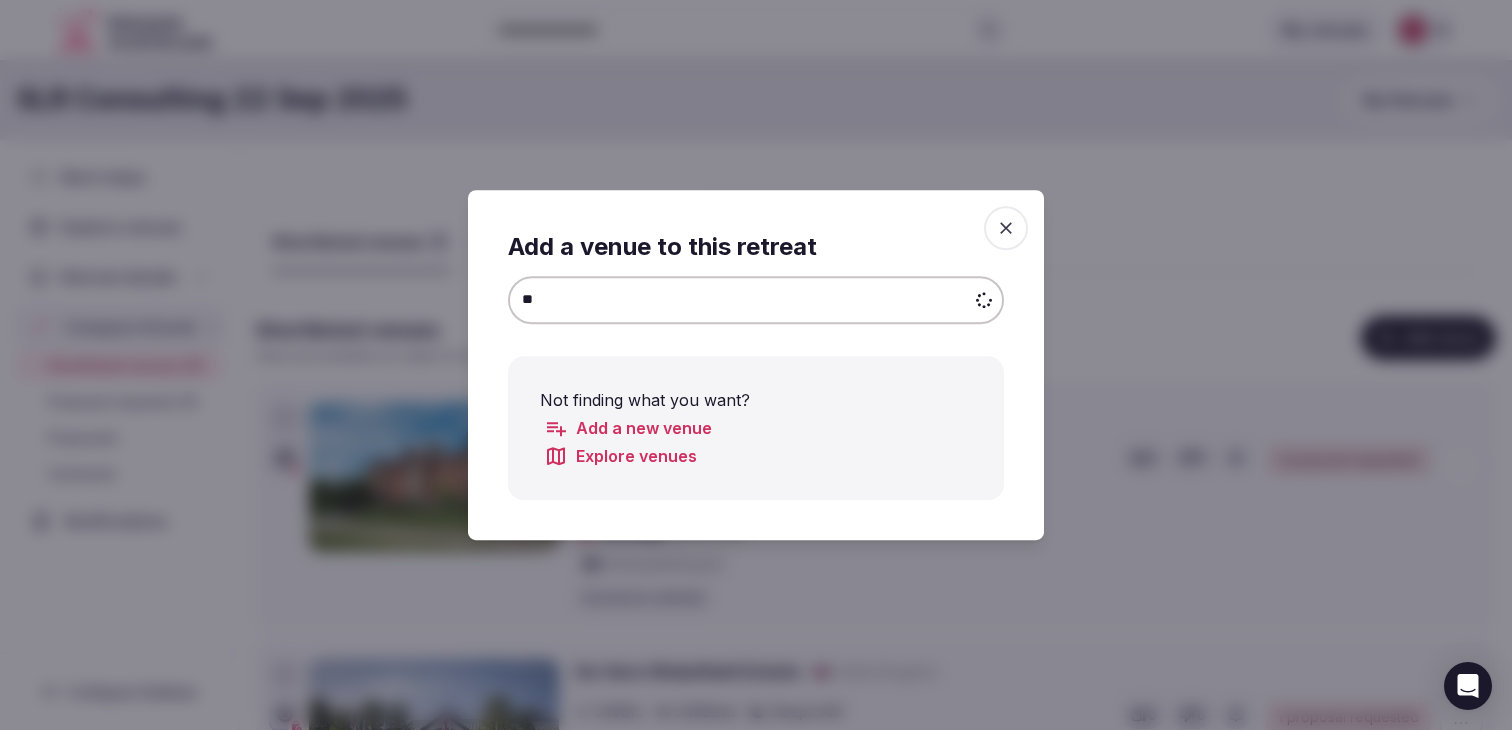 type on "*" 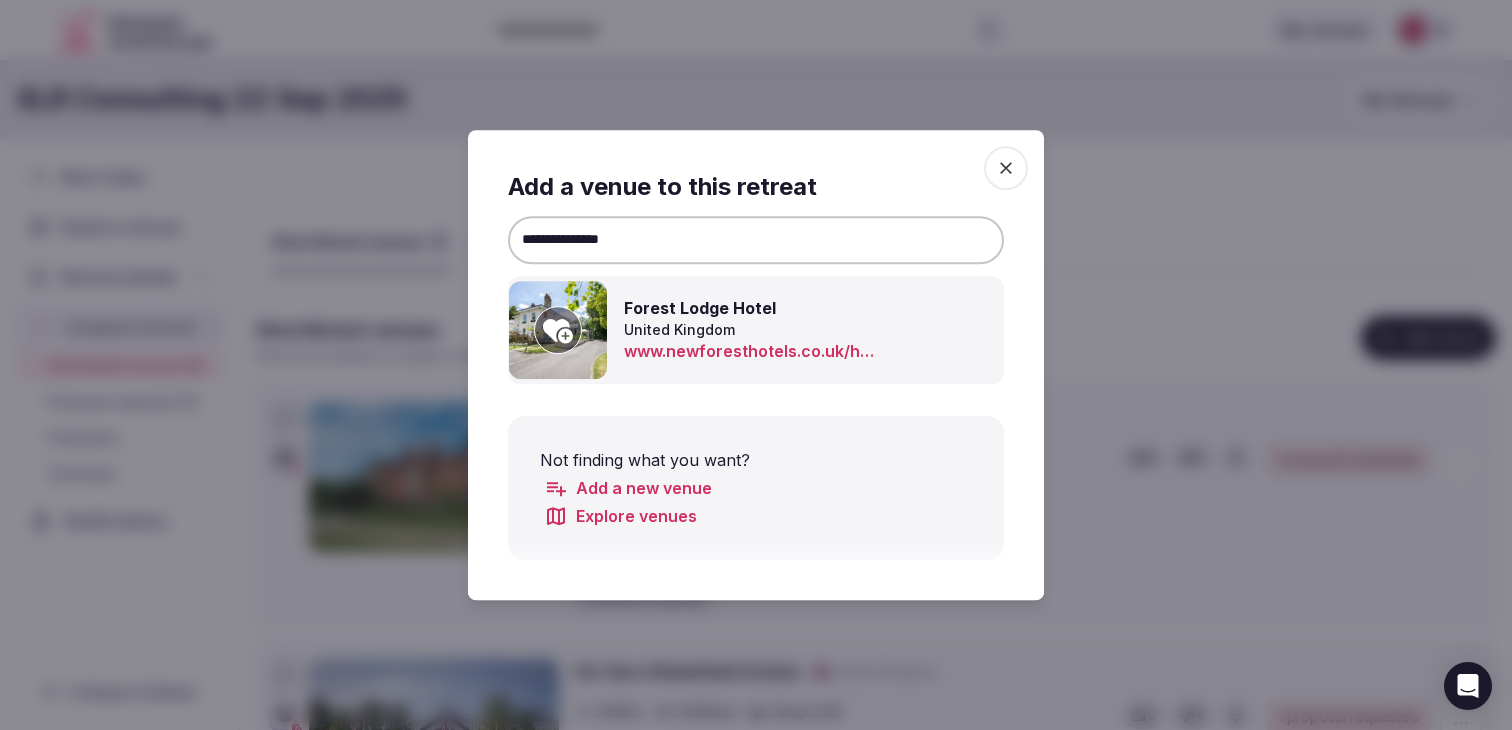 type on "**********" 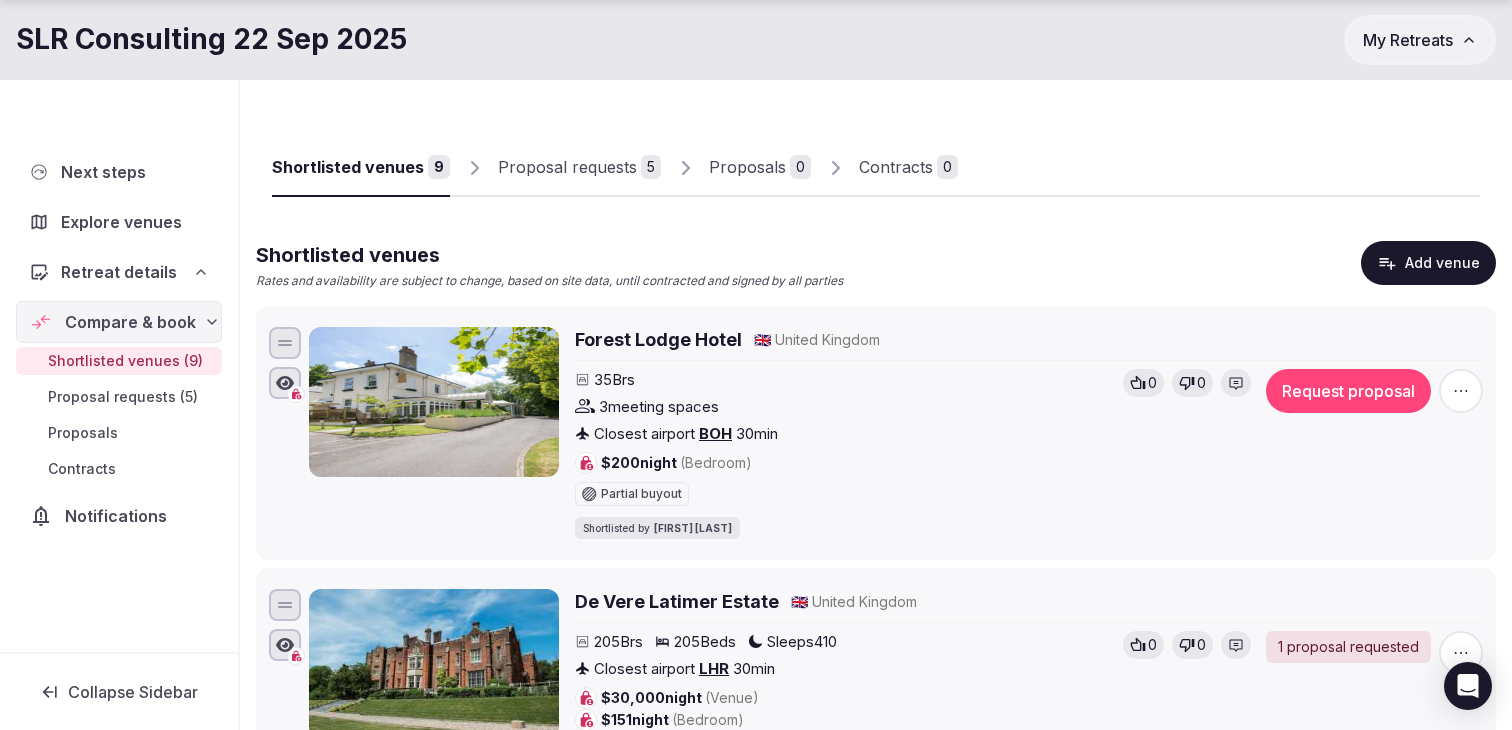 scroll, scrollTop: 88, scrollLeft: 0, axis: vertical 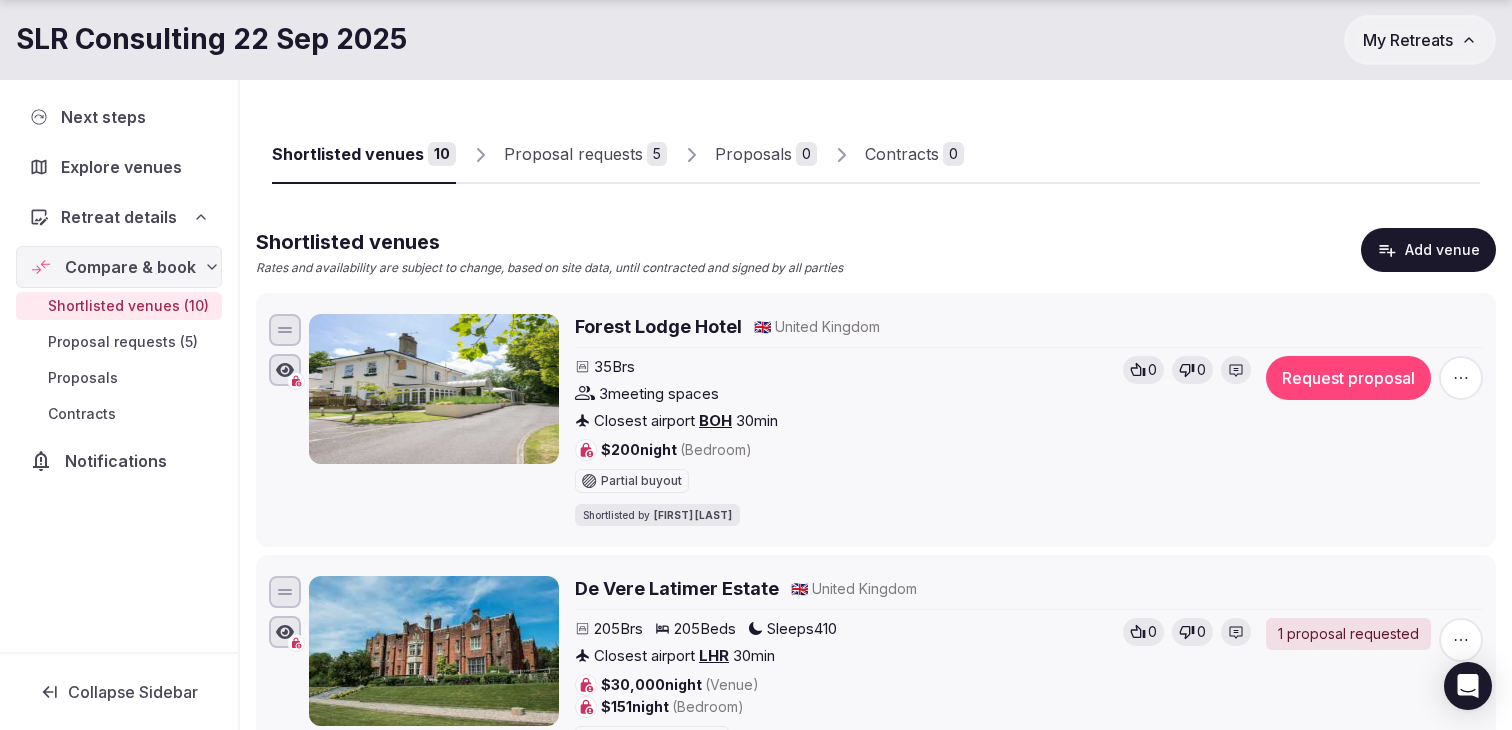 click on "Request proposal" at bounding box center (1348, 378) 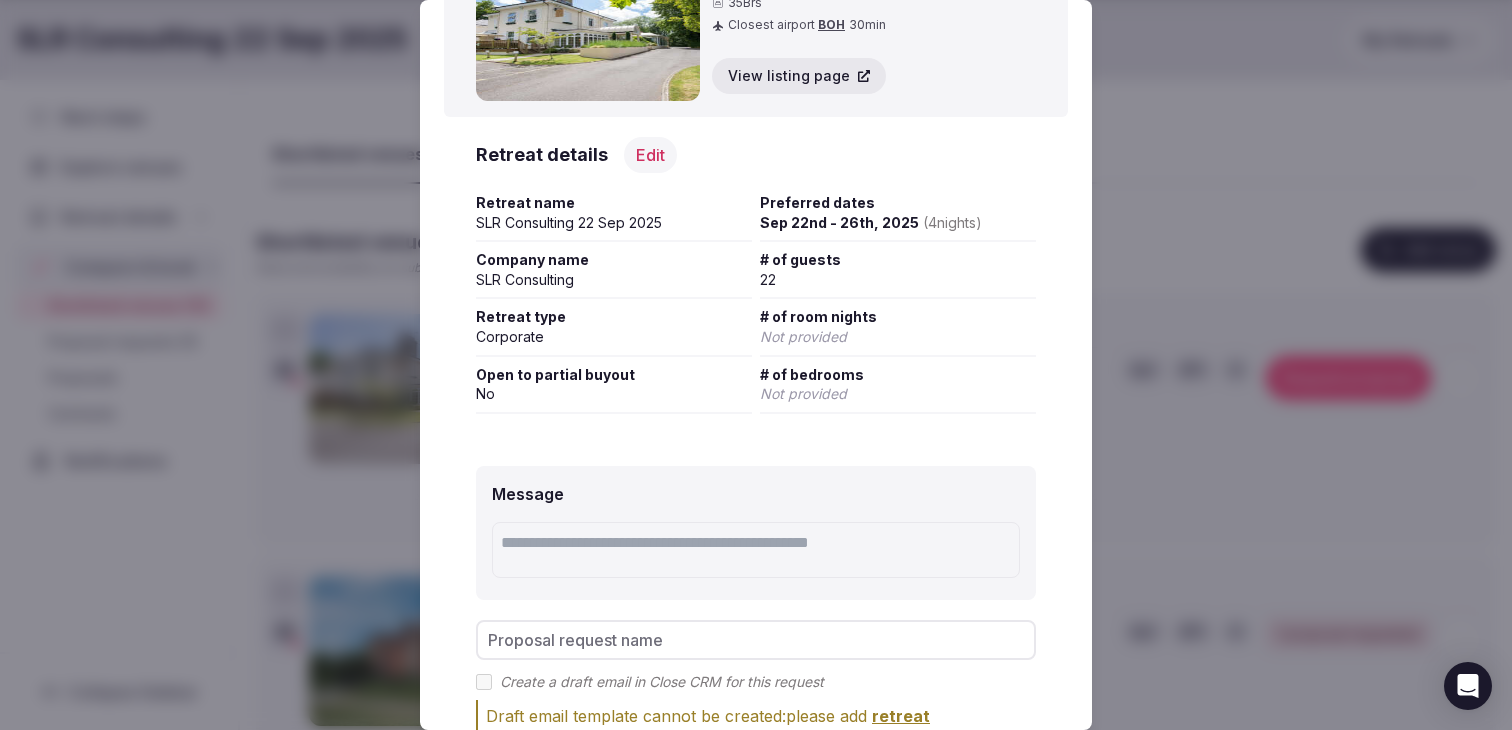 scroll, scrollTop: 173, scrollLeft: 0, axis: vertical 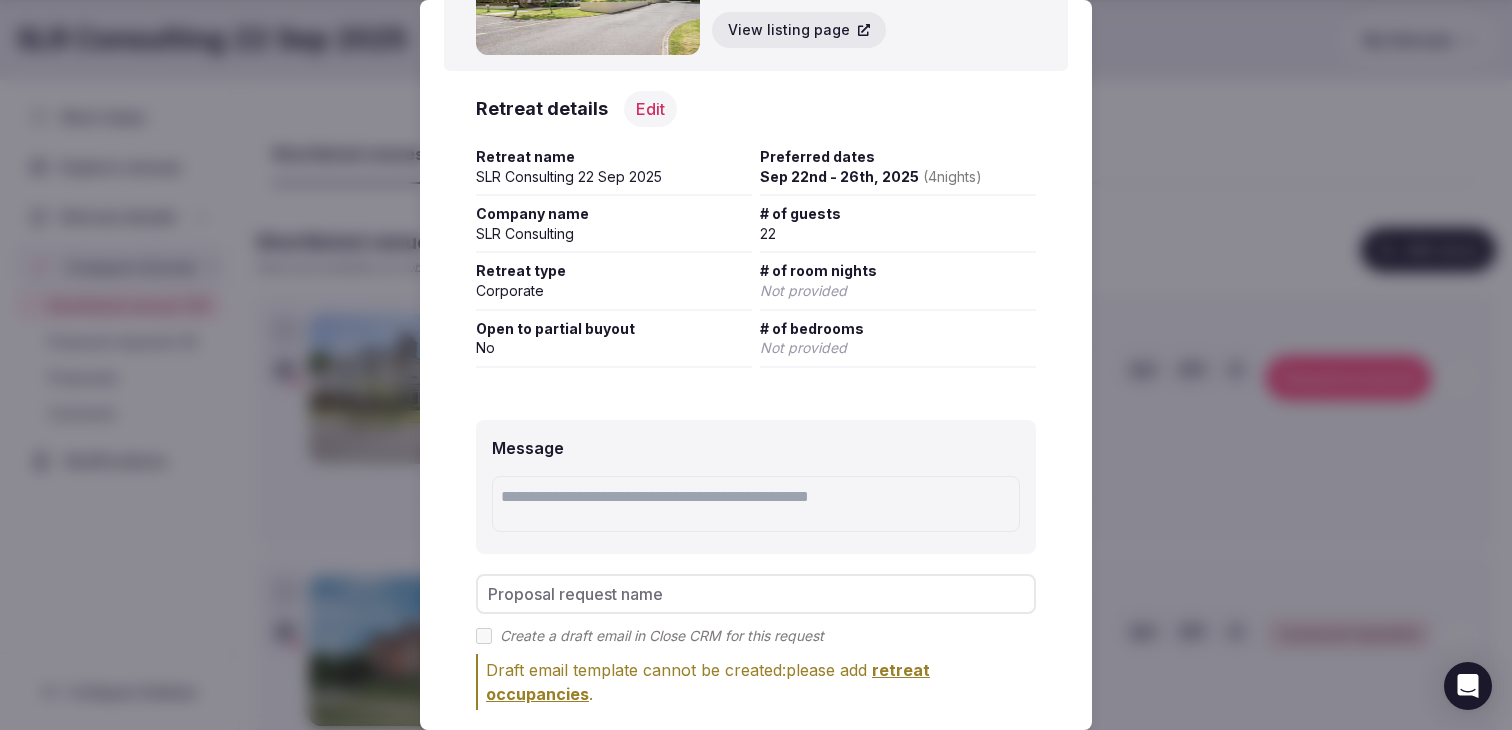 click on "Proposal request name" at bounding box center [756, 594] 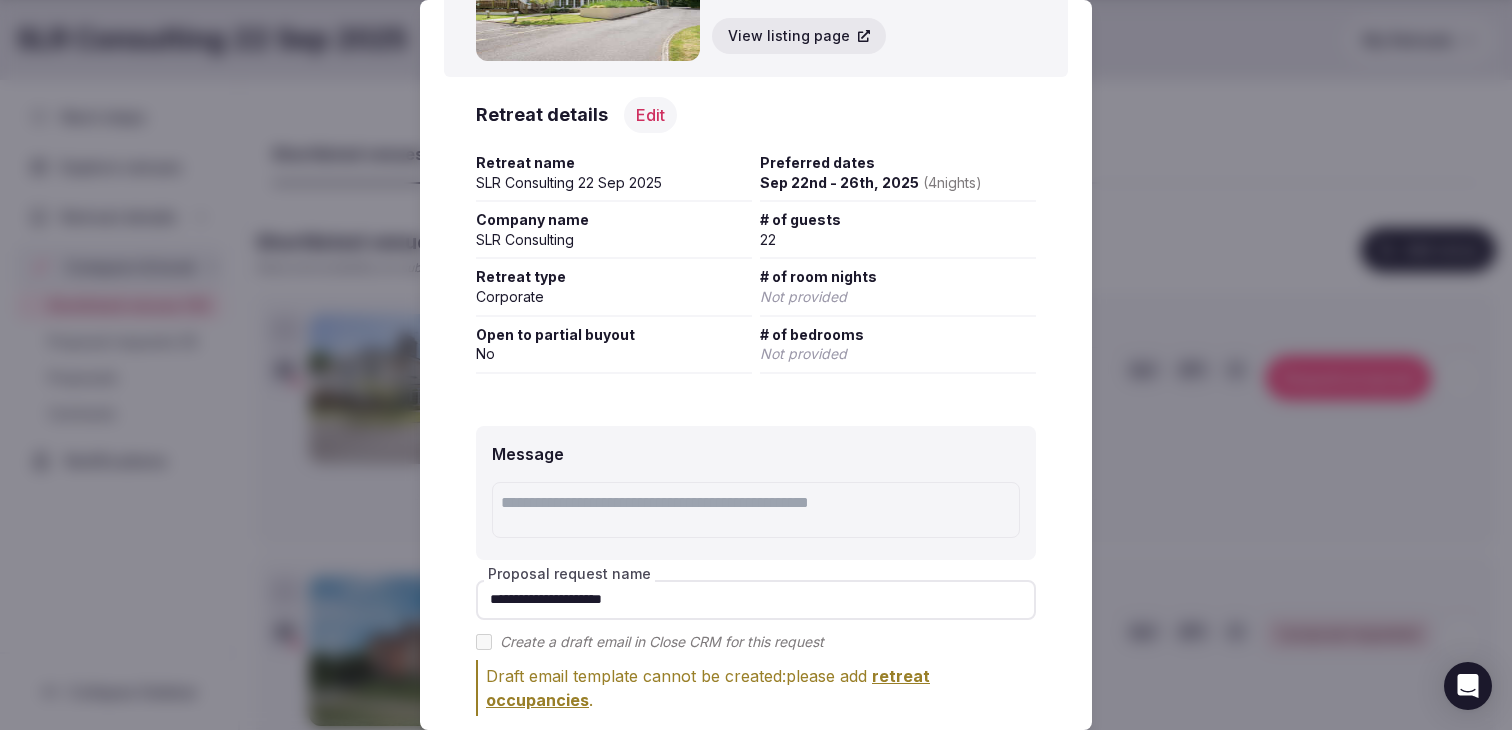 scroll, scrollTop: 273, scrollLeft: 0, axis: vertical 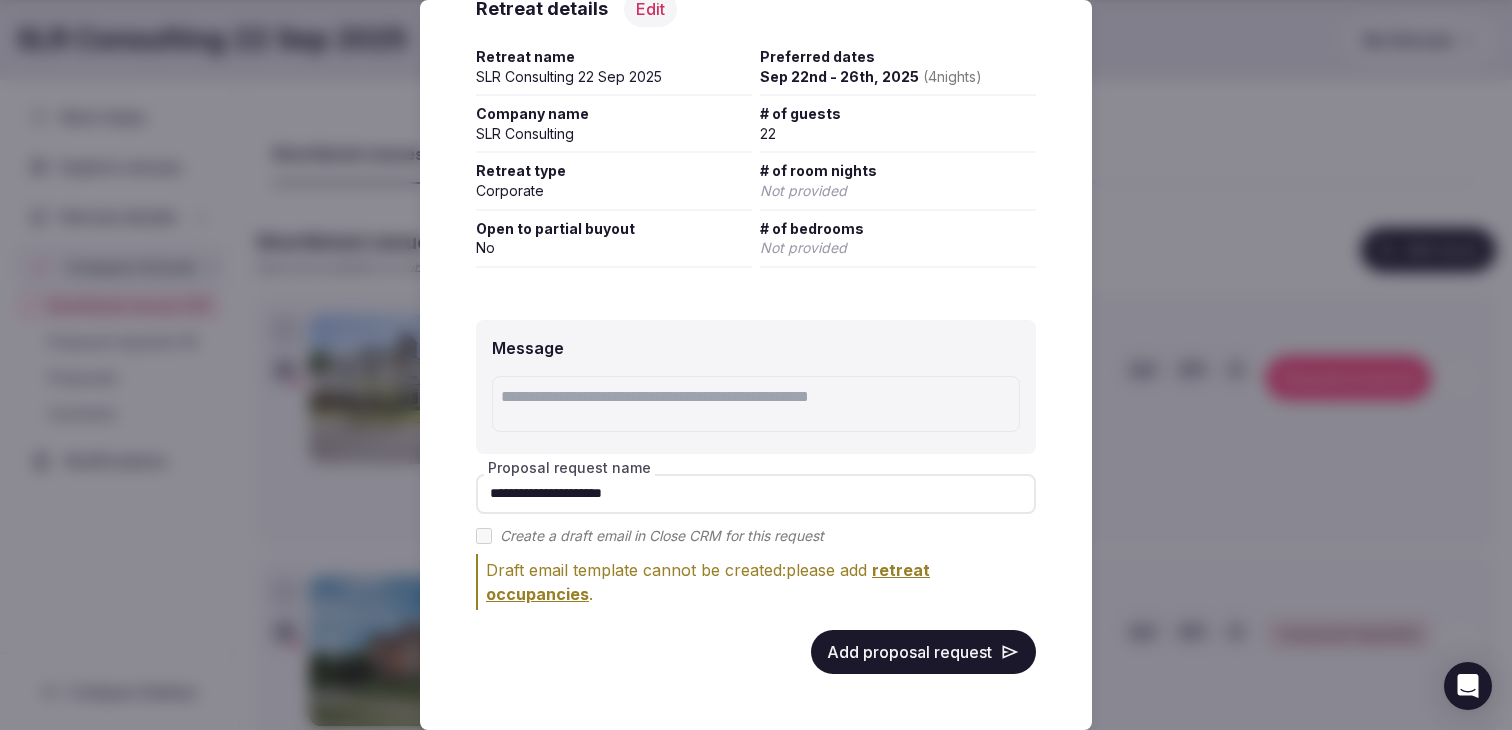 type on "**********" 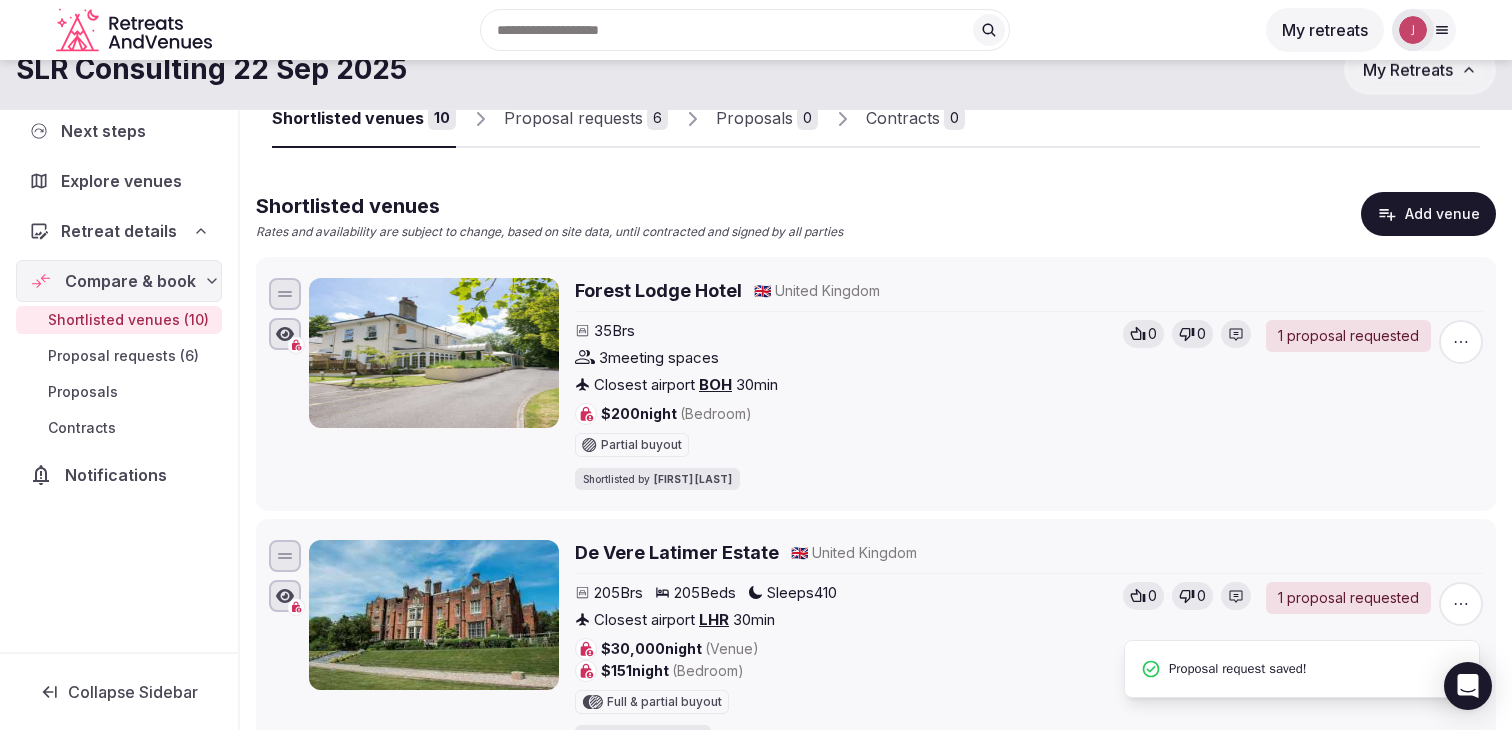 scroll, scrollTop: 85, scrollLeft: 0, axis: vertical 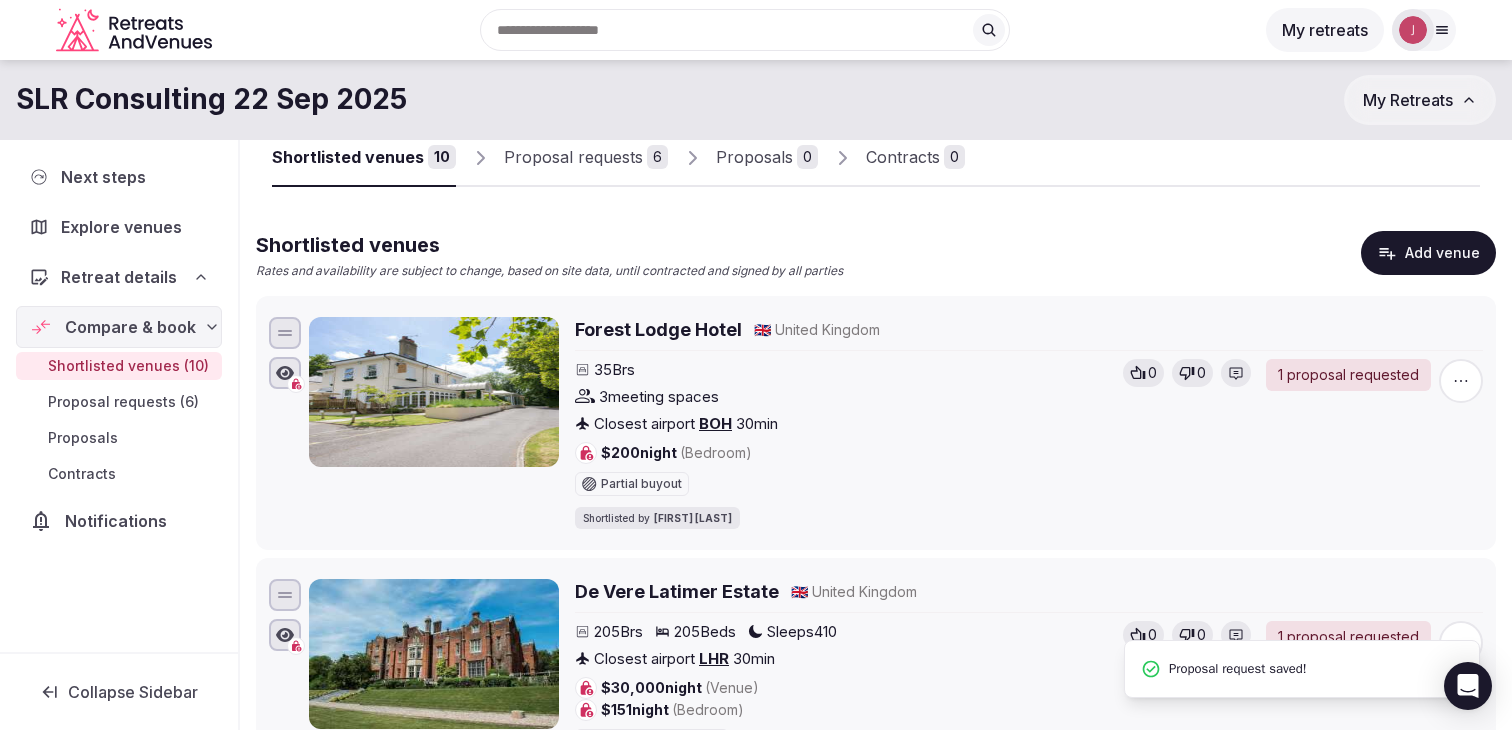 click on "Proposal requests 6" at bounding box center (586, 157) 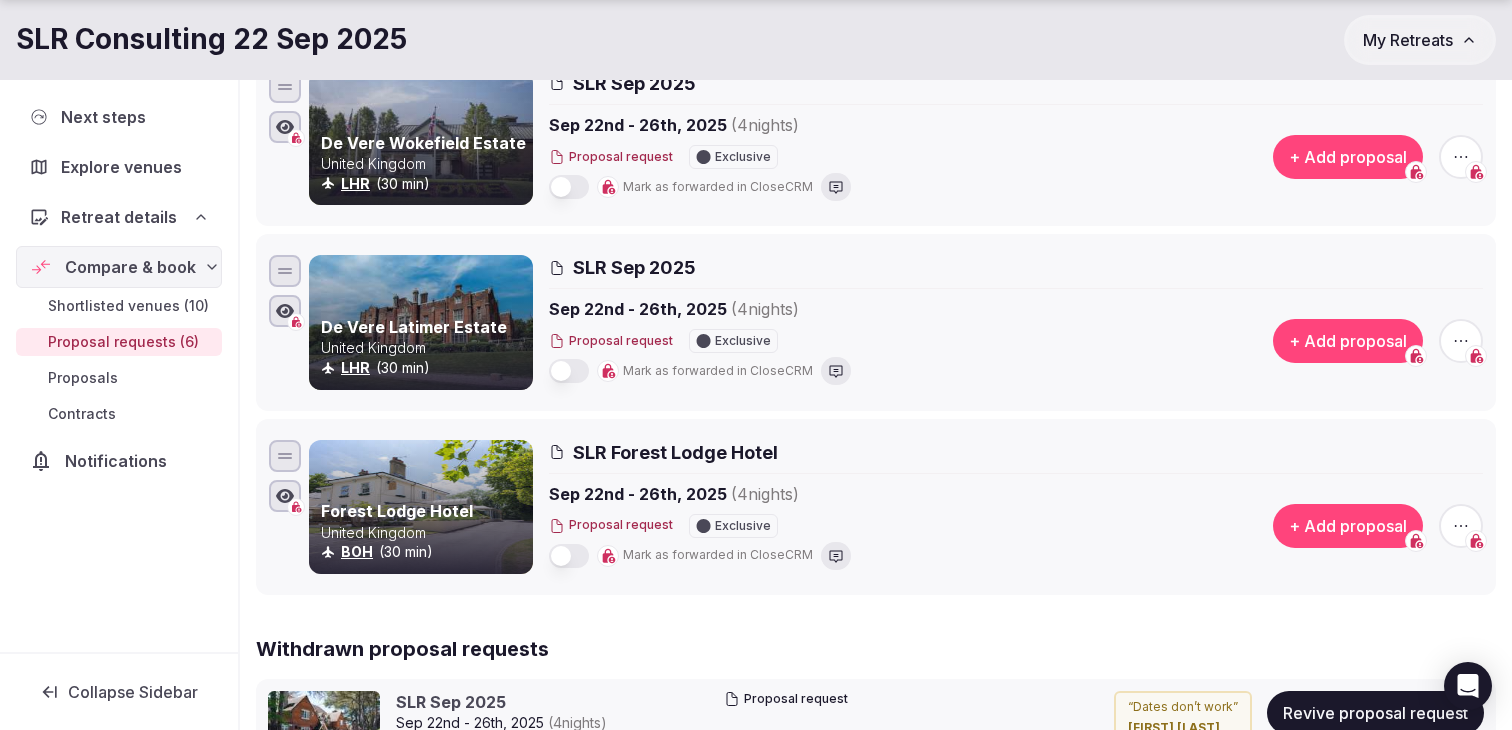 scroll, scrollTop: 889, scrollLeft: 0, axis: vertical 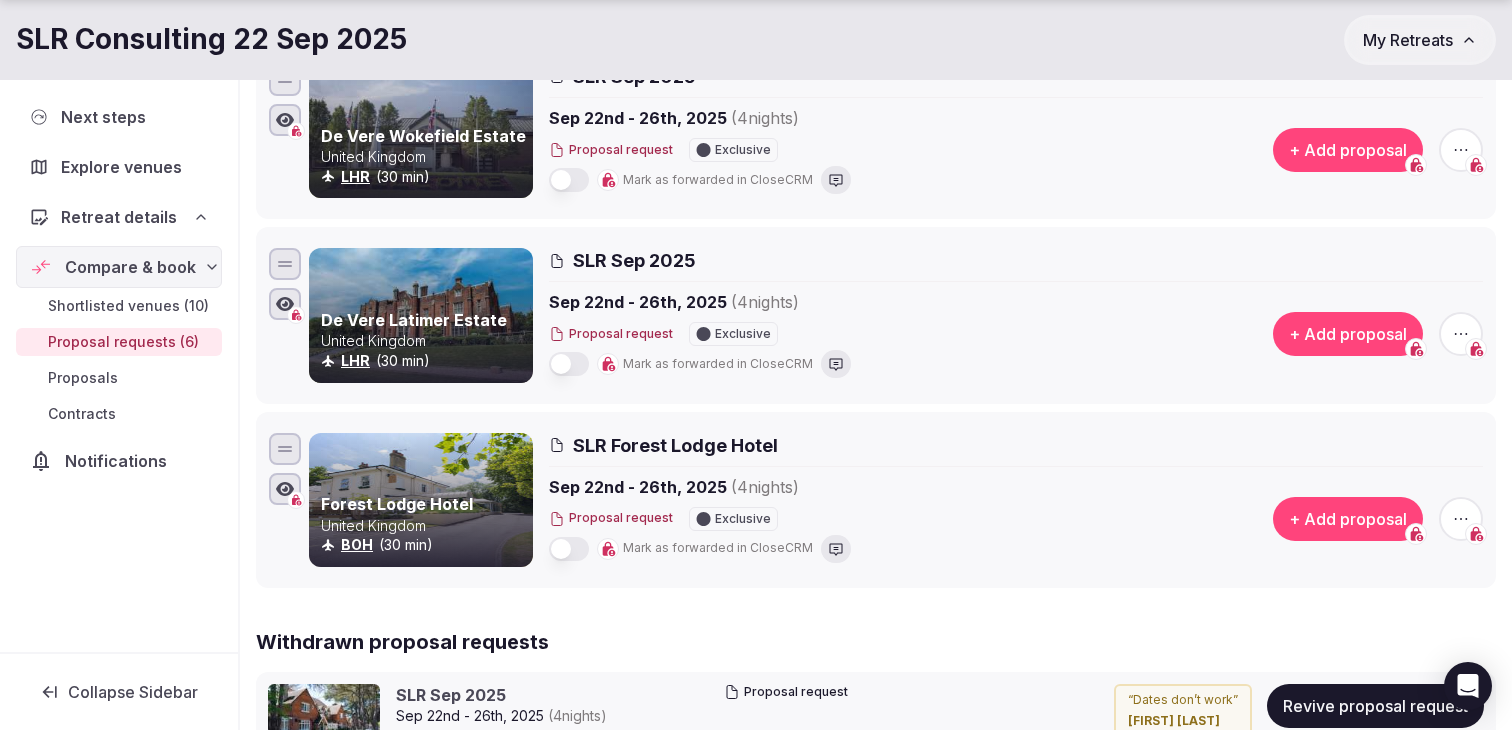 click at bounding box center (569, 549) 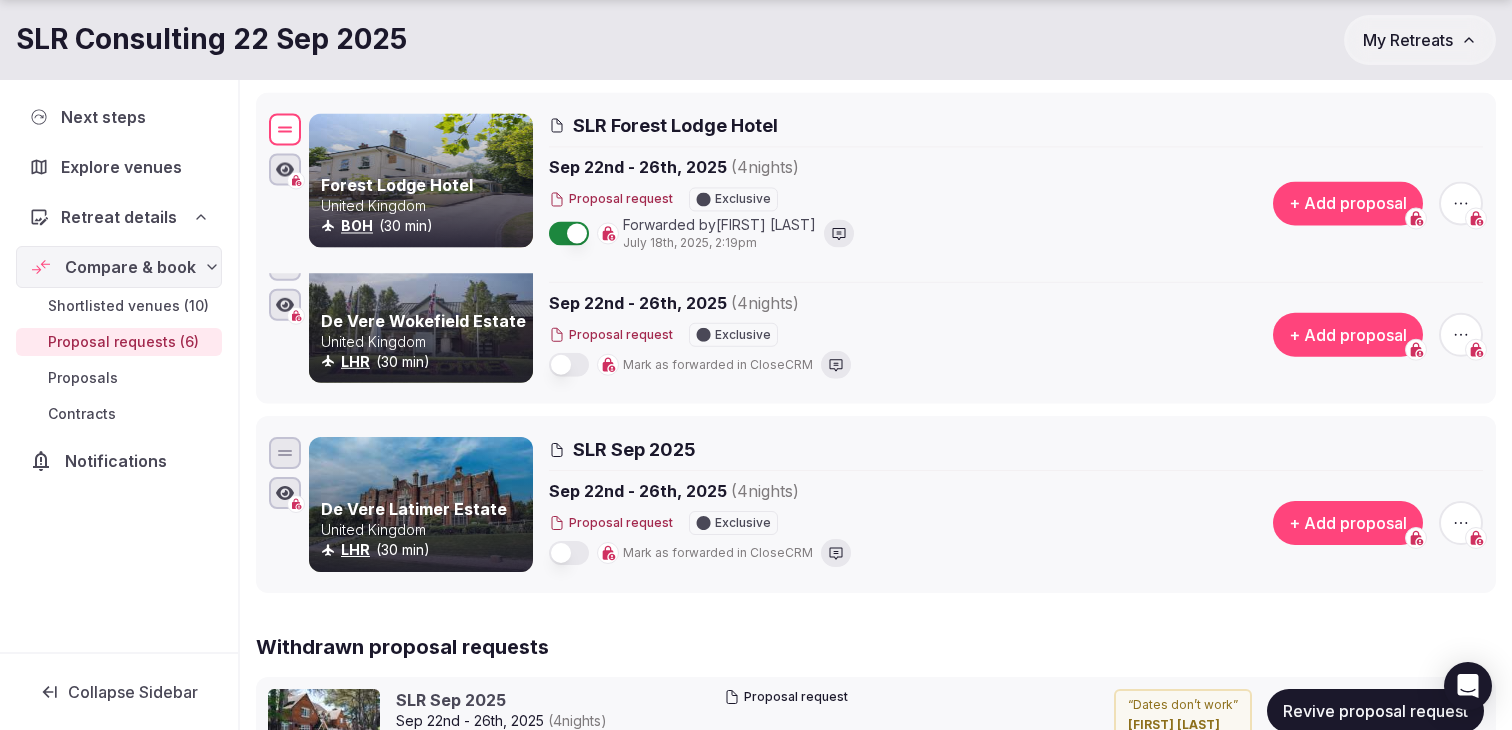 drag, startPoint x: 289, startPoint y: 444, endPoint x: 284, endPoint y: 125, distance: 319.03918 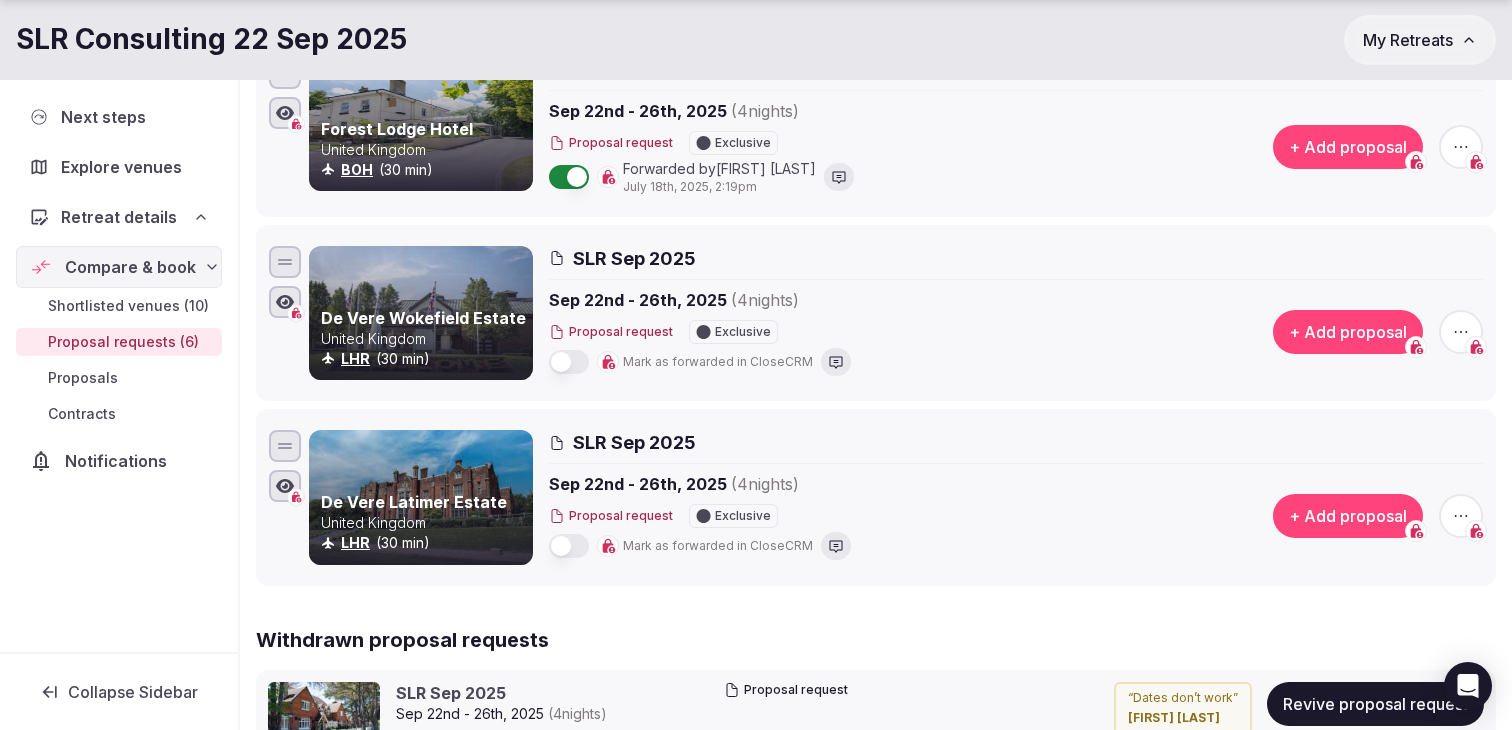 scroll, scrollTop: 912, scrollLeft: 0, axis: vertical 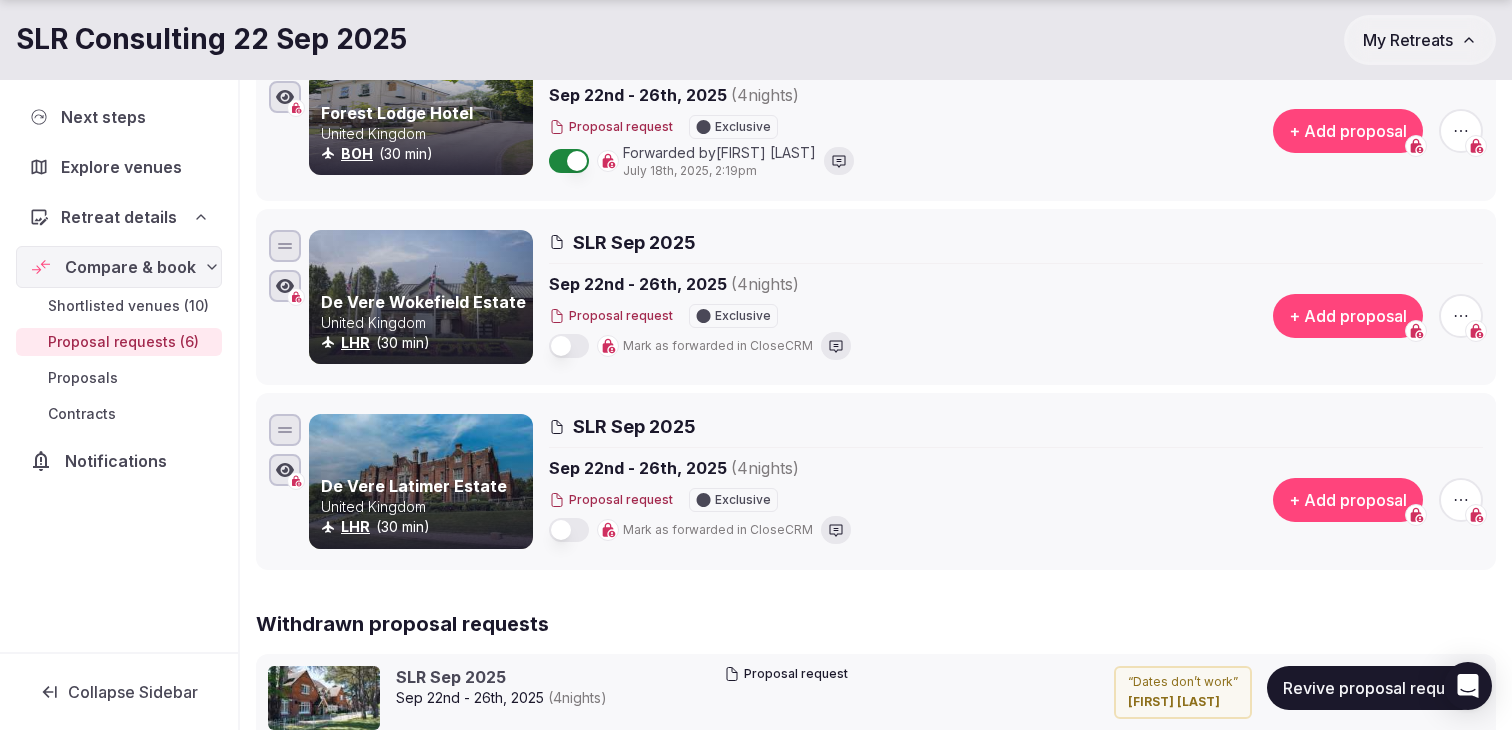 click at bounding box center [569, 346] 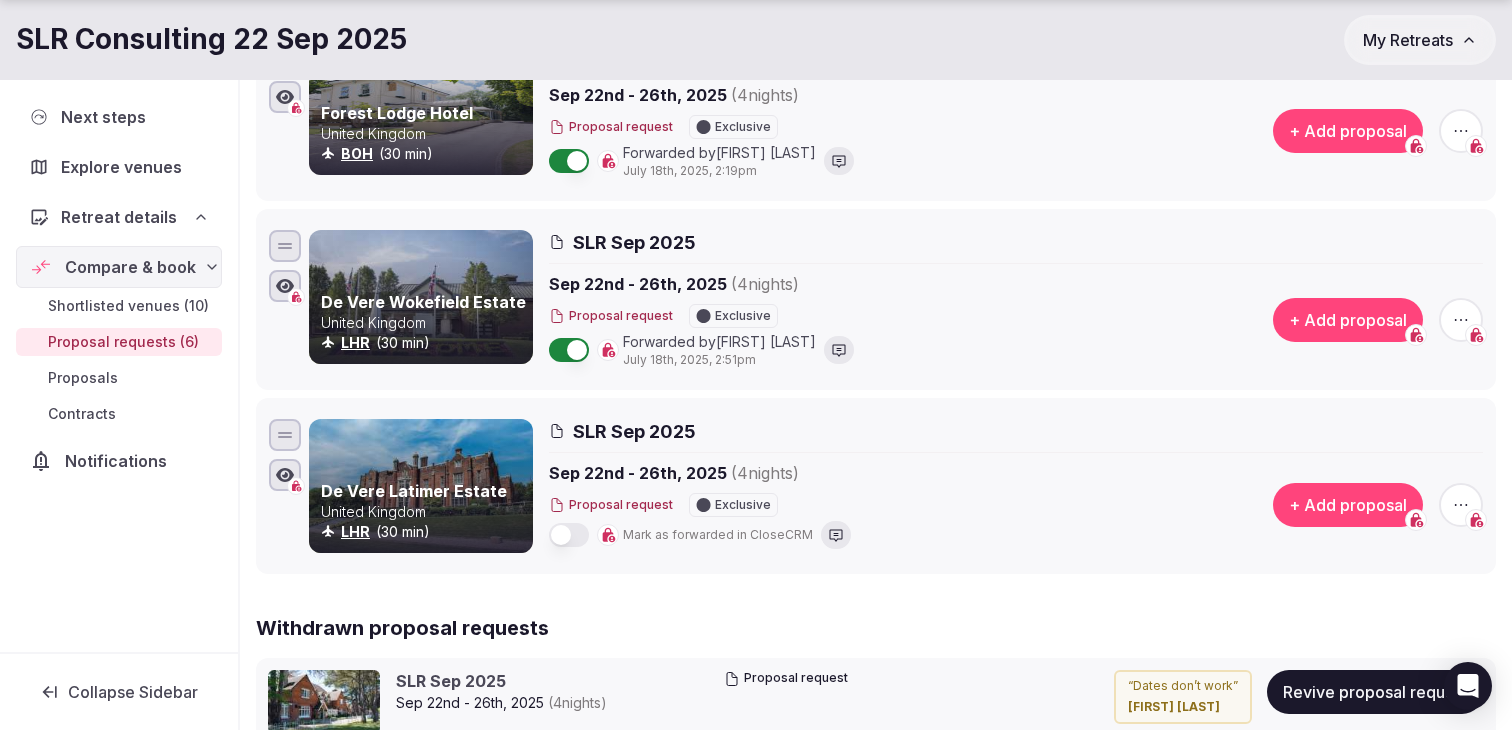 click 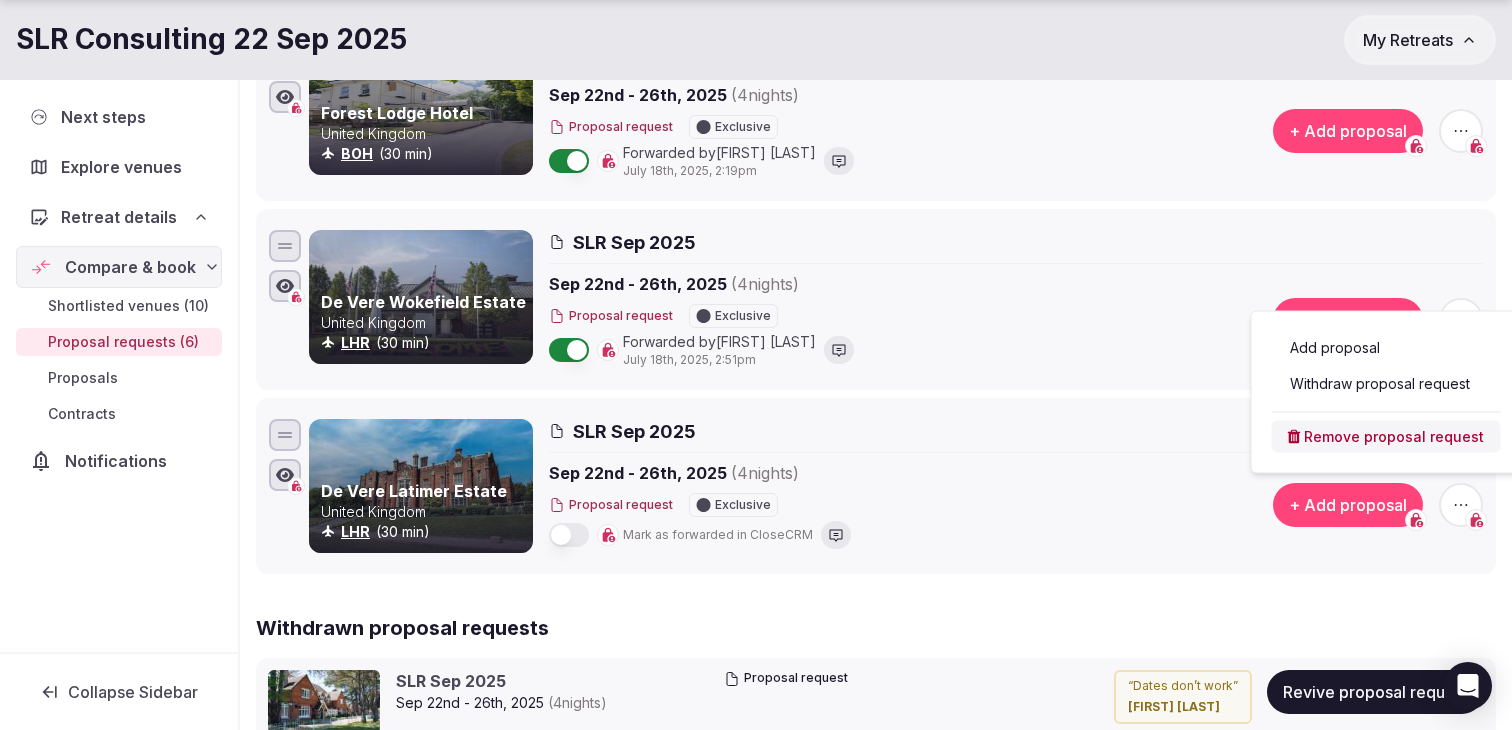click on "Withdraw proposal request" at bounding box center [1386, 384] 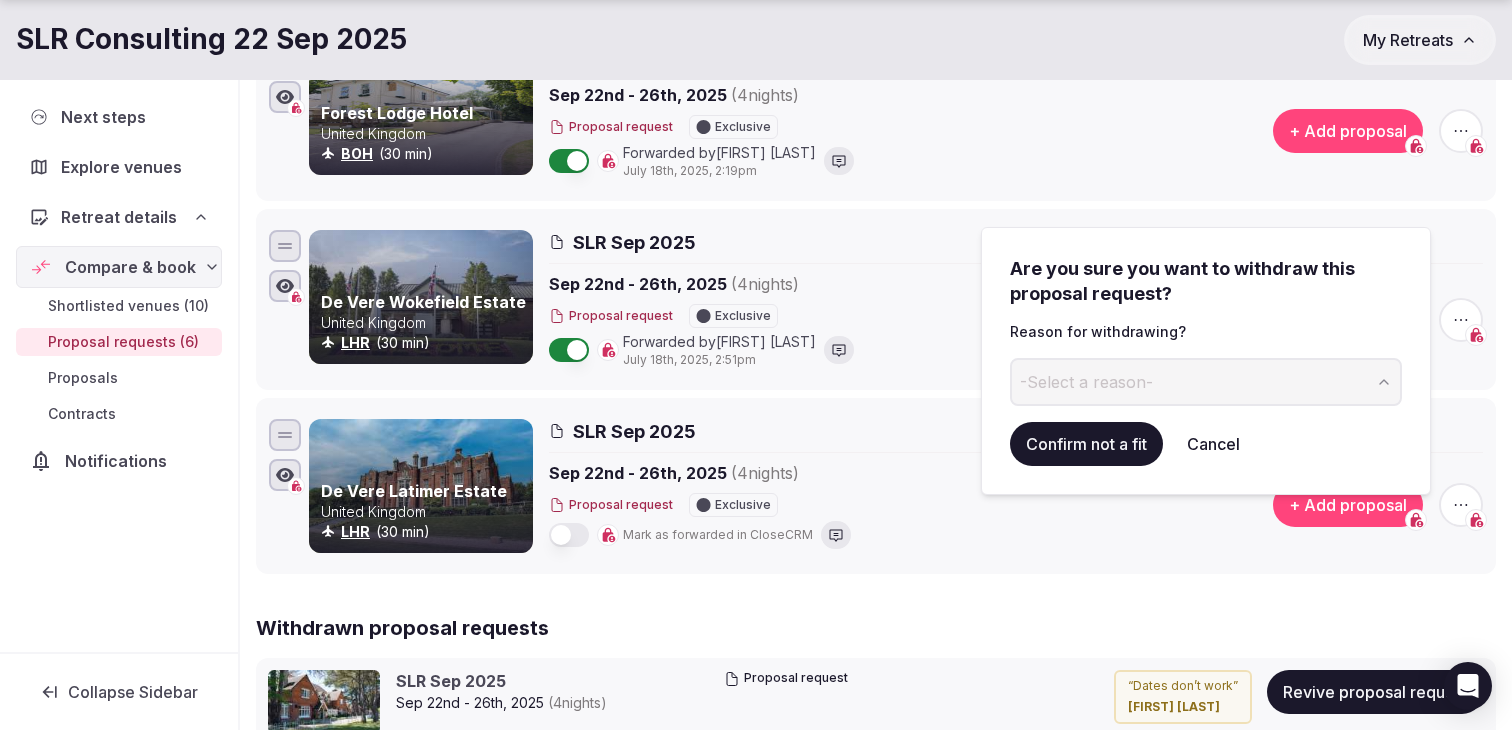 click on "-Select a reason-" at bounding box center (1206, 382) 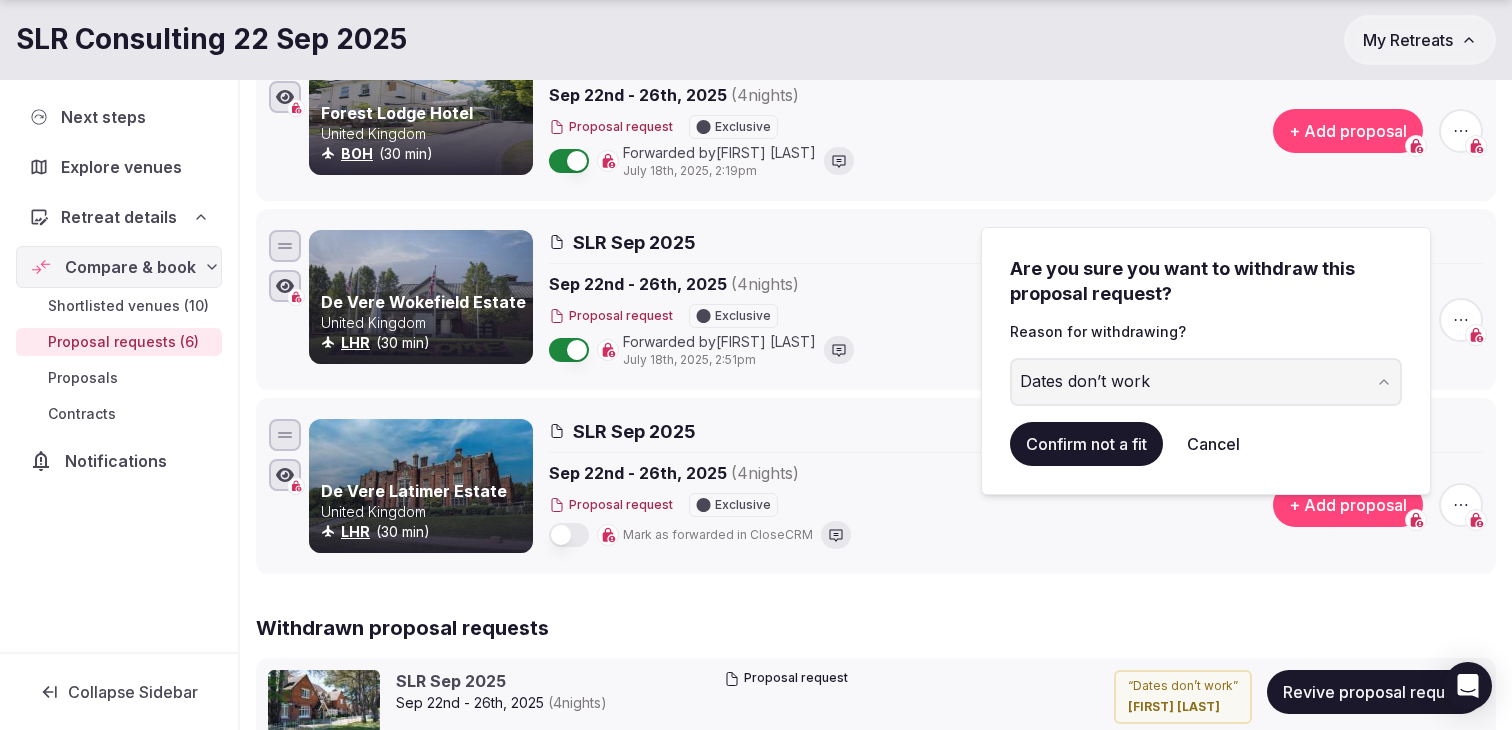 click on "Confirm not a fit" at bounding box center (1086, 444) 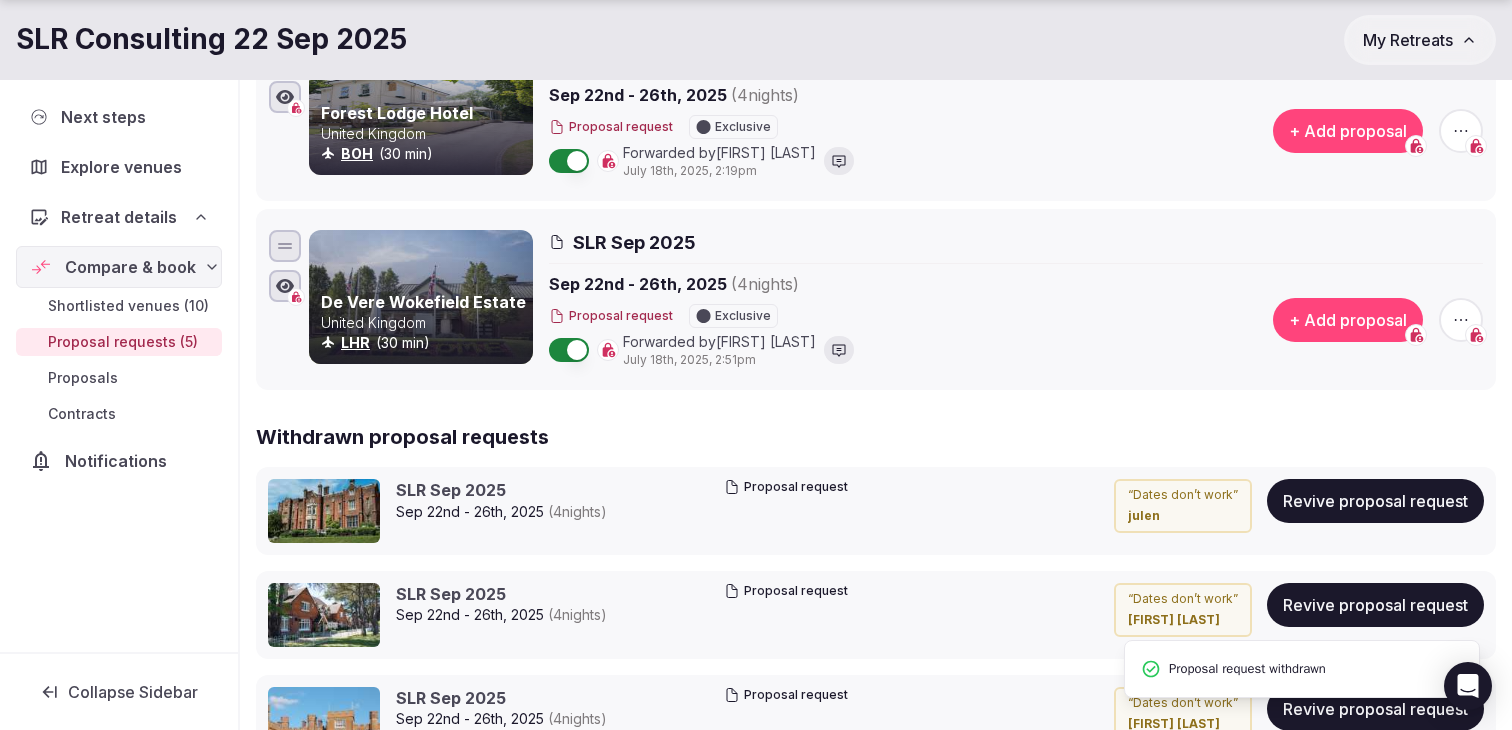 scroll, scrollTop: 98, scrollLeft: 0, axis: vertical 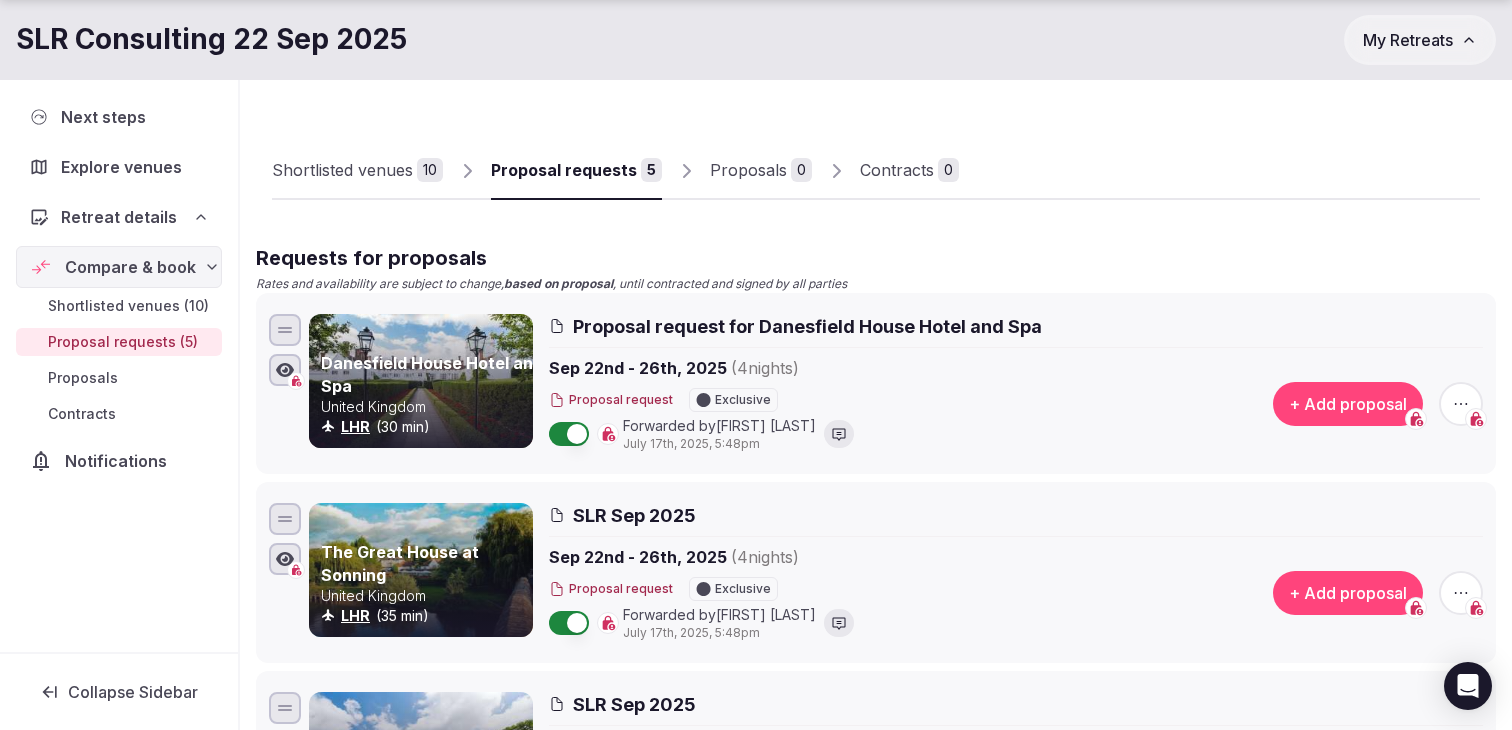 click on "+ Add proposal" at bounding box center [1348, 404] 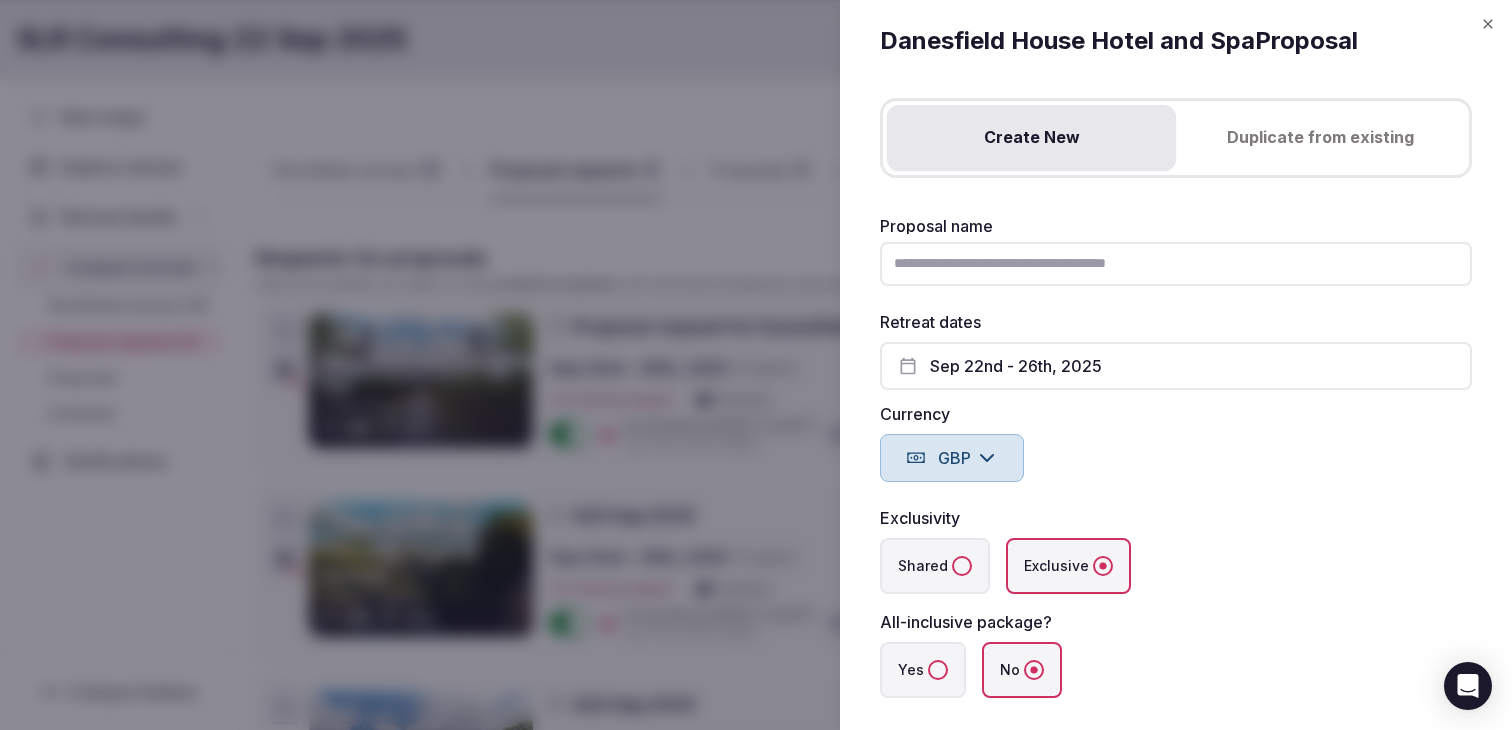 click on "Proposal name" at bounding box center [1176, 264] 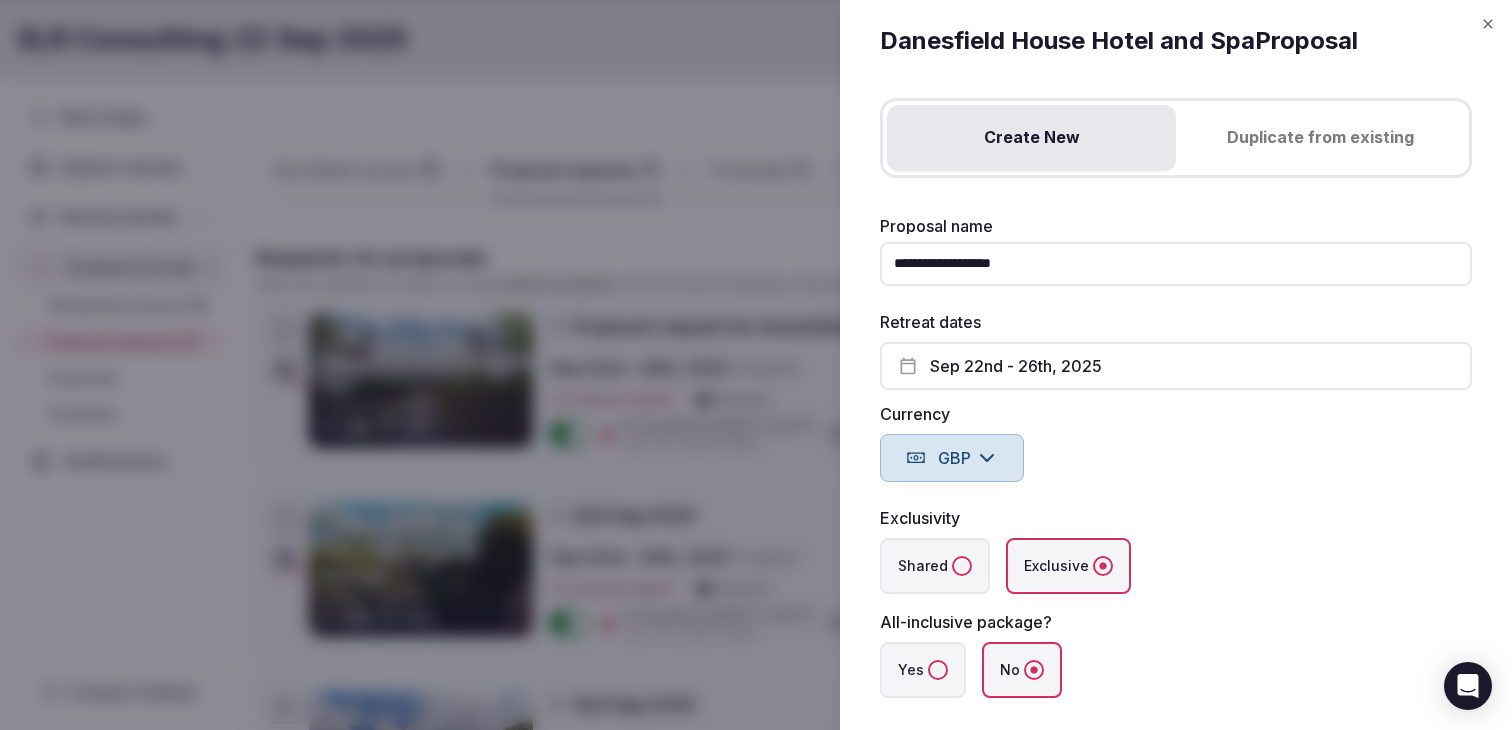 click on "**********" at bounding box center [1176, 264] 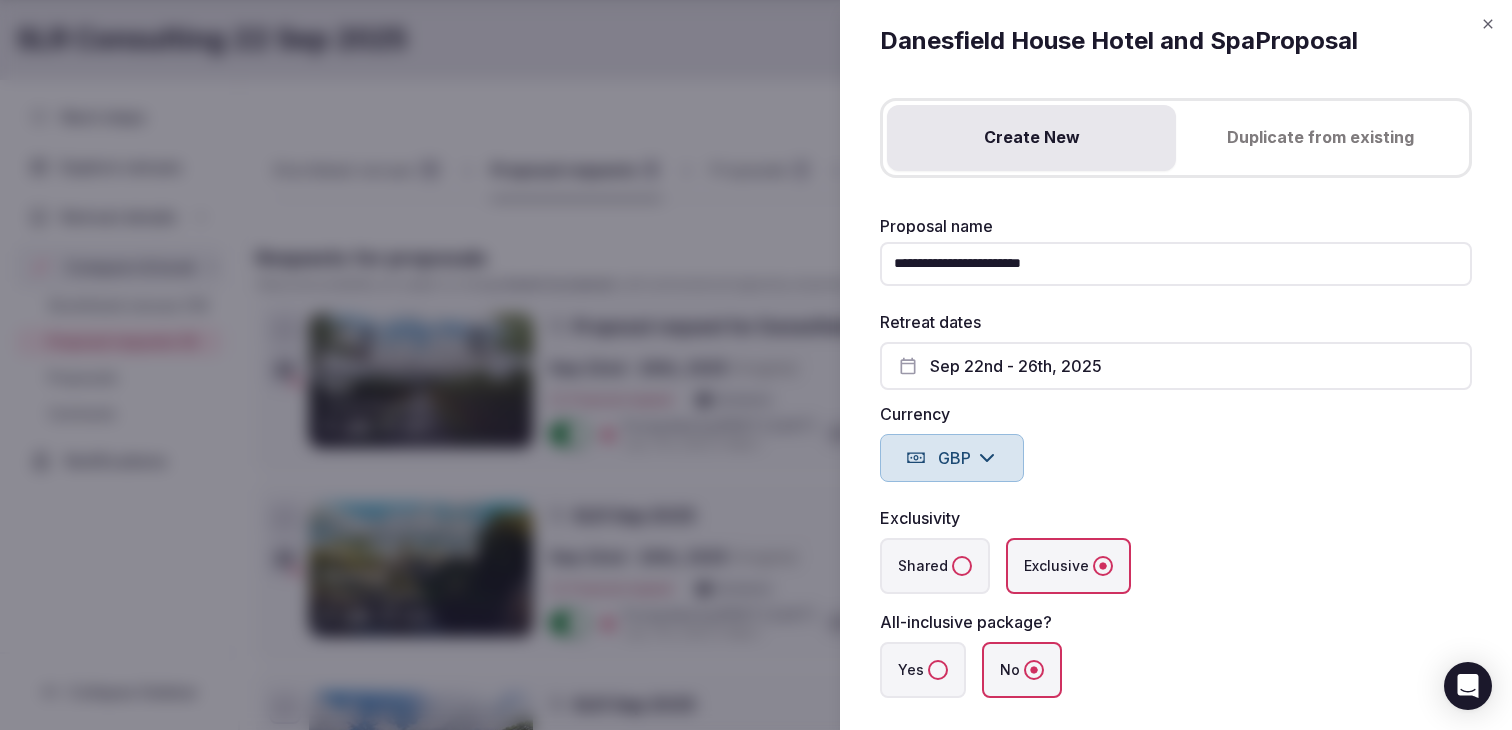click on "**********" at bounding box center (1176, 264) 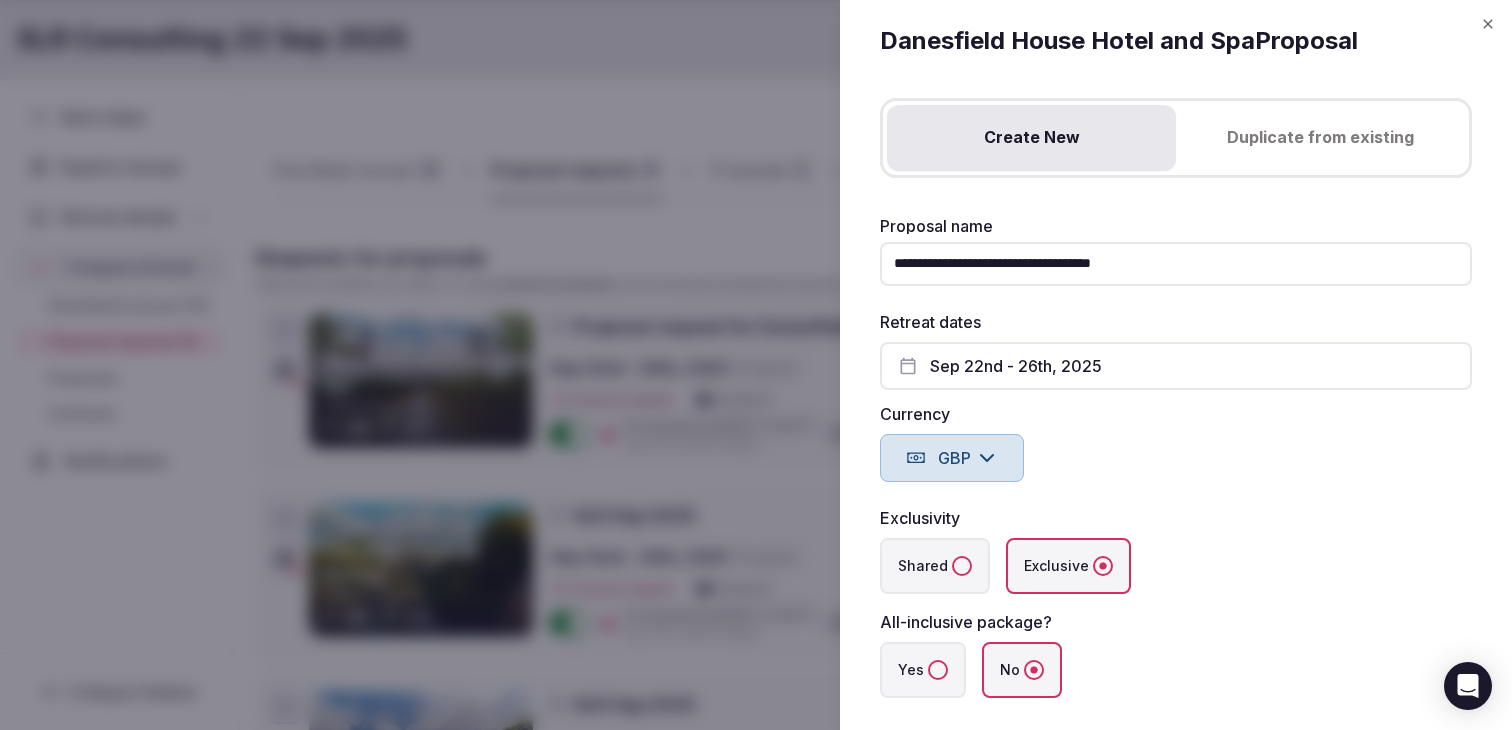 click on "Shared Exclusive" at bounding box center (1176, 566) 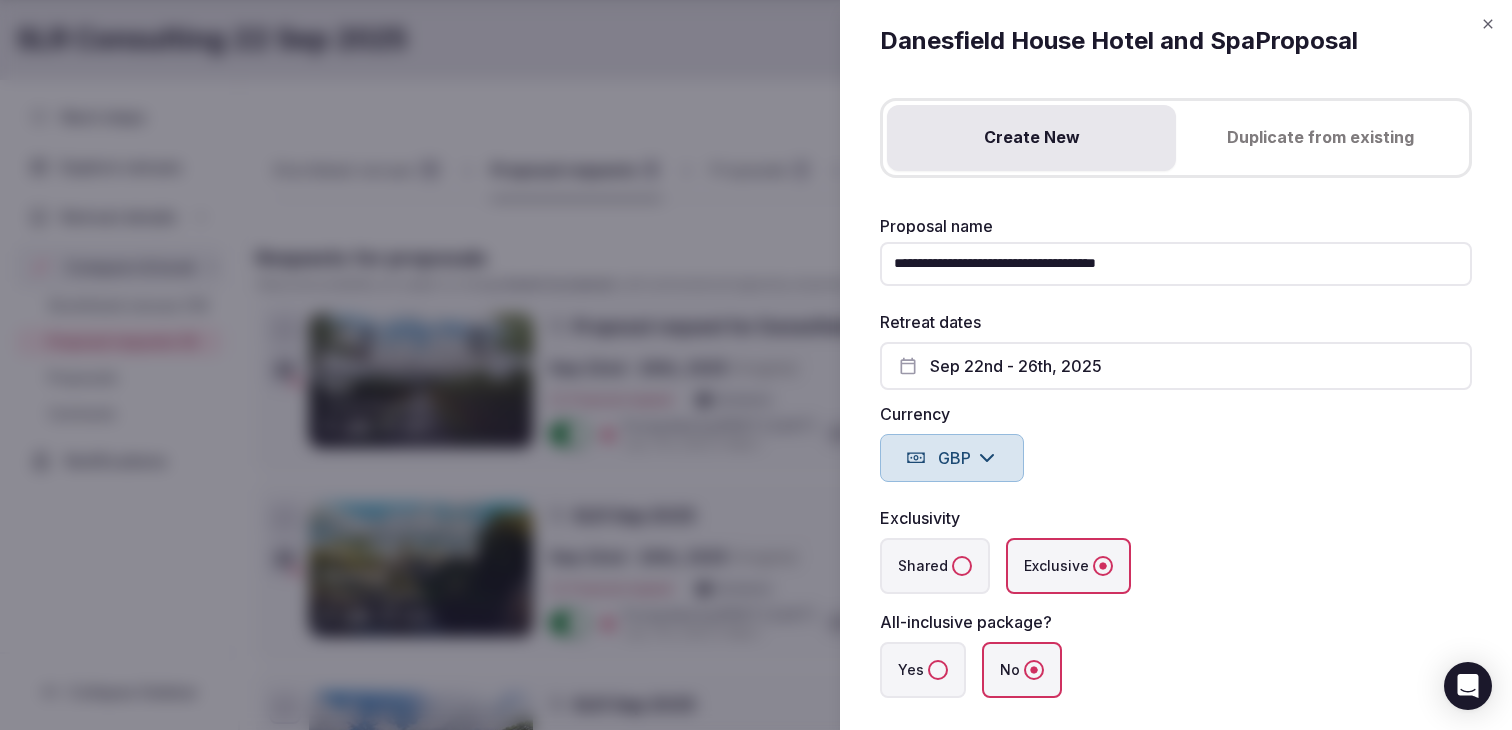 type on "**********" 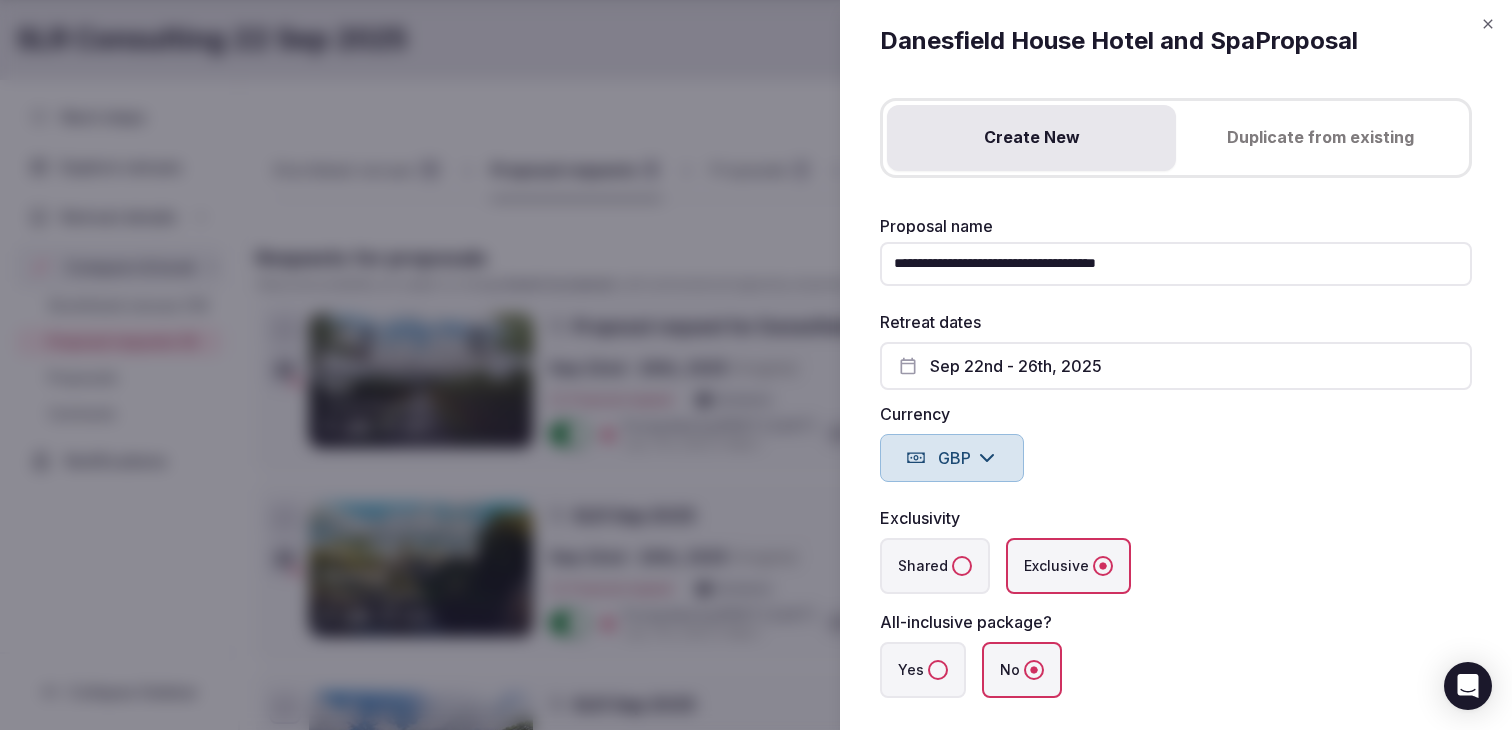 click on "Currency GBP" at bounding box center [1176, 444] 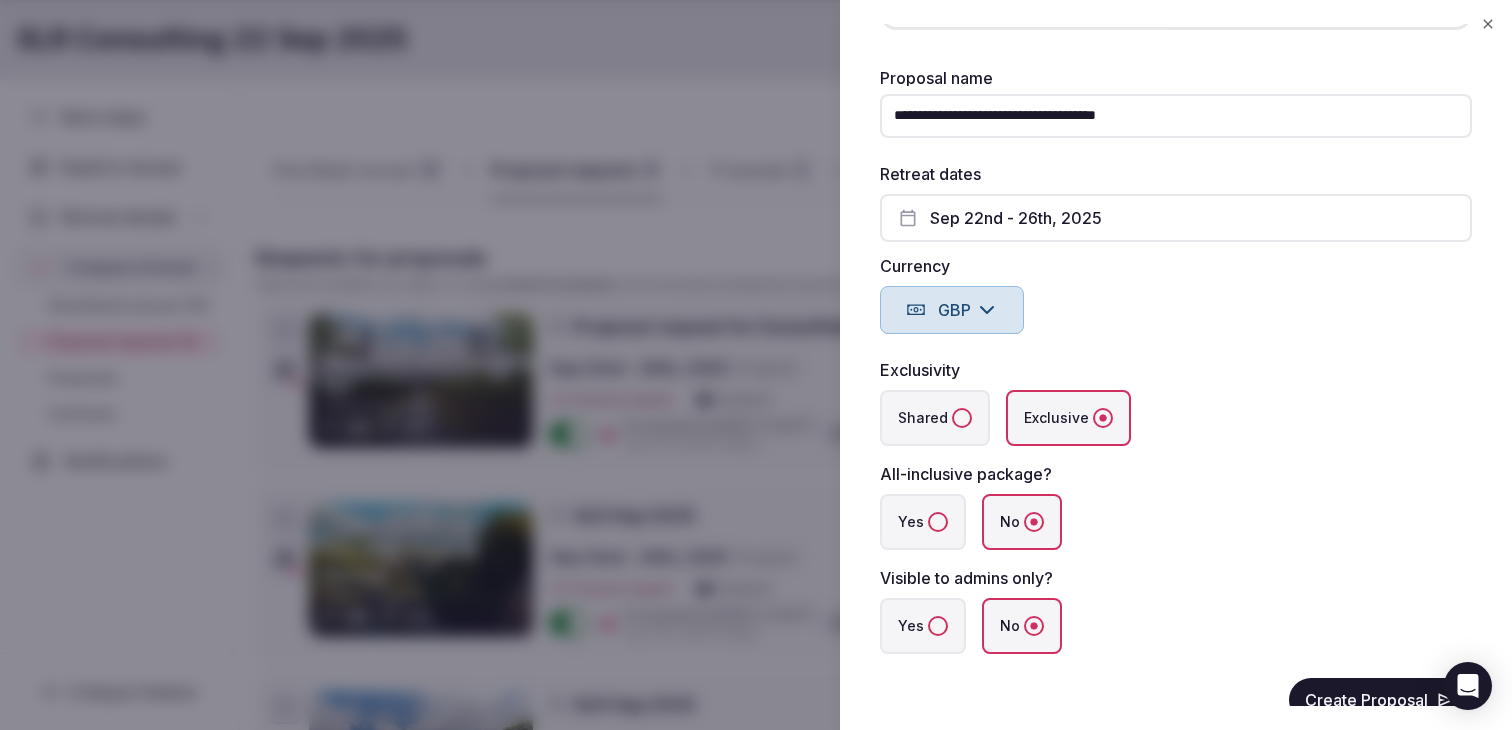 scroll, scrollTop: 183, scrollLeft: 0, axis: vertical 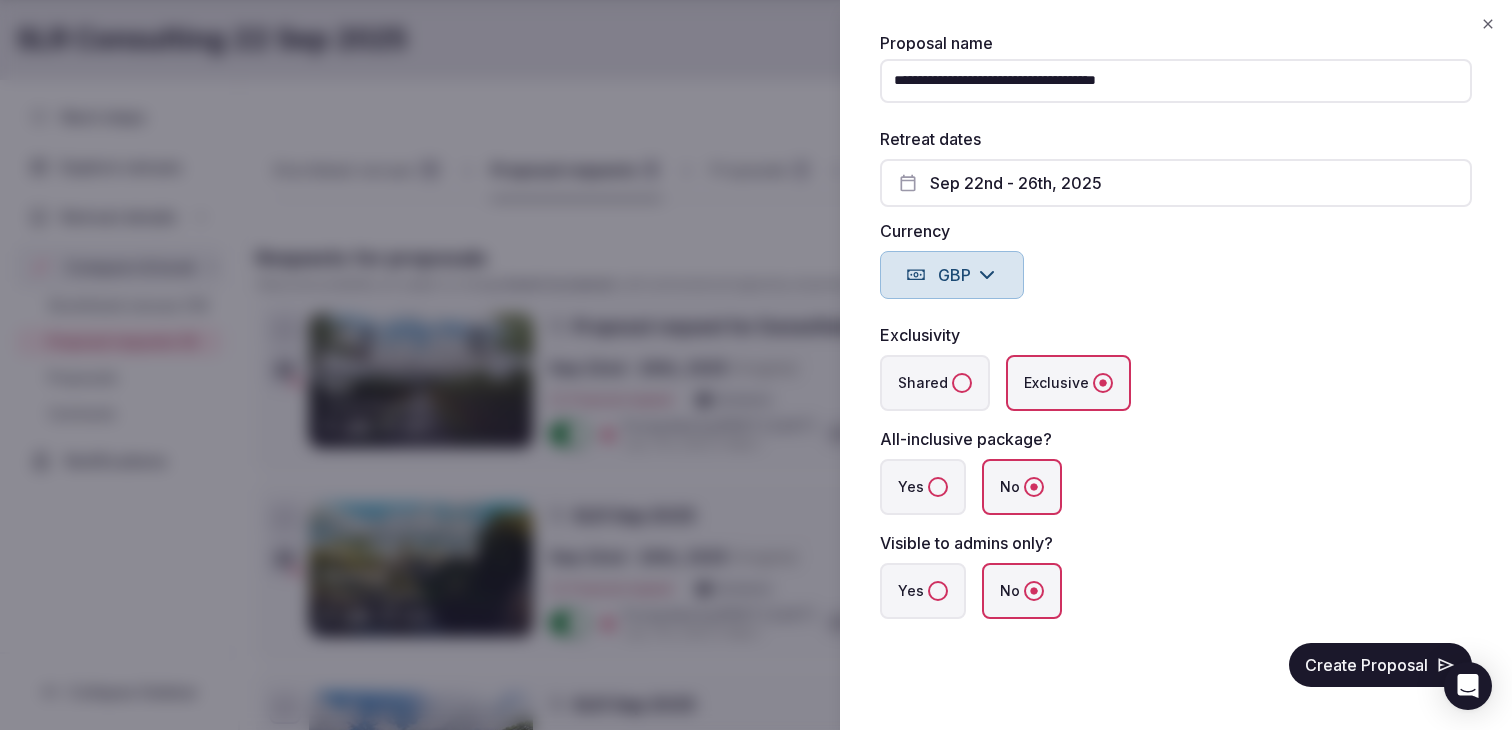 click on "Shared" at bounding box center (962, 383) 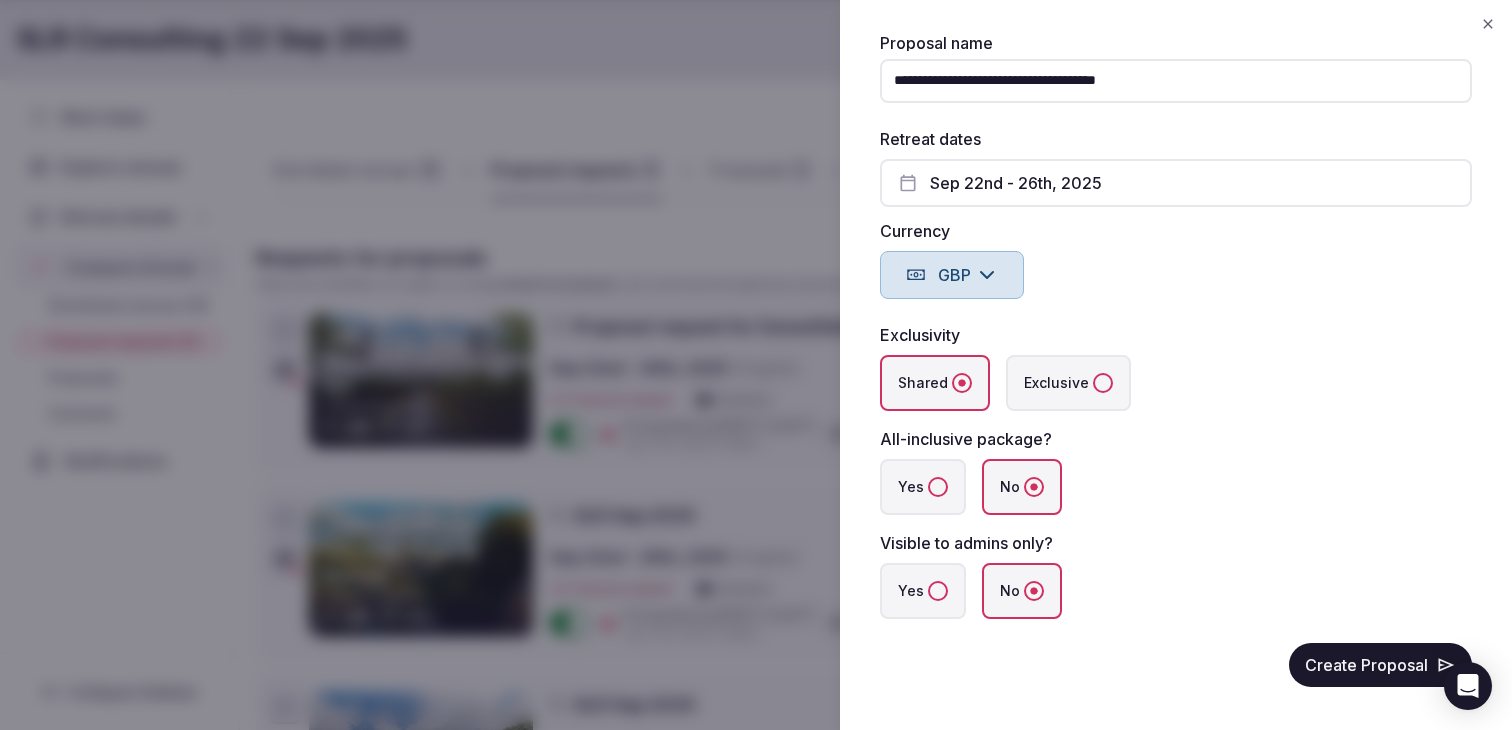 click on "Yes" at bounding box center (923, 591) 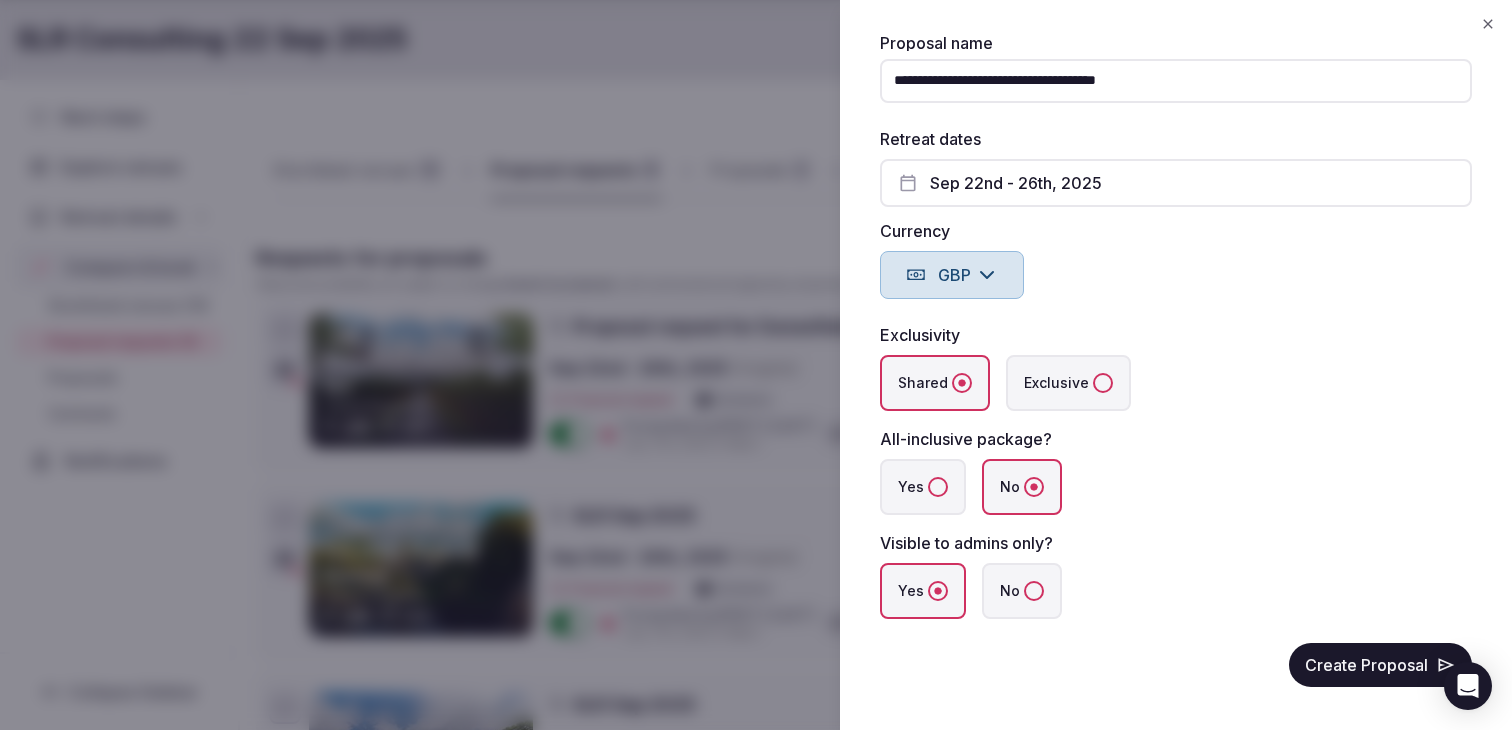 click on "Yes" at bounding box center [923, 487] 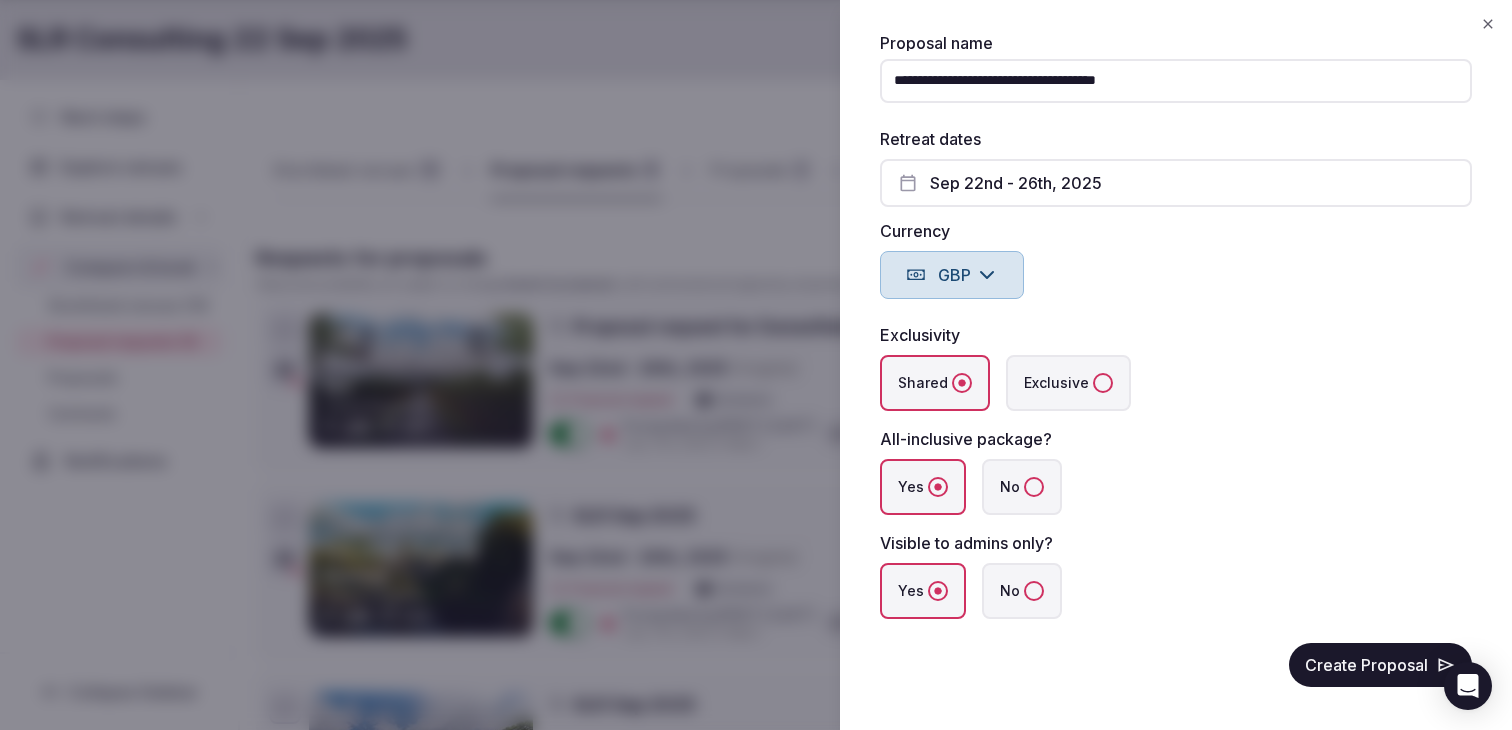 click on "Create Proposal" at bounding box center (1380, 665) 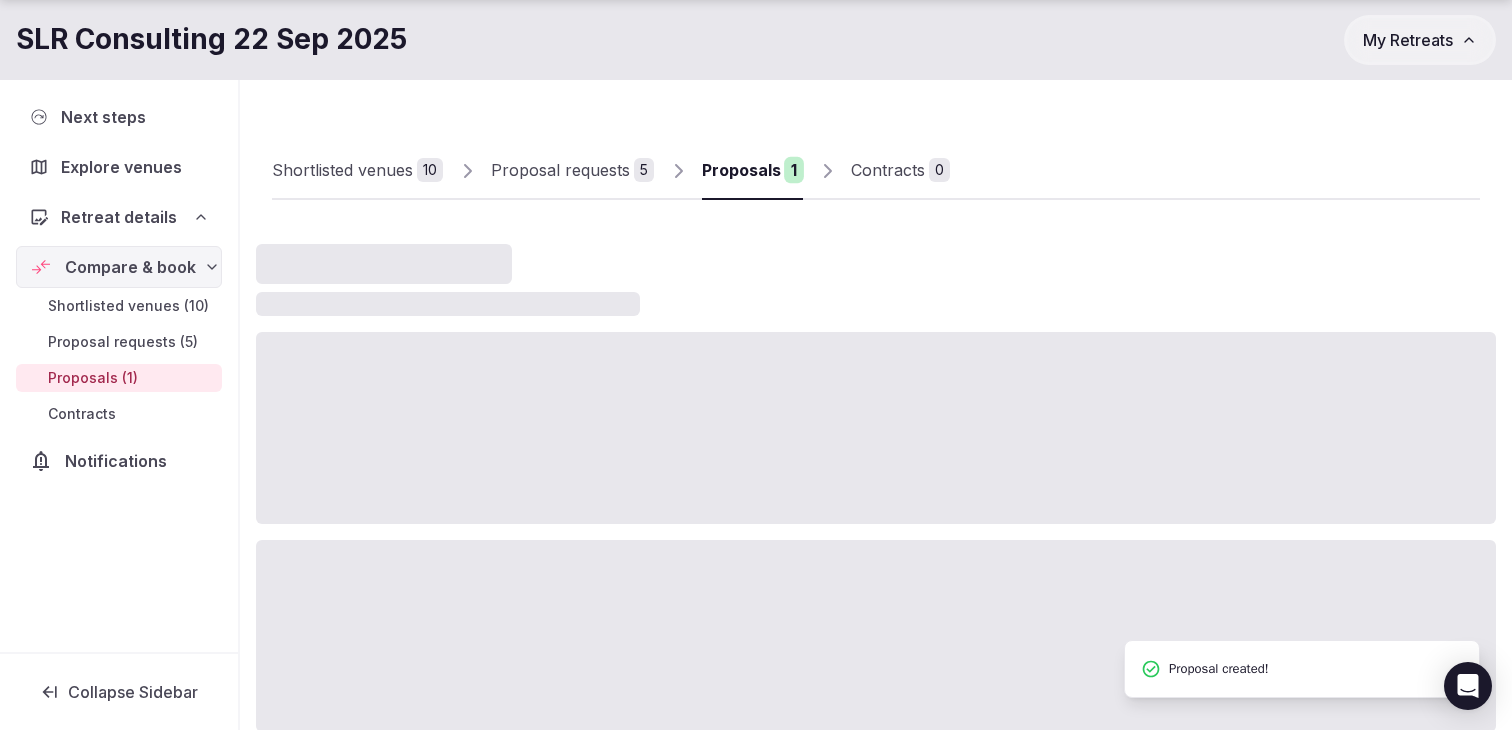 scroll, scrollTop: 35, scrollLeft: 0, axis: vertical 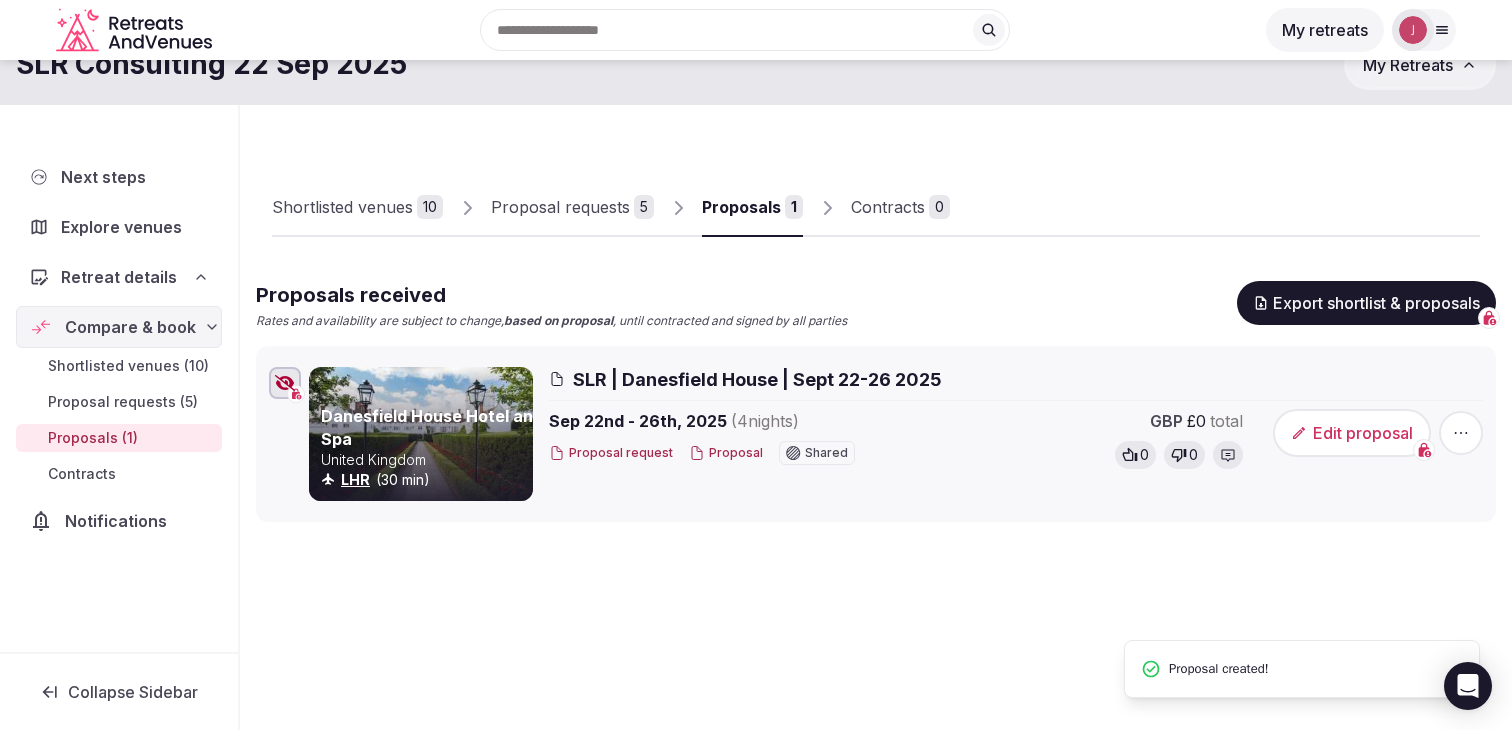 click on "Edit proposal" at bounding box center (1352, 433) 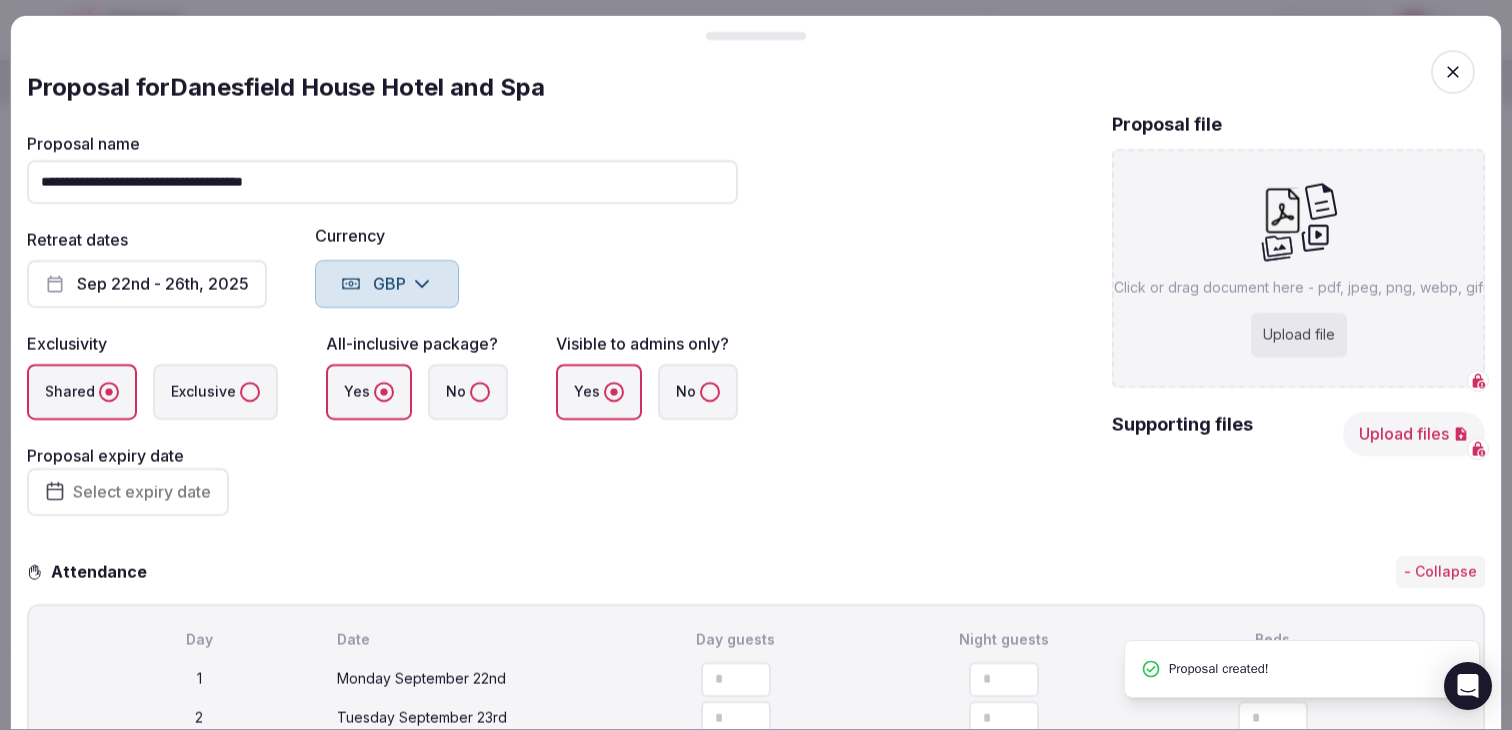 click on "Upload file" at bounding box center [1299, 335] 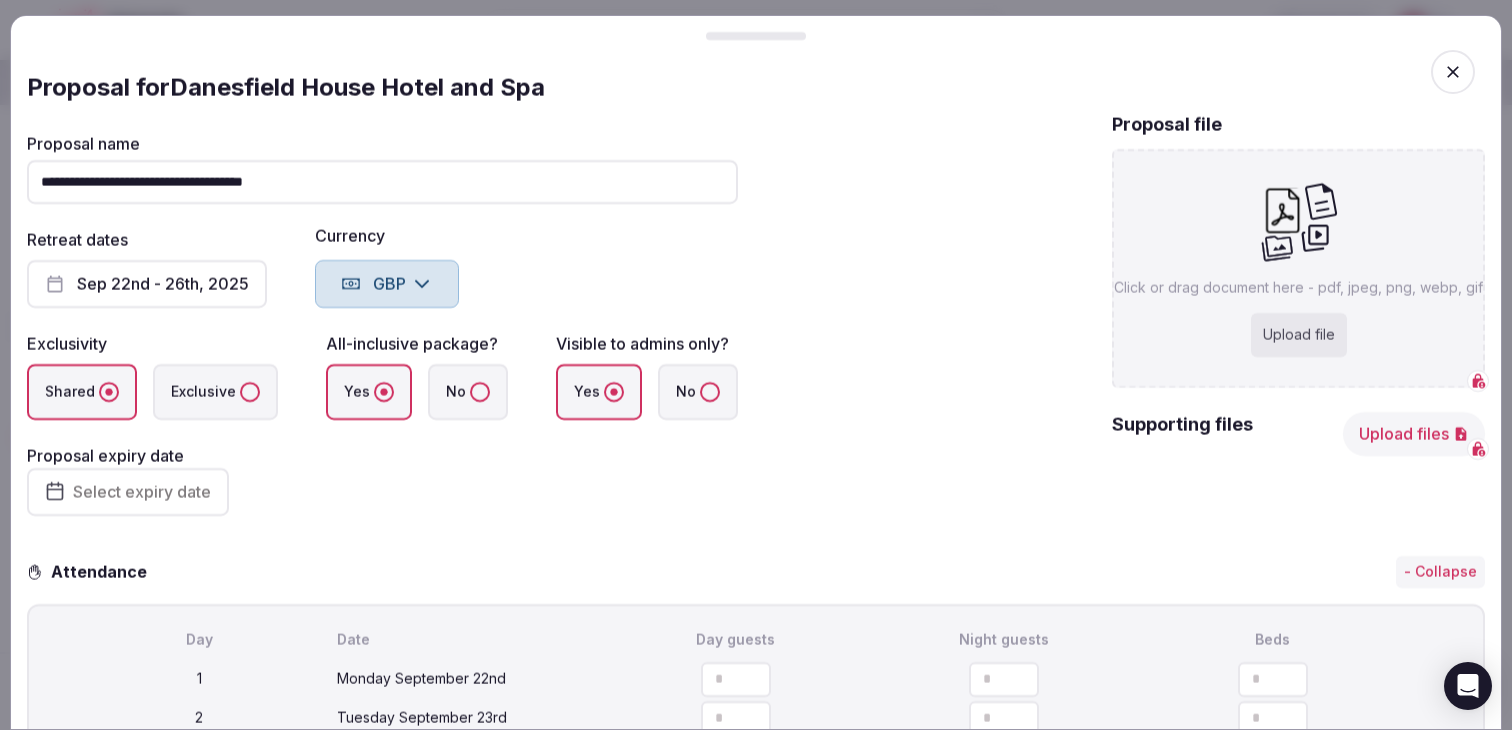 type on "**********" 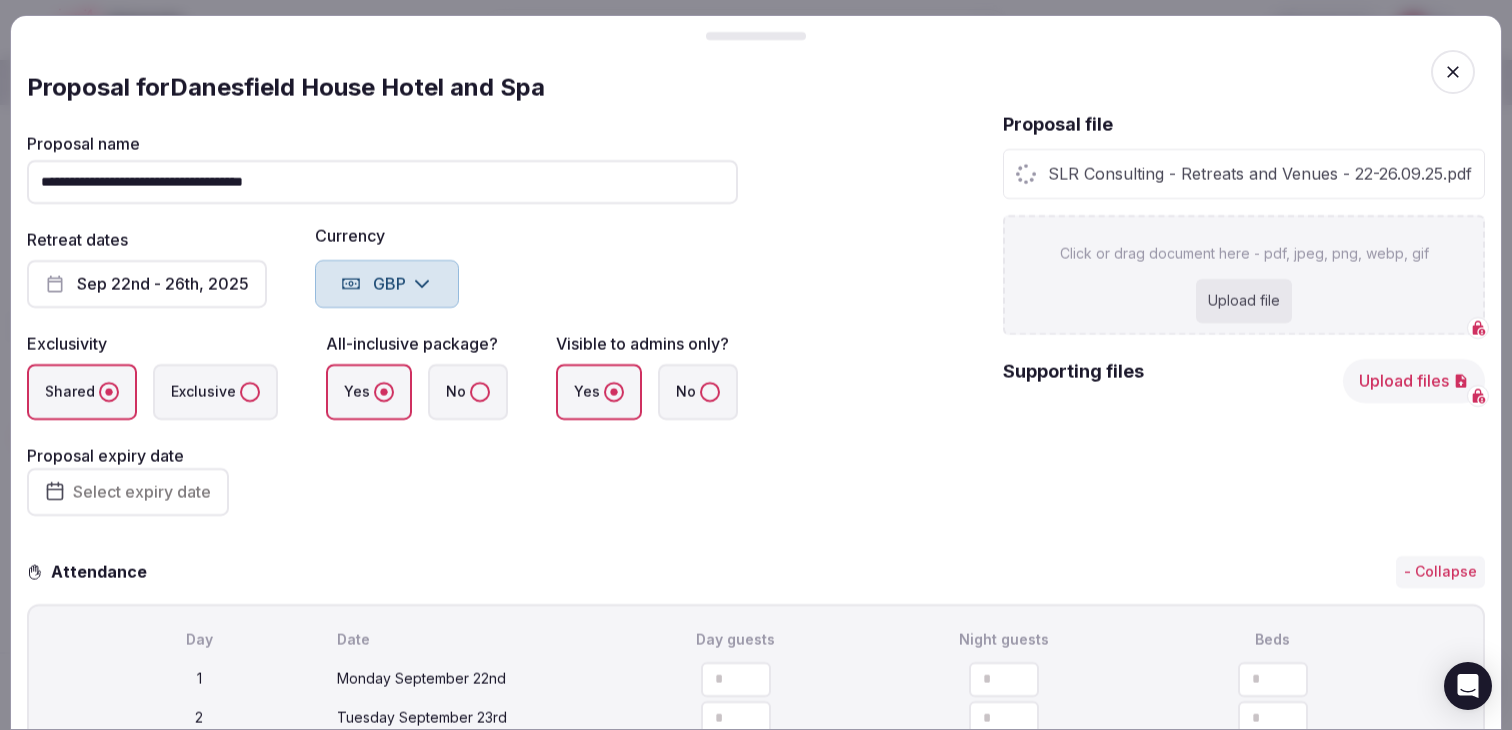 click on "Upload files" at bounding box center (1414, 381) 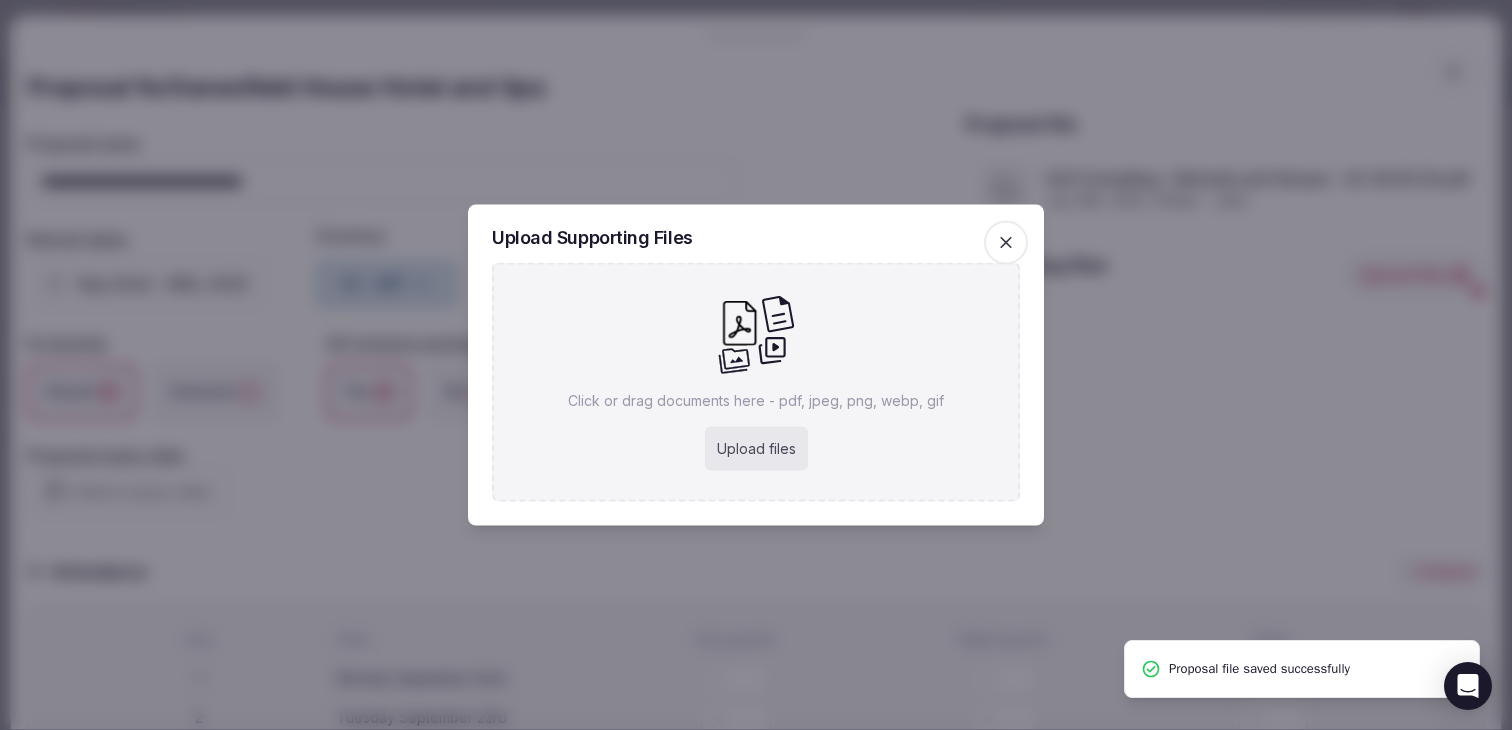 click on "Upload files" at bounding box center (756, 449) 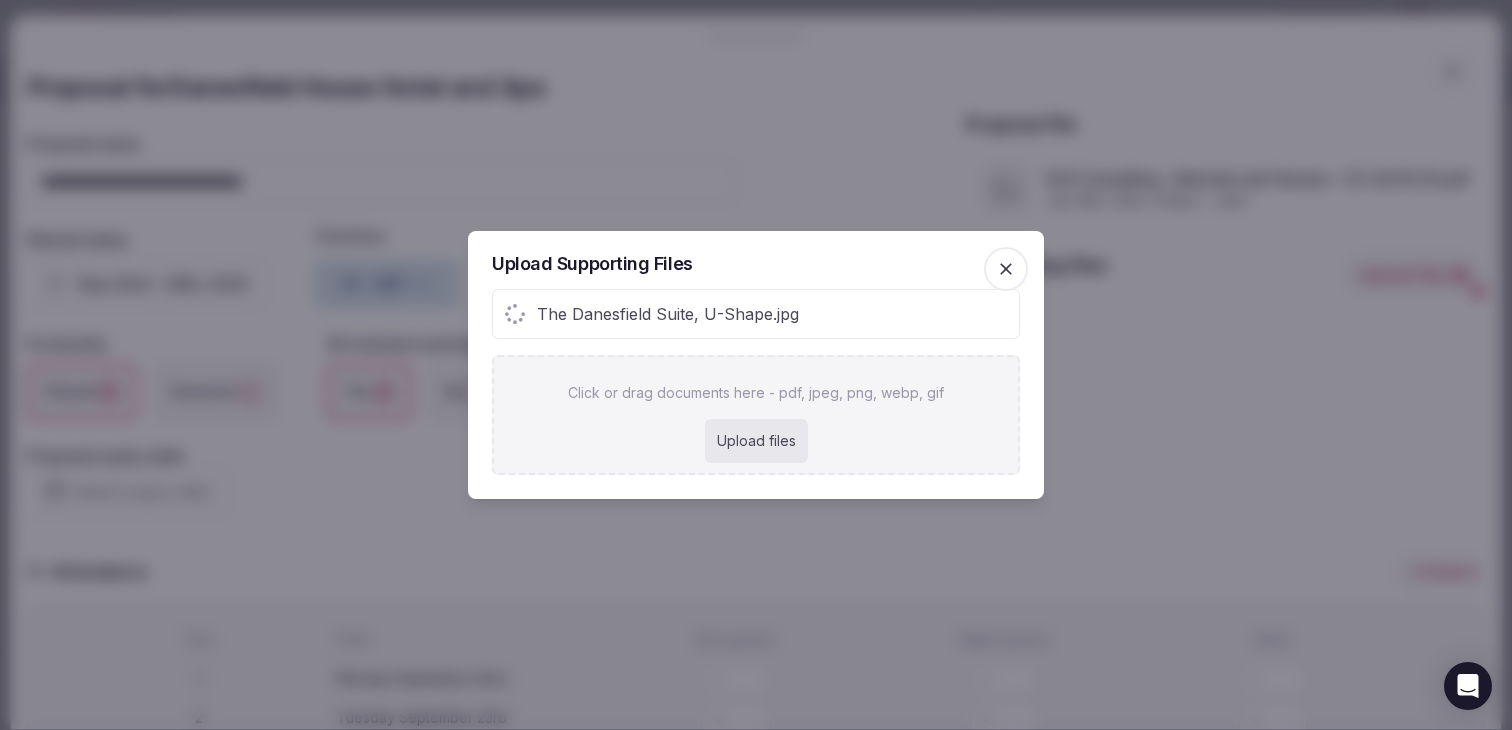 click on "Upload files" at bounding box center [756, 441] 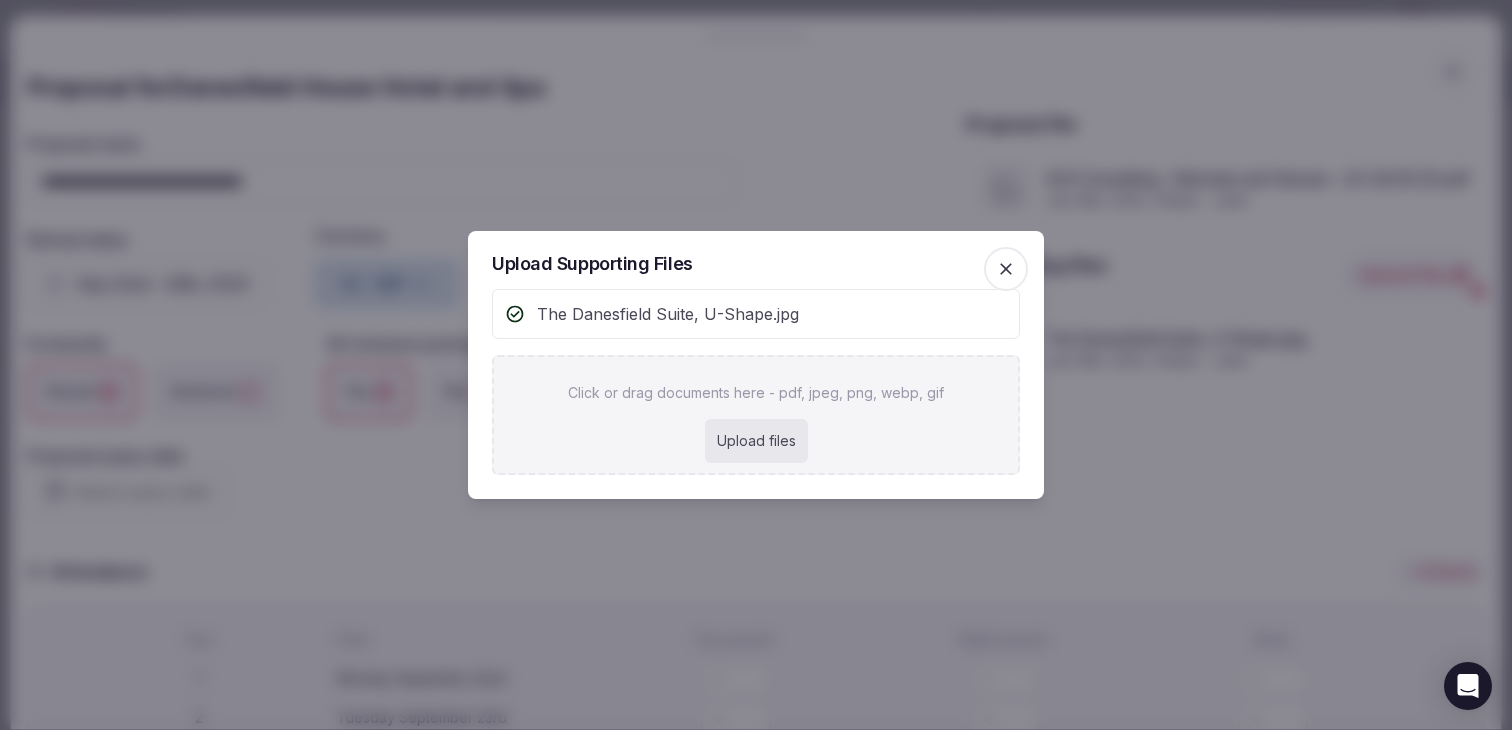 type on "**********" 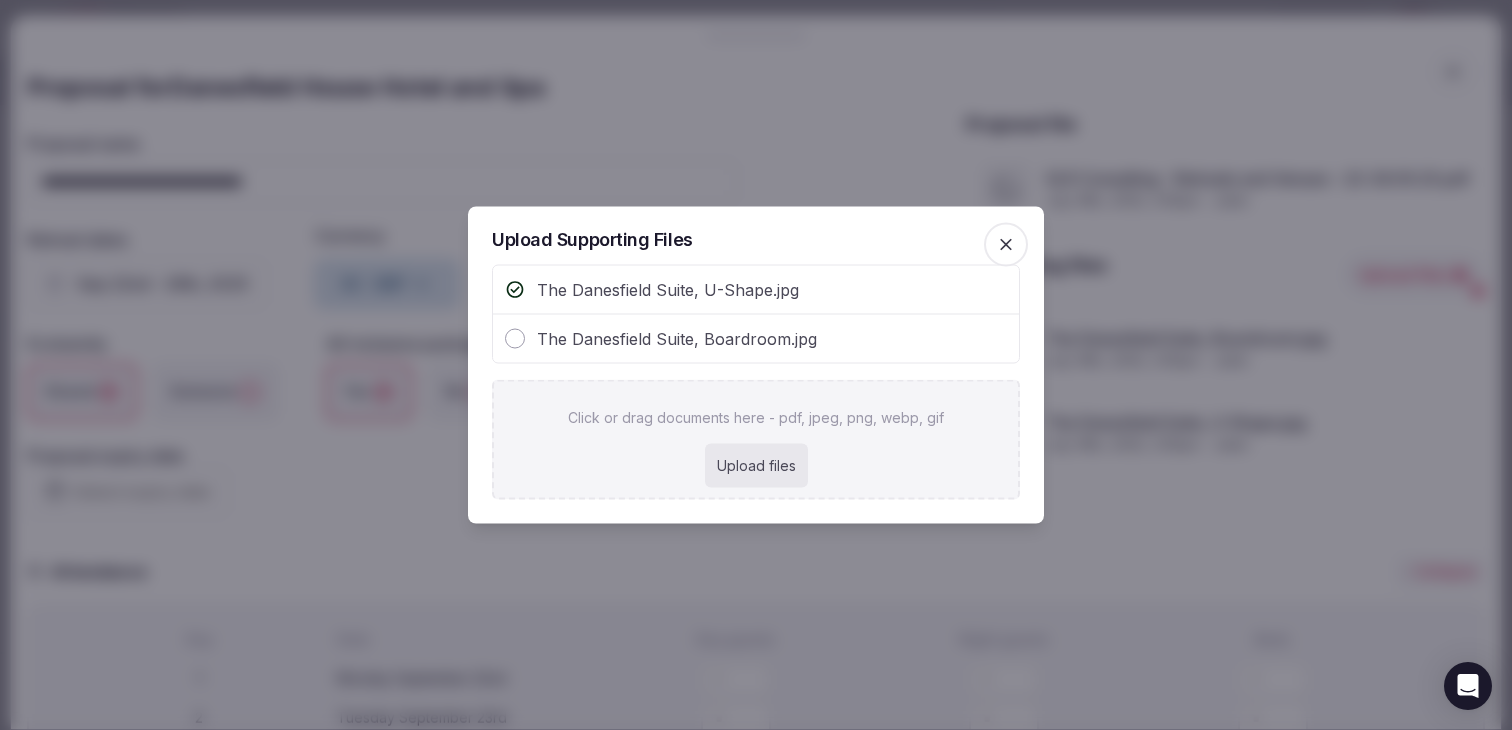 click on "Upload files" at bounding box center [756, 466] 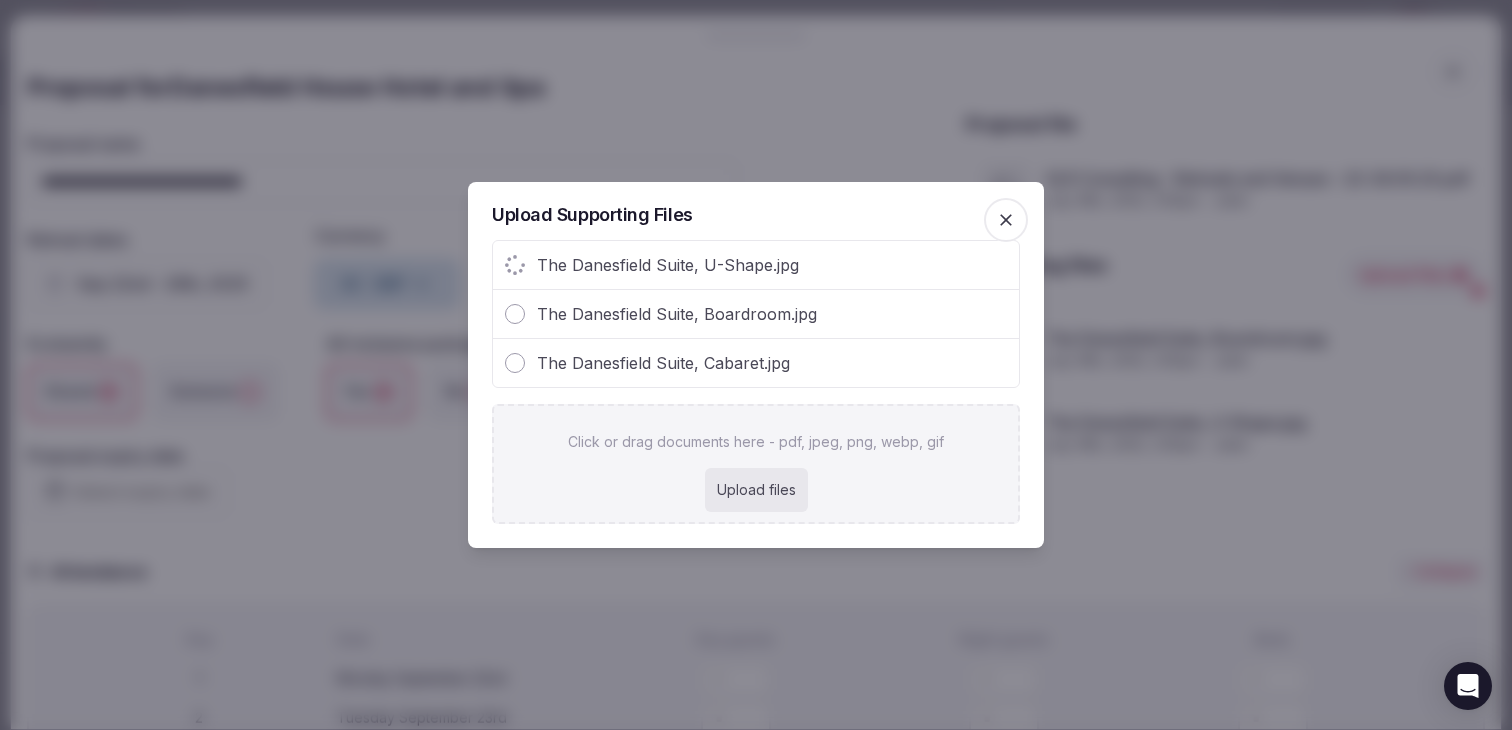 click on "Upload files" at bounding box center (756, 490) 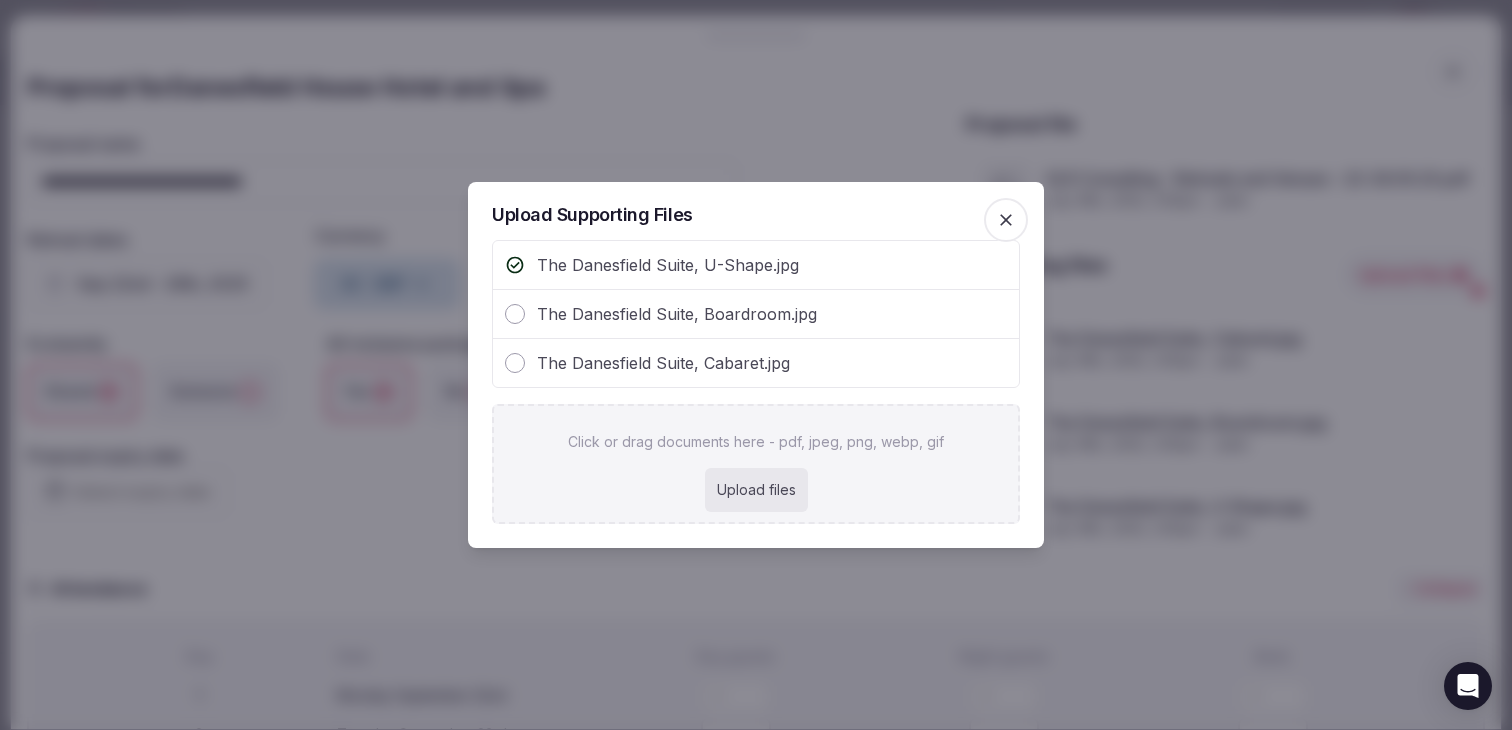 type on "**********" 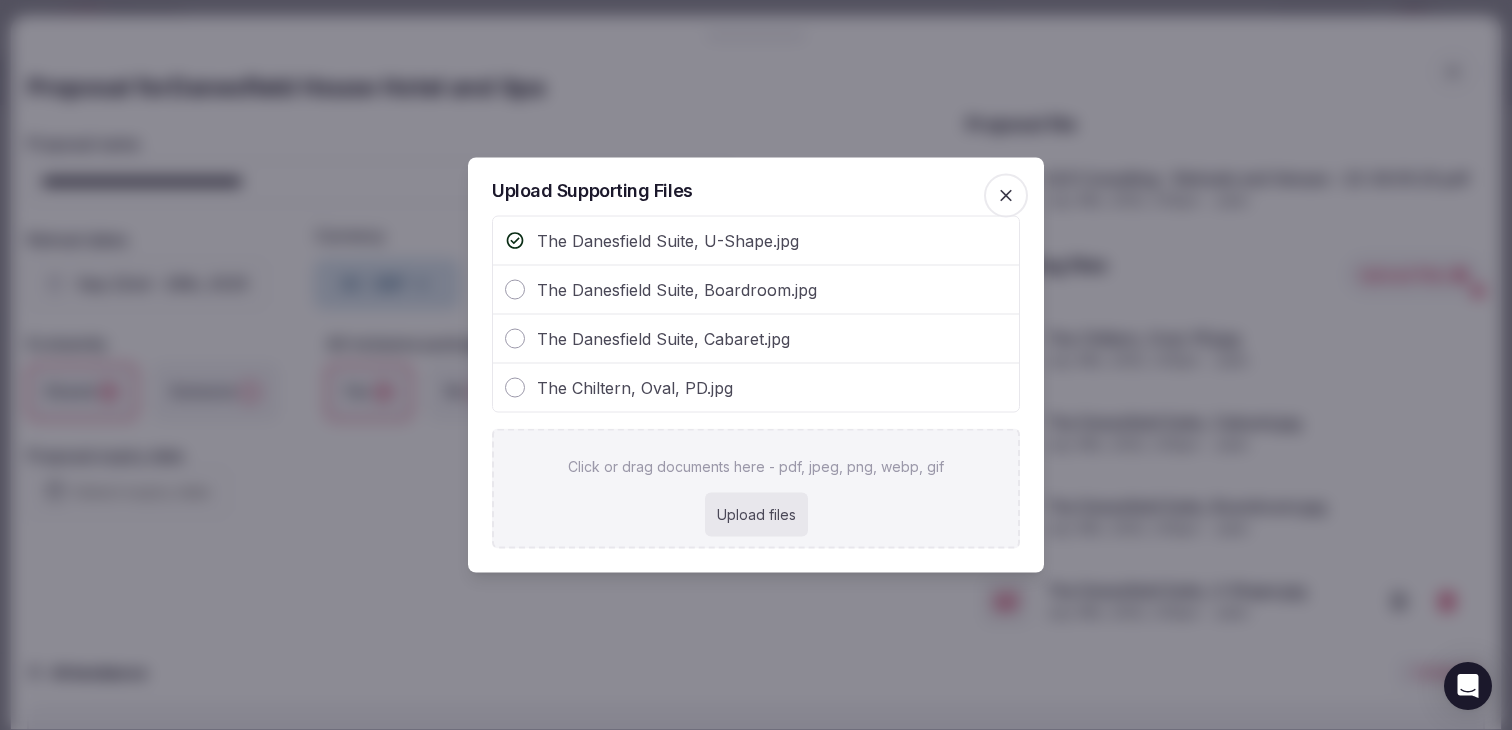 click 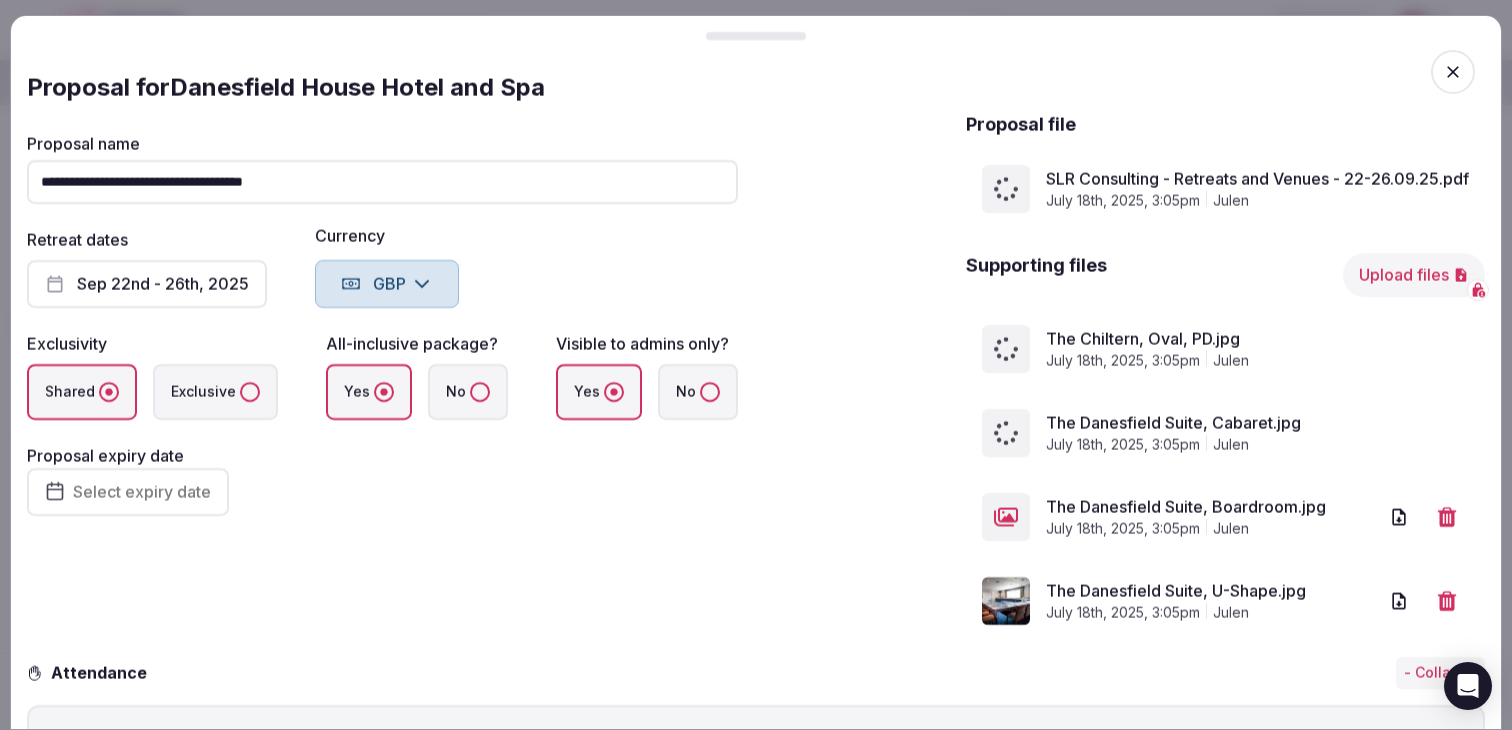 scroll, scrollTop: 151, scrollLeft: 0, axis: vertical 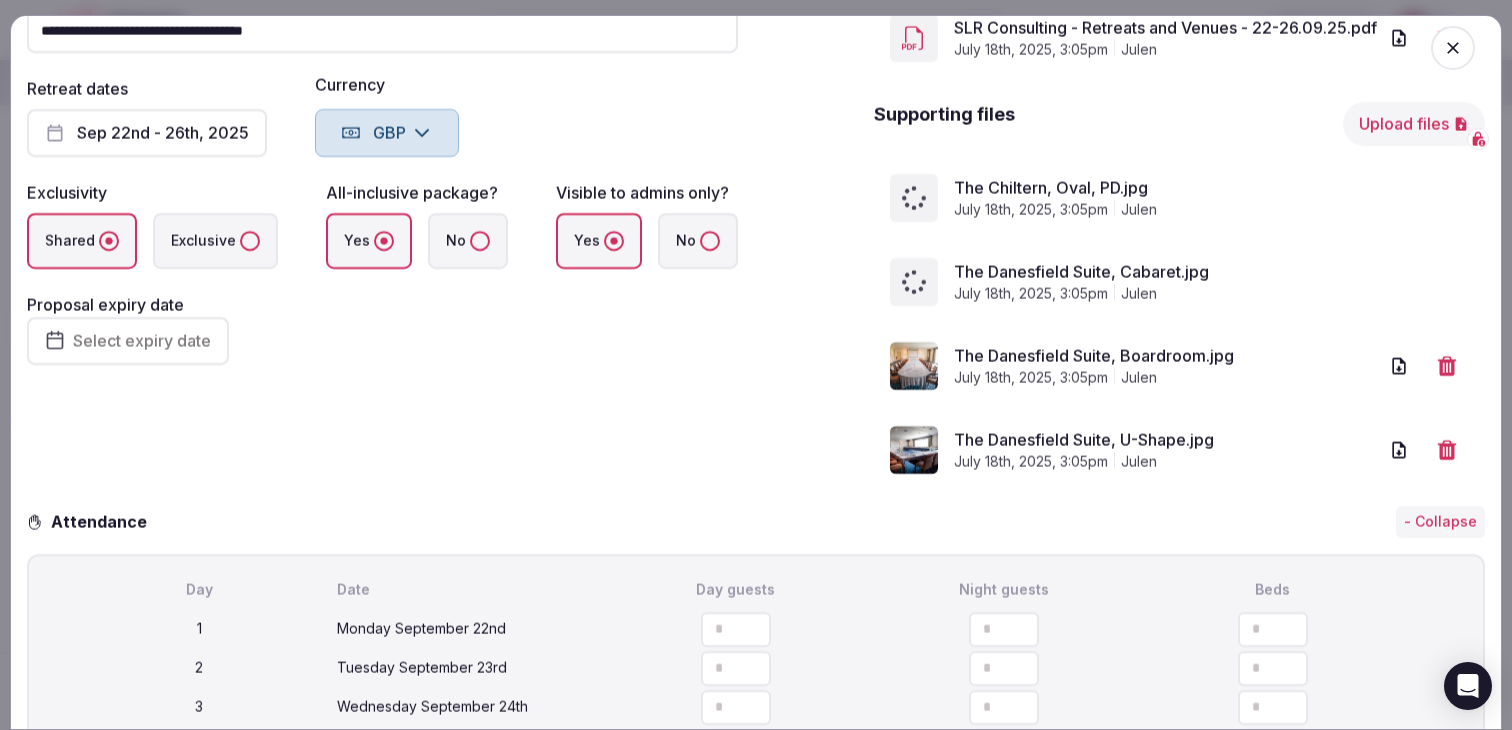 click on "Select expiry date" at bounding box center (128, 341) 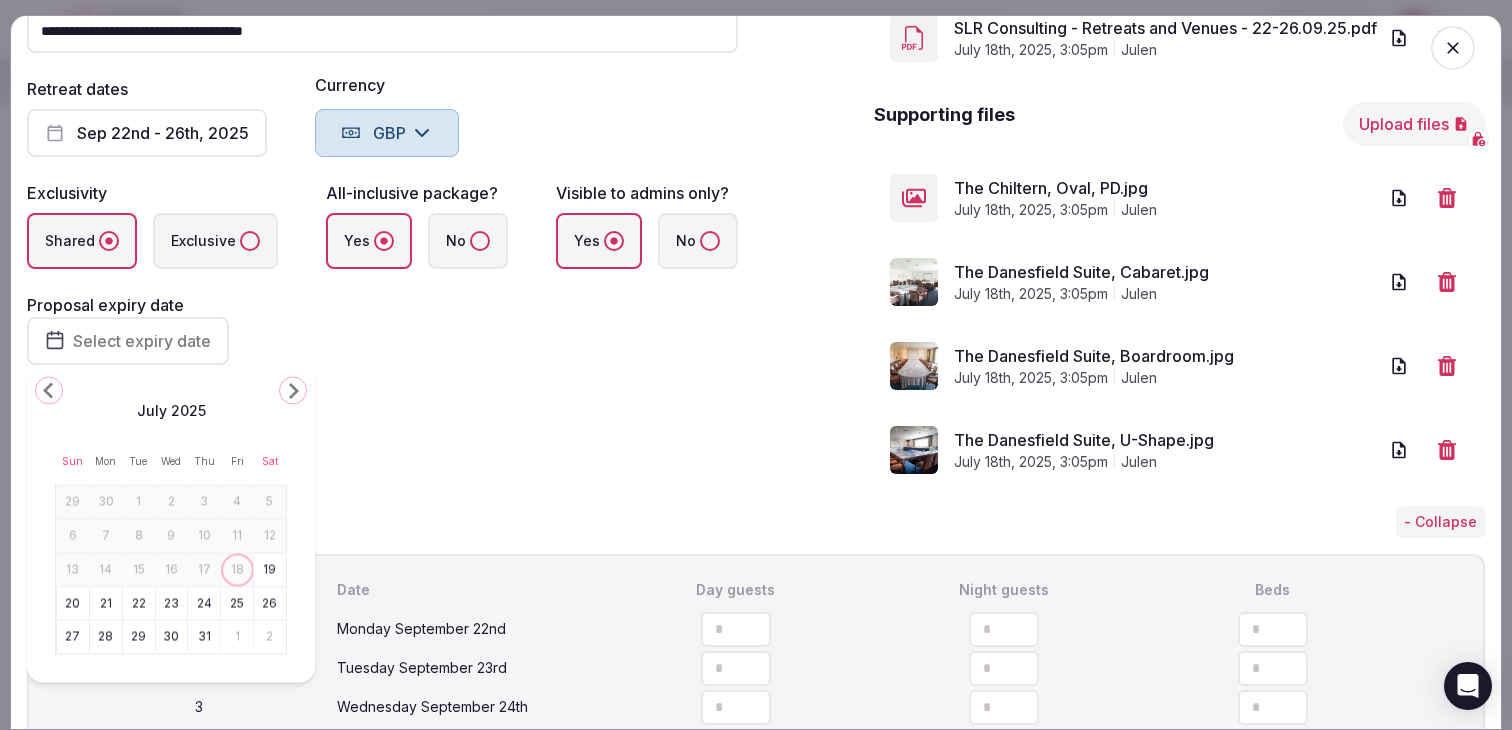 click on "24" at bounding box center [204, 603] 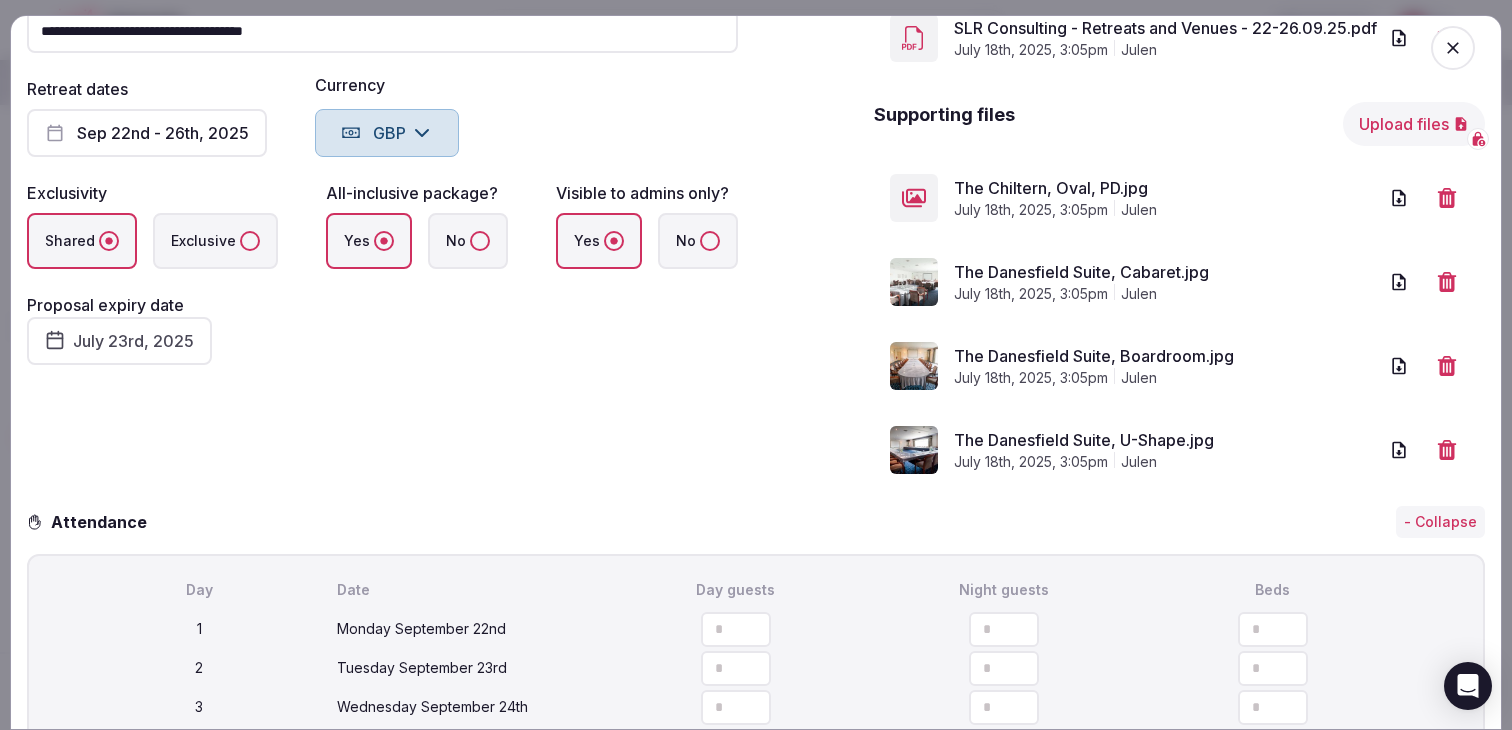 click on "**********" at bounding box center [382, 225] 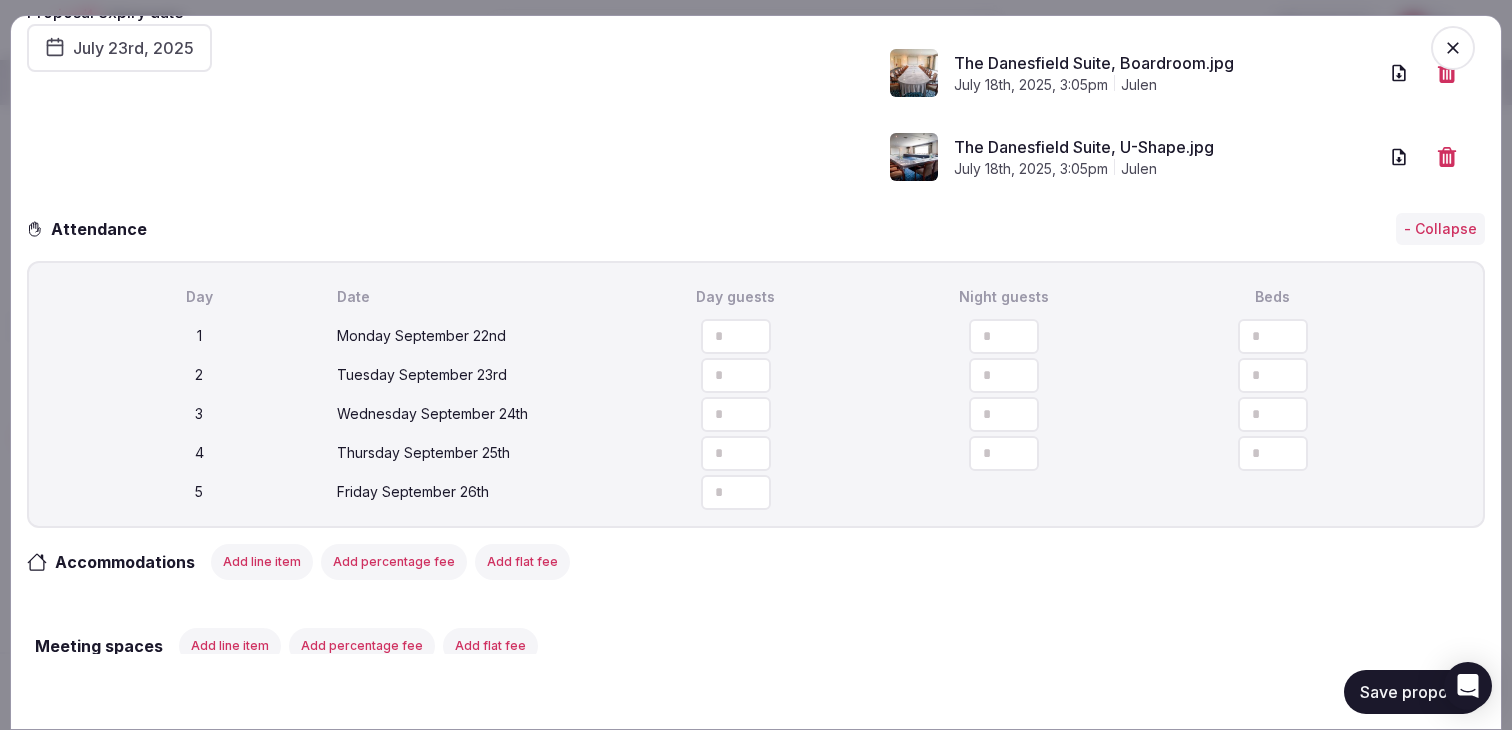 scroll, scrollTop: 468, scrollLeft: 0, axis: vertical 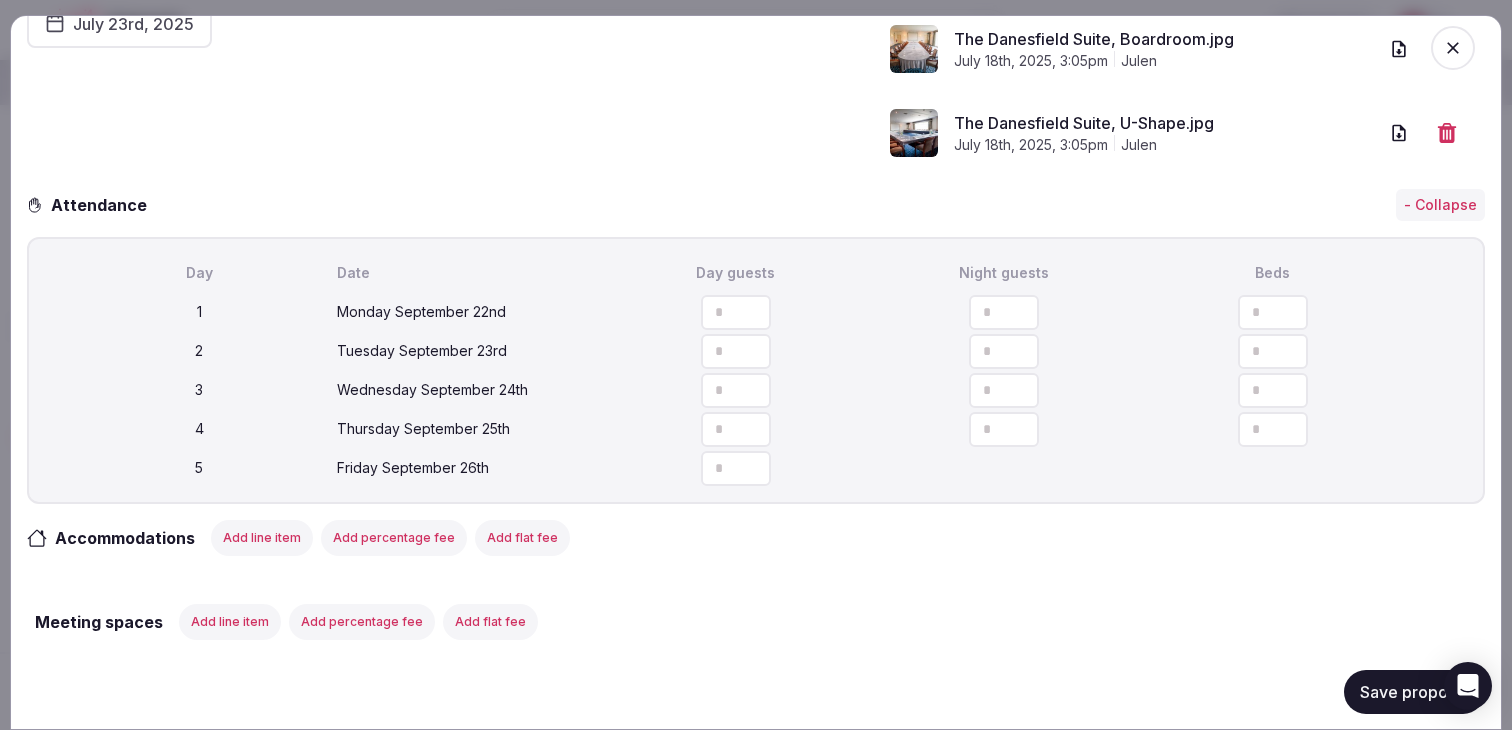 click on "Save proposal" at bounding box center [1414, 691] 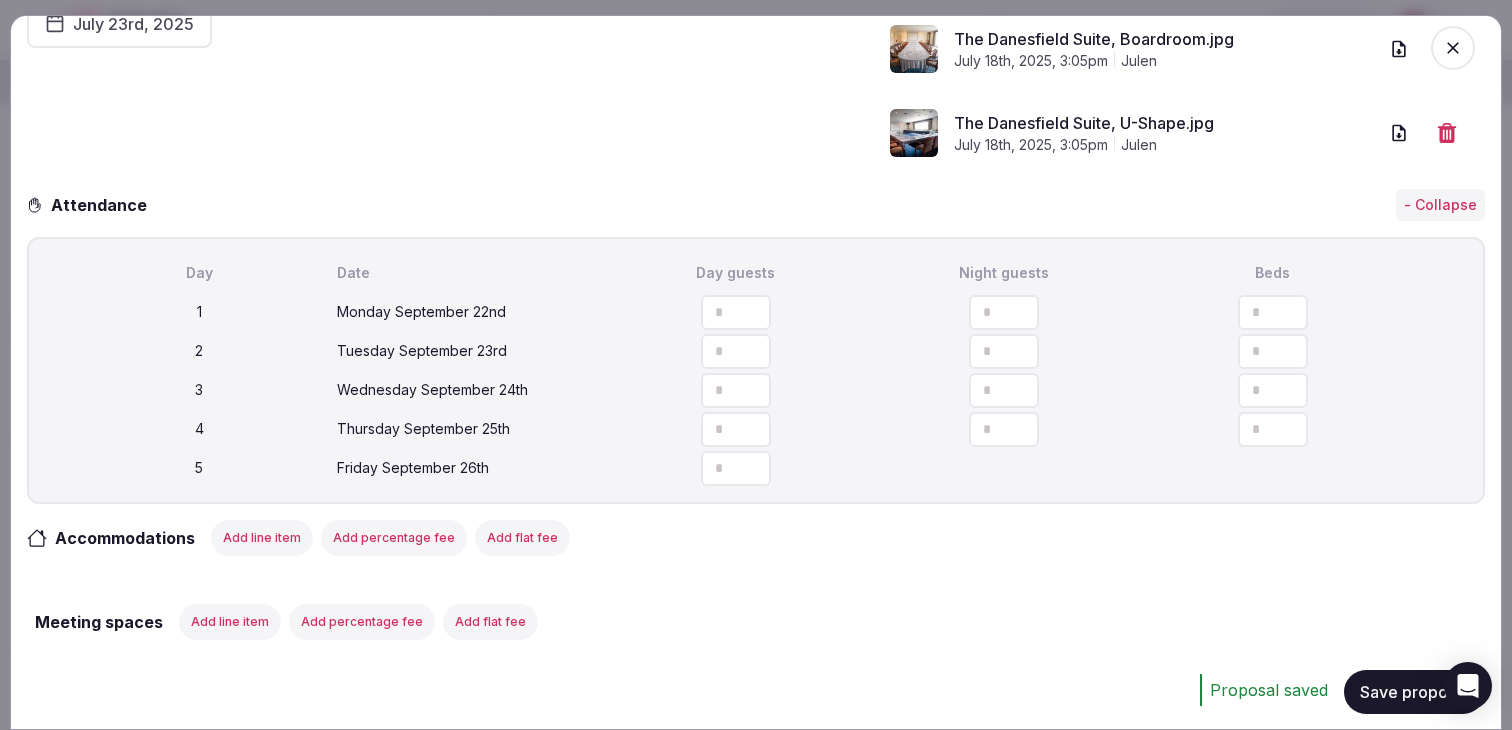 click at bounding box center (736, 311) 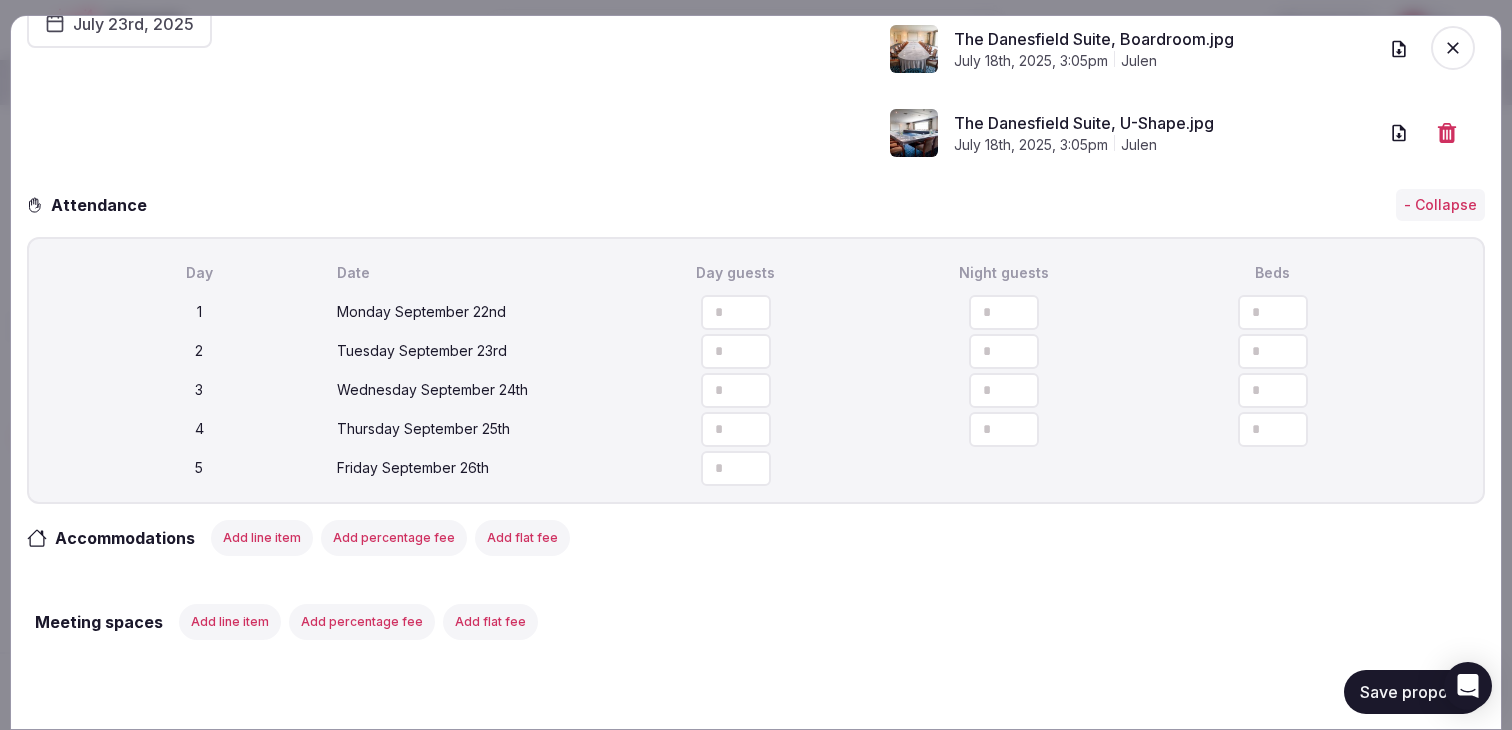 type on "**" 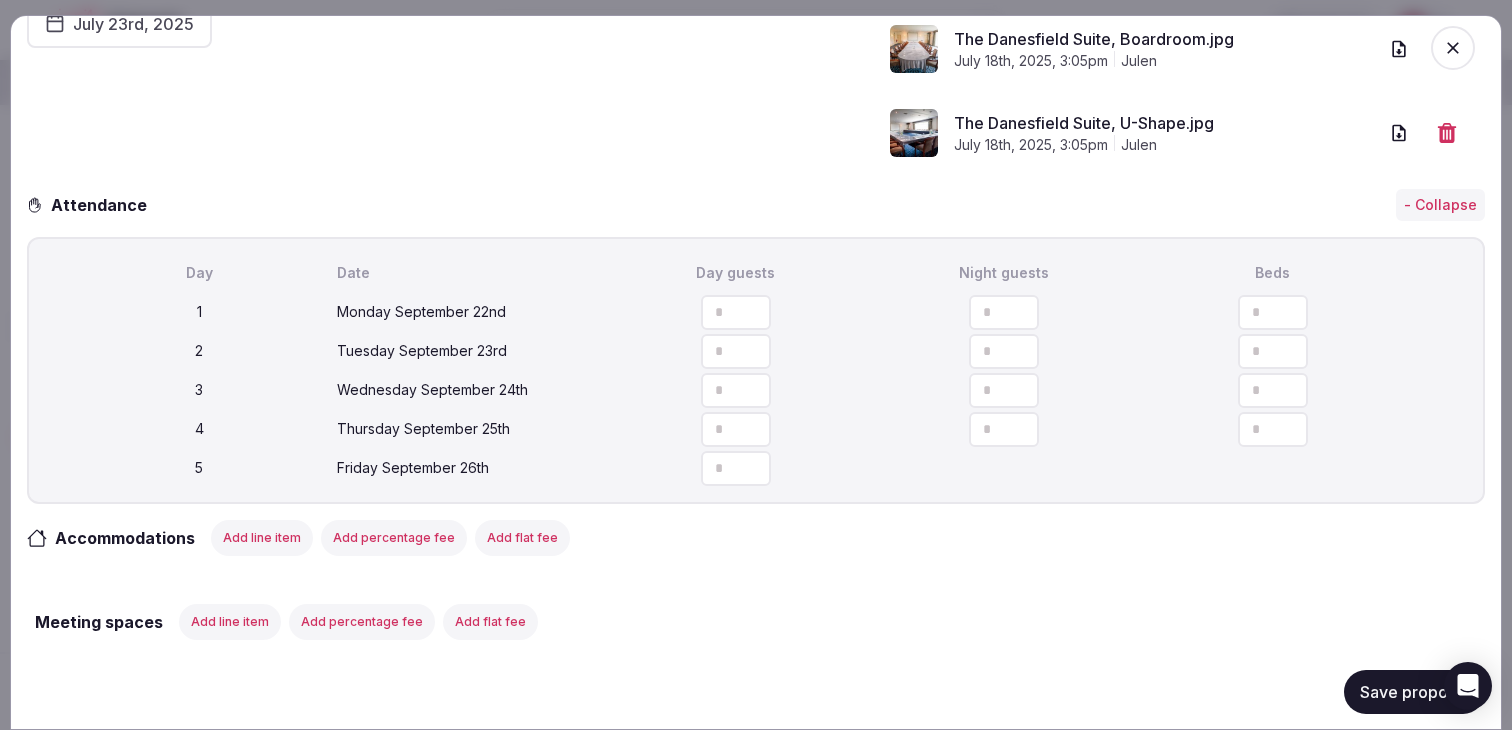 type on "**" 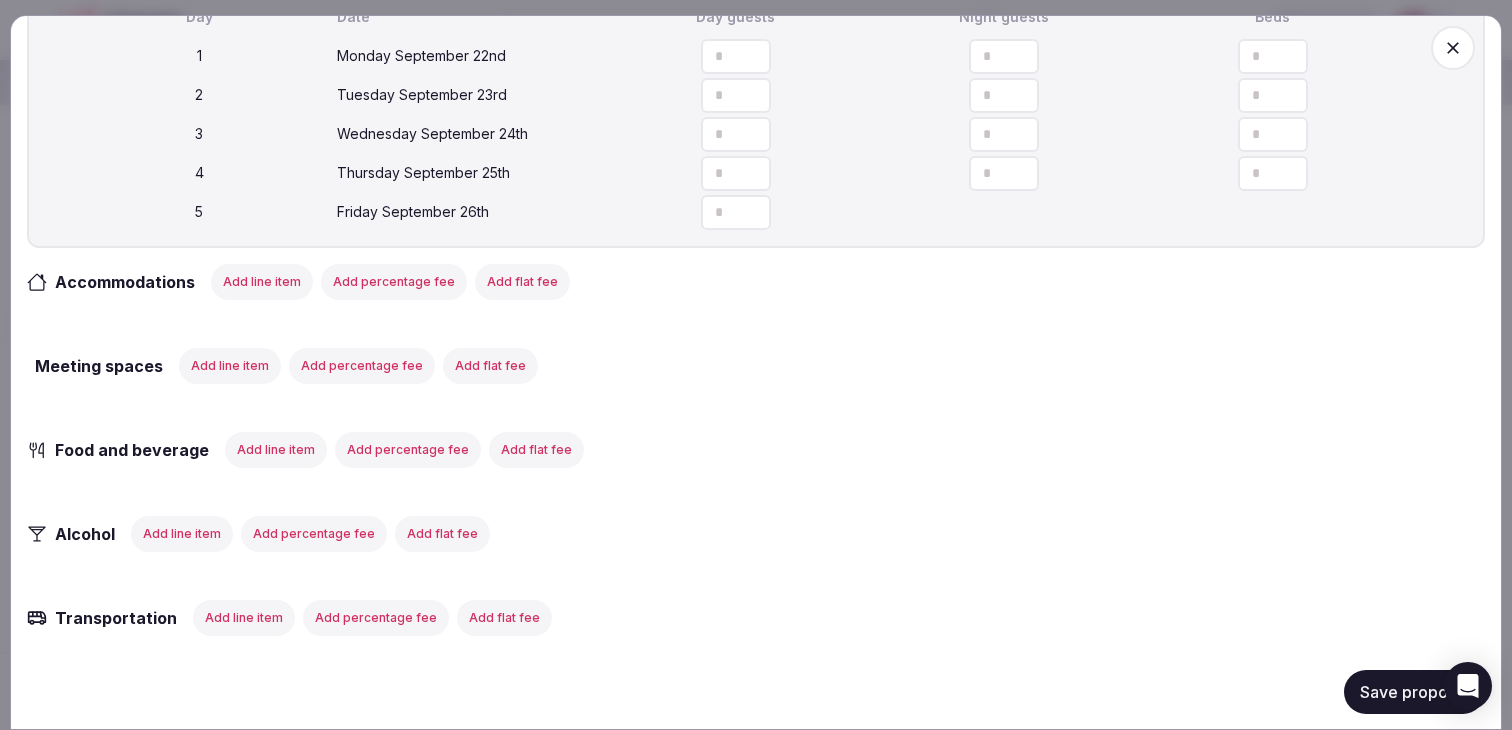 scroll, scrollTop: 760, scrollLeft: 0, axis: vertical 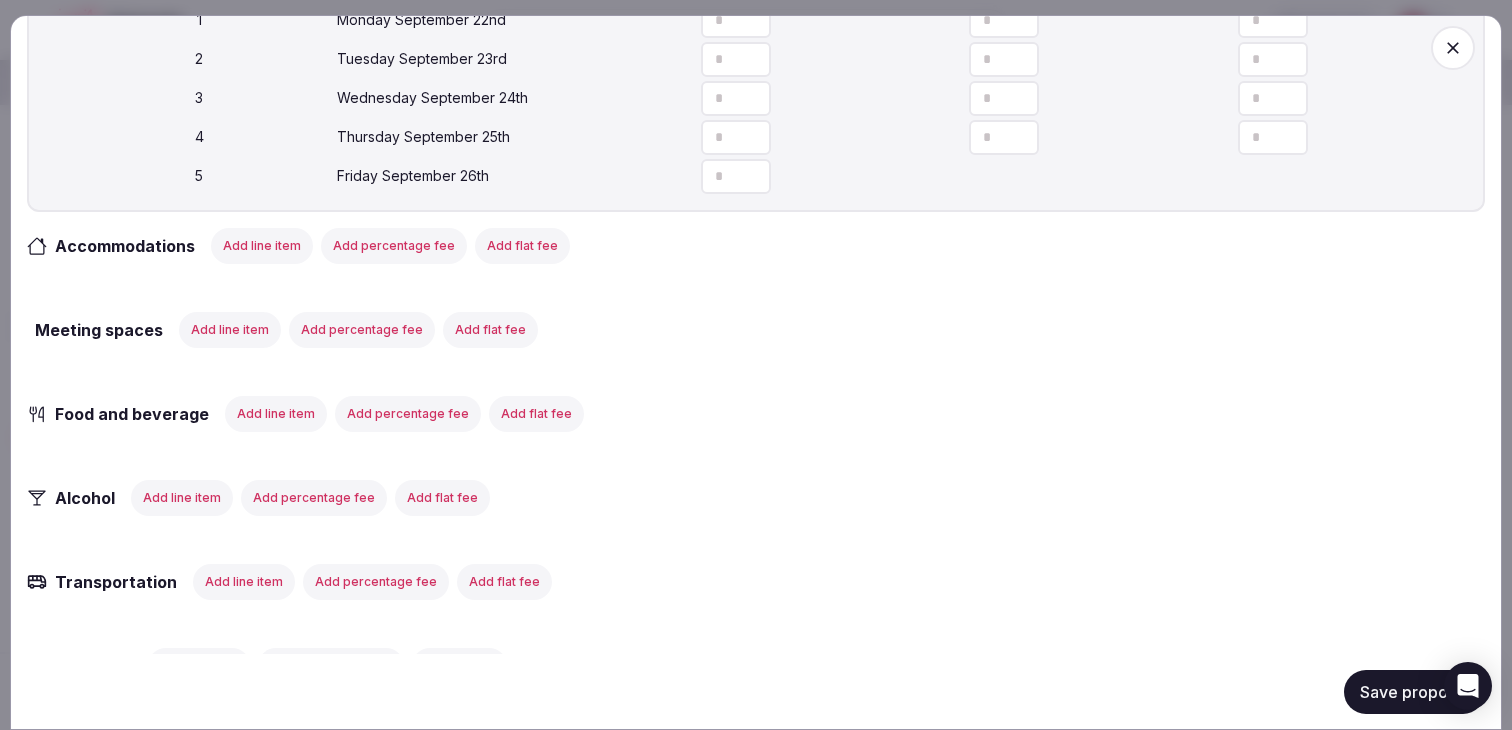 click on "Add line item" at bounding box center (262, 245) 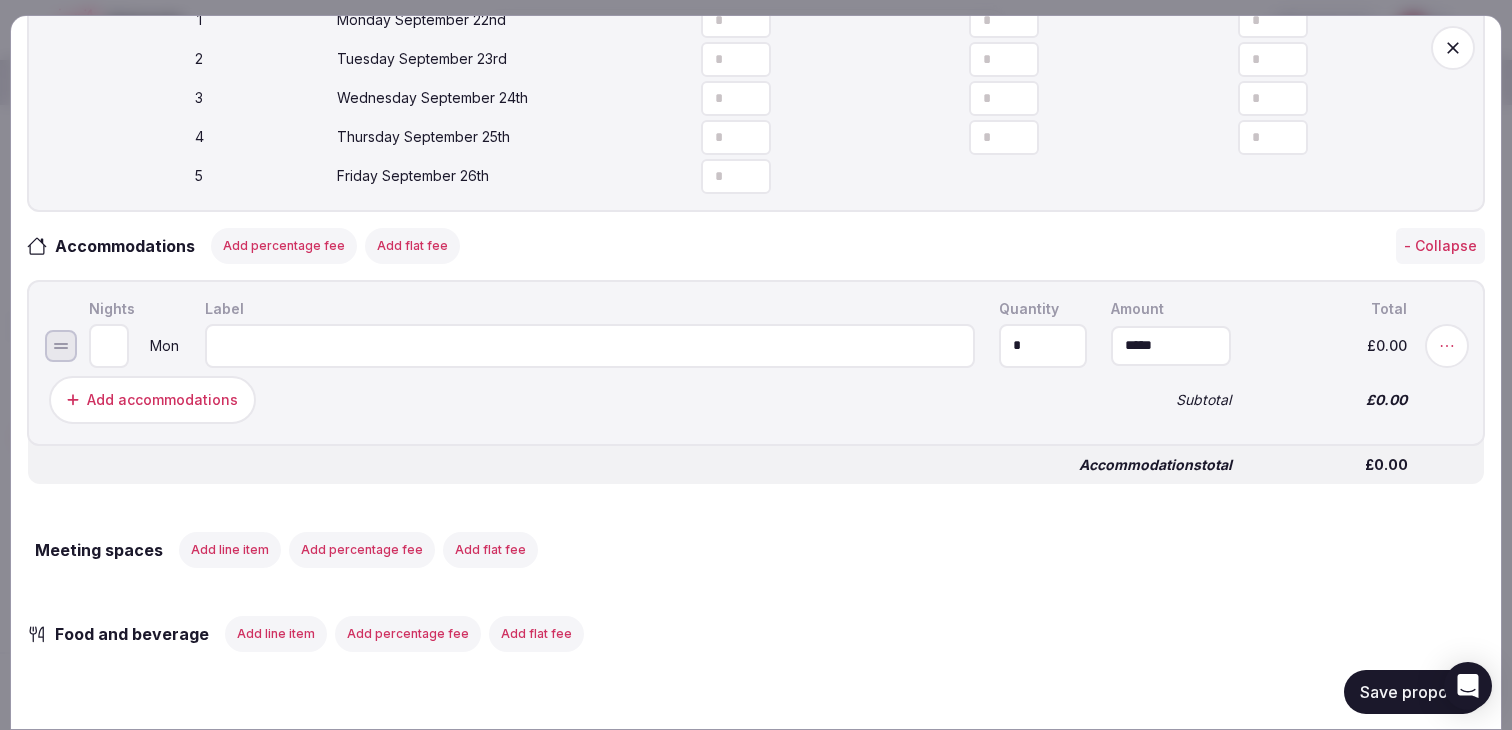 click at bounding box center [590, 345] 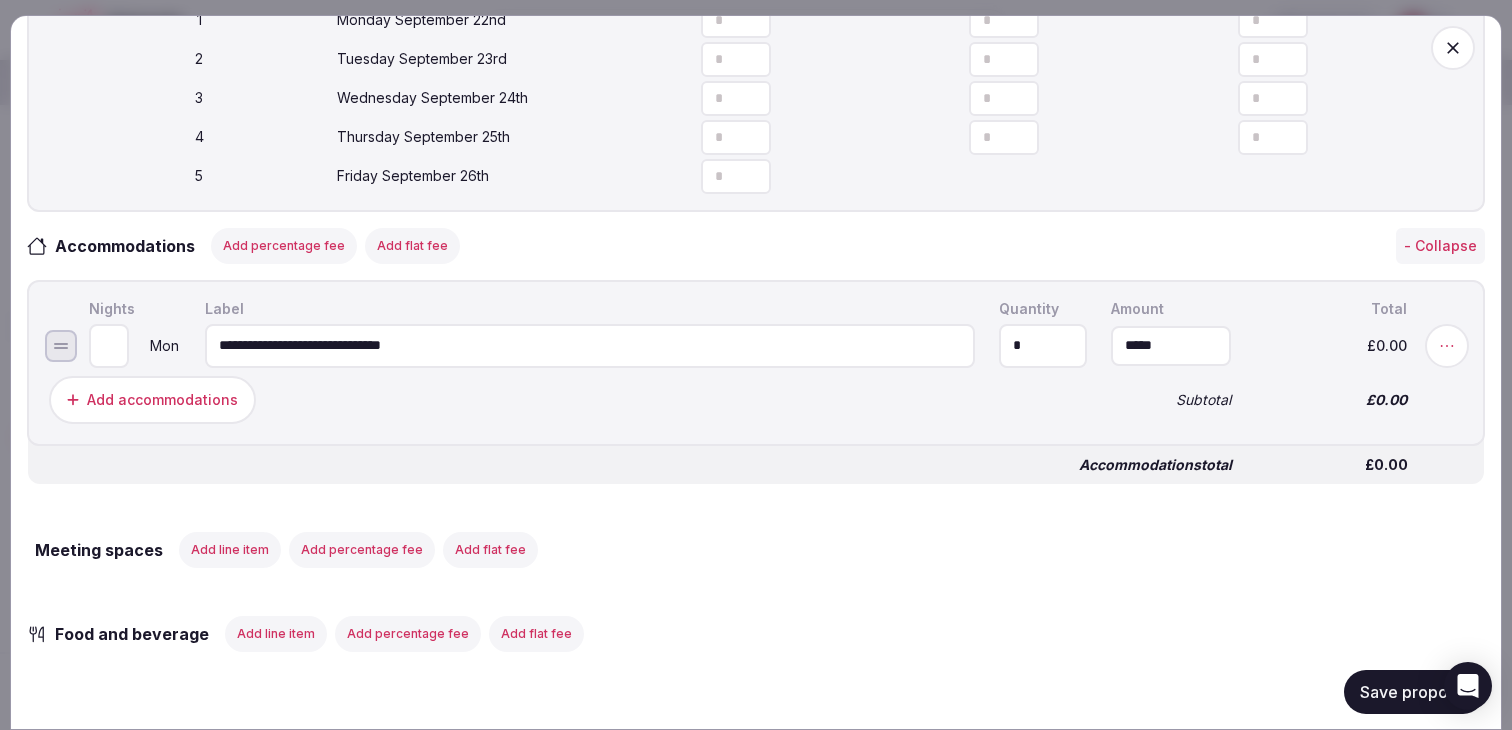 type on "**********" 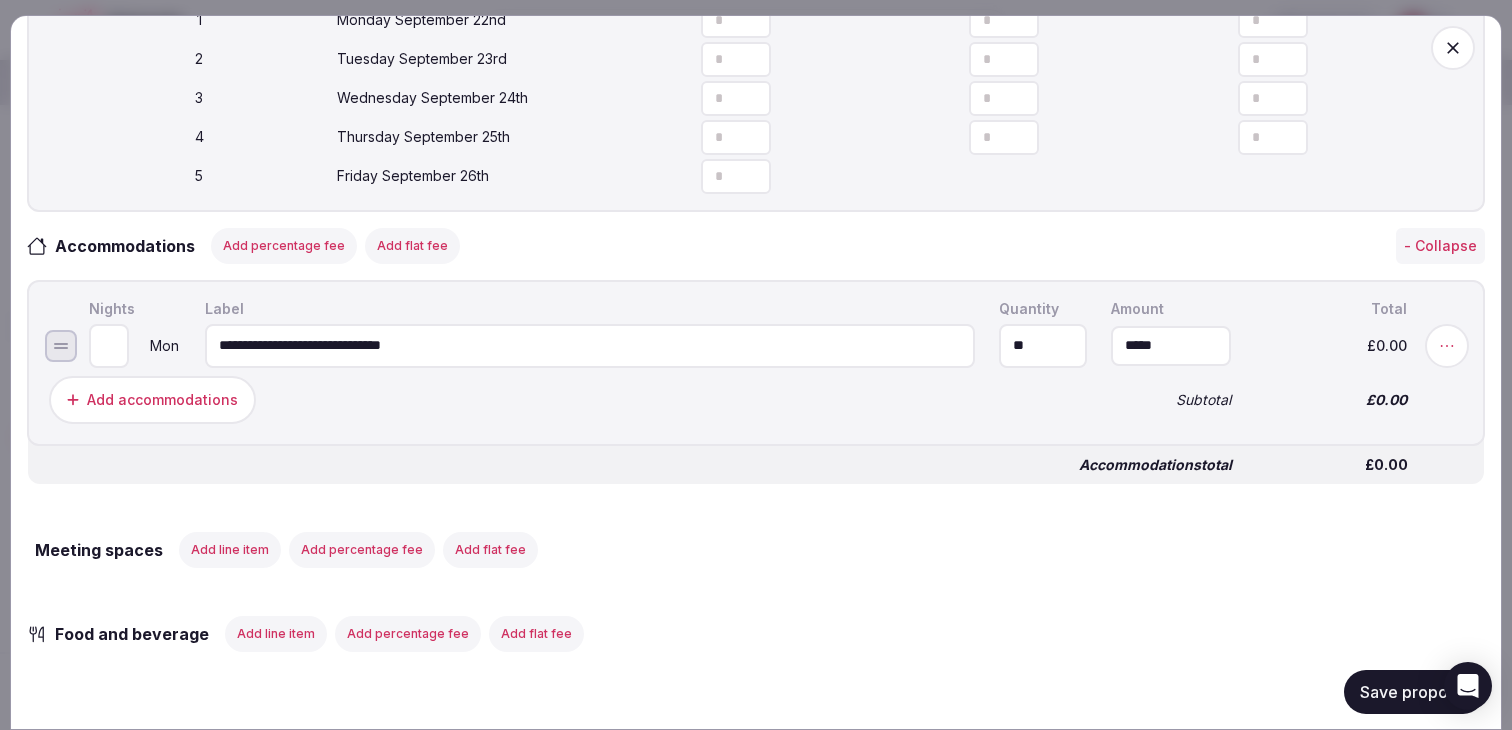 type on "**" 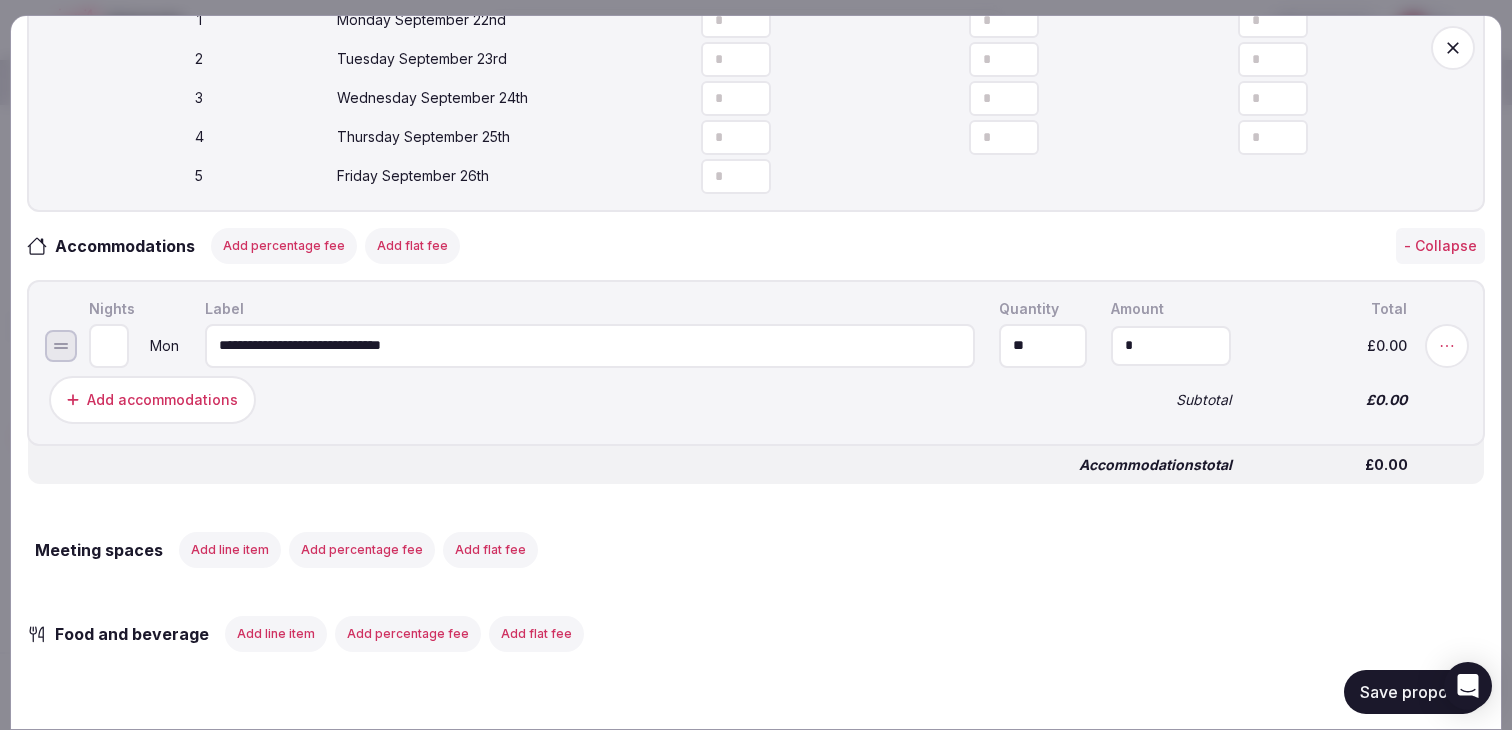 click on "*" at bounding box center (1171, 345) 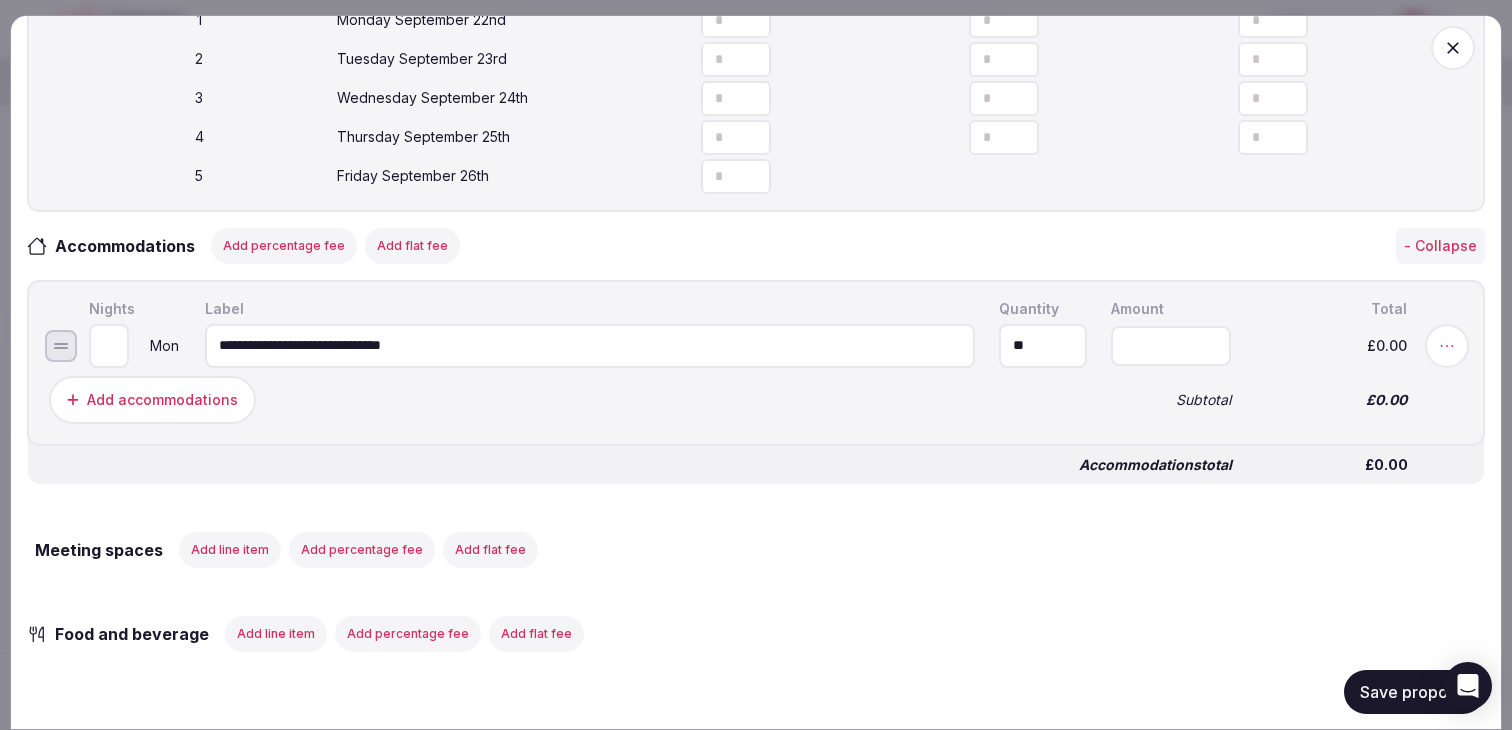 type on "*****" 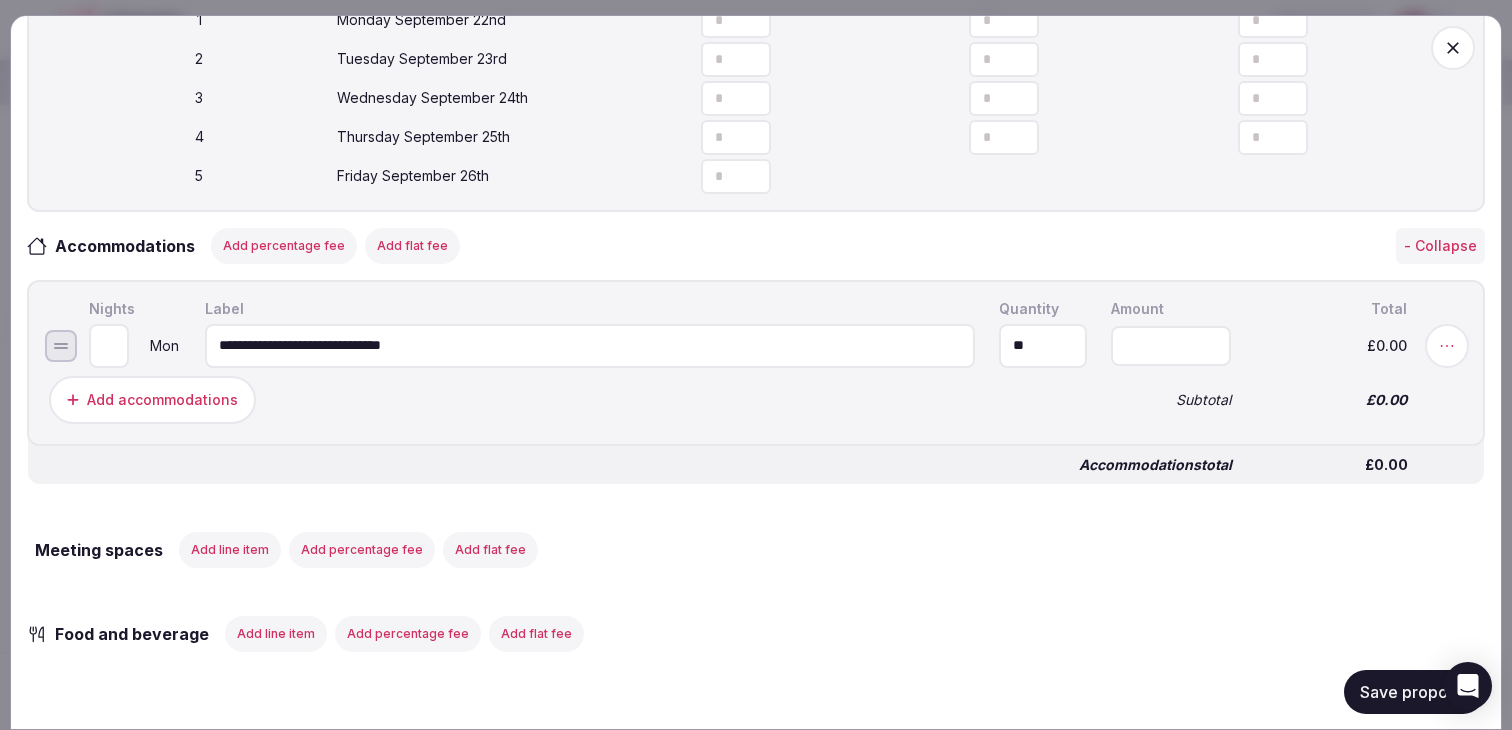 type on "*****" 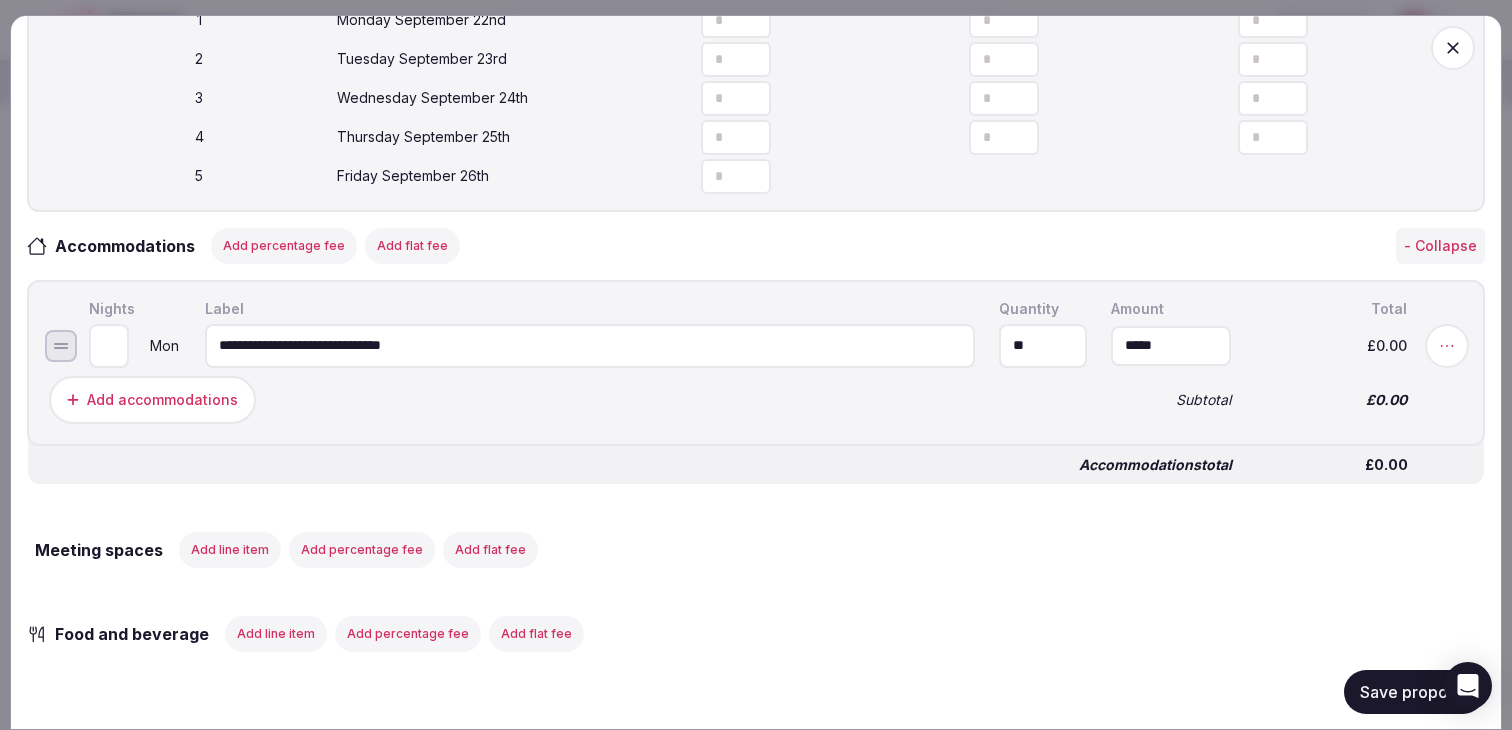 click on "**********" at bounding box center (590, 345) 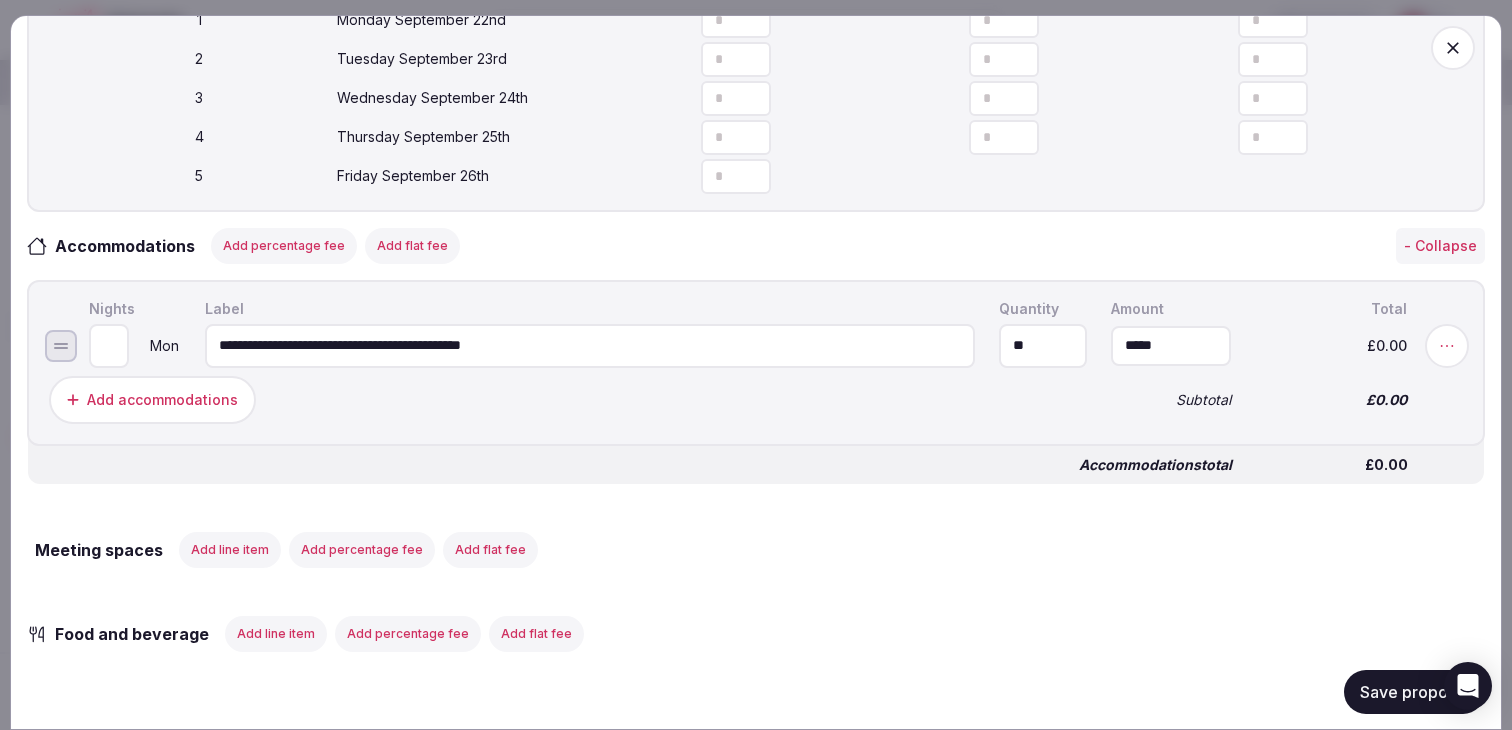 type on "**********" 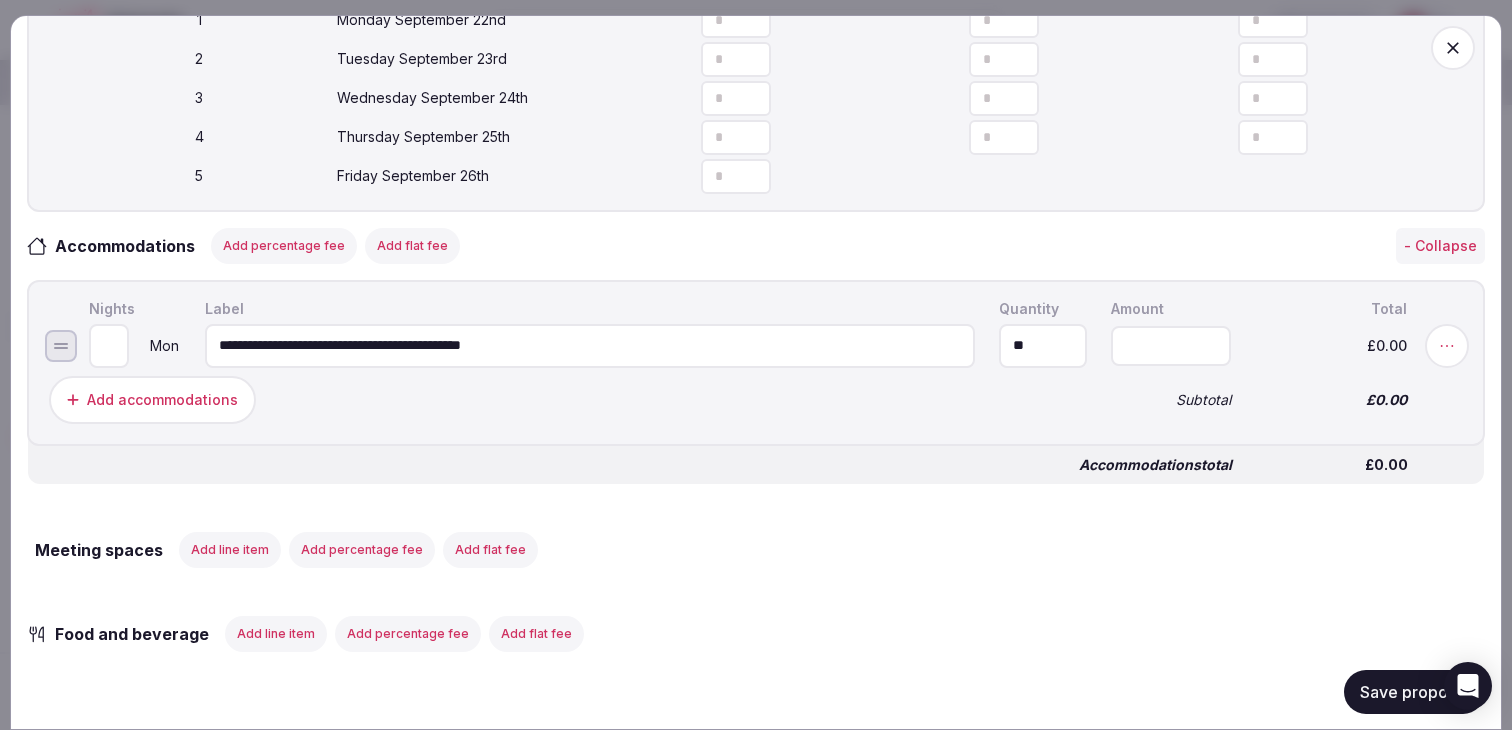 click at bounding box center [1171, 345] 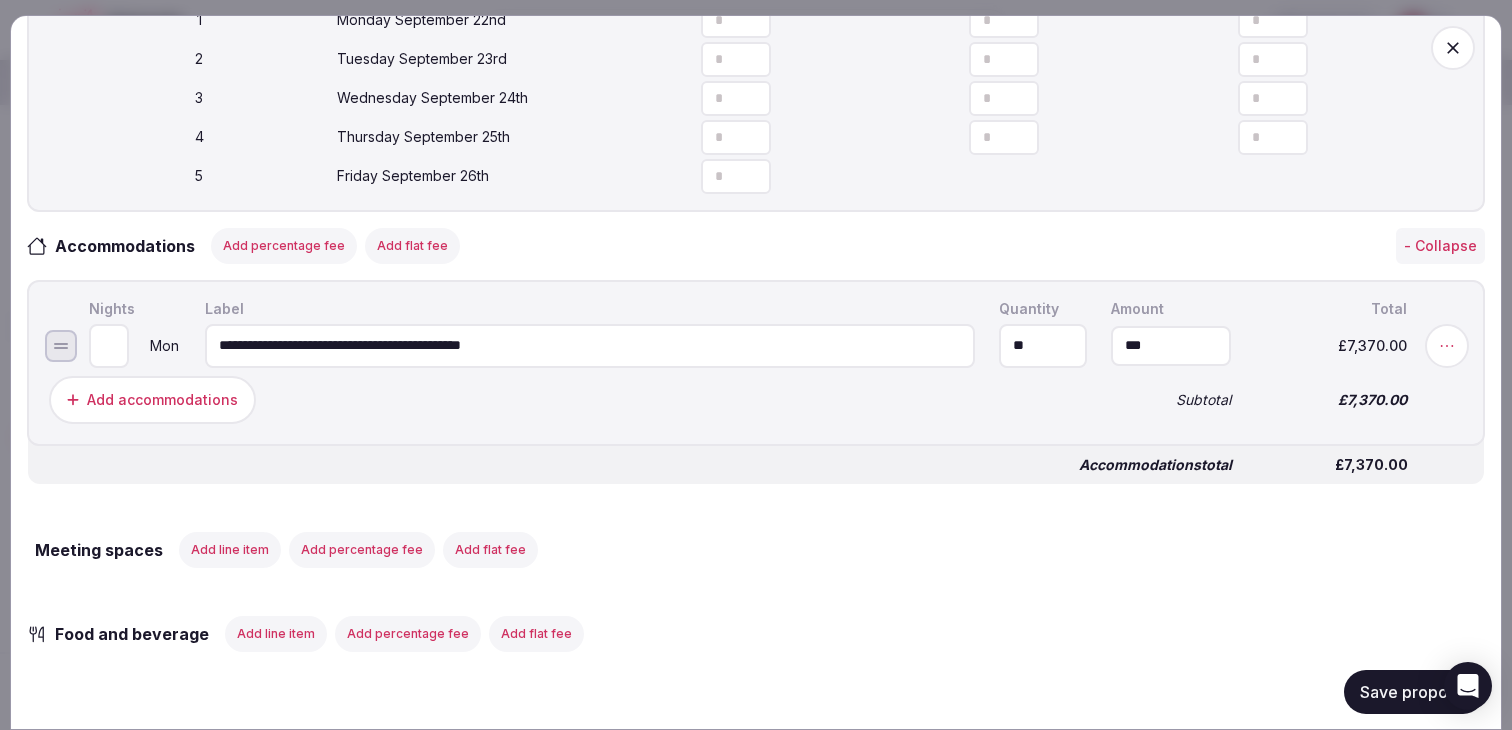 type on "*******" 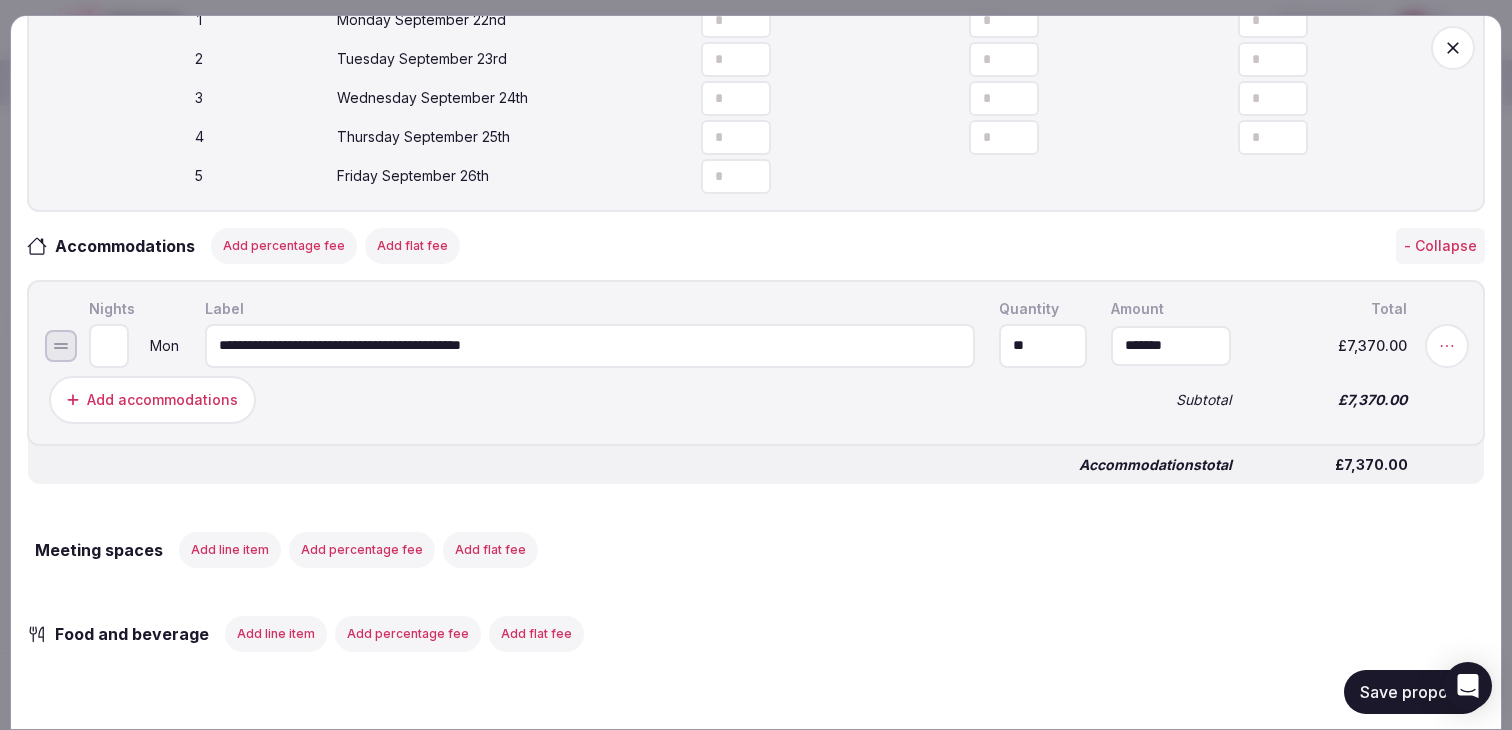 click on "Subtotal" at bounding box center (1171, 399) 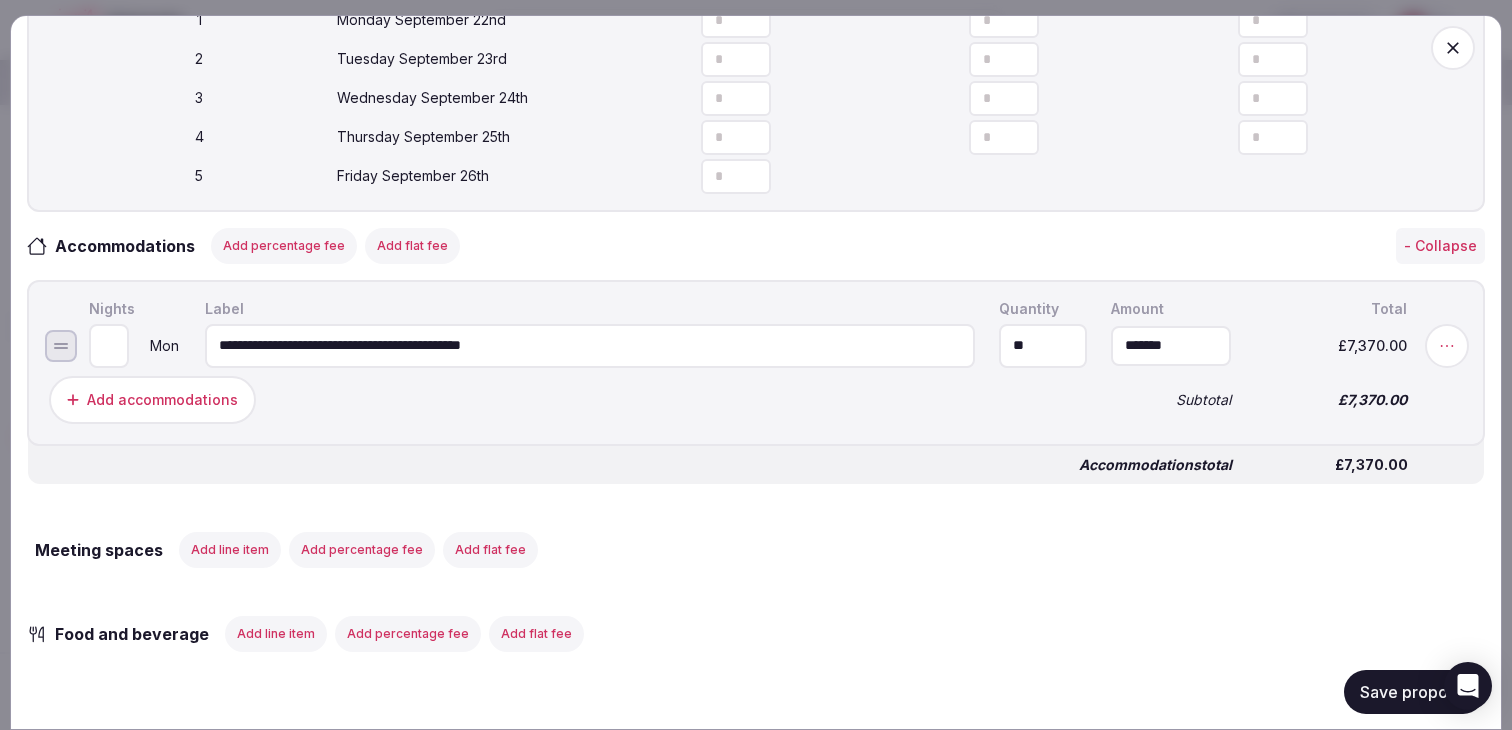 click at bounding box center (1447, 345) 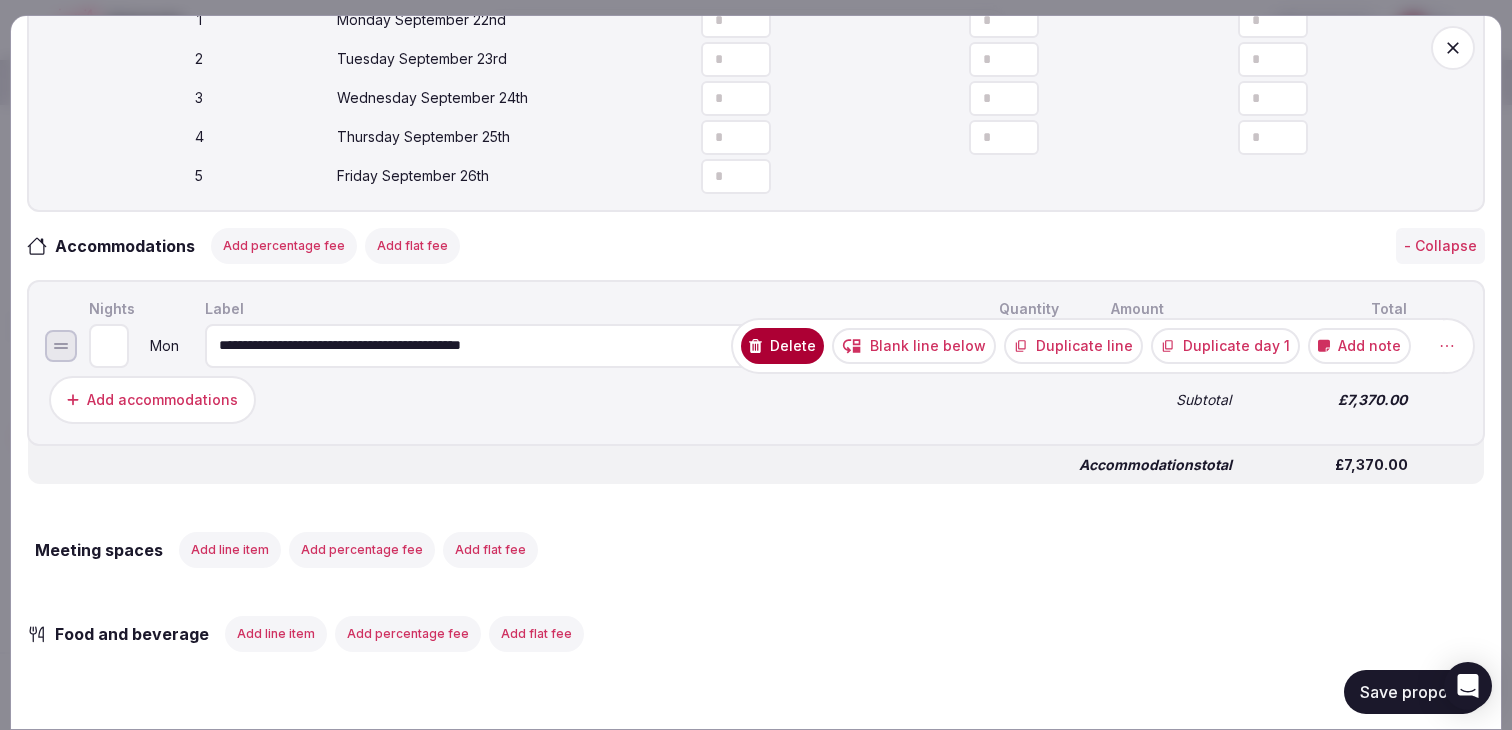 click on "Duplicate day 1" at bounding box center (1225, 345) 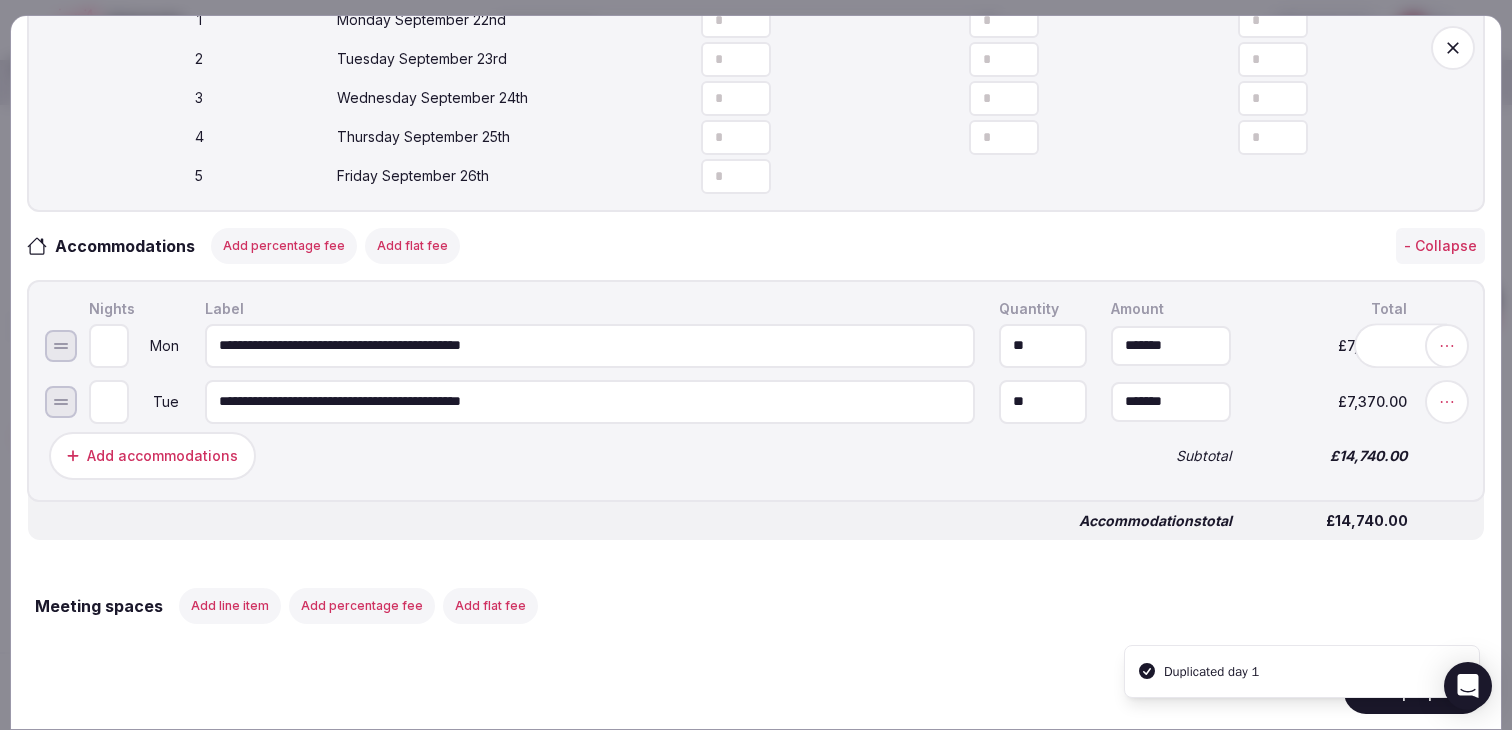 click 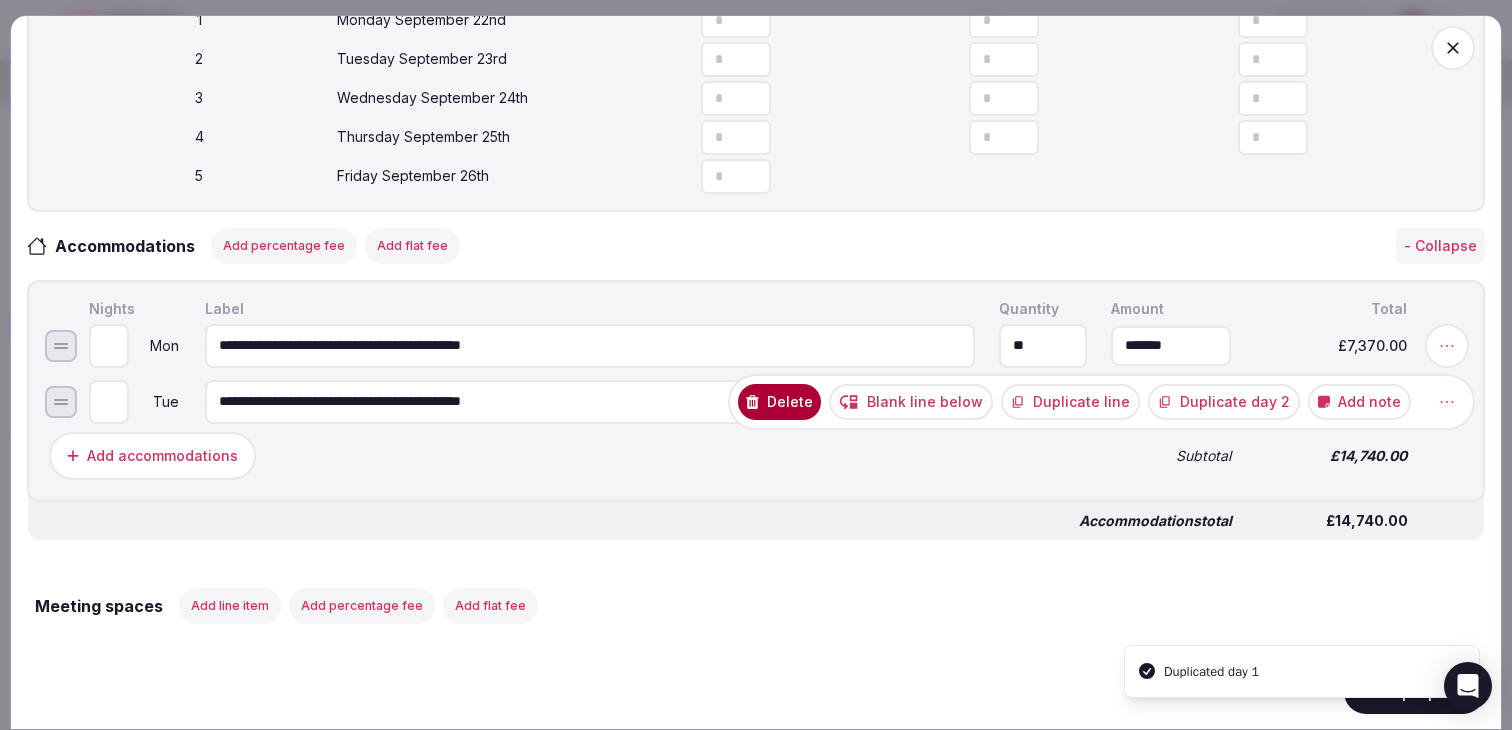click on "Duplicate day 2" at bounding box center (1224, 401) 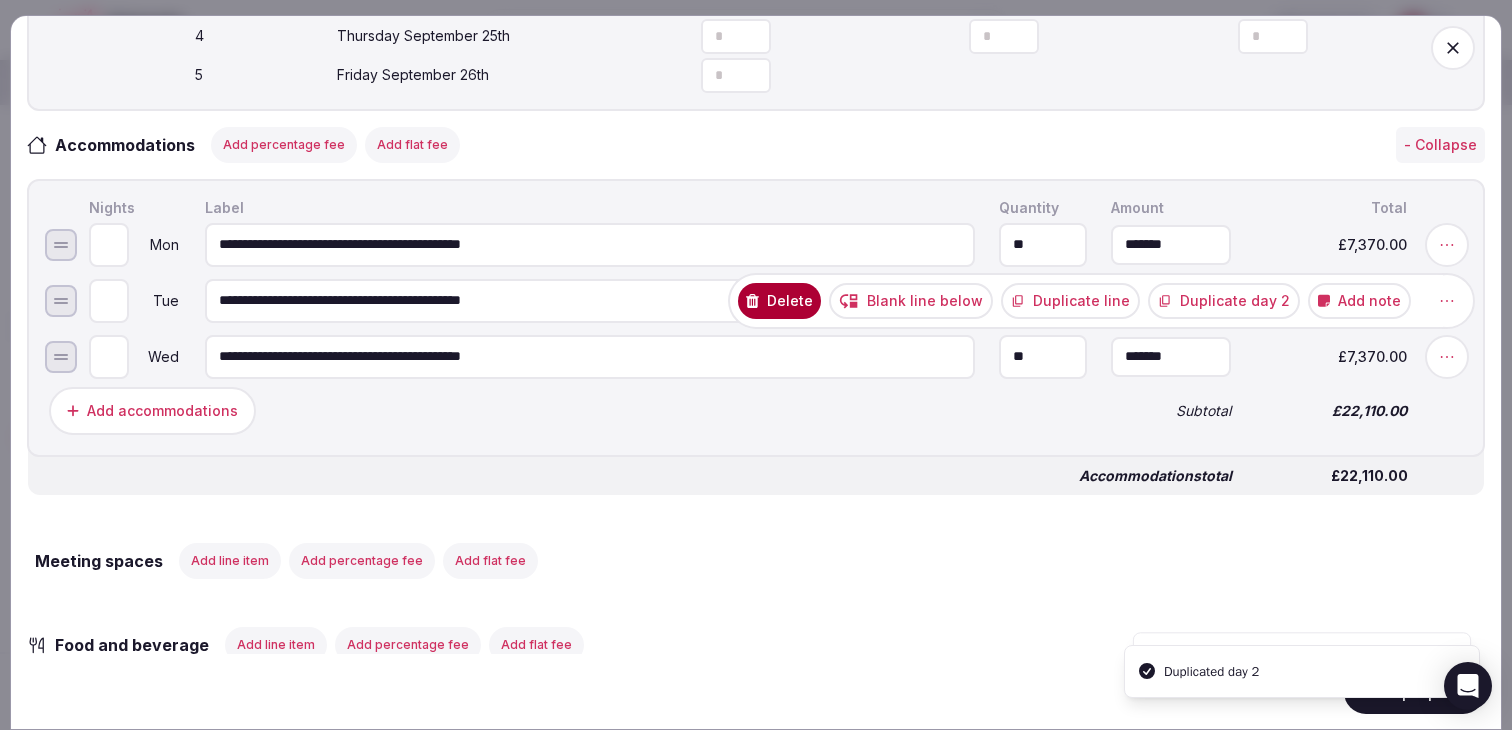 scroll, scrollTop: 874, scrollLeft: 0, axis: vertical 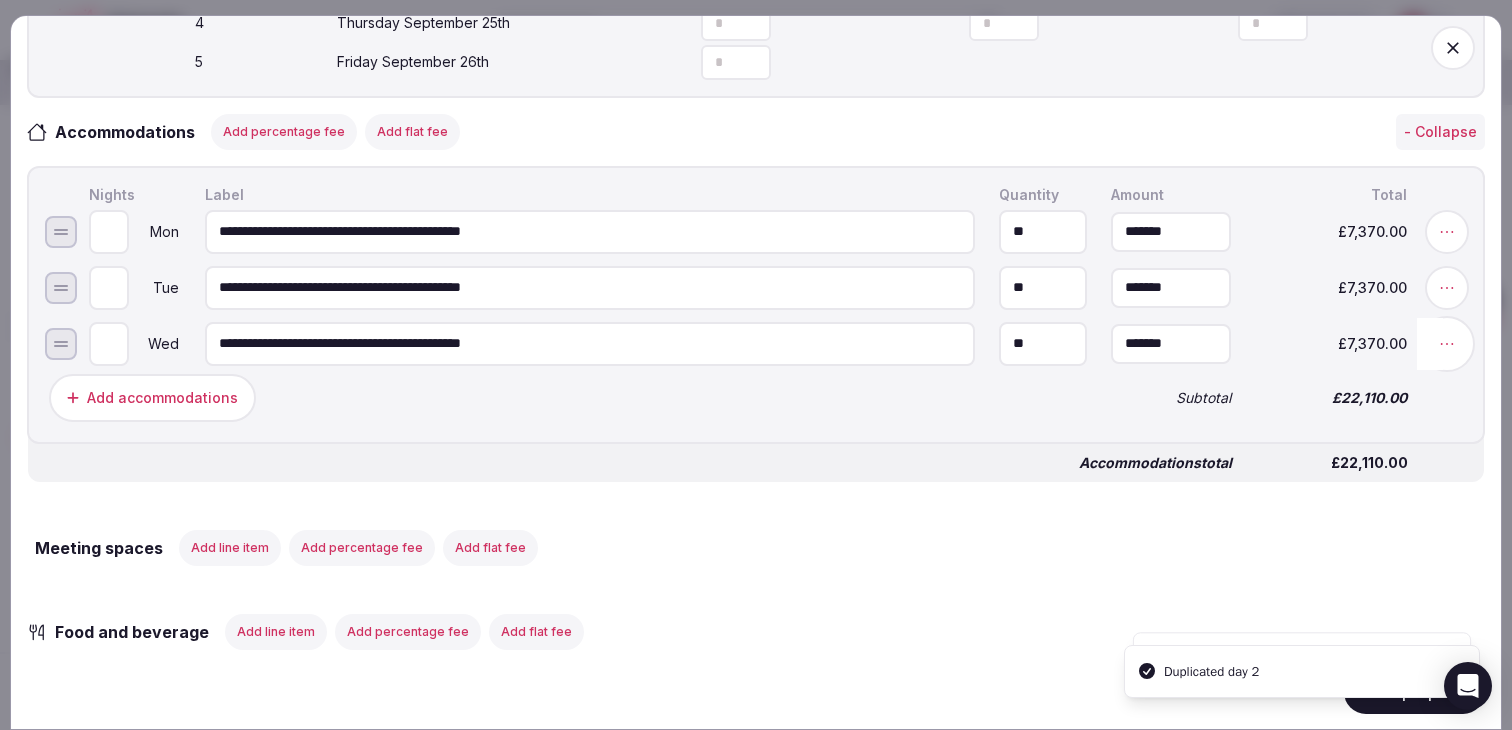 click at bounding box center (1447, 343) 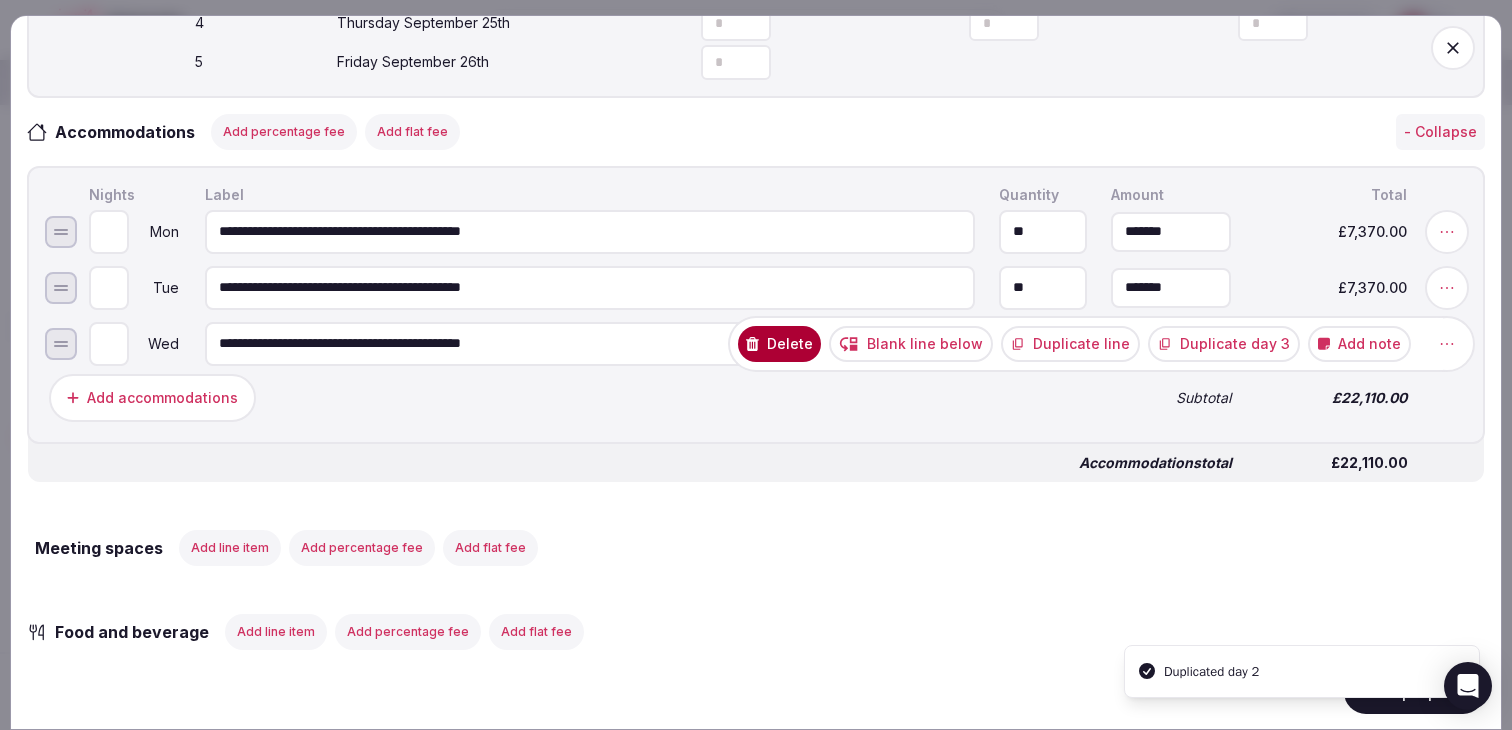 click on "Duplicate day 3" at bounding box center [1224, 343] 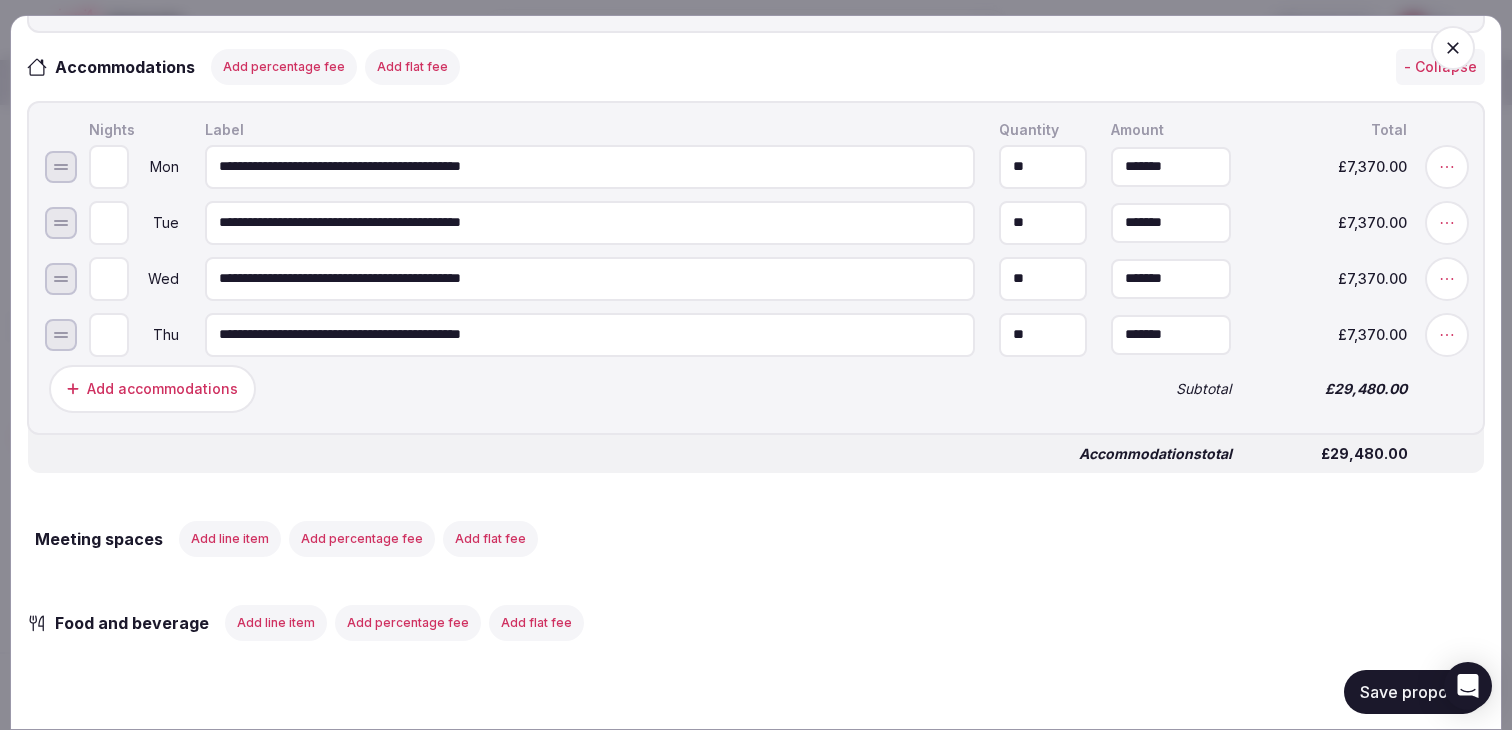 scroll, scrollTop: 942, scrollLeft: 0, axis: vertical 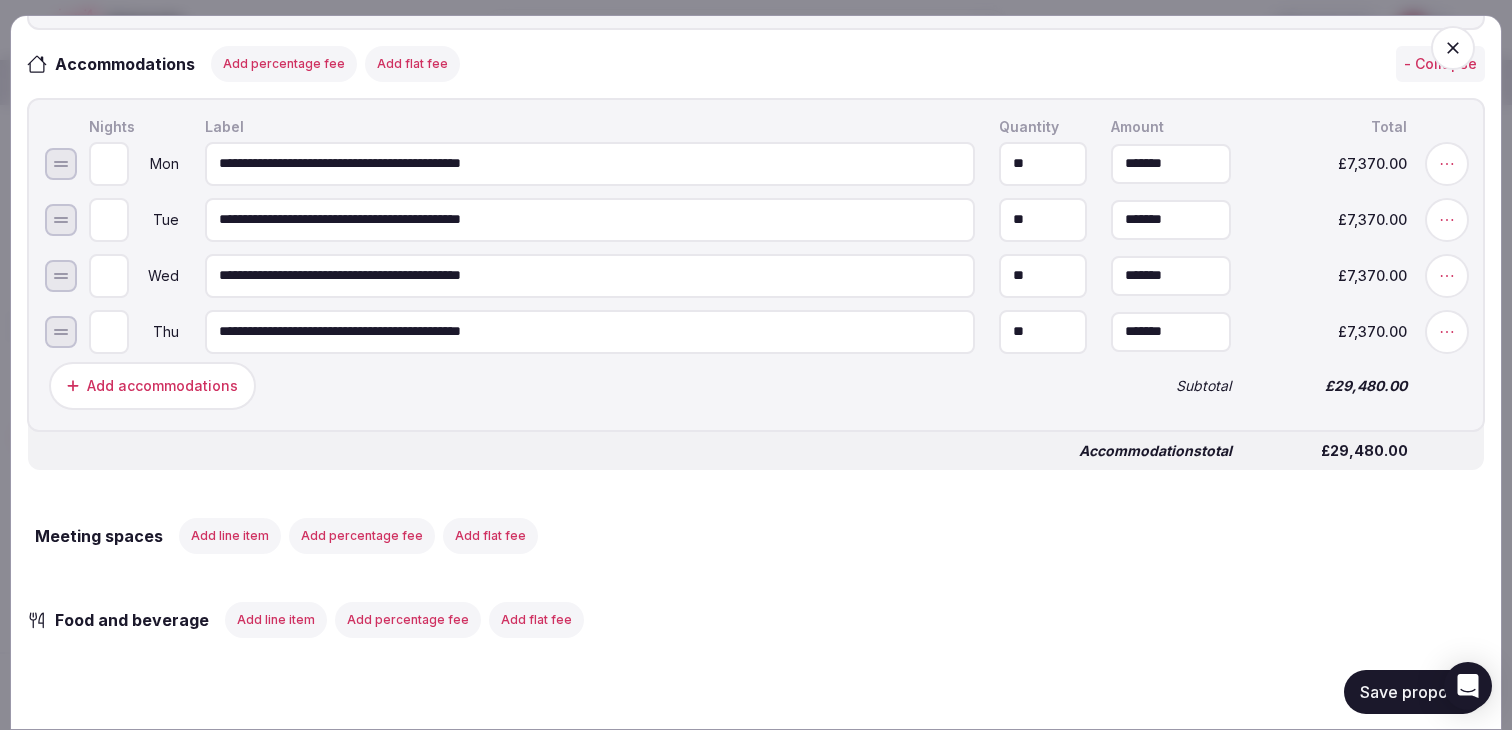 click on "Add percentage fee" at bounding box center [284, 63] 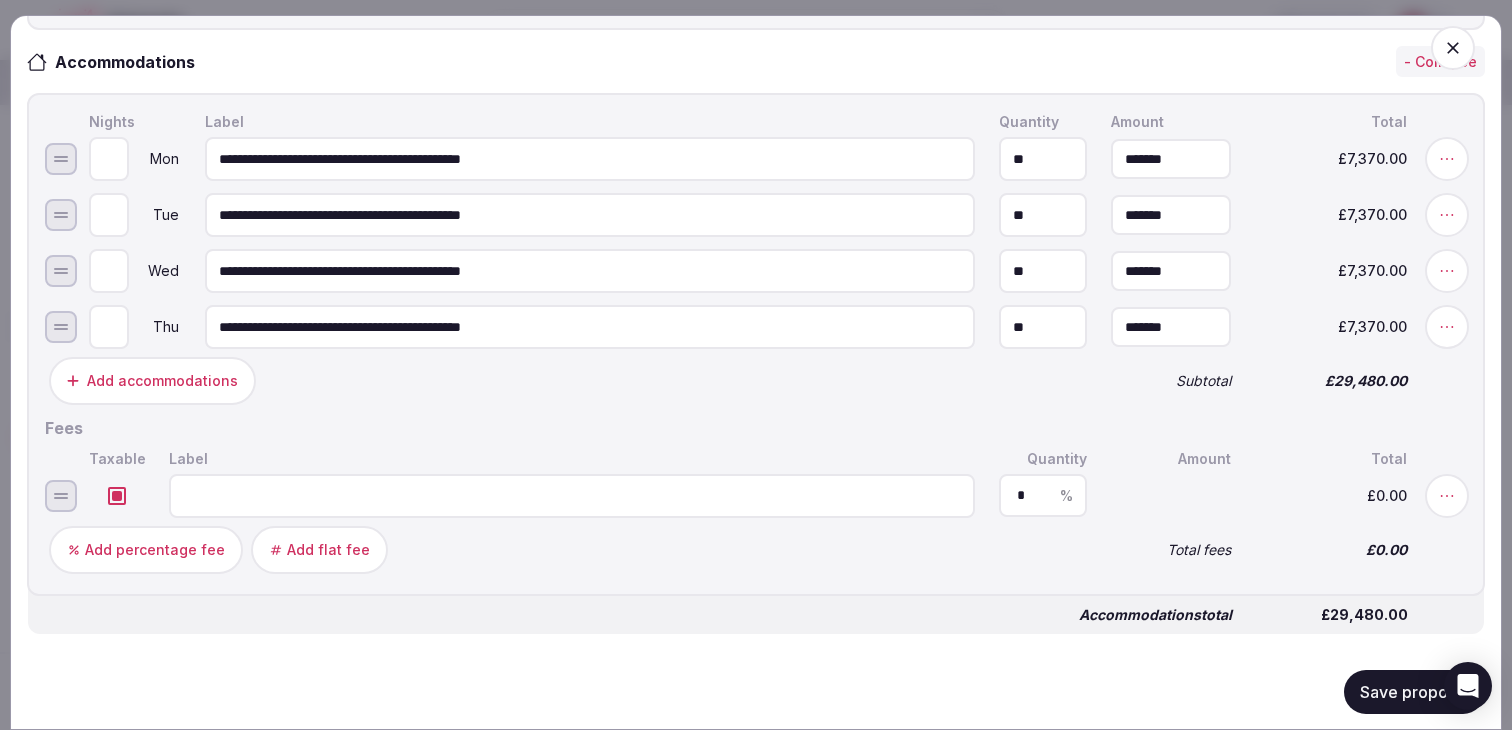 click at bounding box center (572, 495) 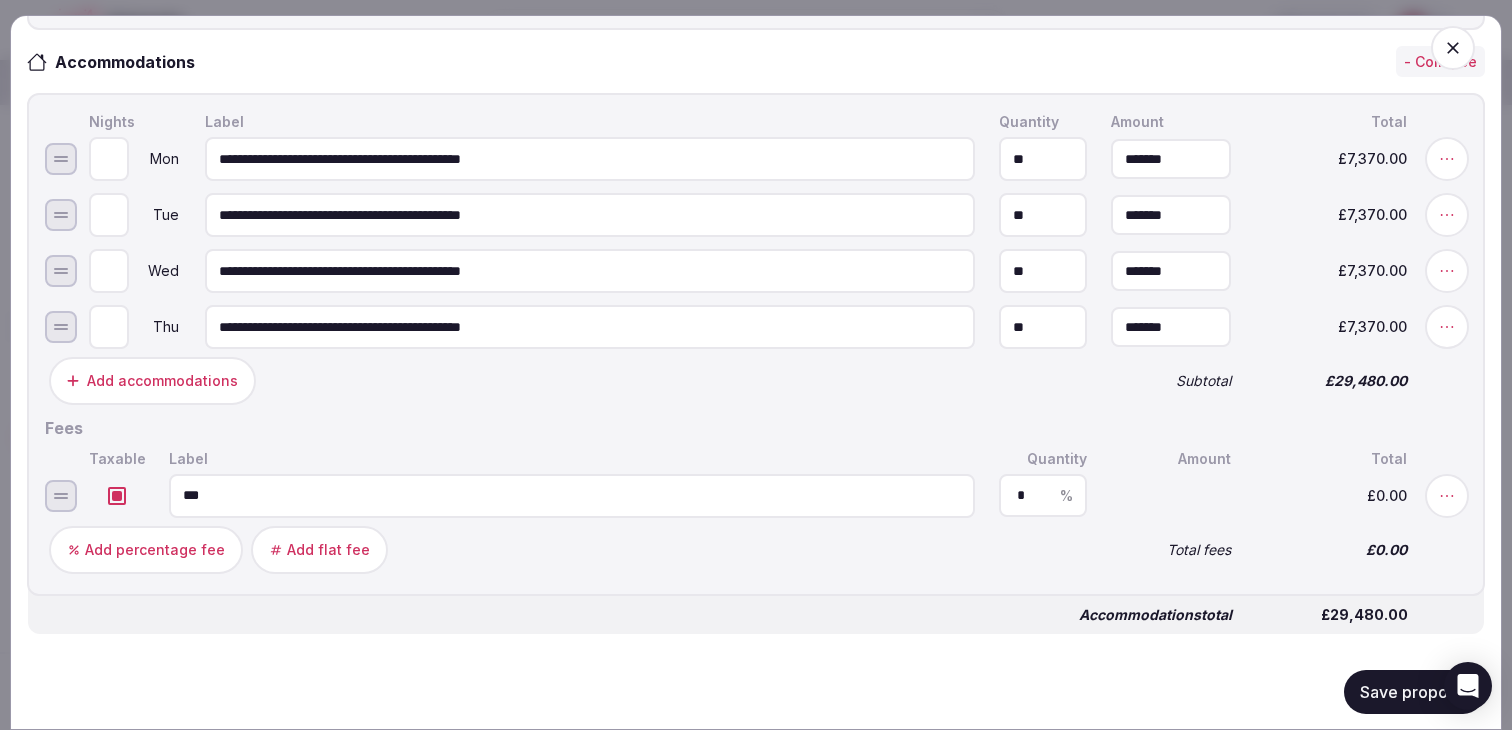 type on "***" 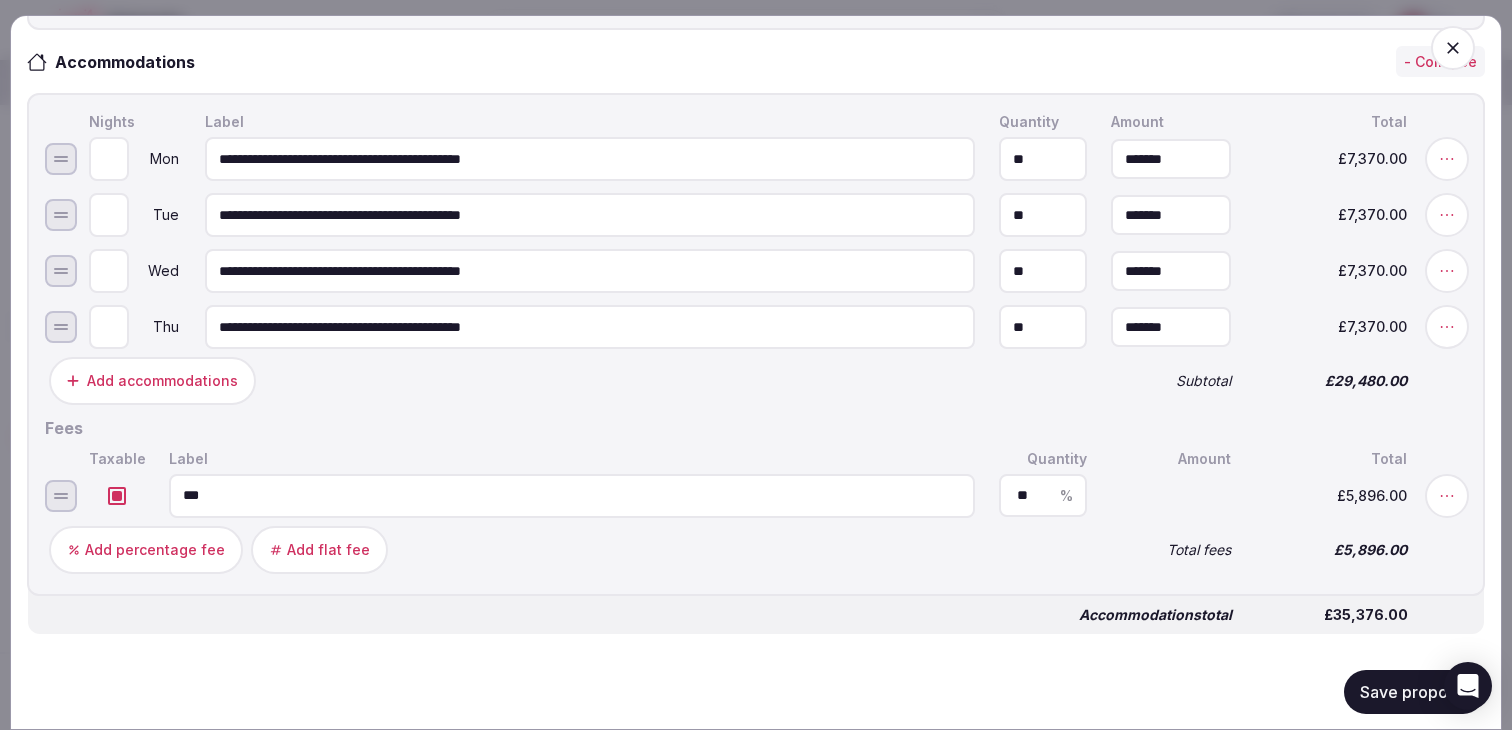 type on "**" 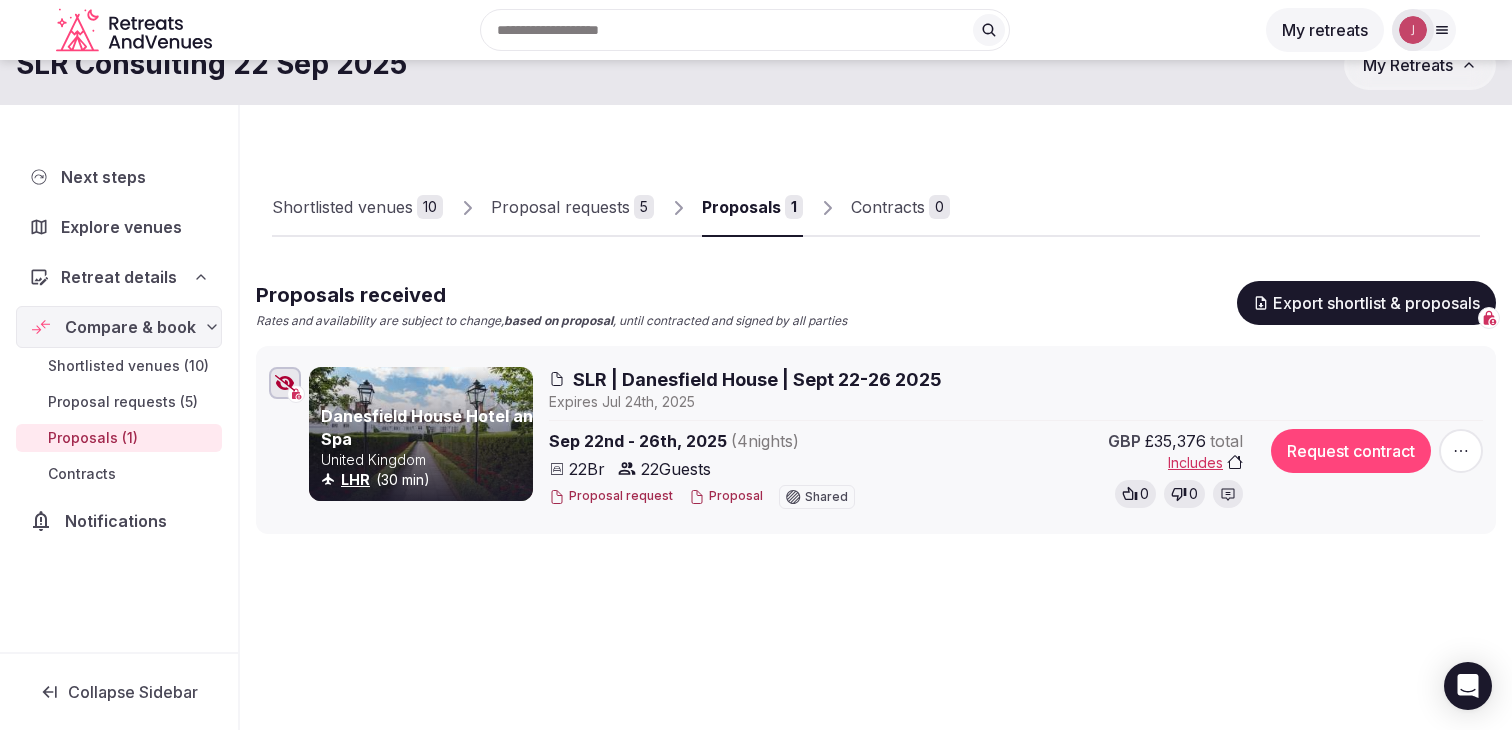 click 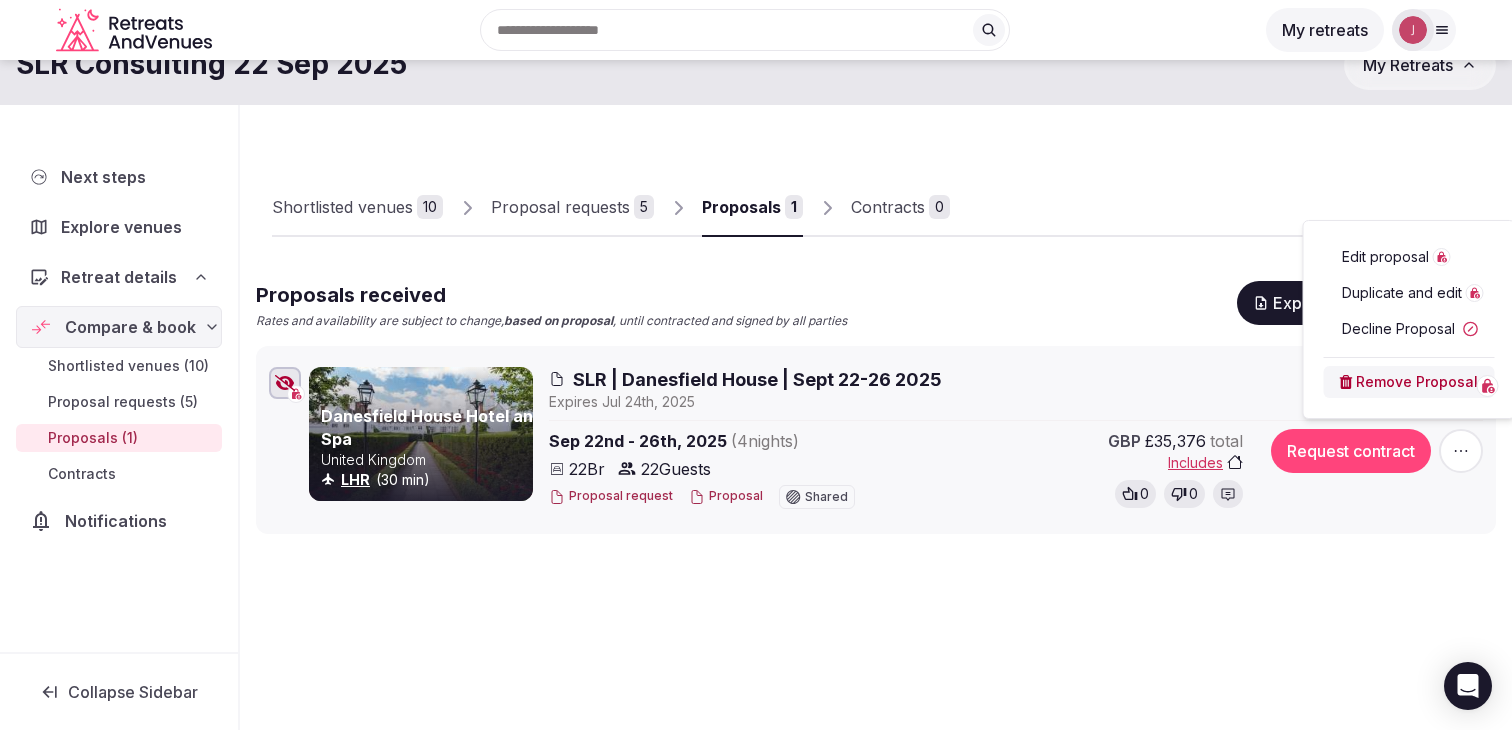 click on "Edit proposal" at bounding box center (1385, 257) 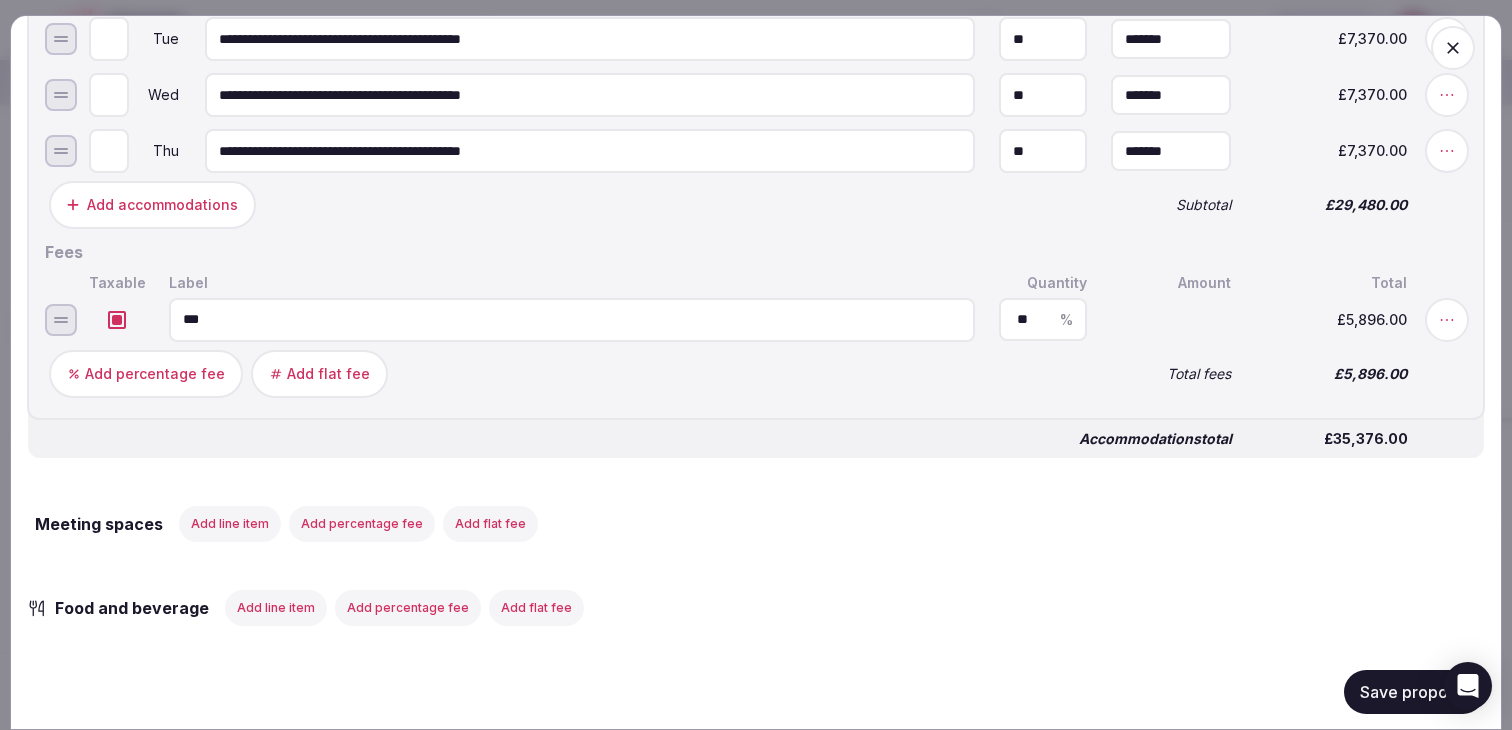 scroll, scrollTop: 1063, scrollLeft: 0, axis: vertical 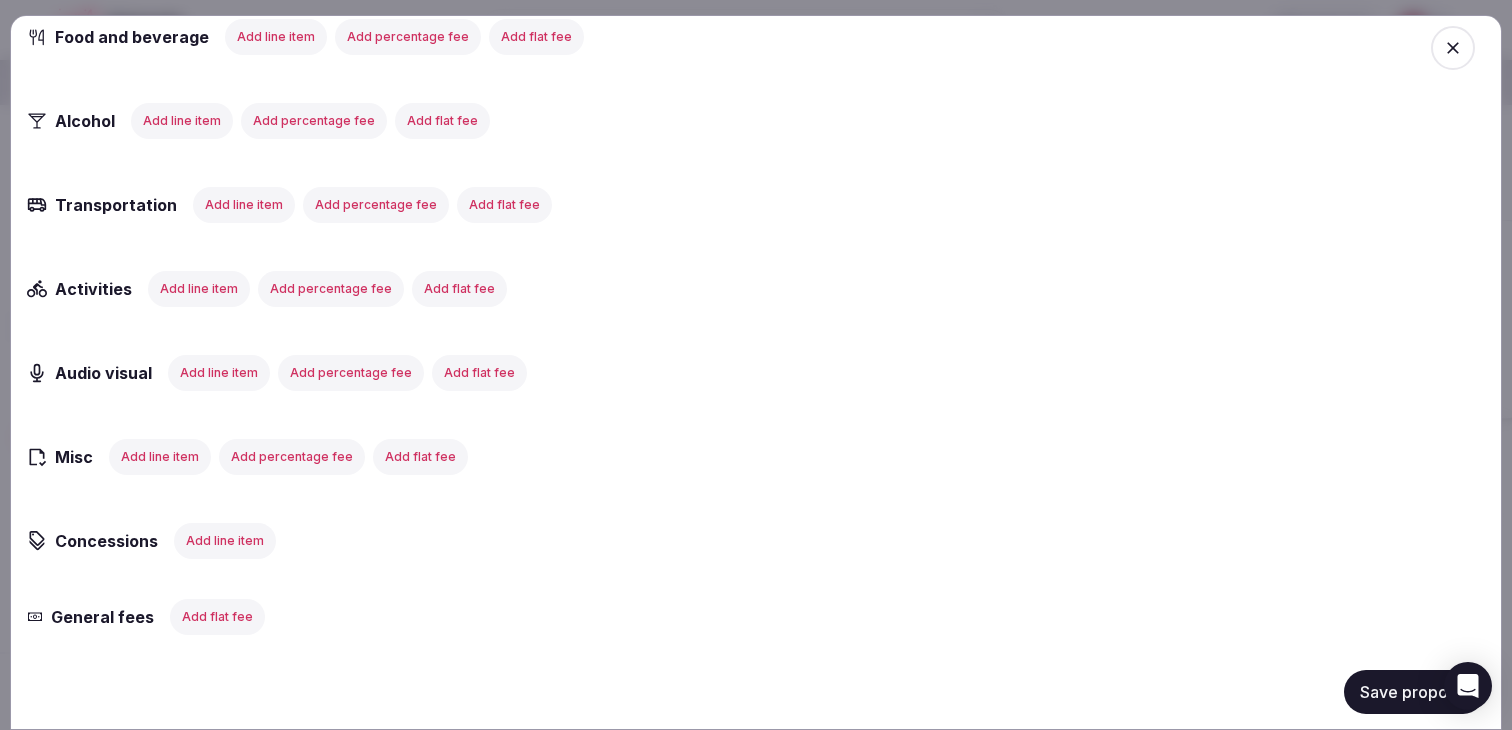 click on "Add line item" at bounding box center (160, 456) 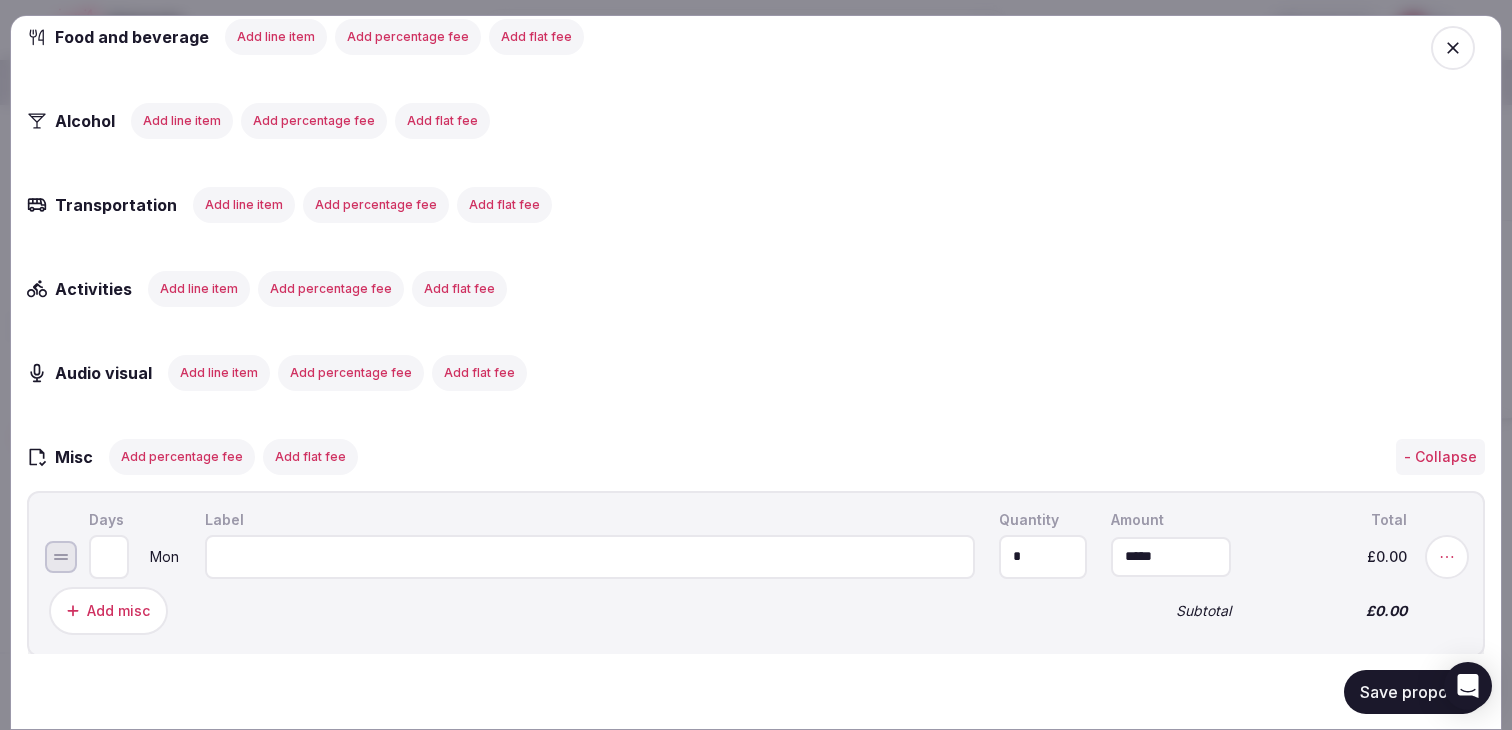 click at bounding box center [590, 556] 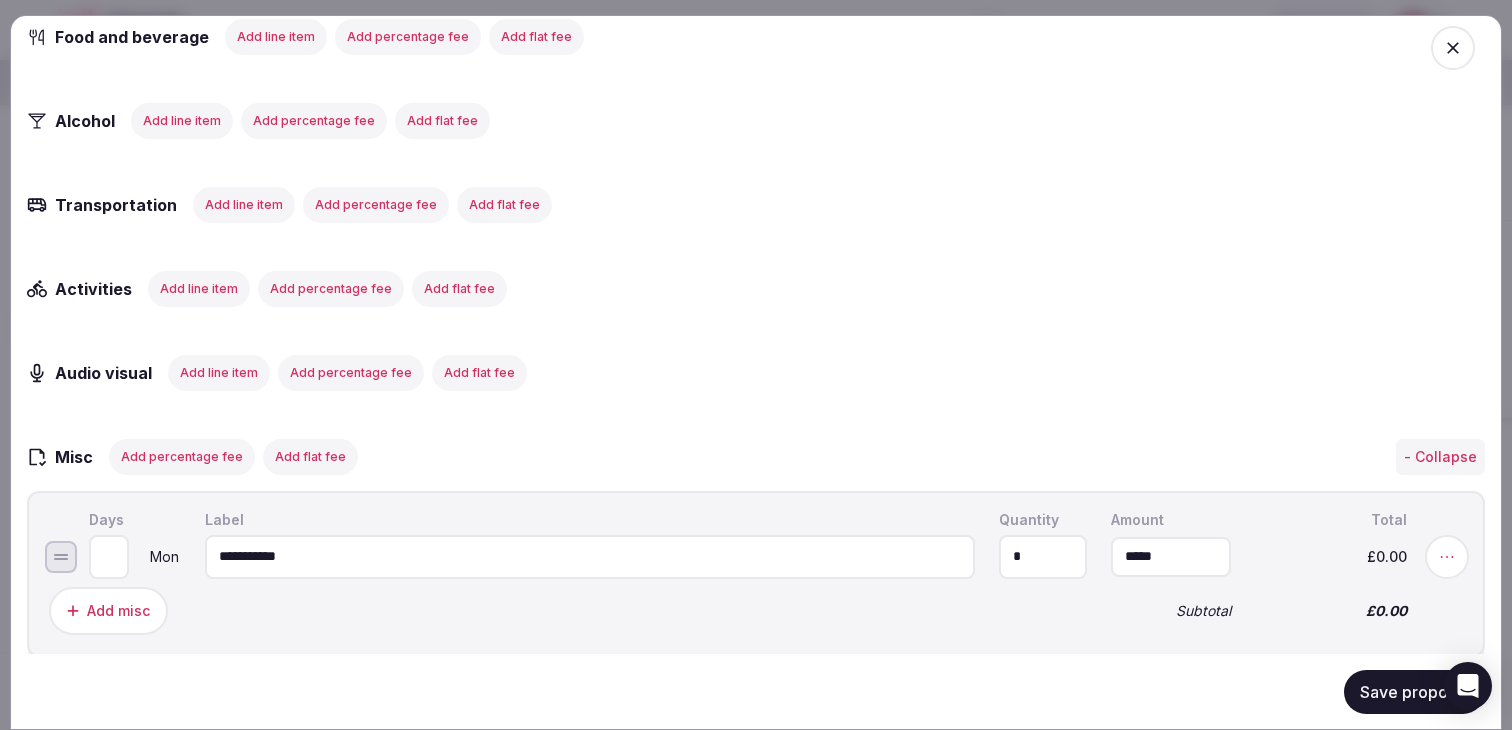 type on "**********" 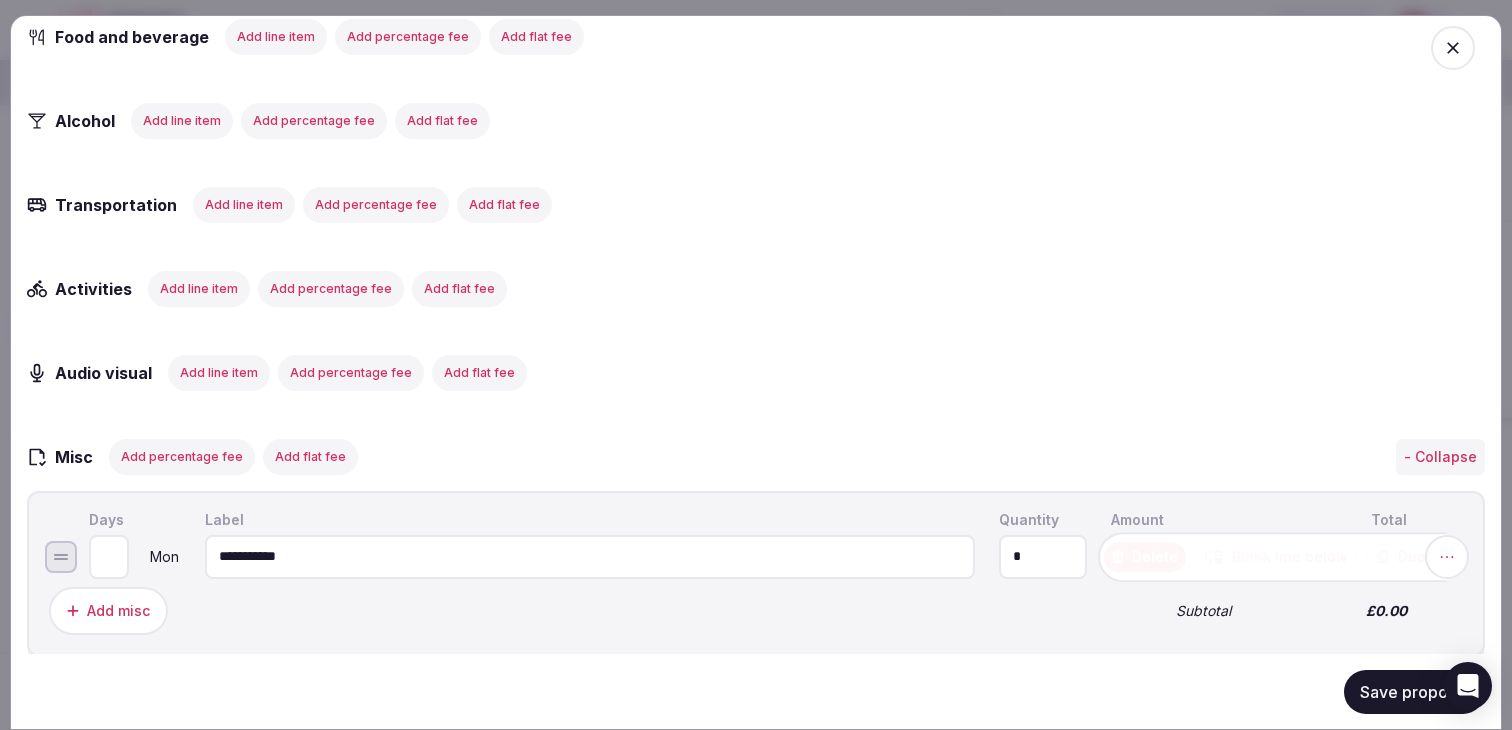 click on "**********" at bounding box center (776, 556) 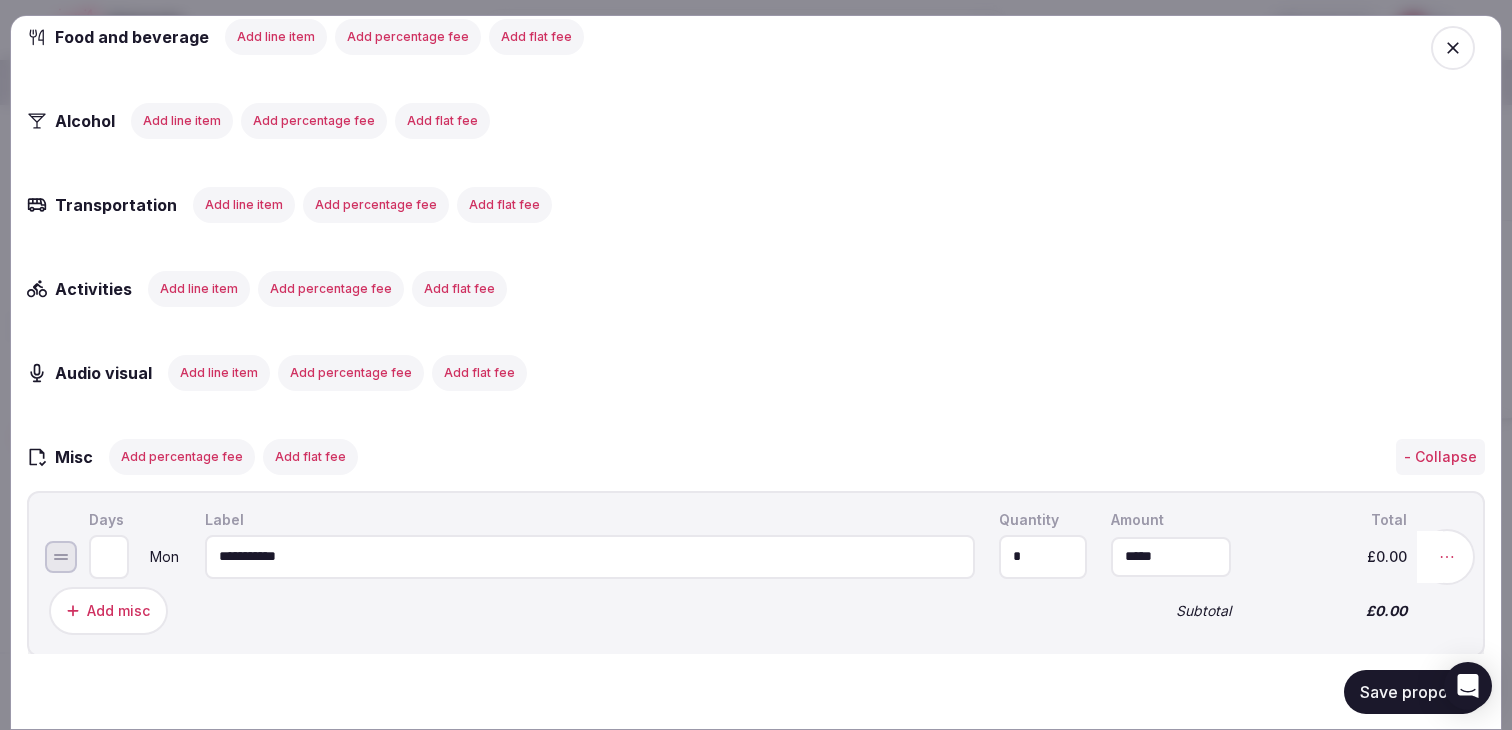 click 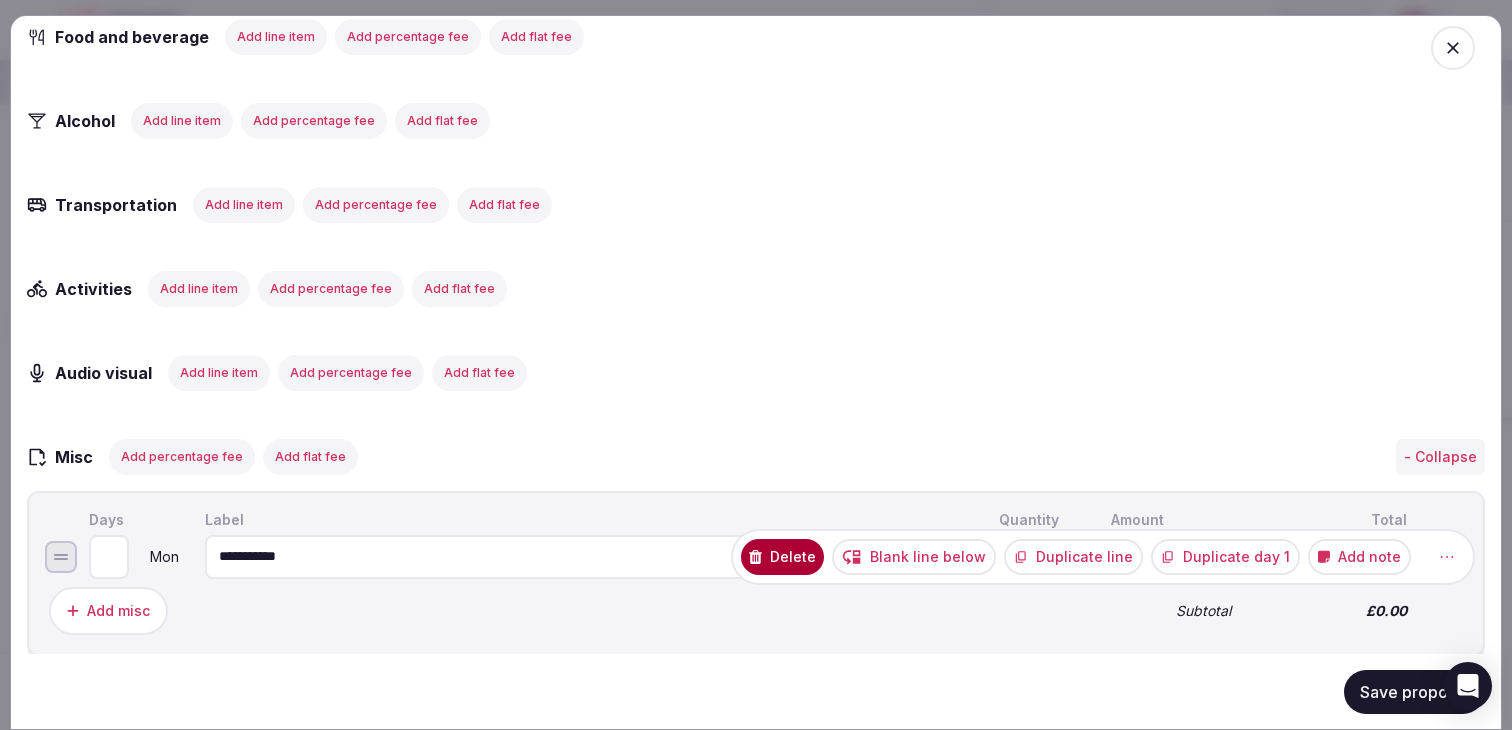 click on "Add note" at bounding box center [1359, 556] 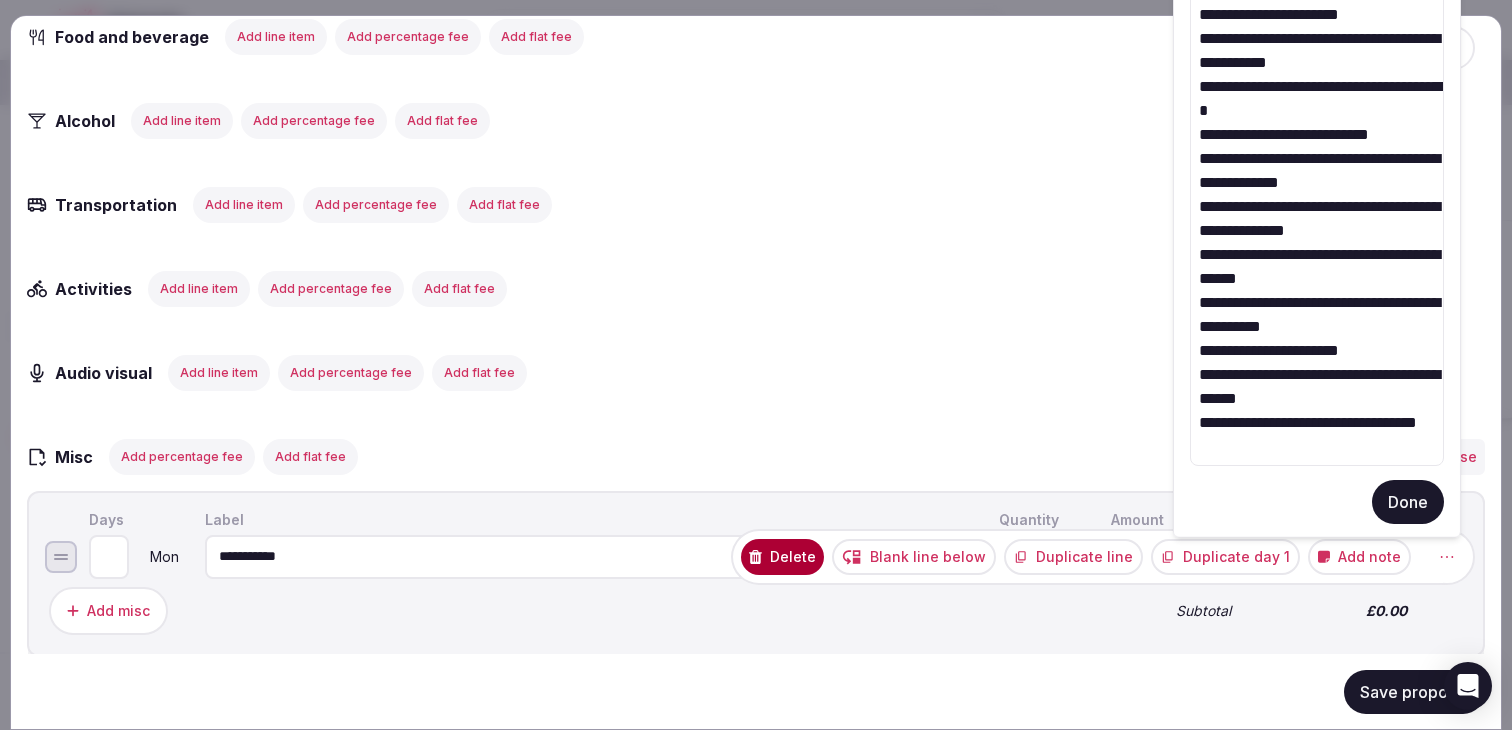 type on "**********" 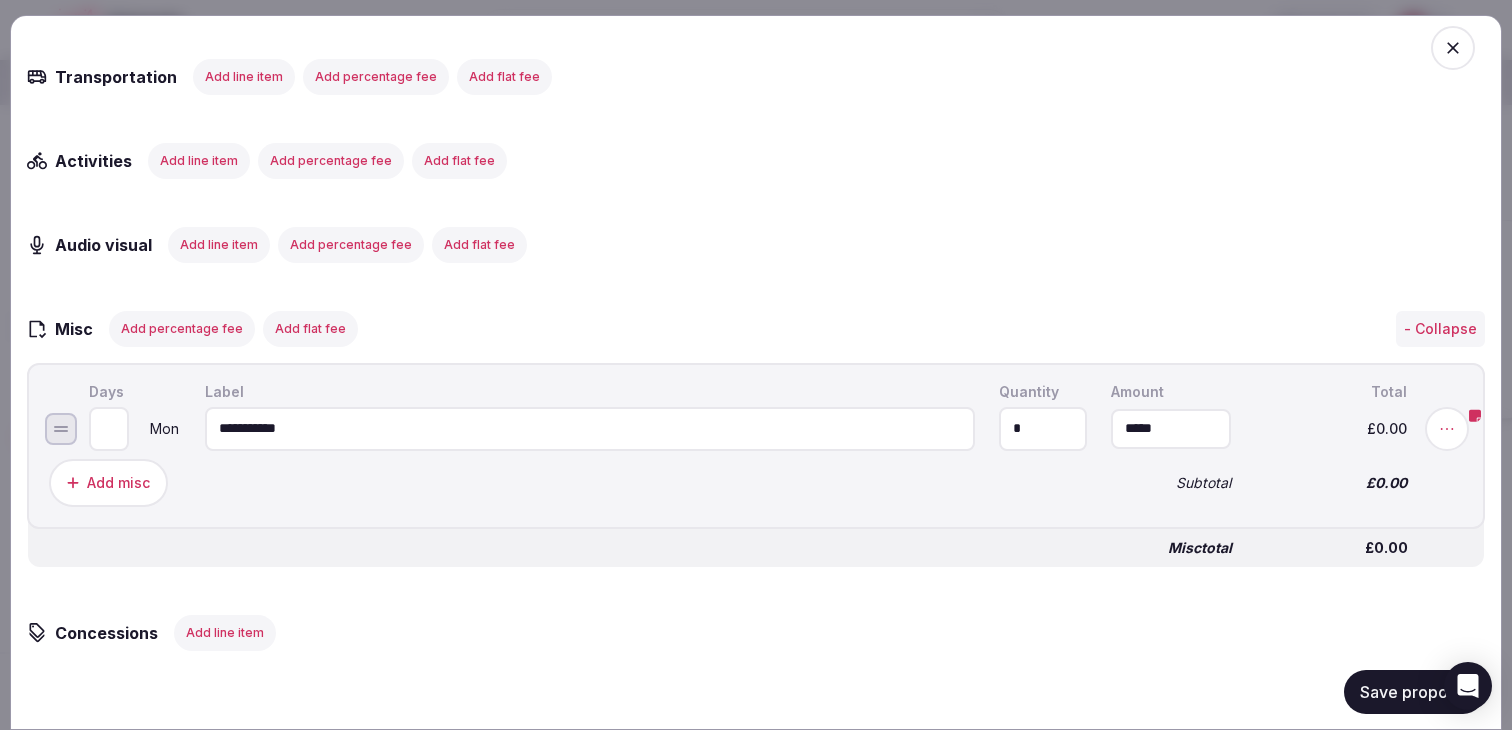 scroll, scrollTop: 1853, scrollLeft: 0, axis: vertical 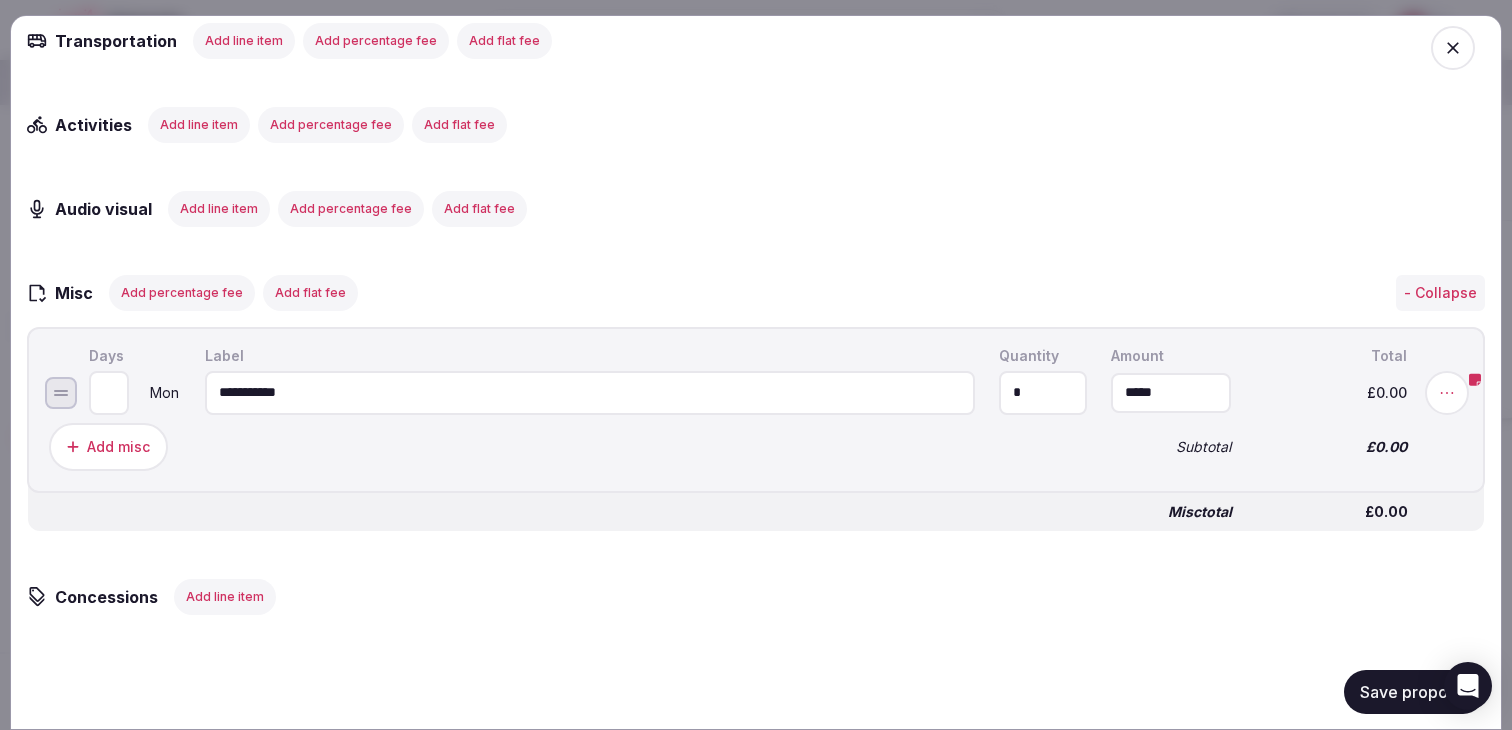 type on "*" 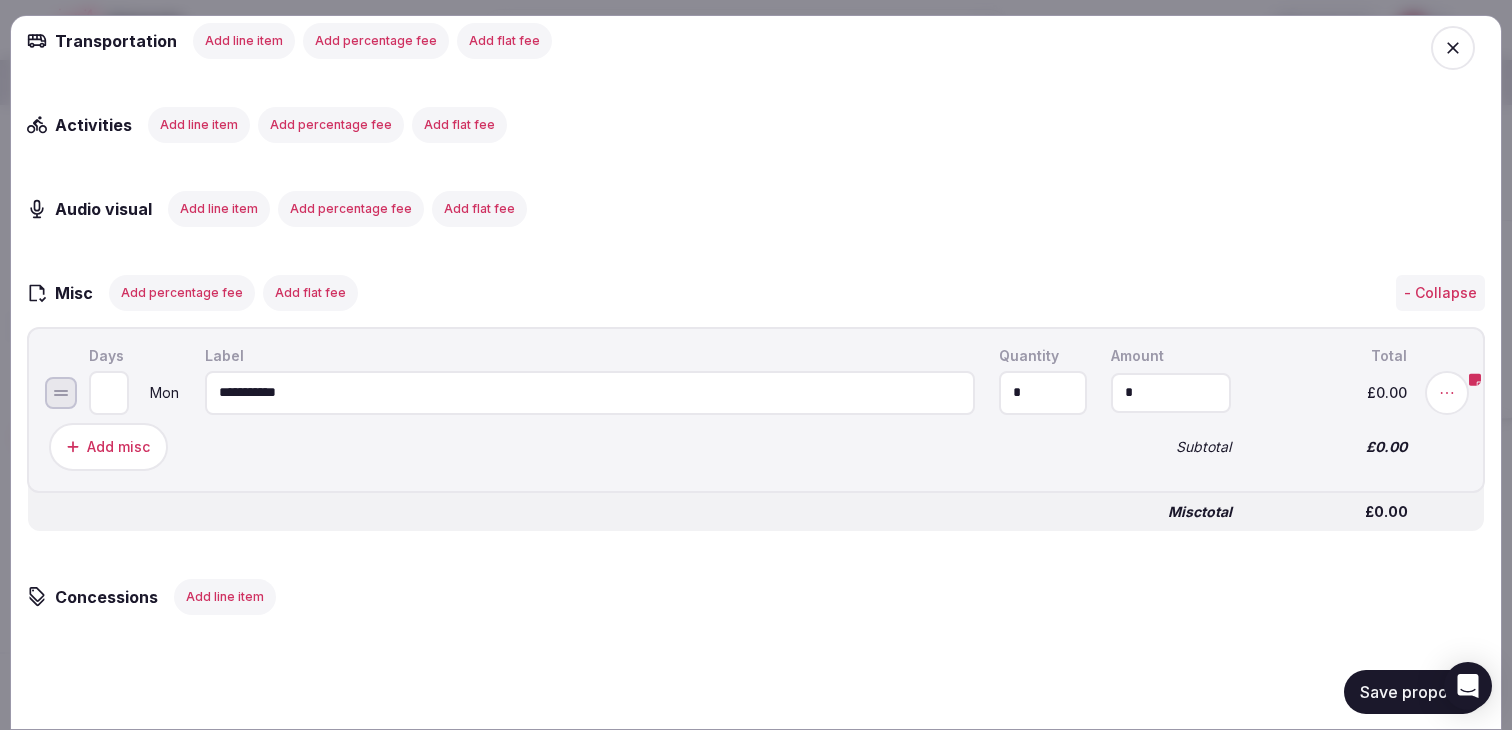 click on "*" at bounding box center (1171, 392) 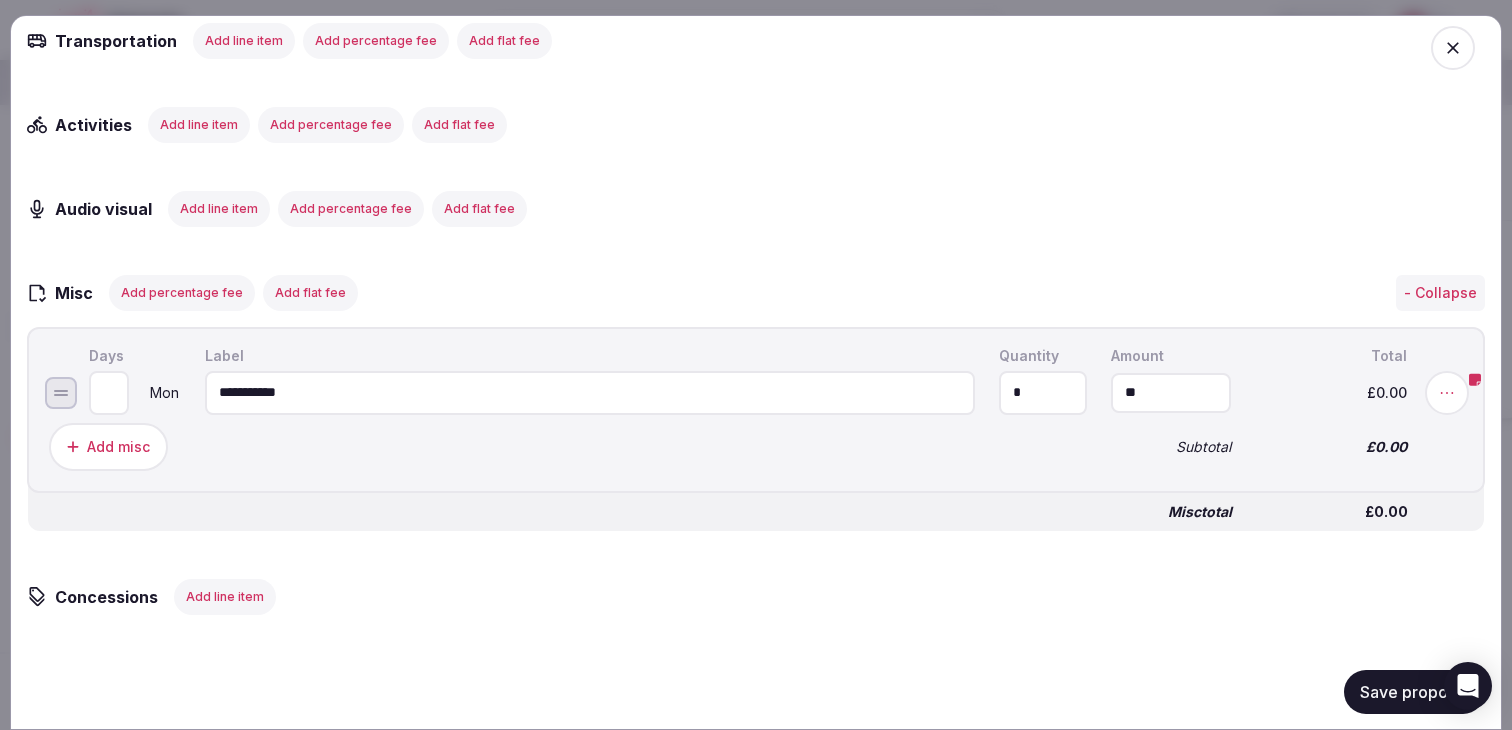 type on "******" 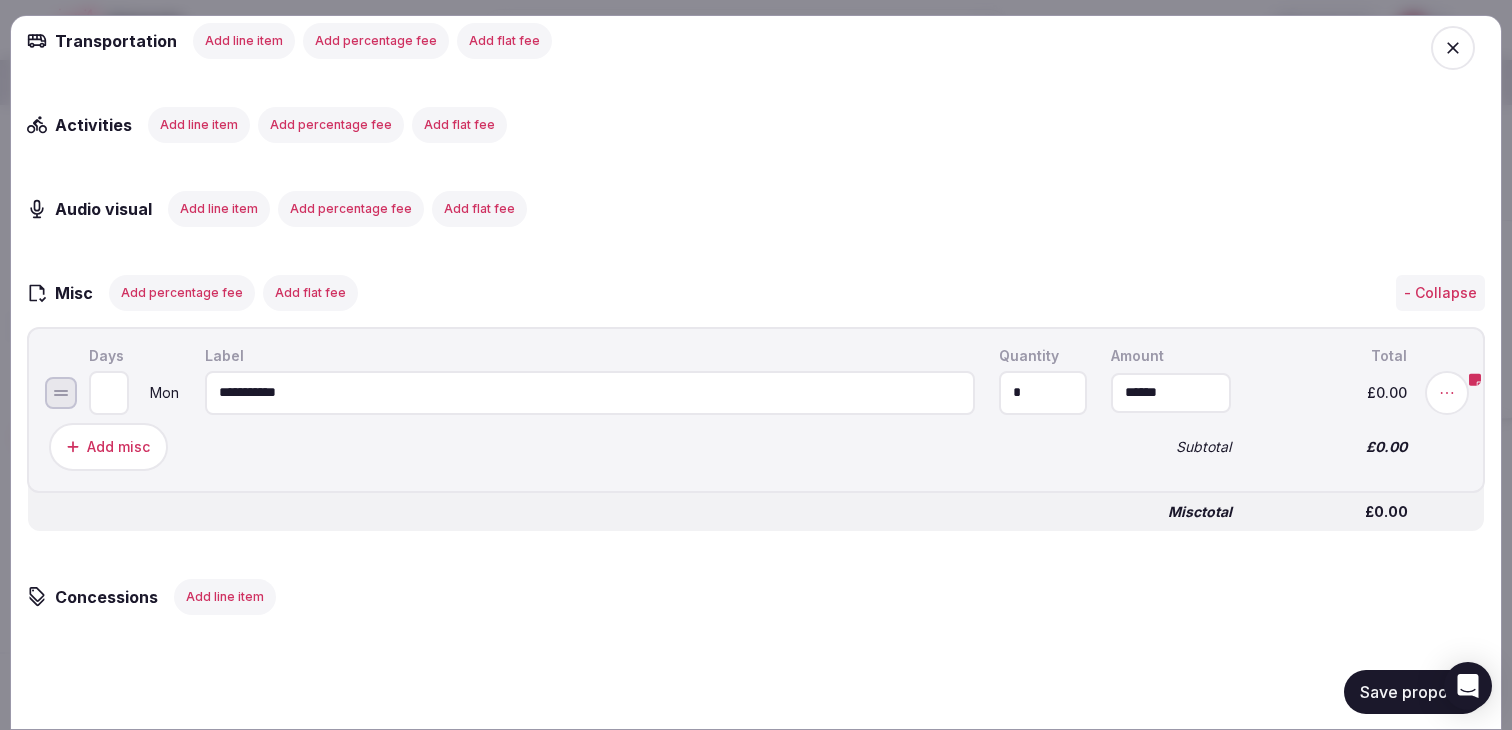 click on "*" at bounding box center (1043, 392) 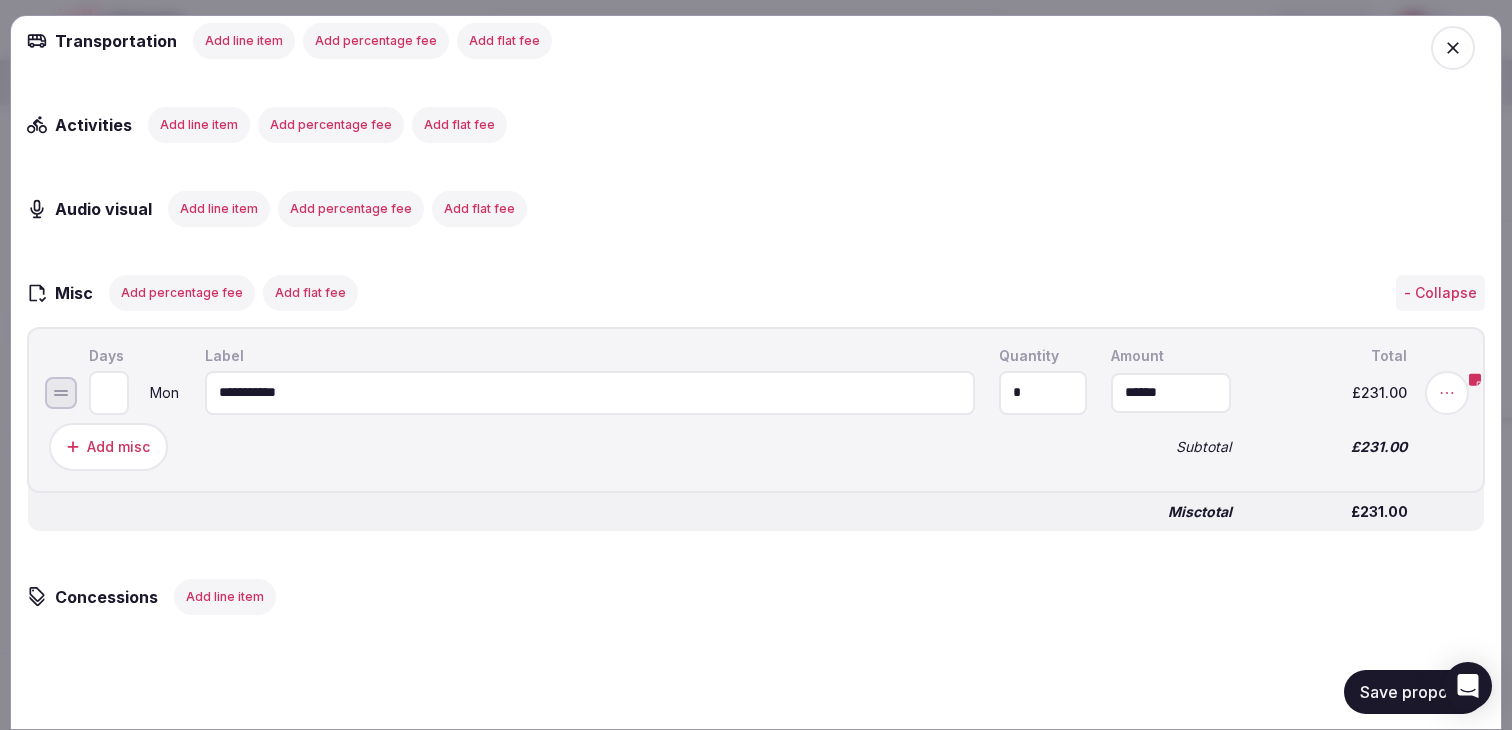 type on "*" 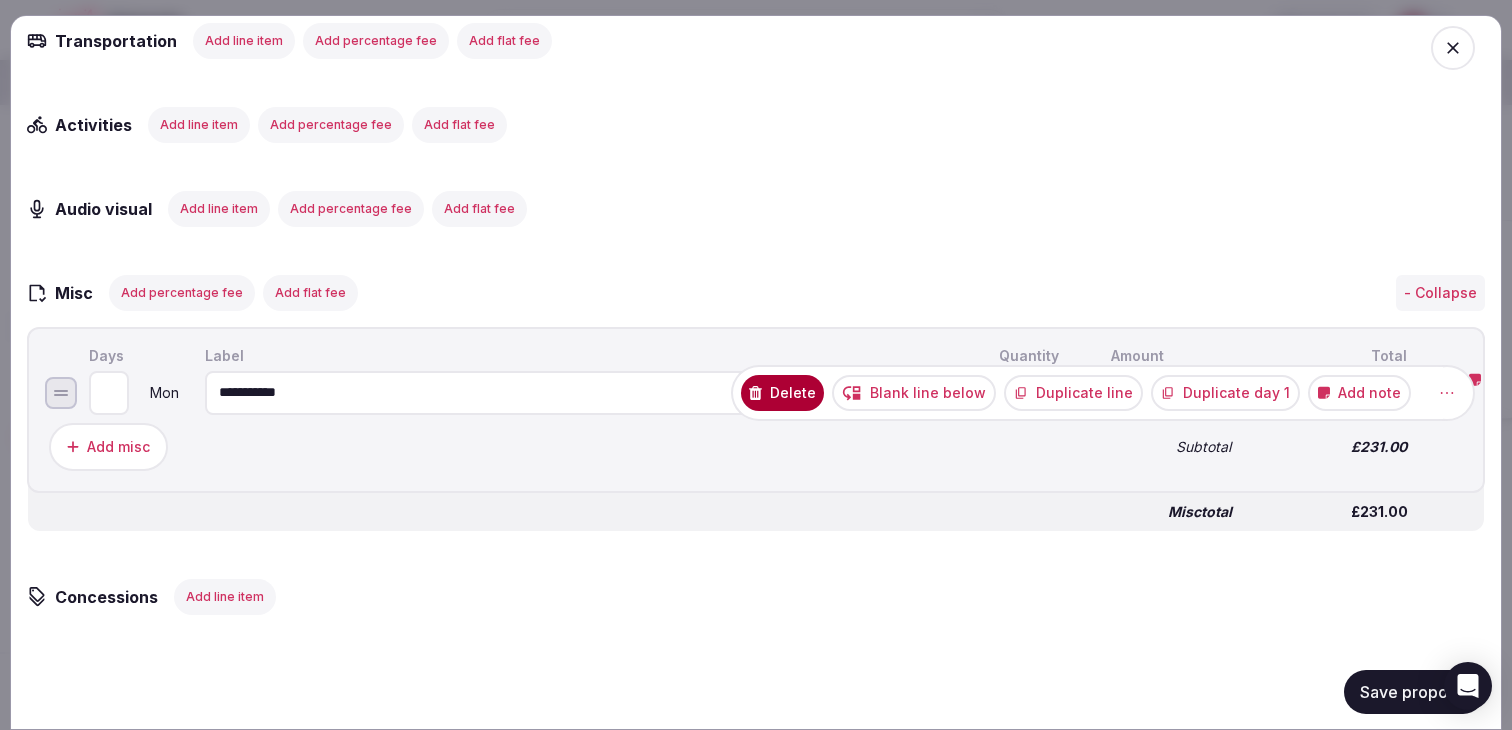 click on "Duplicate line" at bounding box center (1073, 392) 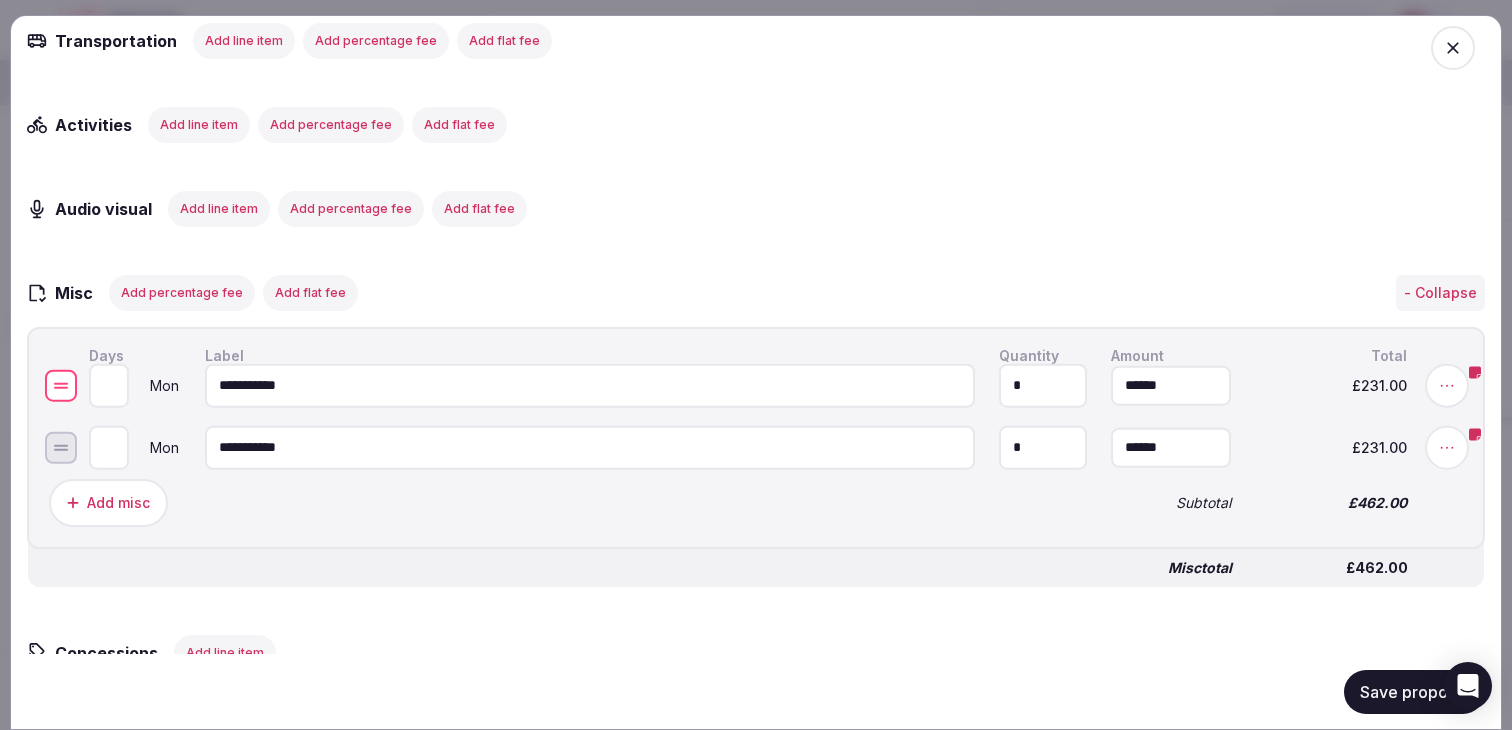 drag, startPoint x: 57, startPoint y: 464, endPoint x: 63, endPoint y: 401, distance: 63.28507 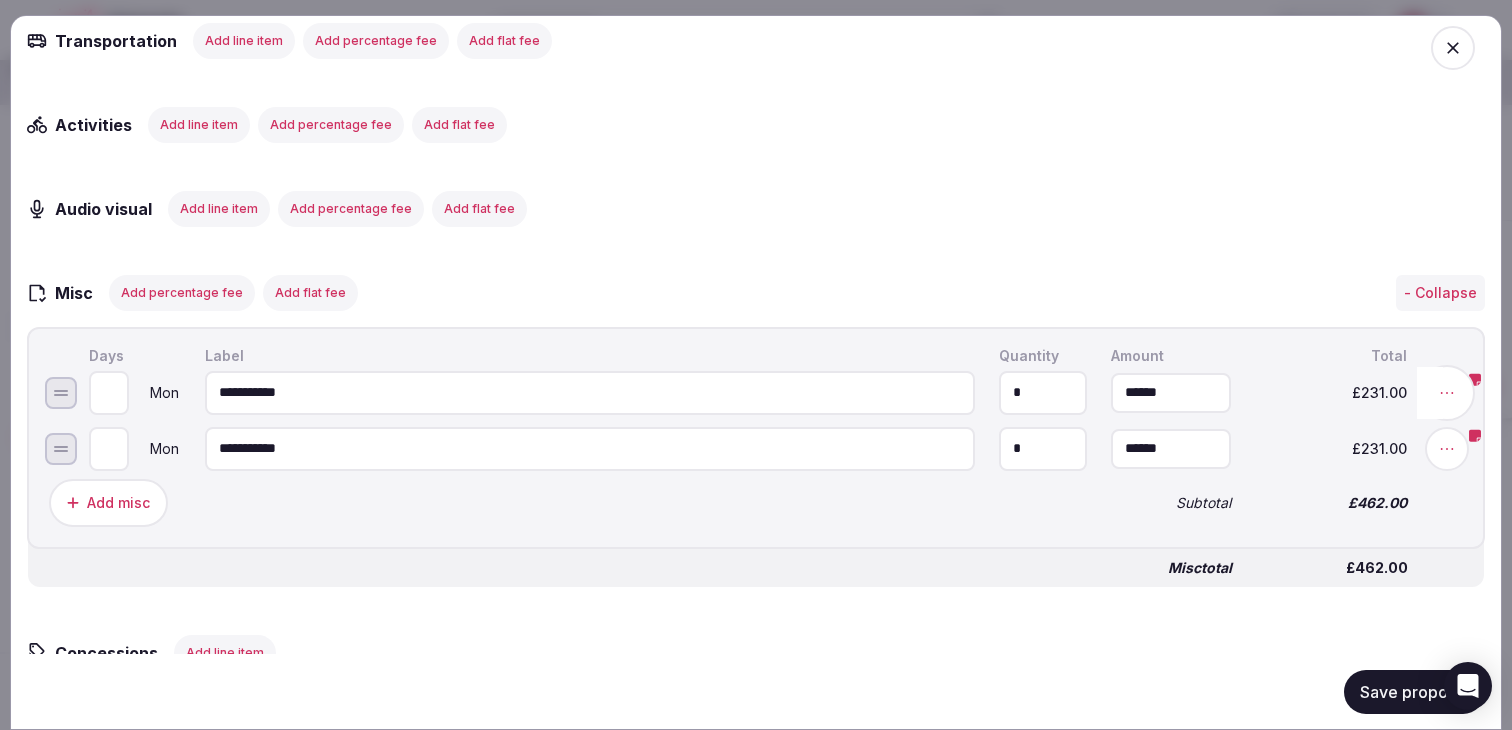 click 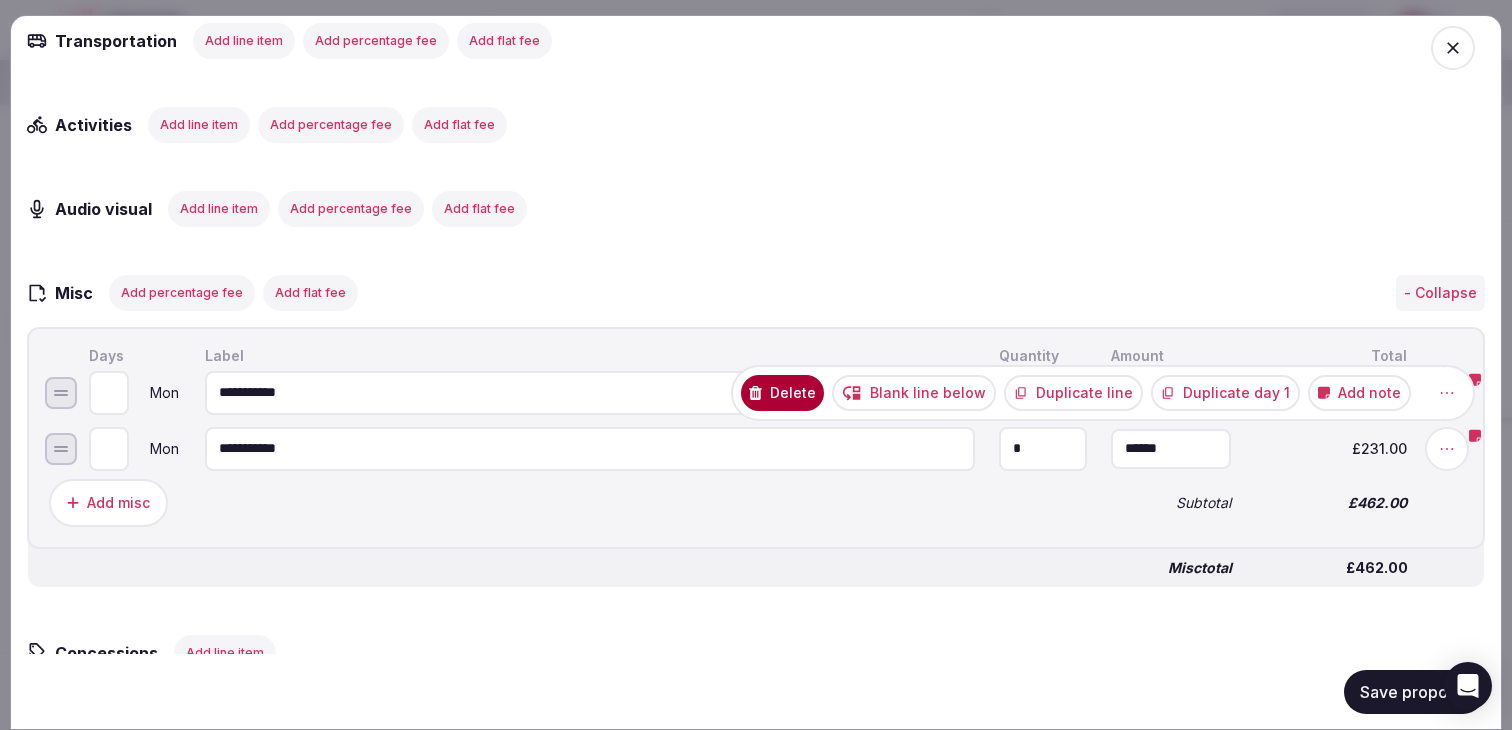 click on "Add note" at bounding box center [1359, 392] 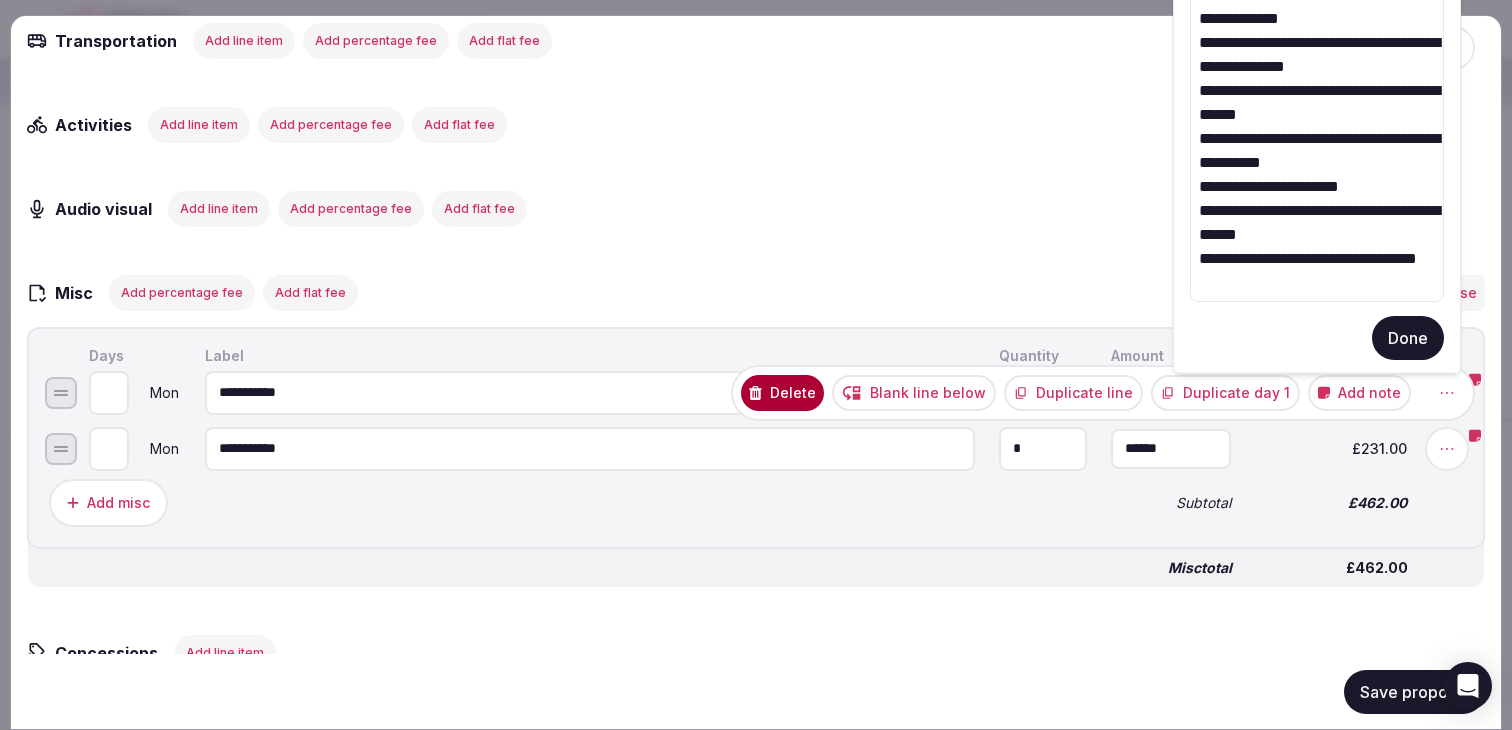 drag, startPoint x: 1271, startPoint y: 293, endPoint x: 1160, endPoint y: -88, distance: 396.84003 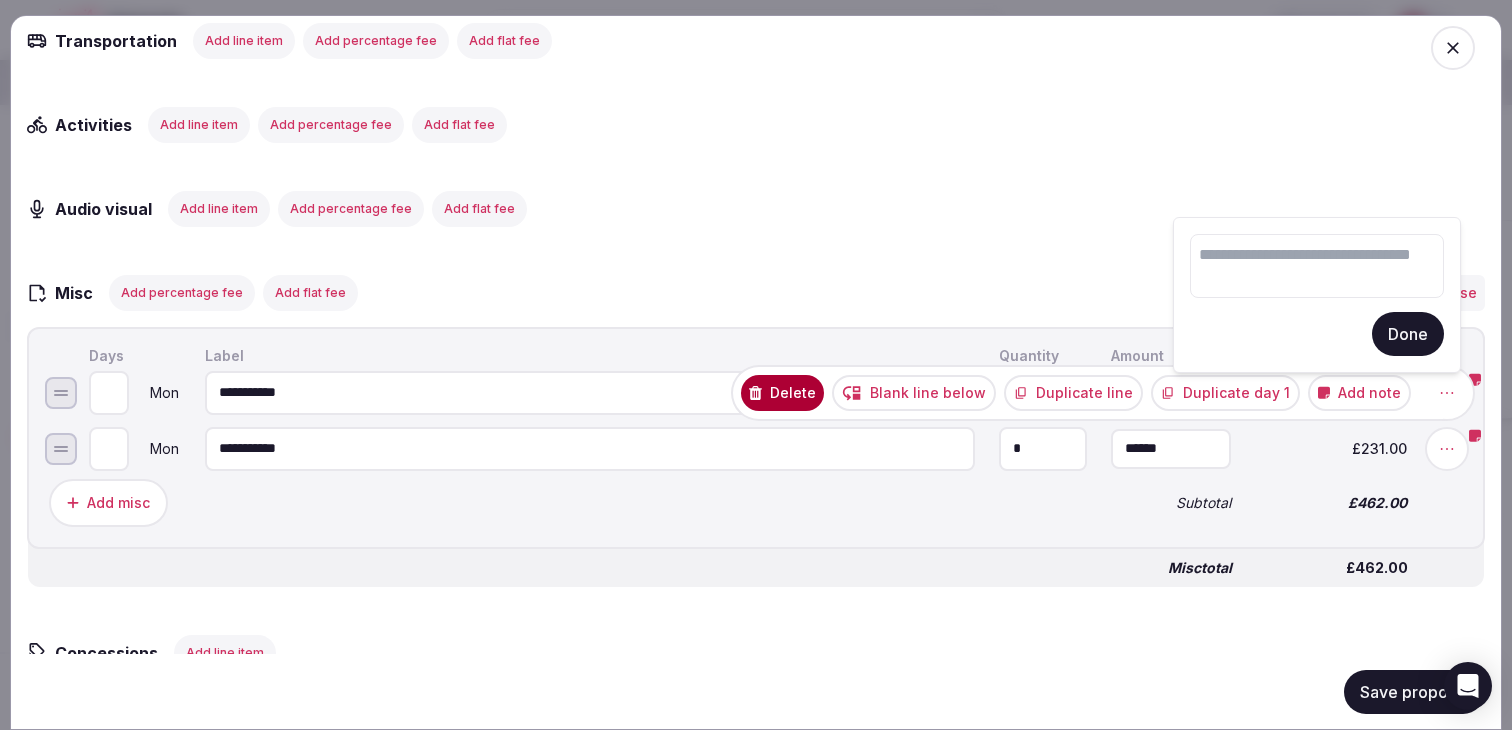 type 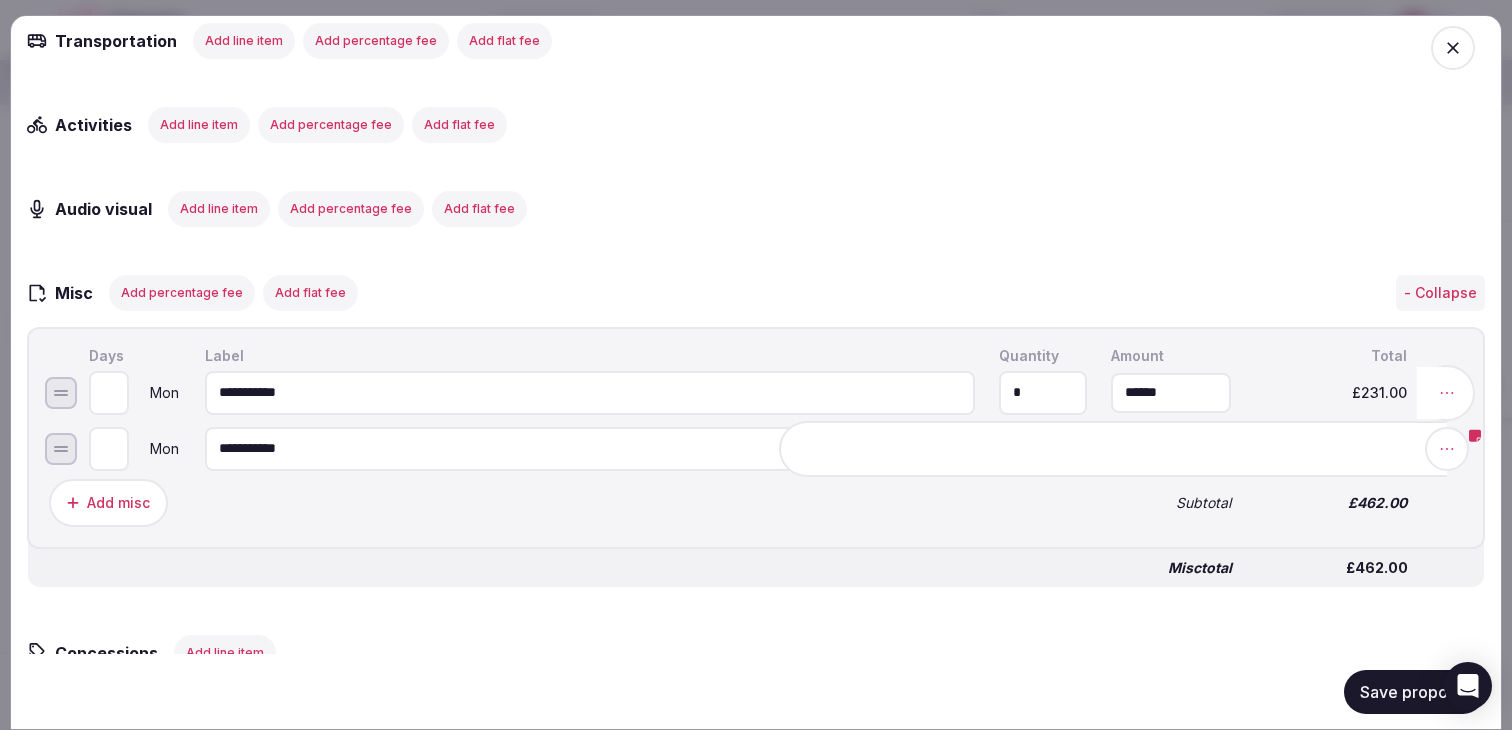click 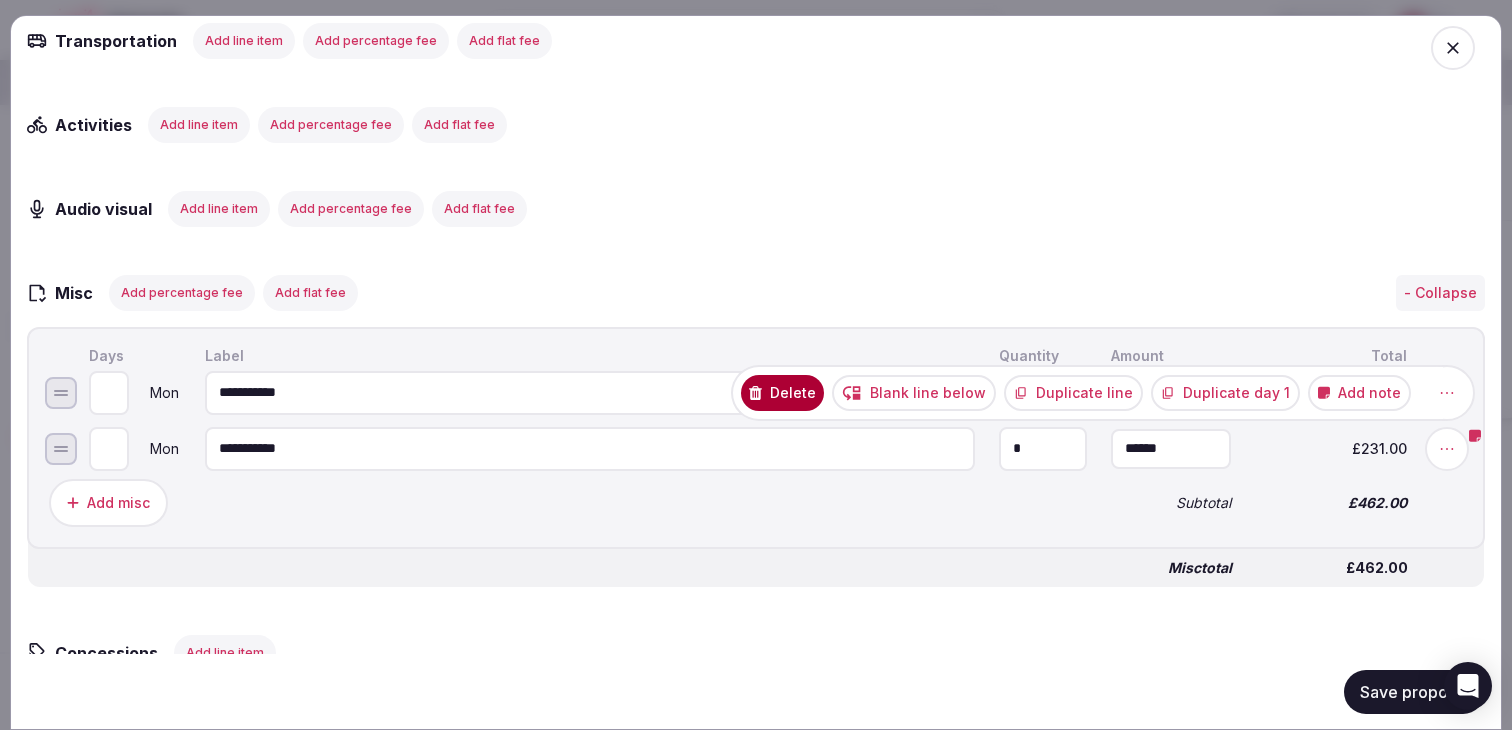 click on "Duplicate line" at bounding box center (1073, 392) 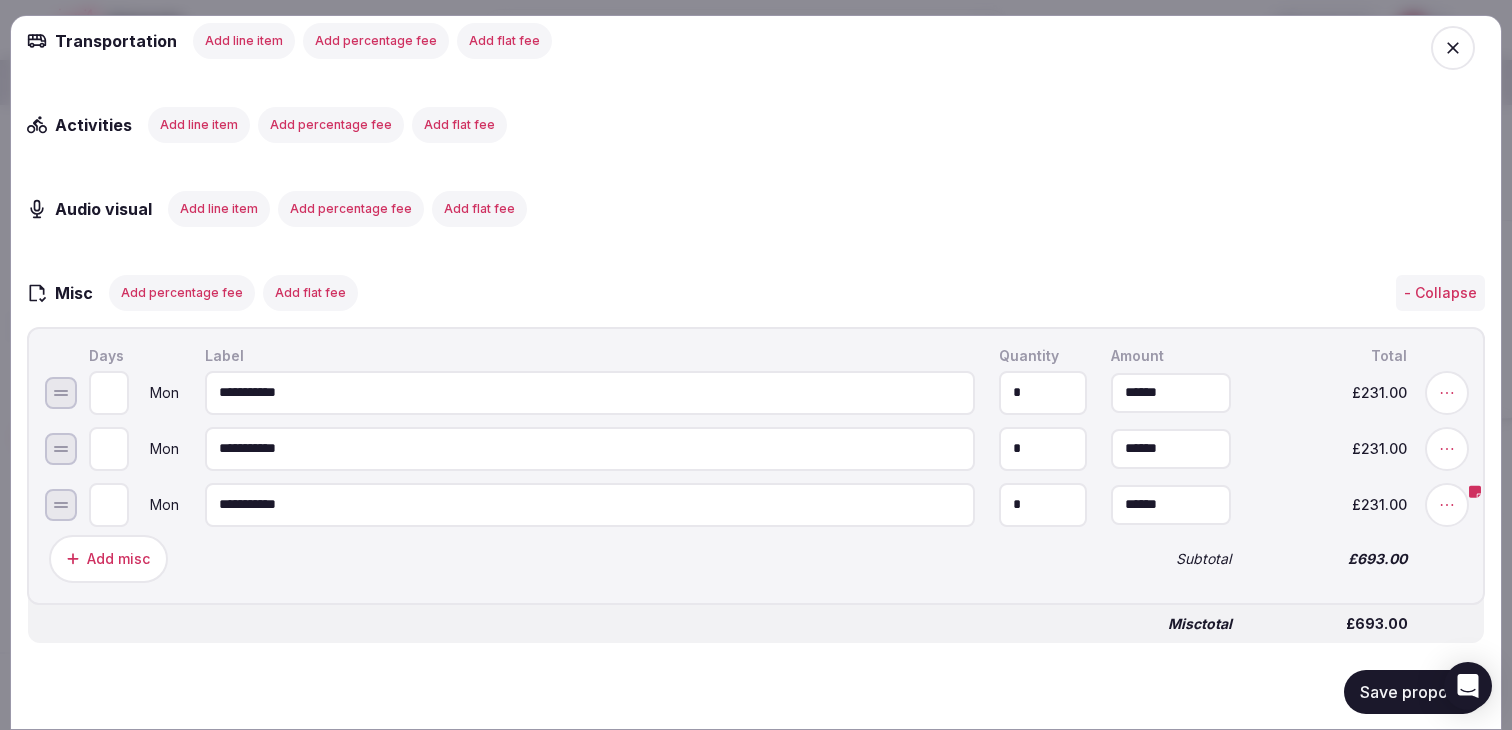 click at bounding box center [1447, 392] 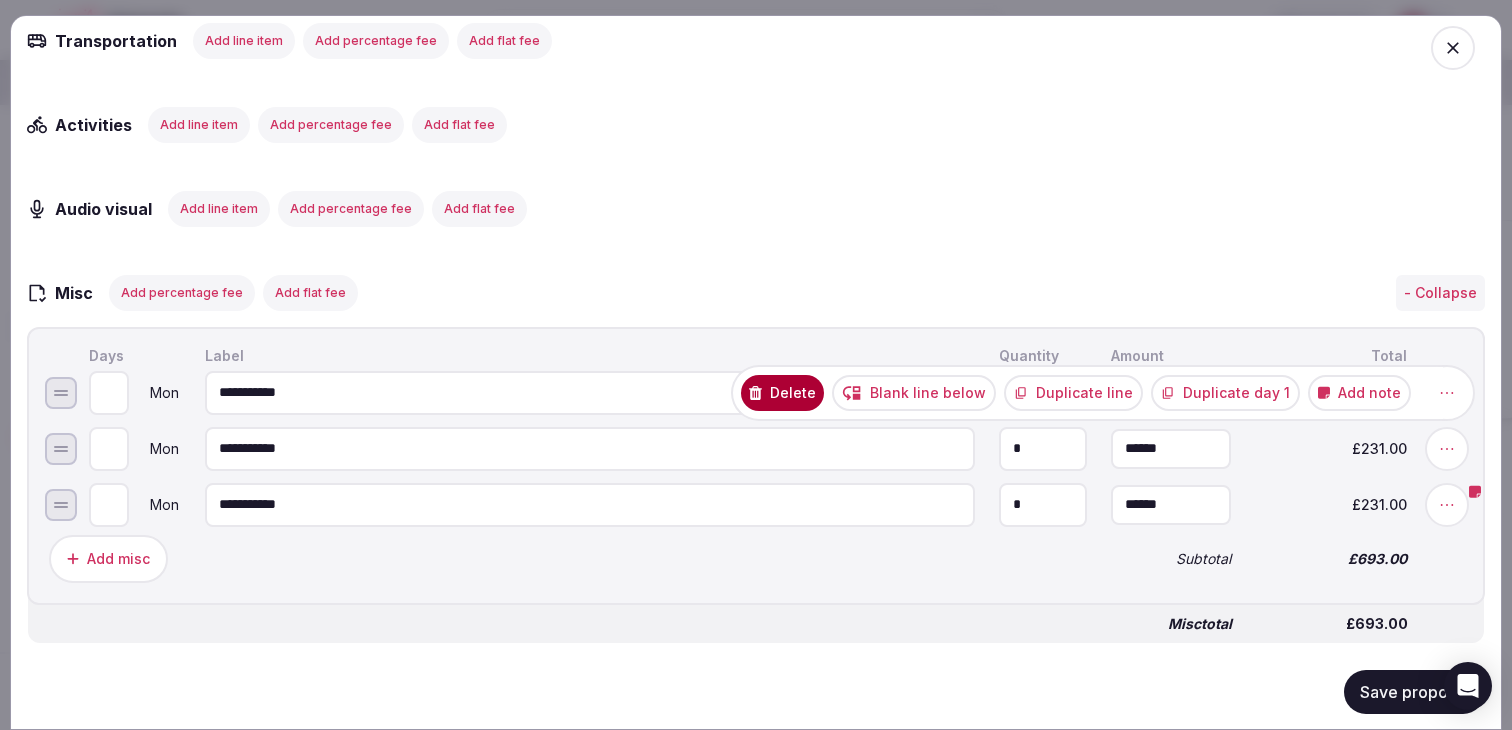 click on "Duplicate line" at bounding box center (1073, 392) 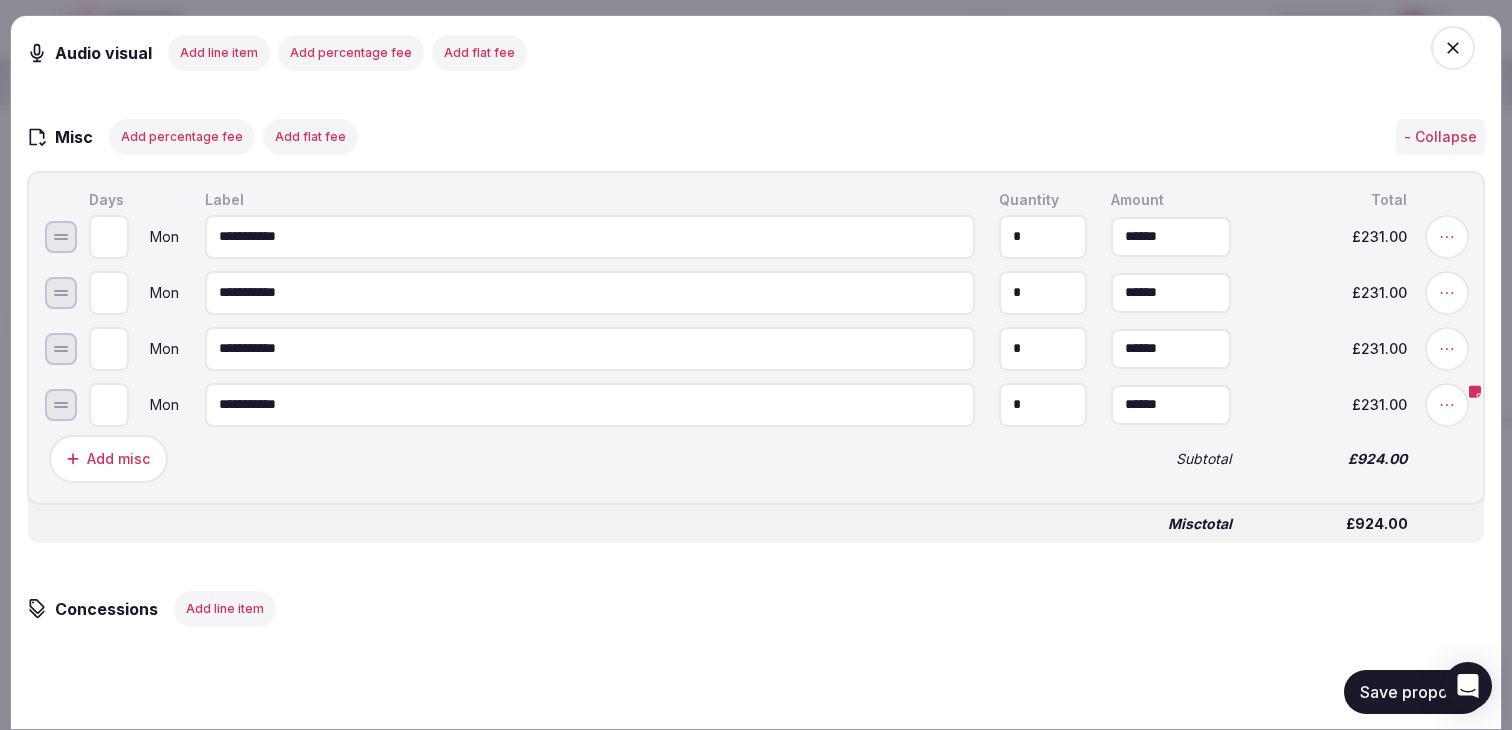 scroll, scrollTop: 2043, scrollLeft: 0, axis: vertical 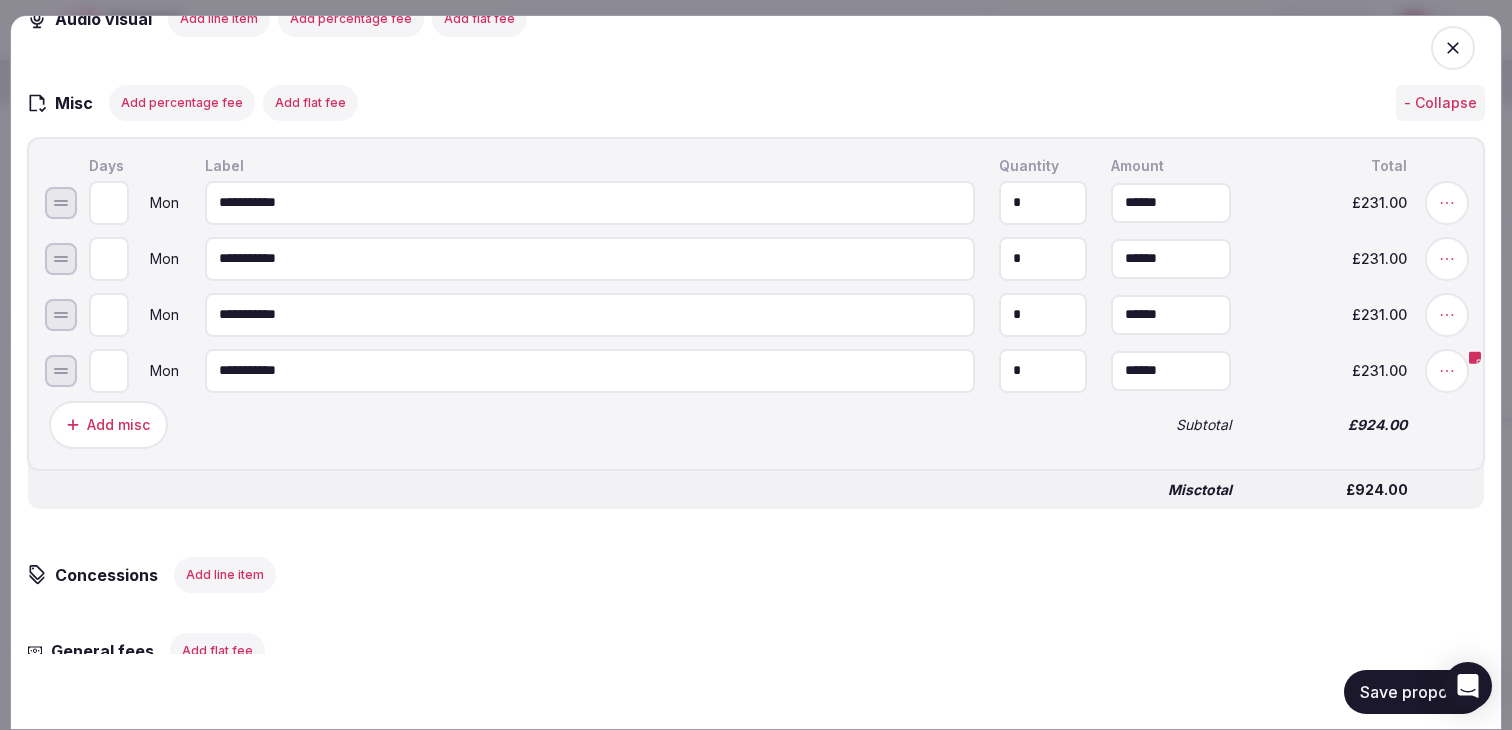 click on "Add percentage fee" at bounding box center (182, 102) 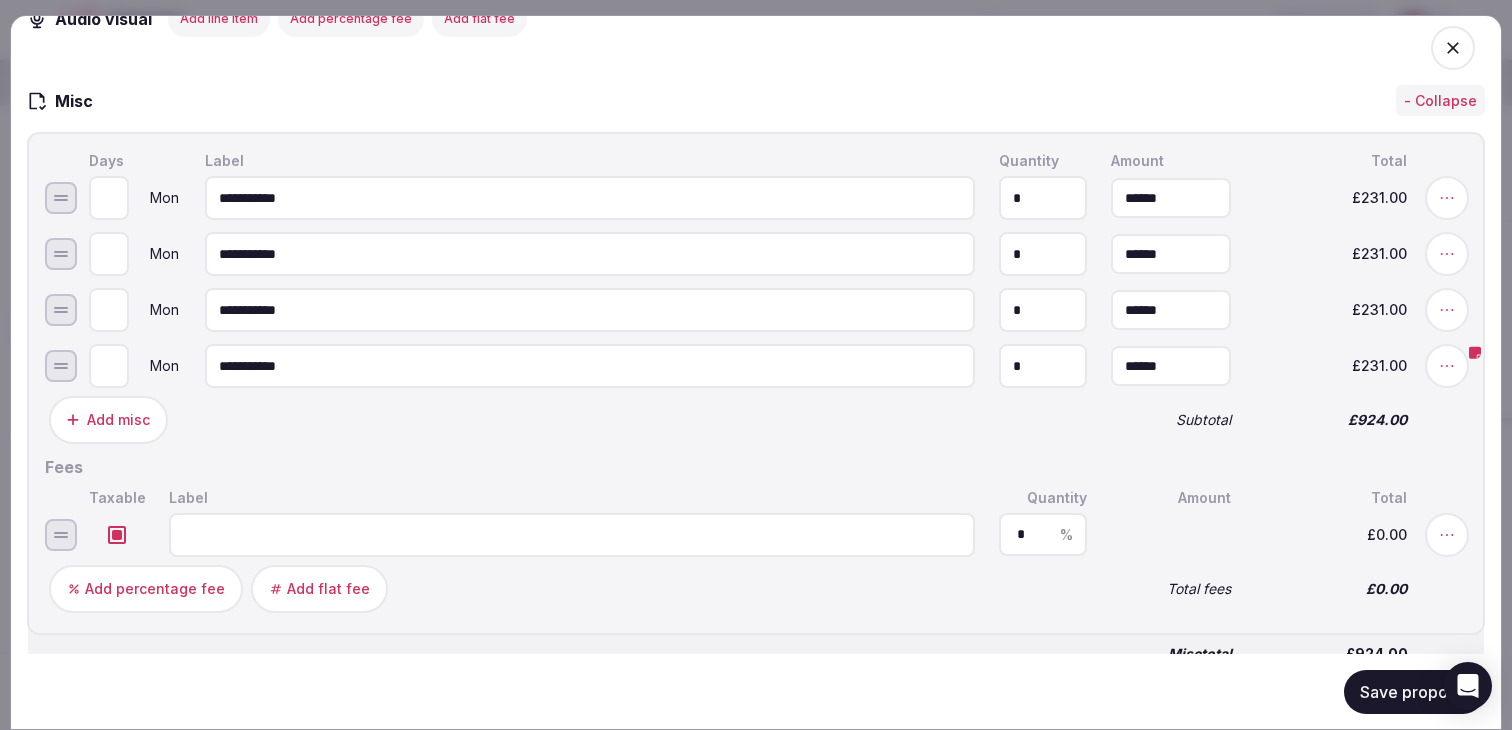 click at bounding box center (572, 534) 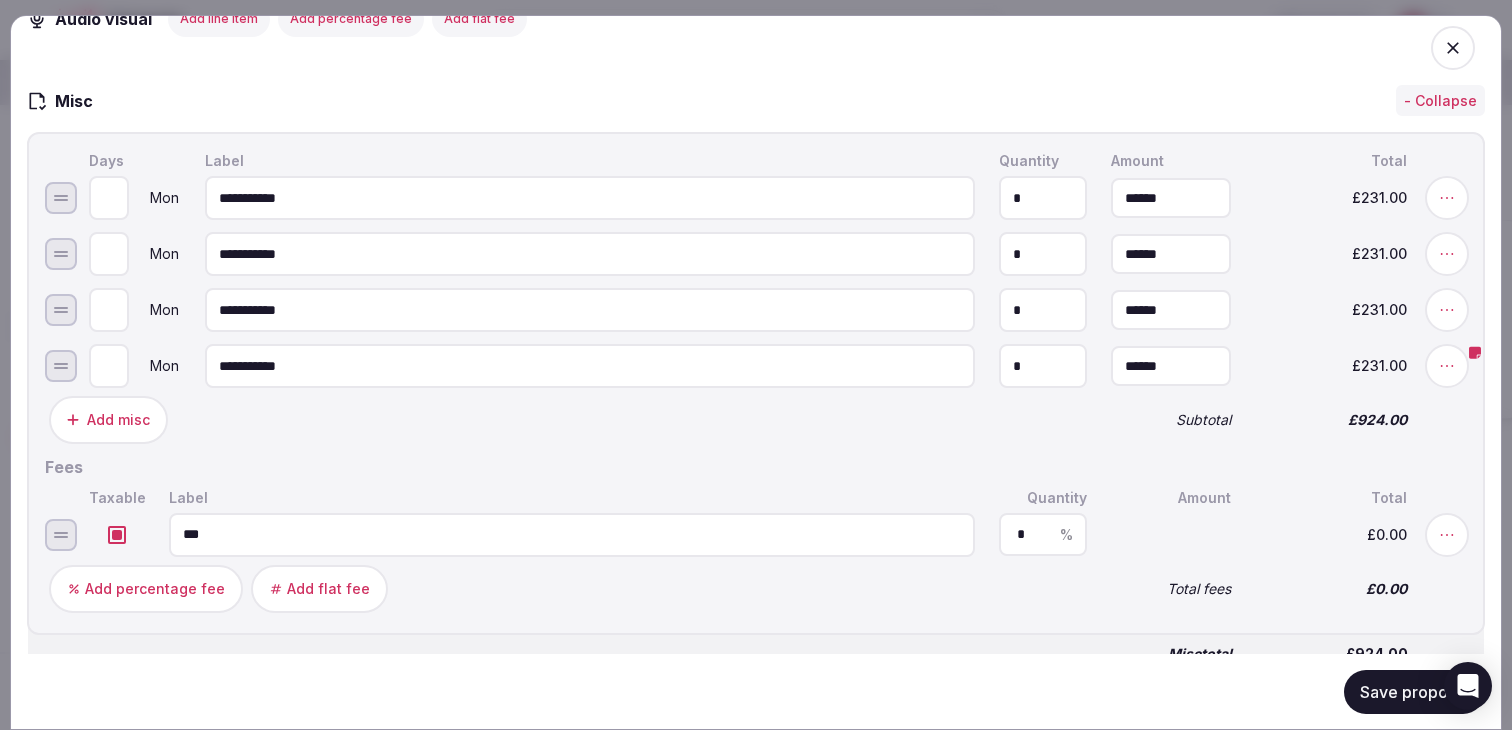 type on "***" 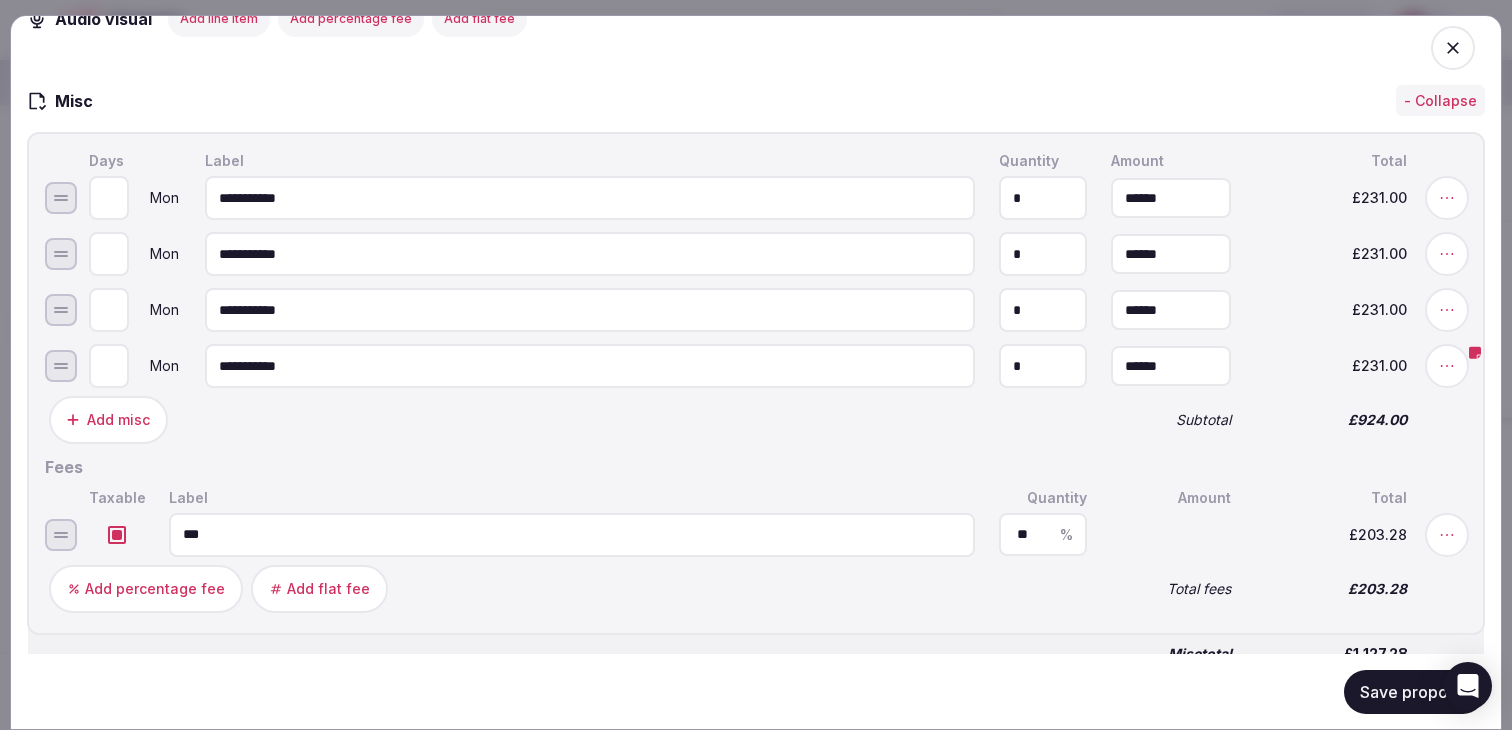 click on "Add percentage fee Add flat fee" at bounding box center (568, 588) 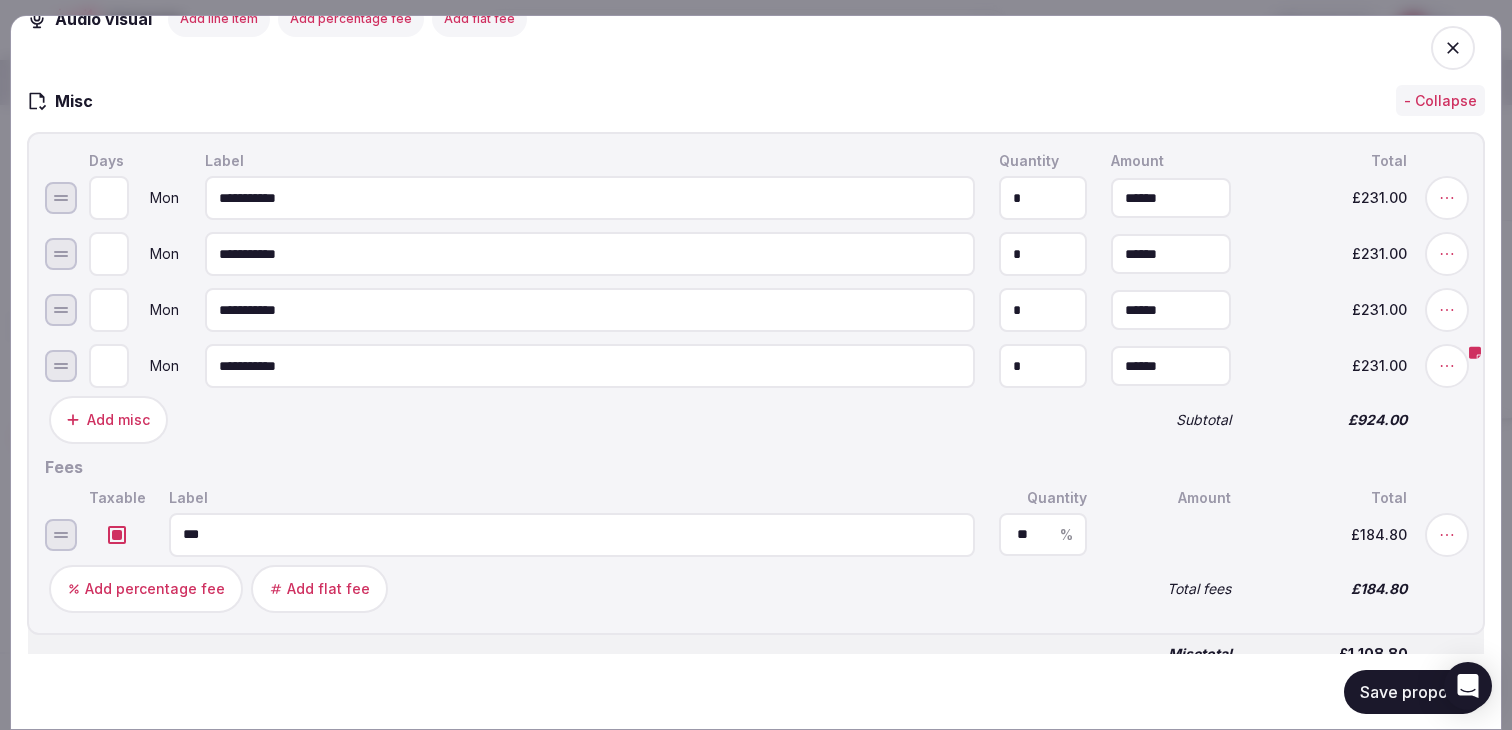 type on "**" 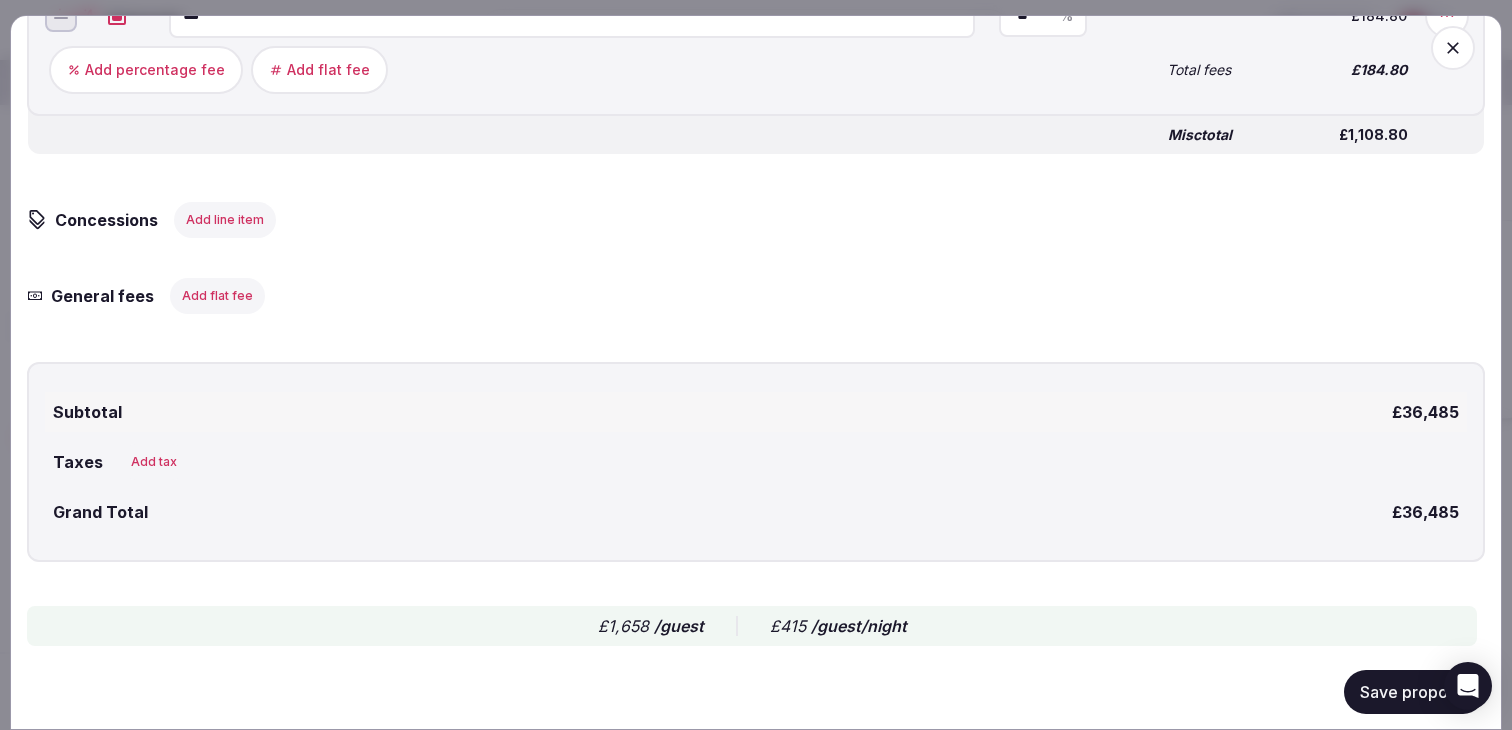 scroll, scrollTop: 2684, scrollLeft: 0, axis: vertical 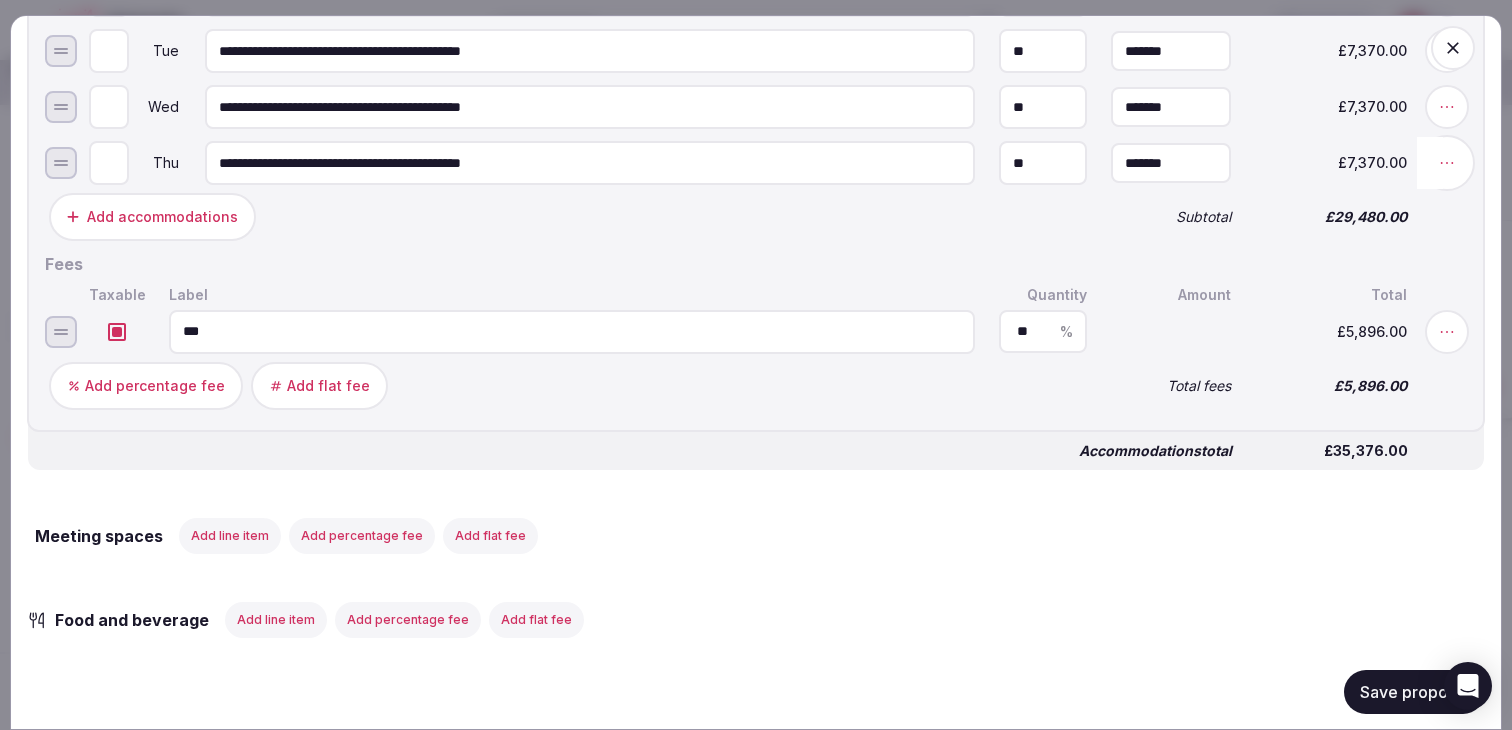 click 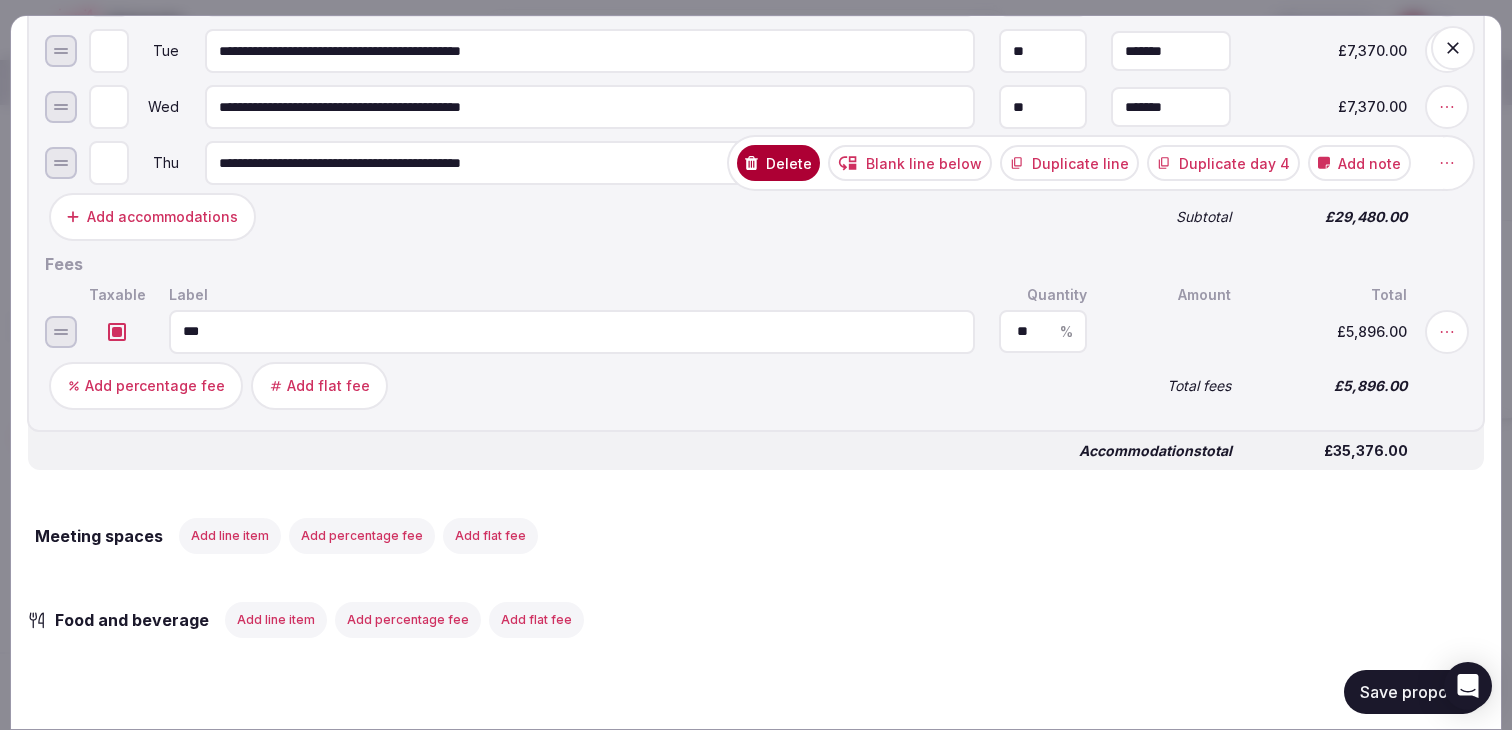 click on "Add note" at bounding box center (1359, 163) 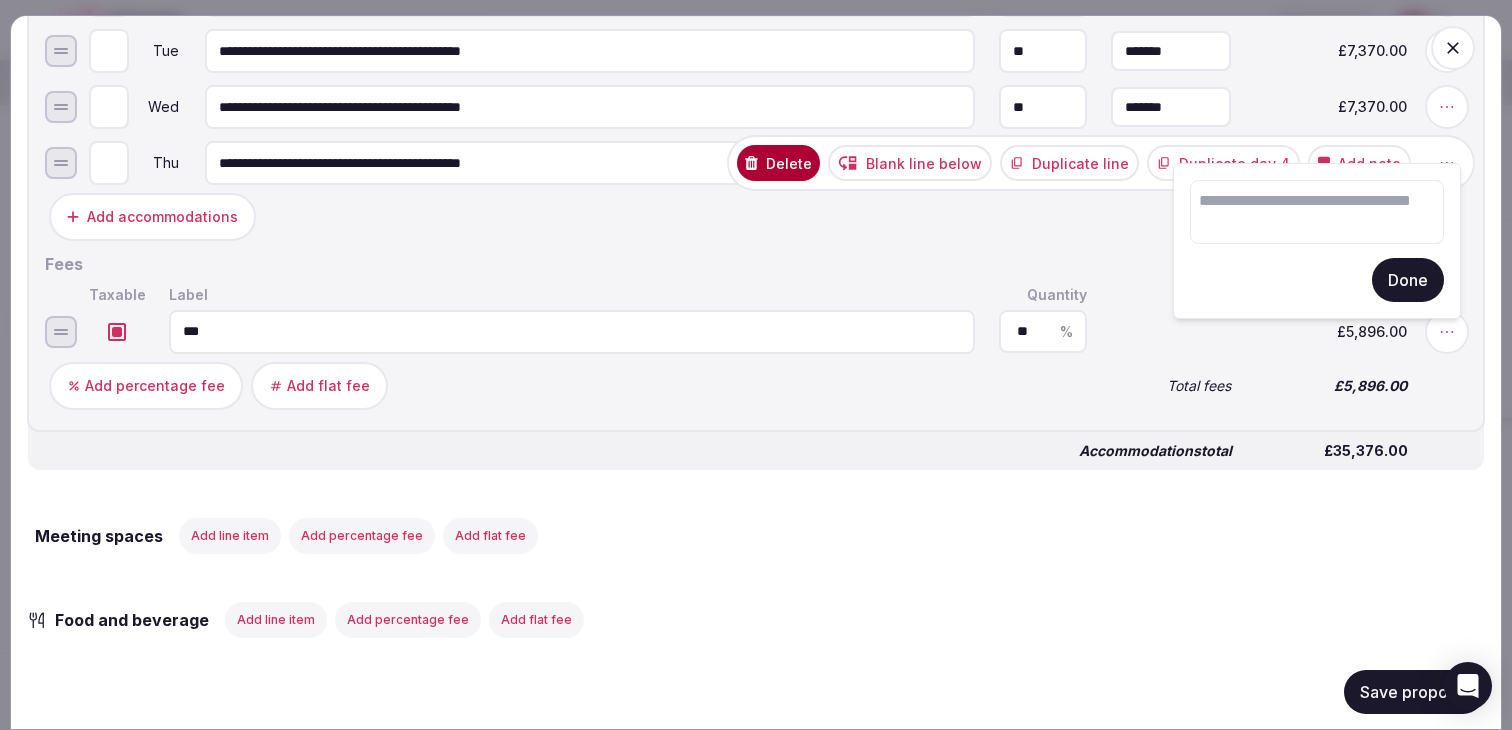 click at bounding box center (1317, 212) 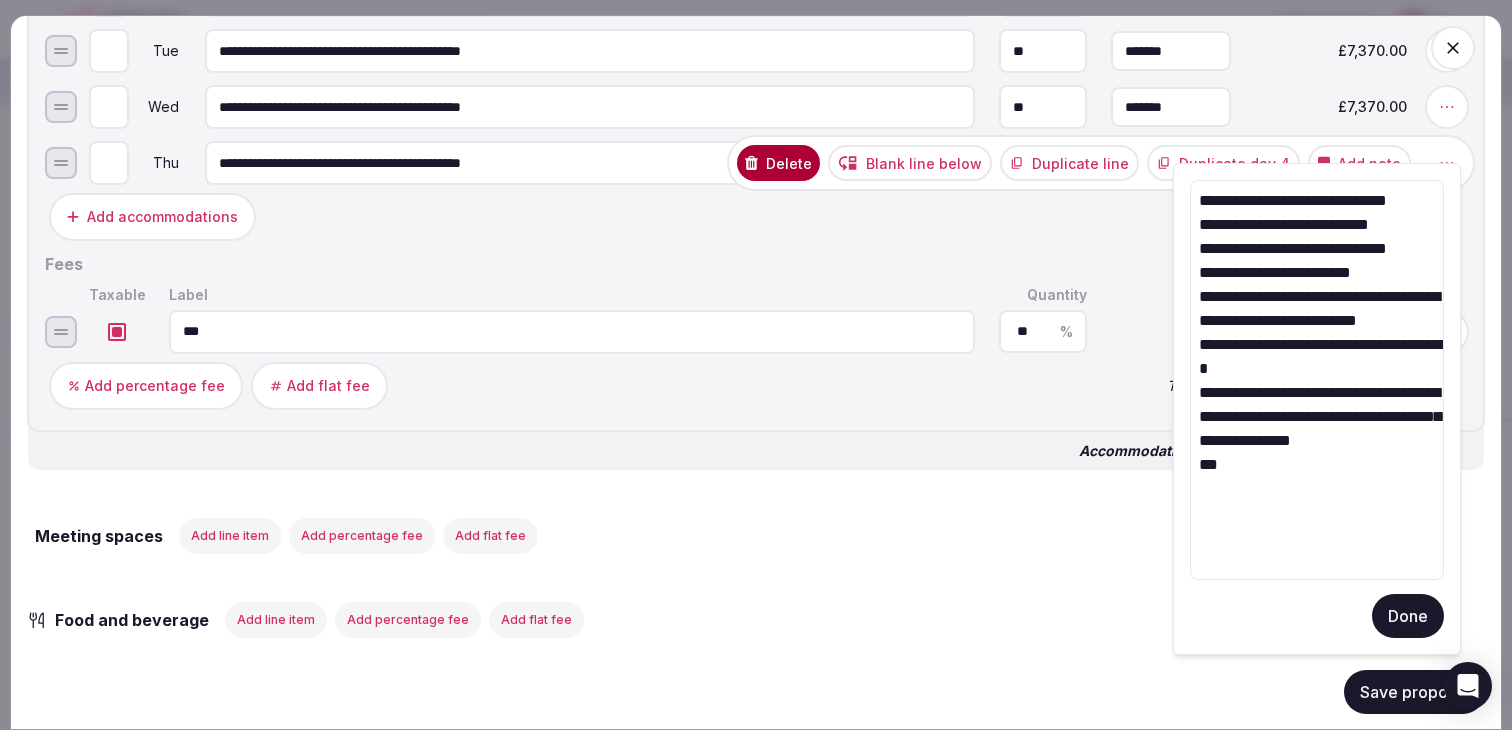 type on "**********" 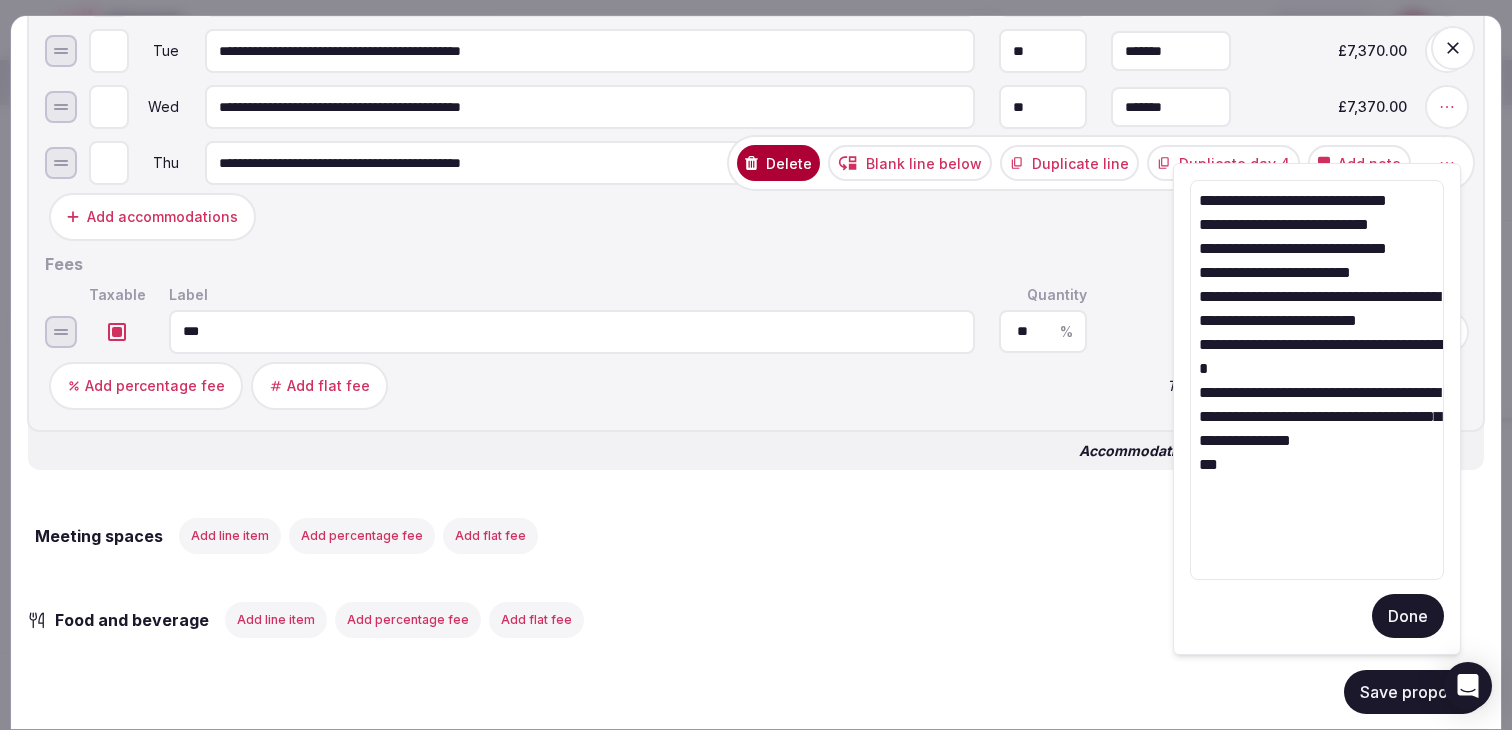 drag, startPoint x: 1422, startPoint y: 249, endPoint x: 1163, endPoint y: 233, distance: 259.49374 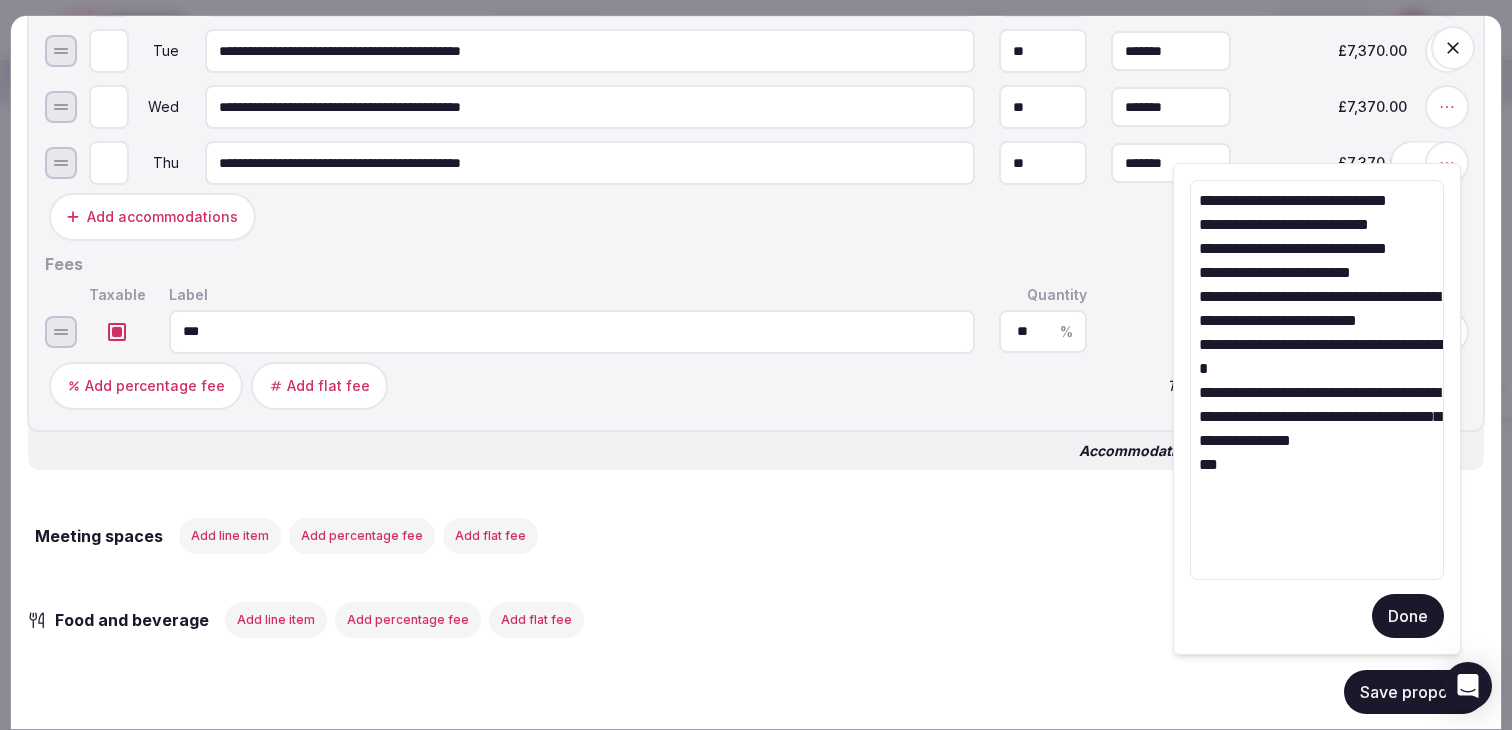 click on "Subtotal" at bounding box center (1171, 217) 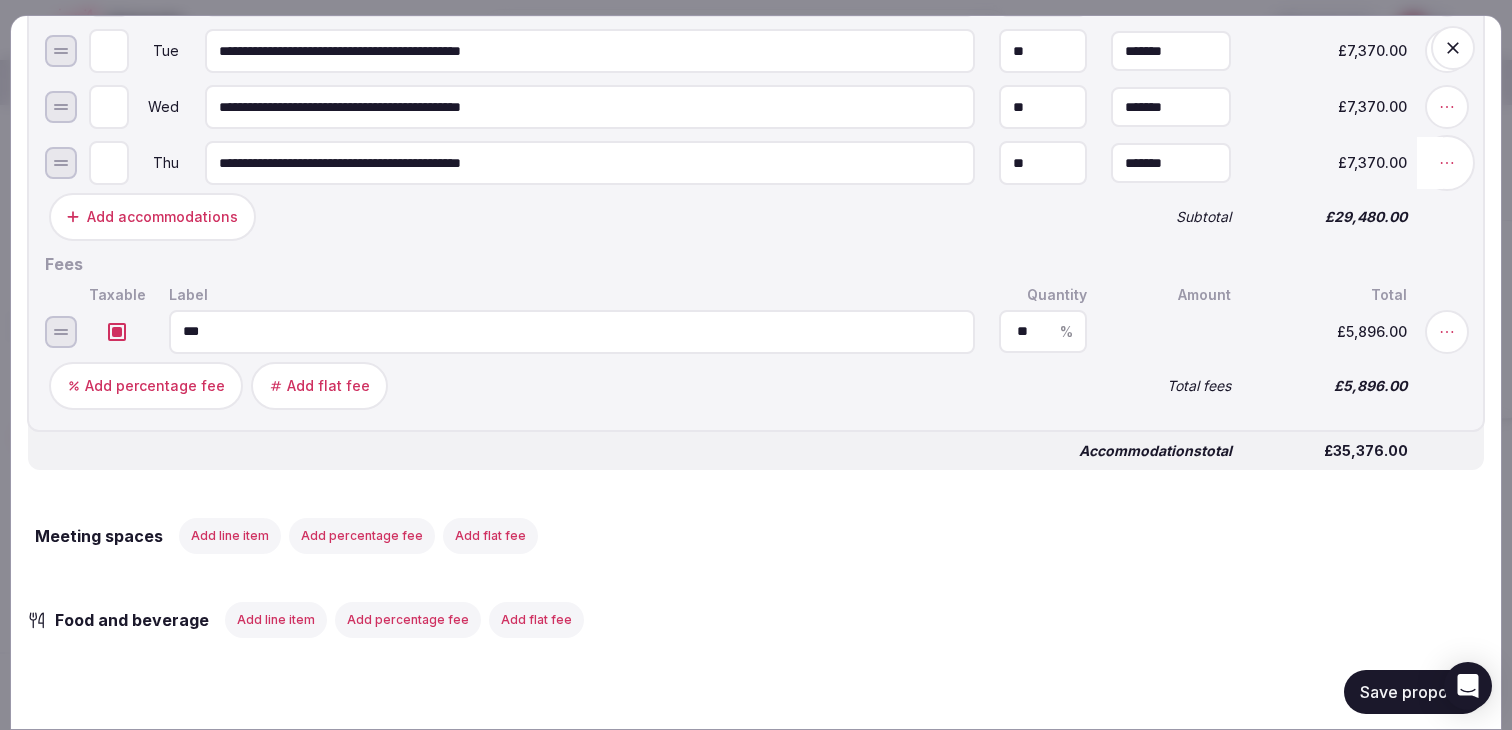 click 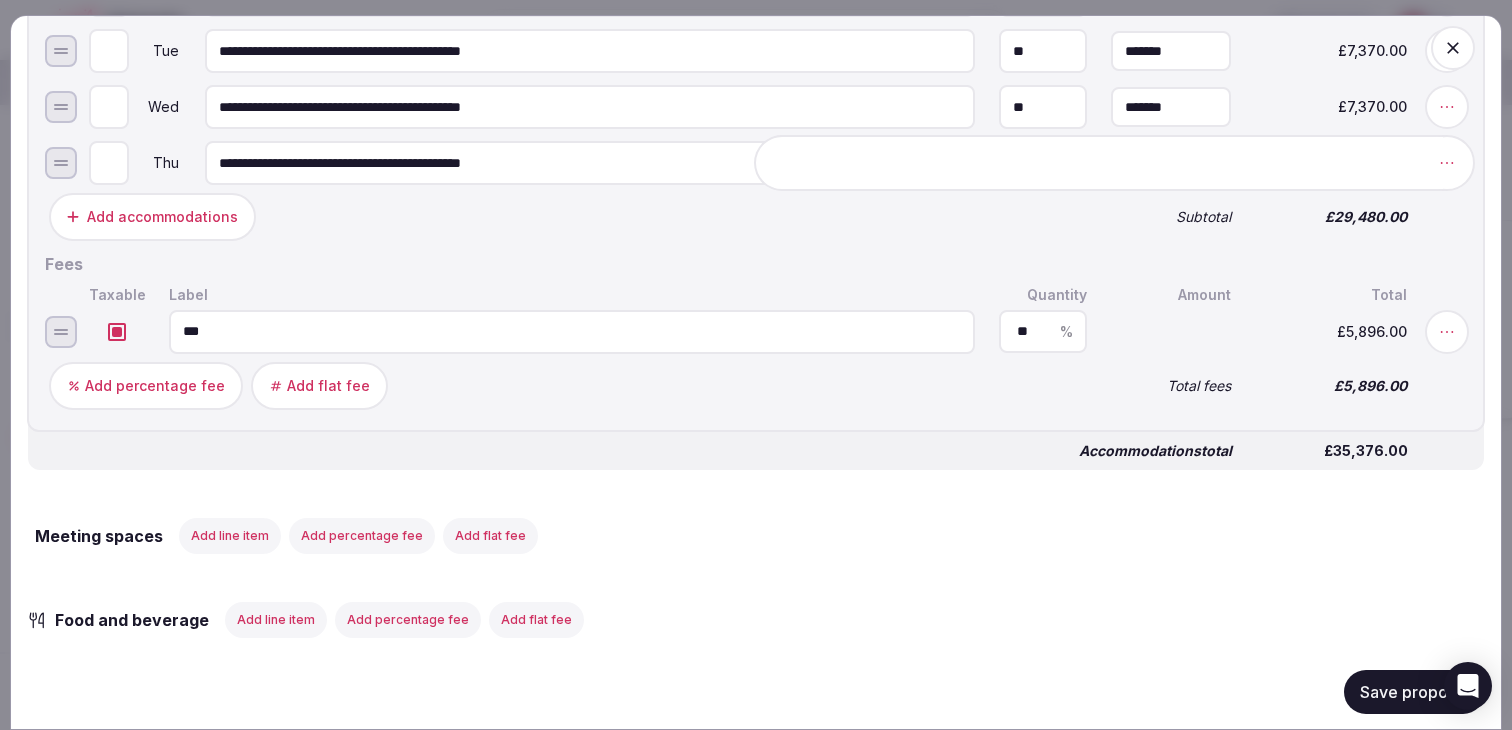 click on "Add note" at bounding box center [1386, 163] 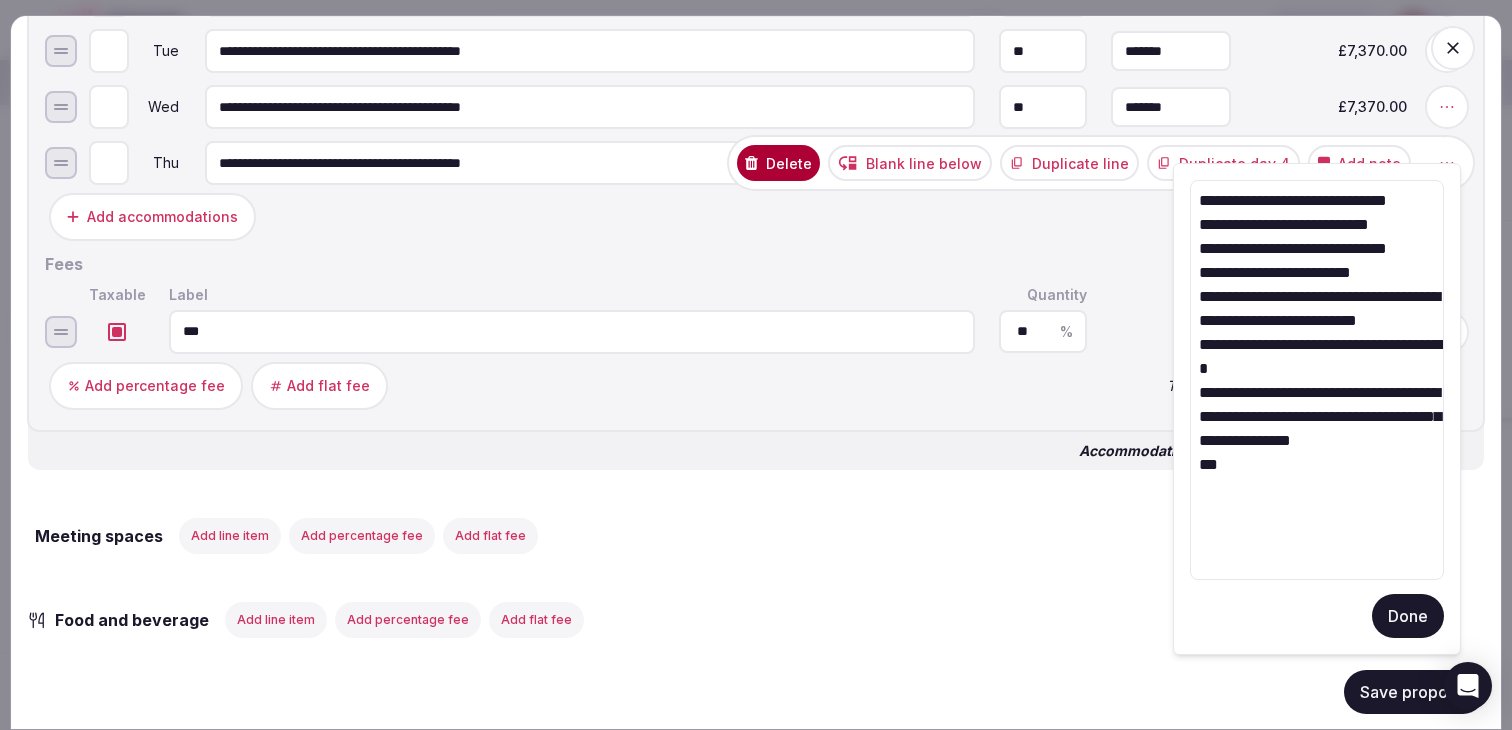 drag, startPoint x: 1412, startPoint y: 244, endPoint x: 1195, endPoint y: 246, distance: 217.00922 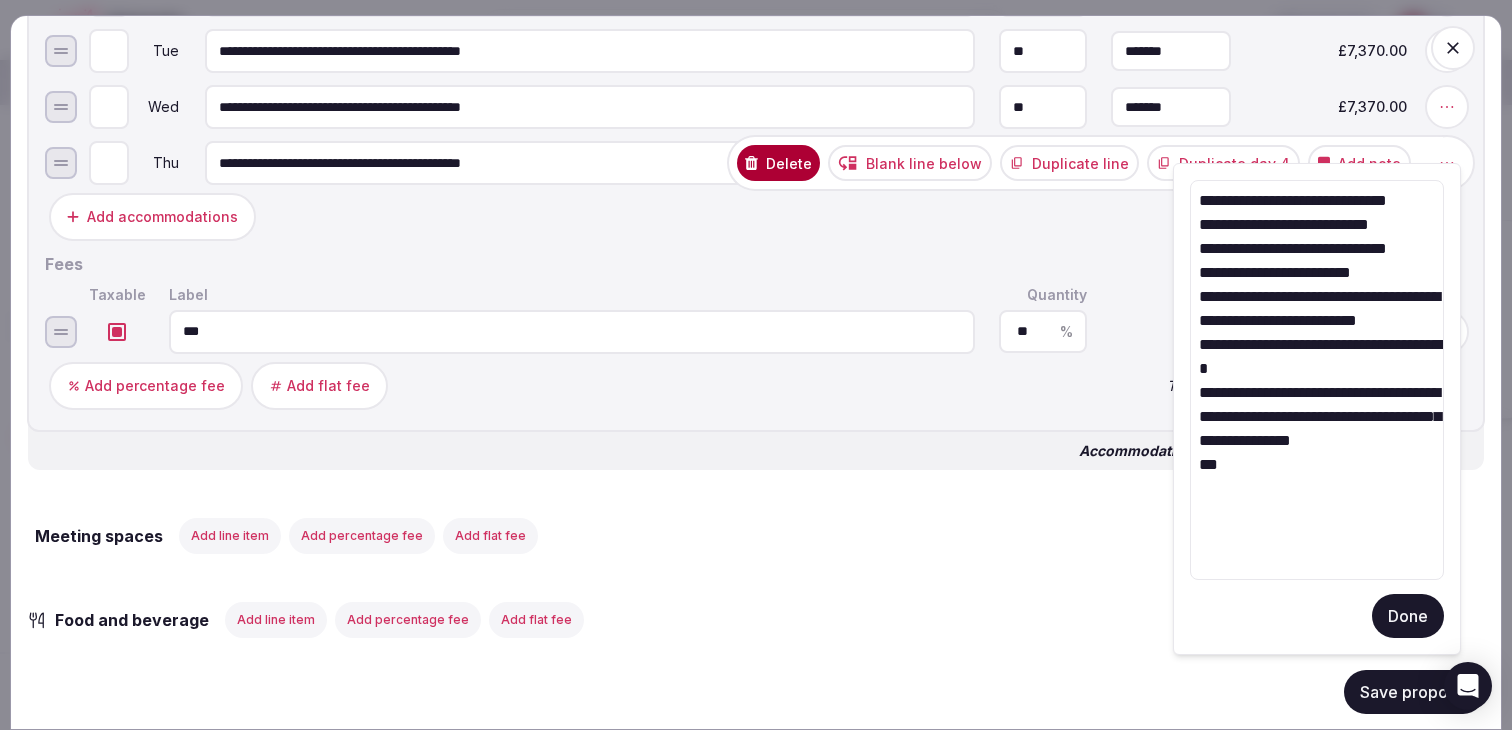 click on "**********" at bounding box center (1317, 380) 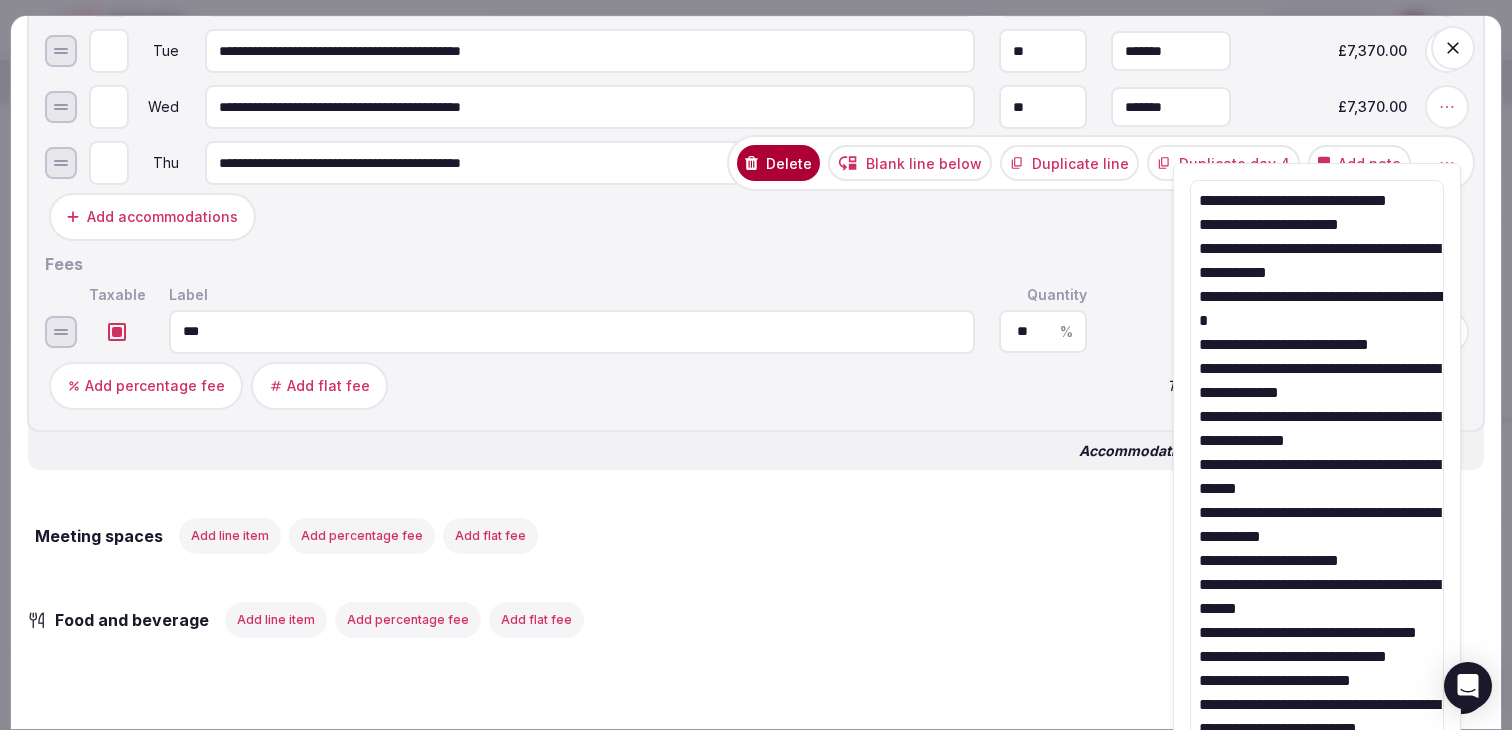 click on "**********" at bounding box center [1317, 596] 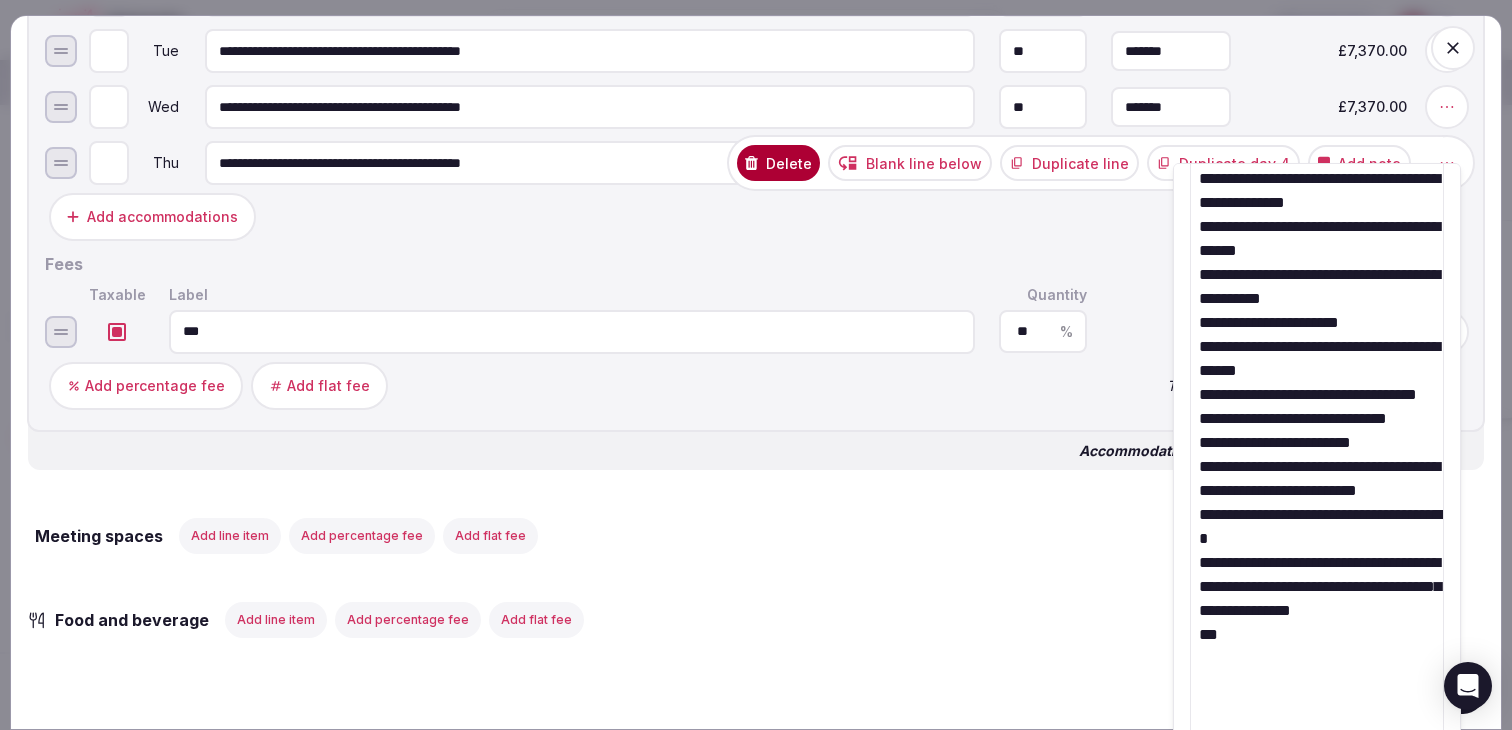 scroll, scrollTop: 340, scrollLeft: 0, axis: vertical 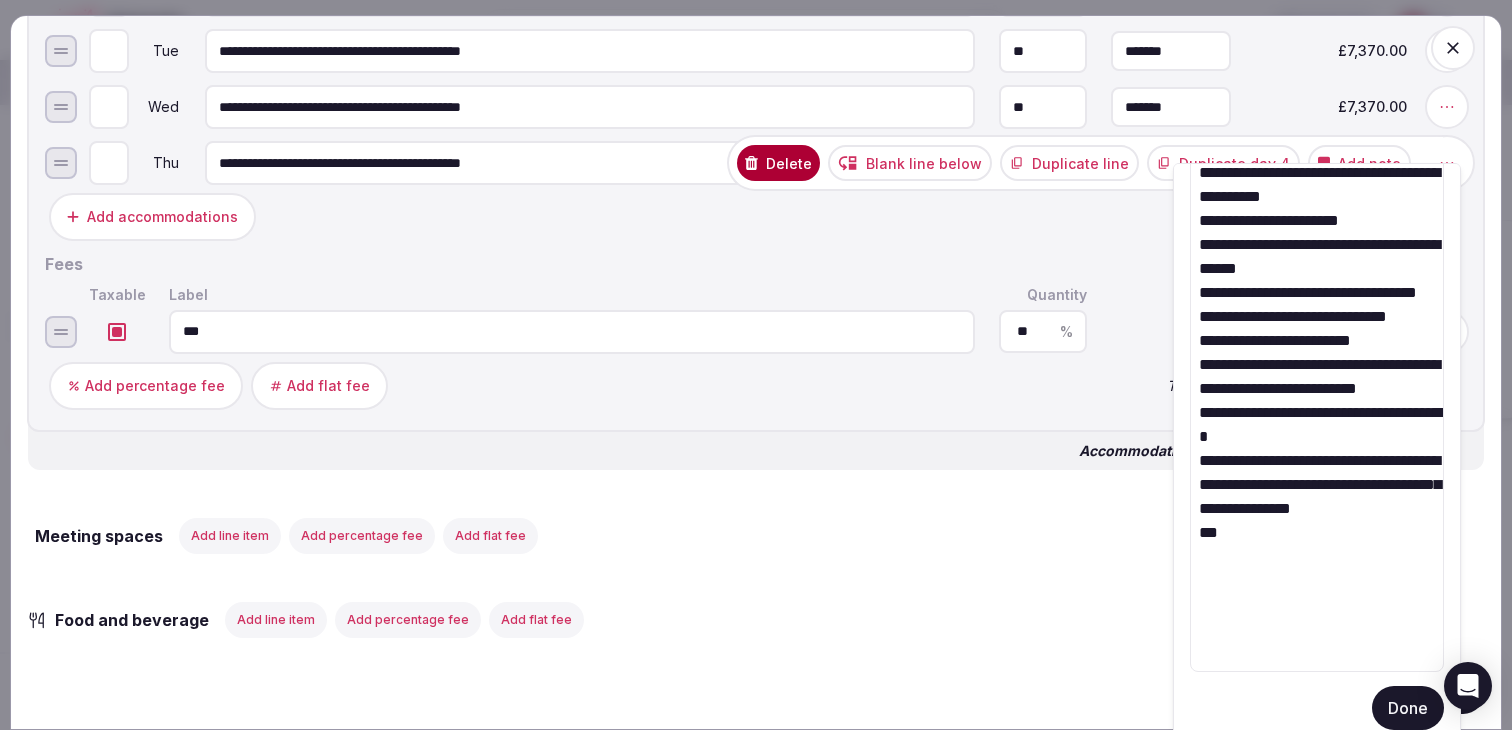 drag, startPoint x: 1372, startPoint y: 695, endPoint x: 1372, endPoint y: 780, distance: 85 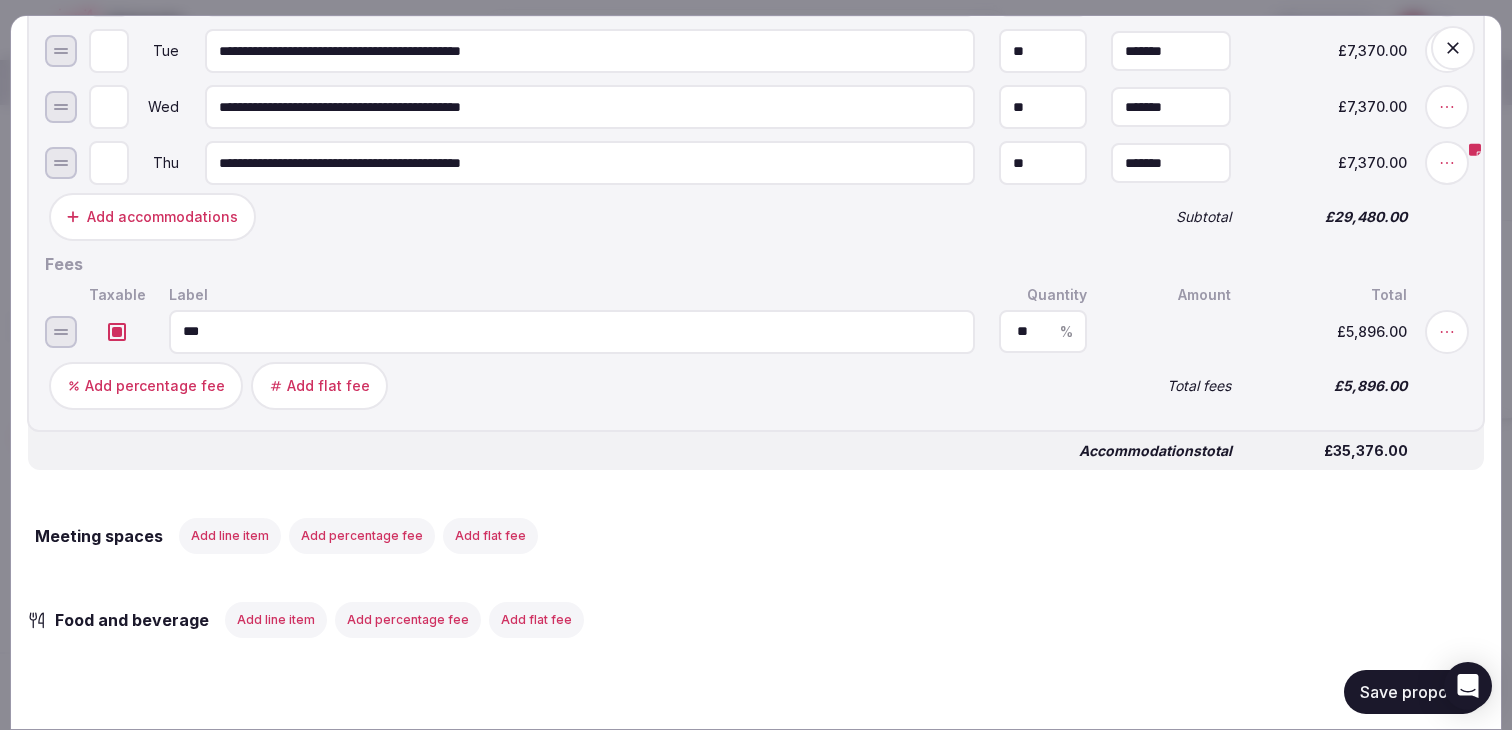 click on "Save proposal" at bounding box center [1414, 691] 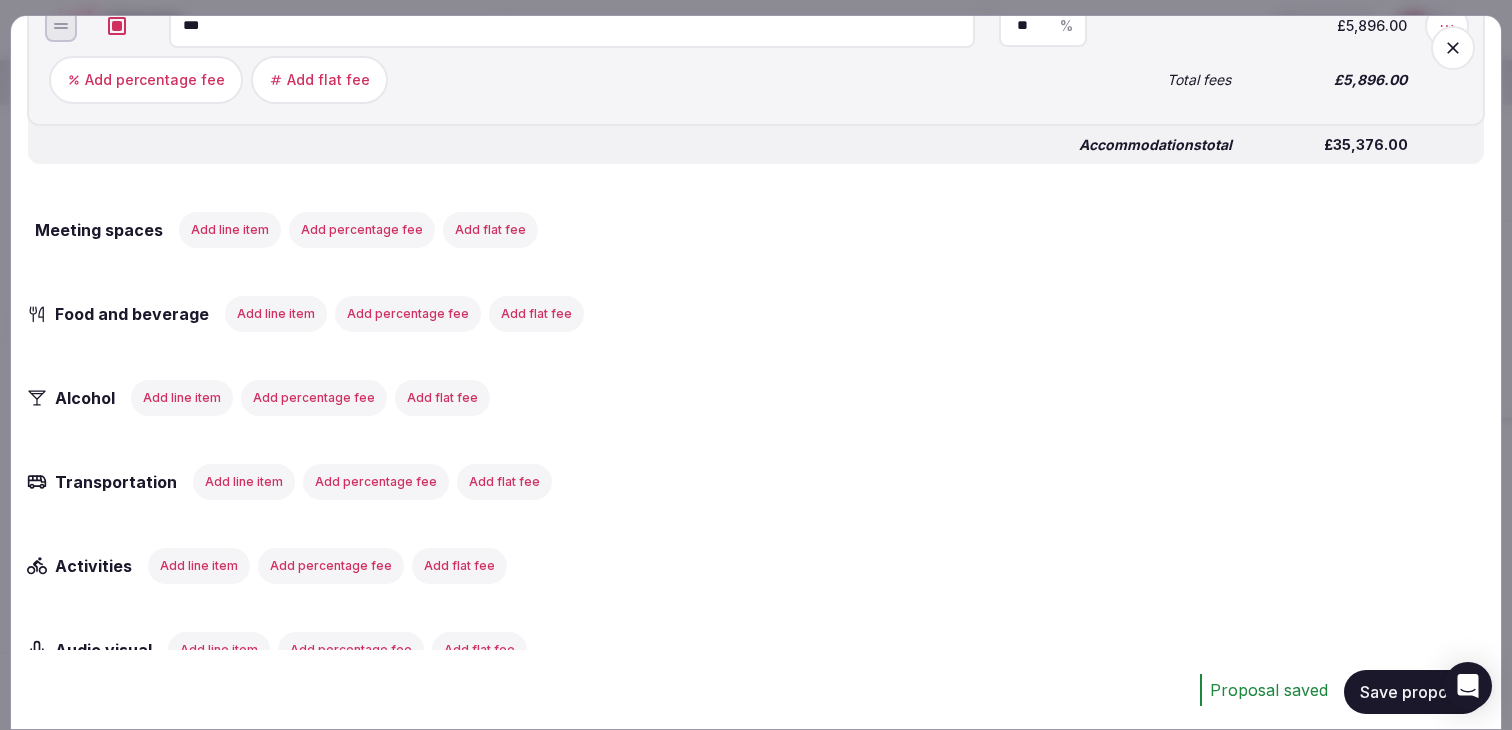 scroll, scrollTop: 1423, scrollLeft: 0, axis: vertical 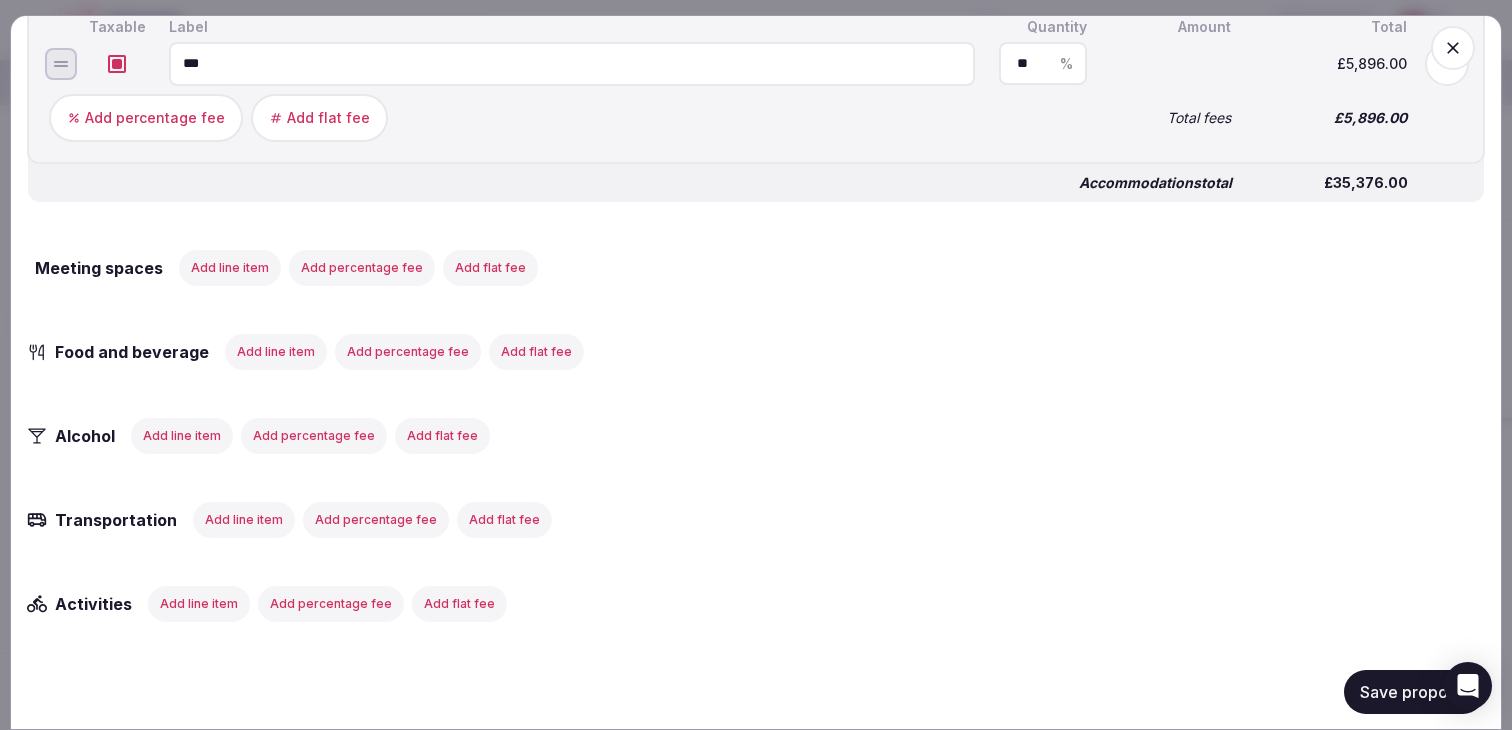 click on "Add line item" at bounding box center (230, 267) 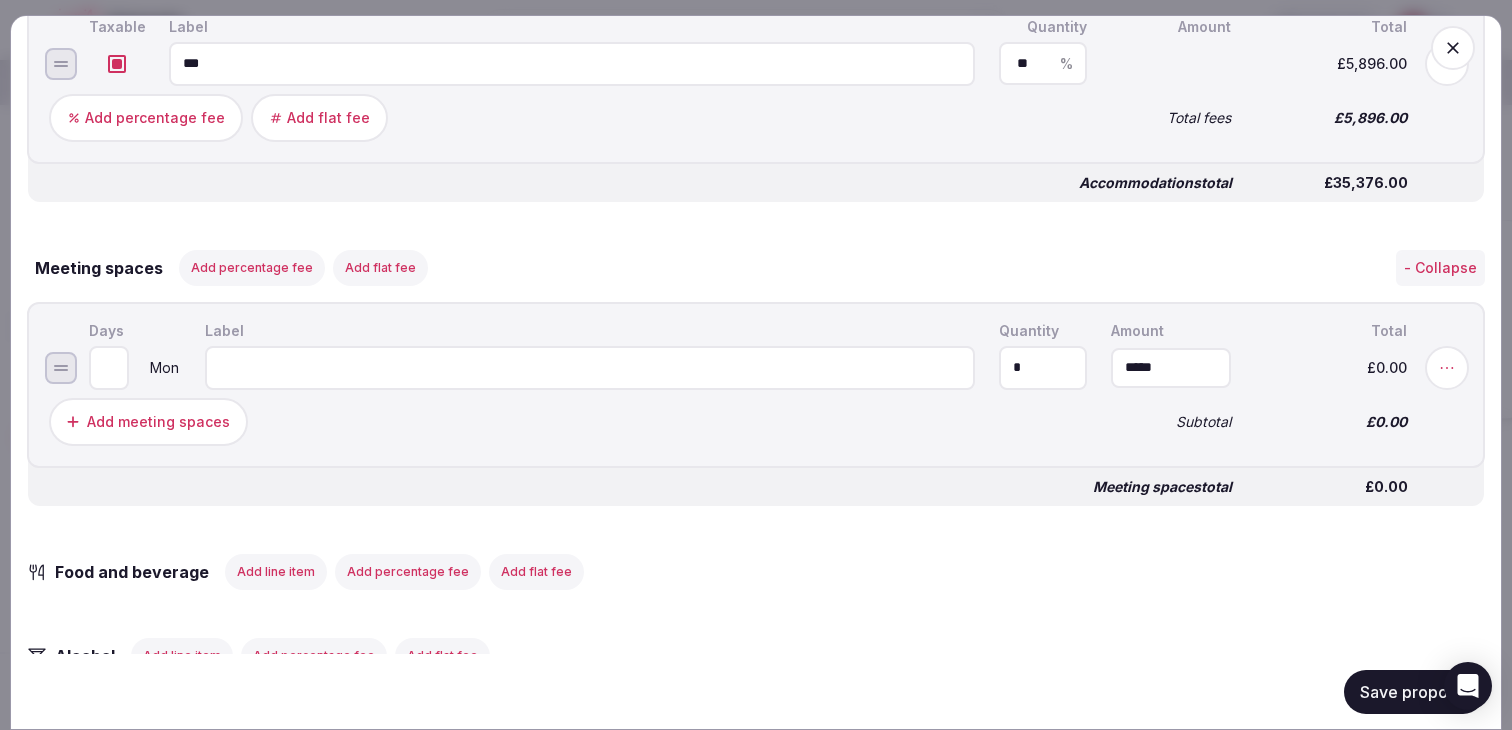 click at bounding box center (590, 367) 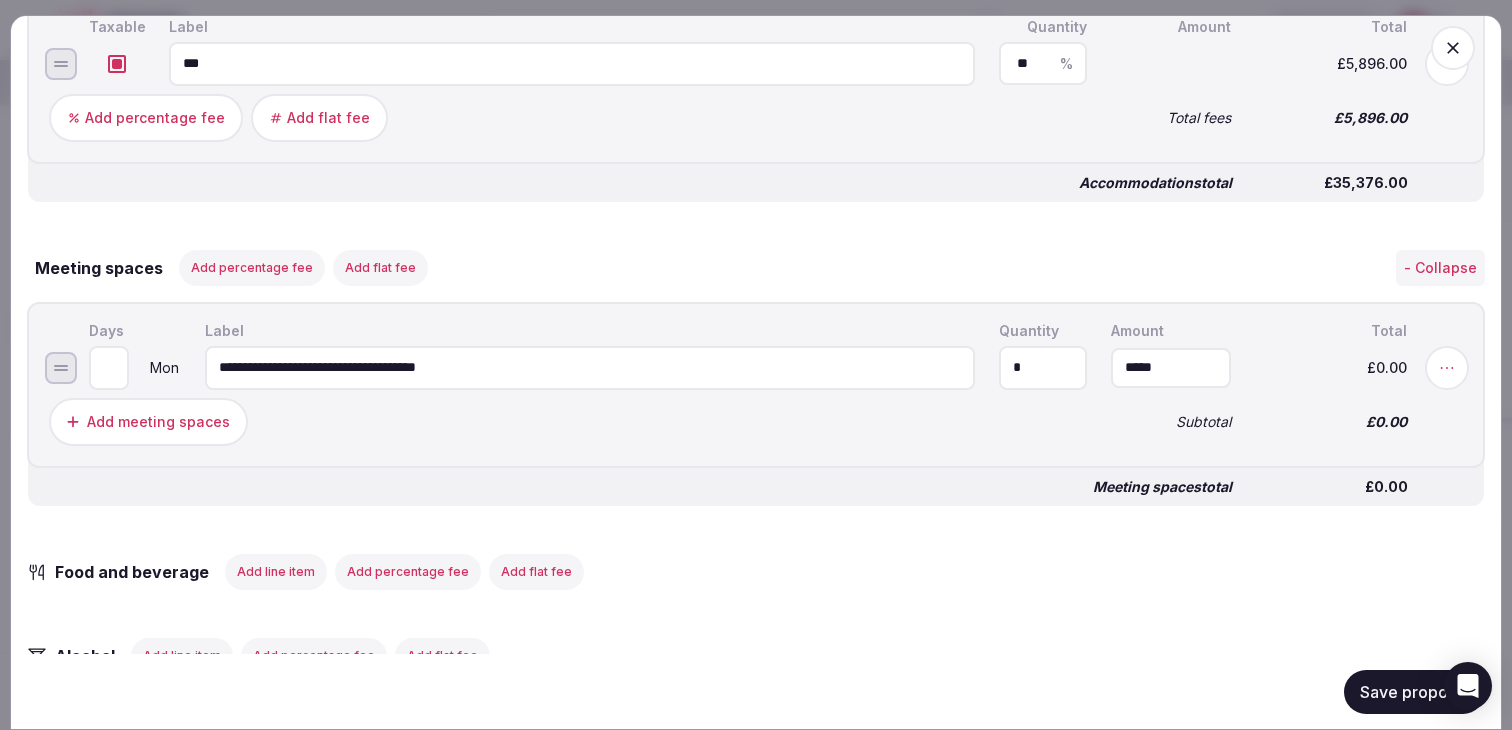 click on "**********" at bounding box center (590, 367) 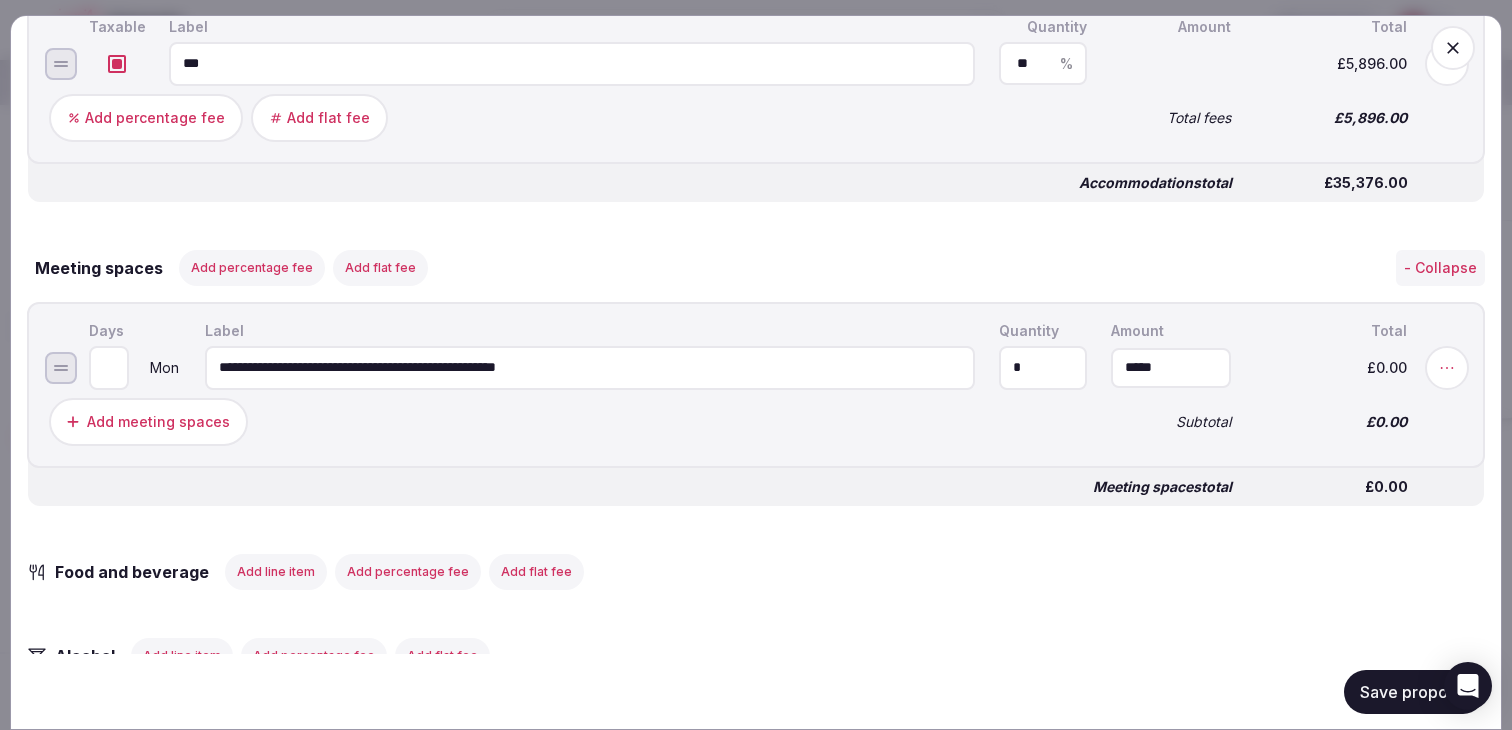 type on "**********" 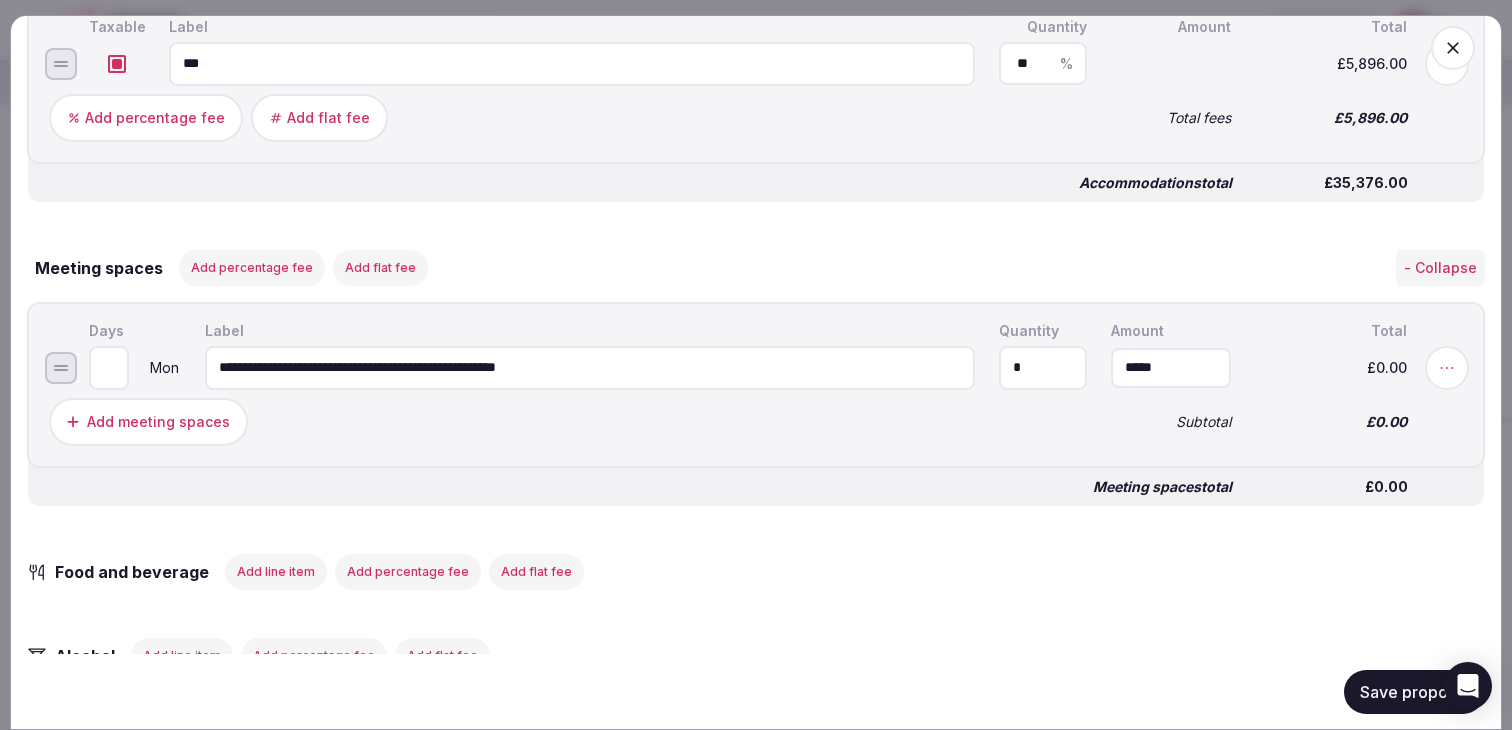type on "*" 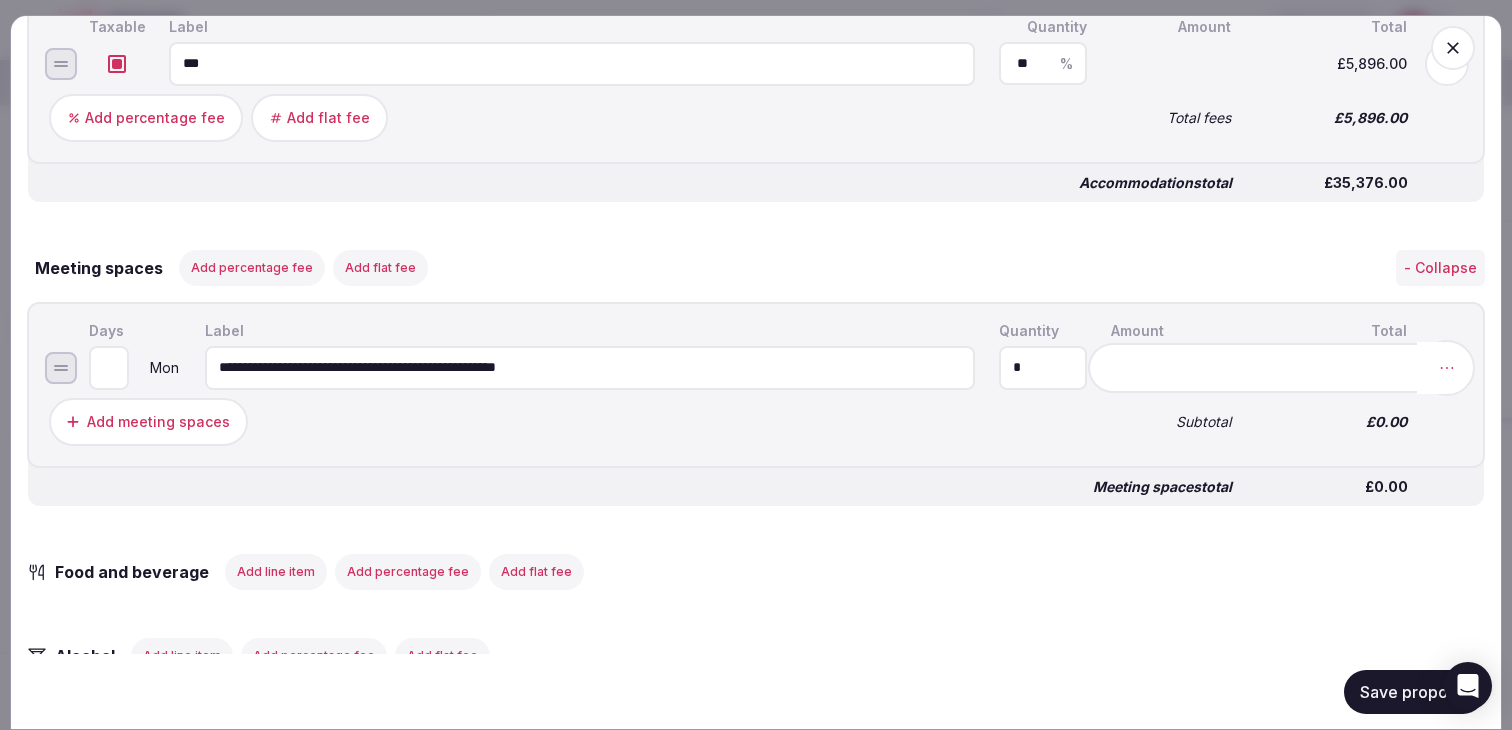 click at bounding box center (1447, 367) 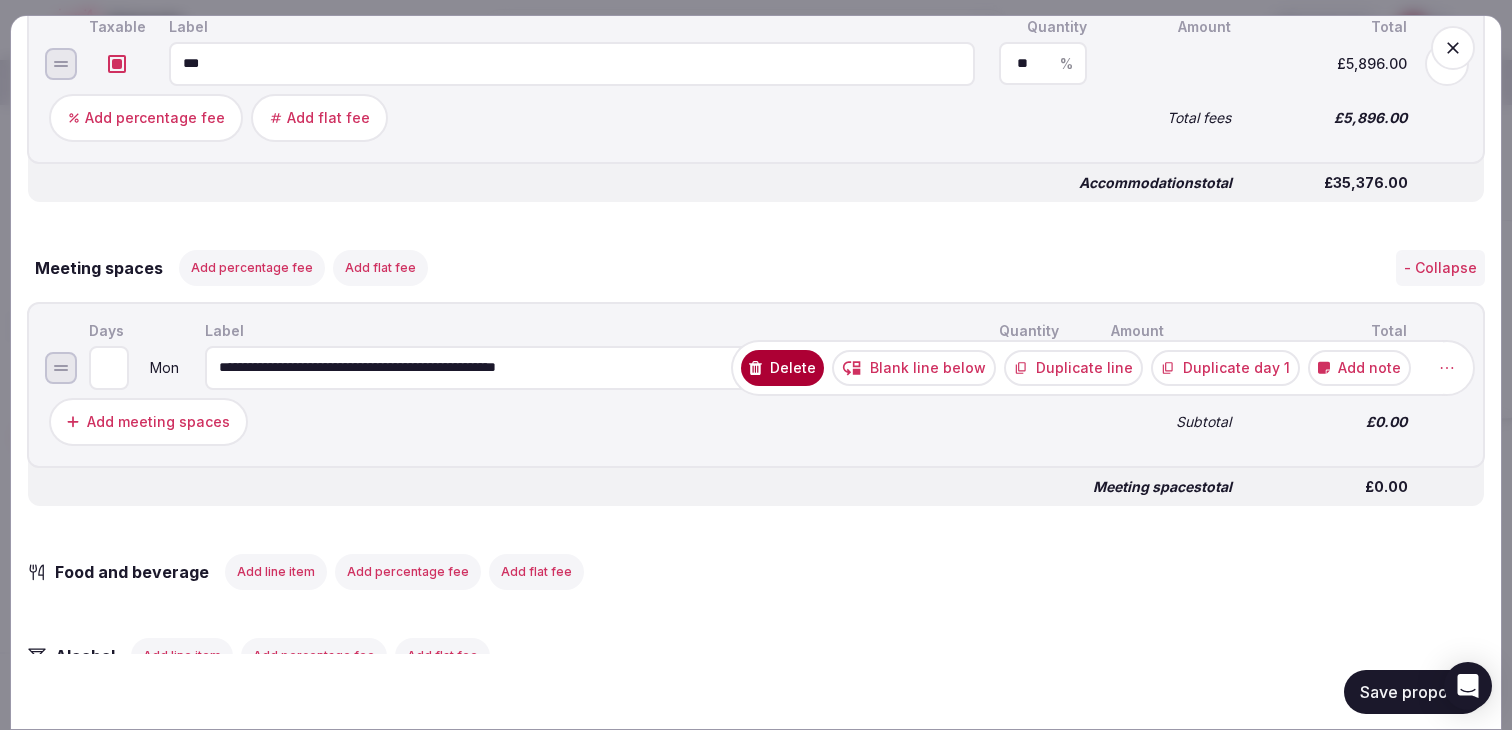 click on "Duplicate line" at bounding box center [1073, 367] 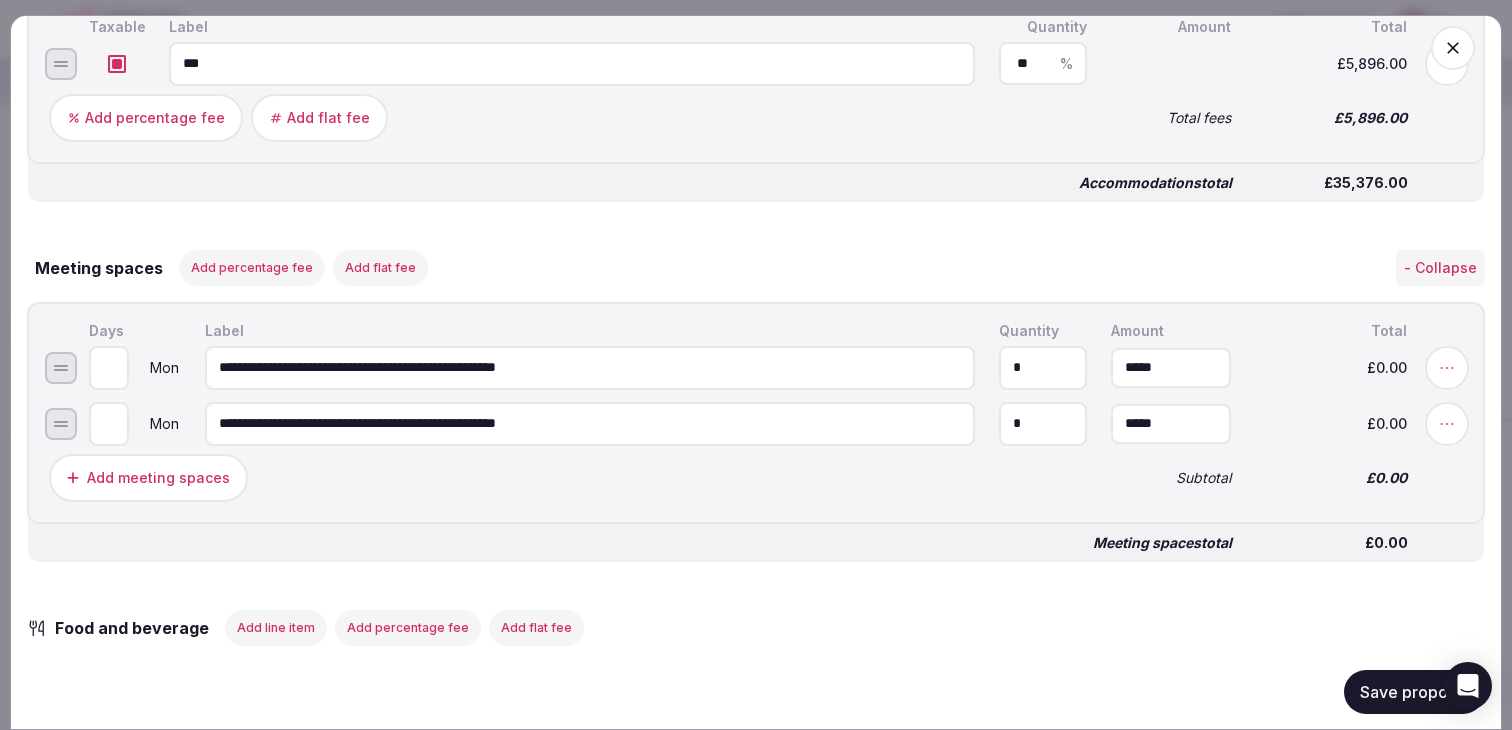 click on "**********" at bounding box center [590, 423] 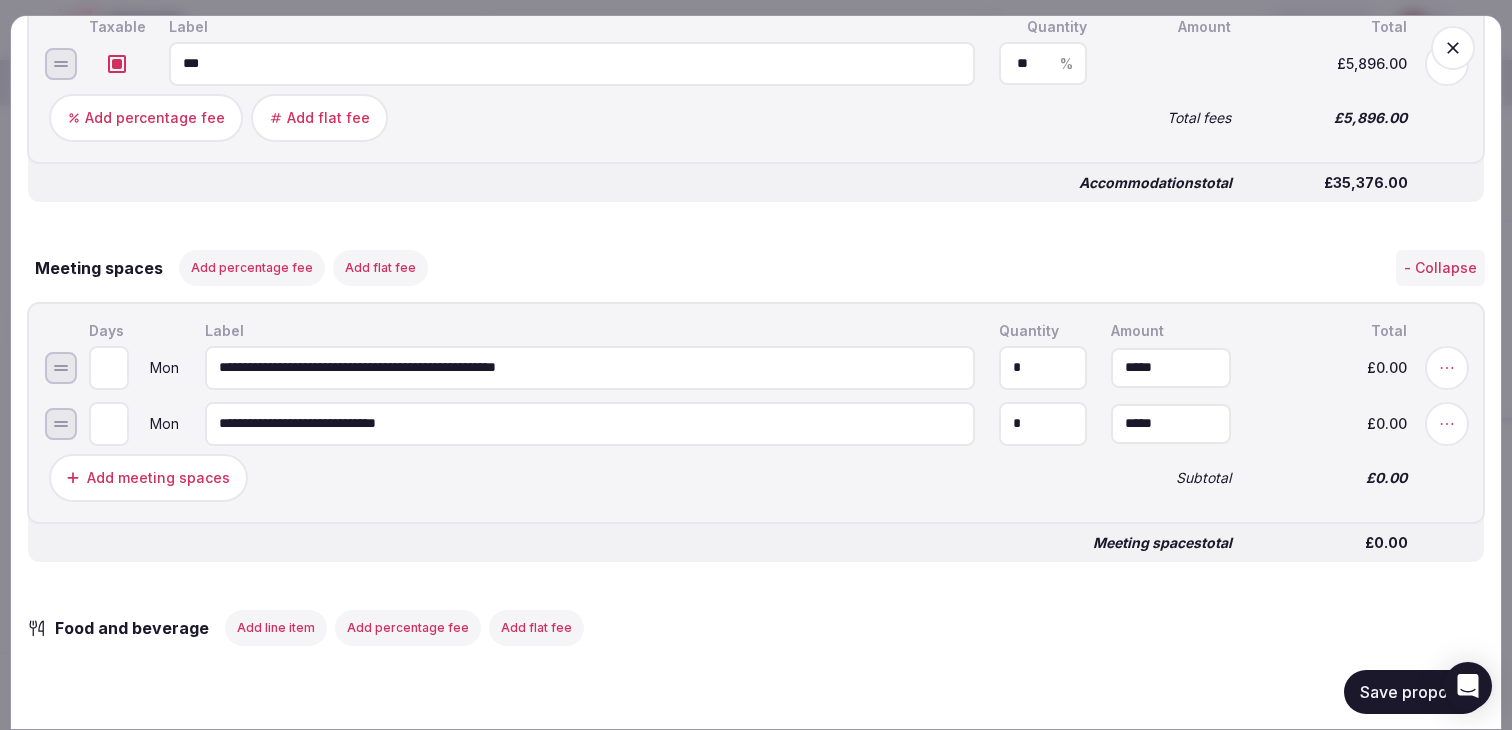 click on "**********" at bounding box center [590, 423] 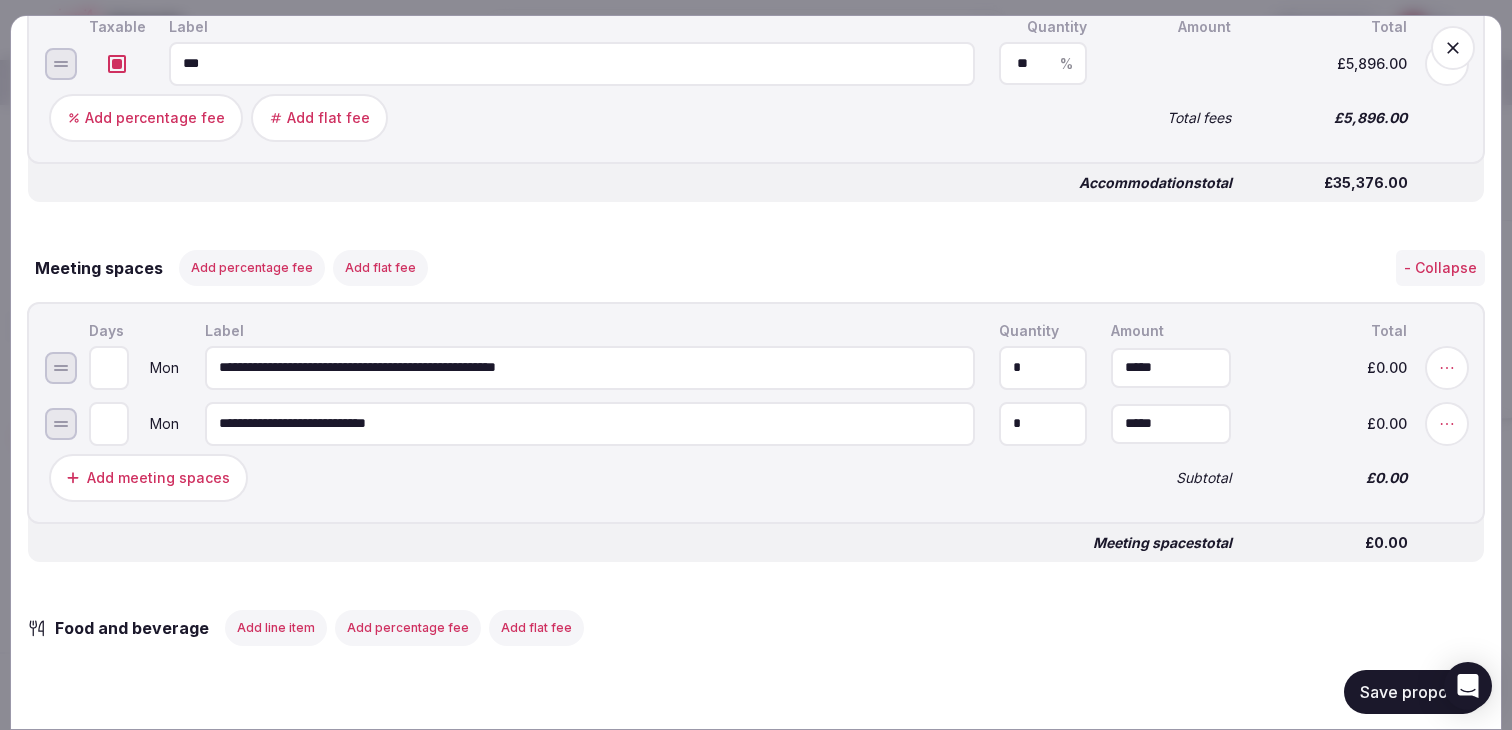drag, startPoint x: 433, startPoint y: 441, endPoint x: 315, endPoint y: 437, distance: 118.06778 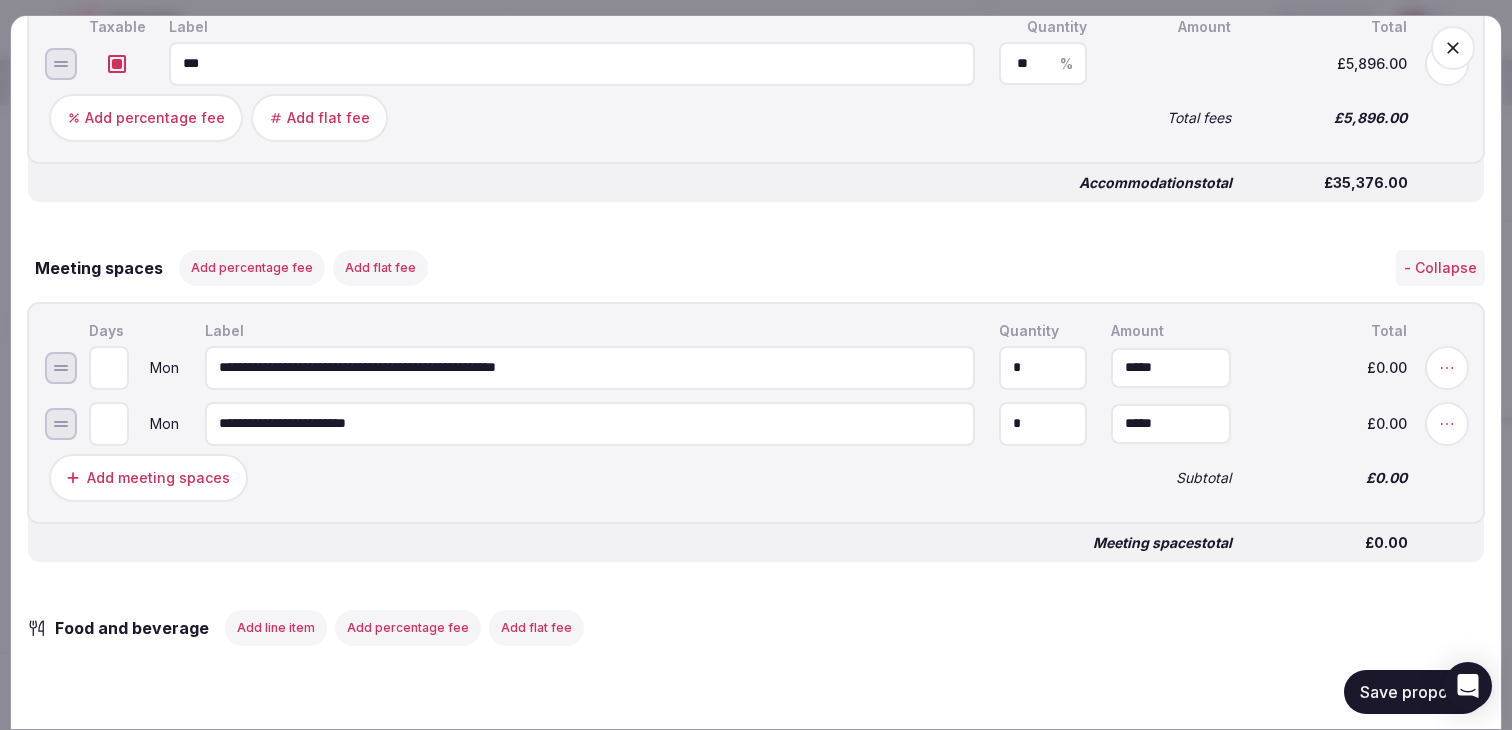 click on "**********" at bounding box center [590, 423] 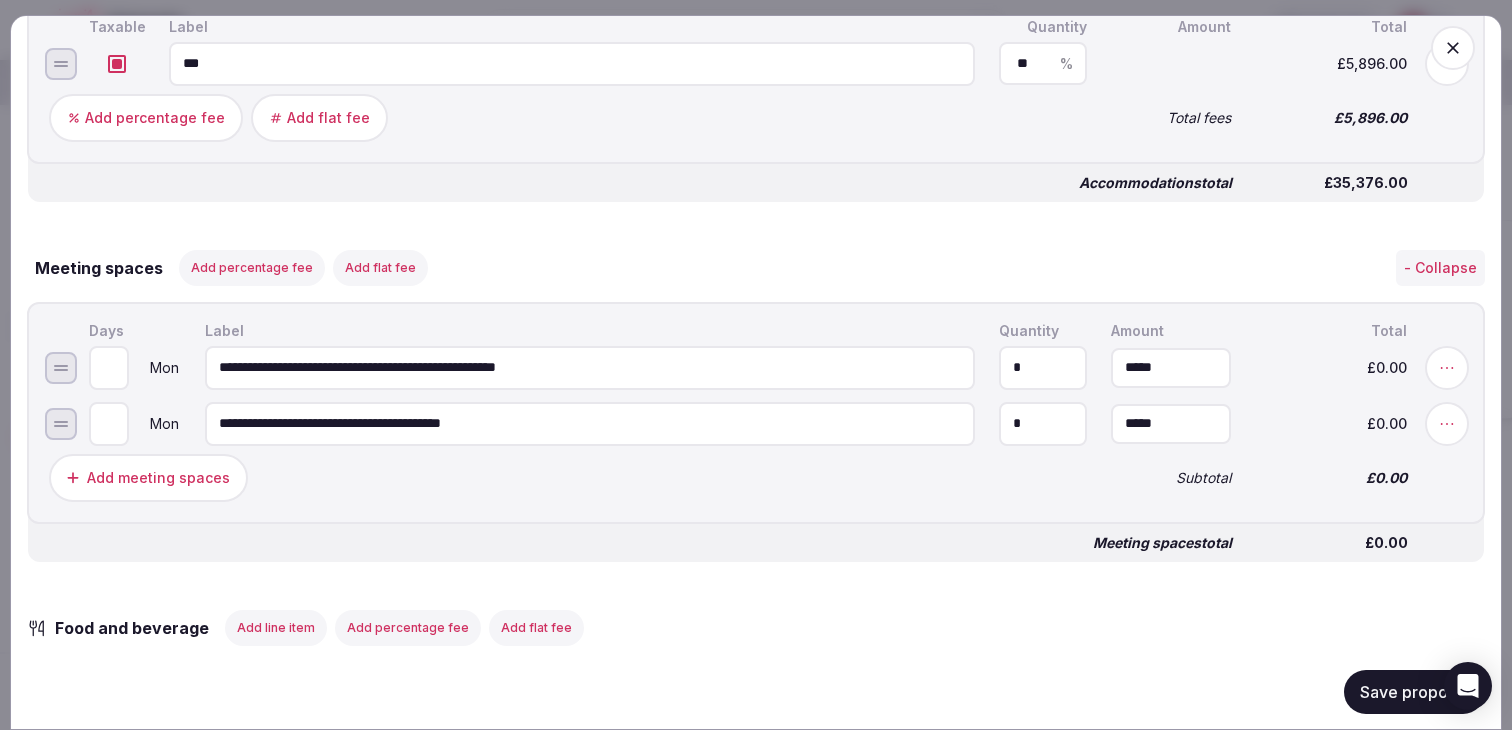 type on "**********" 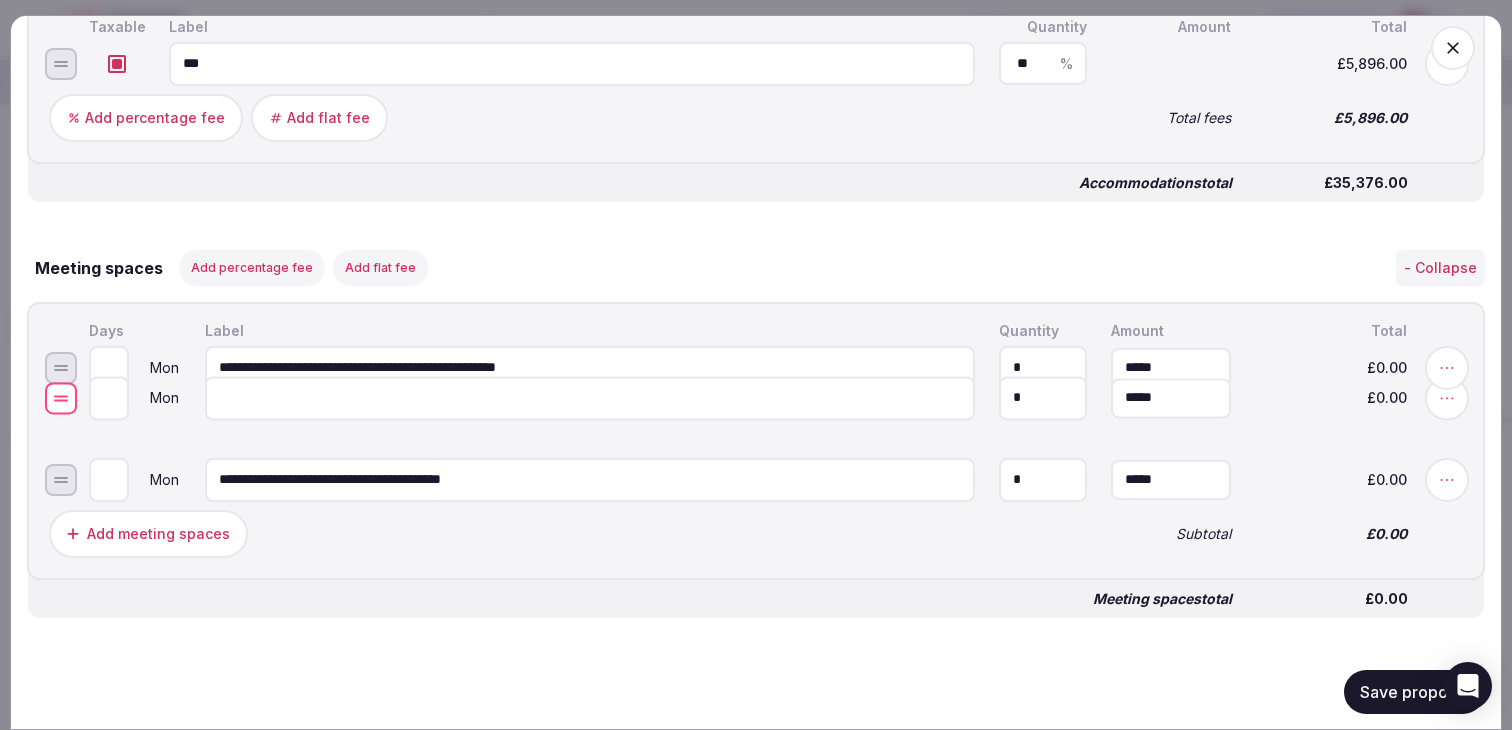 drag, startPoint x: 63, startPoint y: 491, endPoint x: 63, endPoint y: 411, distance: 80 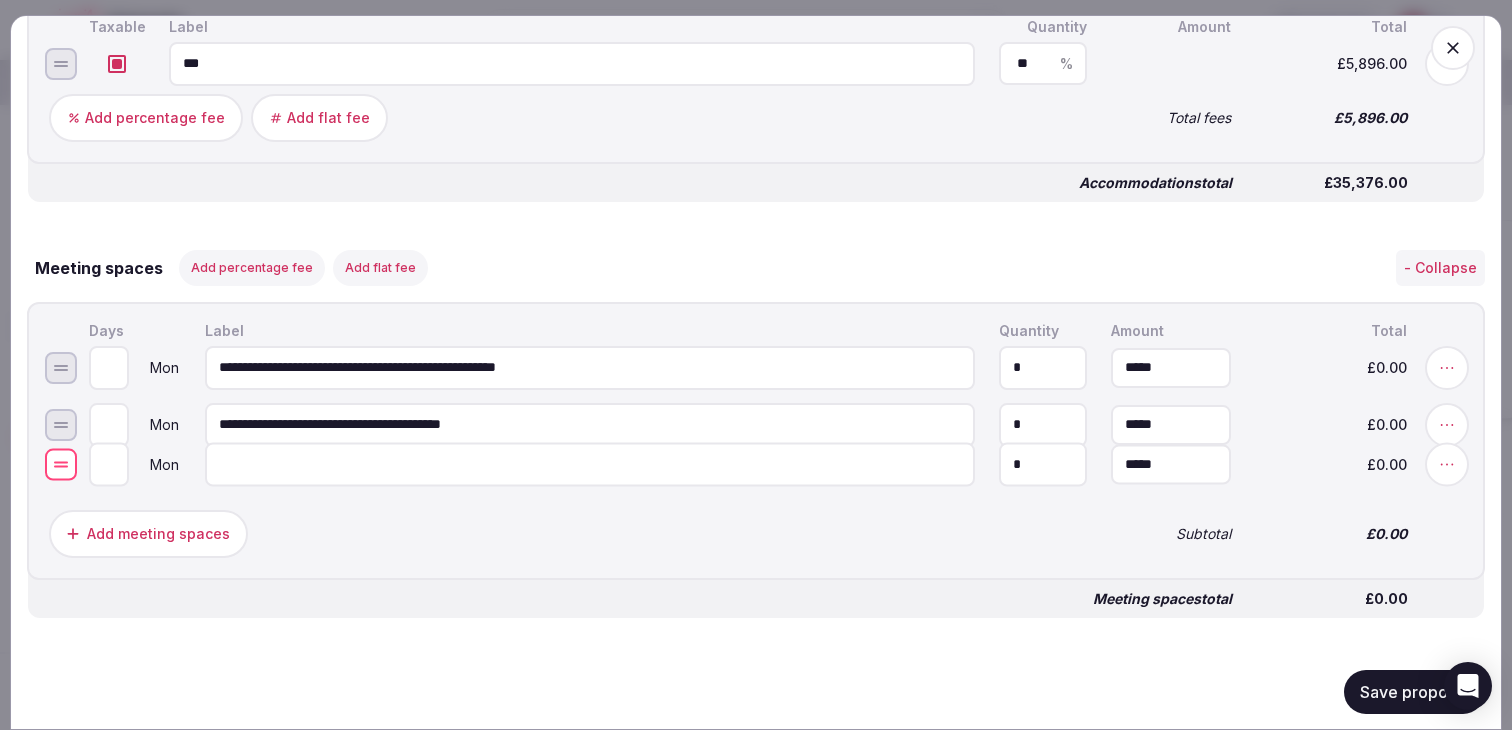 drag, startPoint x: 58, startPoint y: 435, endPoint x: 58, endPoint y: 475, distance: 40 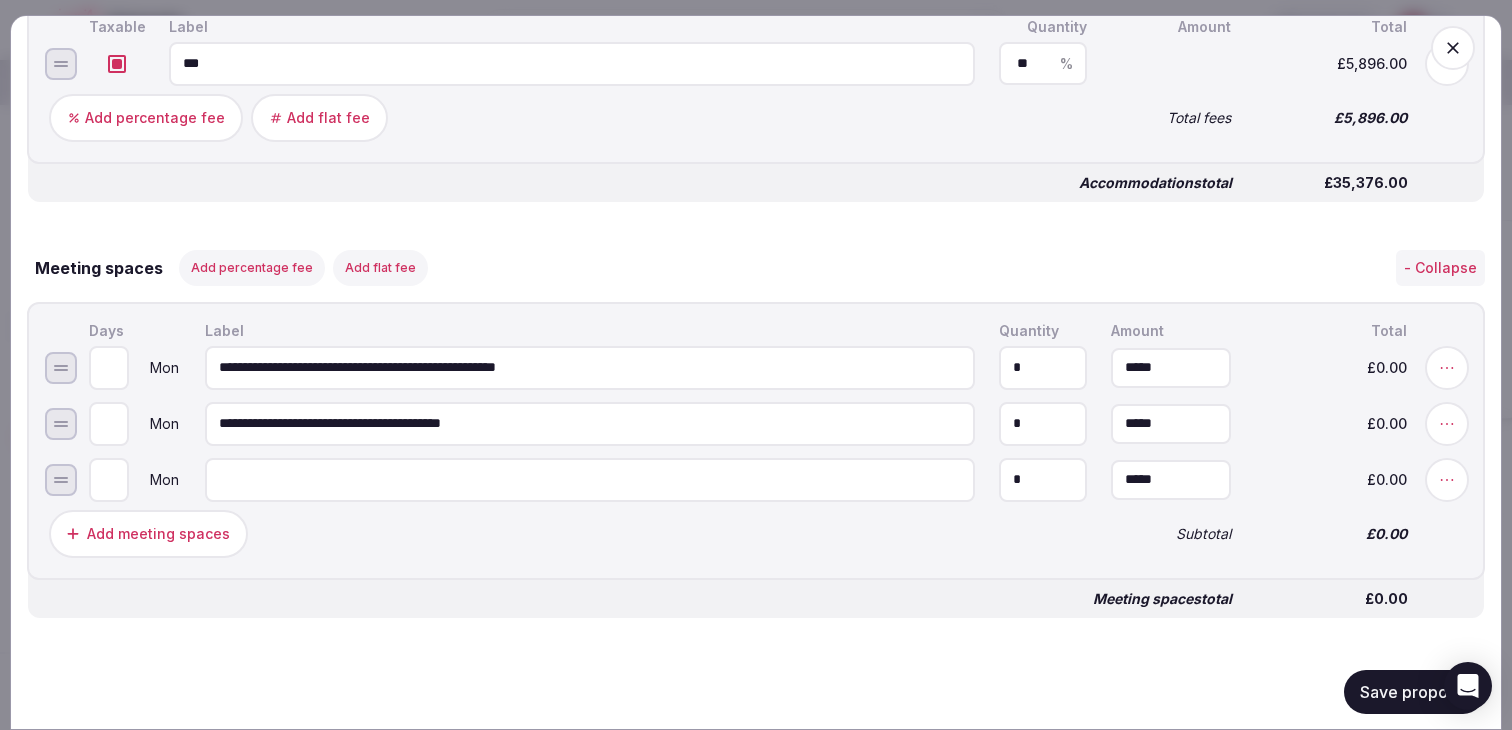 click at bounding box center [590, 479] 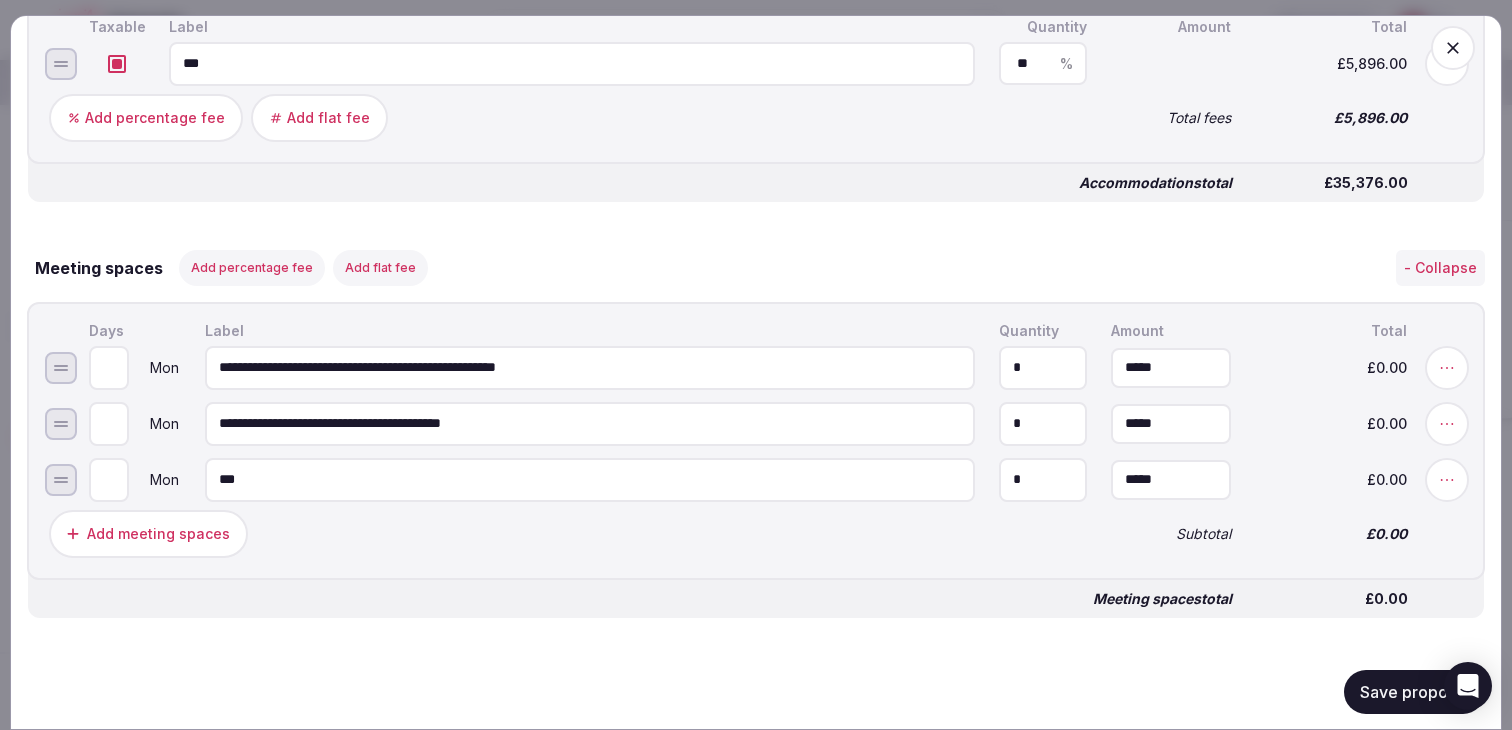 paste on "**********" 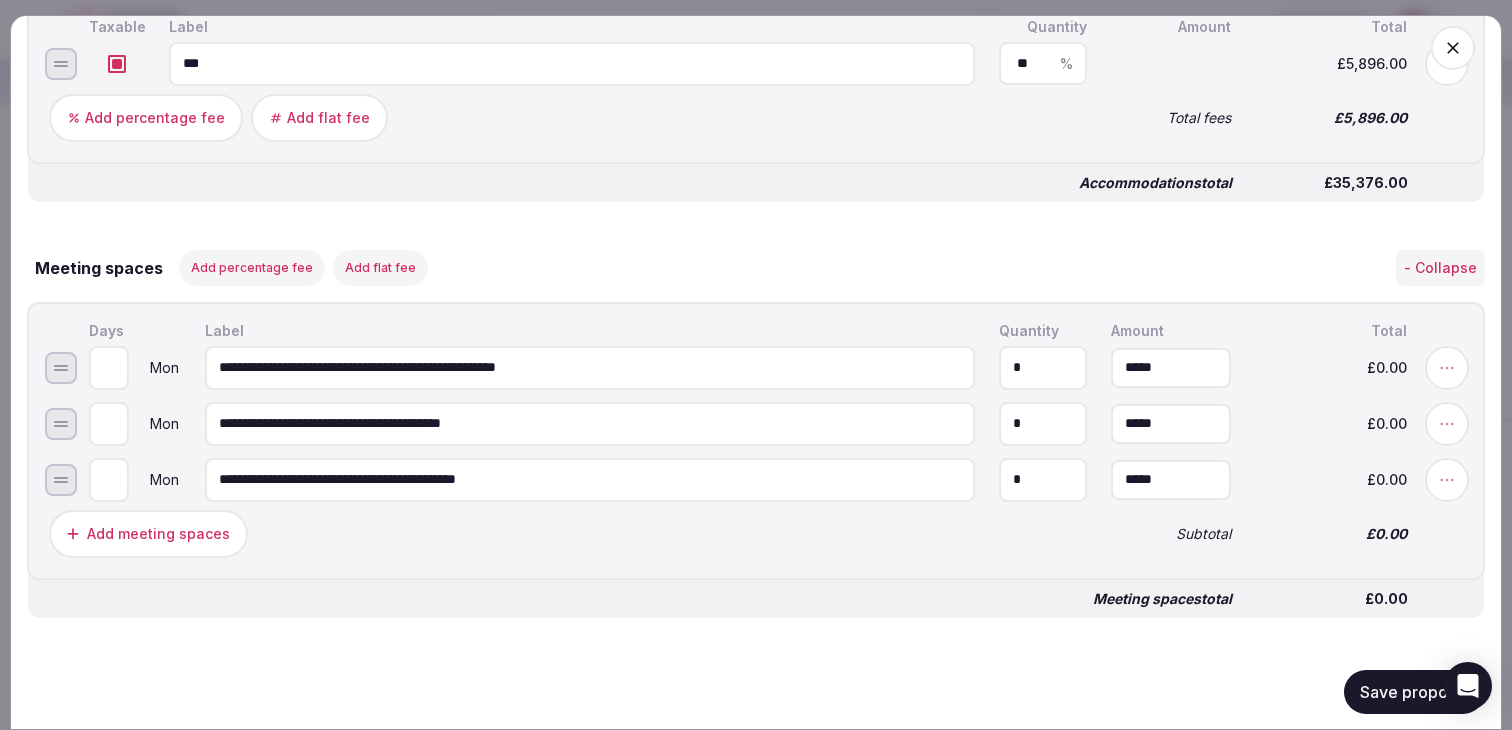 click on "**********" at bounding box center [590, 479] 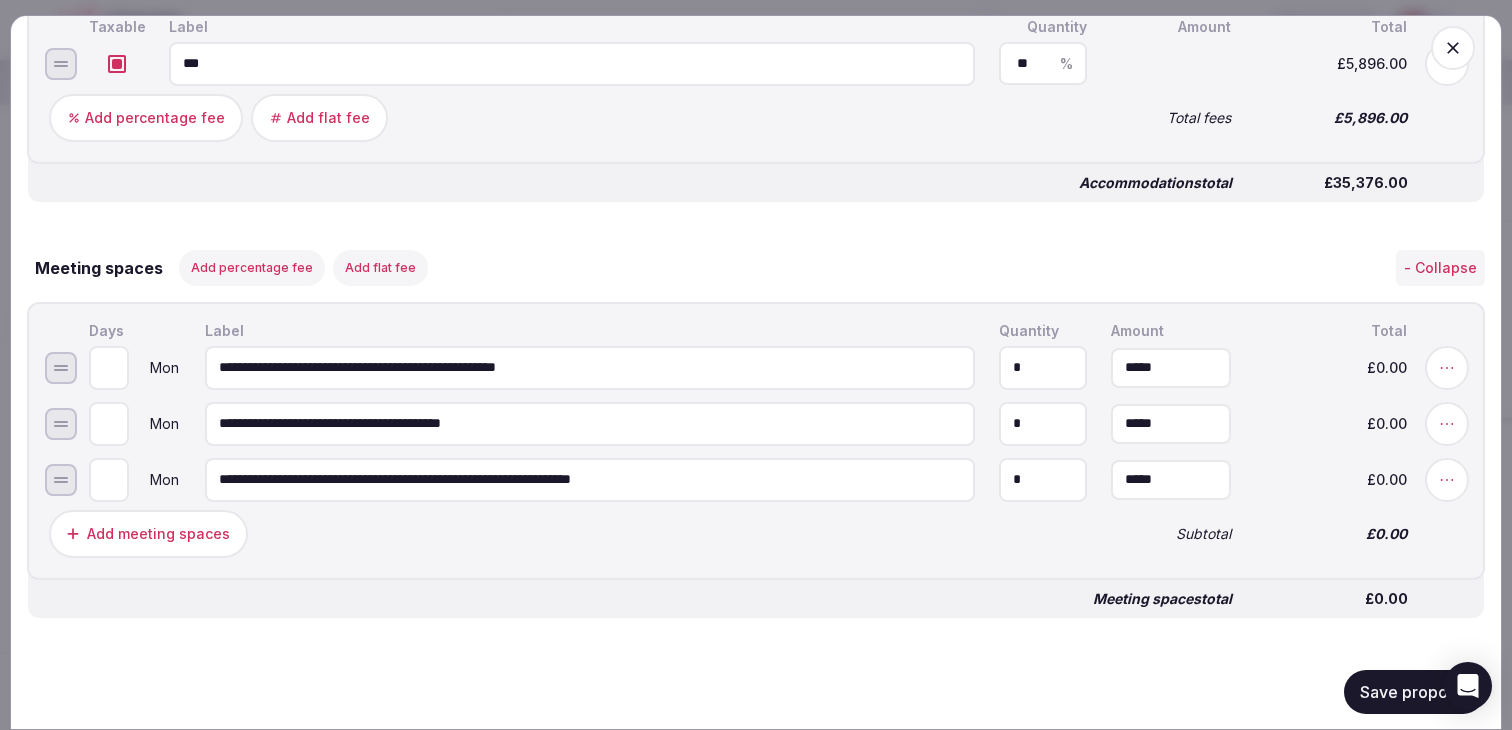 type on "**********" 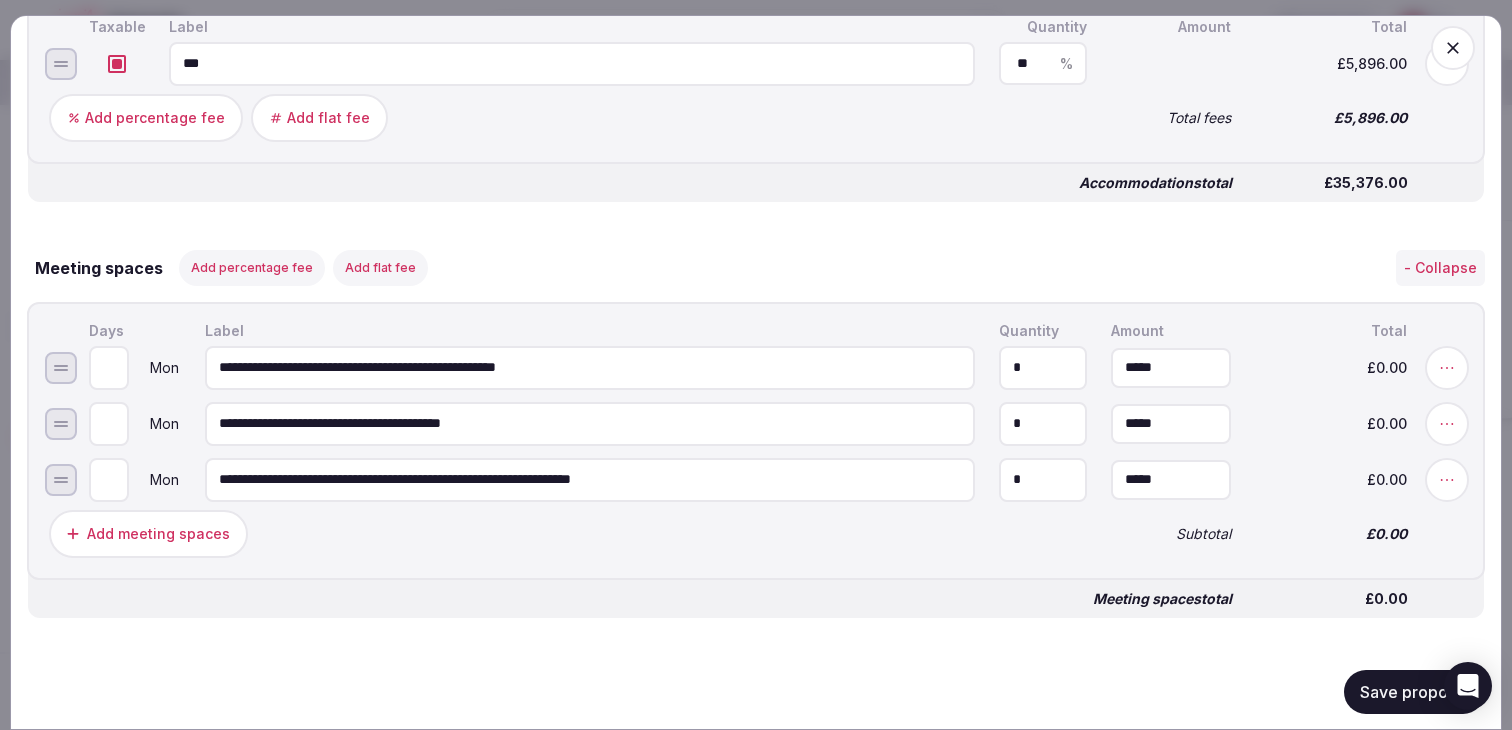 type on "*" 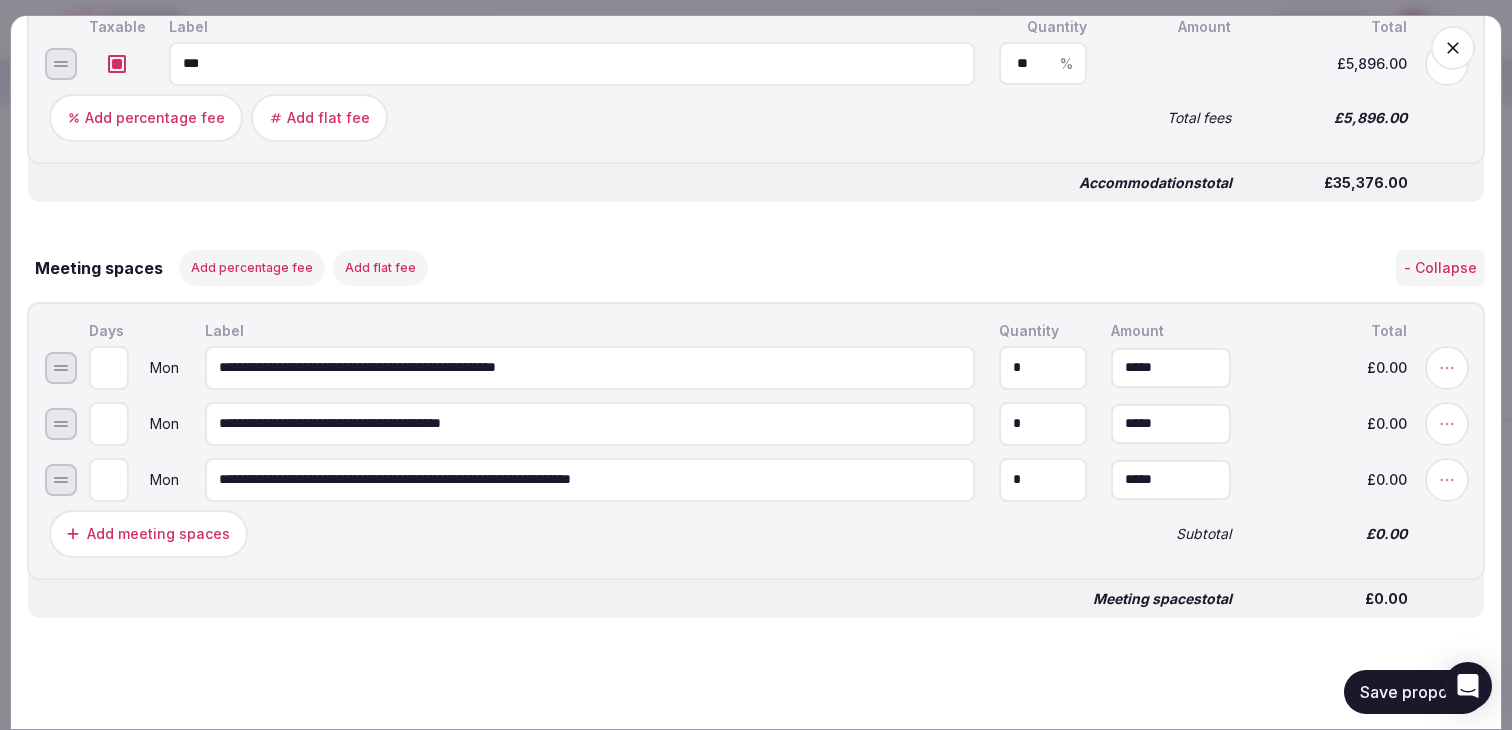 click on "Save proposal" at bounding box center (1414, 691) 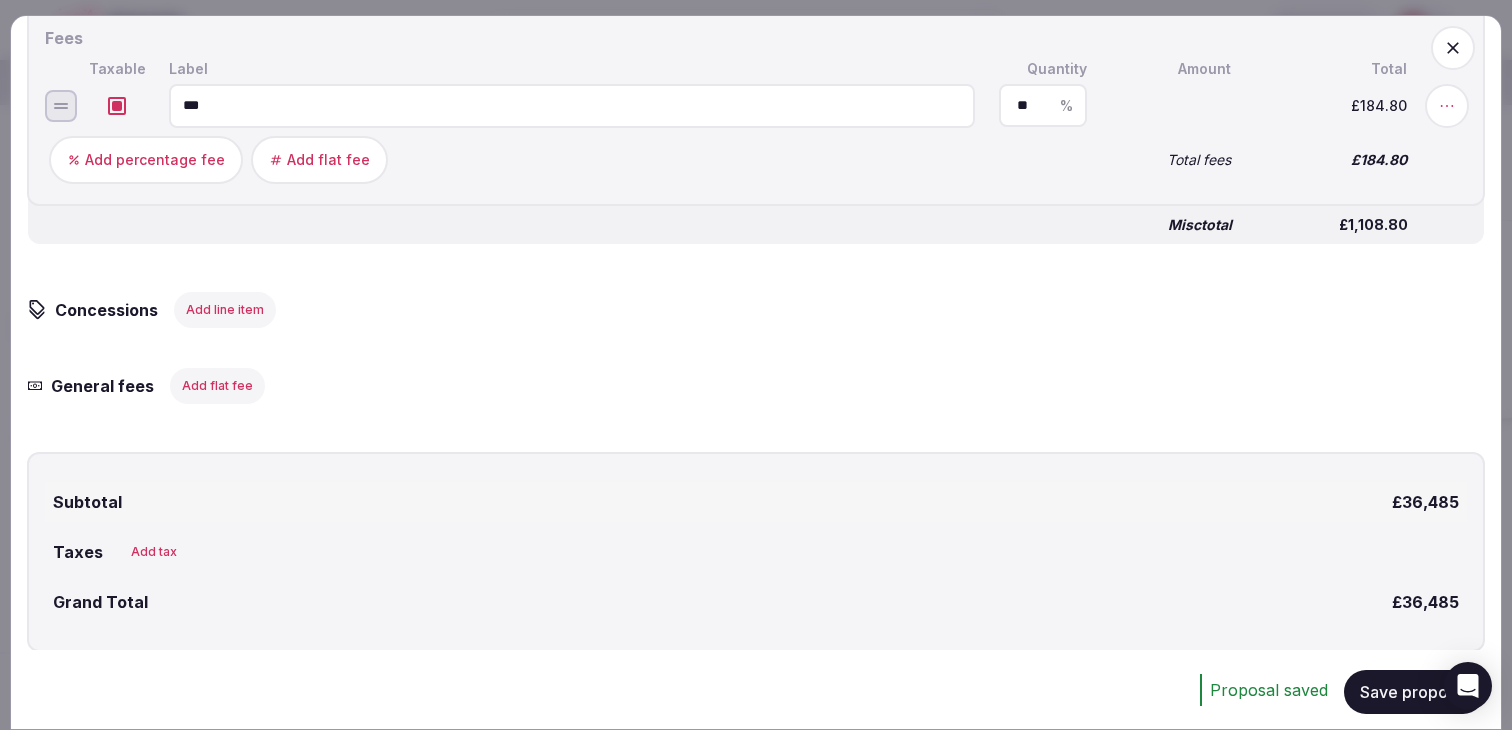 scroll, scrollTop: 3063, scrollLeft: 0, axis: vertical 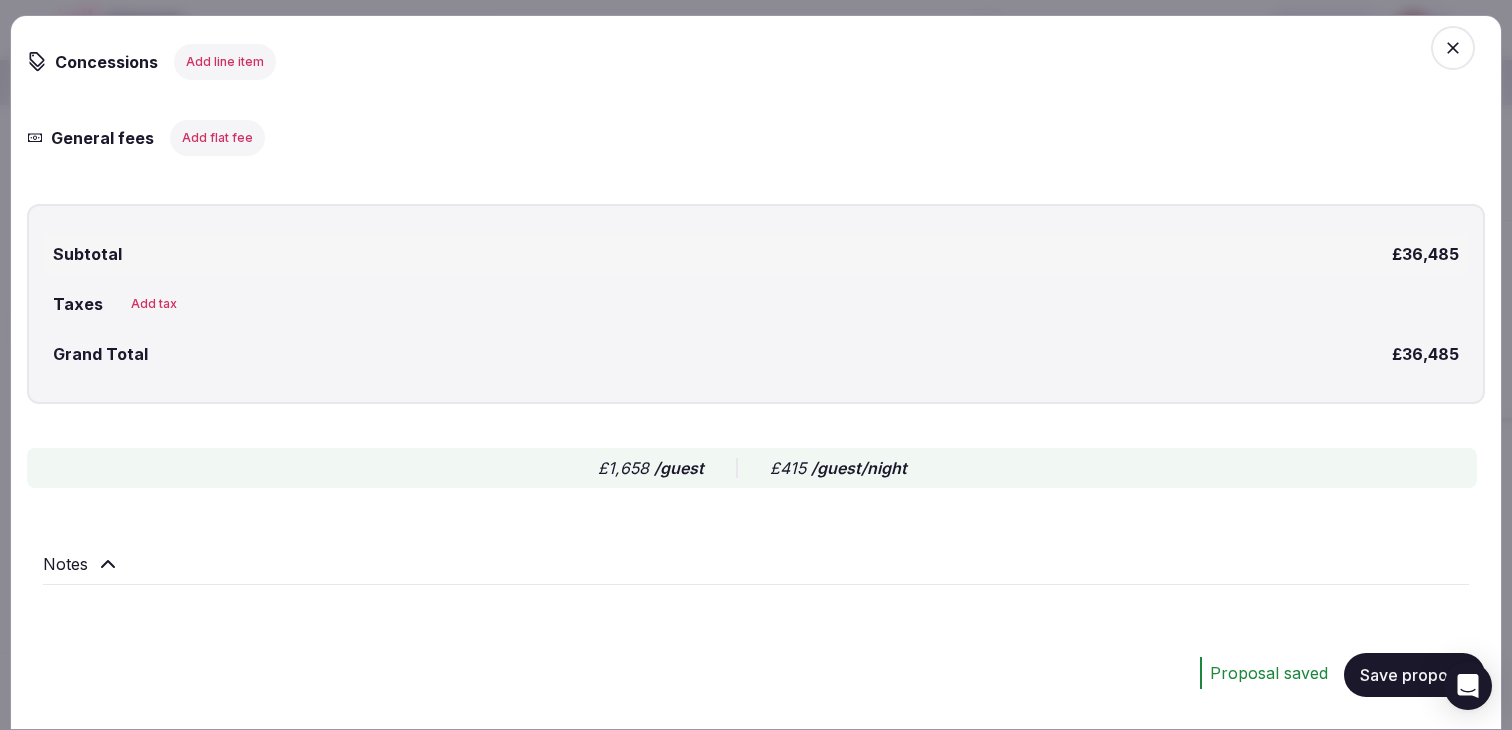 click 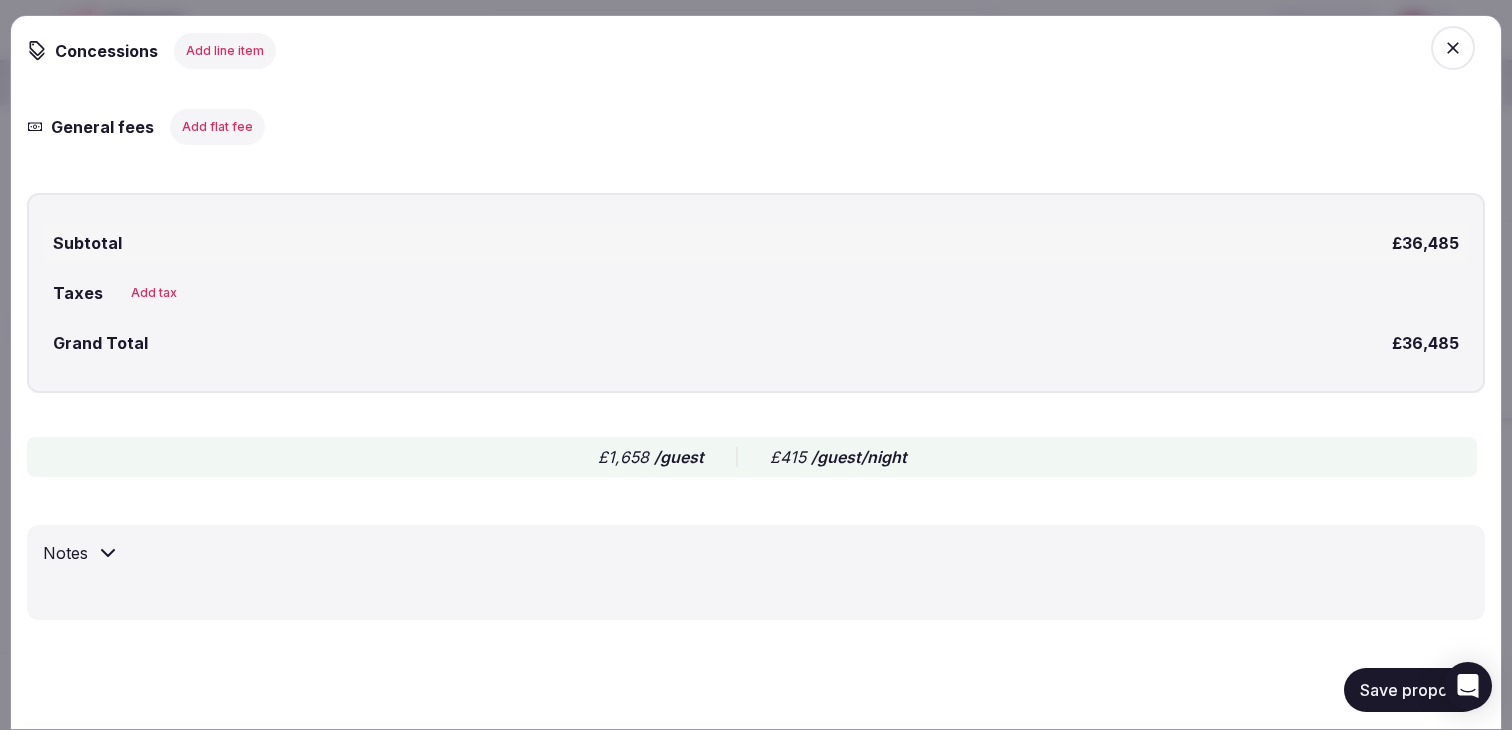 scroll, scrollTop: 3063, scrollLeft: 0, axis: vertical 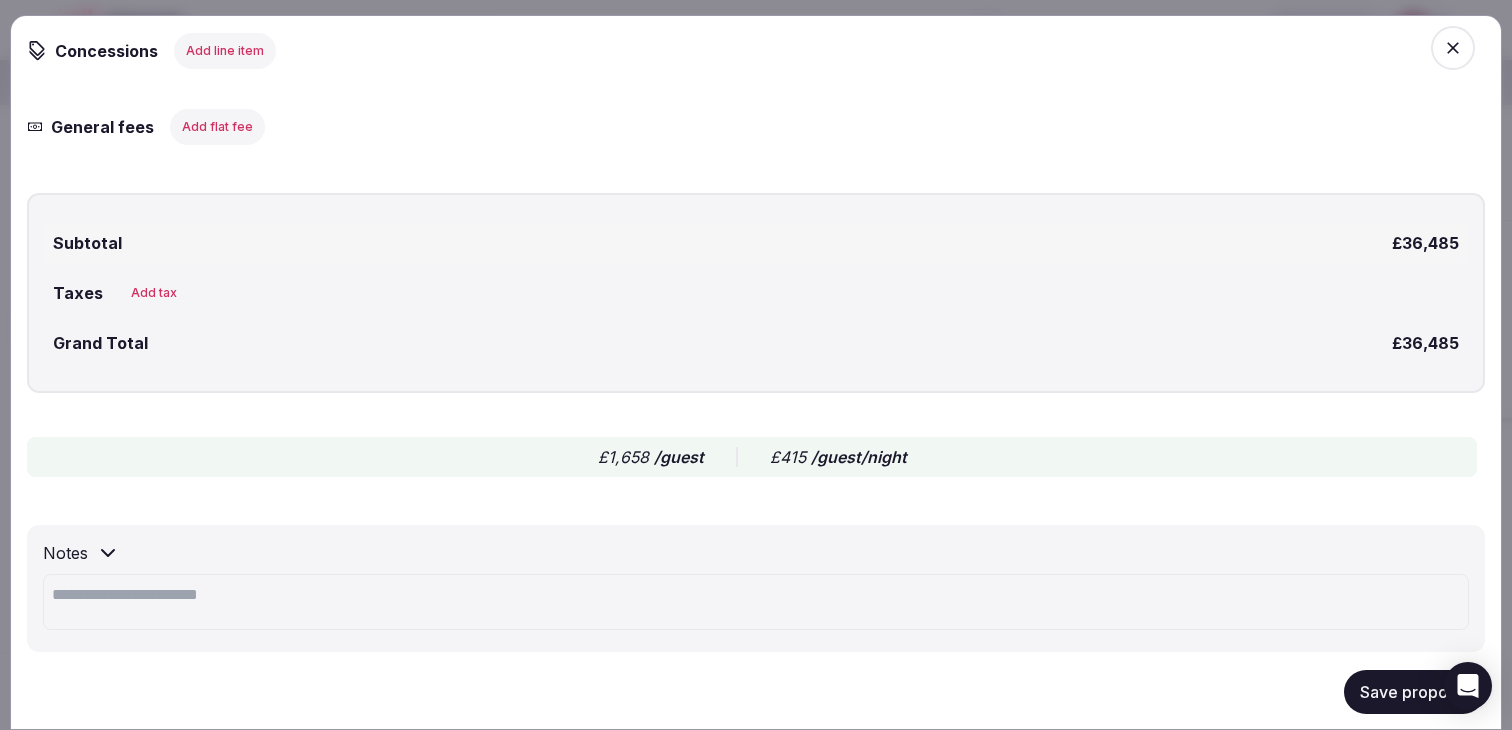 click at bounding box center [756, 601] 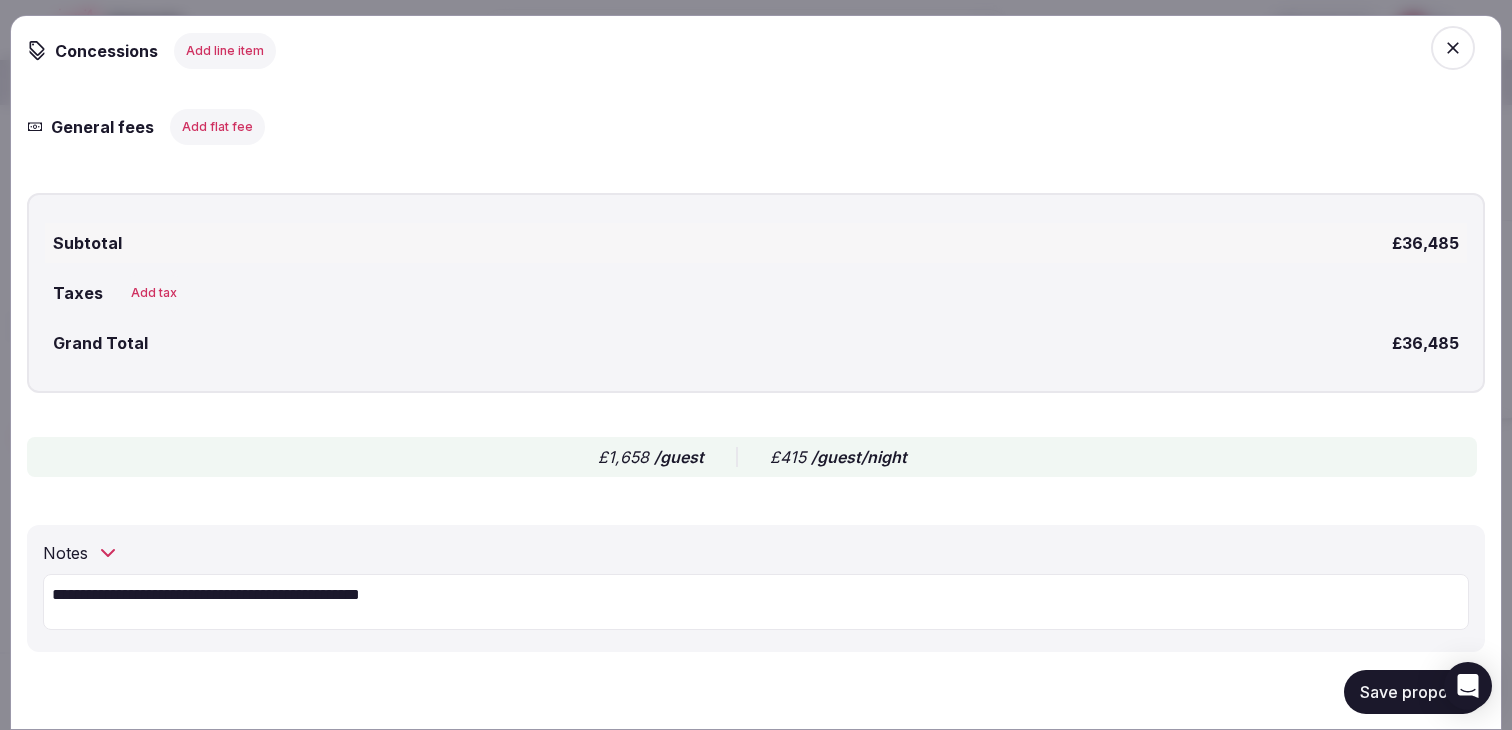 type on "**********" 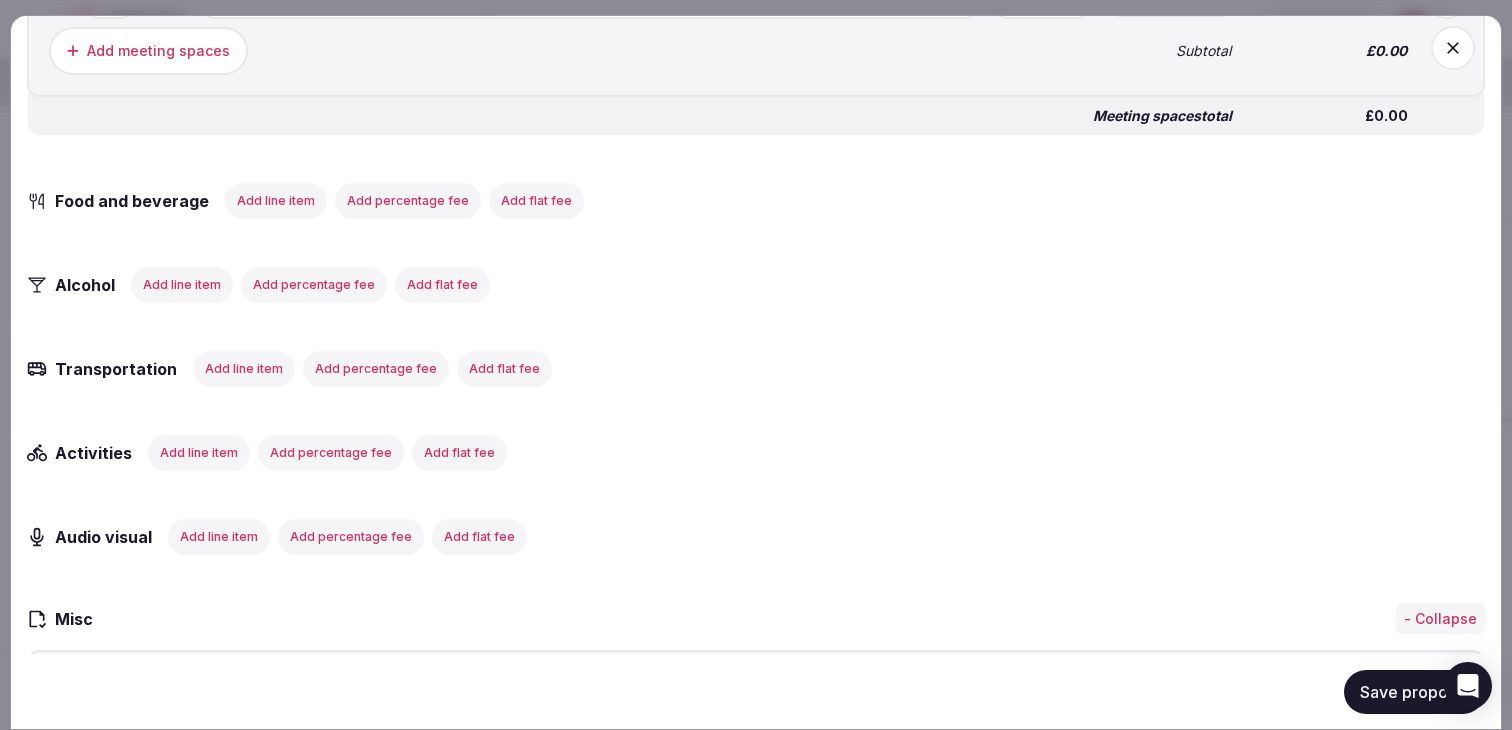 scroll, scrollTop: 1850, scrollLeft: 0, axis: vertical 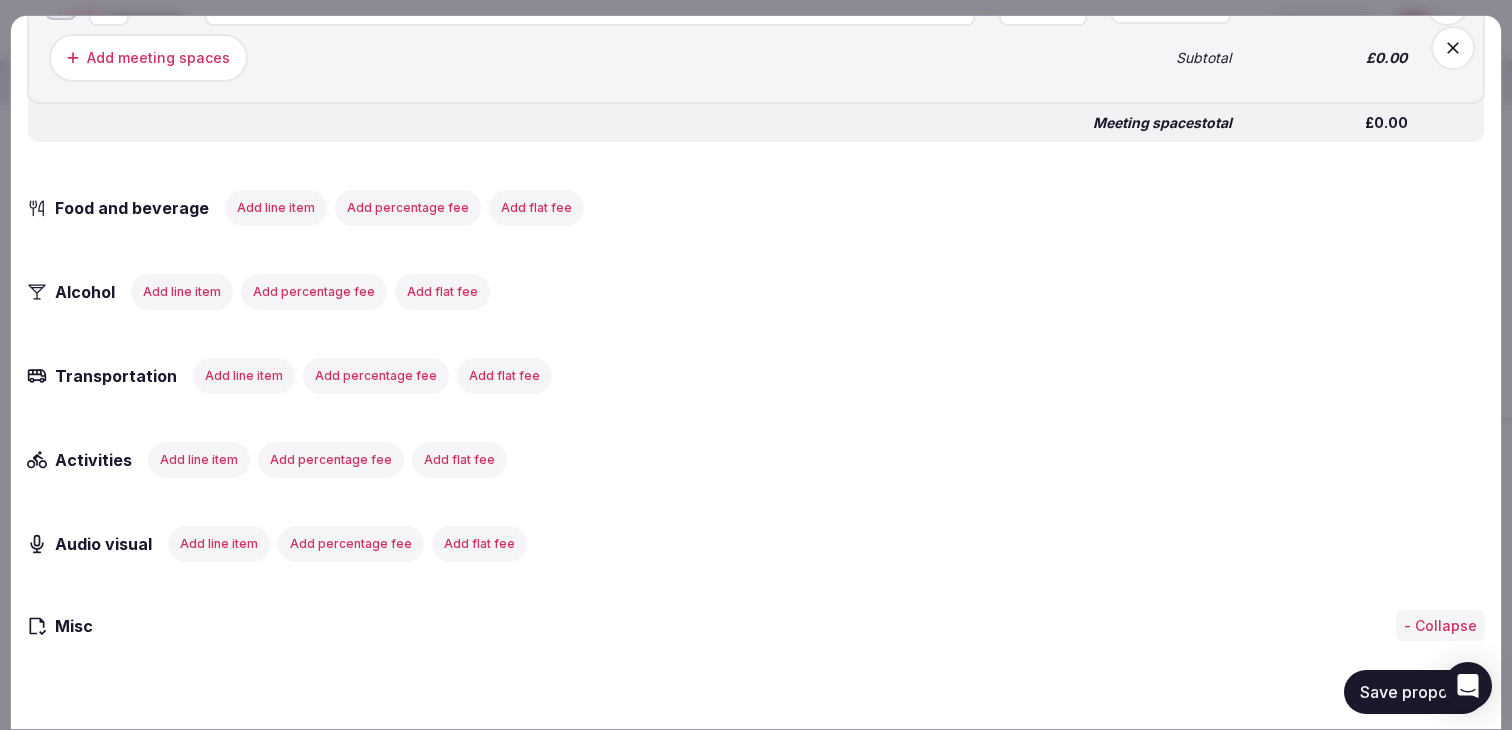 click on "Add line item" at bounding box center [276, 207] 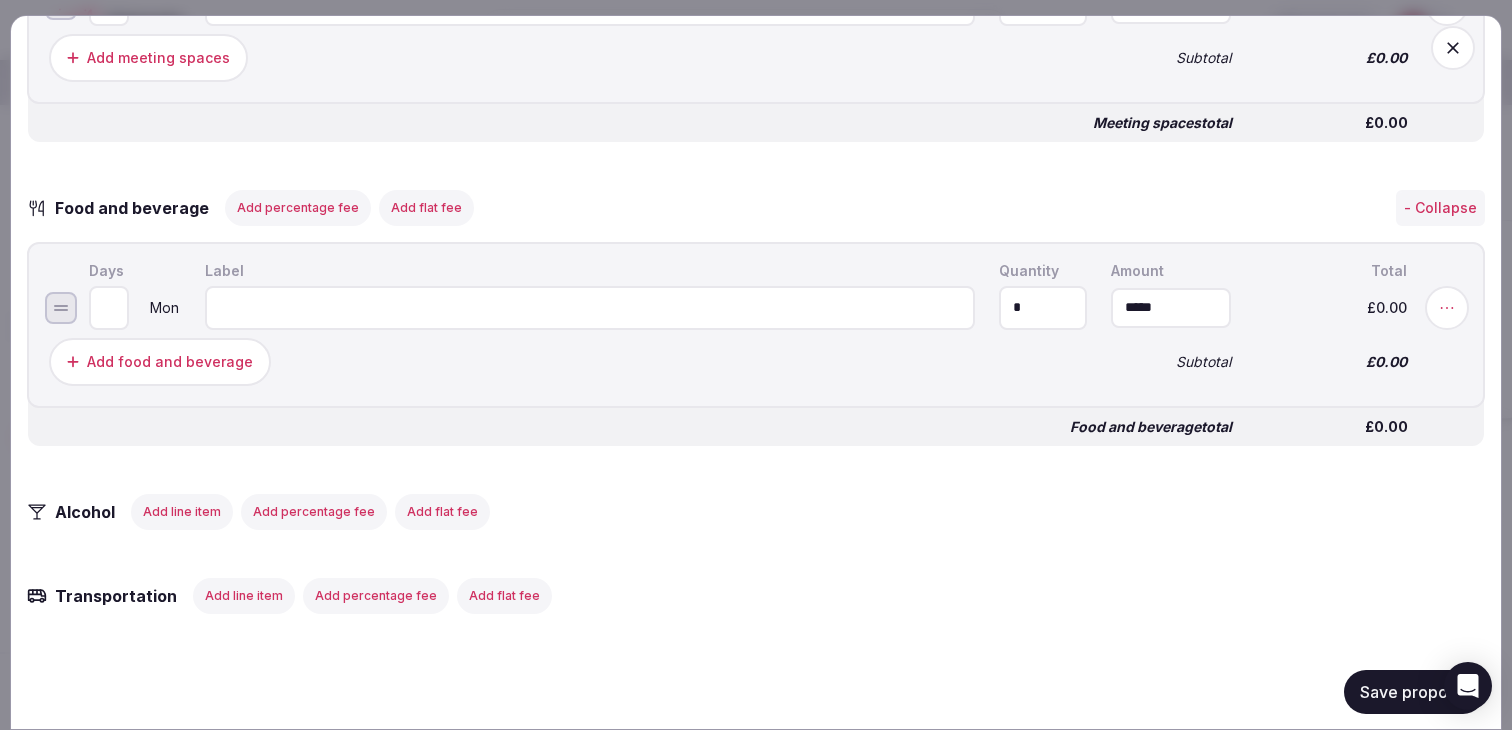 click at bounding box center (590, 307) 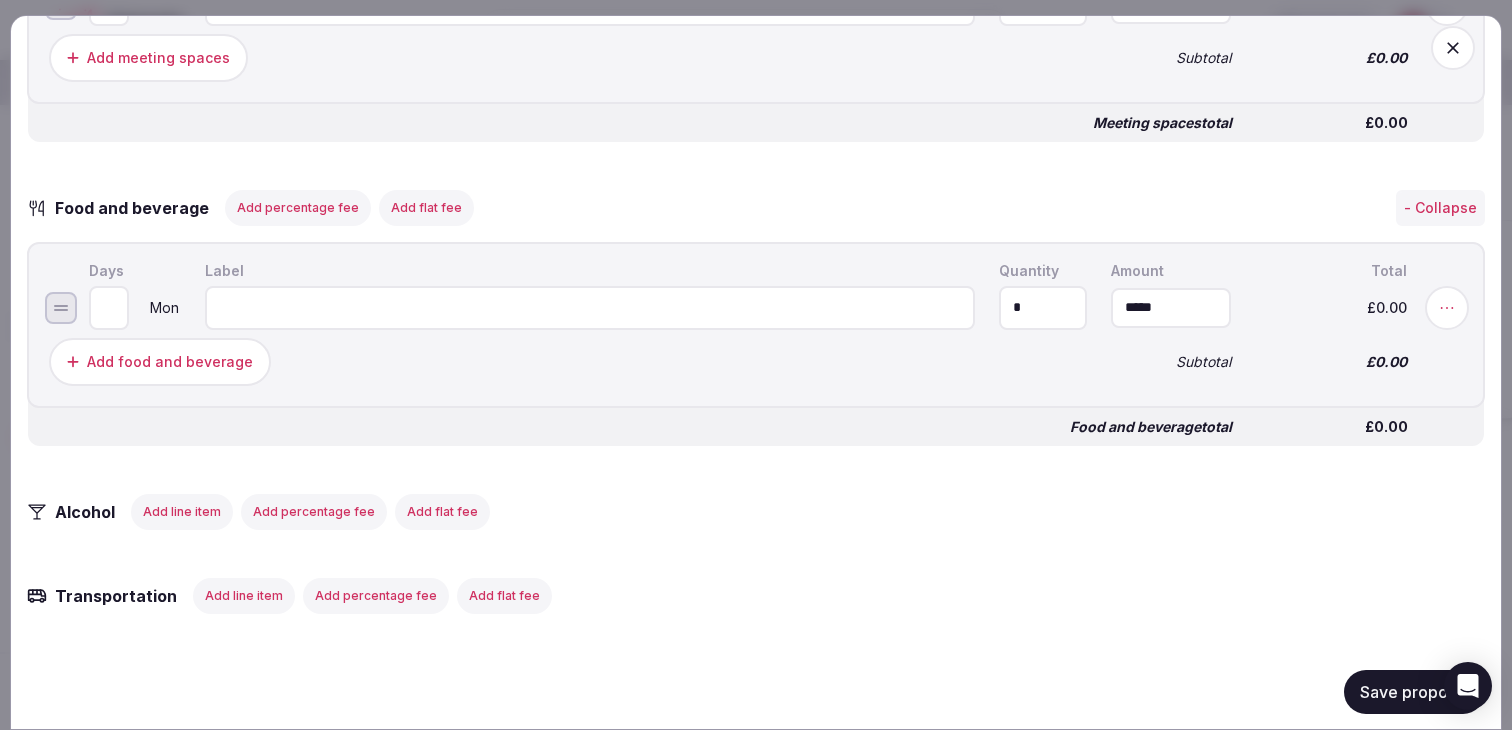 click at bounding box center (590, 307) 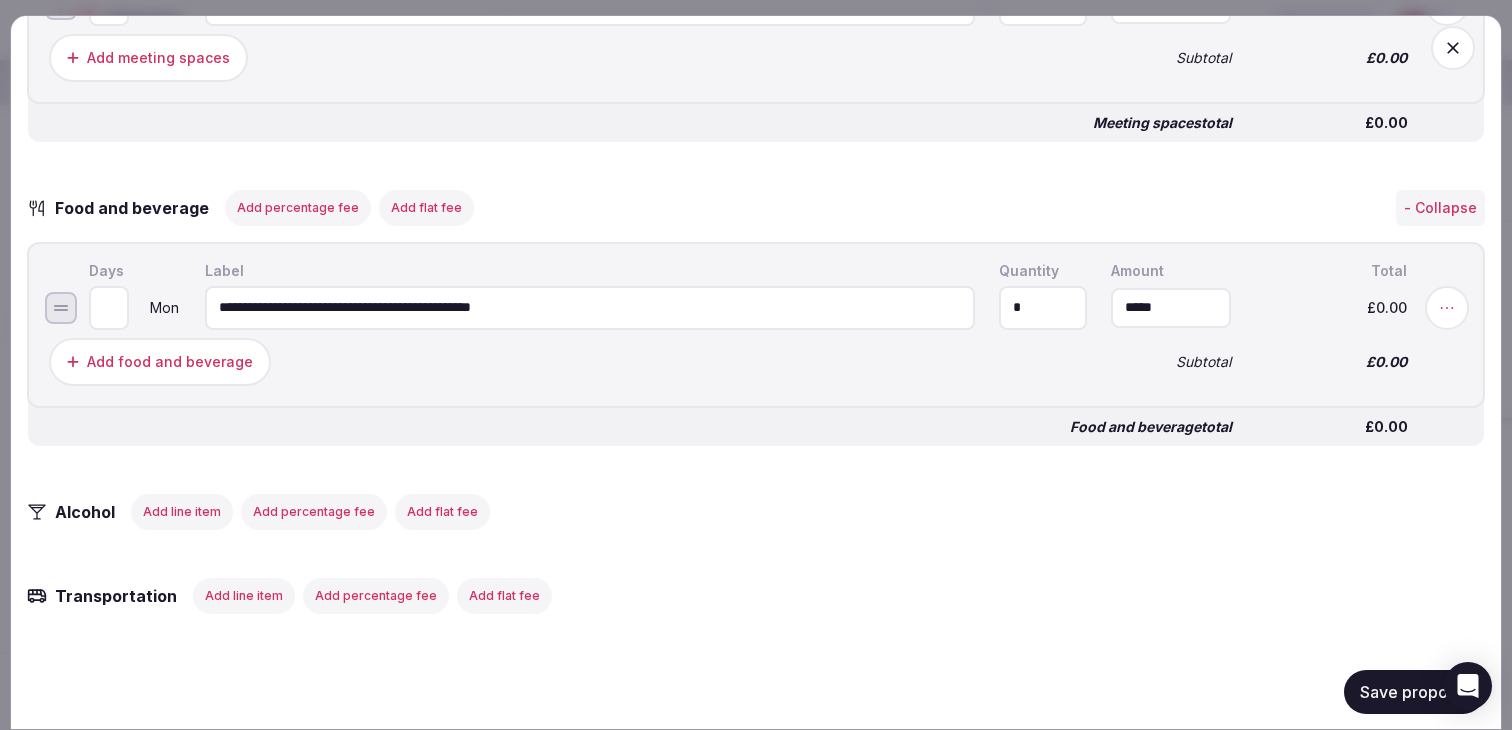 type on "**********" 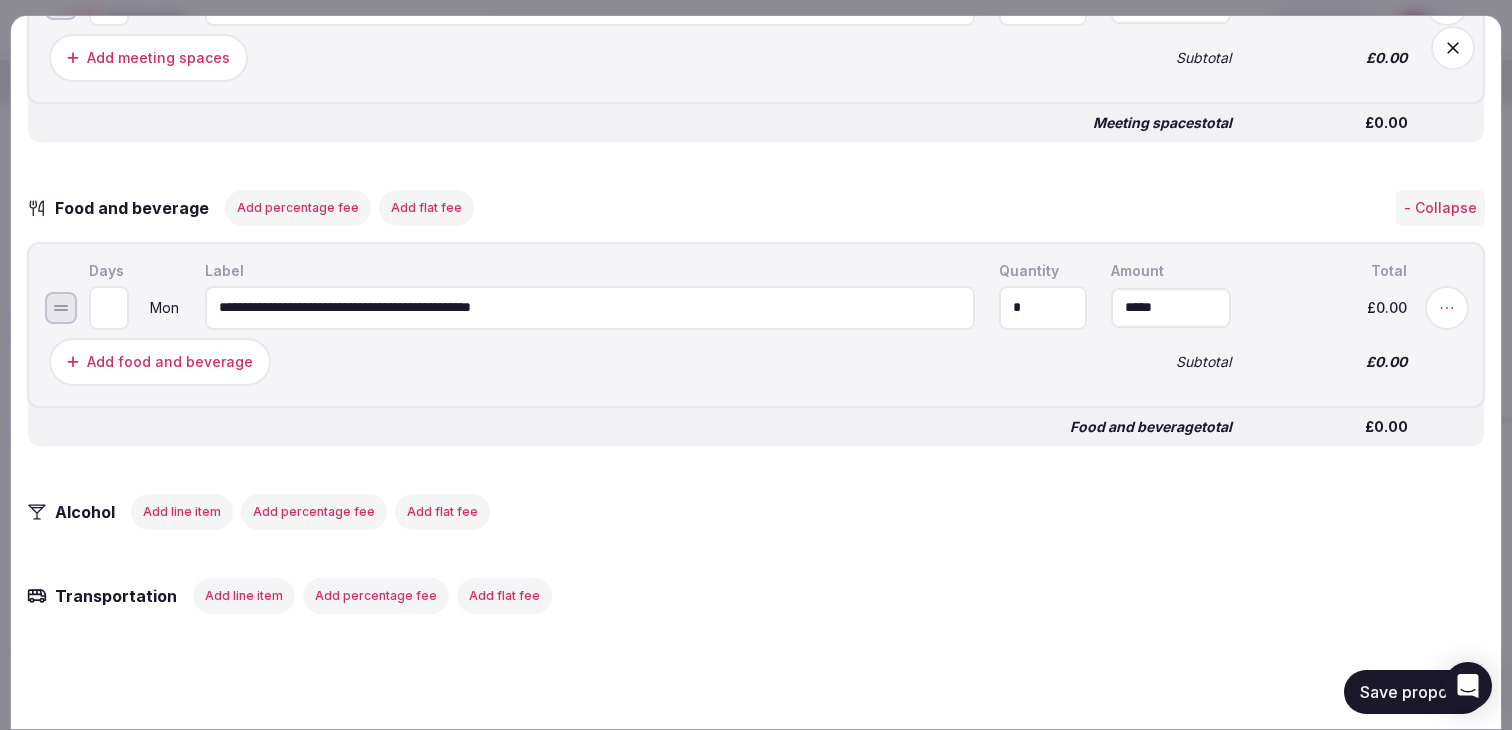 click on "Add food and beverage" at bounding box center [170, 361] 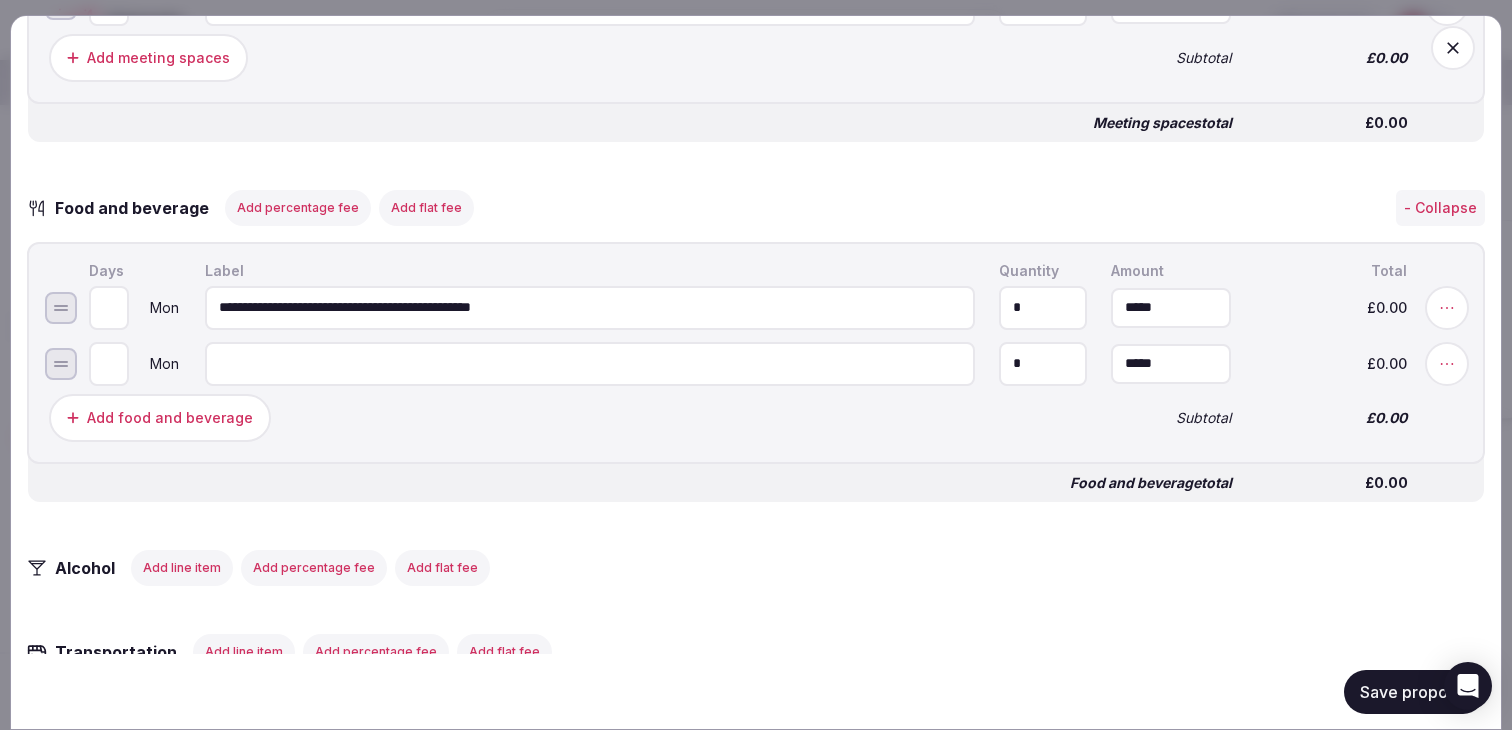 click at bounding box center [590, 363] 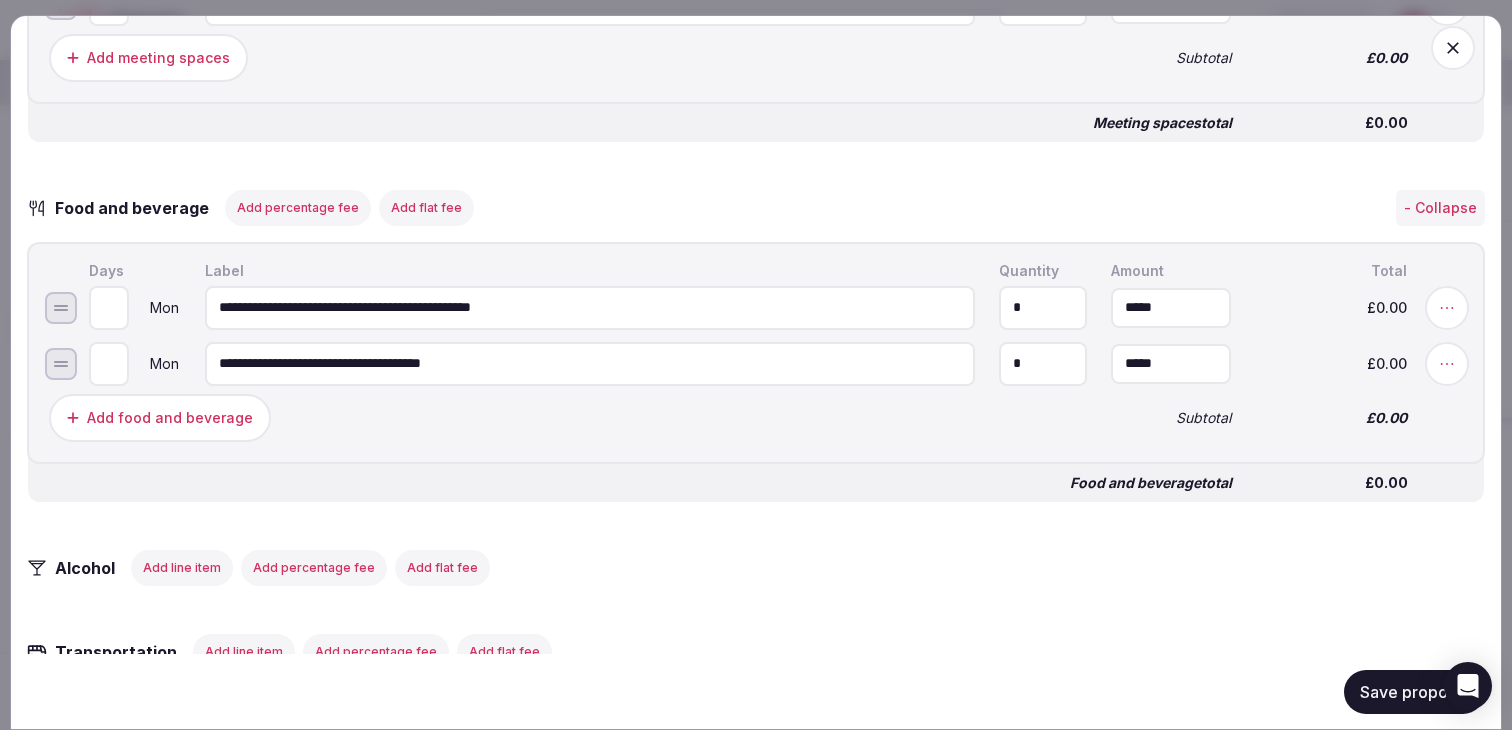 type on "**********" 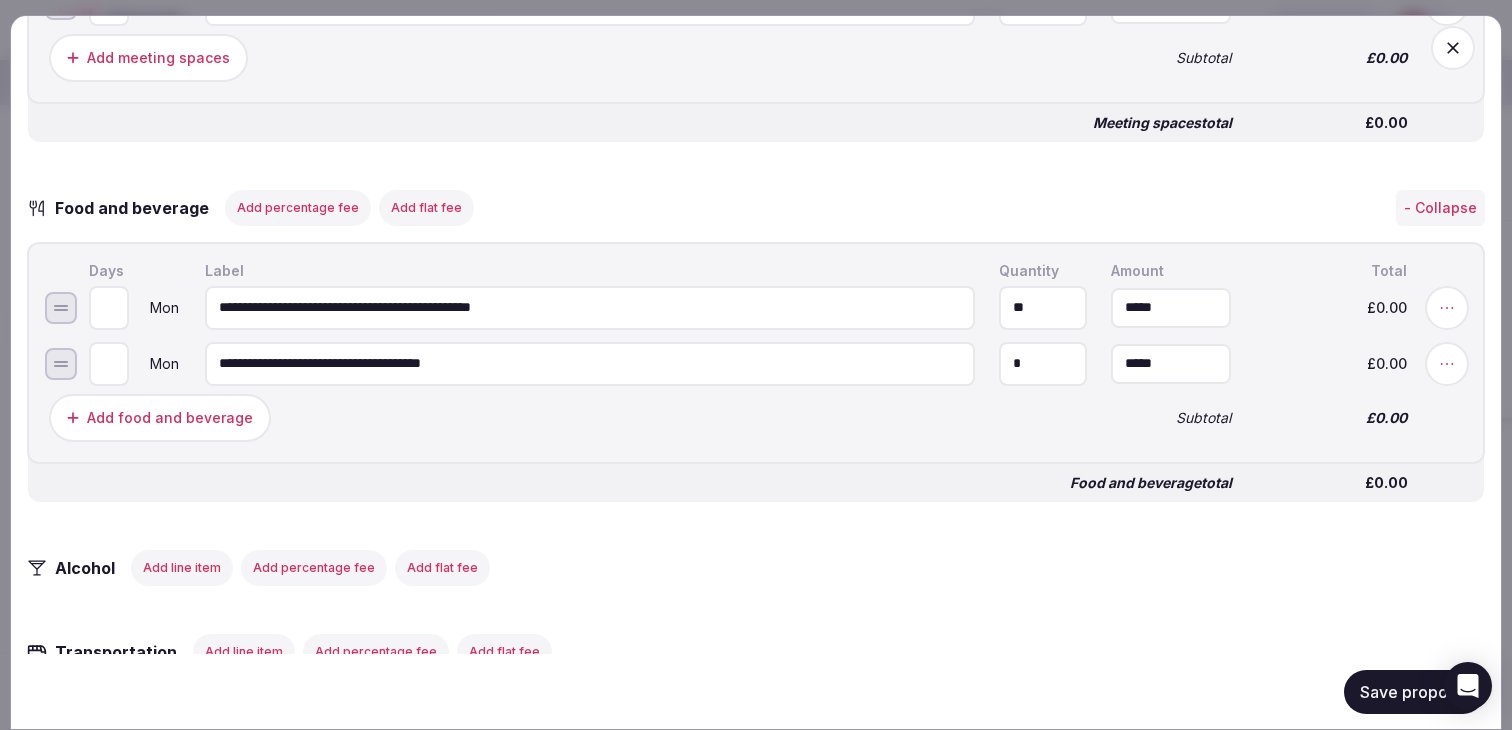 type on "**" 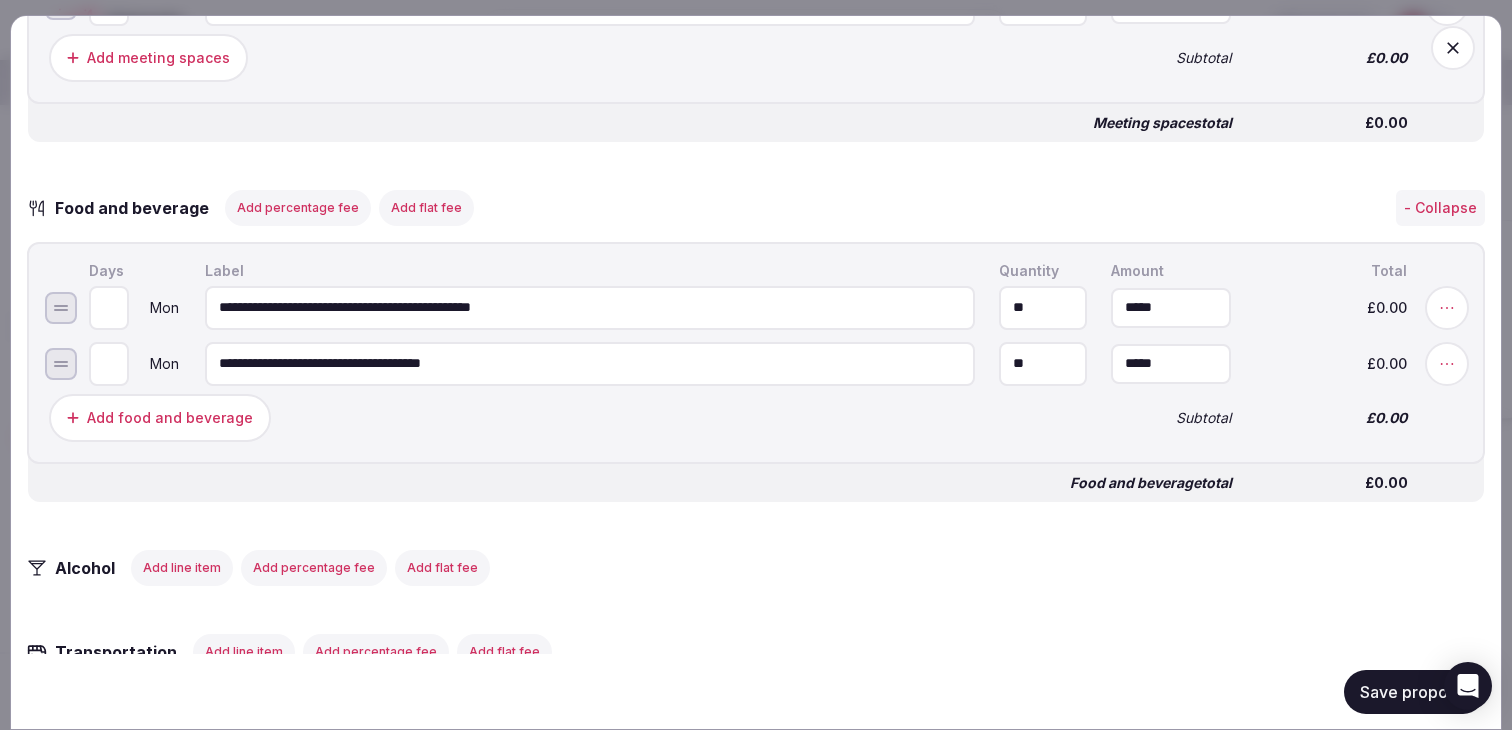 type on "**" 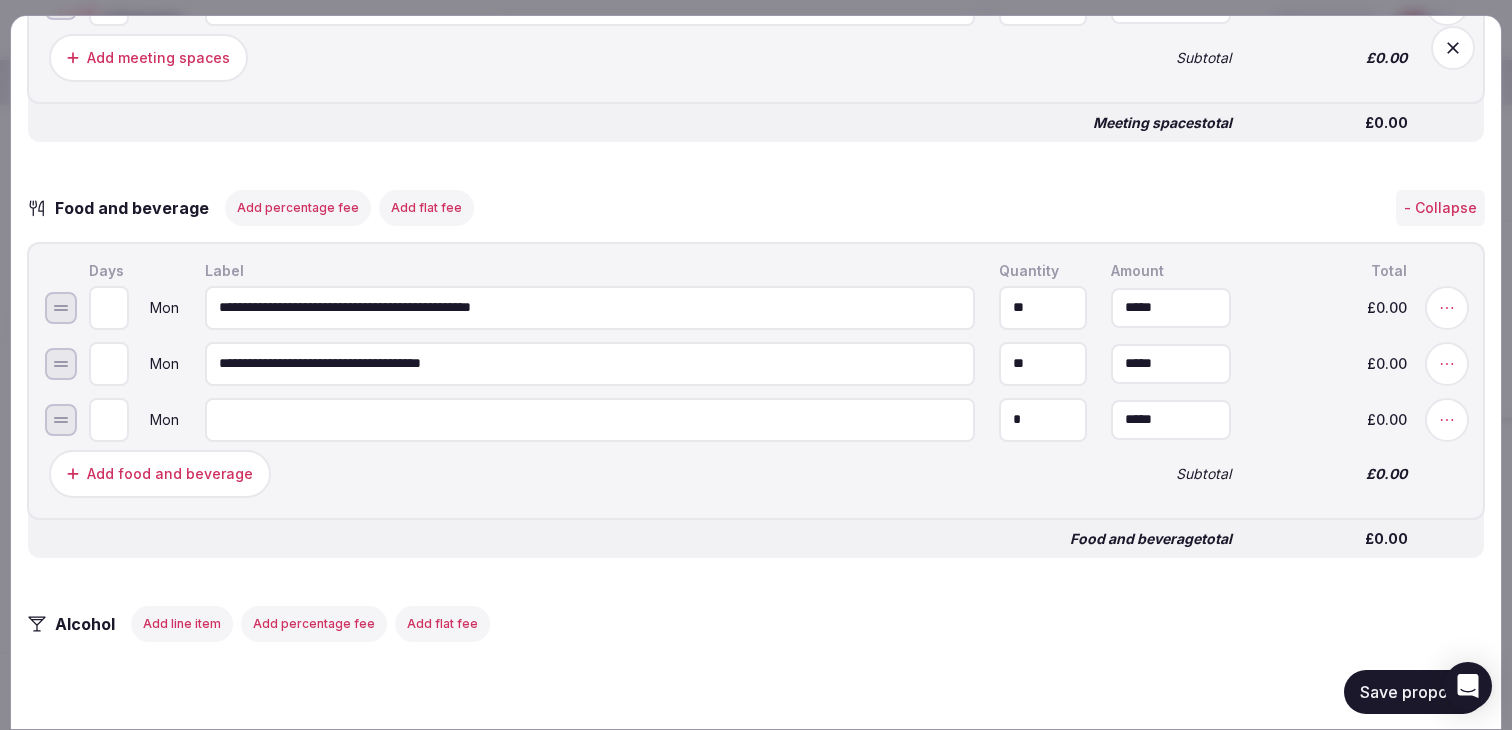 click at bounding box center (590, 419) 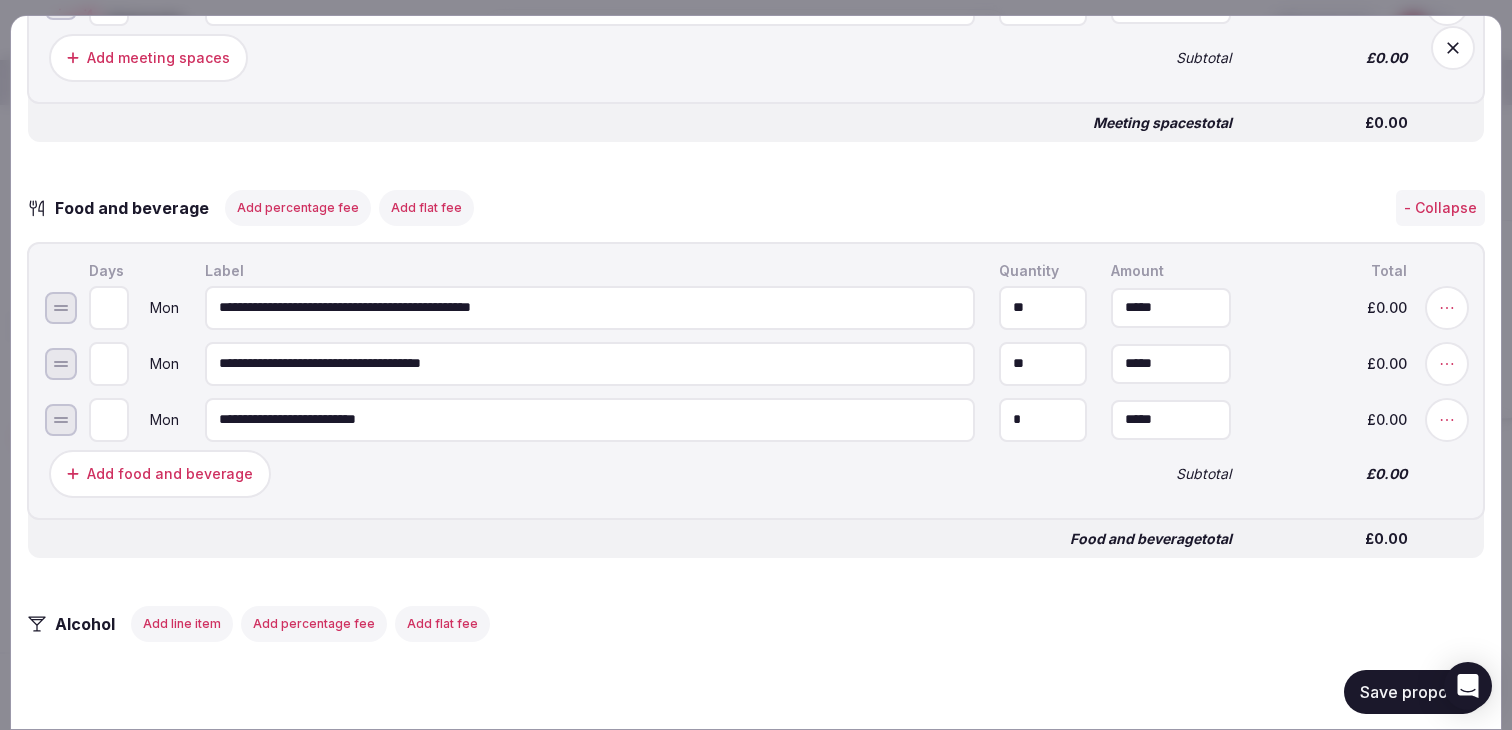 type on "**********" 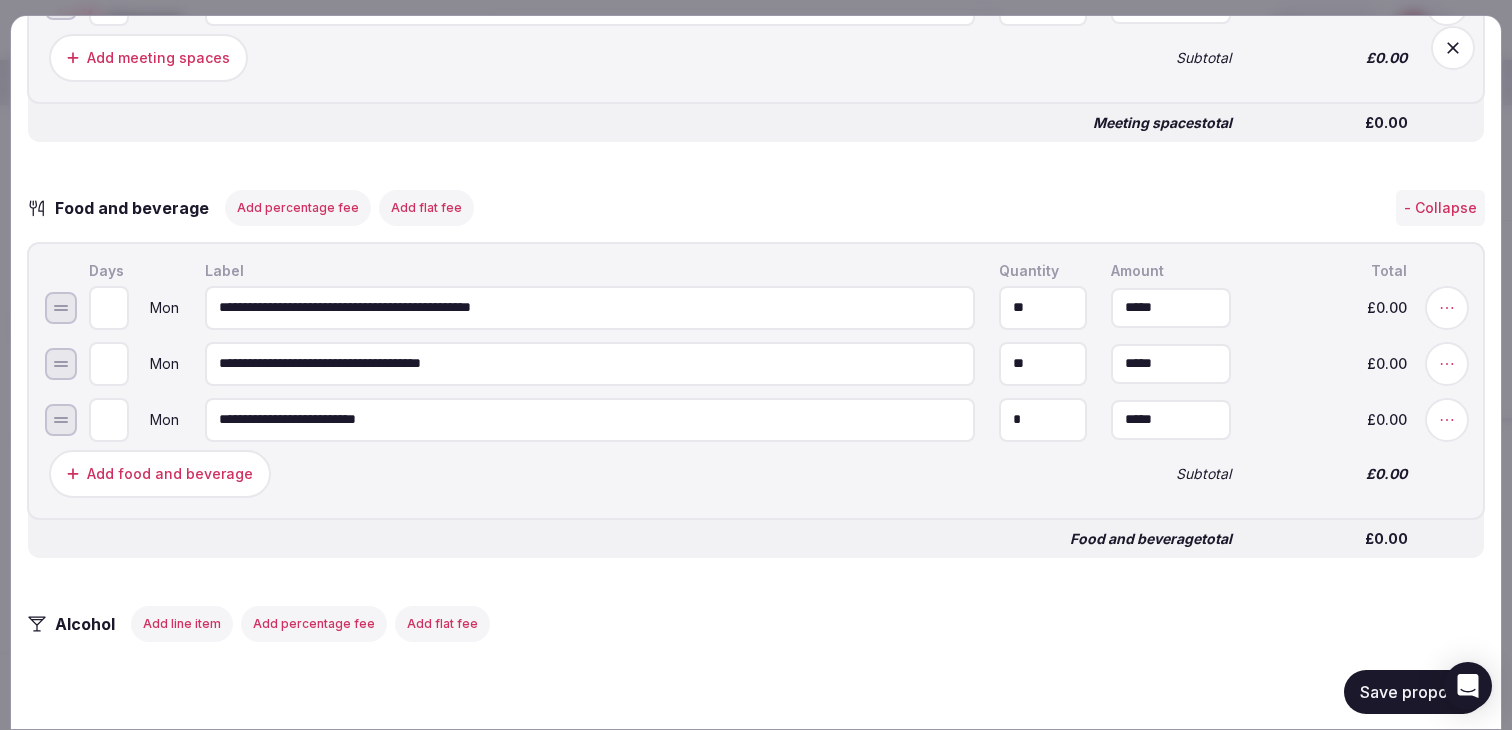 click on "Add food and beverage" at bounding box center (170, 473) 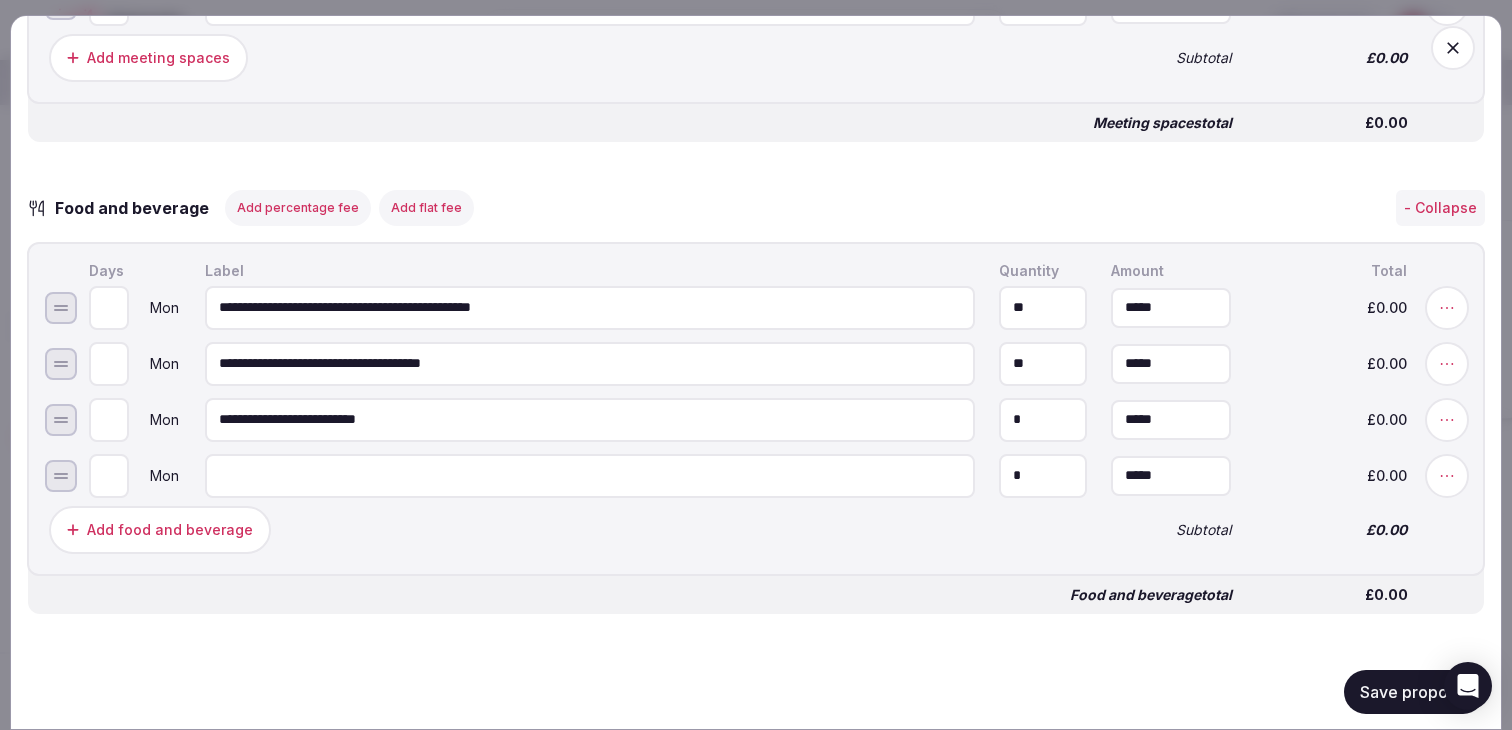 click at bounding box center (590, 475) 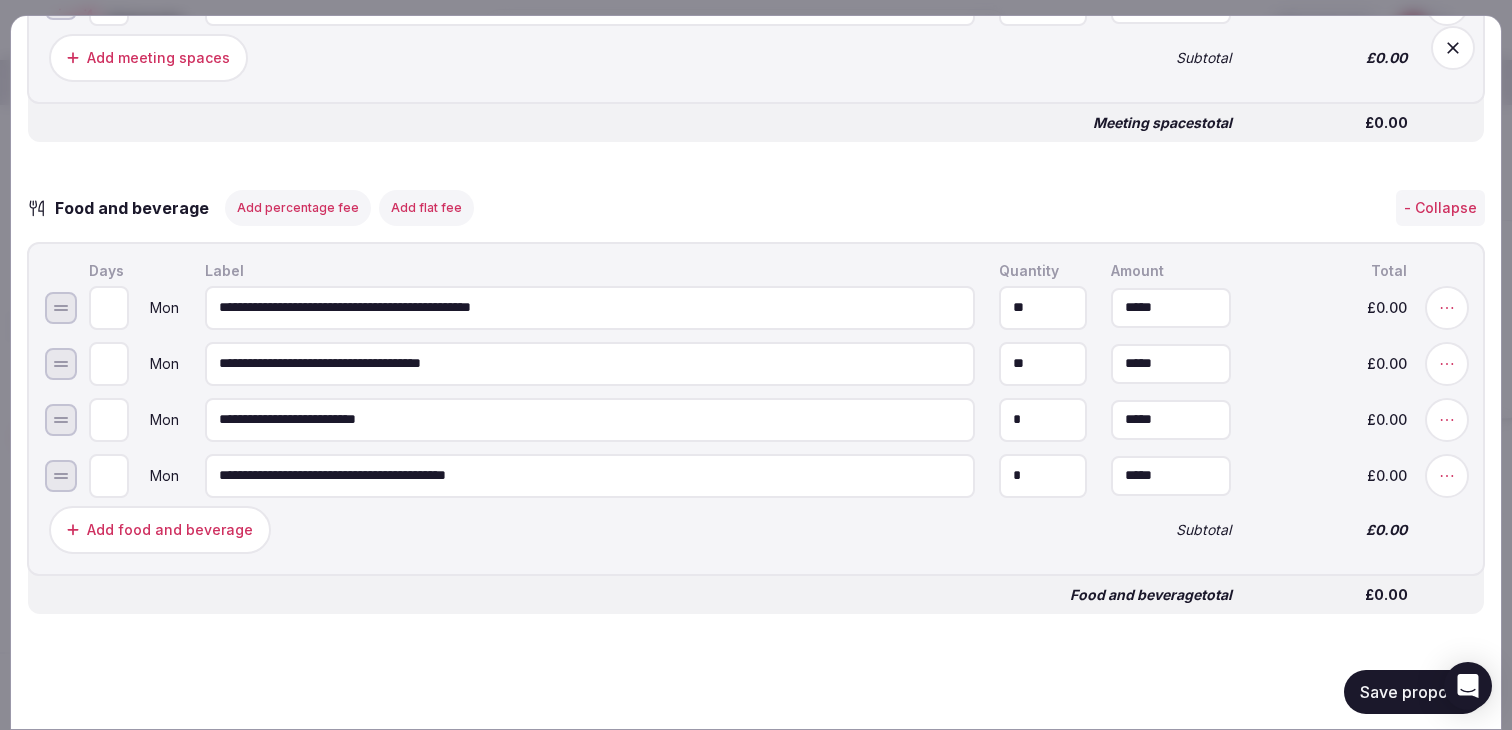 type on "**********" 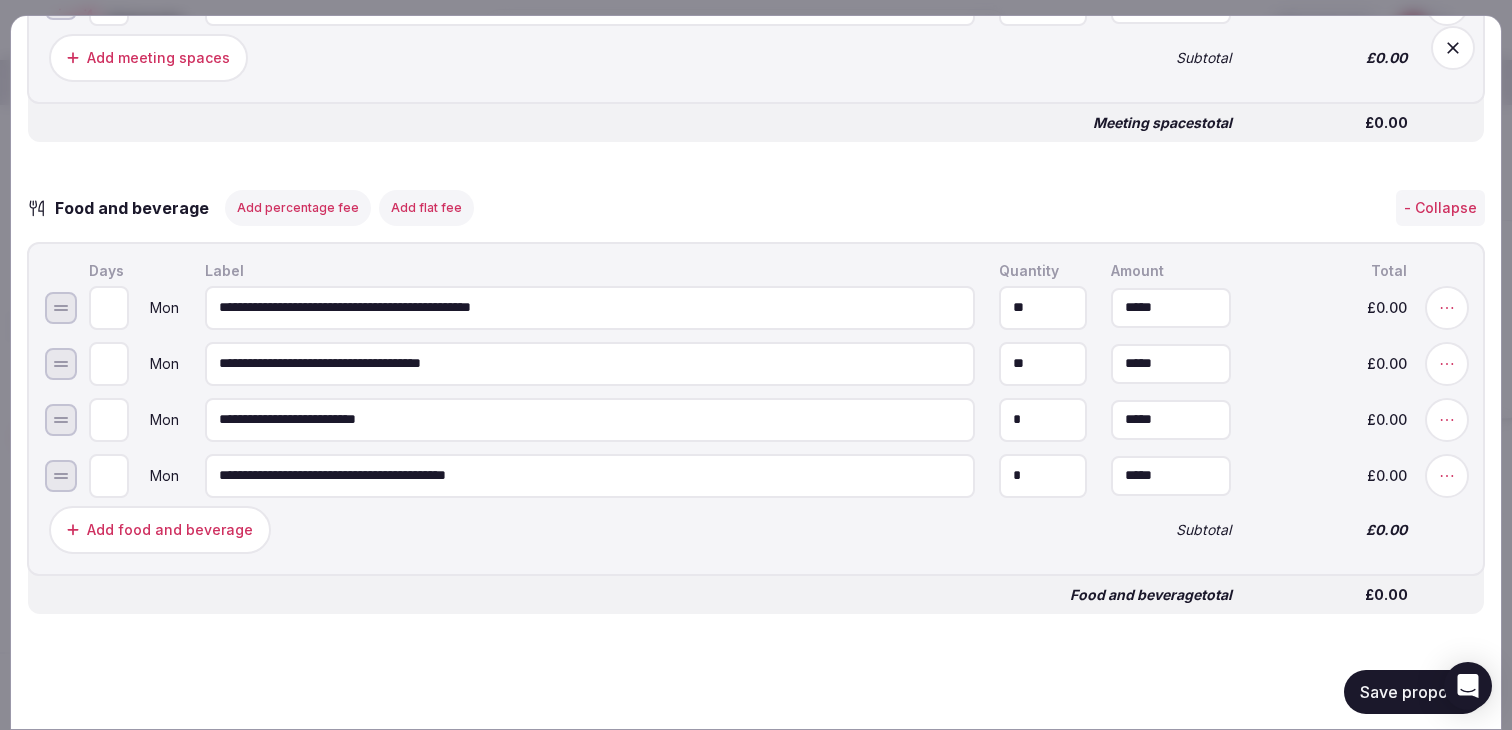 click on "Add food and beverage" at bounding box center (170, 529) 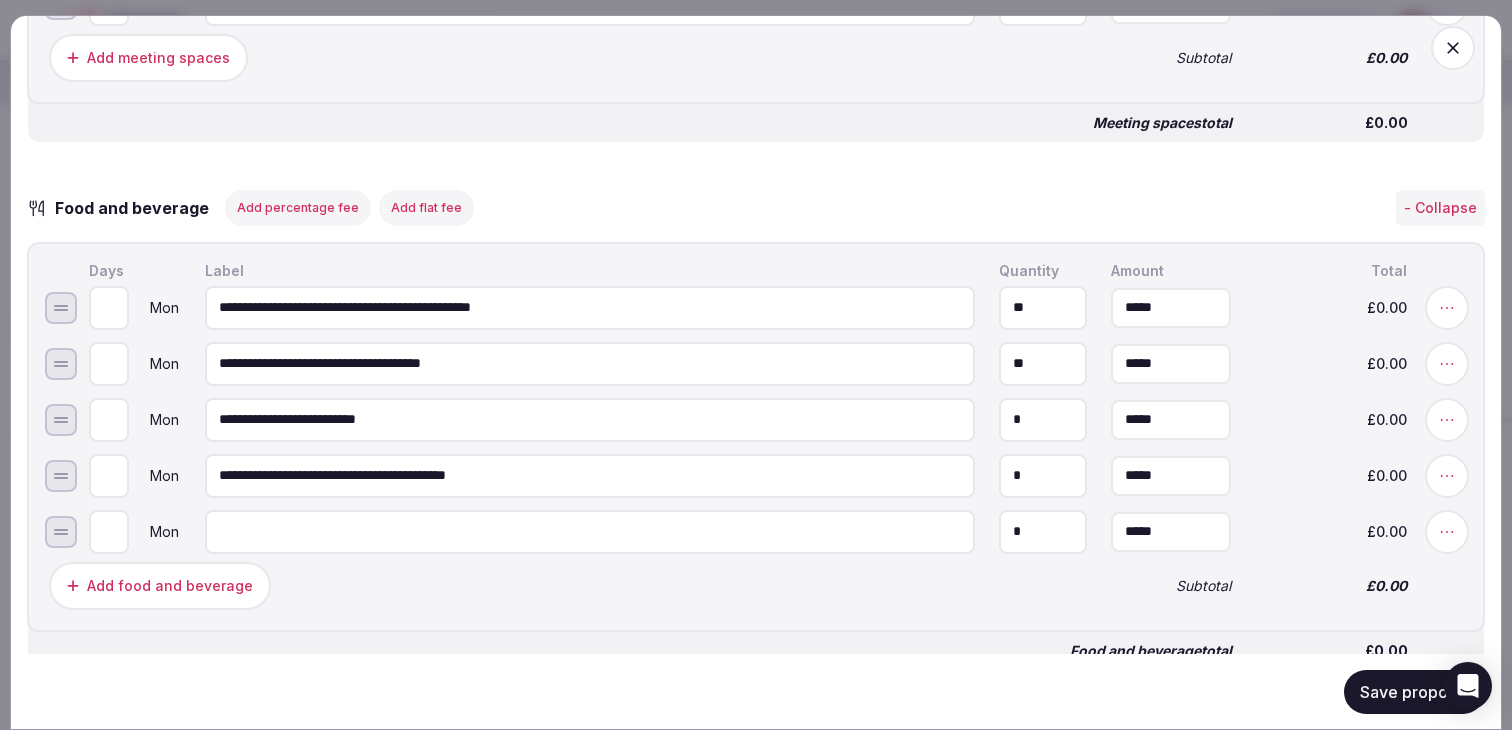 click at bounding box center (590, 531) 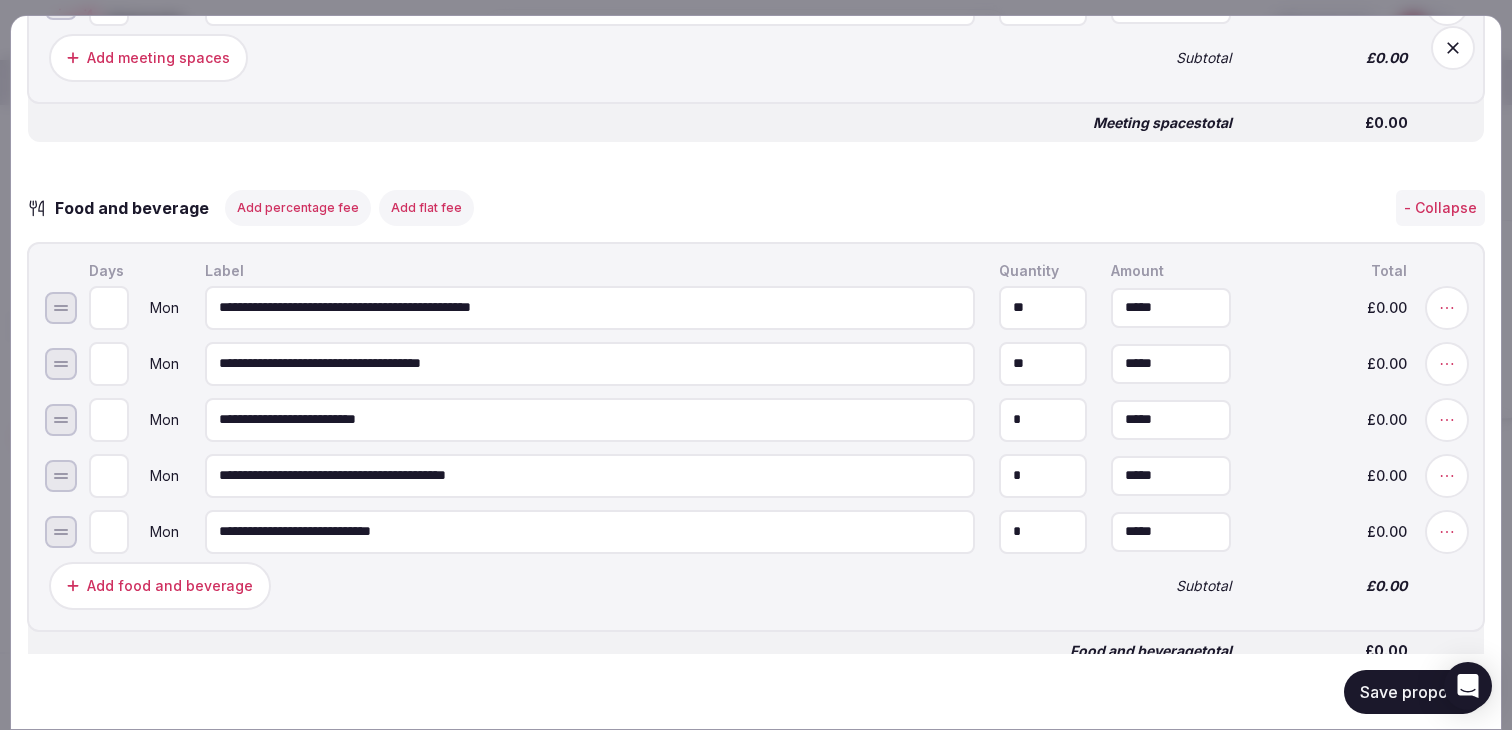 scroll, scrollTop: 1882, scrollLeft: 0, axis: vertical 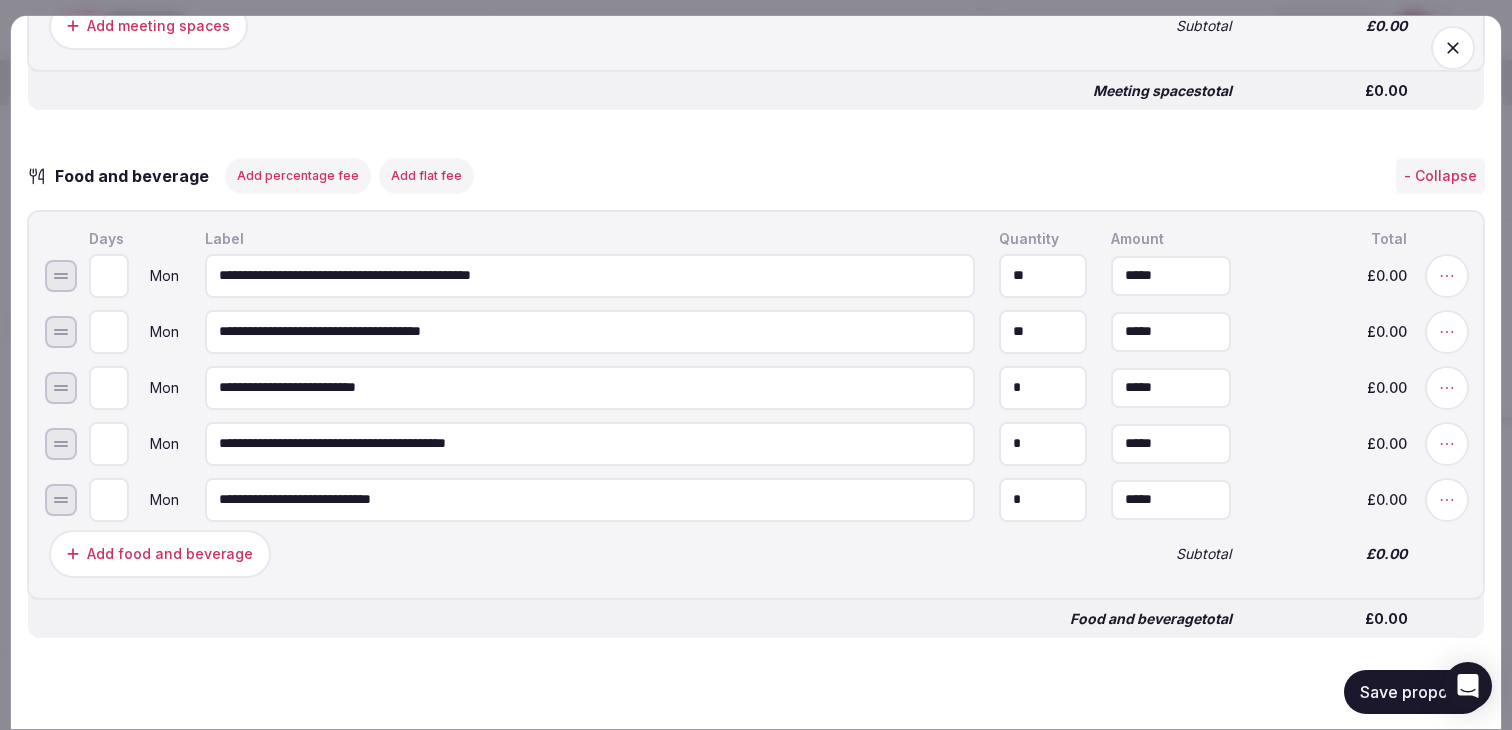 type on "**********" 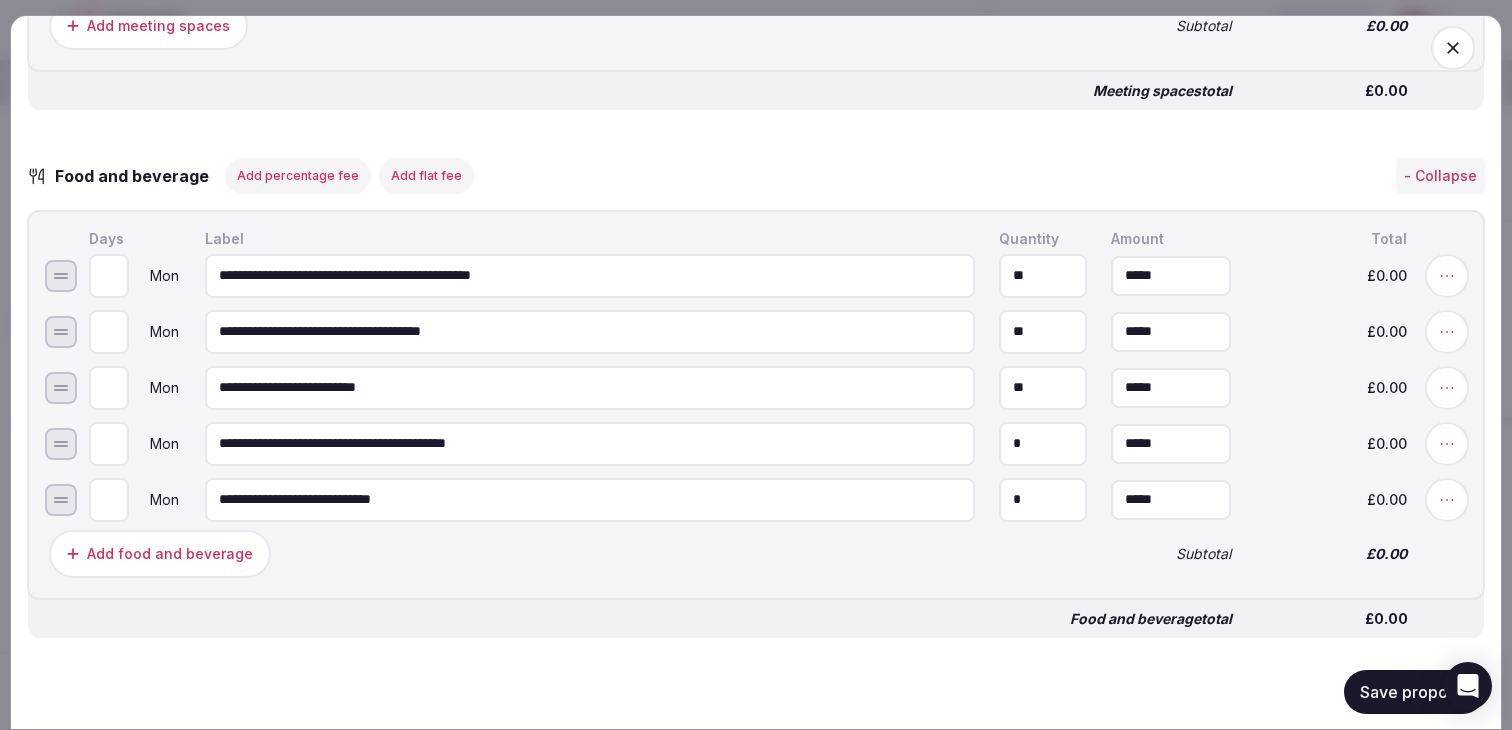 type on "**" 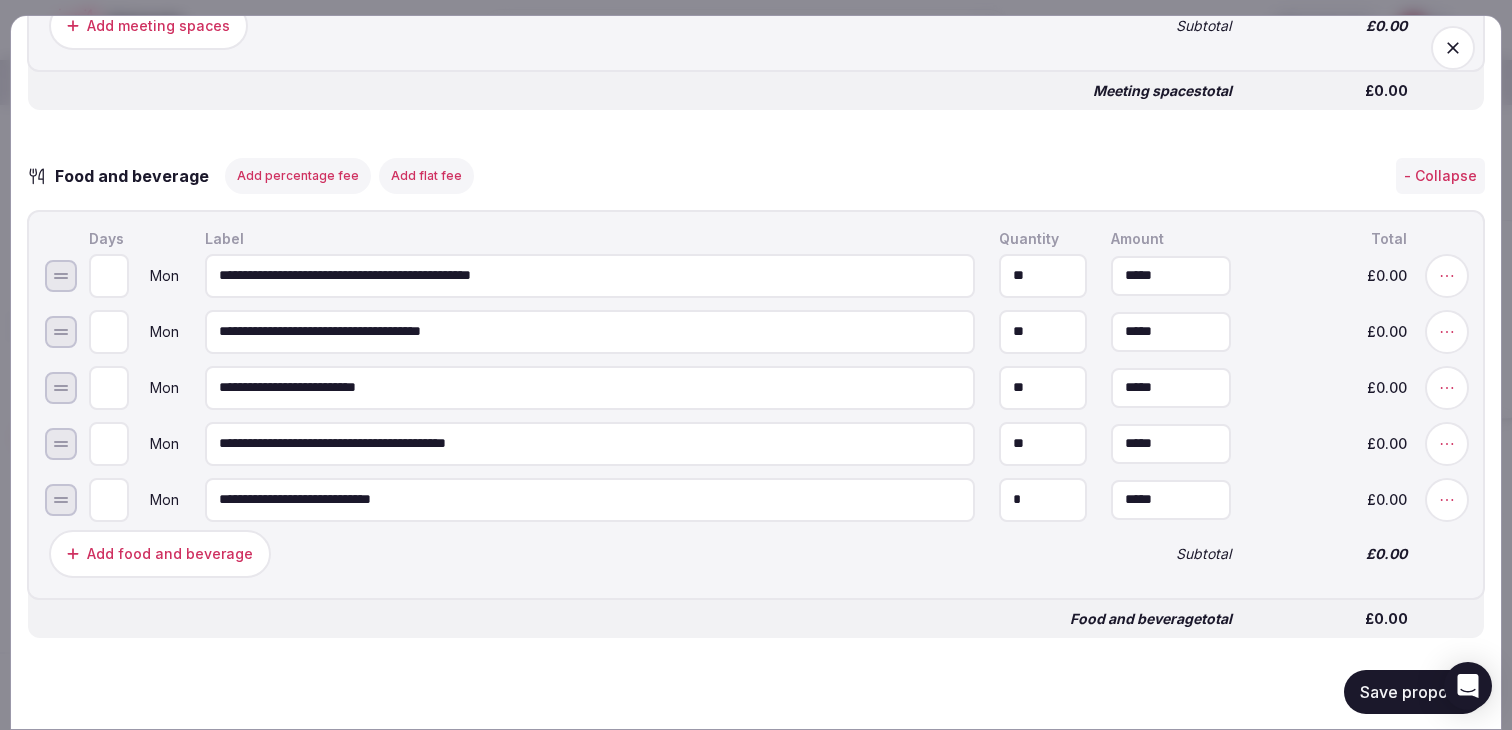 type on "**" 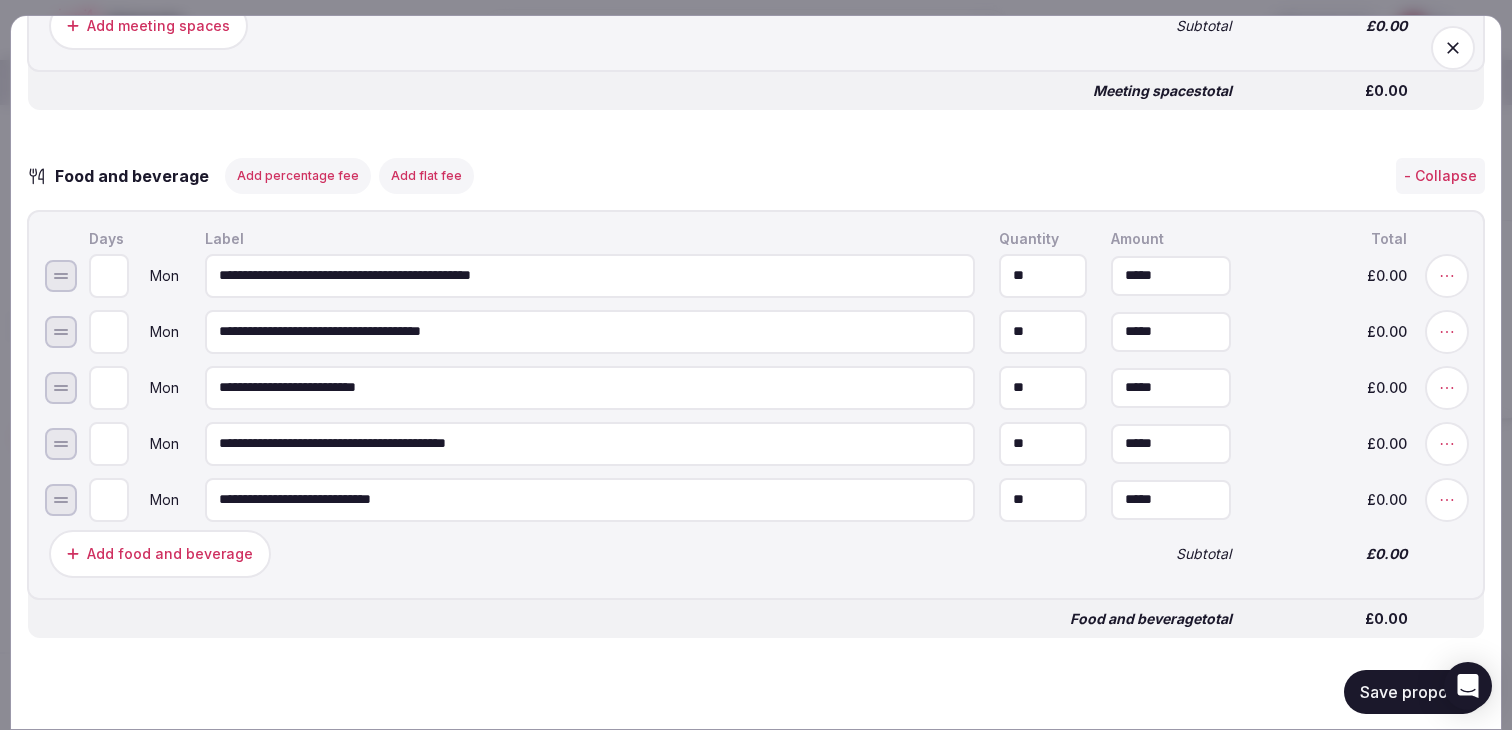 type on "**" 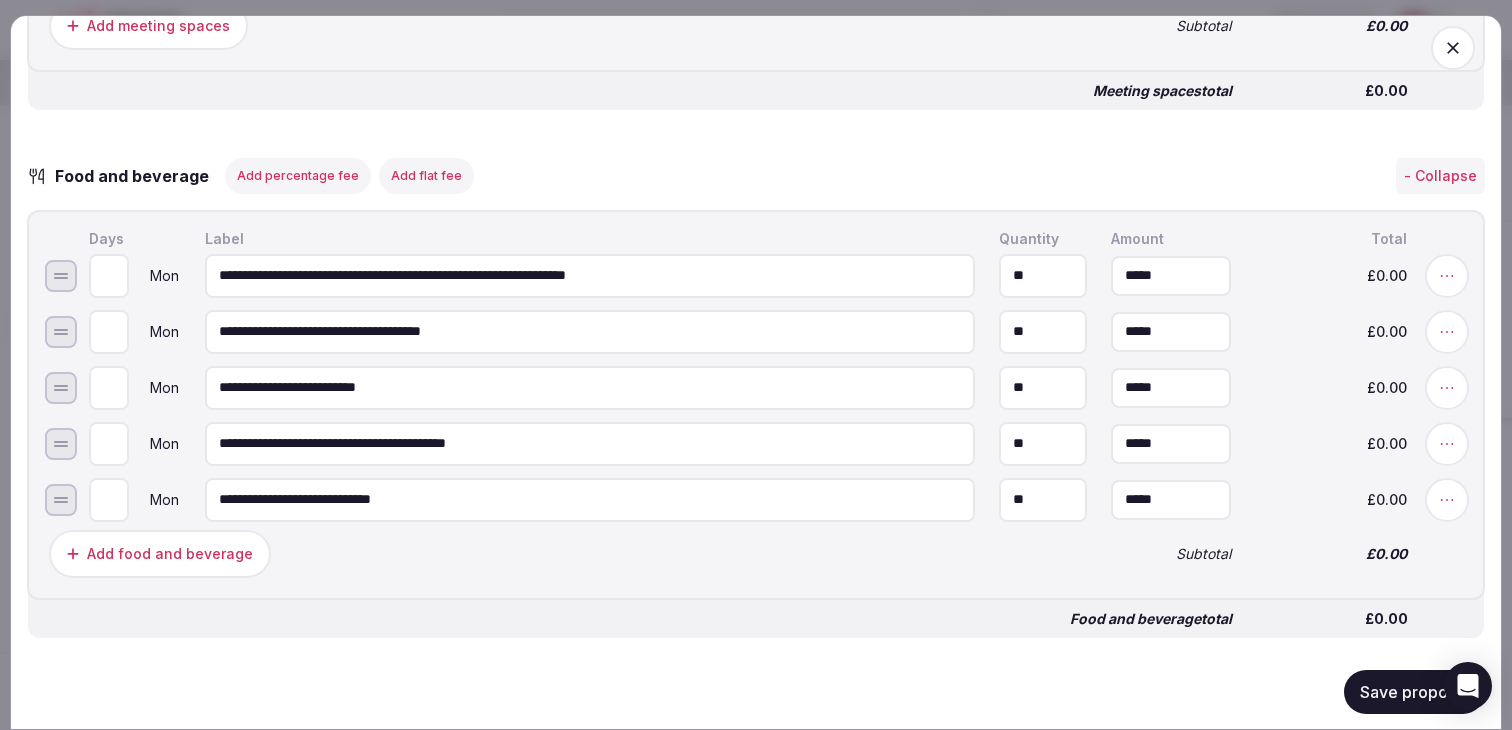 drag, startPoint x: 776, startPoint y: 289, endPoint x: 549, endPoint y: 281, distance: 227.14093 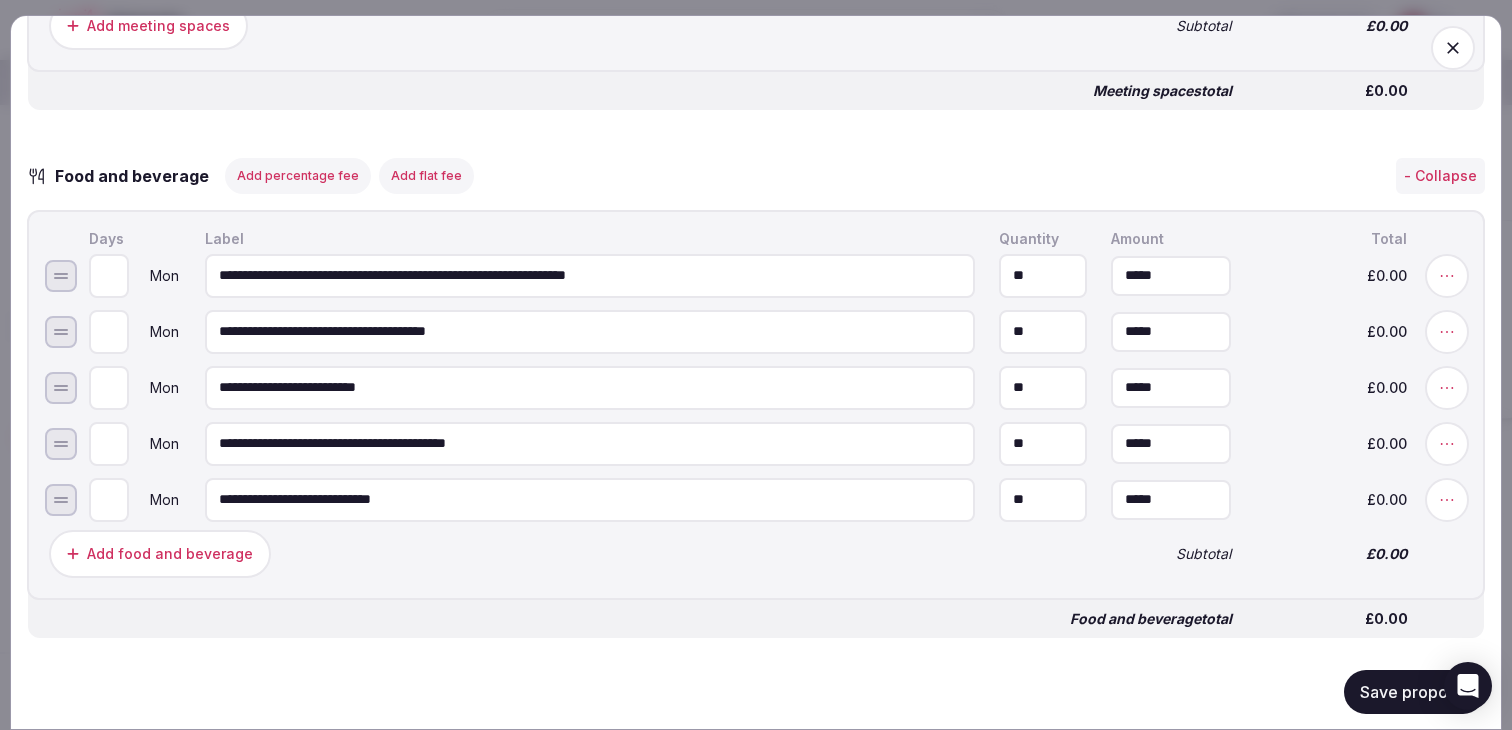 paste on "**********" 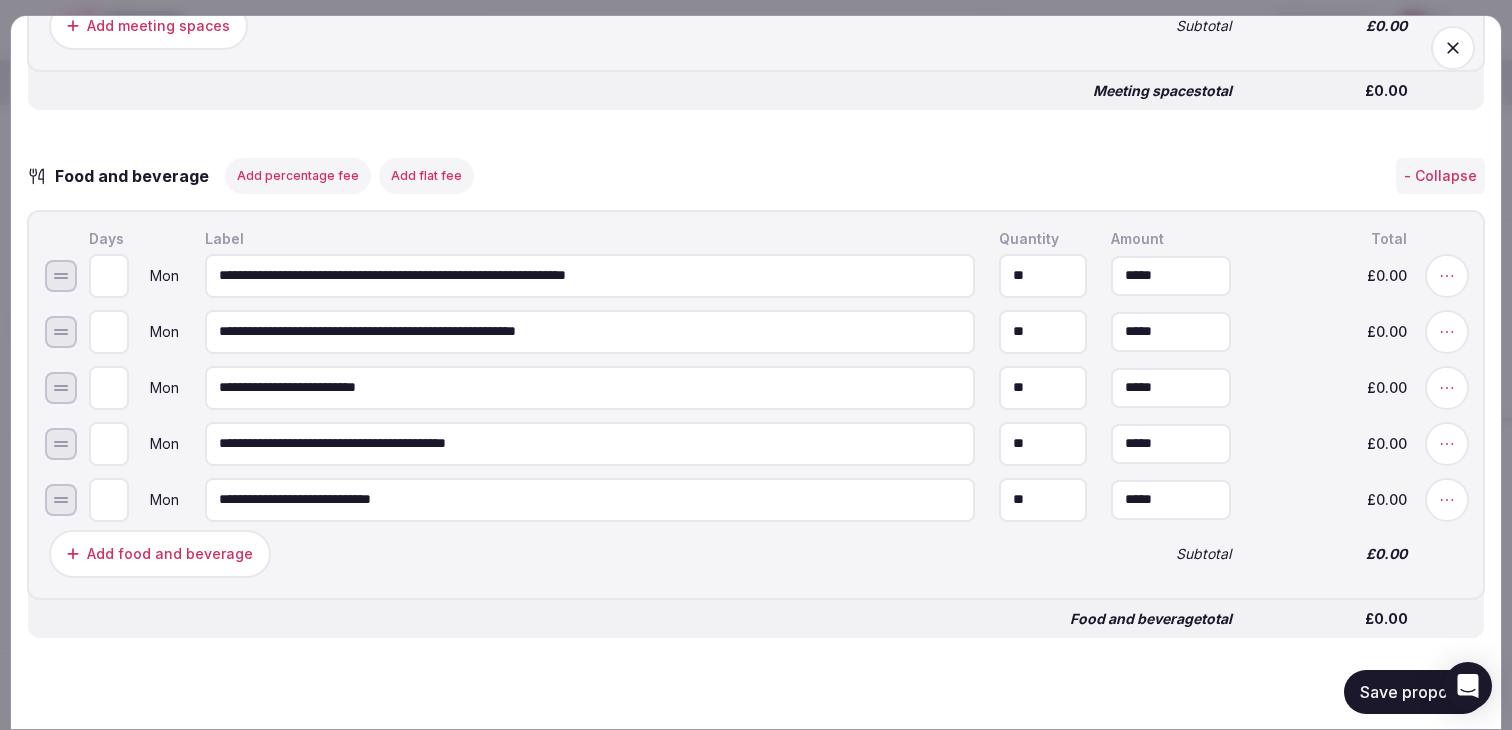 type on "**********" 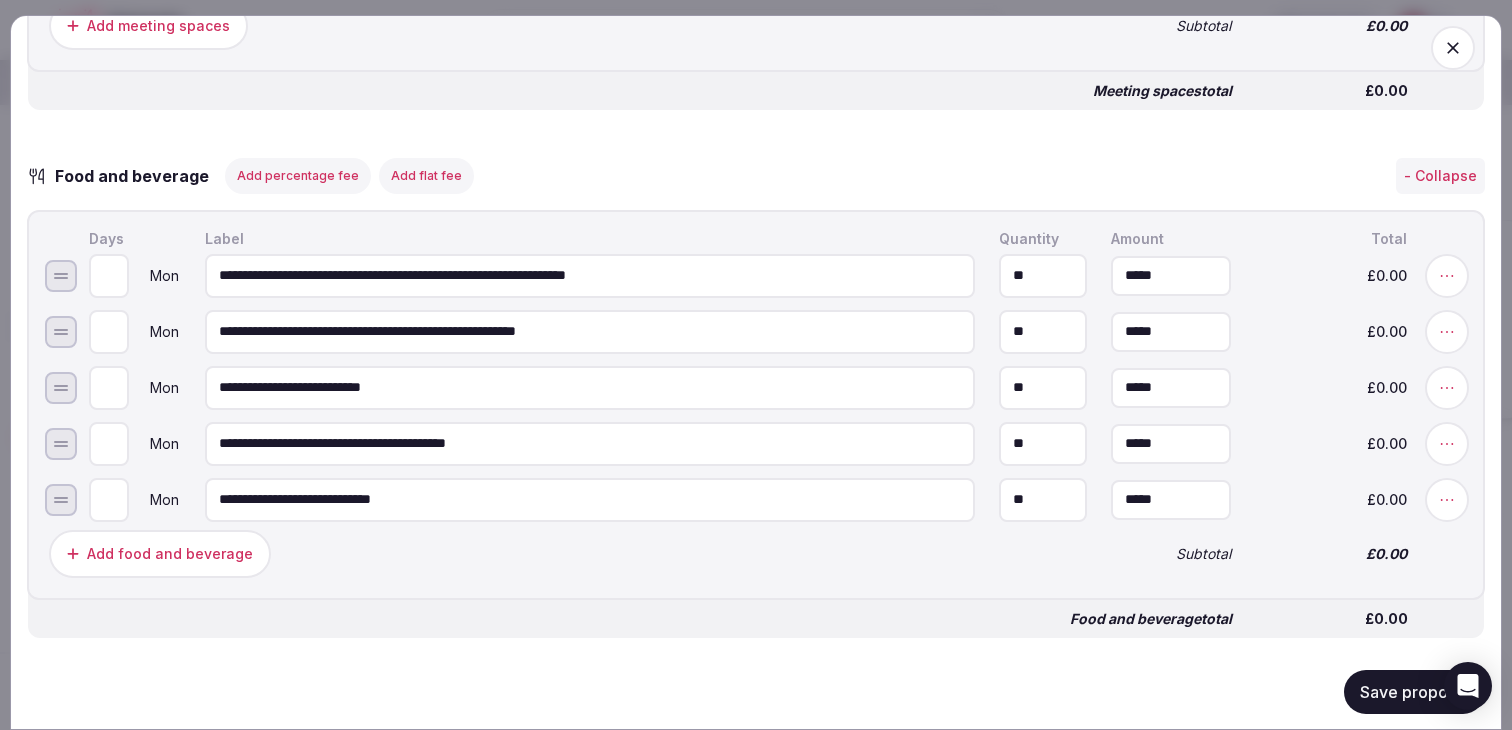 paste on "**********" 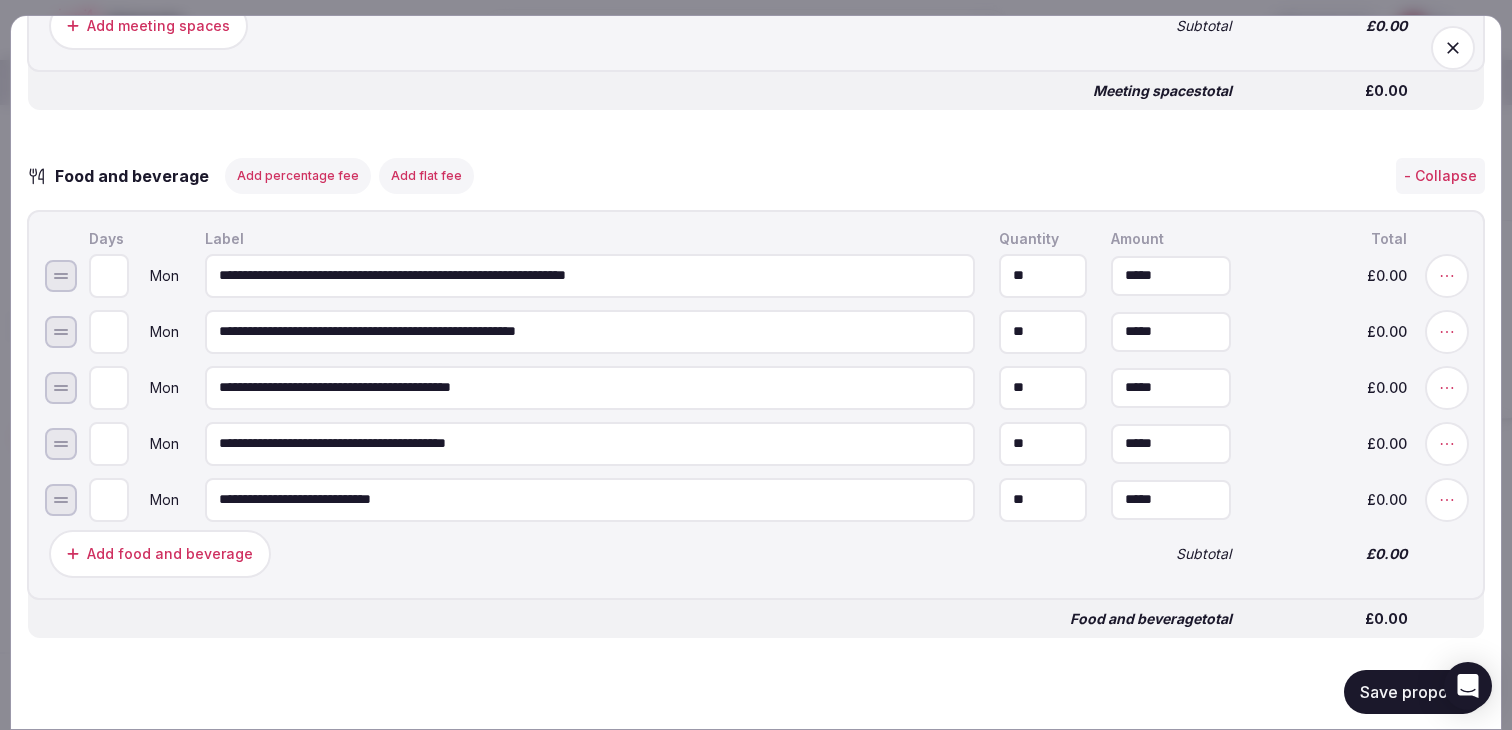 type on "**********" 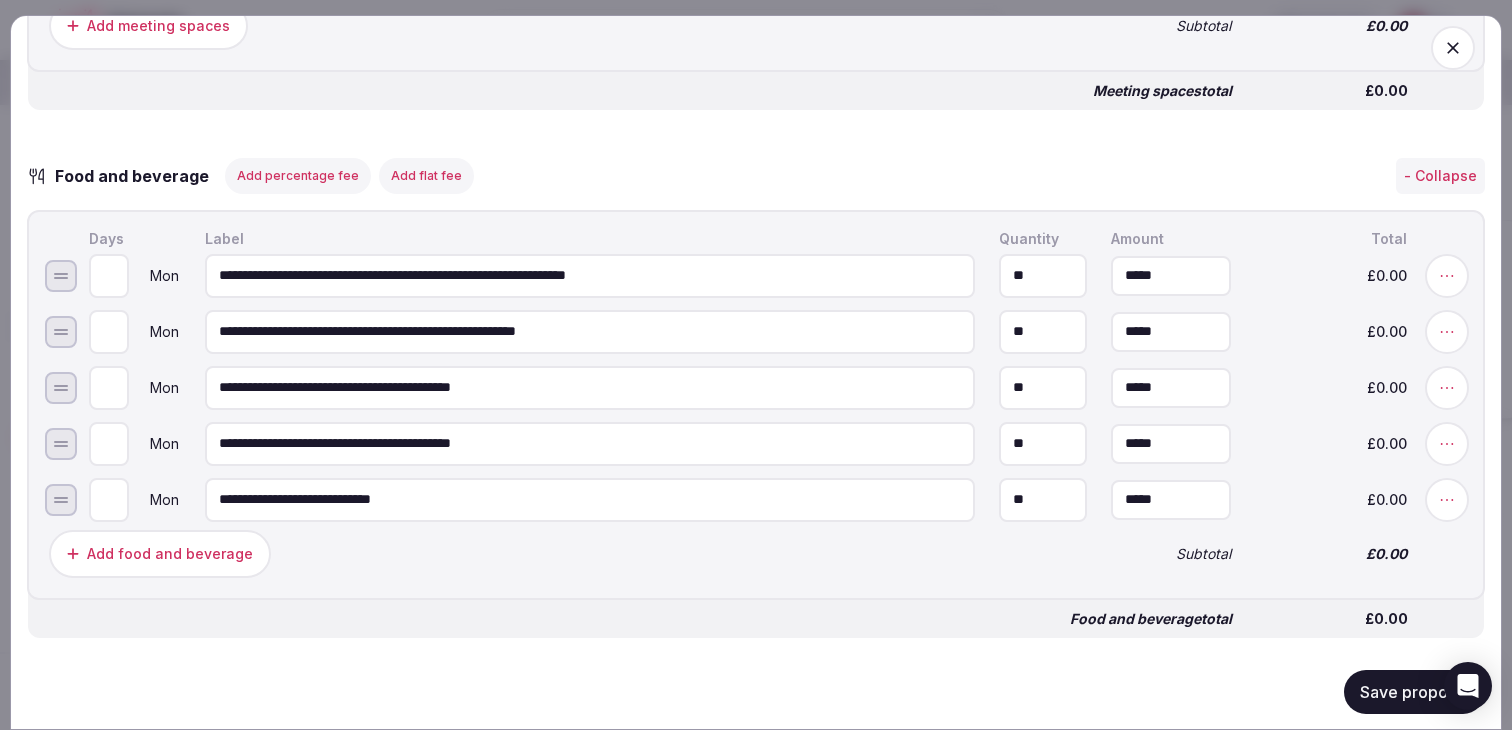 paste on "**********" 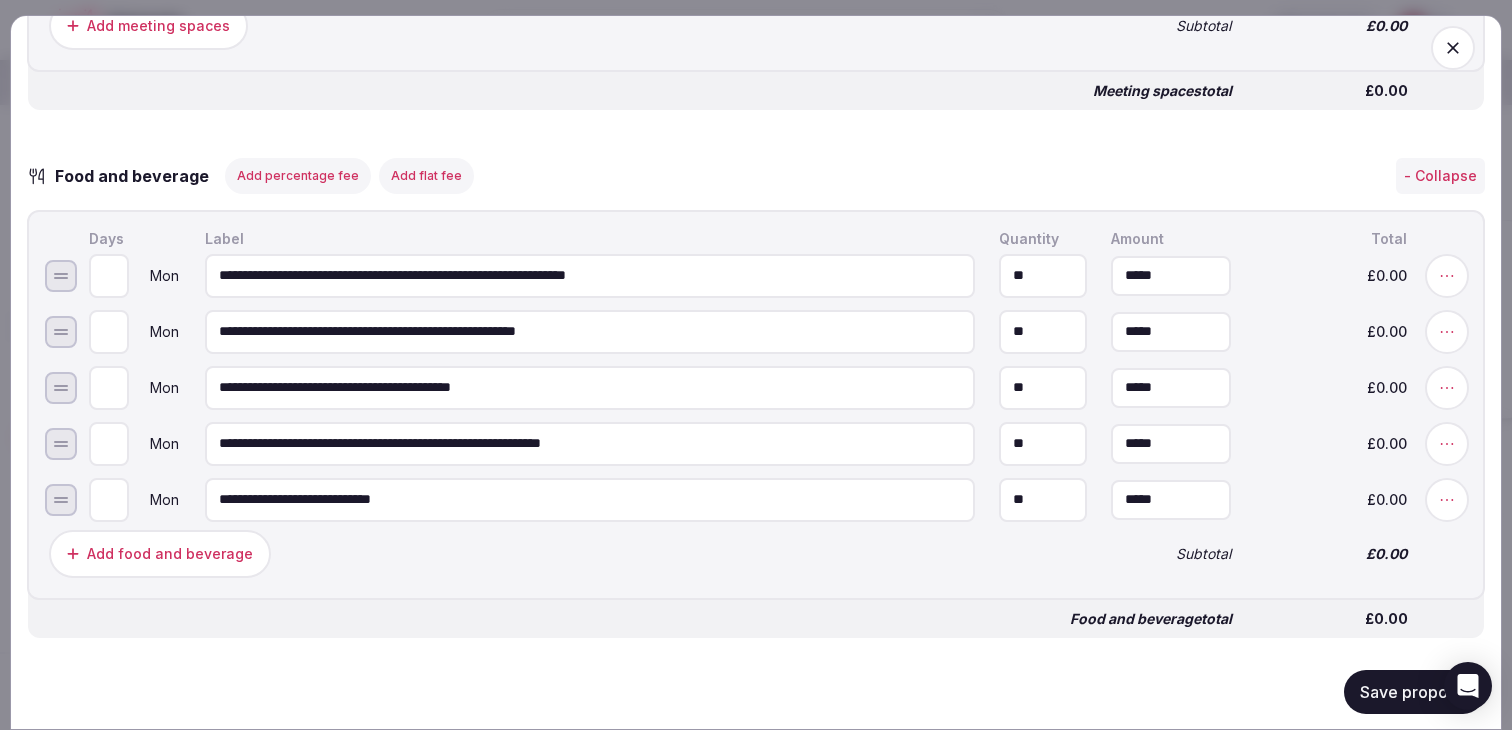 type on "**********" 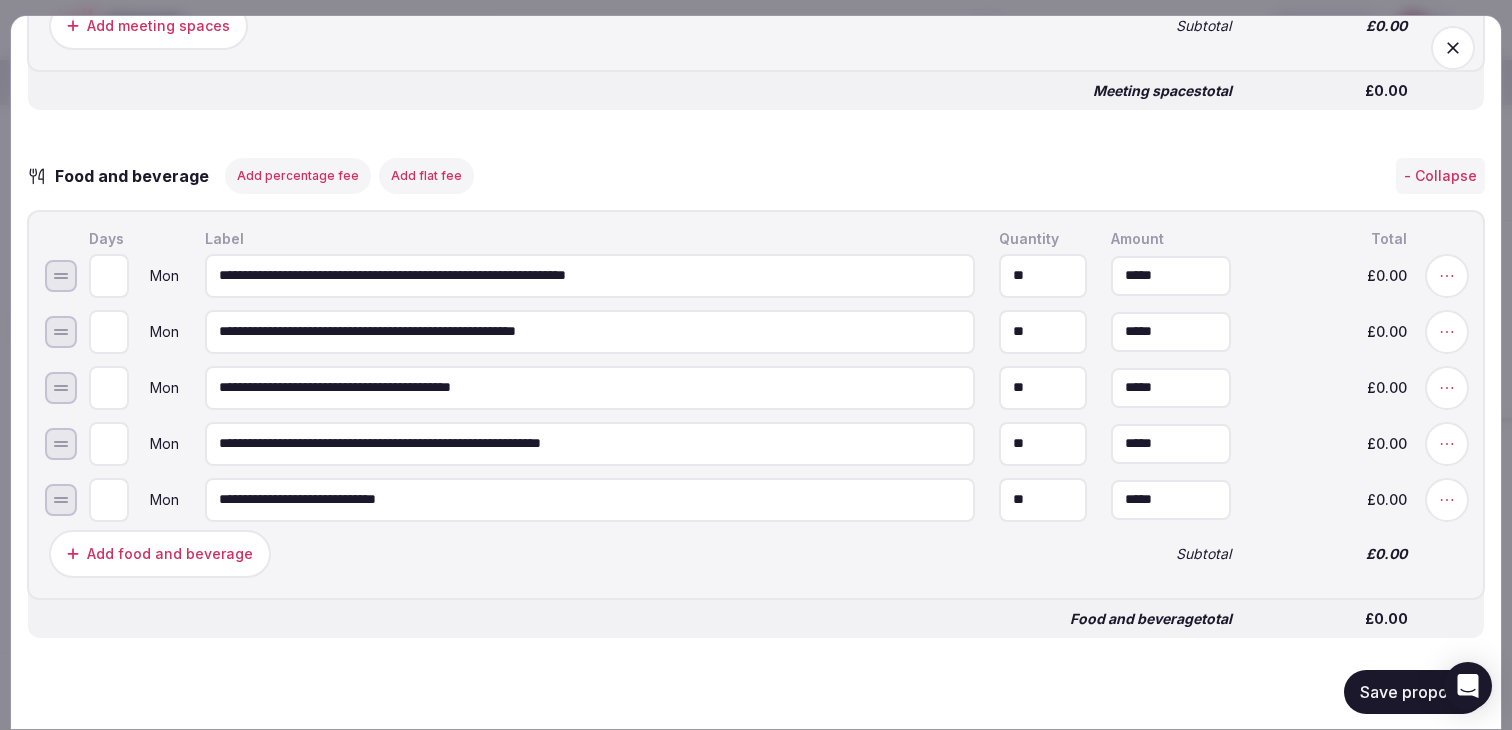 paste on "**********" 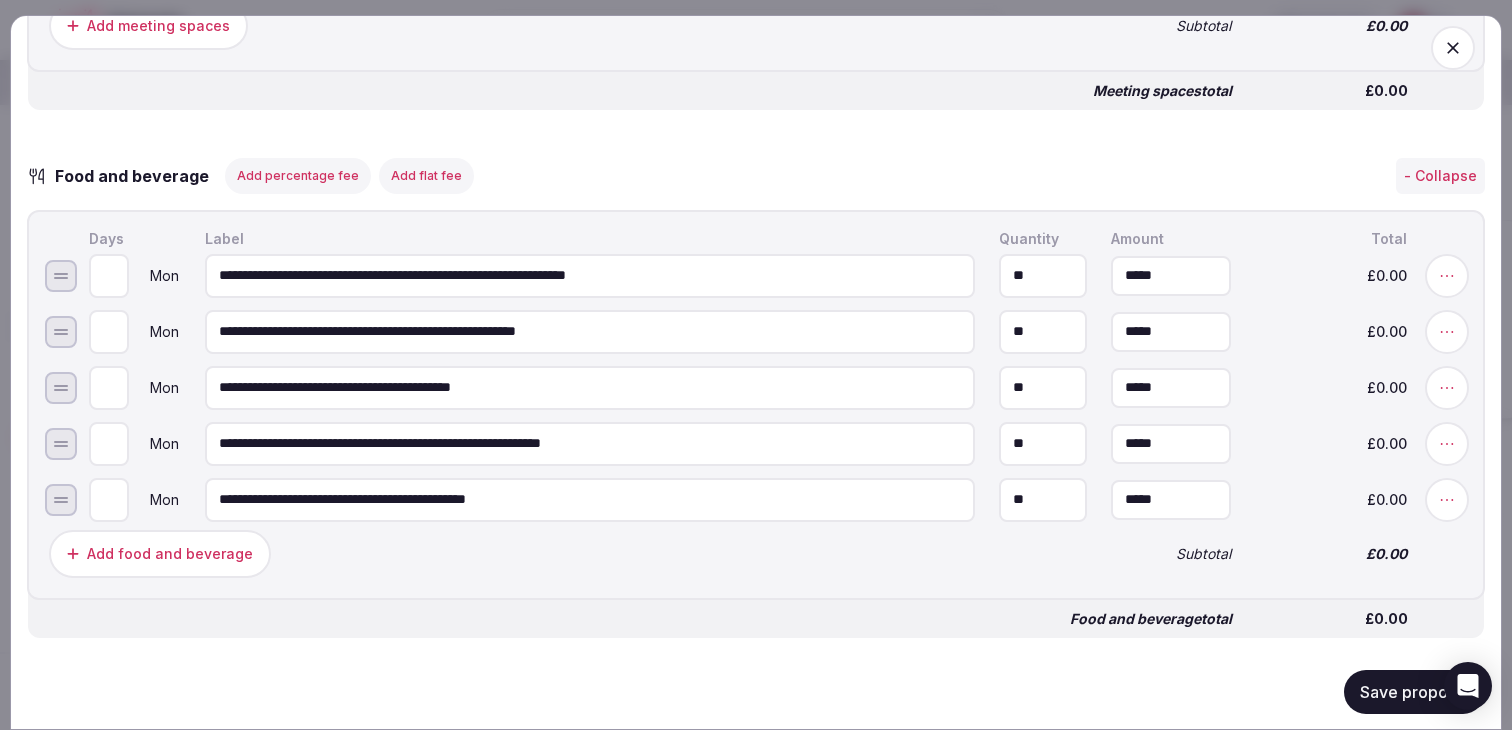 type on "**********" 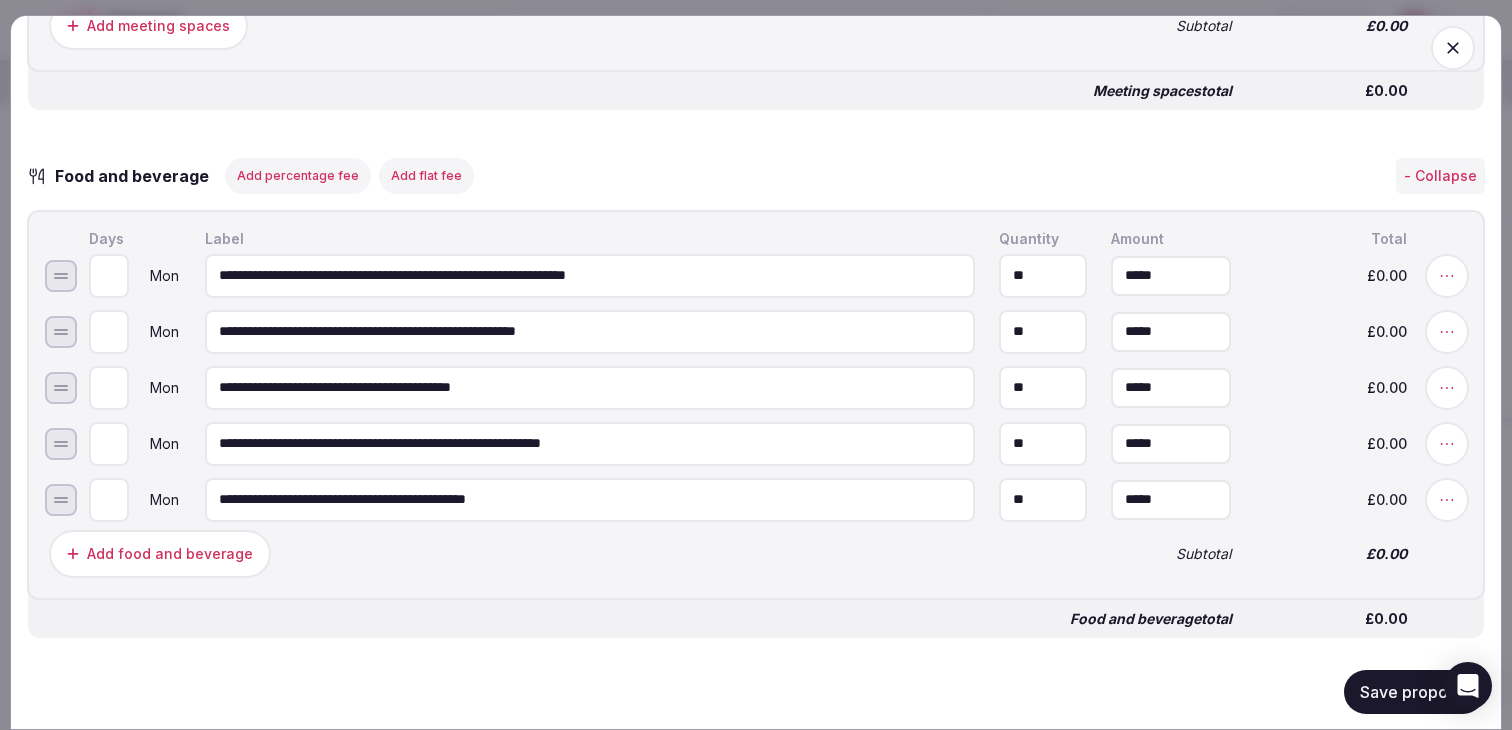 click on "Add food and beverage" at bounding box center (160, 553) 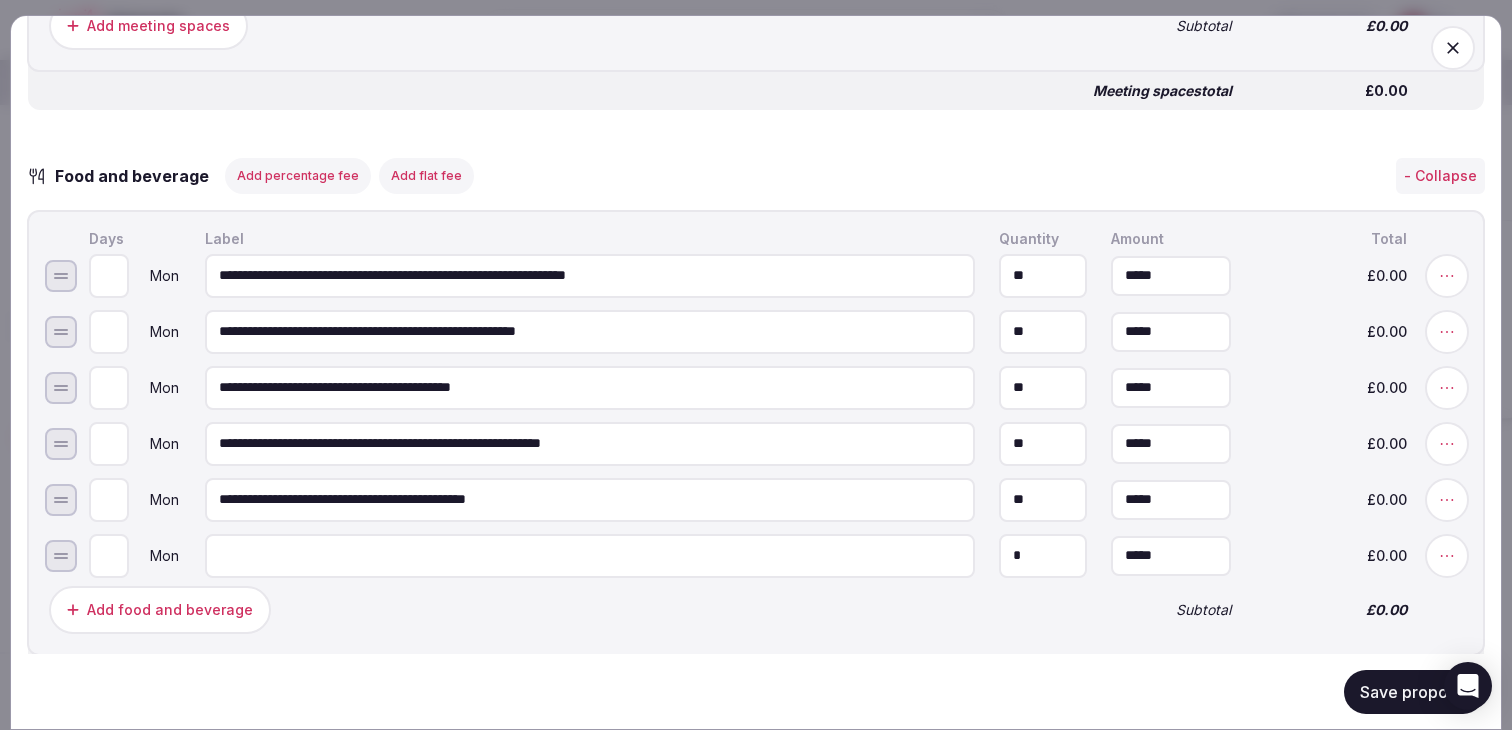 click at bounding box center [590, 555] 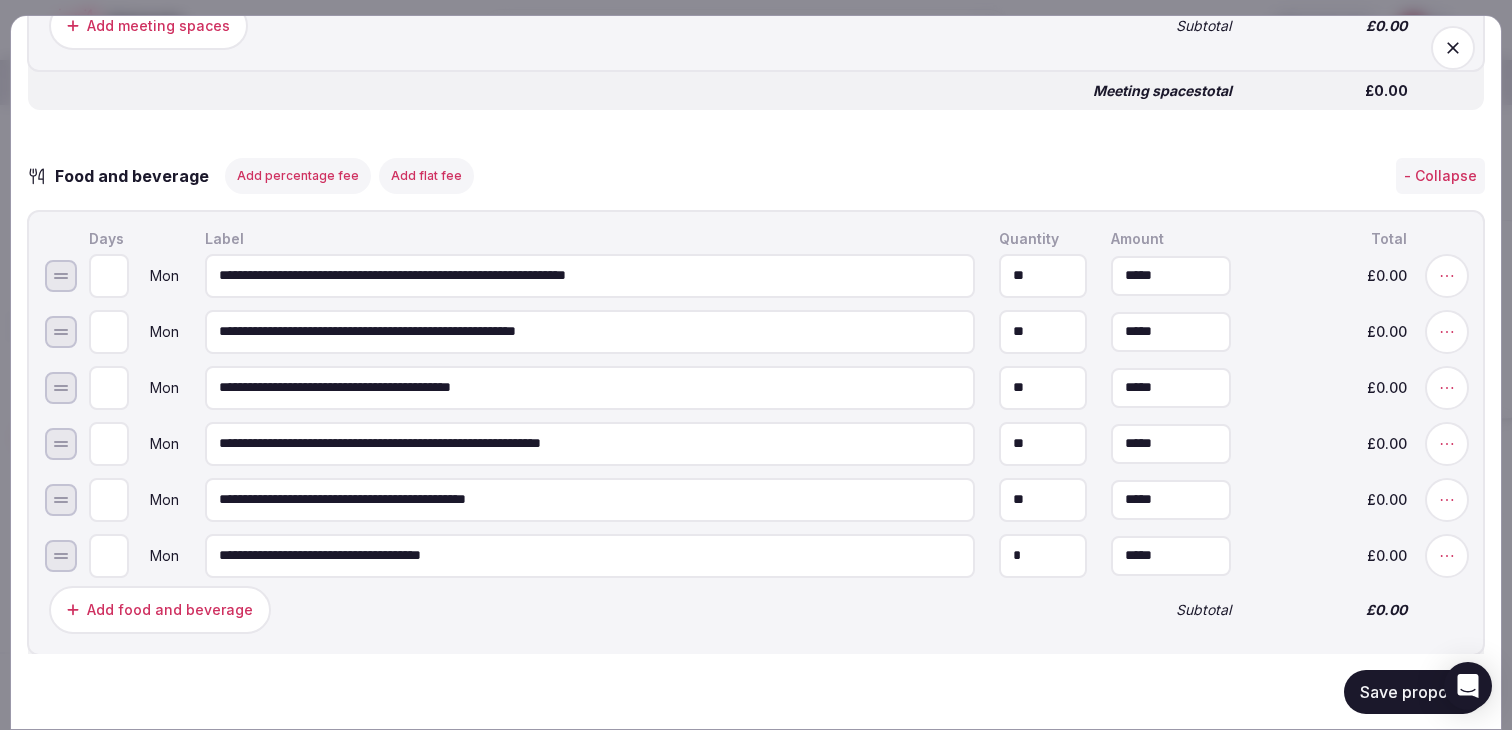 click on "Add food and beverage" at bounding box center [568, 609] 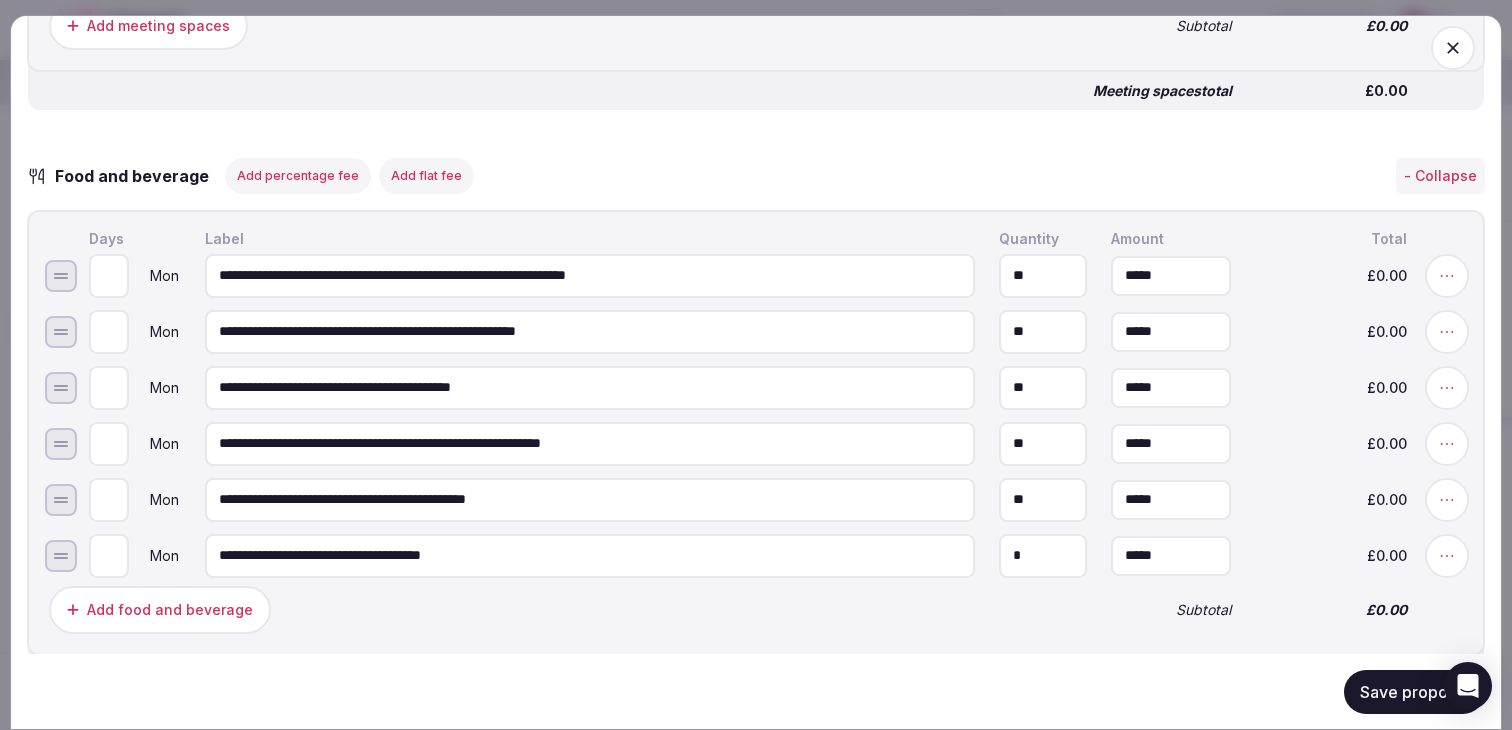drag, startPoint x: 562, startPoint y: 517, endPoint x: 433, endPoint y: 508, distance: 129.31357 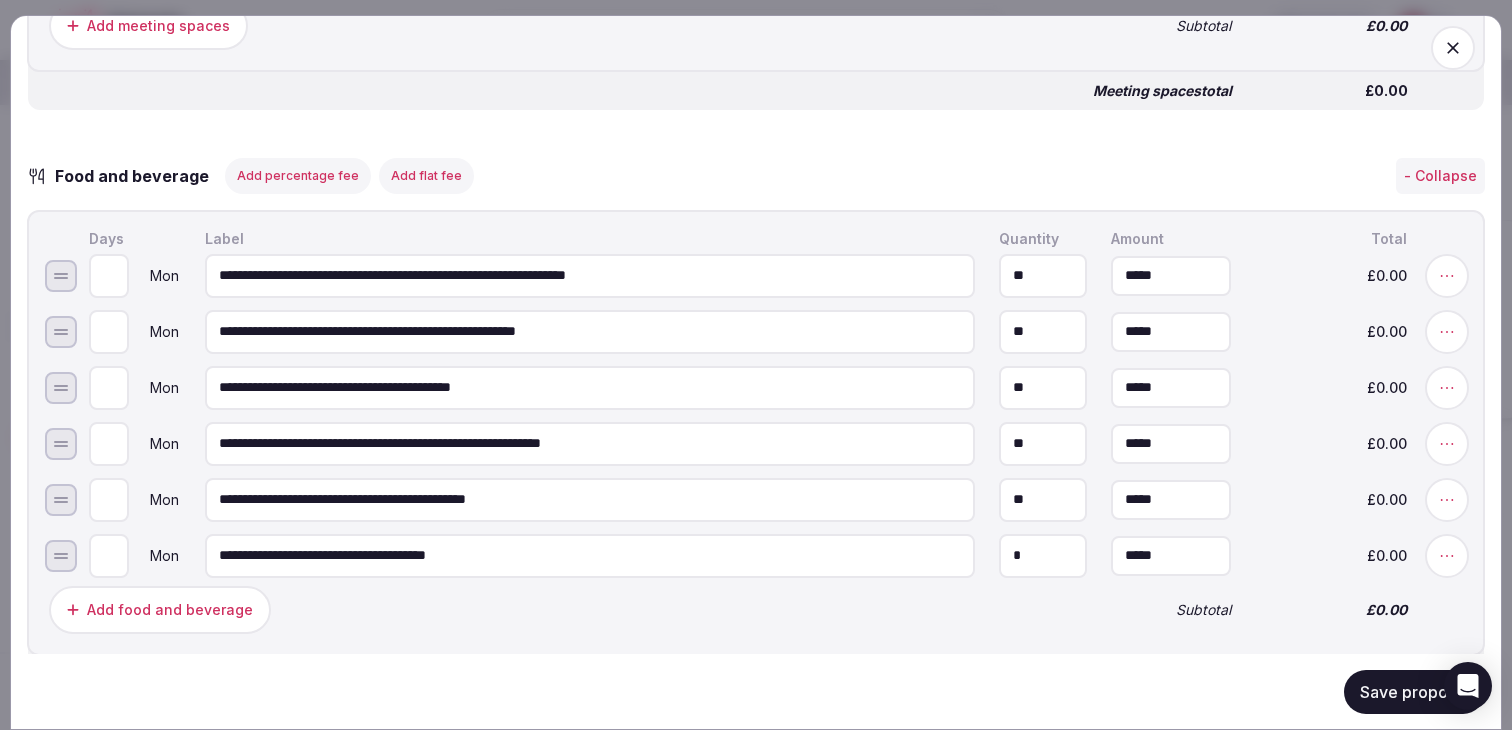paste on "**********" 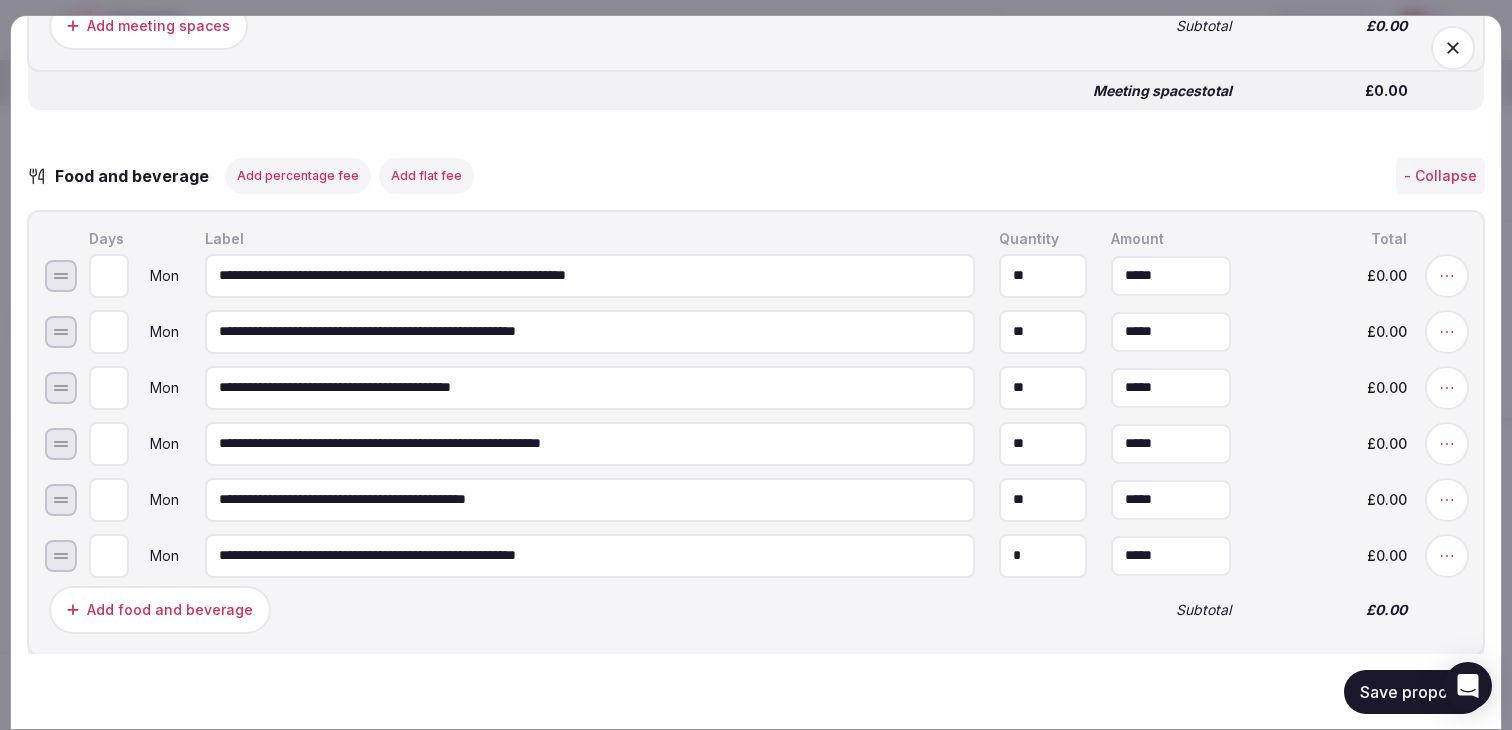 type on "**********" 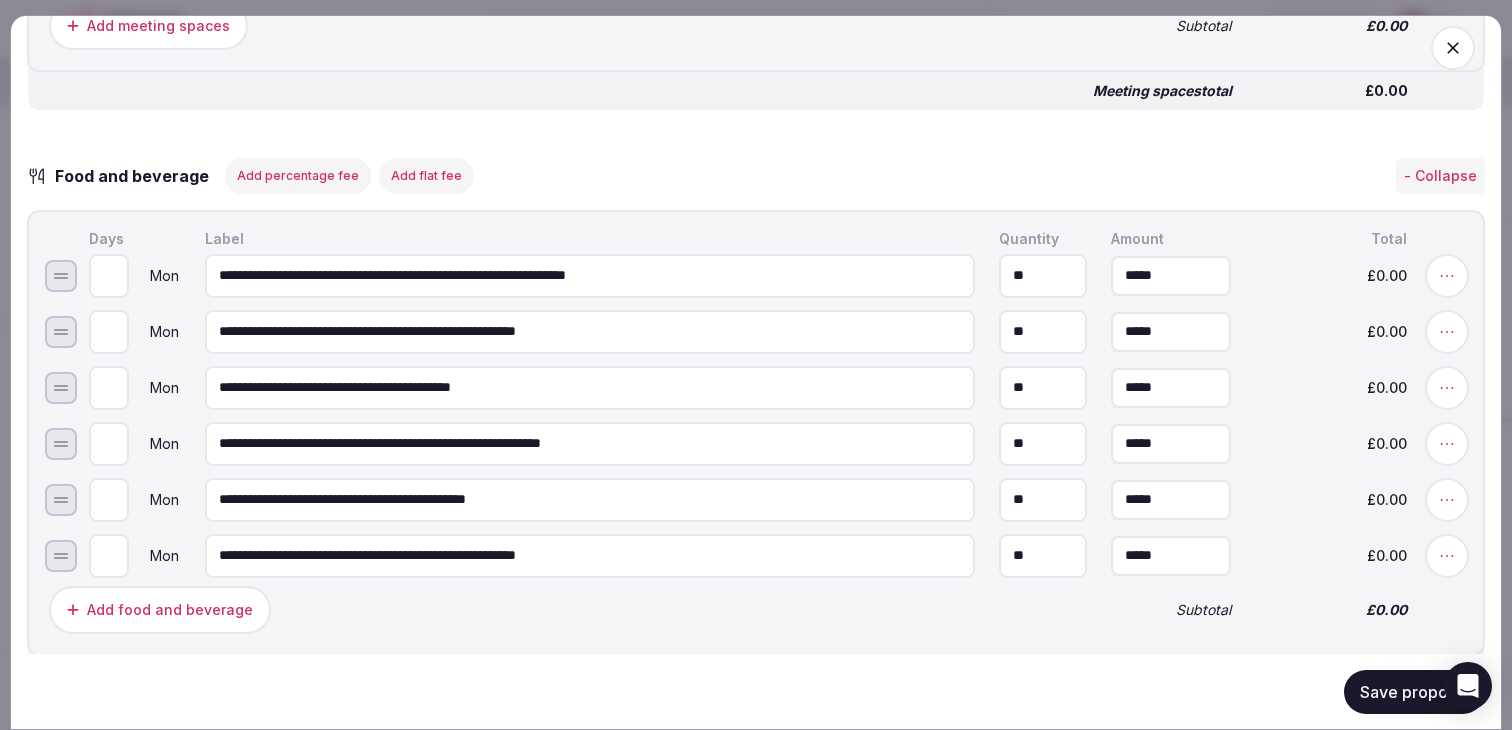 type on "**" 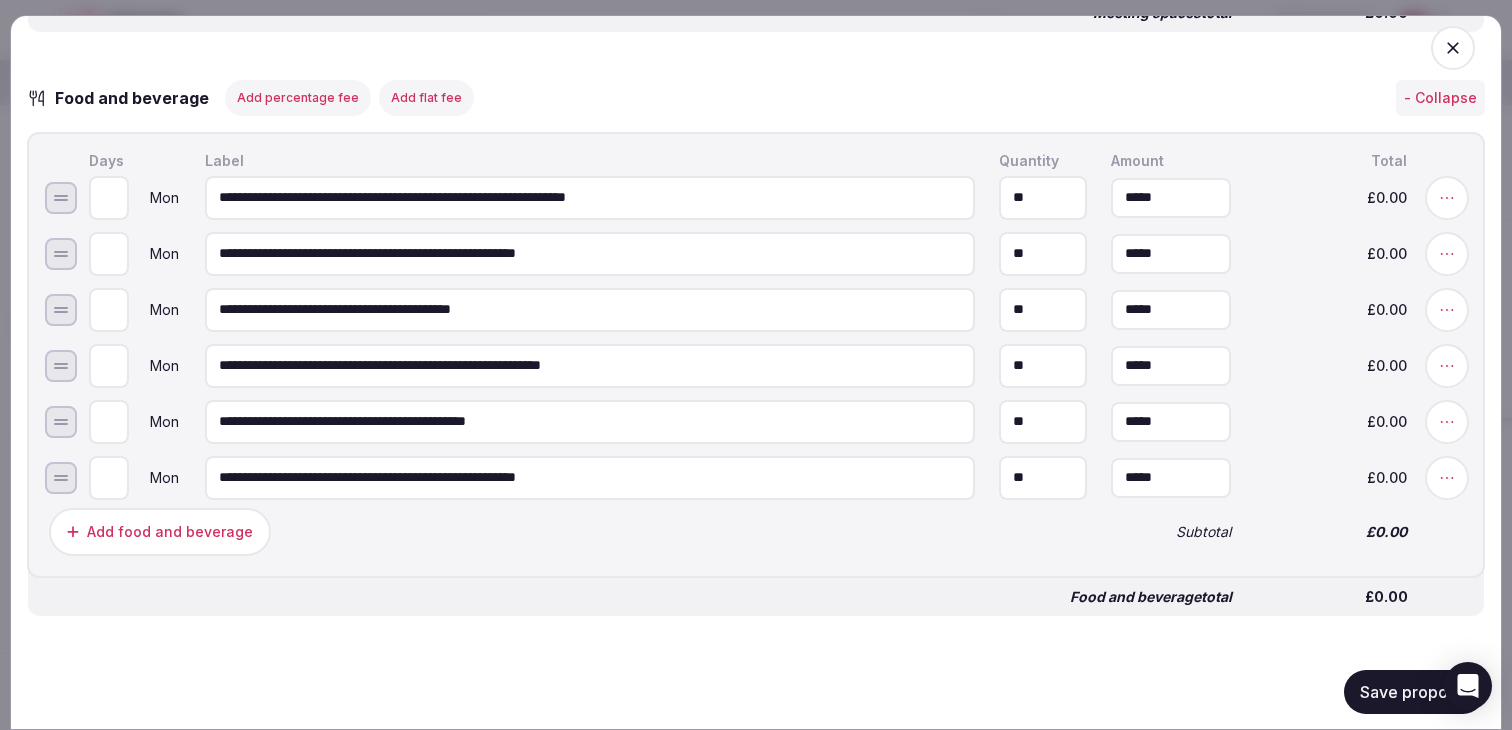 click on "Save proposal" at bounding box center (1414, 691) 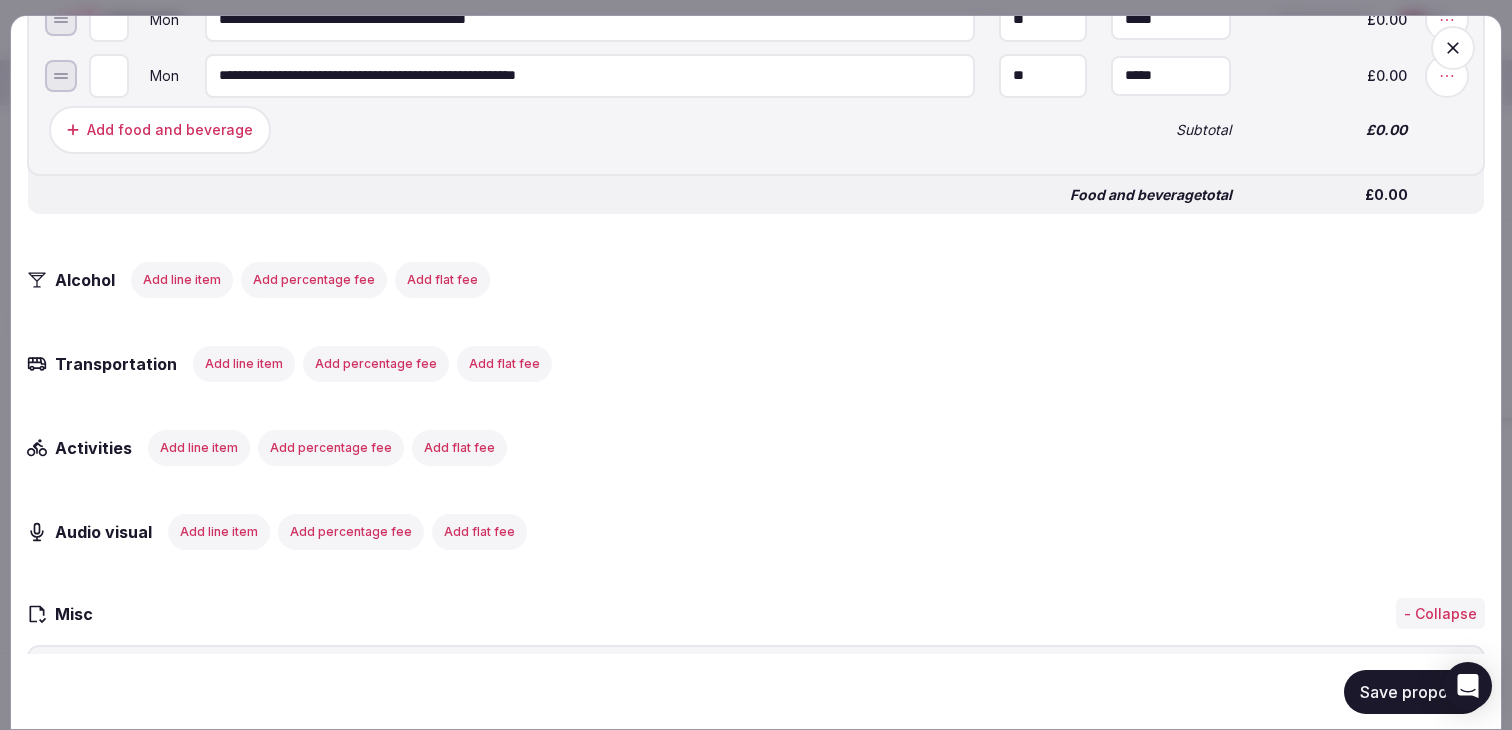 scroll, scrollTop: 2365, scrollLeft: 0, axis: vertical 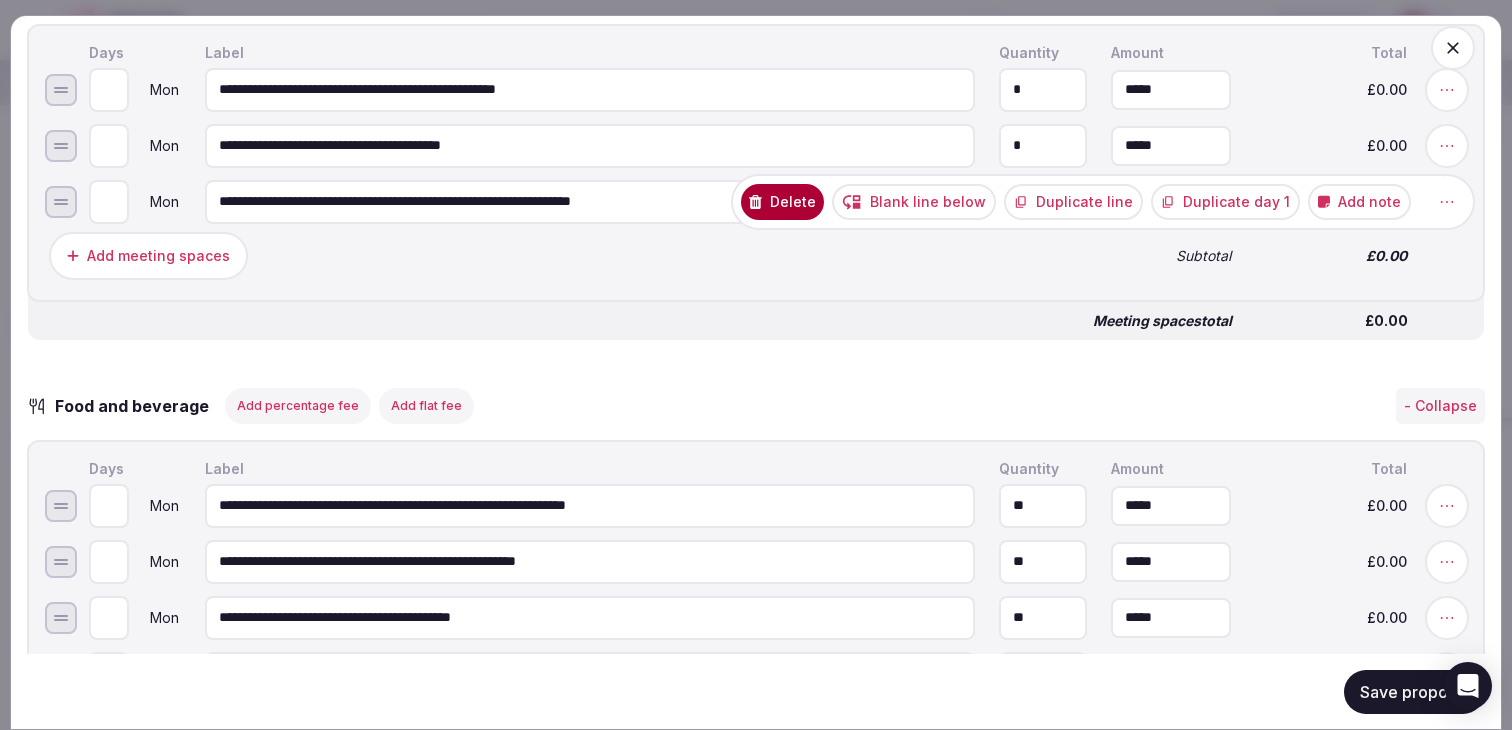 click on "Add note" at bounding box center [1359, 201] 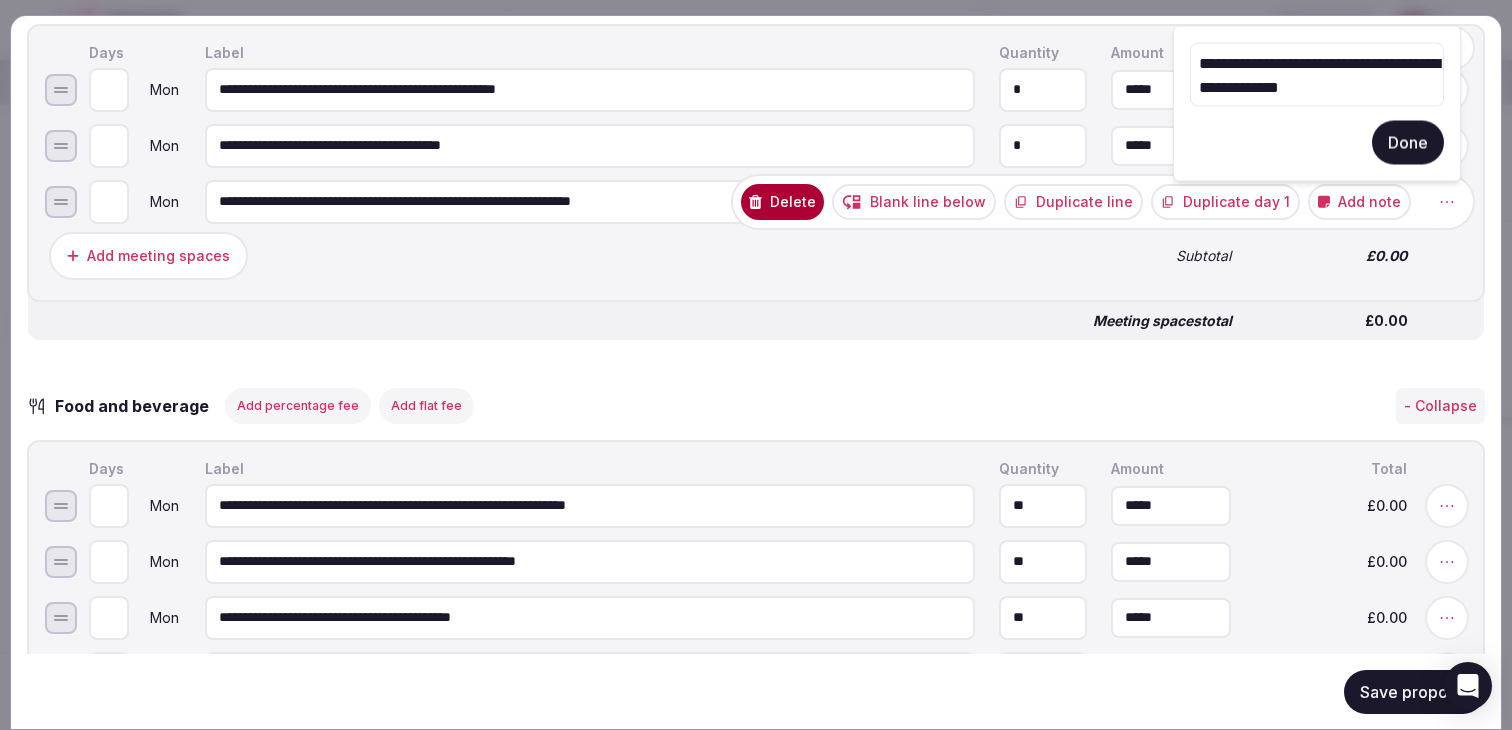 click on "**********" at bounding box center (1317, 75) 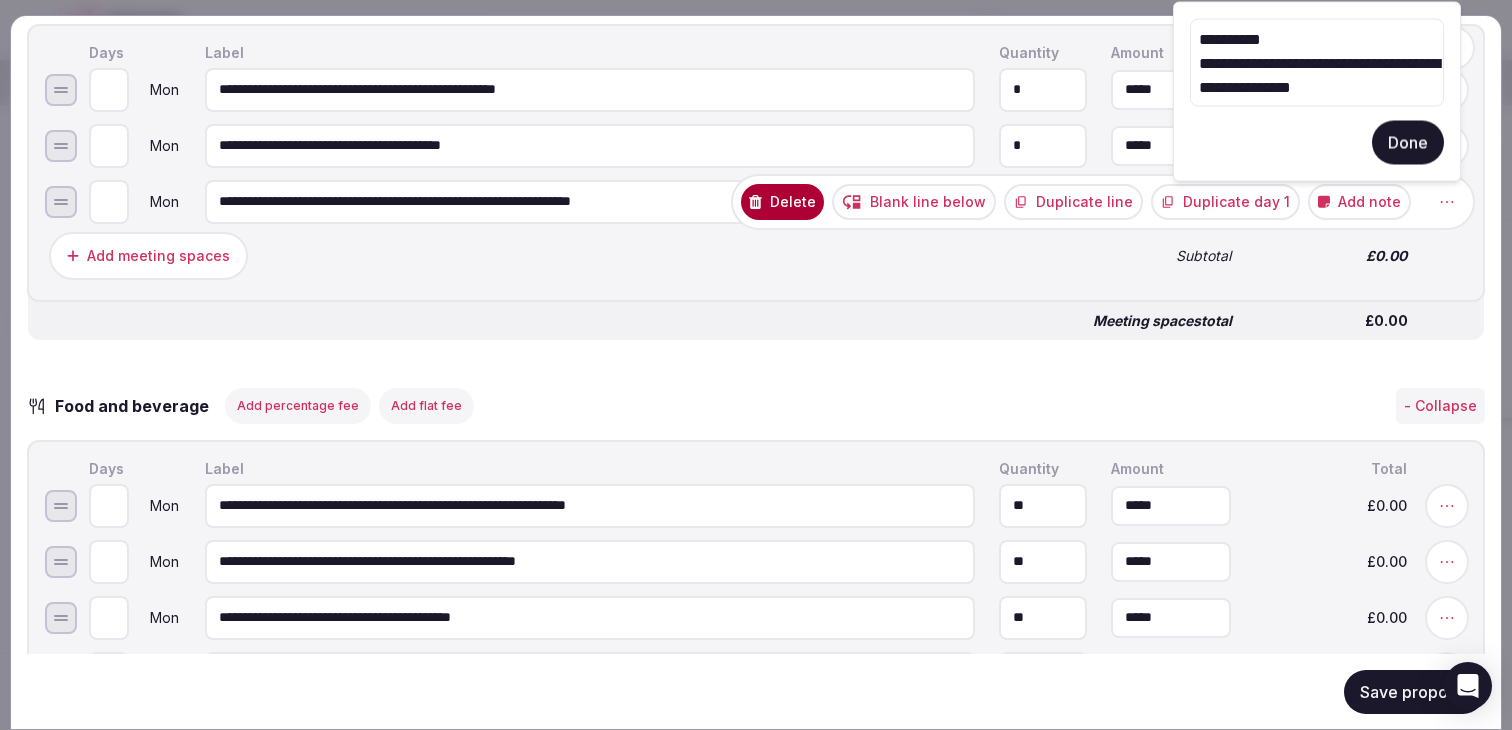 click on "**********" at bounding box center [1317, 63] 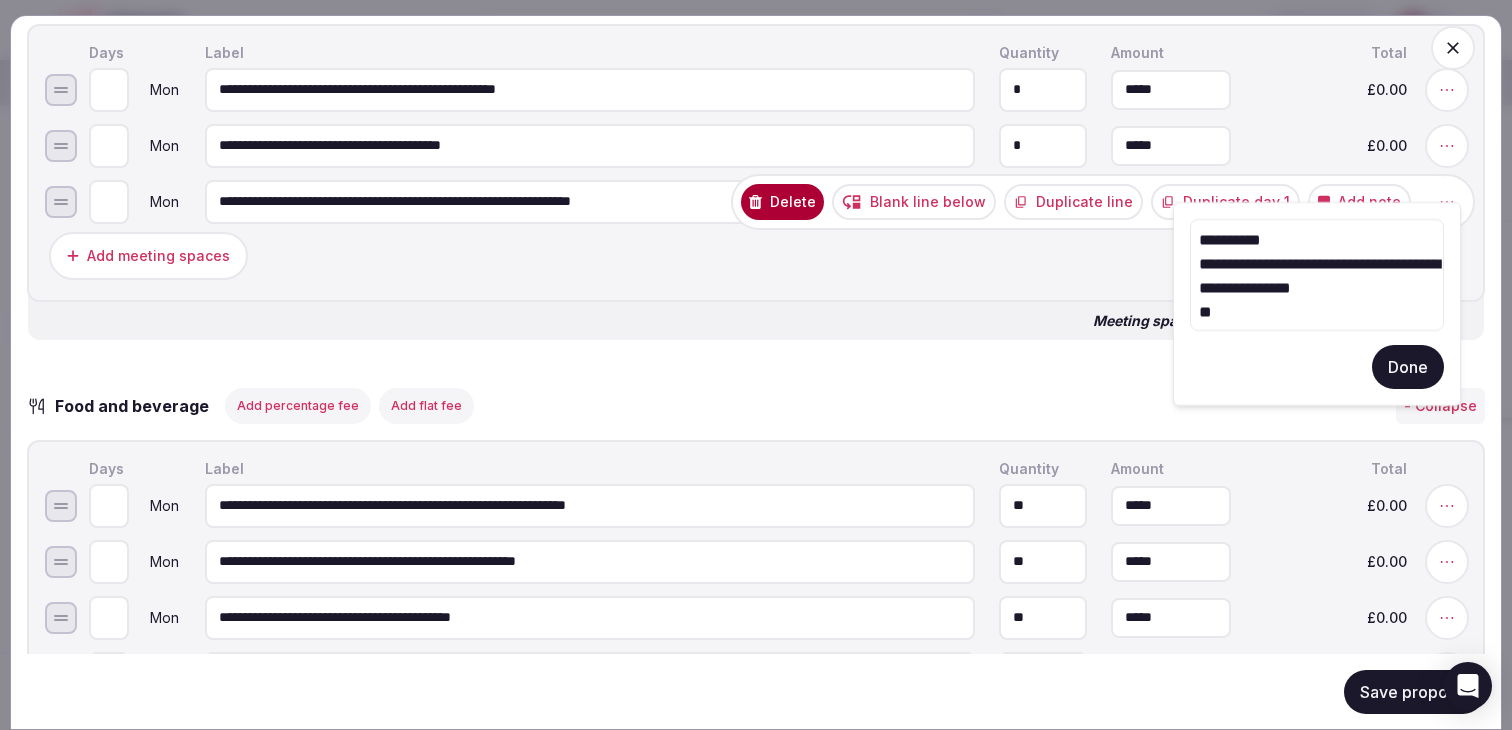 paste on "**********" 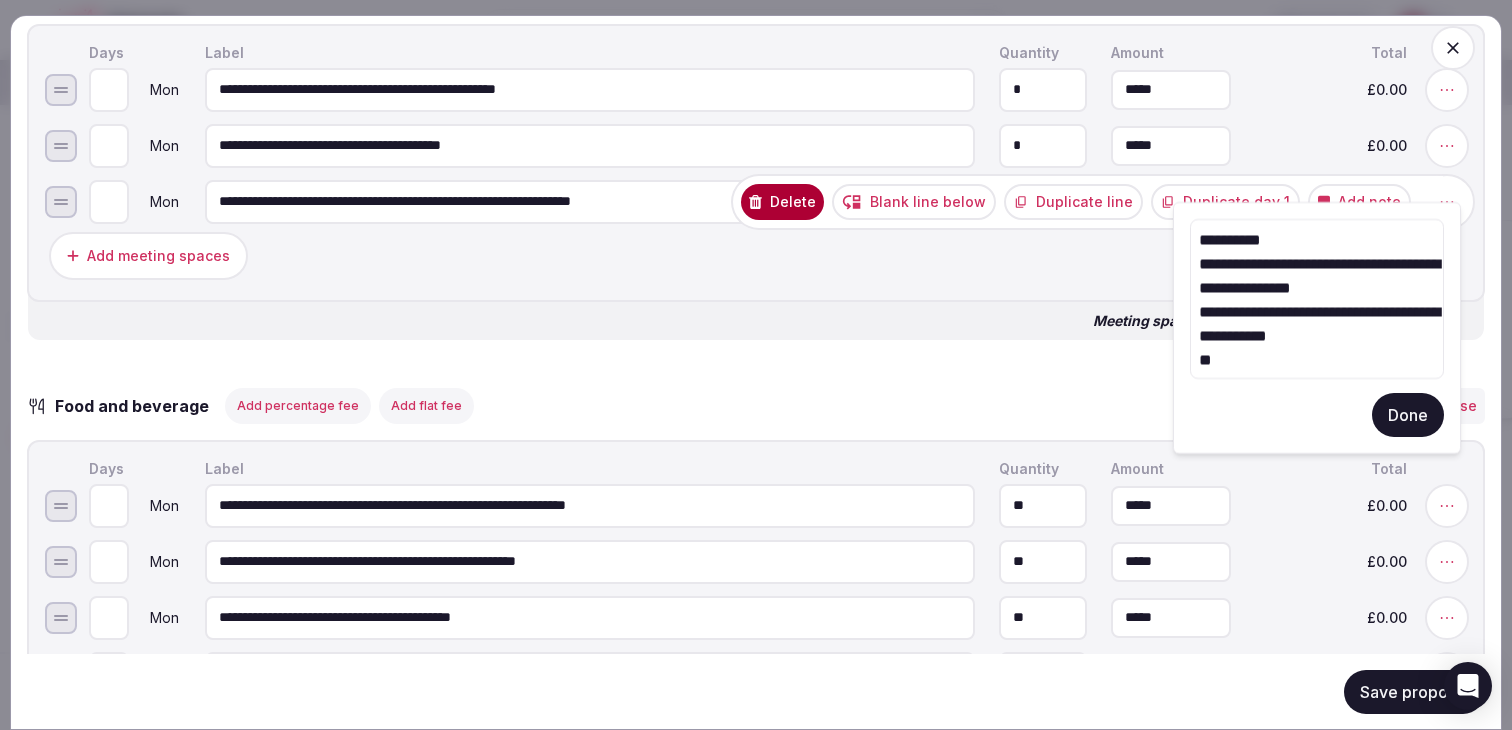 paste on "**********" 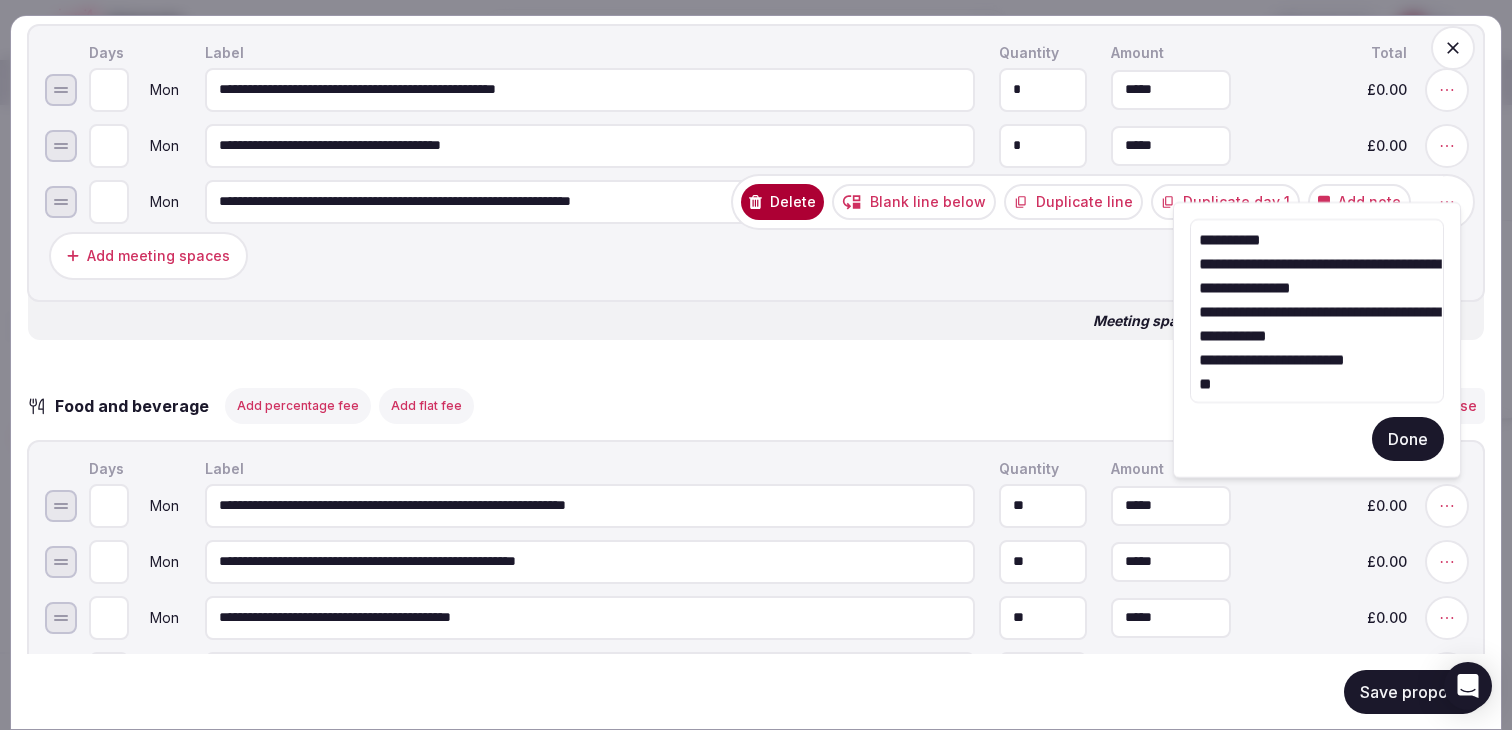 paste on "**********" 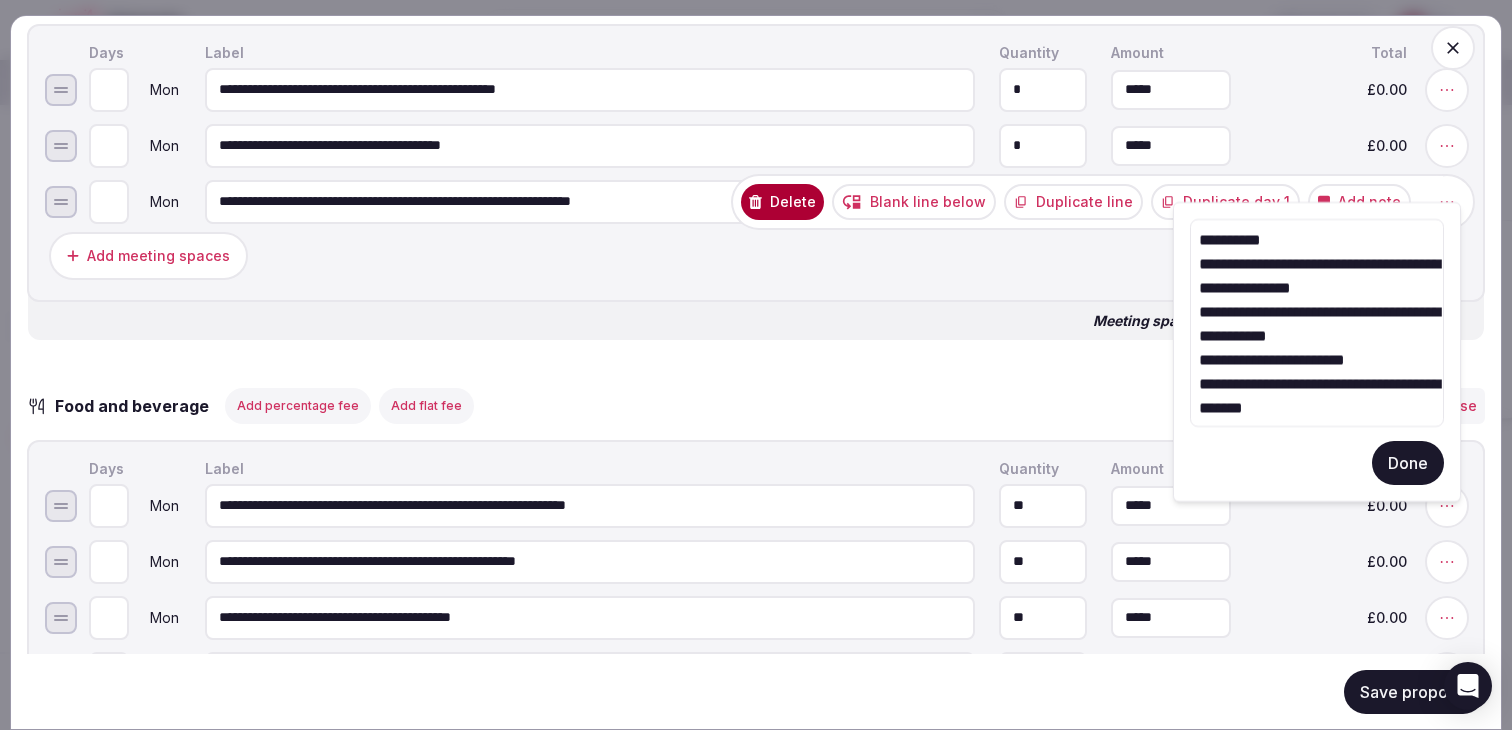 type on "**********" 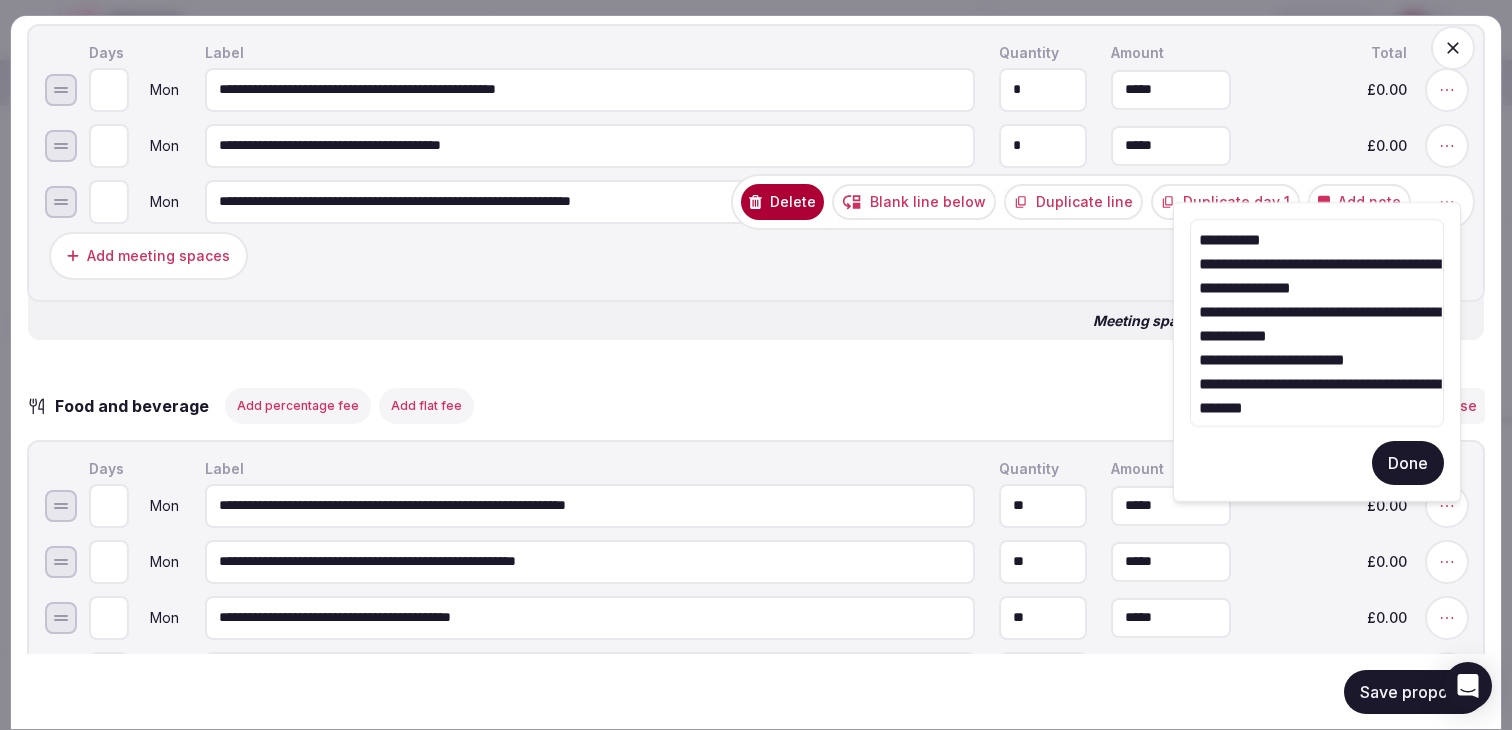 click on "Done" at bounding box center [1408, 463] 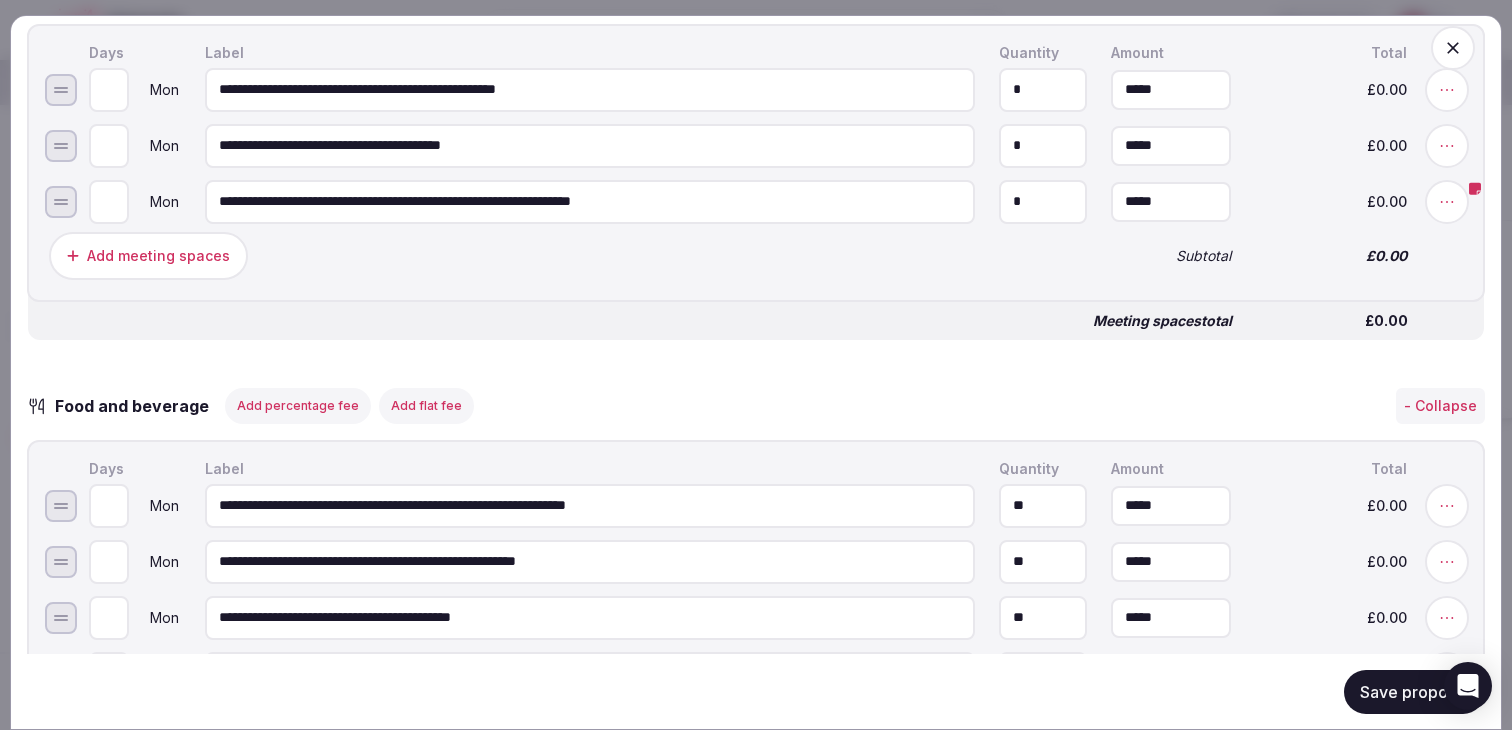 click on "Save proposal" at bounding box center [1414, 691] 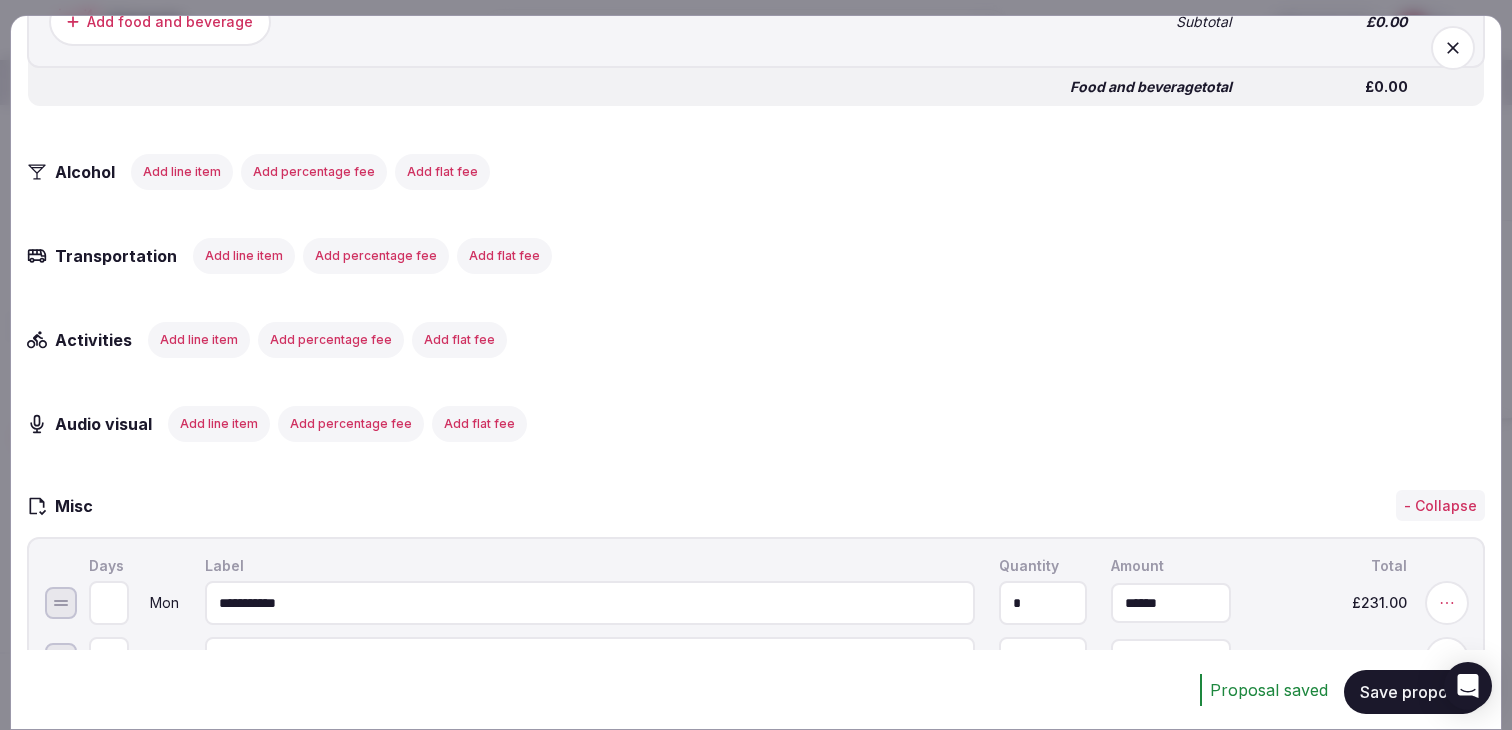 scroll, scrollTop: 2471, scrollLeft: 0, axis: vertical 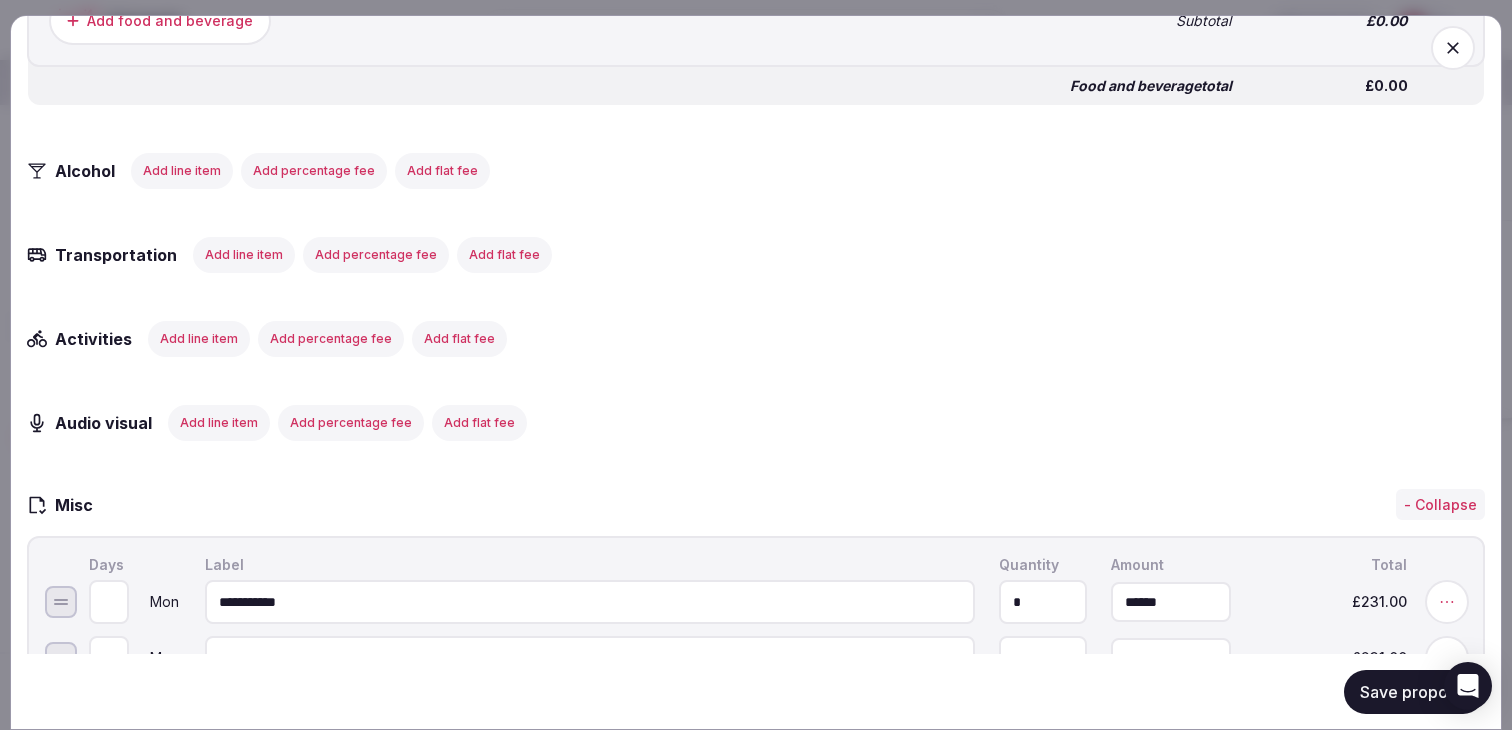 click on "Add line item" at bounding box center [219, 422] 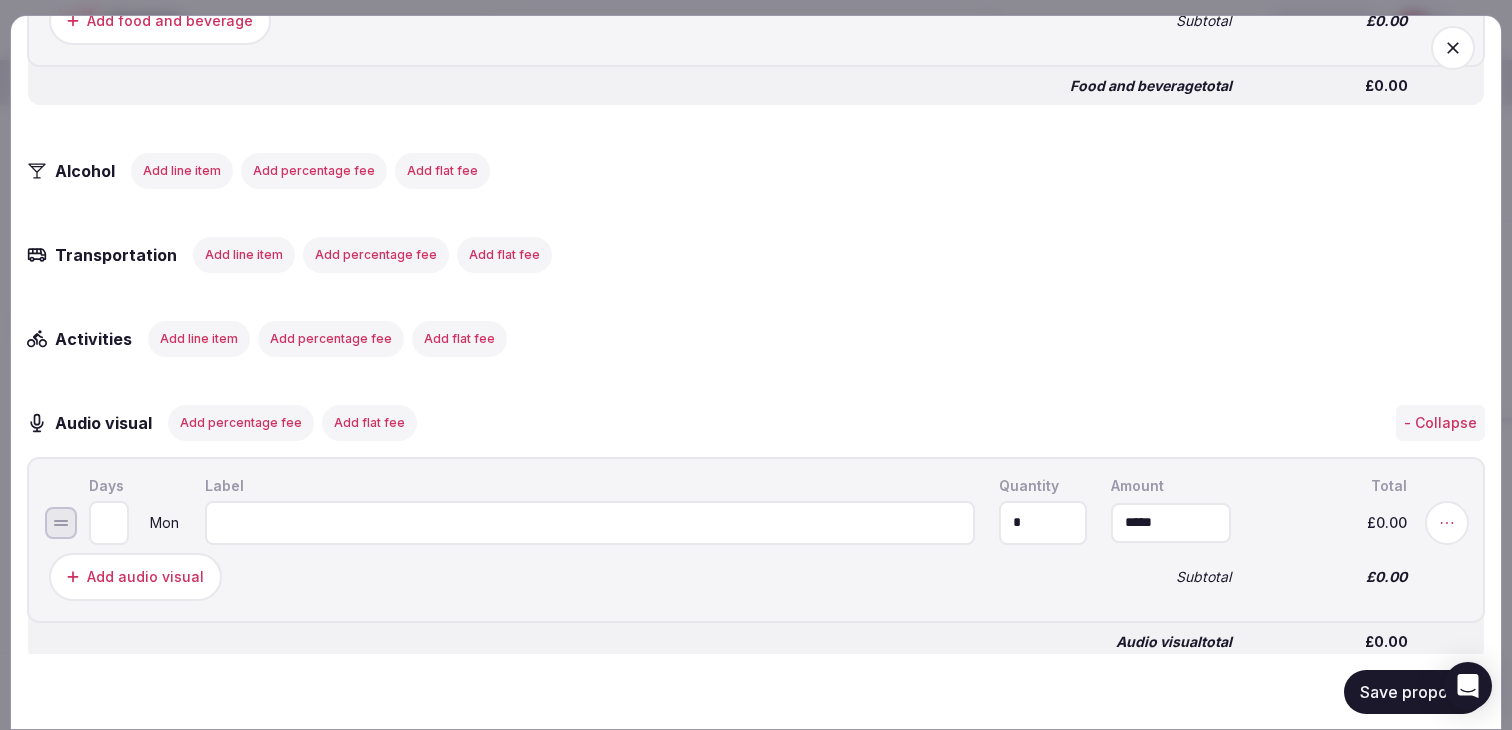 click at bounding box center (590, 522) 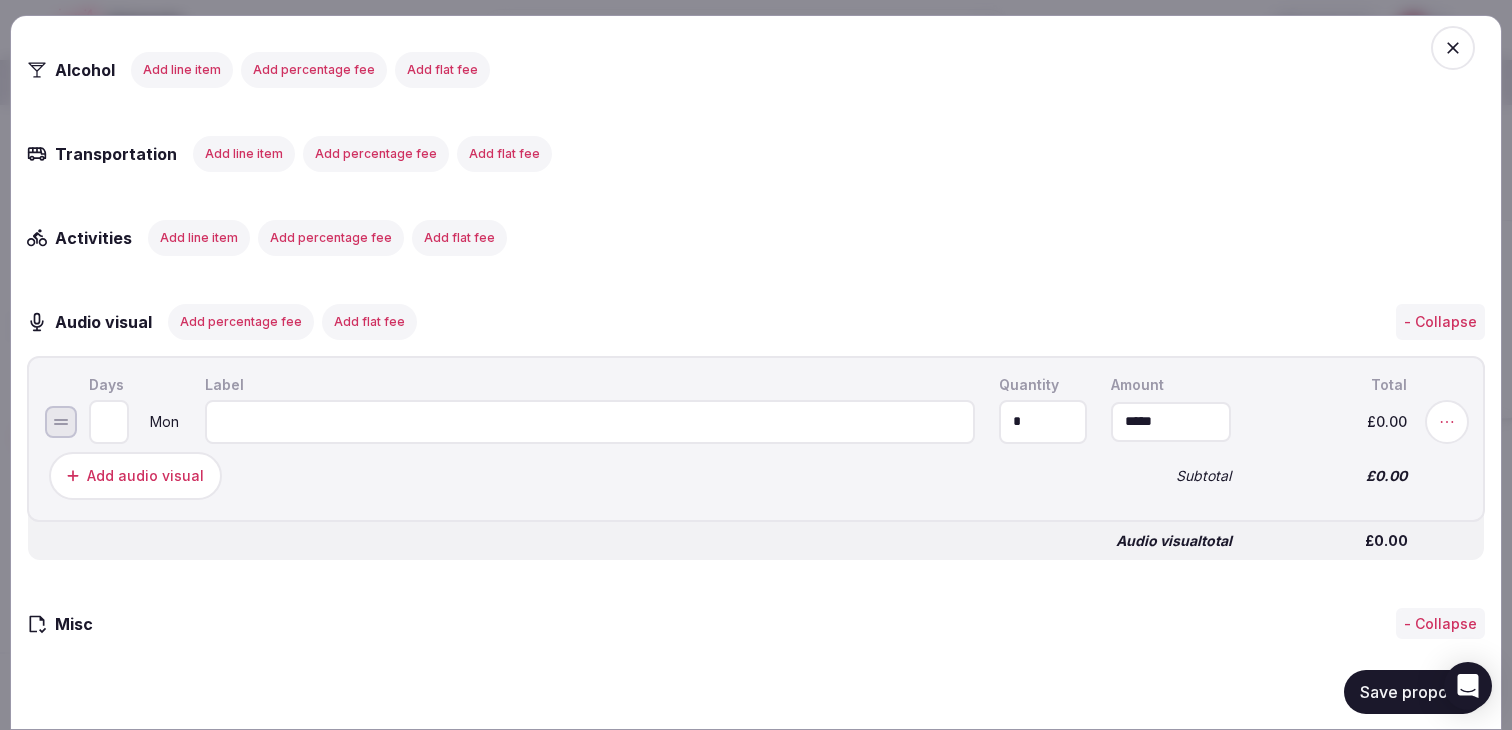 paste on "**********" 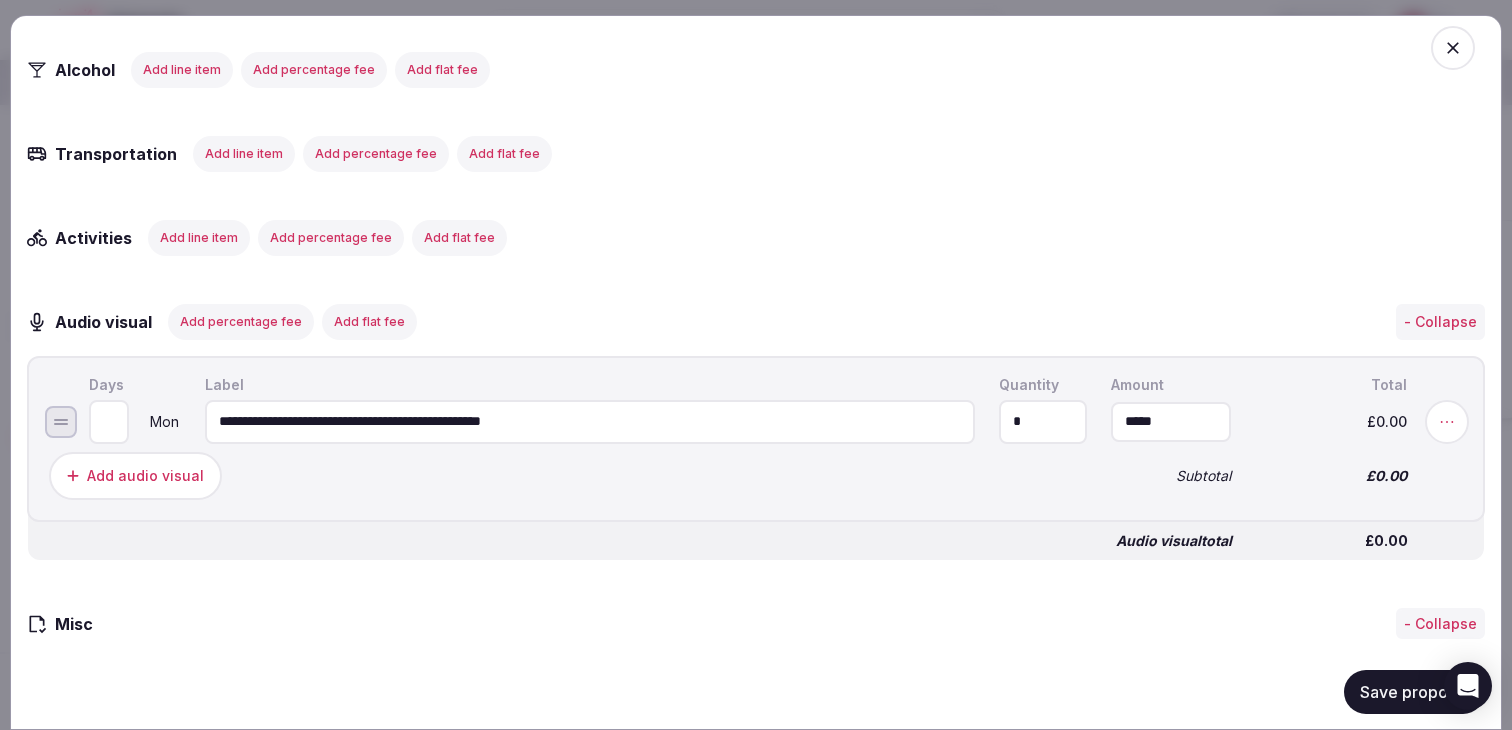 type on "**********" 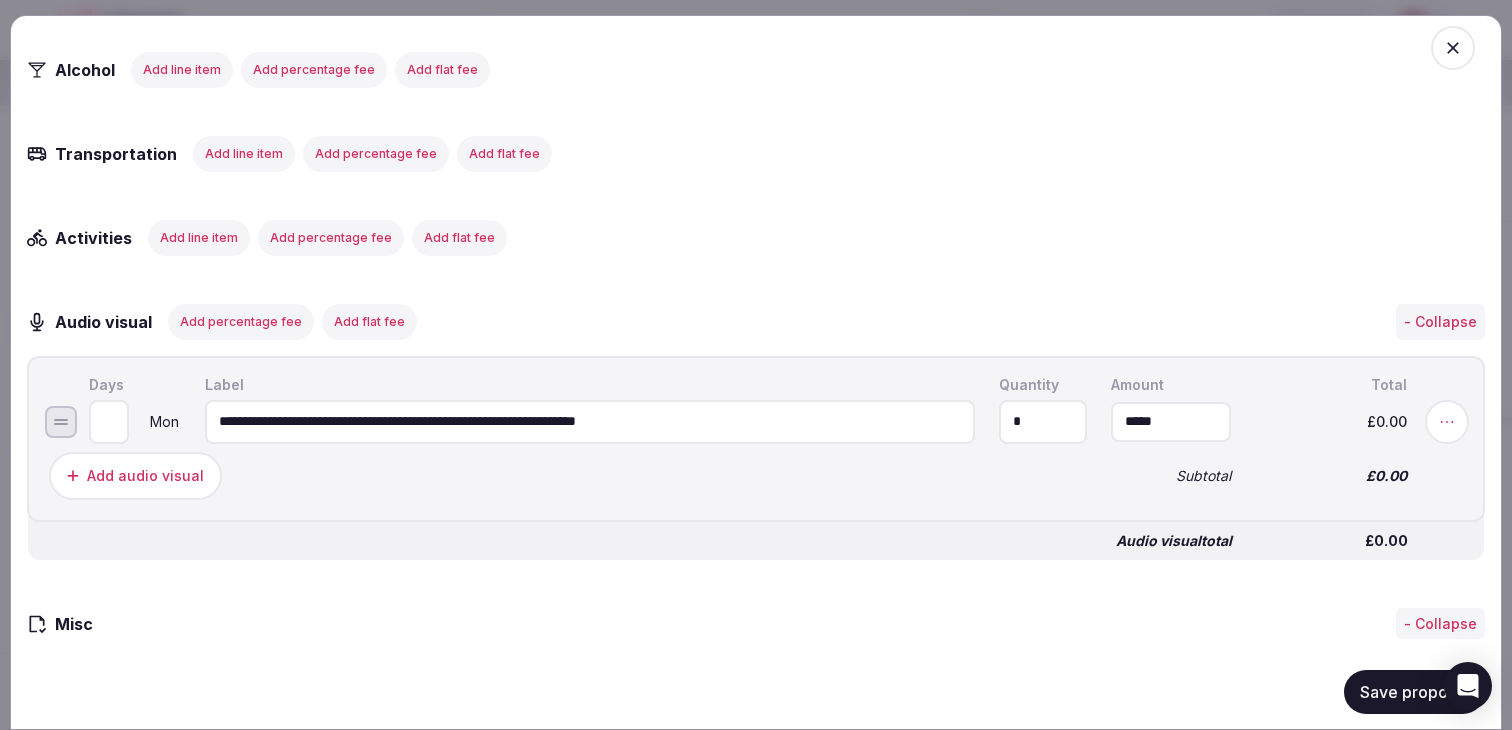 type on "**********" 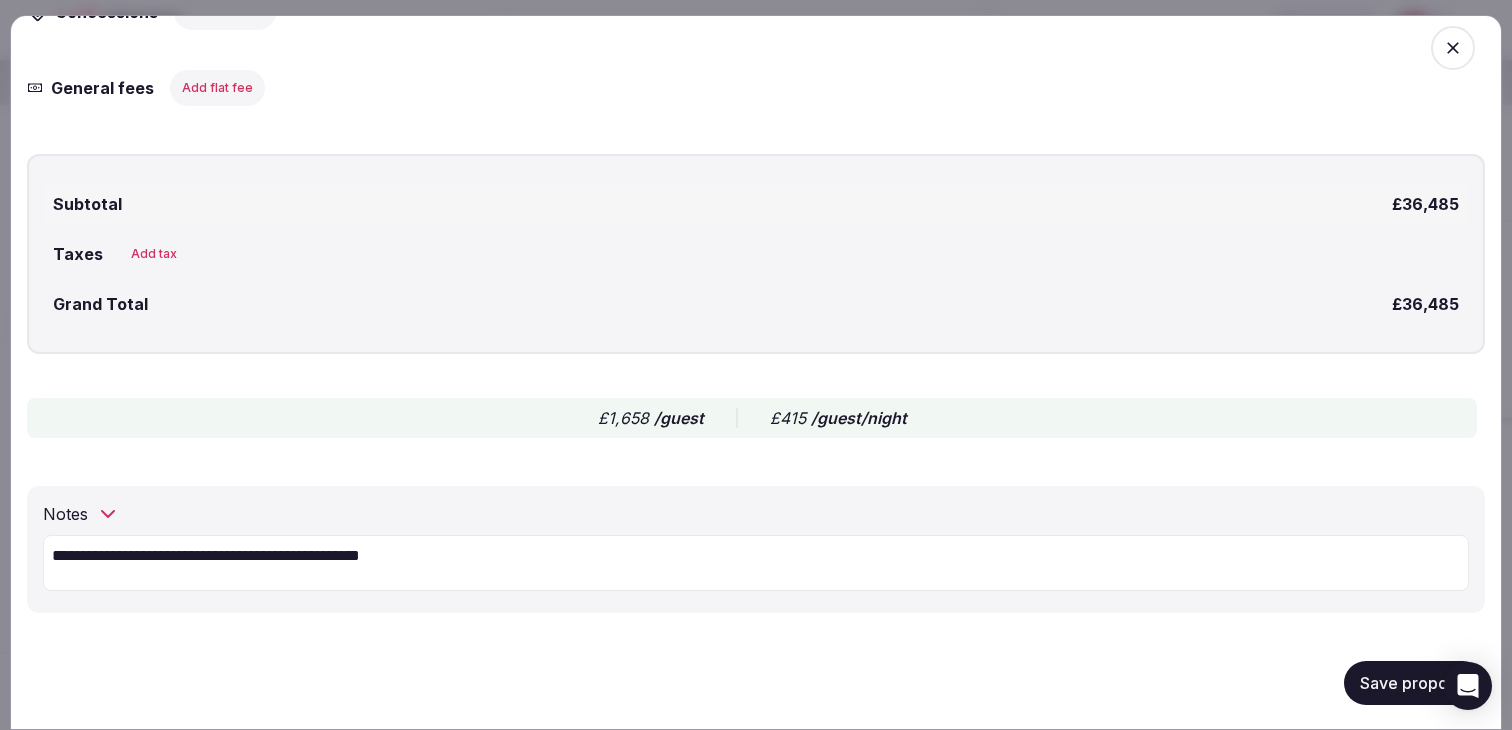 scroll, scrollTop: 3842, scrollLeft: 0, axis: vertical 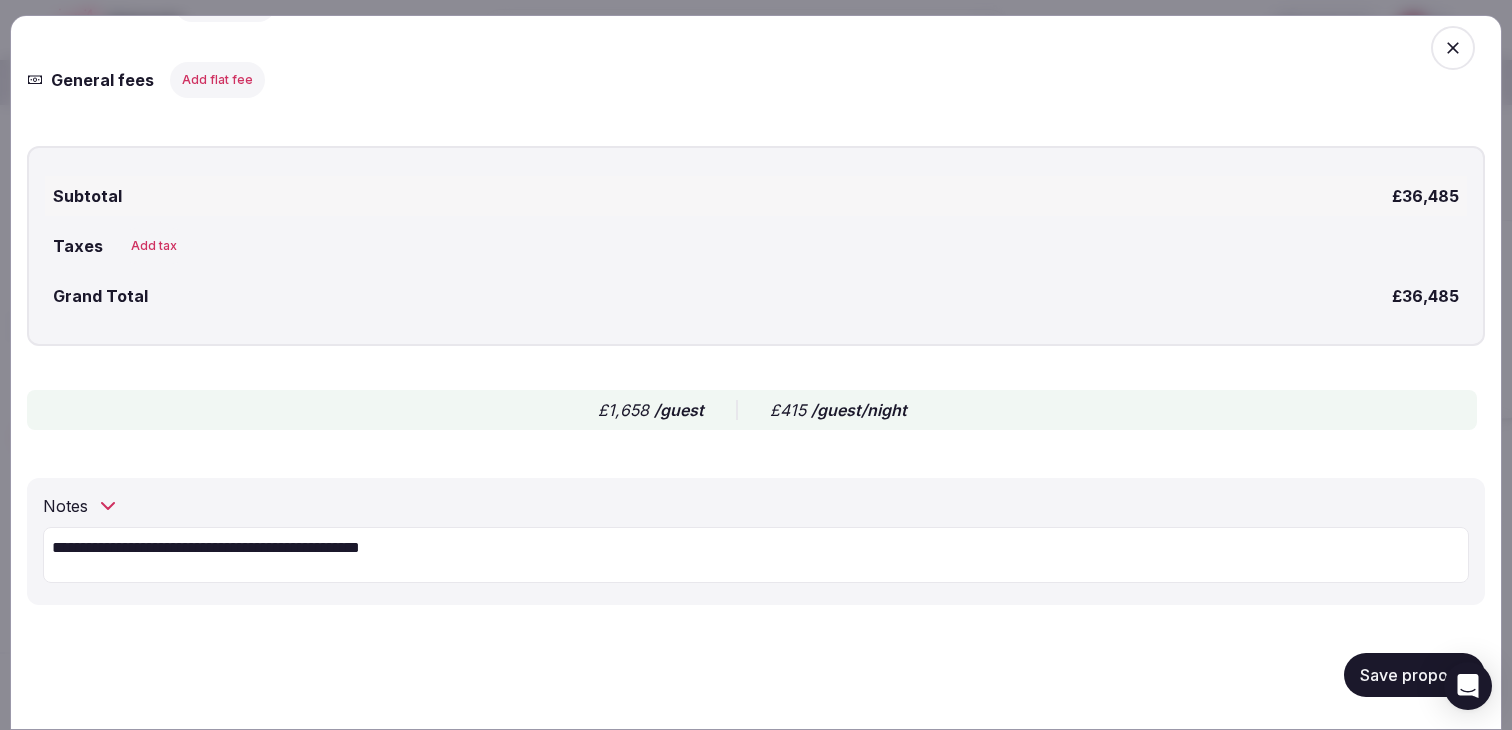 click on "Save proposal" at bounding box center [1414, 674] 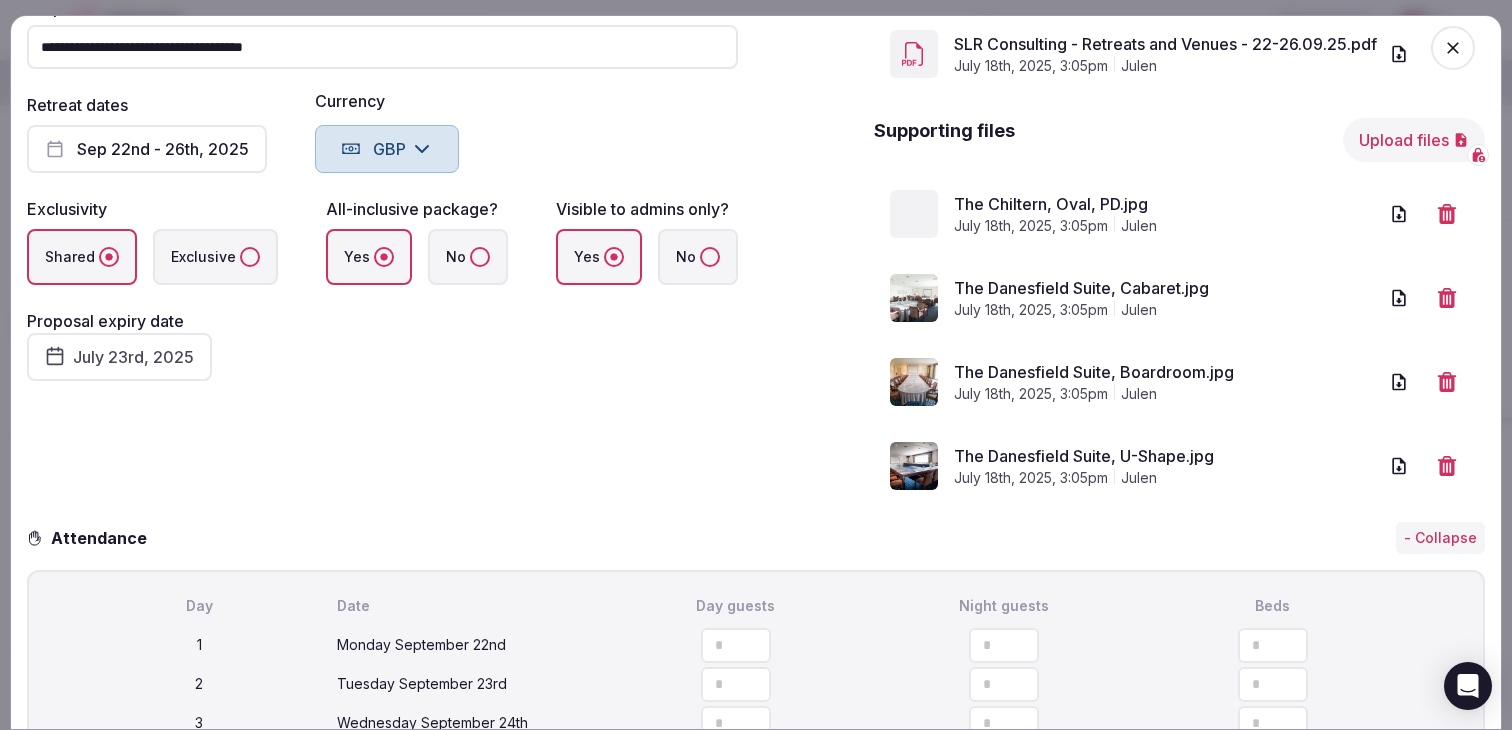 scroll, scrollTop: 0, scrollLeft: 0, axis: both 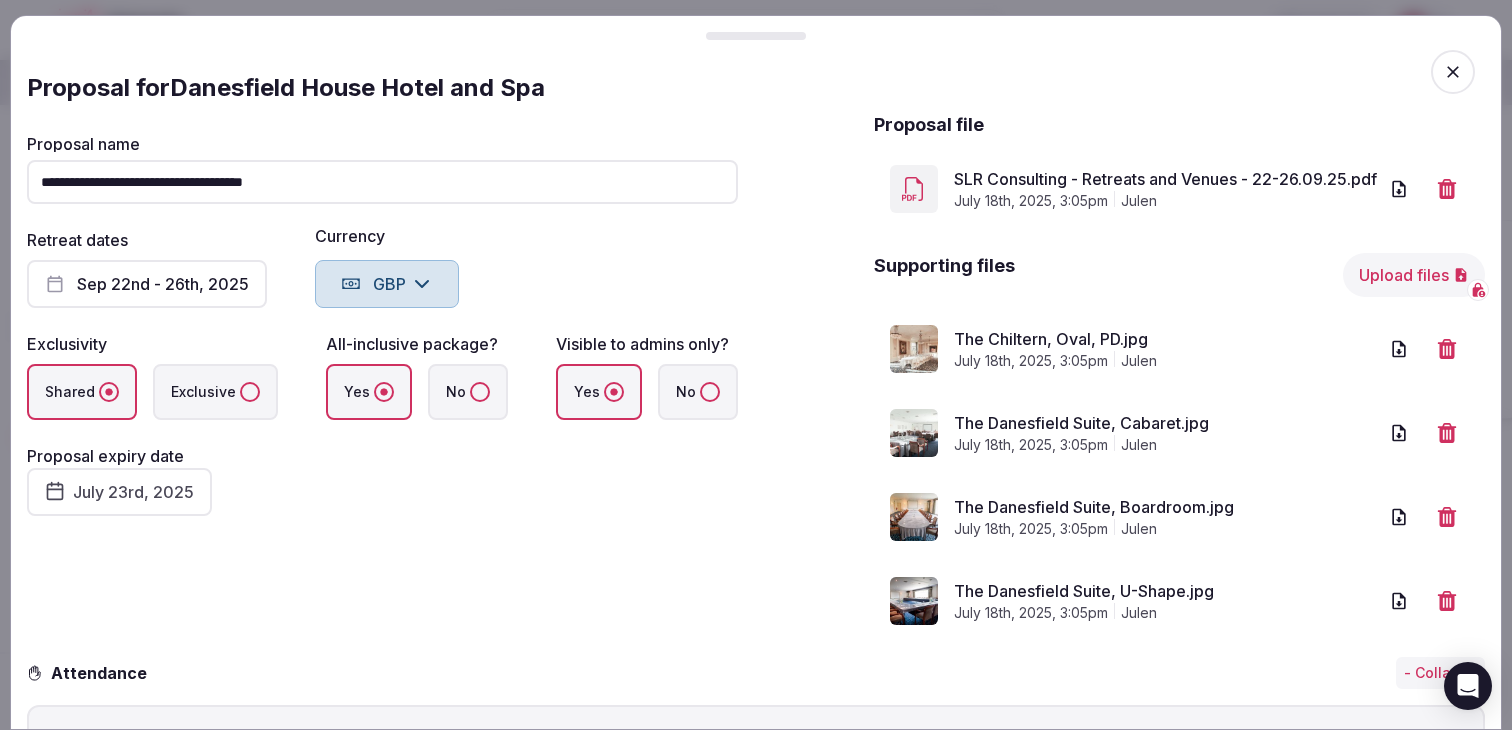 click on "**********" at bounding box center [382, 376] 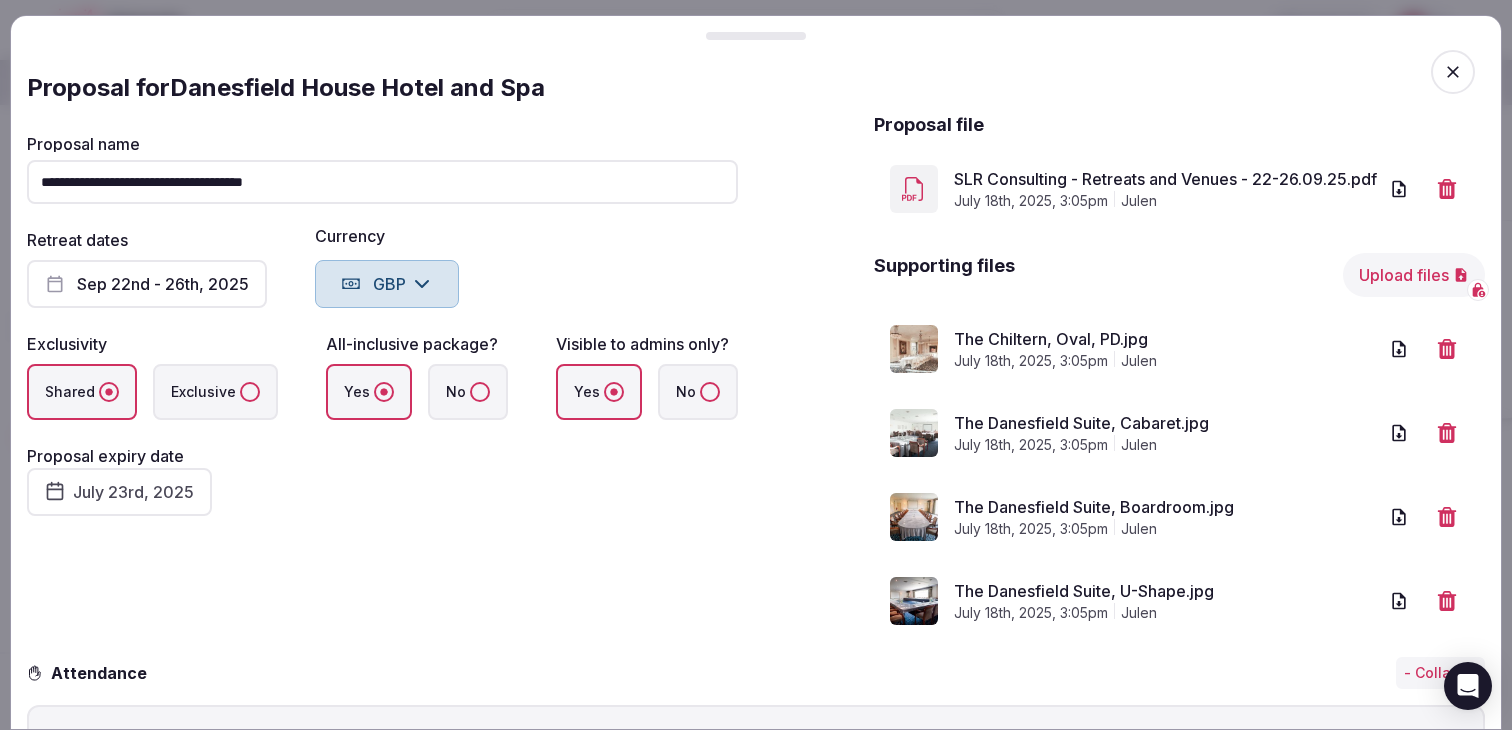 click 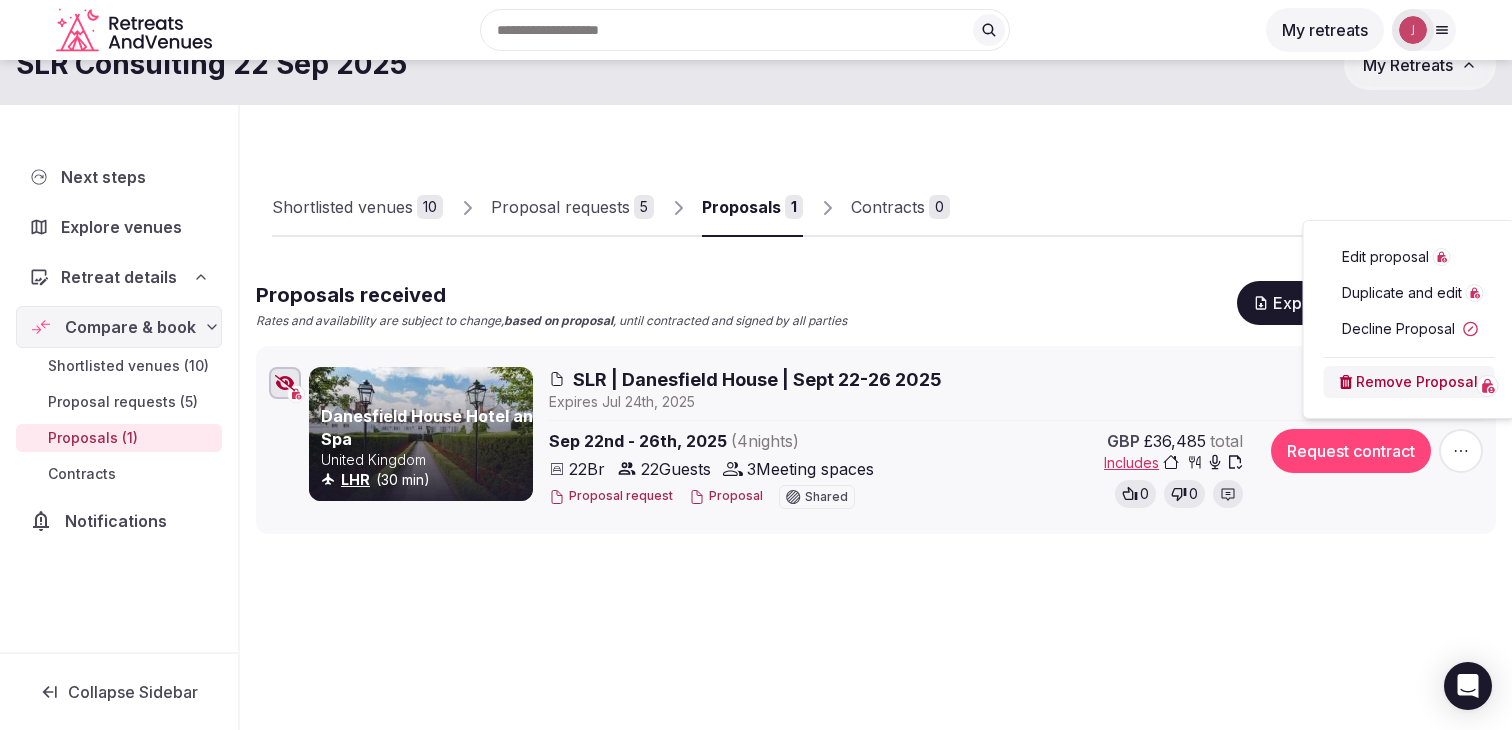click on "Shortlisted venues 10 Proposal requests 5 Proposals 1 Contracts 0 Proposals received Rates and availability are subject to change,  based on proposal , until contracted and signed by all parties Export shortlist & proposals Danesfield House Hotel and Spa United Kingdom LHR (30 min) SLR | Danesfield House | Sept 22-26 2025 Expire s   Jul 24th, 2025 Sep 22nd - 26th, 2025 ( 4  night s ) 22  Br 22  Guests 3  Meeting spaces Proposal request Proposal Shared GBP £36,485 total Includes 0 0 Request contract" at bounding box center [876, 423] 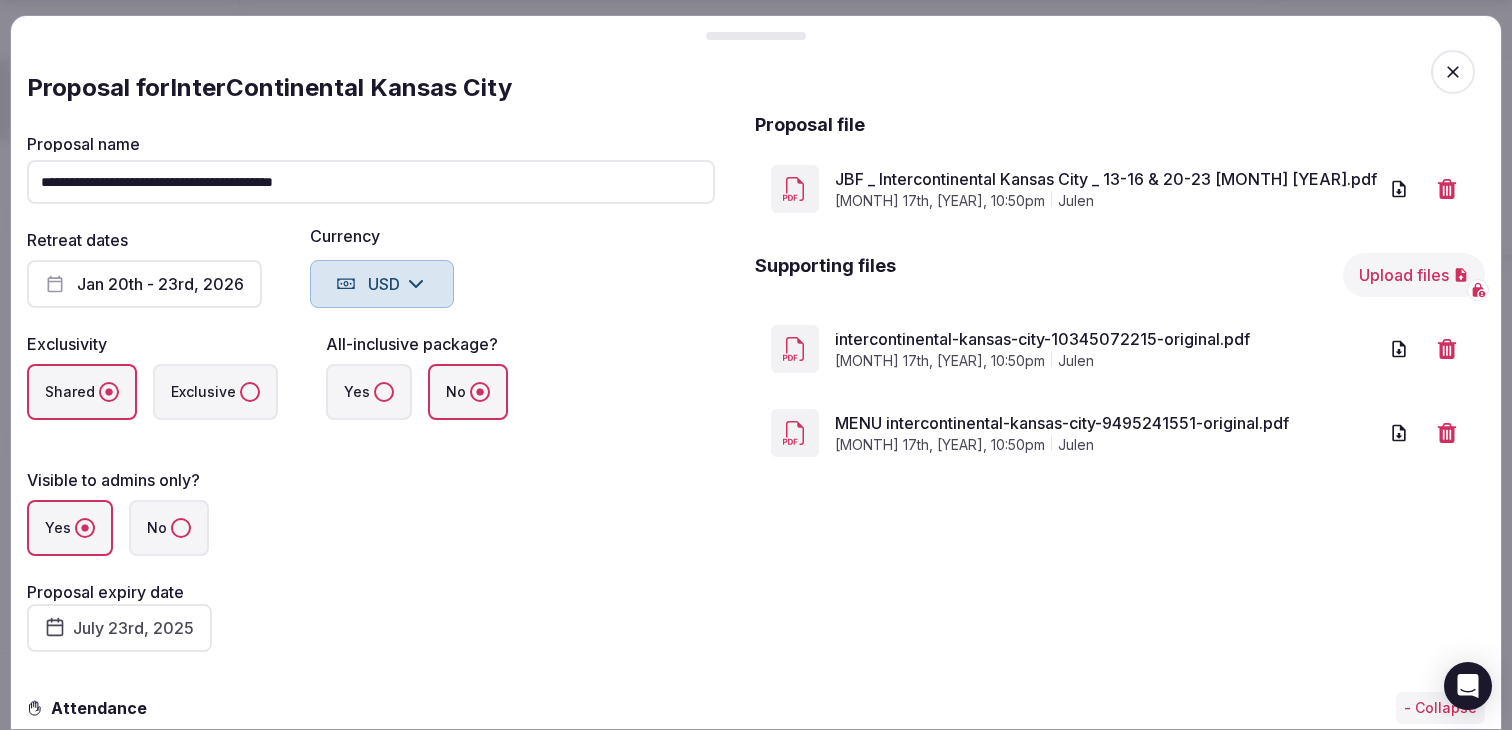 scroll, scrollTop: 198, scrollLeft: 0, axis: vertical 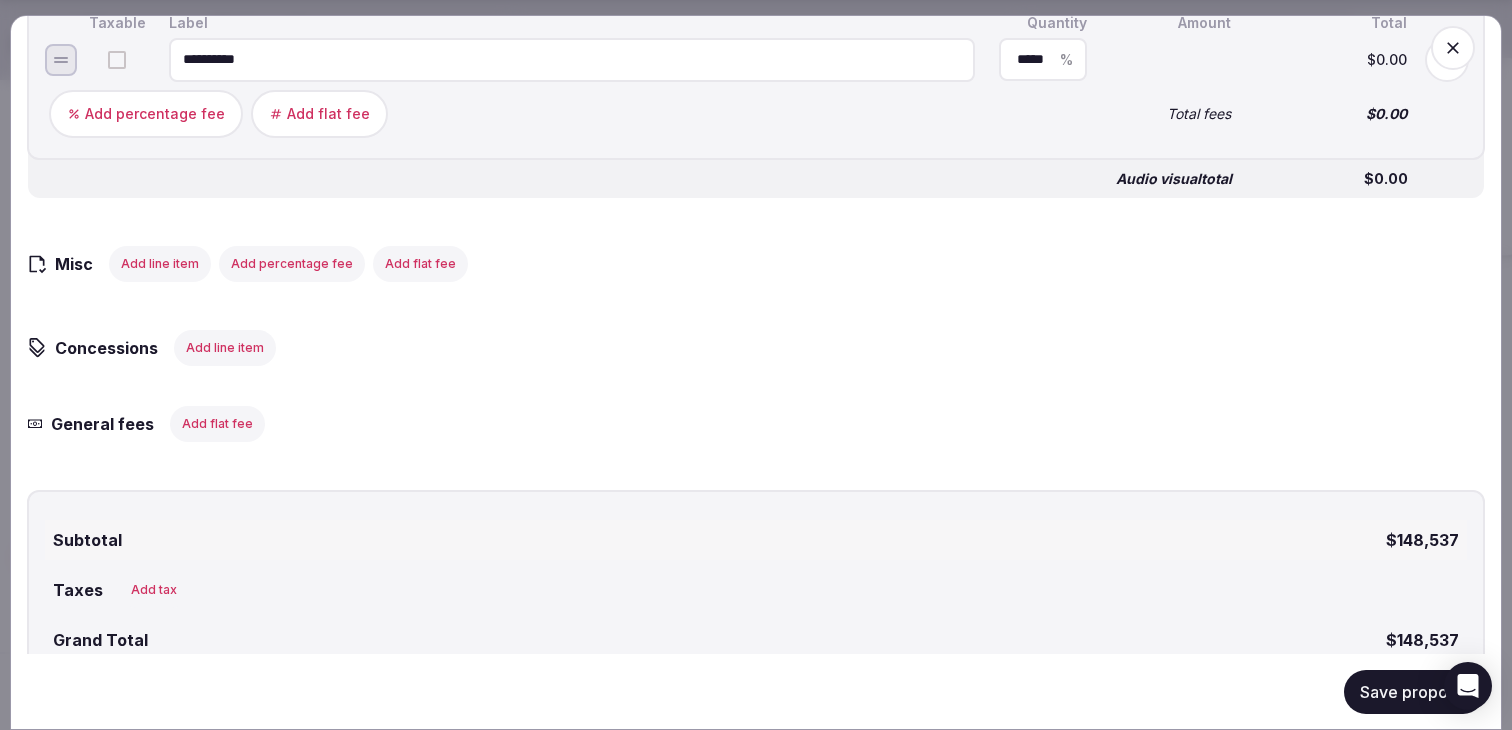 click on "Save proposal" at bounding box center [1414, 691] 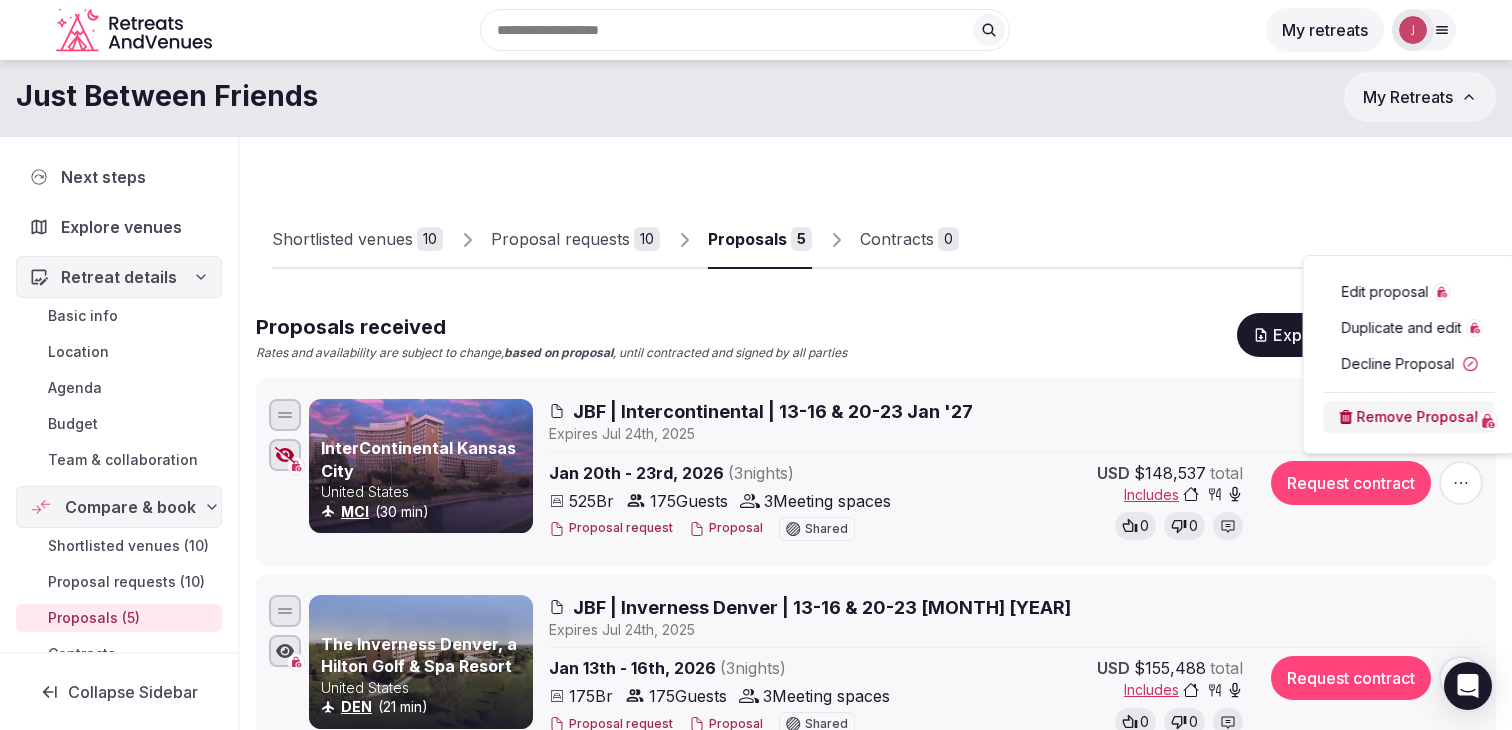 scroll, scrollTop: 0, scrollLeft: 0, axis: both 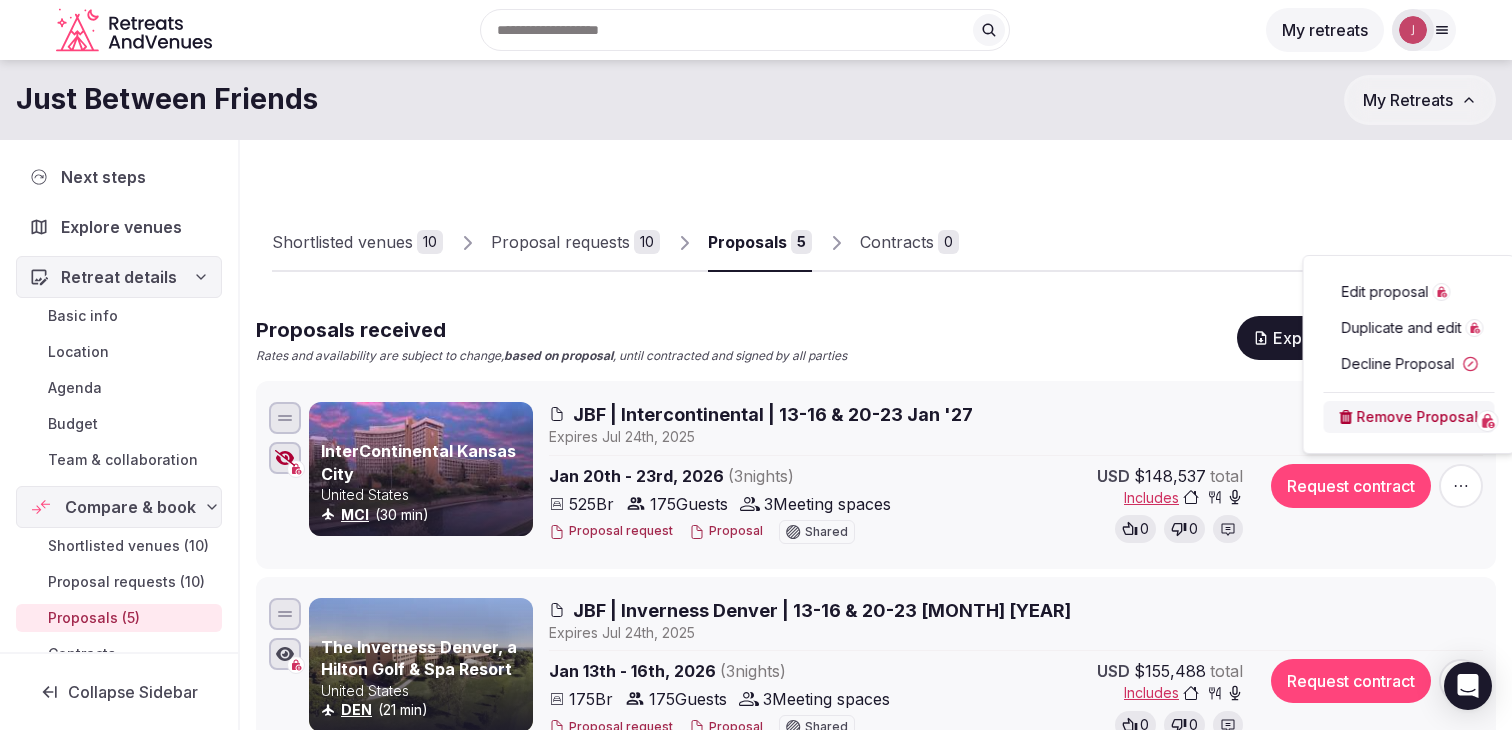 click on "Shortlisted venues 10 Proposal requests 10 Proposals 5 Contracts 0 Proposals received Rates and availability are subject to change,  based on proposal , until contracted and signed by all parties Export shortlist & proposals InterContinental Kansas City United States MCI (30 min) JBF | Intercontinental | 13-16 & 20-23 Jan '27 Expire s   Jul 24th, 2025 Jan 20th - 23rd, 2026 ( 3  night s ) 525  Br 175  Guests 3  Meeting spaces Proposal request Proposal Shared USD $148,537 total Includes 0 0 Request contract The Inverness Denver, a Hilton Golf & Spa Resort United States DEN (21 min) JBF | Inverness Denver | 13-16 & 20-23 Jan 2027 Expire s   Jul 24th, 2025 Jan 13th - 16th, 2026 ( 3  night s ) 175  Br 175  Guests 3  Meeting spaces Proposal request Proposal Shared USD $155,488 total Includes 0 0 Request contract Grand Hyatt Denver United States DEN (30 min) JBF | Grand Hyatt Denver | 13-16 Jan 2027 Expire s   Jul 24th, 2025 Jan 13th - 16th, 2026 ( 3  night s ) 175  Br 175  Guests 5  Meeting spaces Proposal Shared" at bounding box center (876, 754) 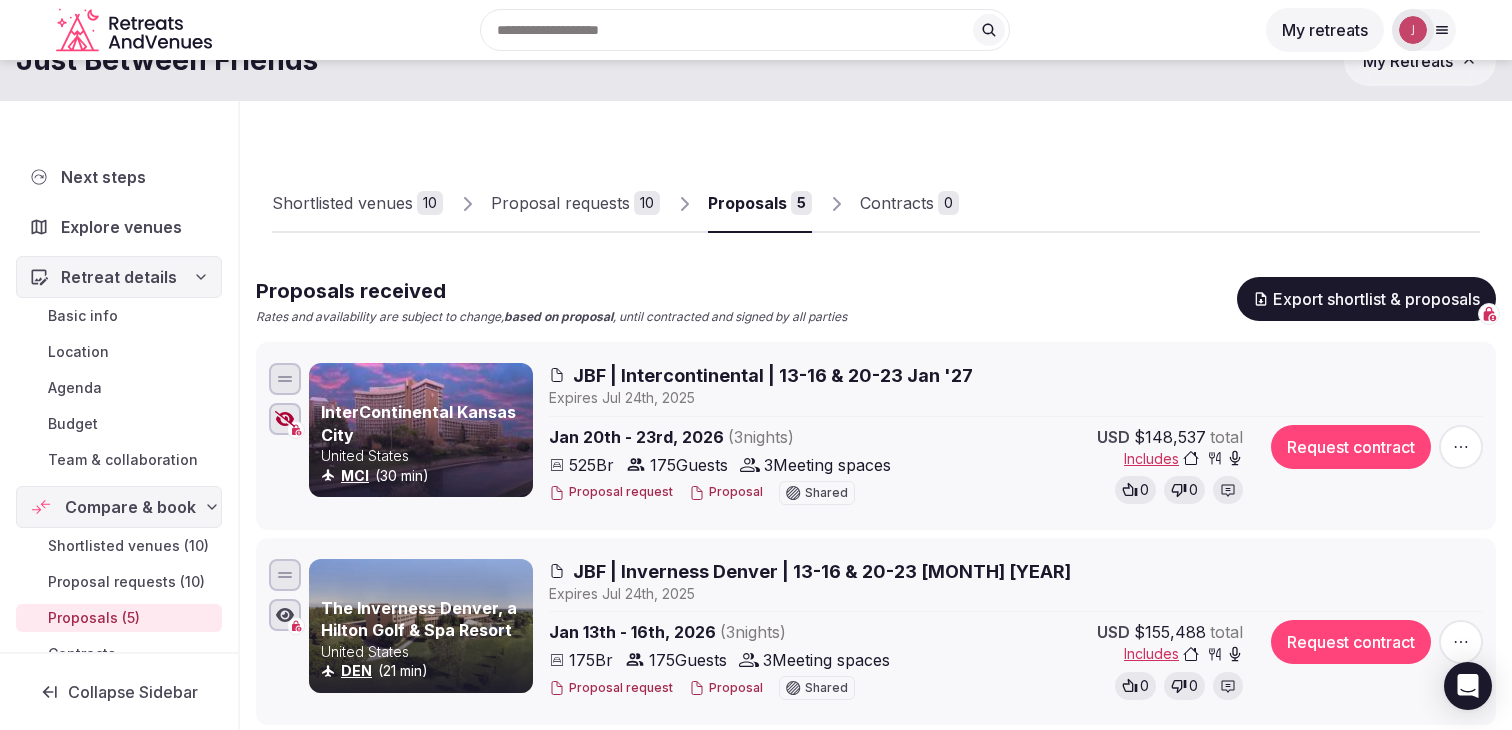 scroll, scrollTop: 40, scrollLeft: 0, axis: vertical 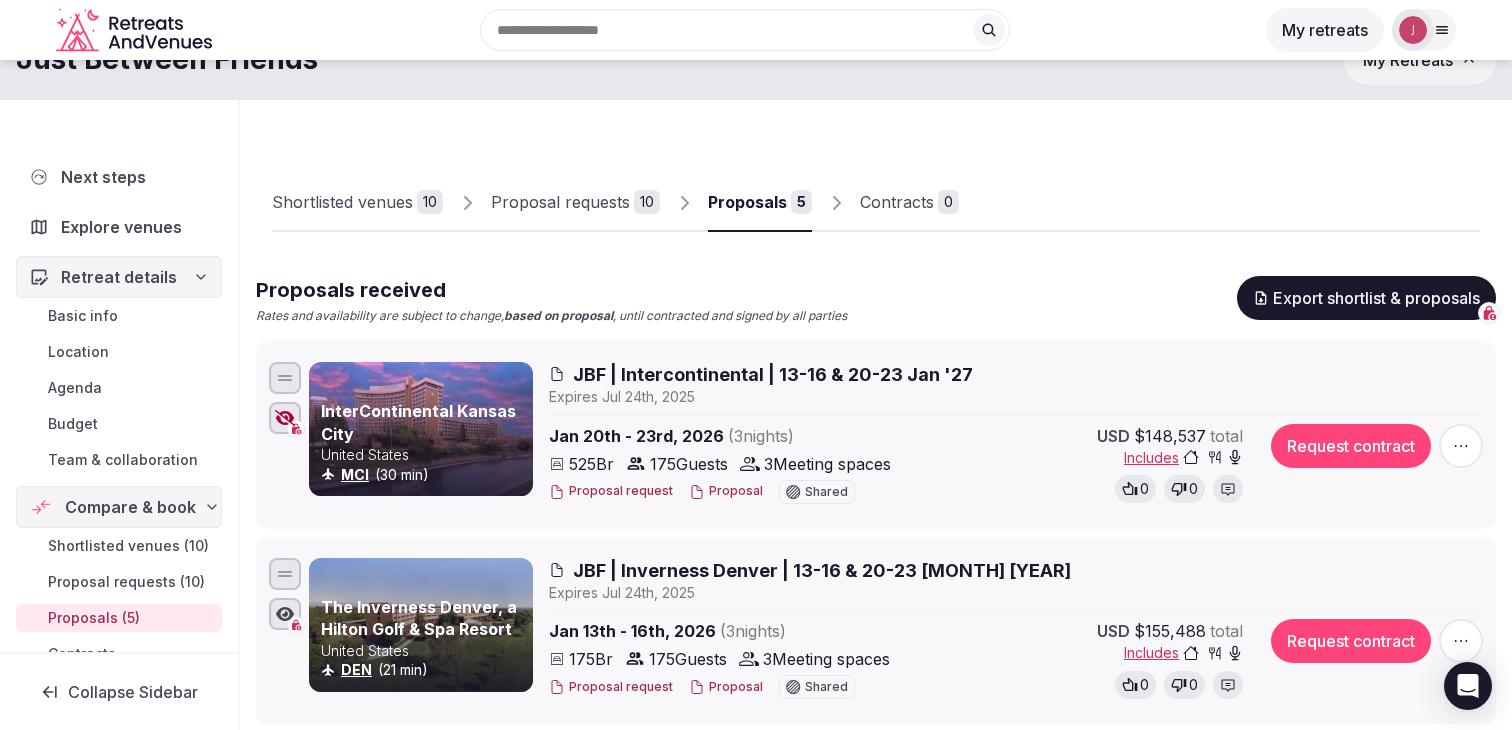 click on "Proposal requests 10" at bounding box center (575, 203) 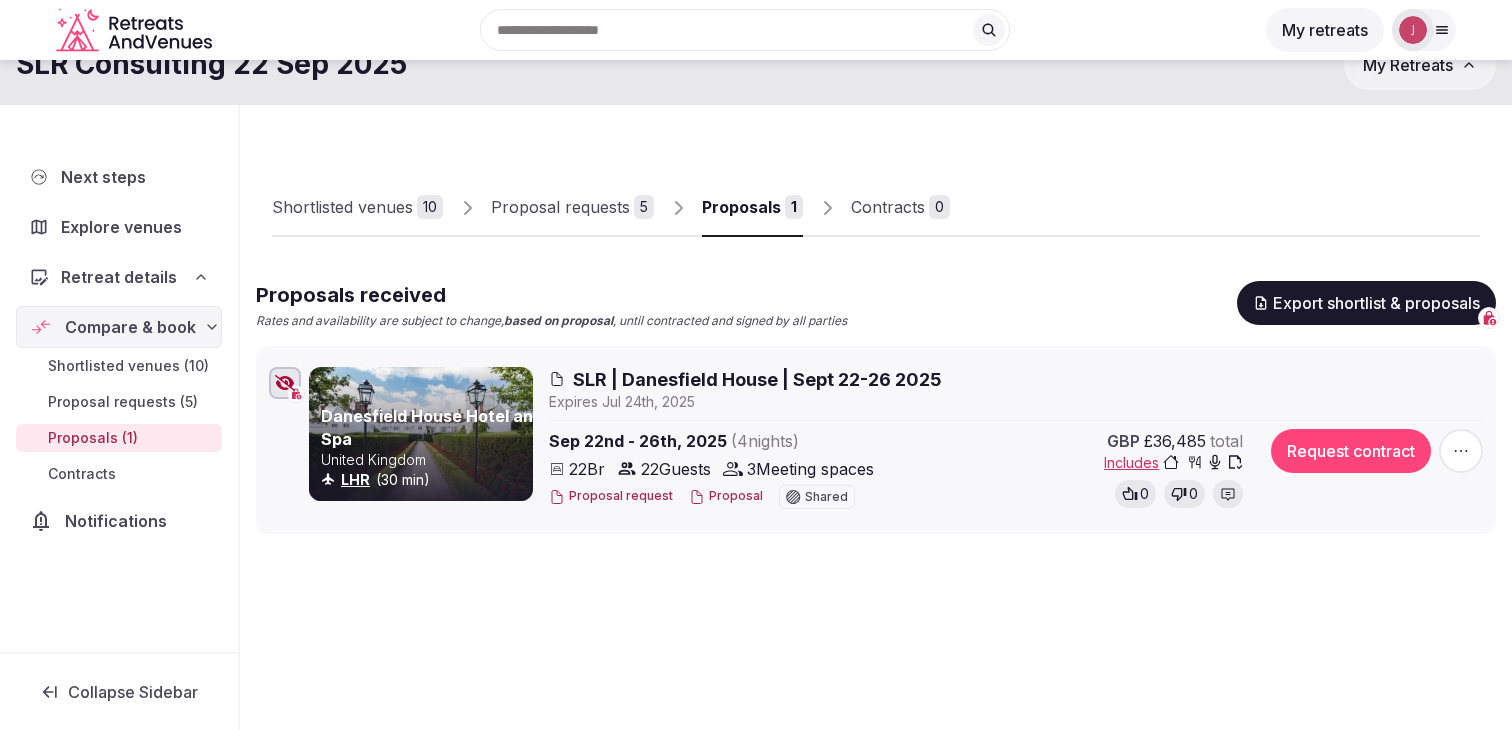 scroll, scrollTop: 46, scrollLeft: 0, axis: vertical 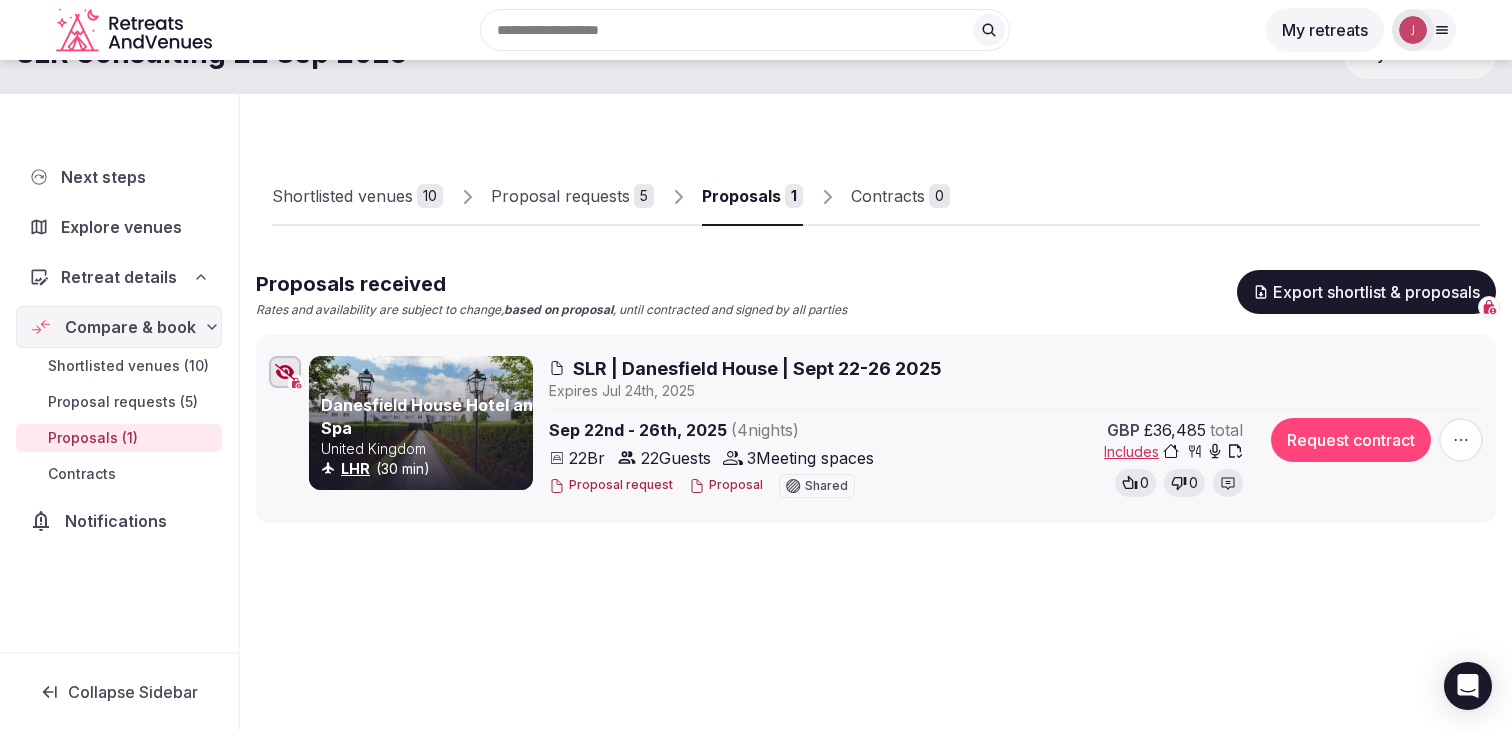 click on "Shortlisted venues" at bounding box center (342, 196) 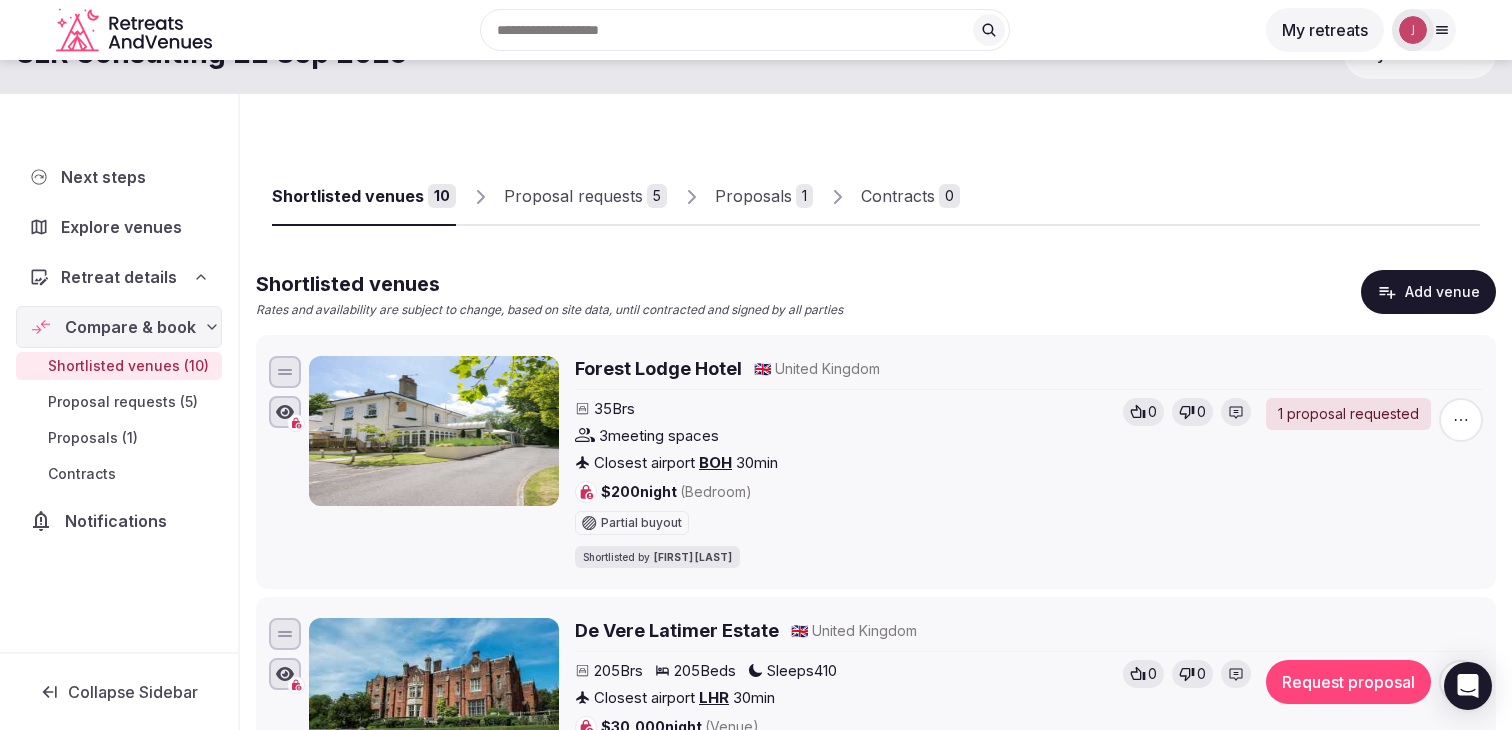 click on "Add venue" at bounding box center (1428, 292) 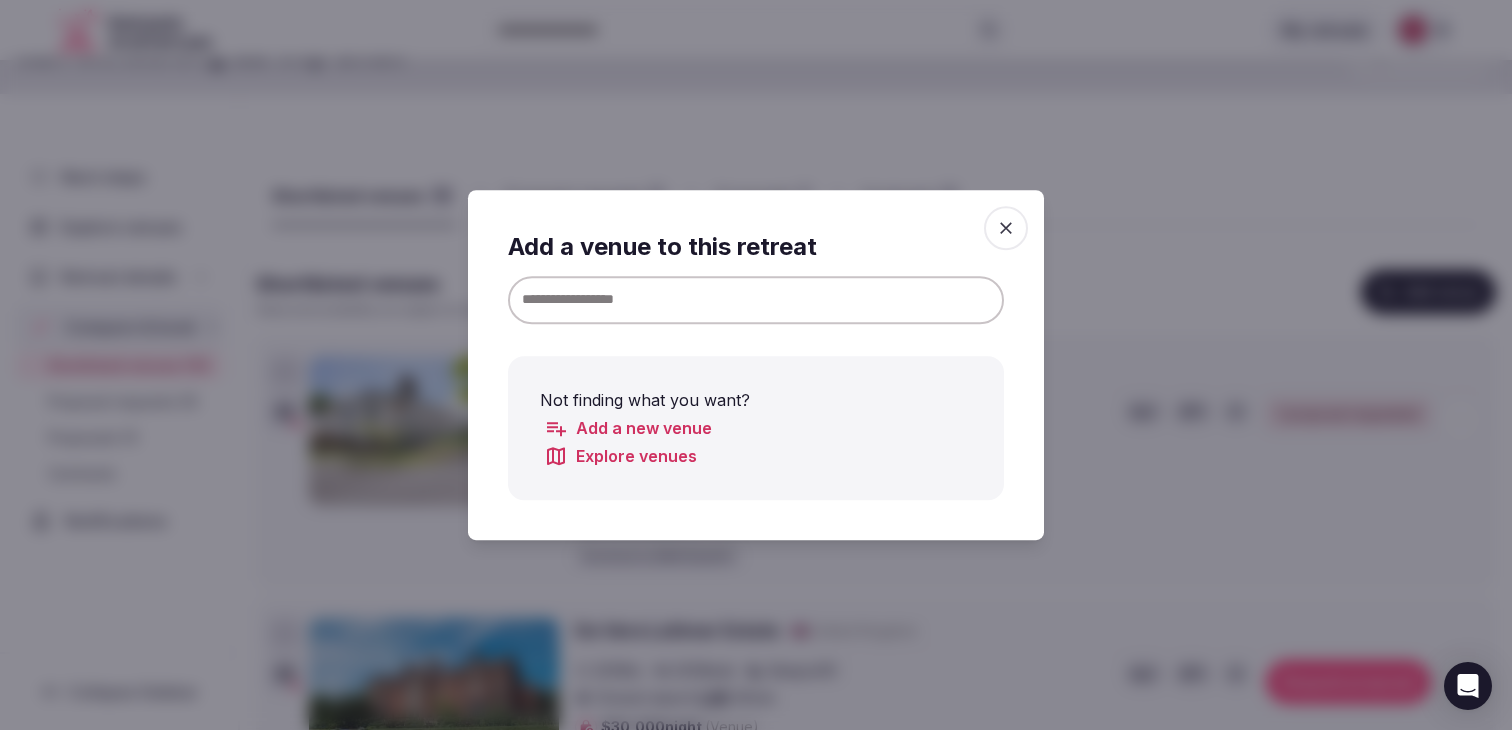 click at bounding box center (756, 300) 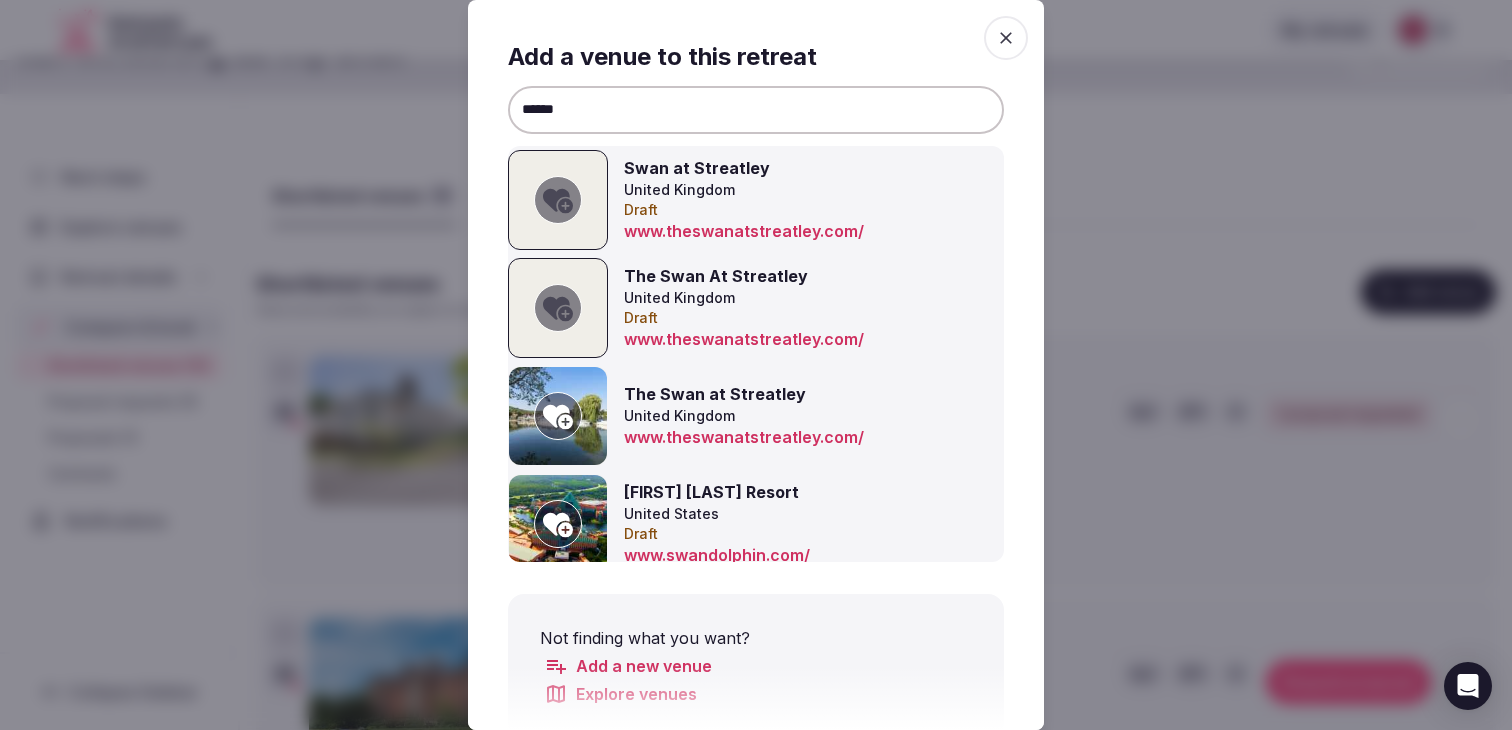 type on "******" 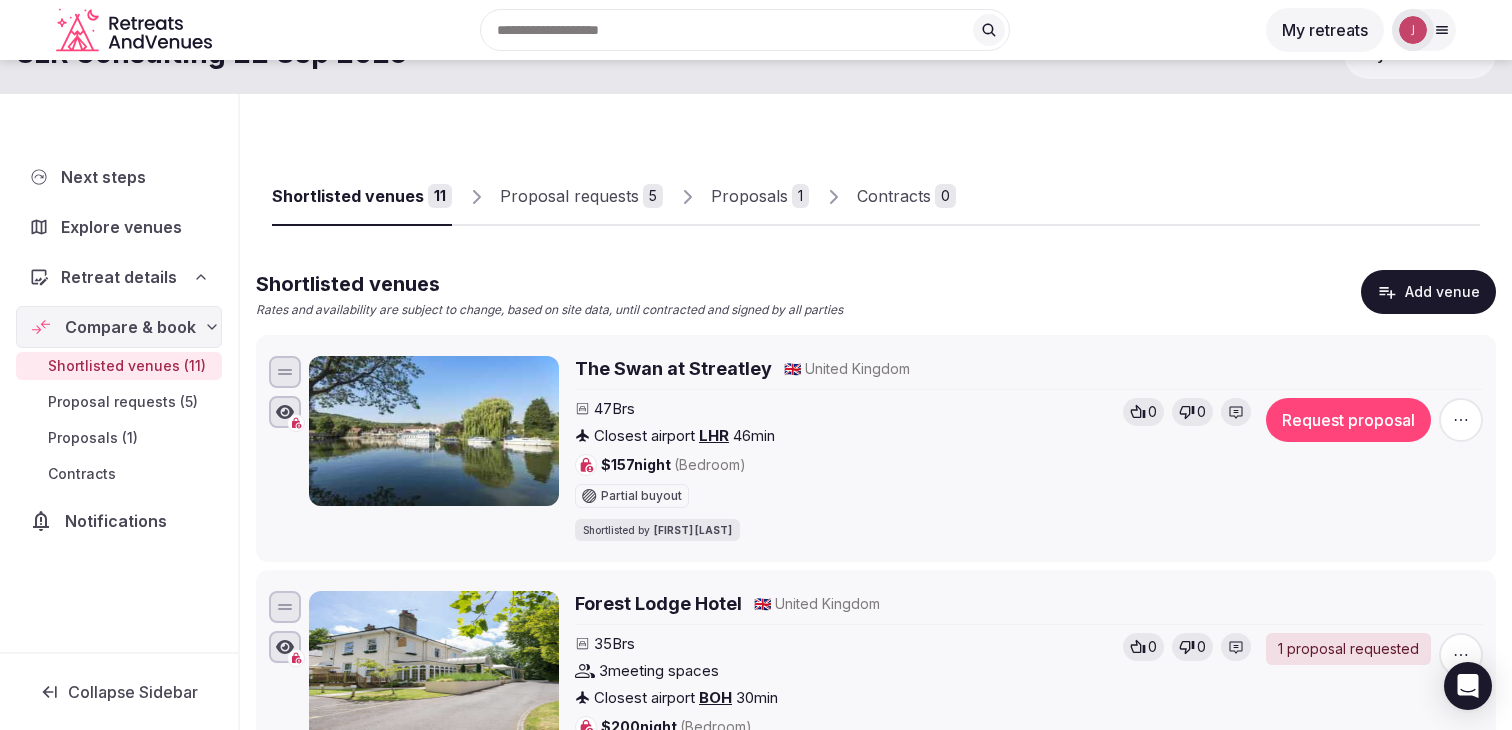 click on "Request proposal" at bounding box center [1348, 420] 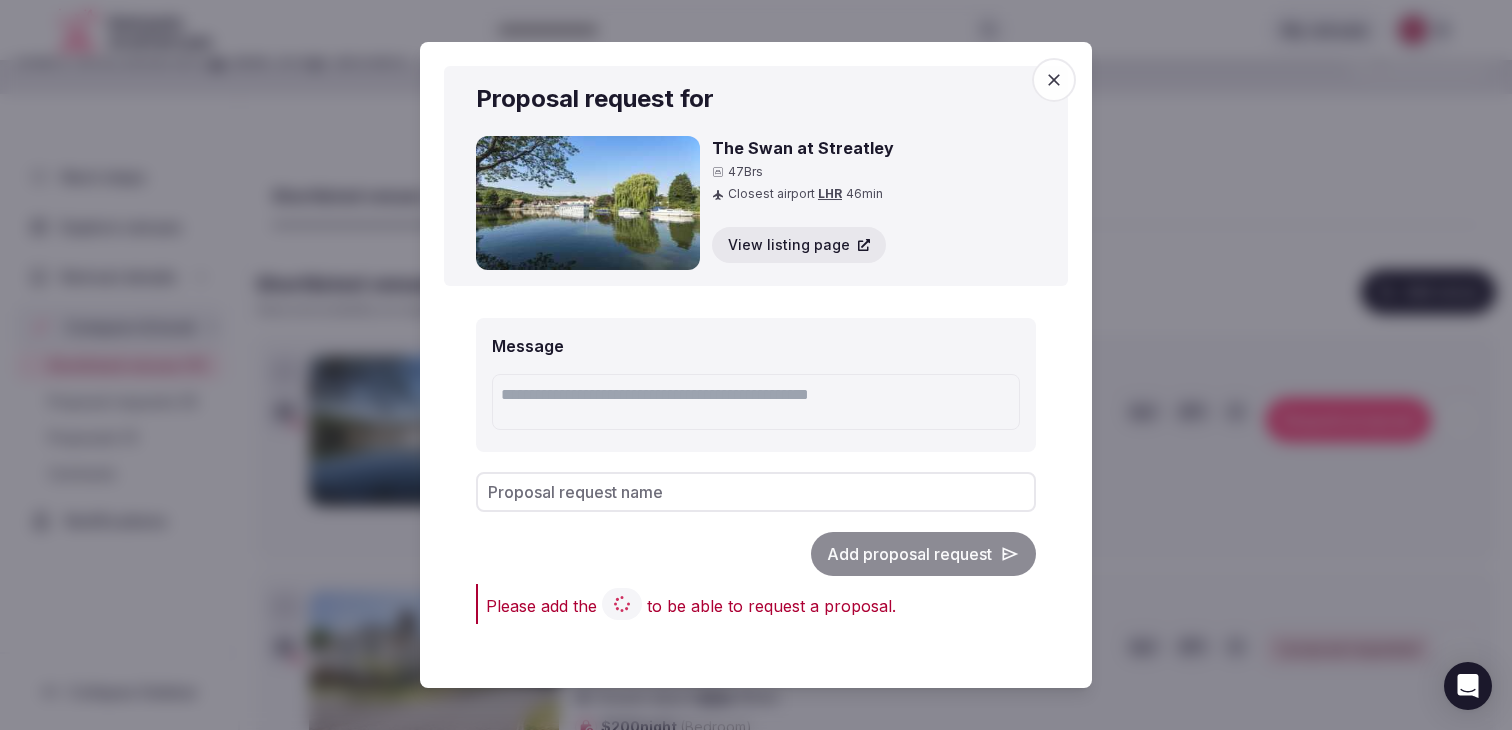 click on "Proposal request name" at bounding box center [756, 492] 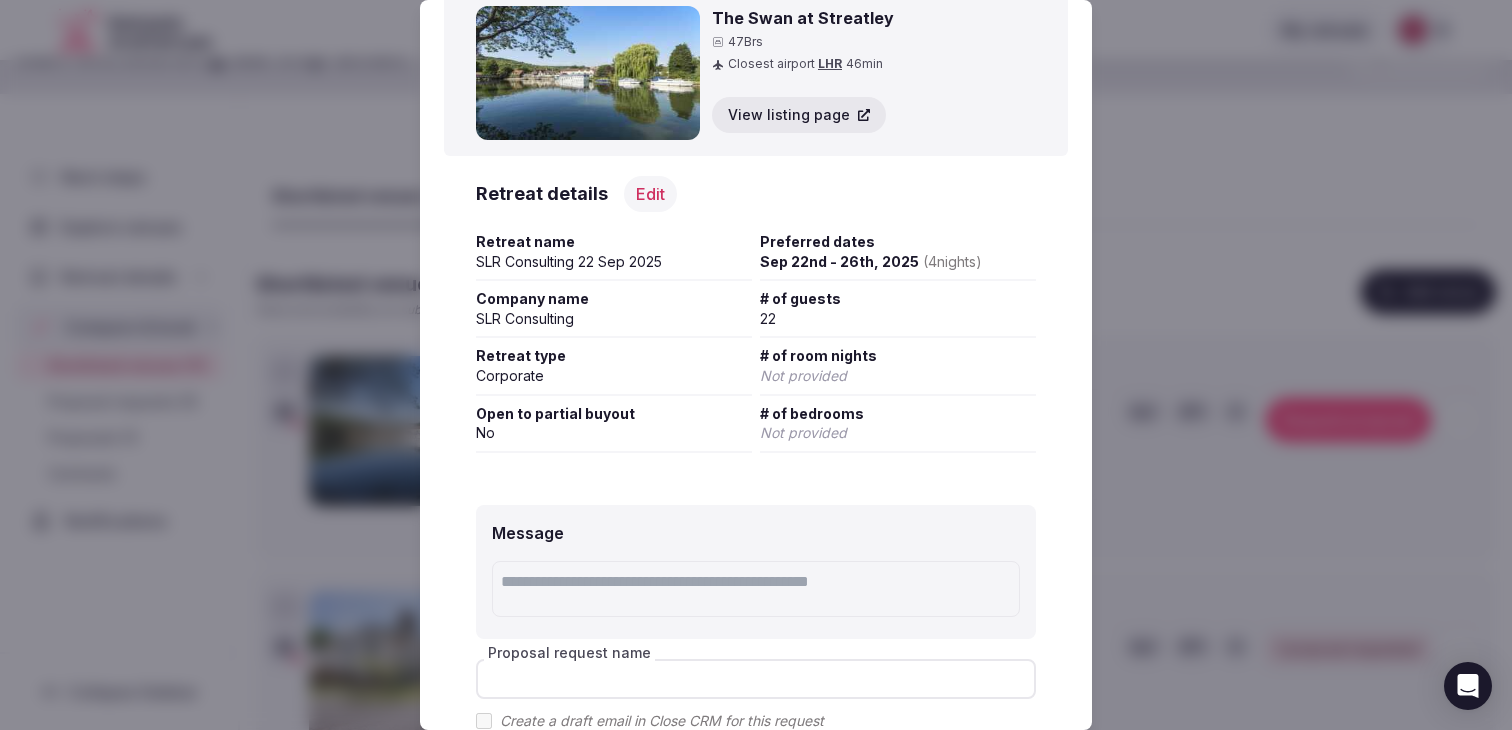 scroll, scrollTop: 156, scrollLeft: 0, axis: vertical 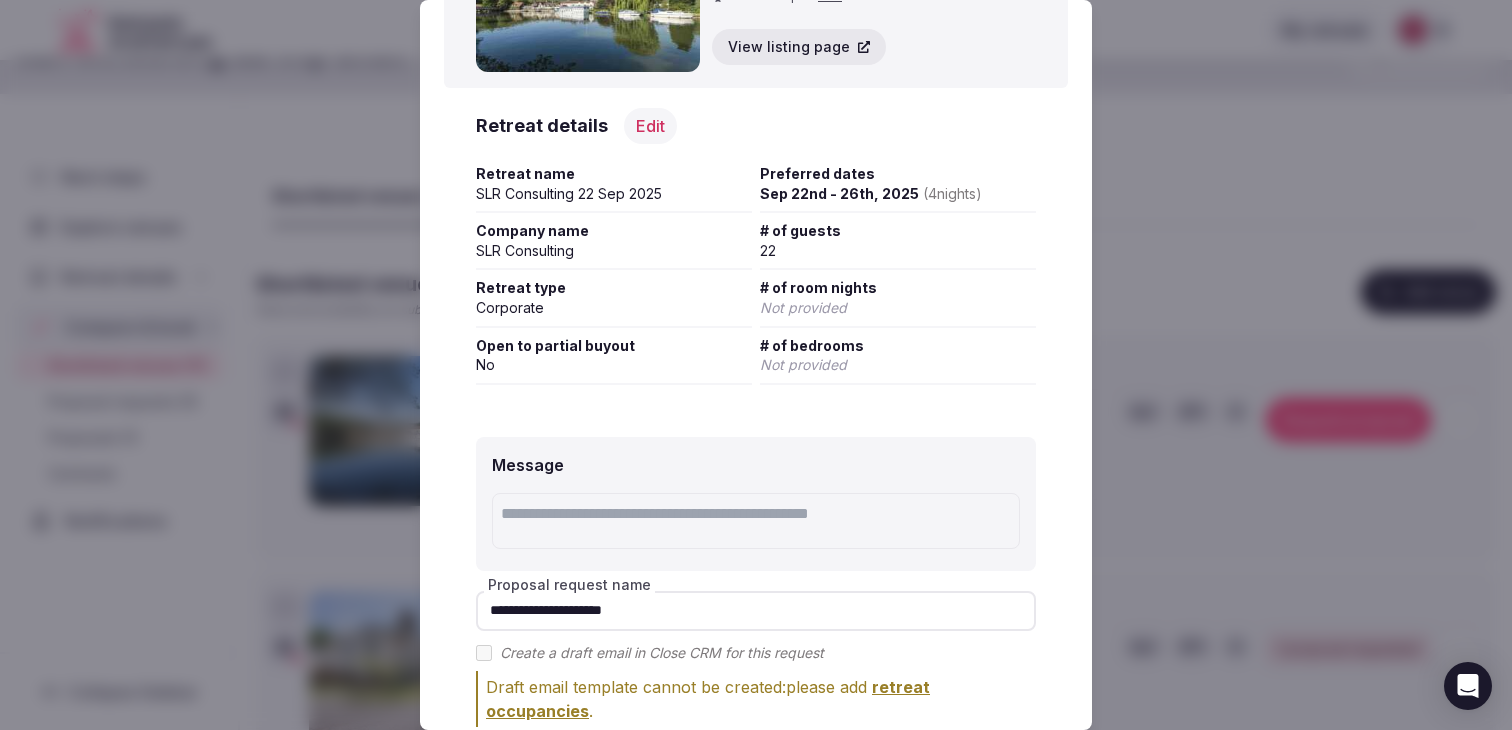 drag, startPoint x: 660, startPoint y: 610, endPoint x: 523, endPoint y: 610, distance: 137 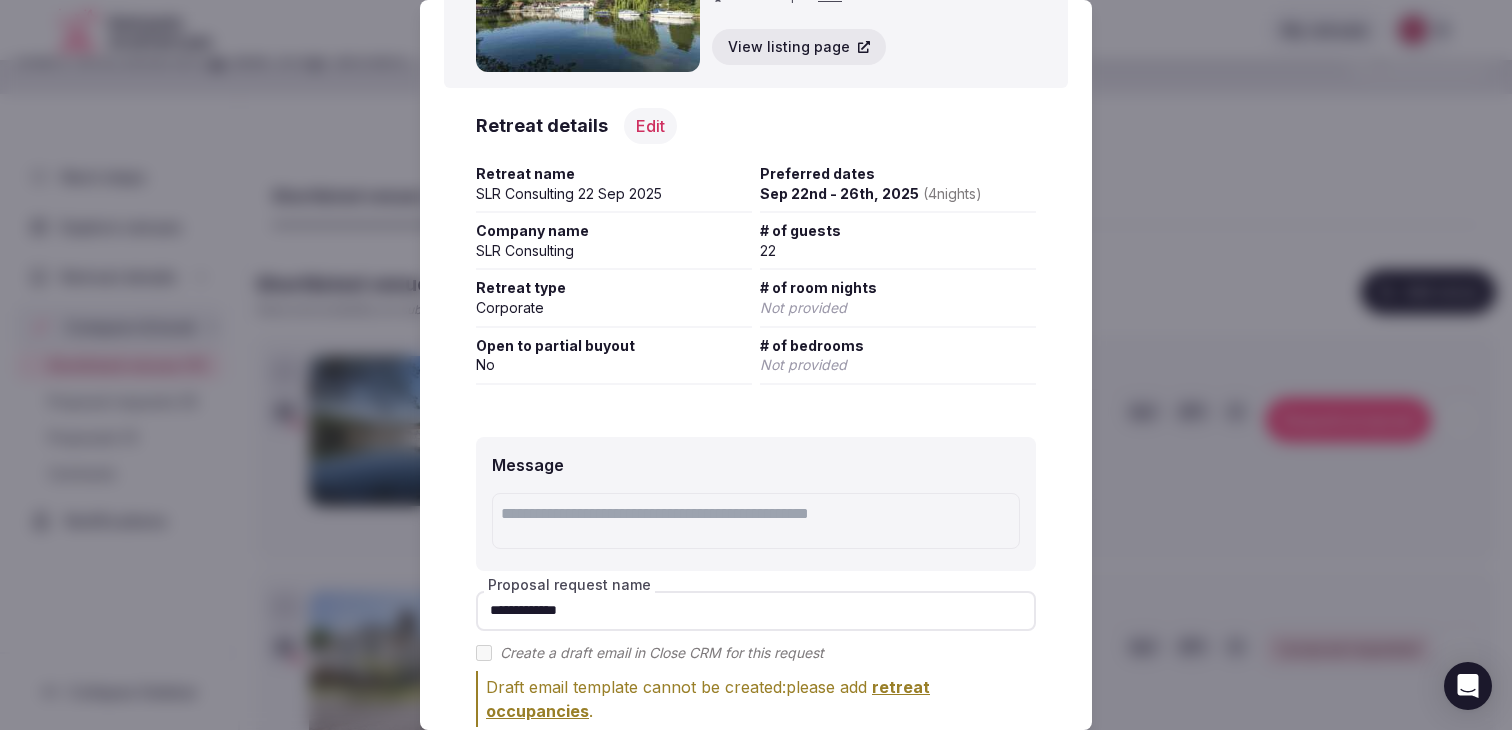 scroll, scrollTop: 273, scrollLeft: 0, axis: vertical 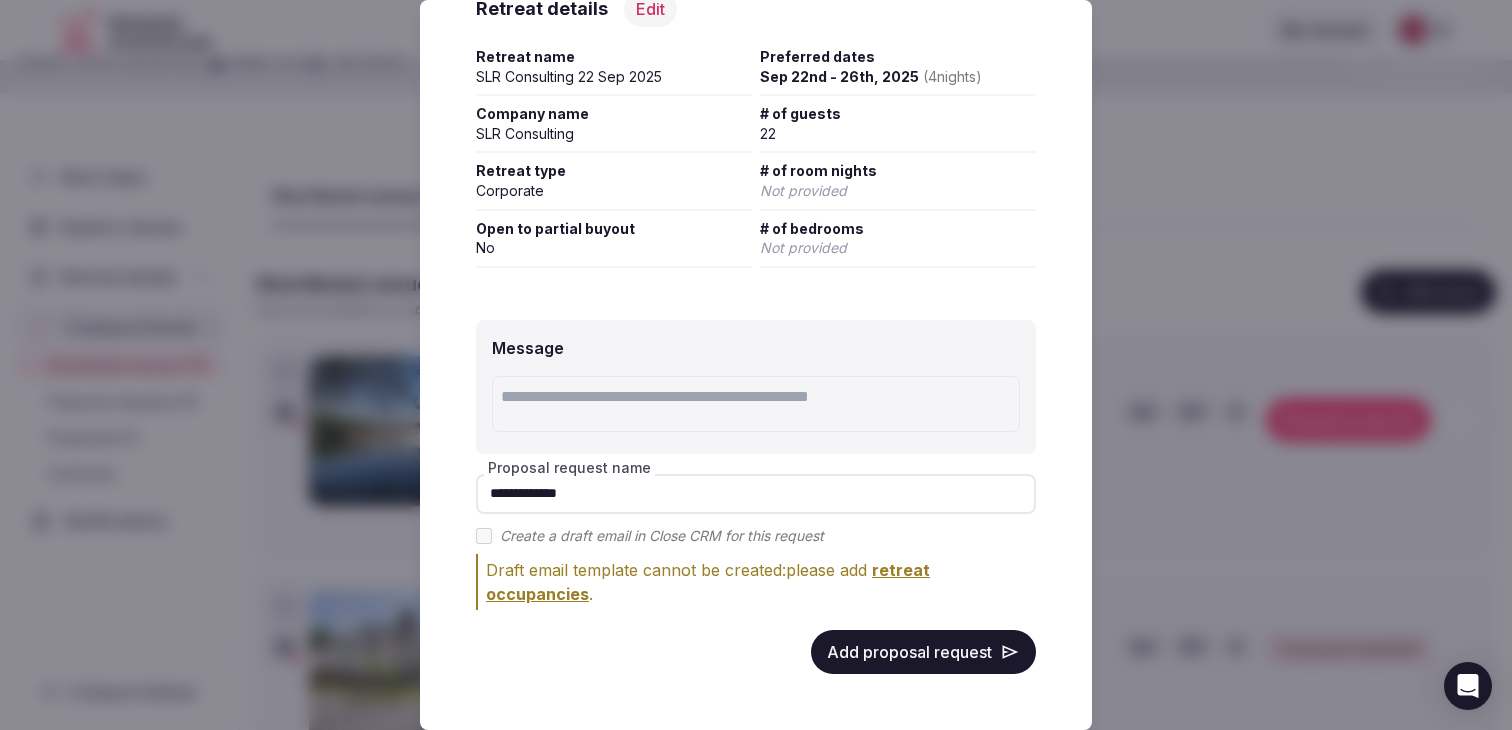 type on "**********" 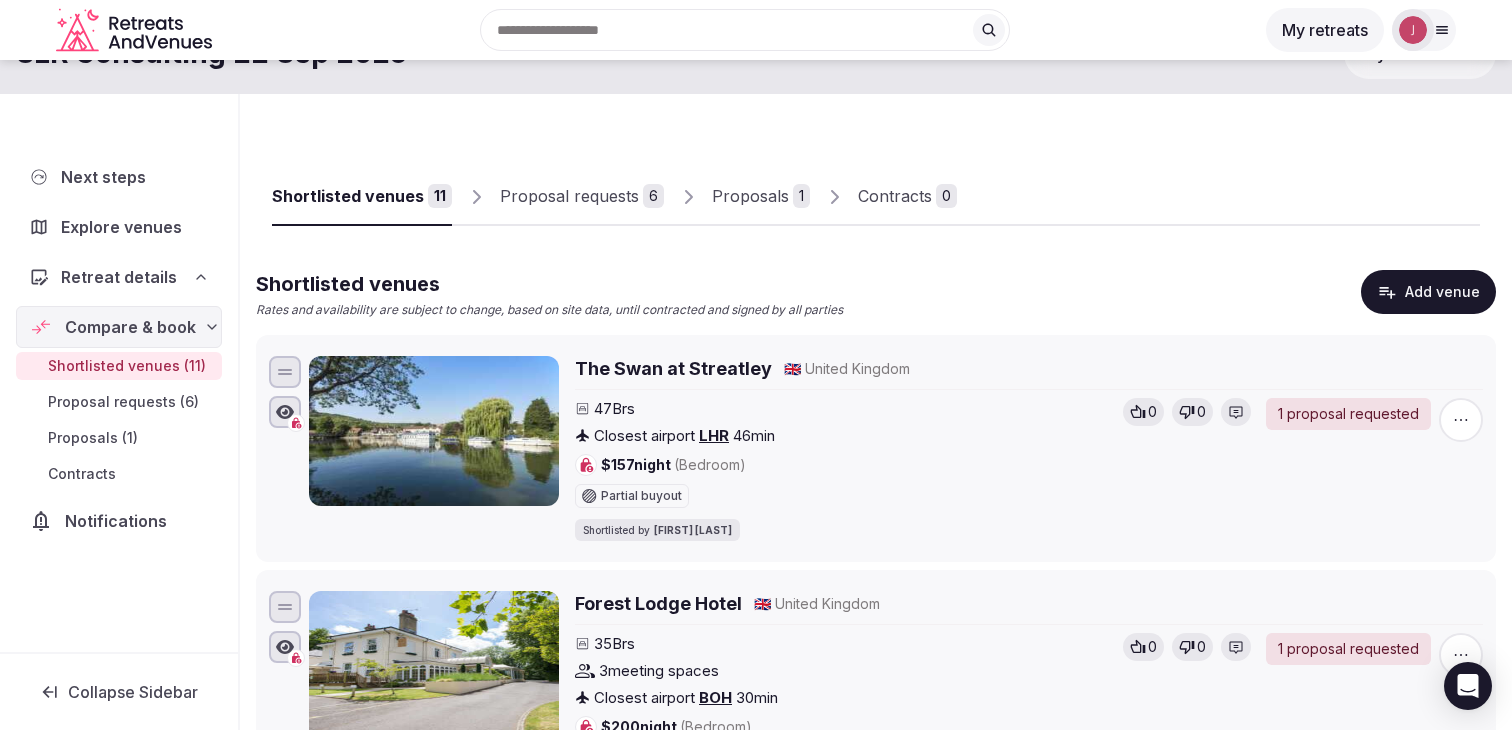 click on "Proposal requests" at bounding box center [569, 196] 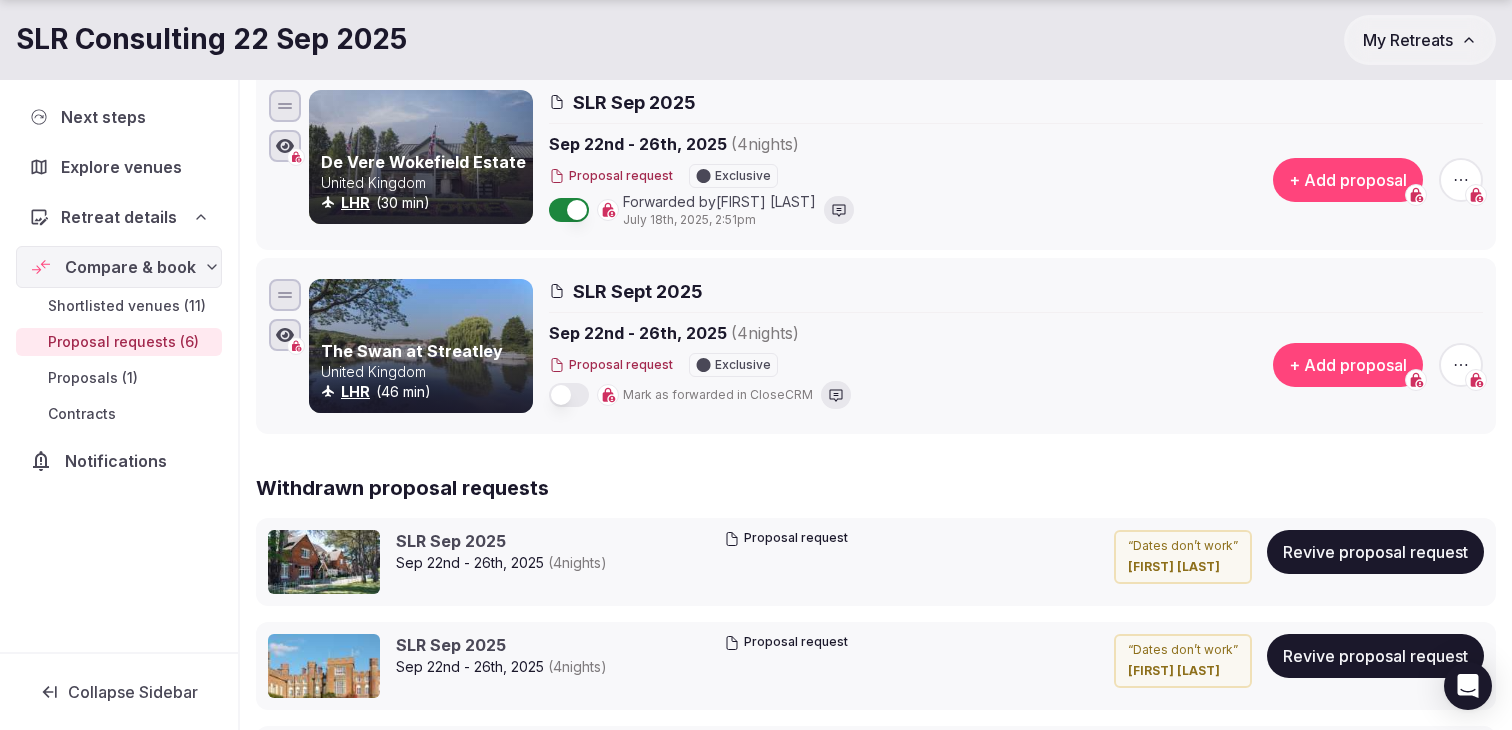 scroll, scrollTop: 1054, scrollLeft: 0, axis: vertical 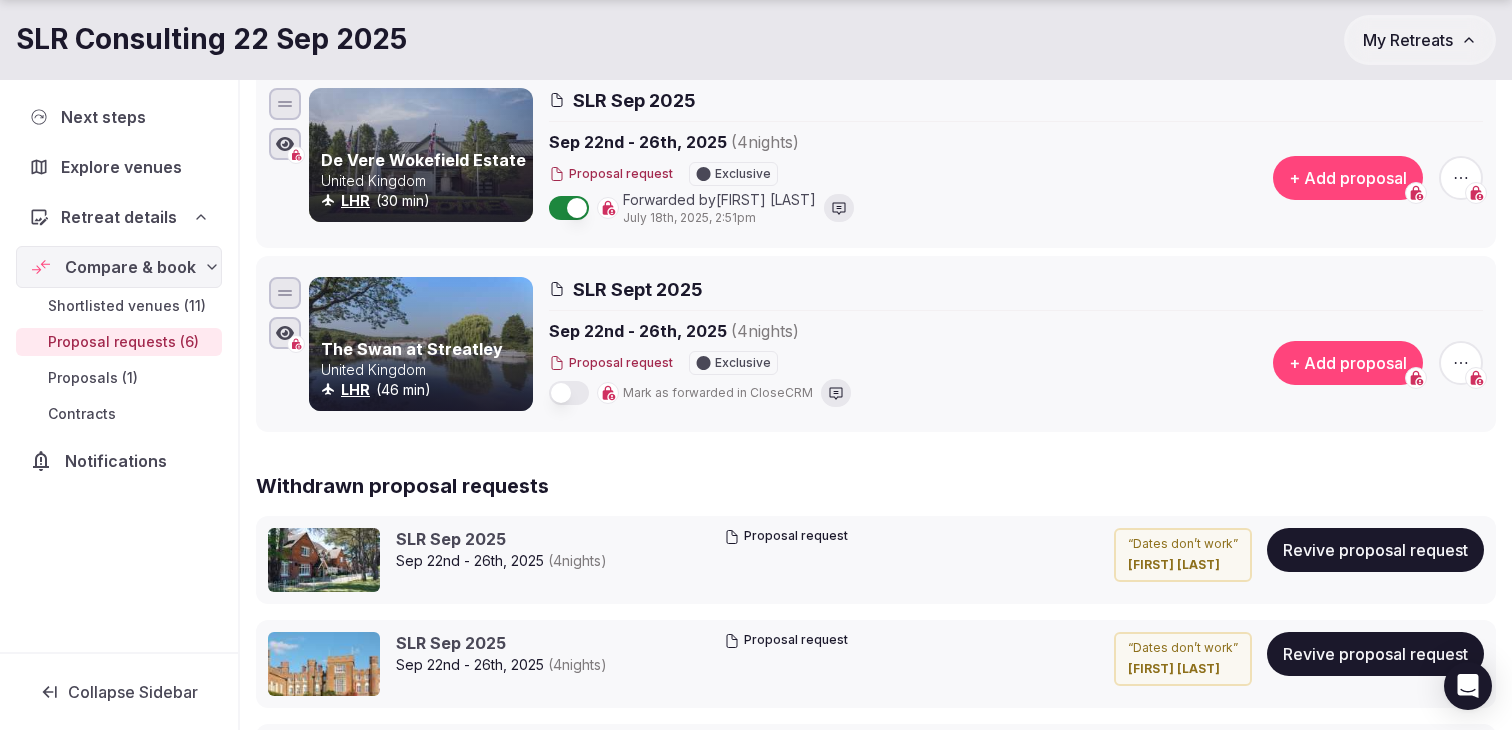 click at bounding box center [569, 393] 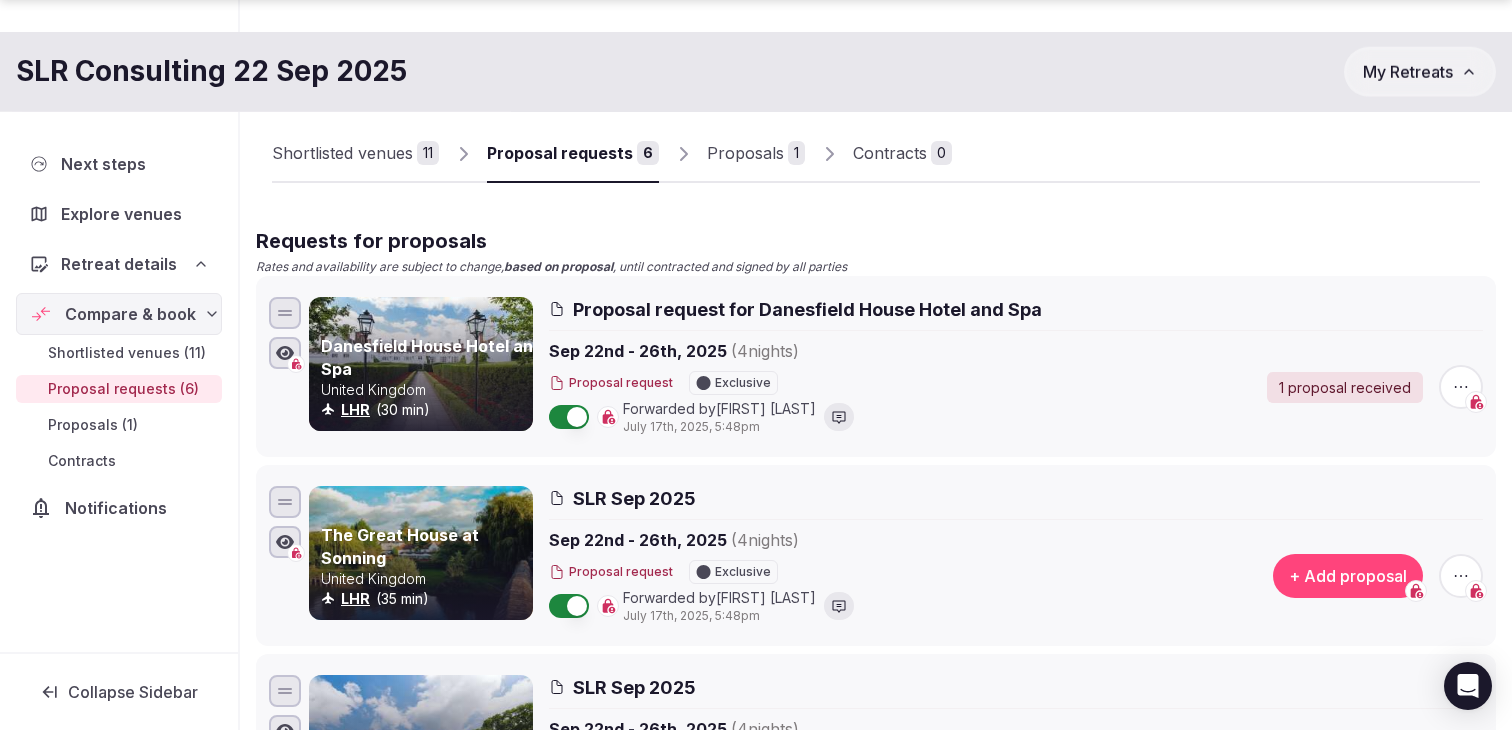 scroll, scrollTop: 127, scrollLeft: 0, axis: vertical 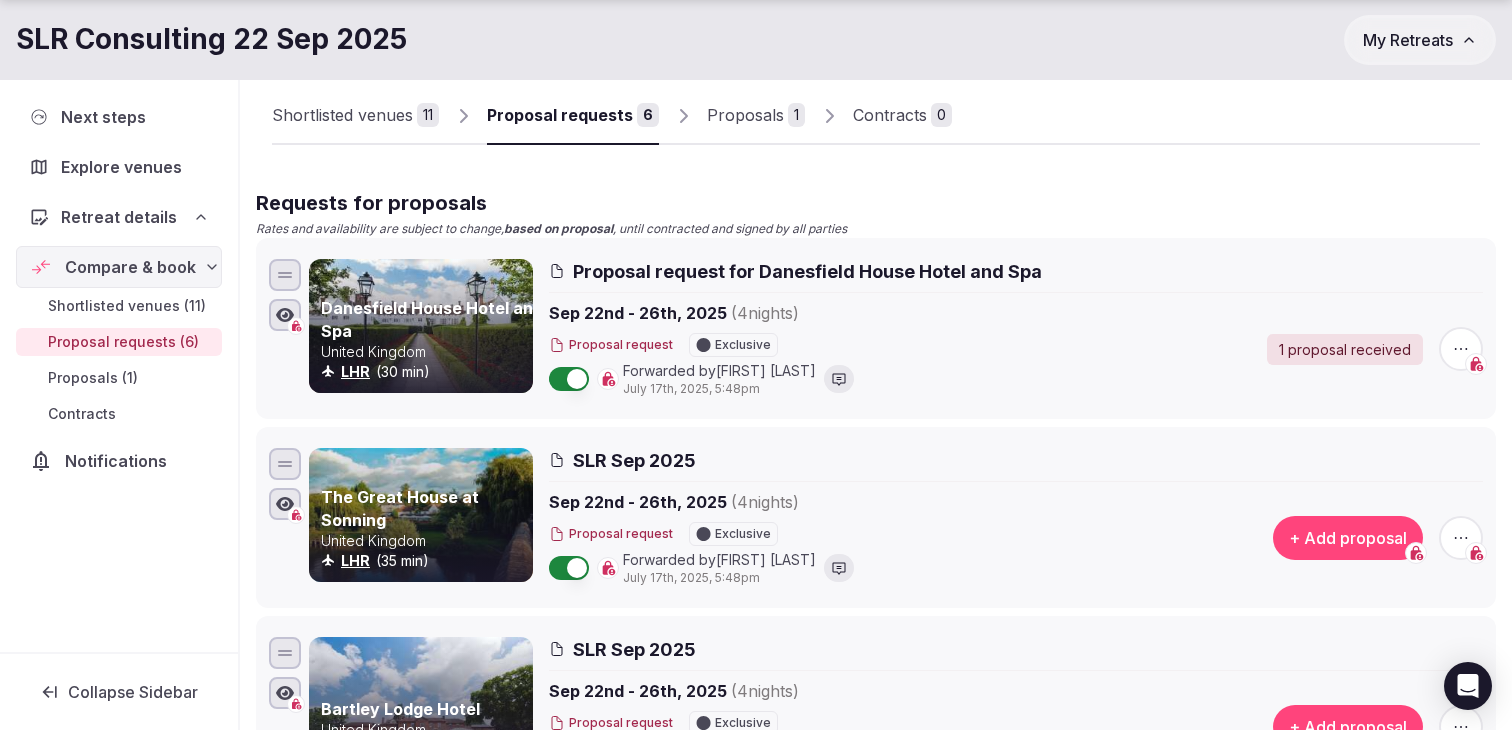 click 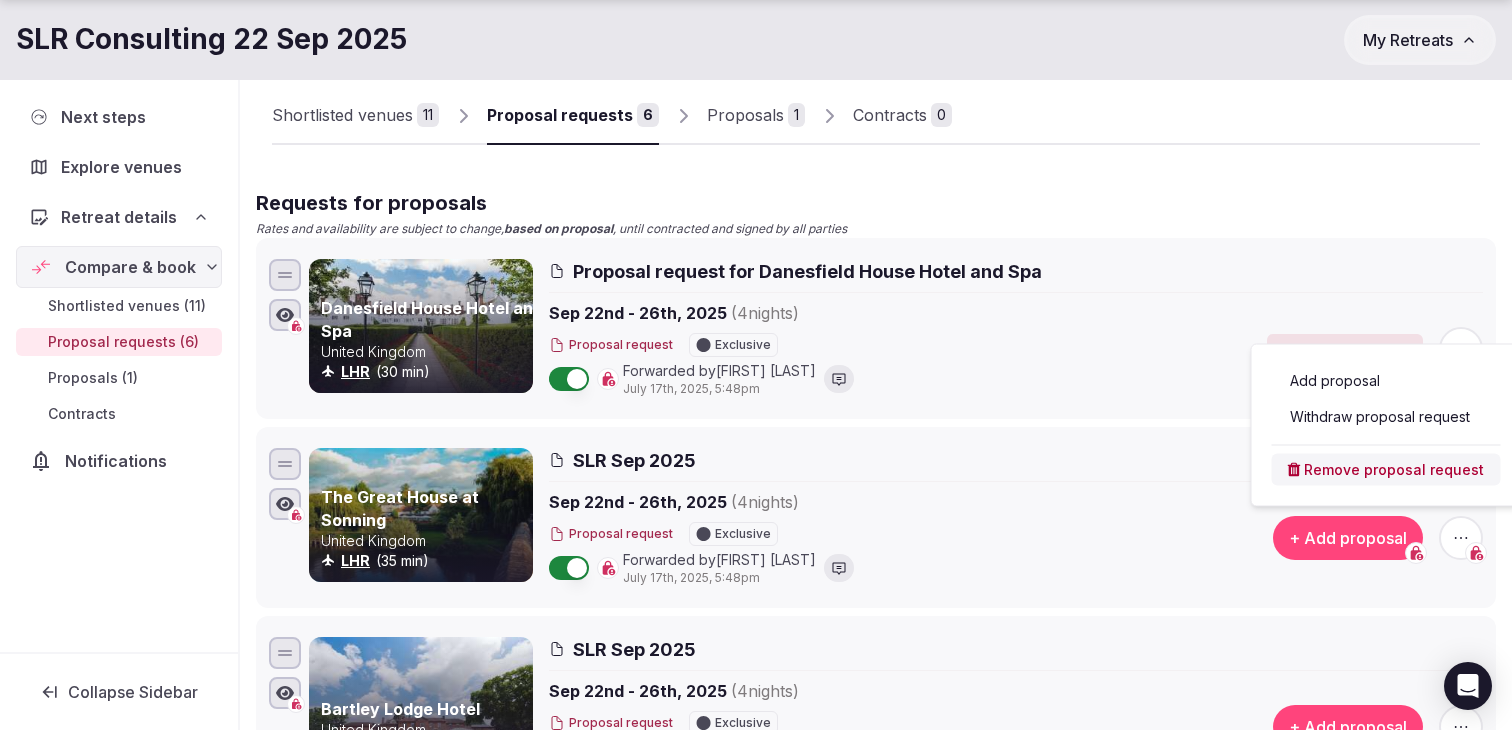 click on "Withdraw proposal request" at bounding box center (1386, 417) 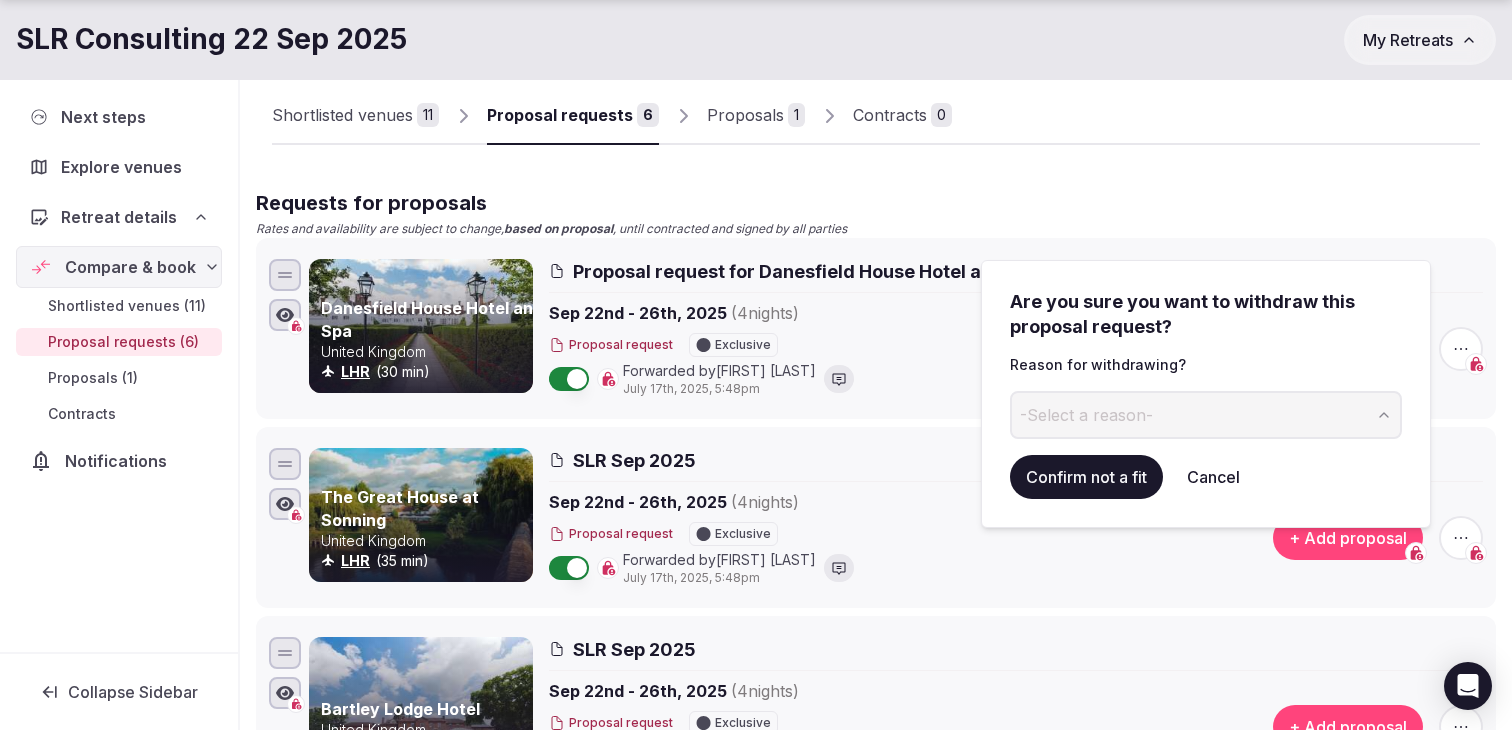 click on "-Select a reason-" at bounding box center (1206, 415) 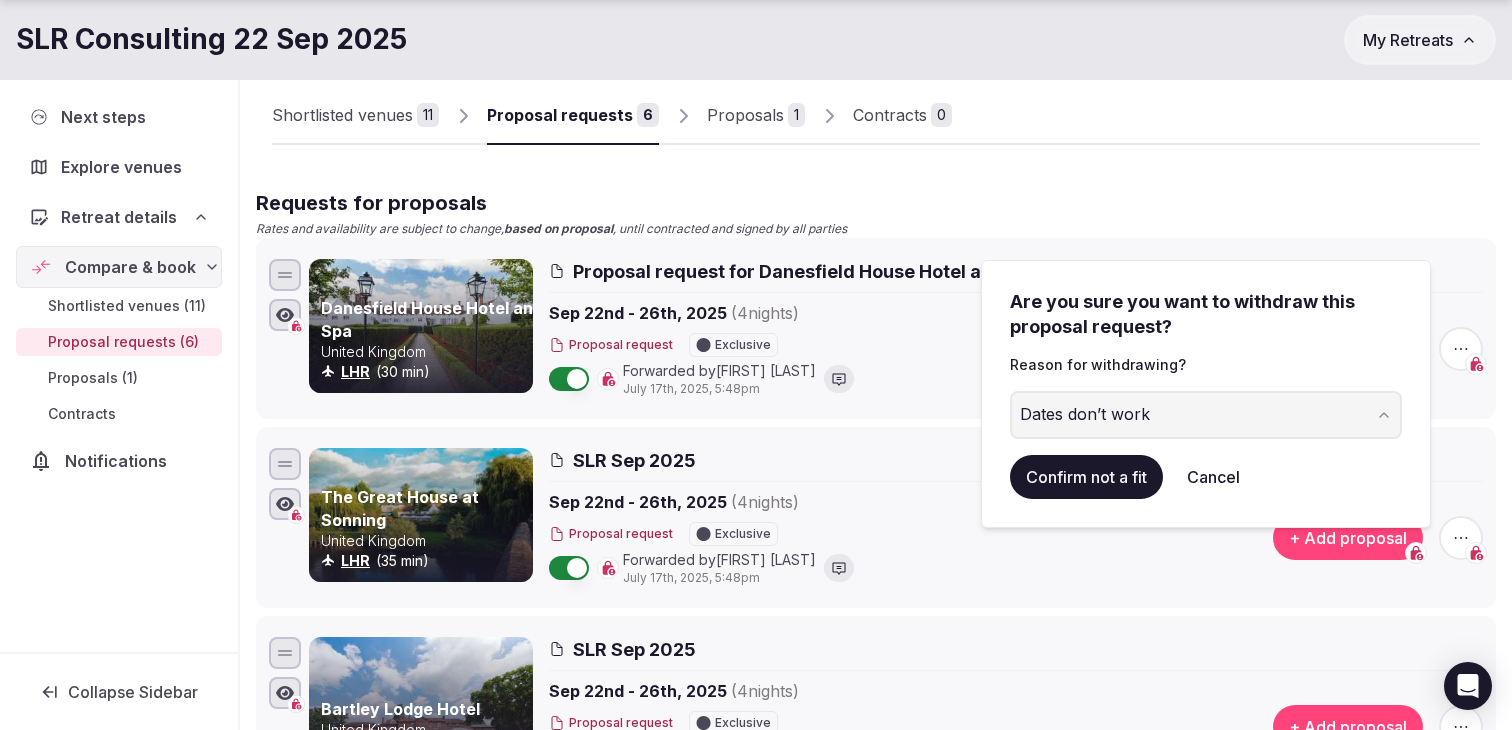 click on "Confirm not a fit" at bounding box center (1086, 477) 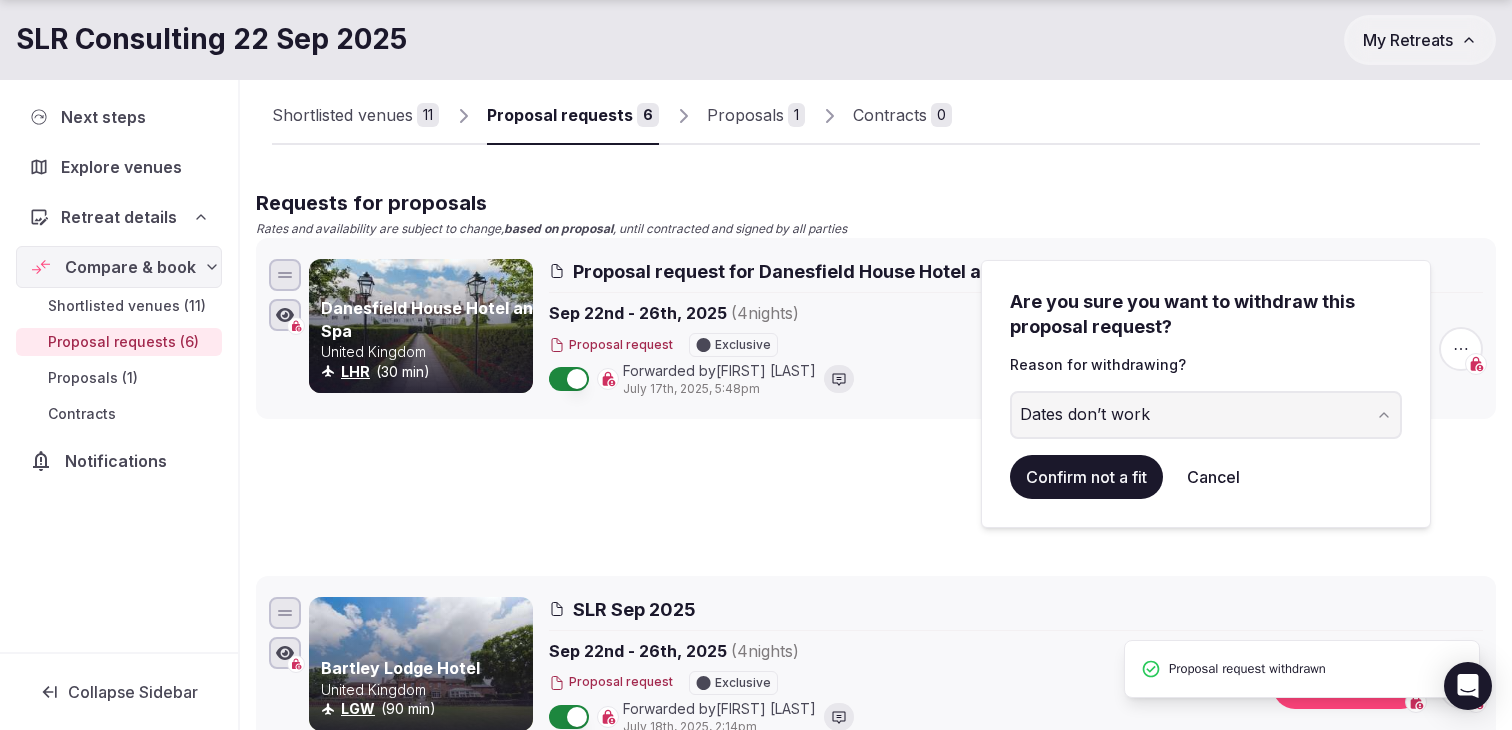 scroll, scrollTop: 103, scrollLeft: 0, axis: vertical 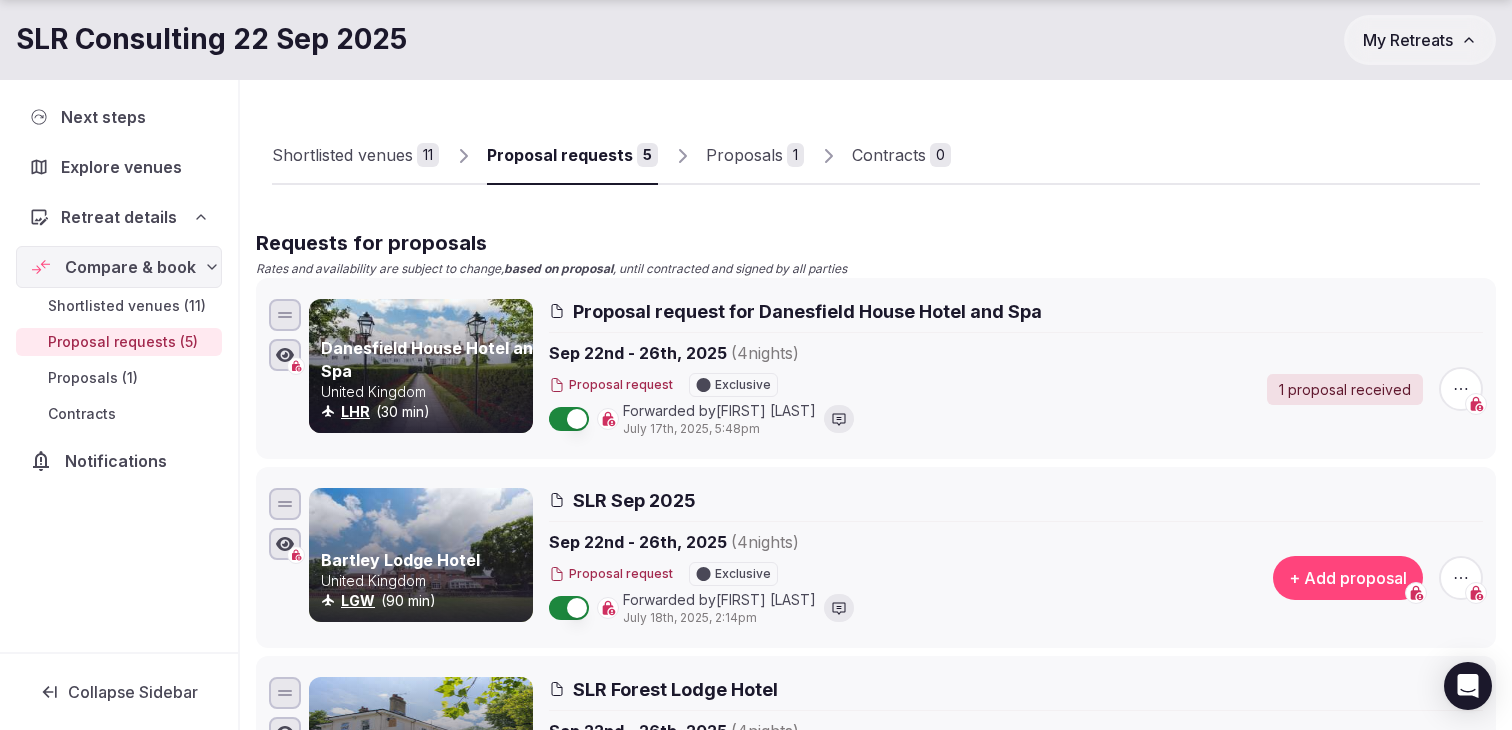 click on "Proposals" at bounding box center (744, 155) 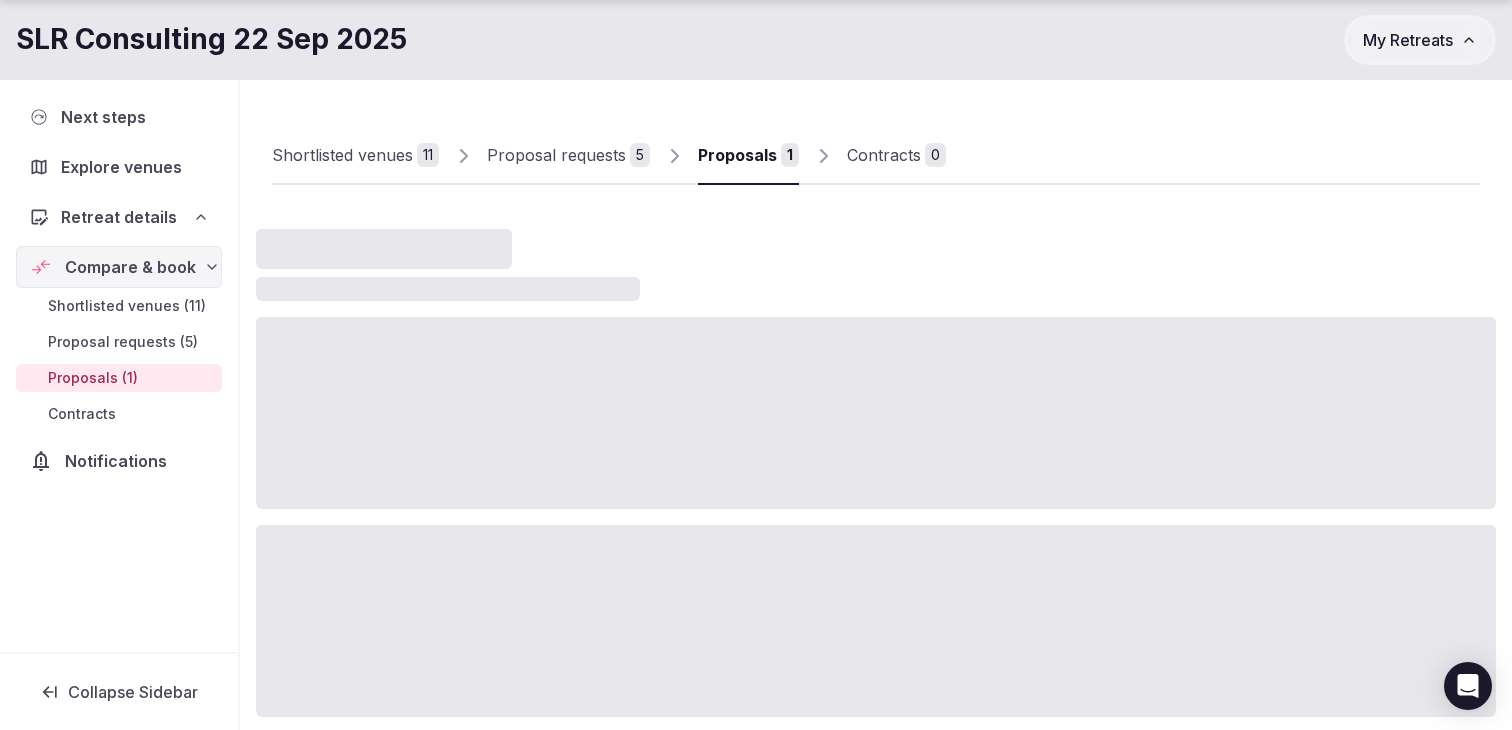 scroll, scrollTop: 46, scrollLeft: 0, axis: vertical 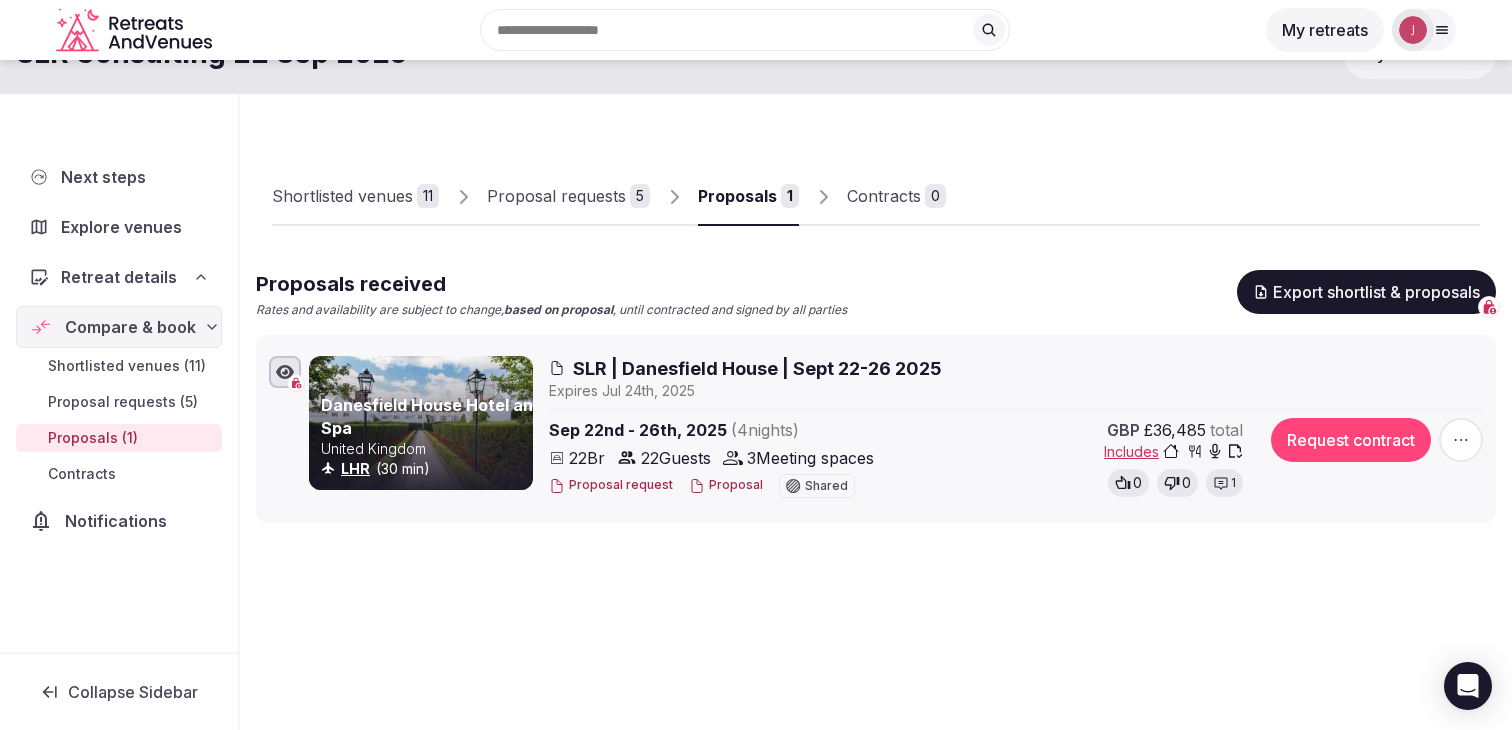 click 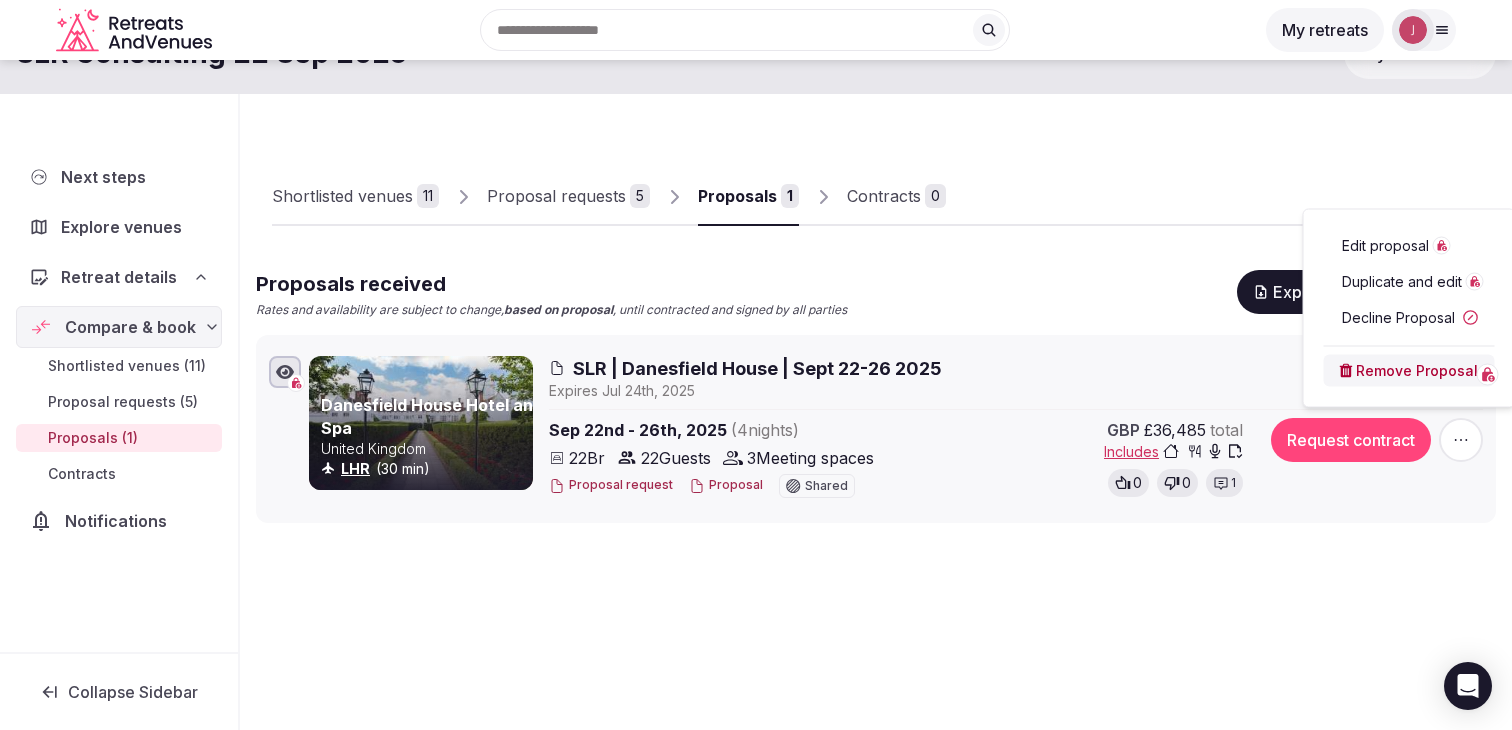 click on "Edit proposal" at bounding box center (1385, 246) 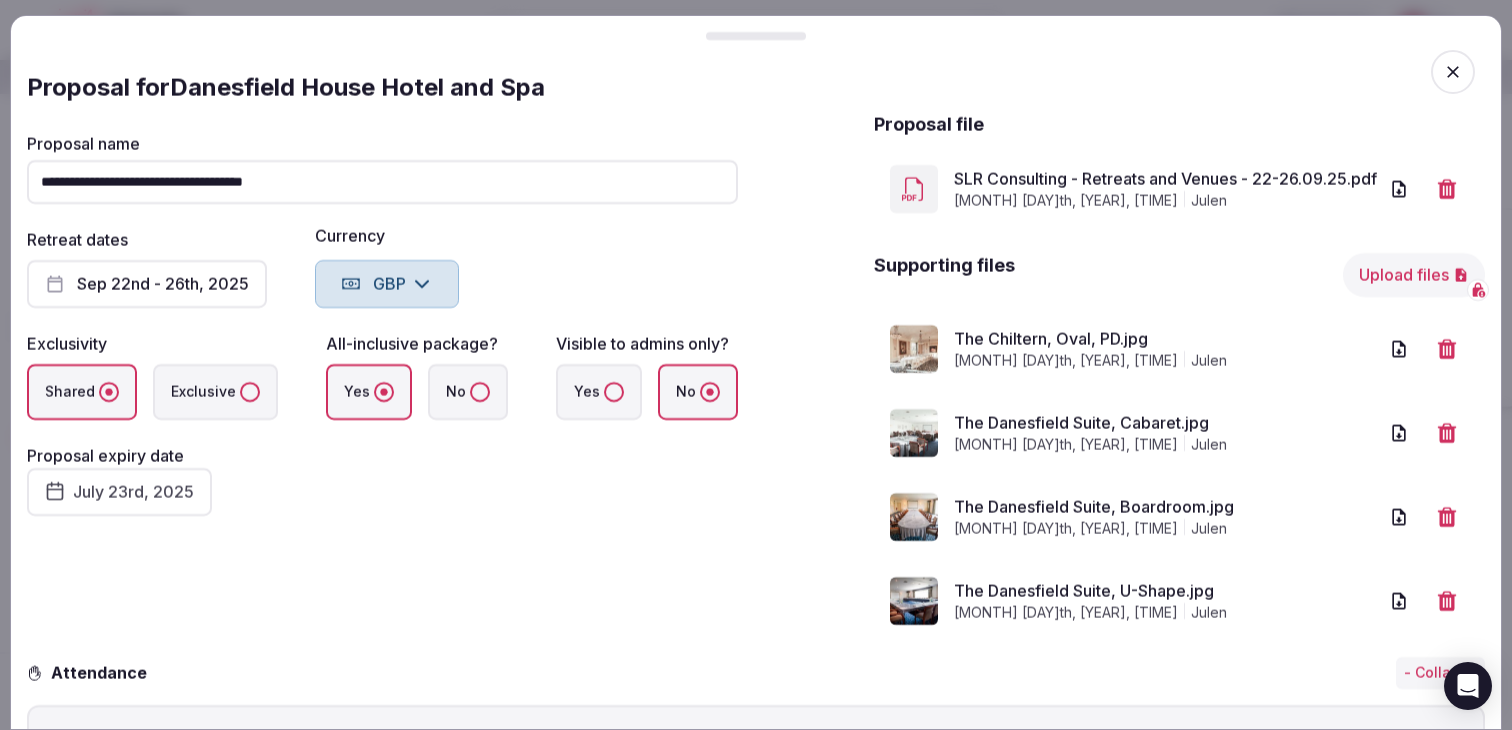 scroll, scrollTop: 38, scrollLeft: 0, axis: vertical 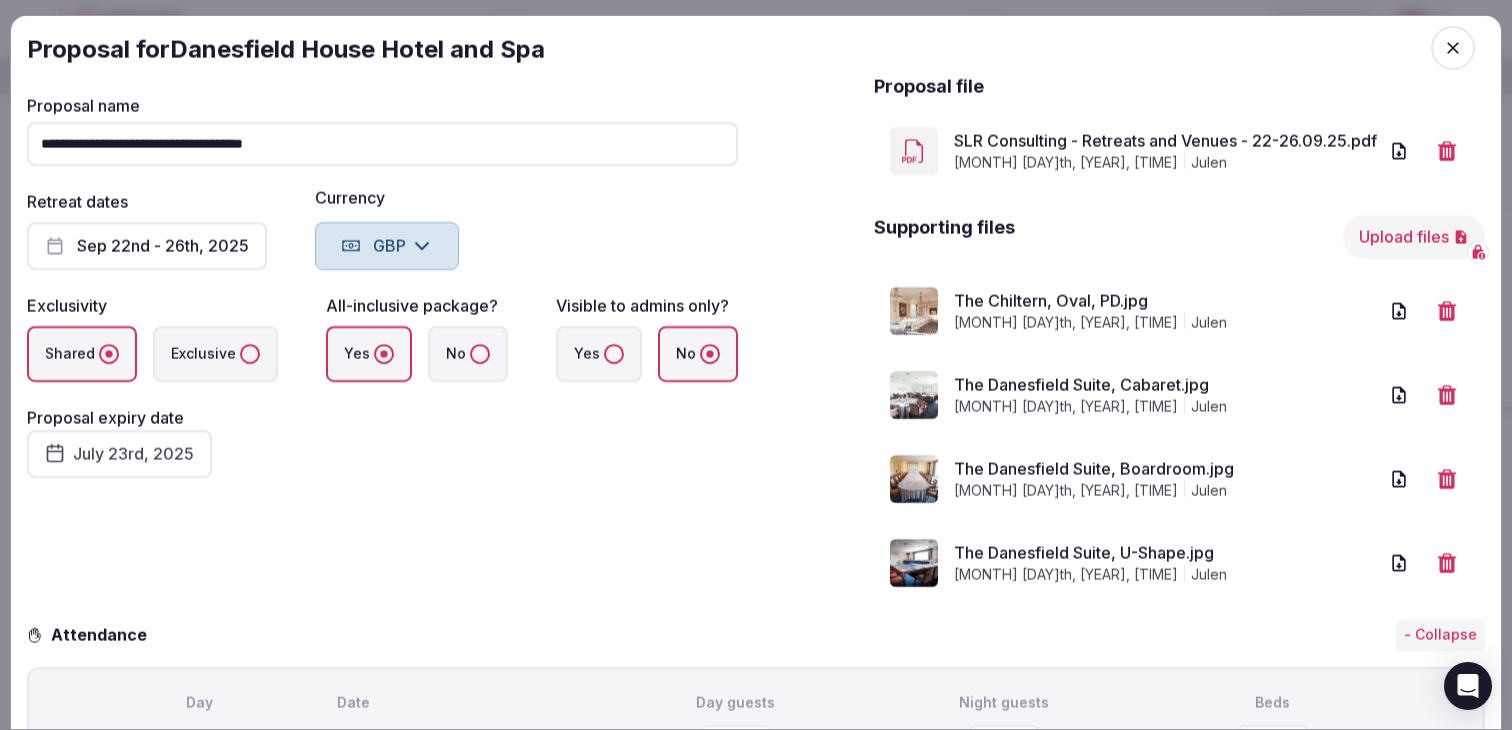 click on "Upload files" at bounding box center [1414, 237] 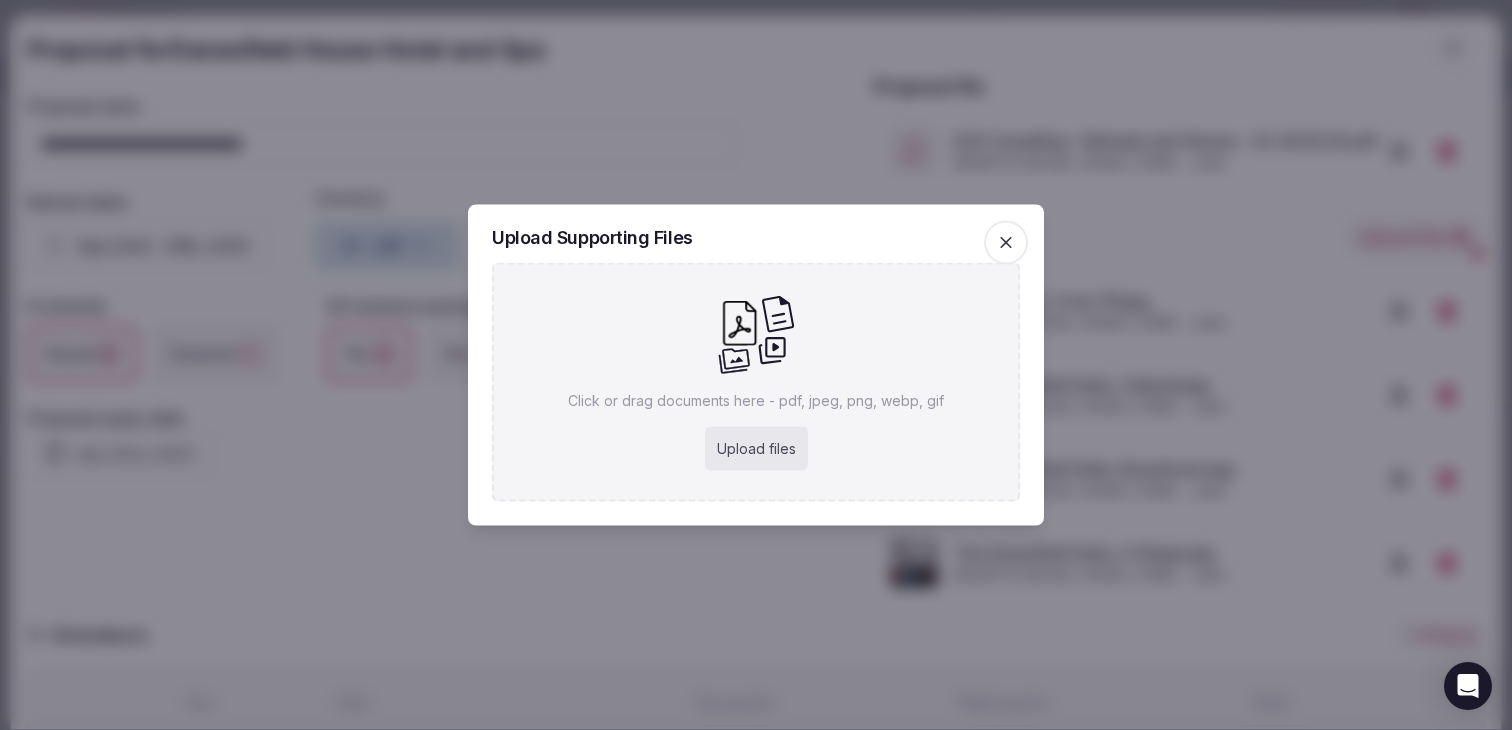 click on "Click or drag documents here - pdf, jpeg, png, webp, gif Upload files" at bounding box center [756, 382] 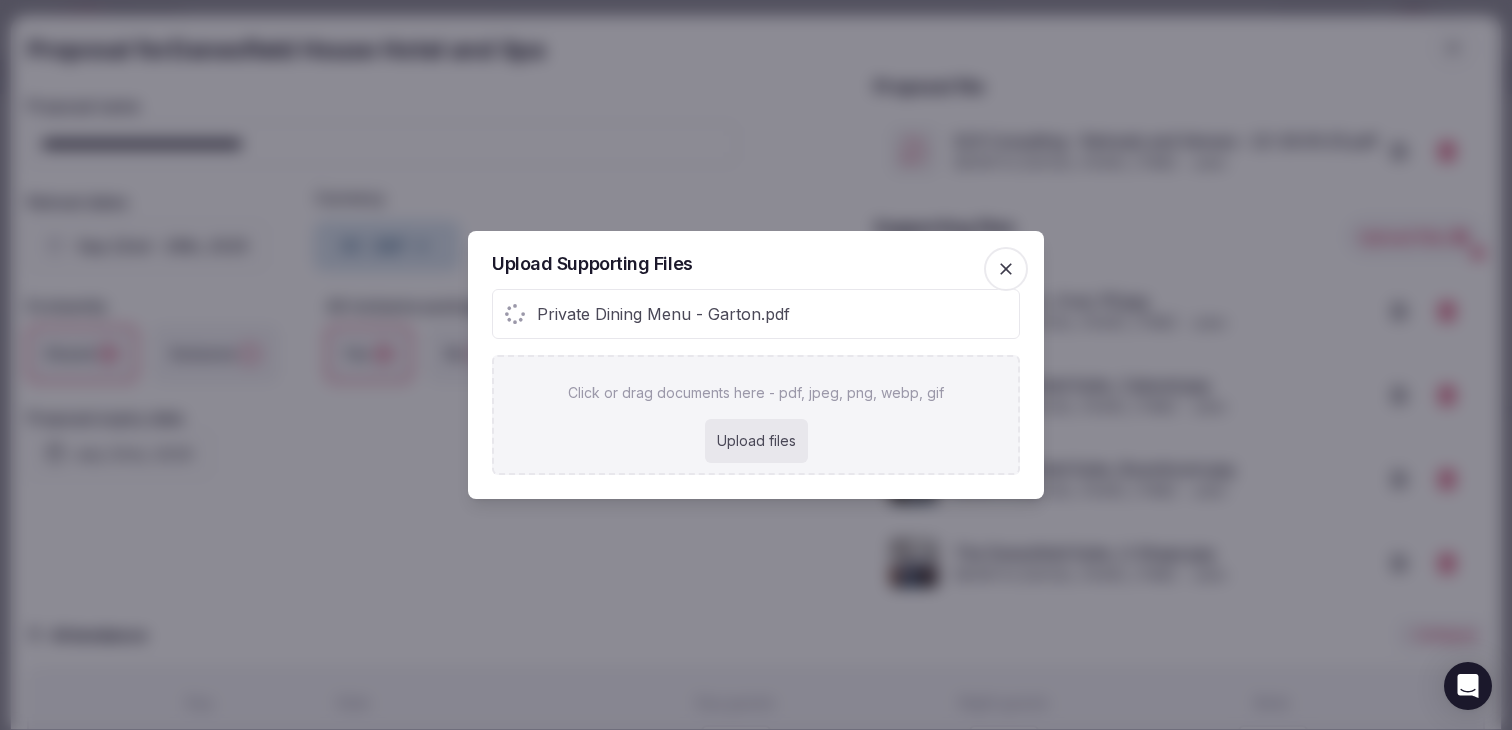 click on "Upload files" at bounding box center (756, 441) 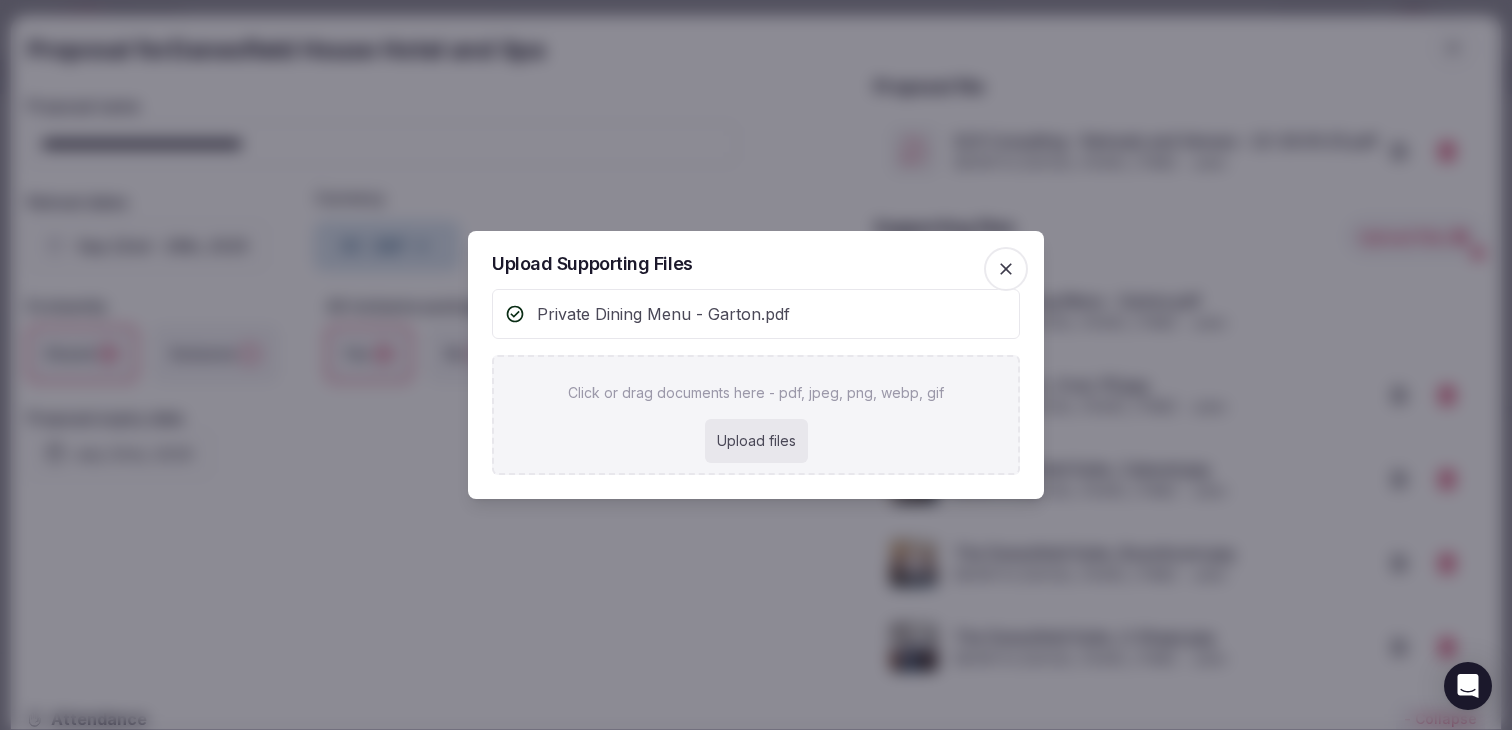 type on "**********" 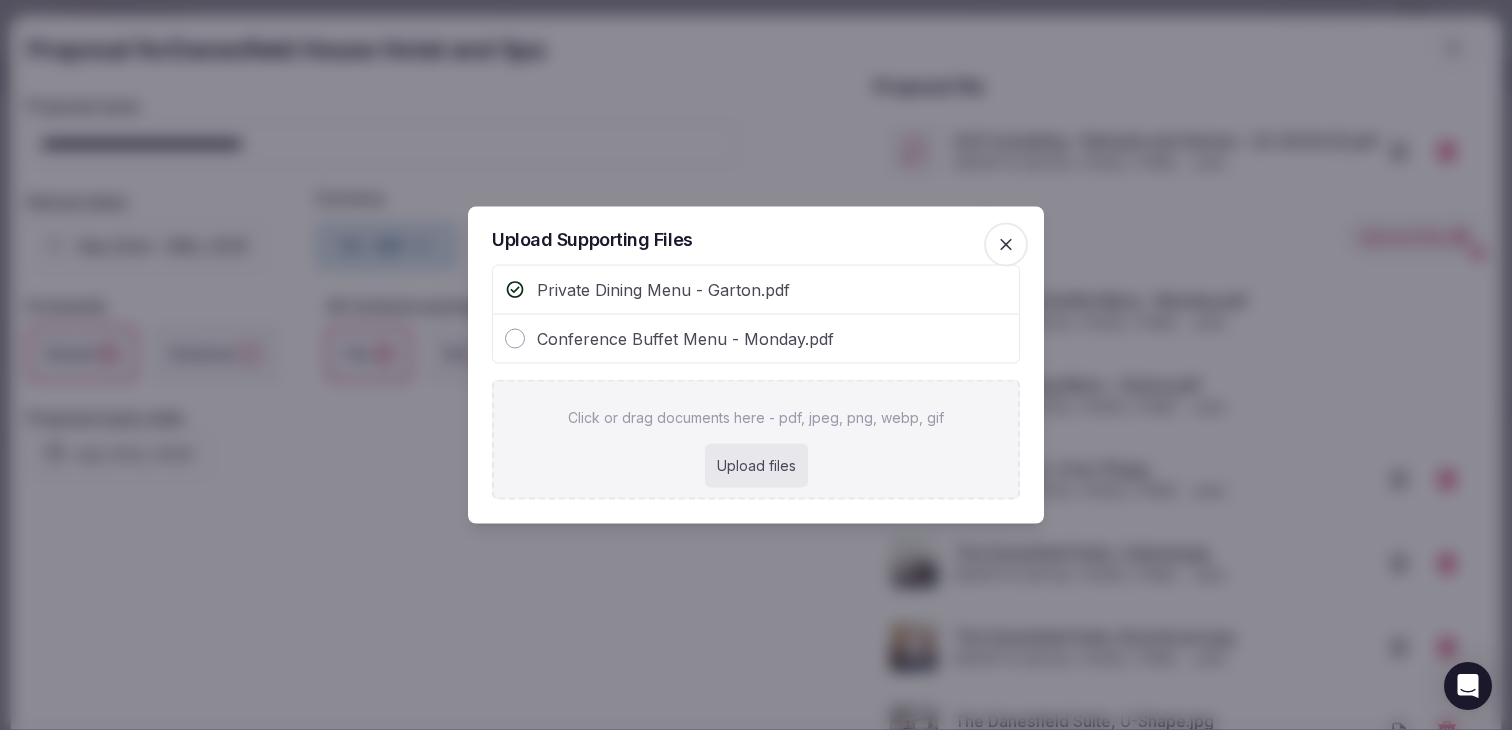 click on "Click or drag documents here - pdf, jpeg, png, webp, gif Upload files" at bounding box center [756, 440] 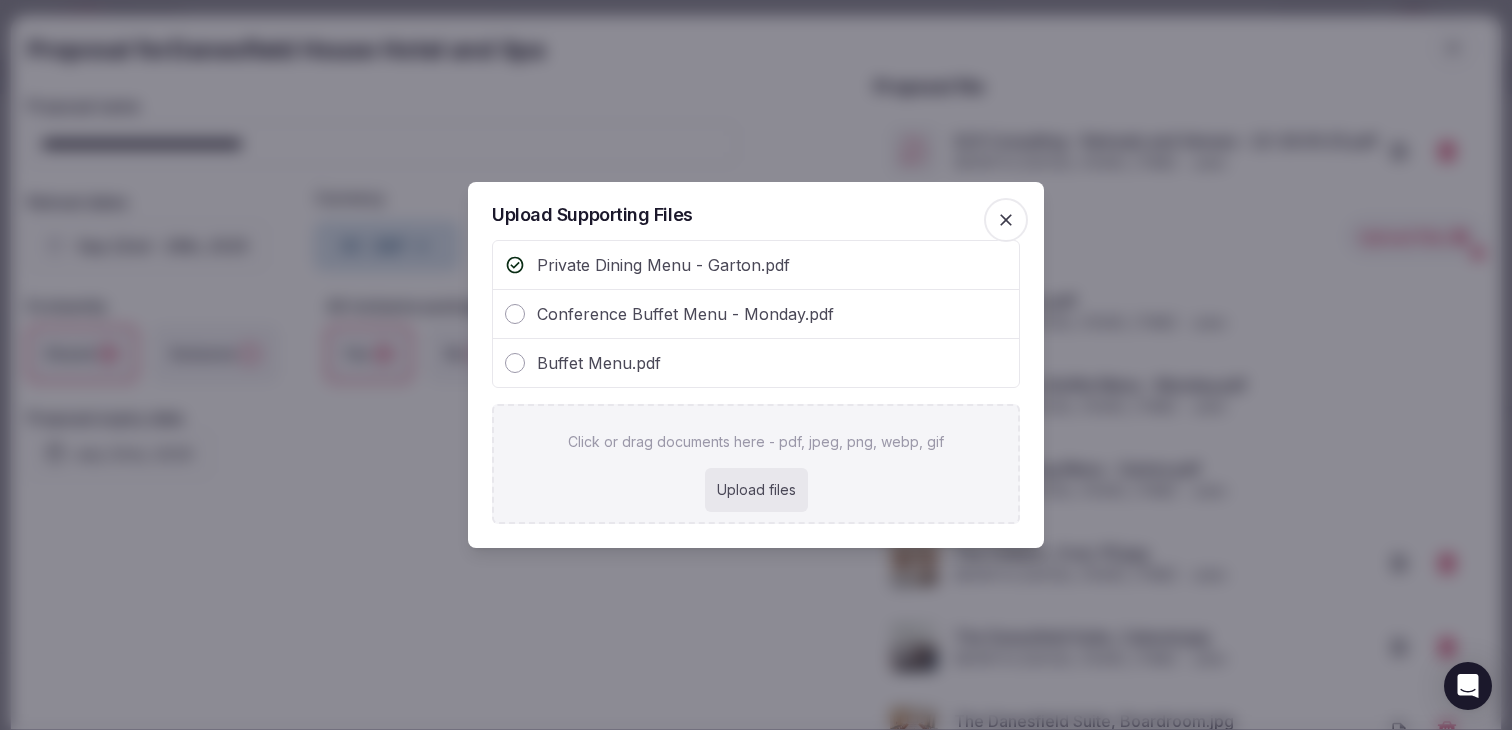click on "Upload files" at bounding box center (756, 490) 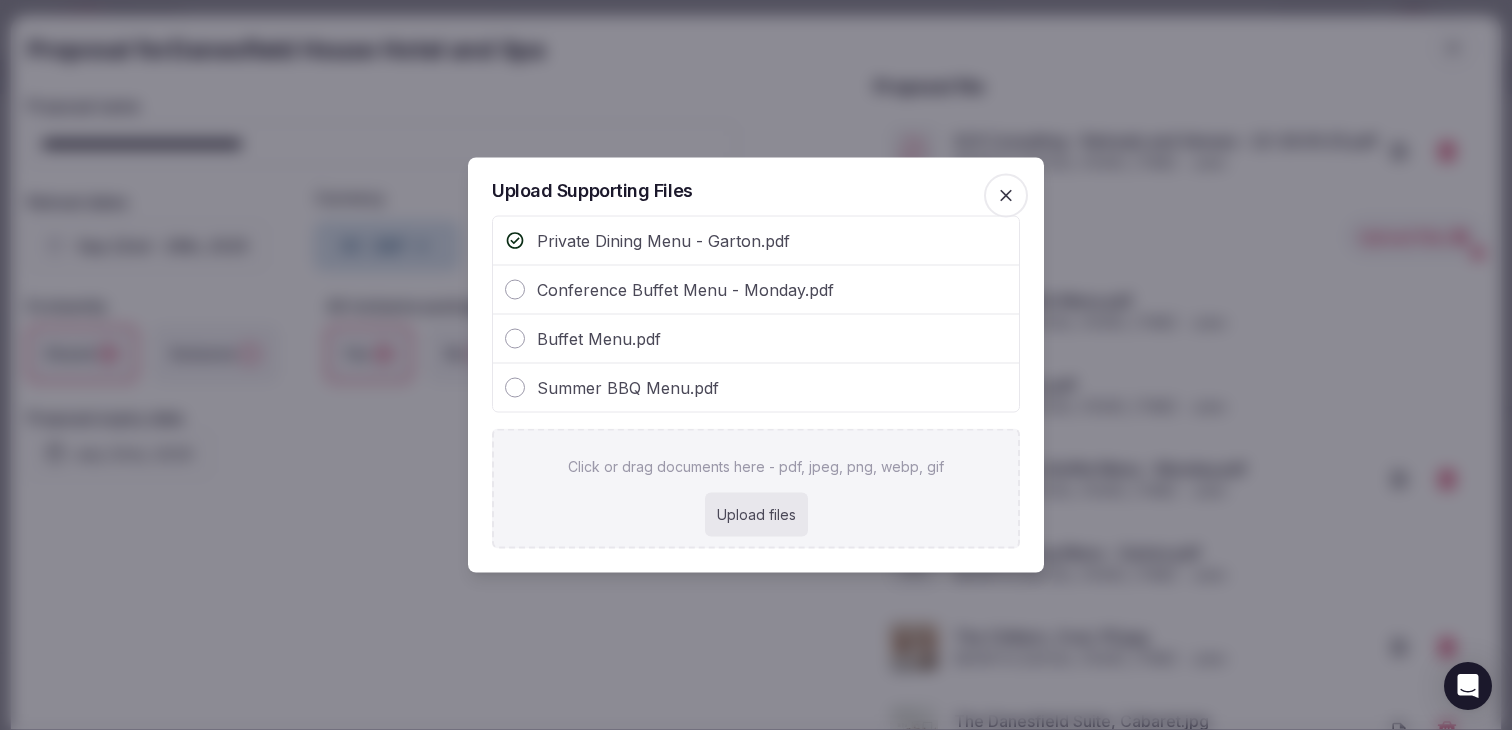 click 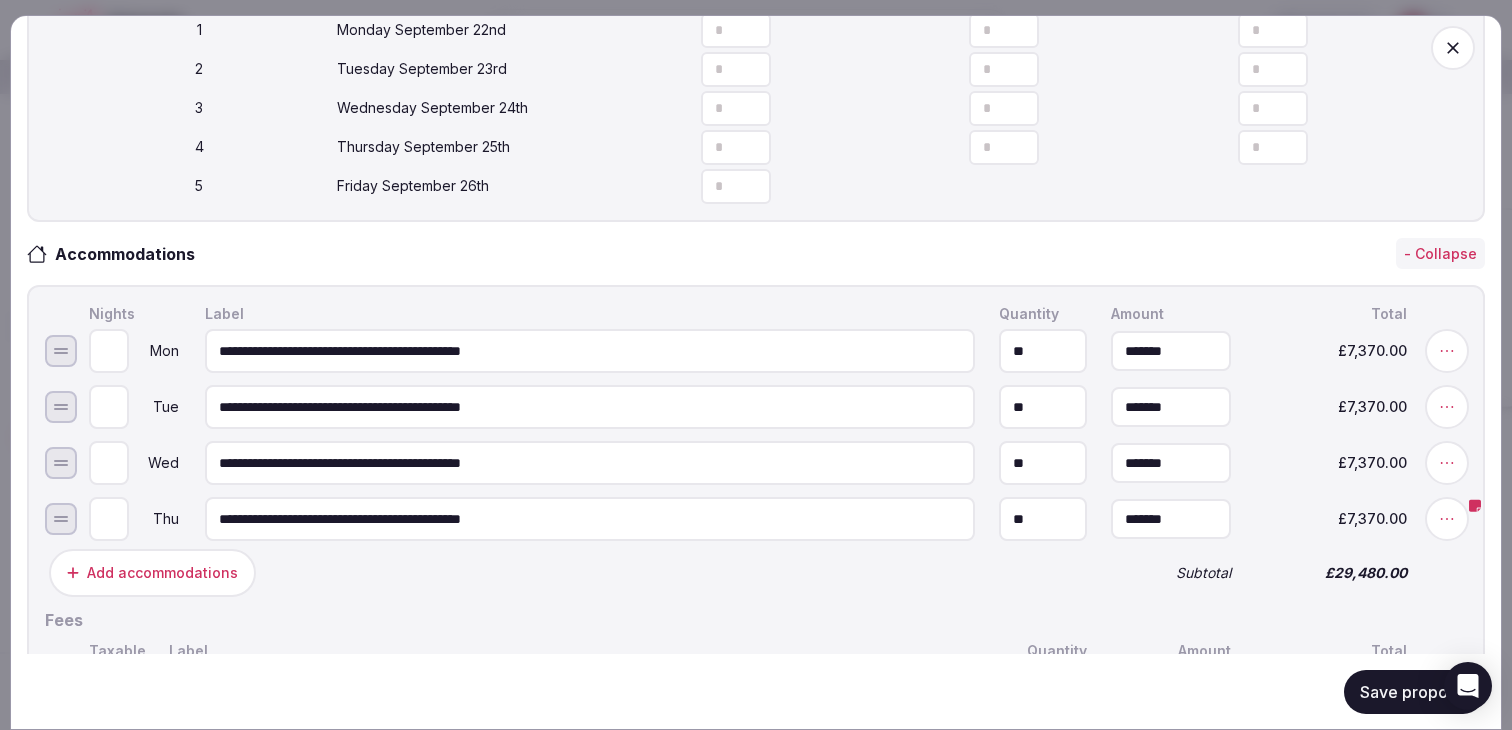 scroll, scrollTop: 1272, scrollLeft: 0, axis: vertical 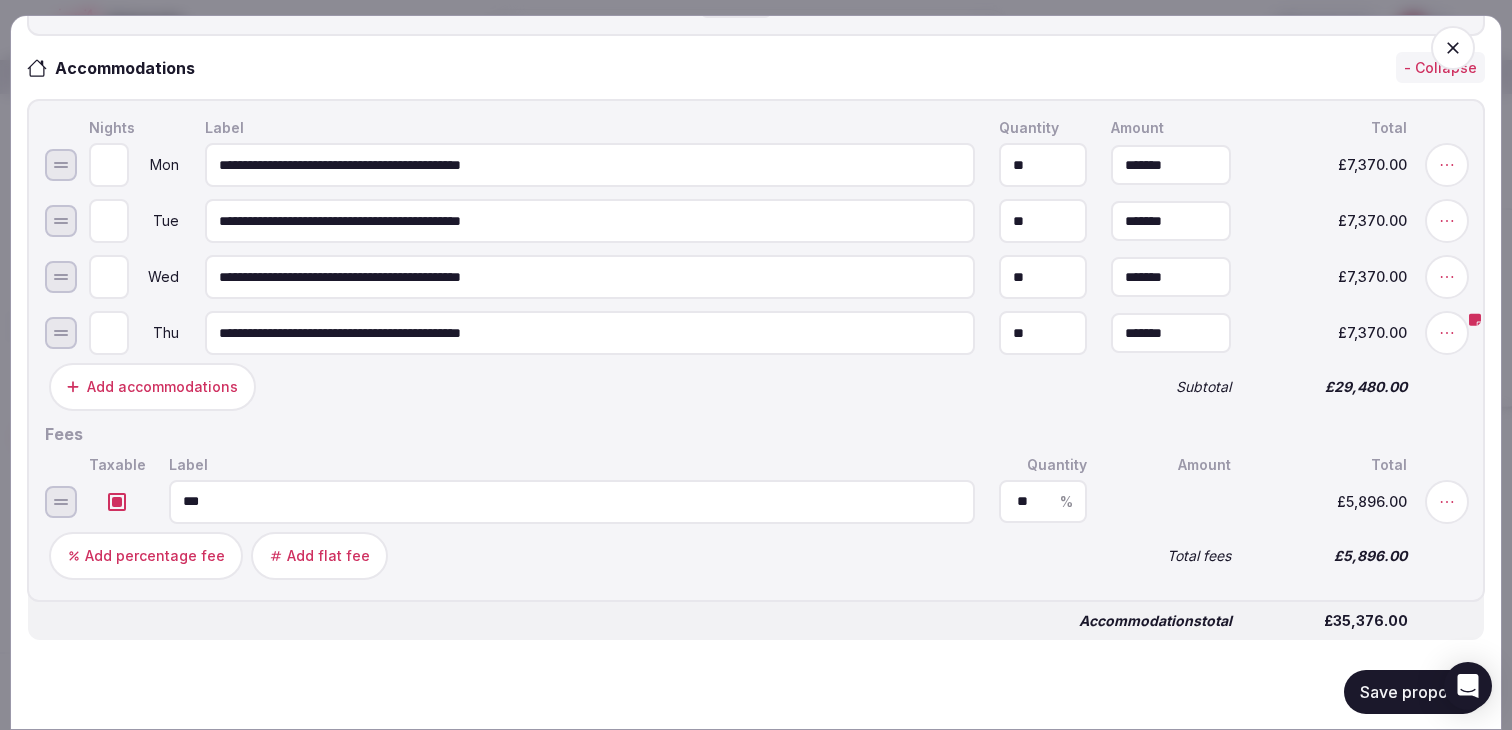 click on "Save proposal" at bounding box center [1414, 691] 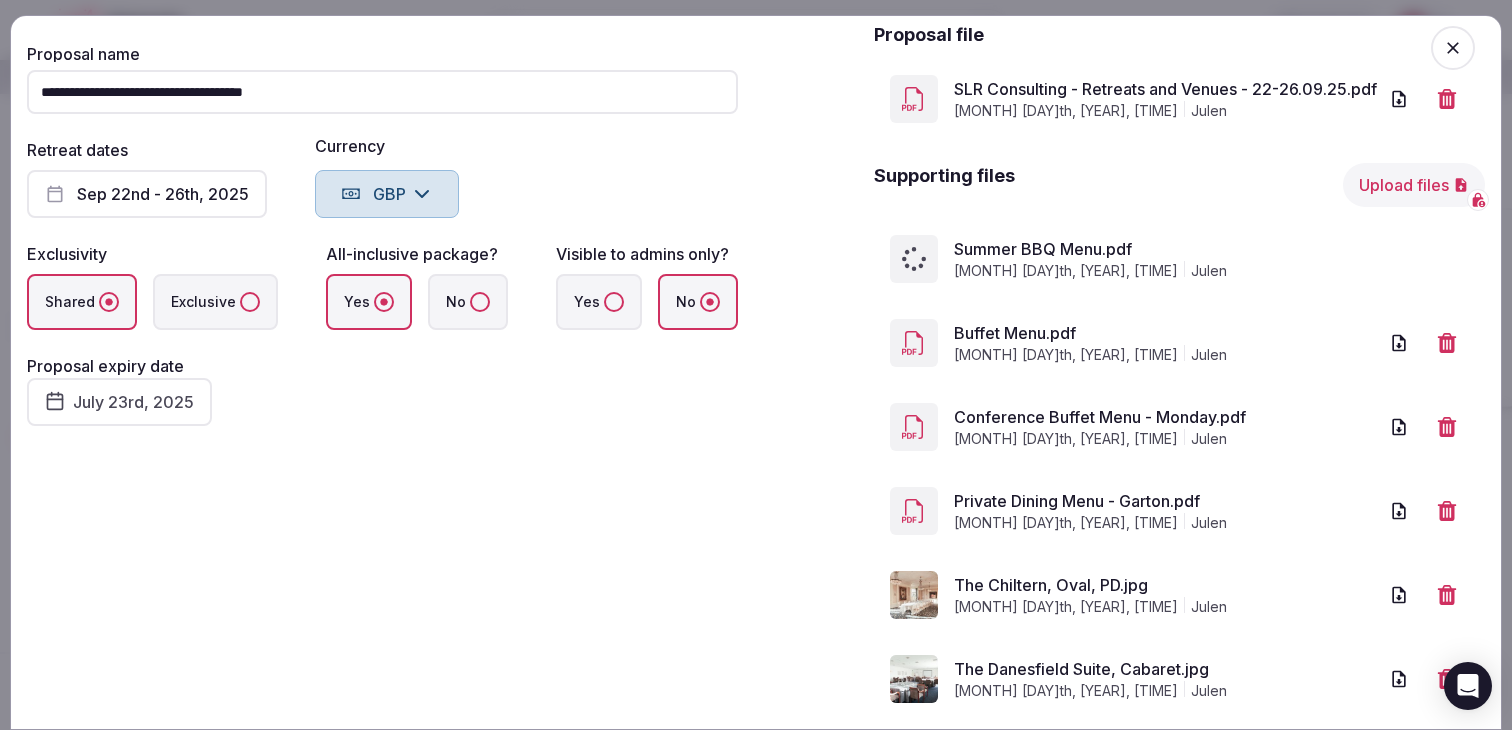 scroll, scrollTop: 0, scrollLeft: 0, axis: both 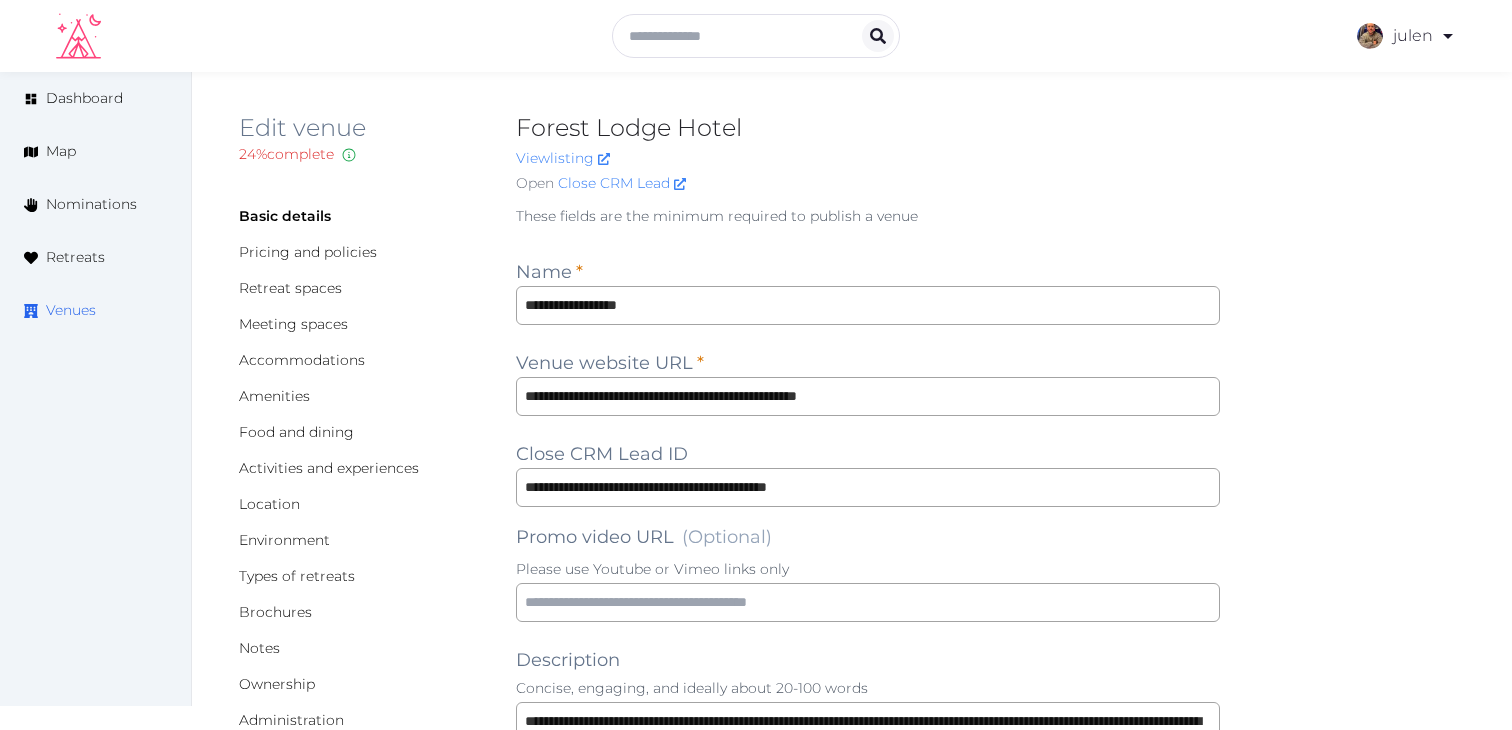 click on "Venues" at bounding box center (71, 310) 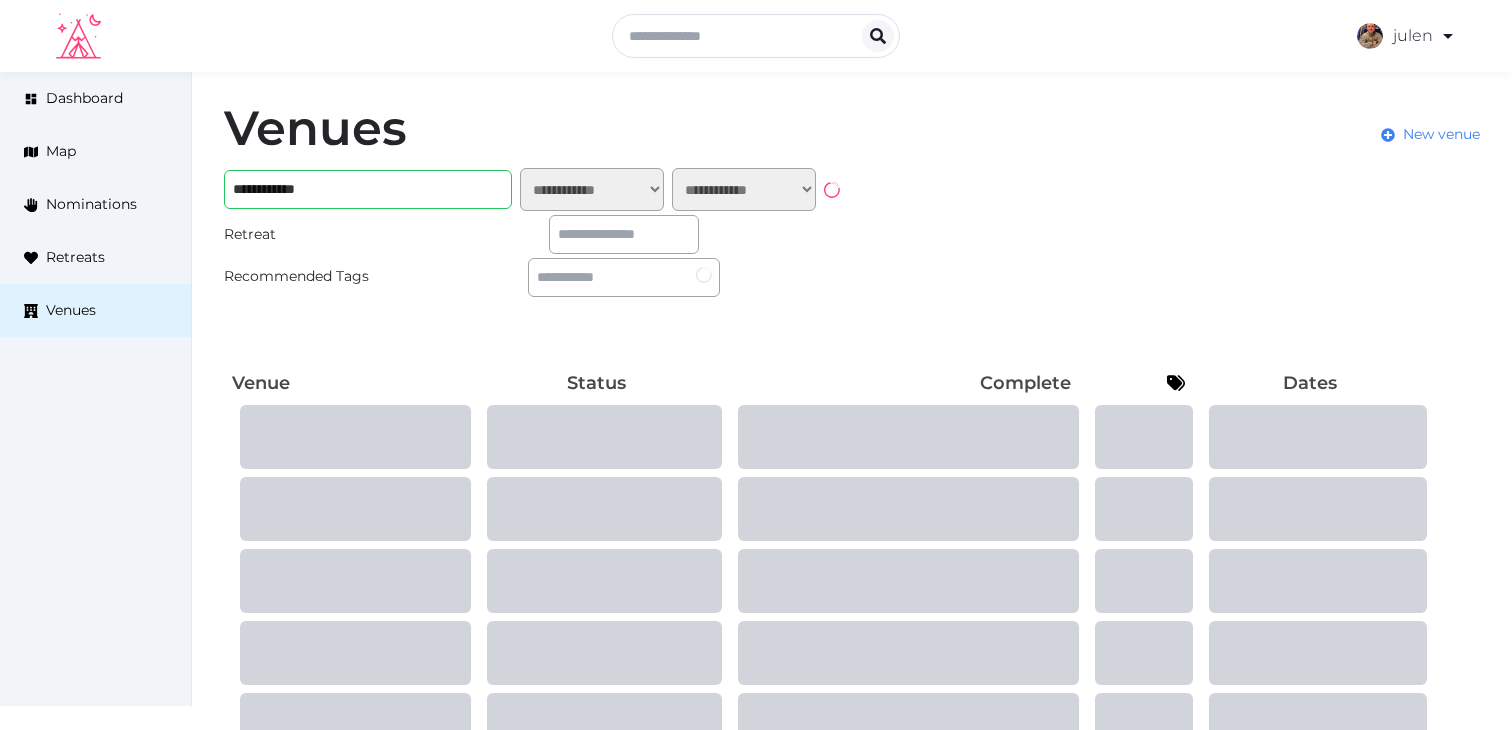 scroll, scrollTop: 0, scrollLeft: 0, axis: both 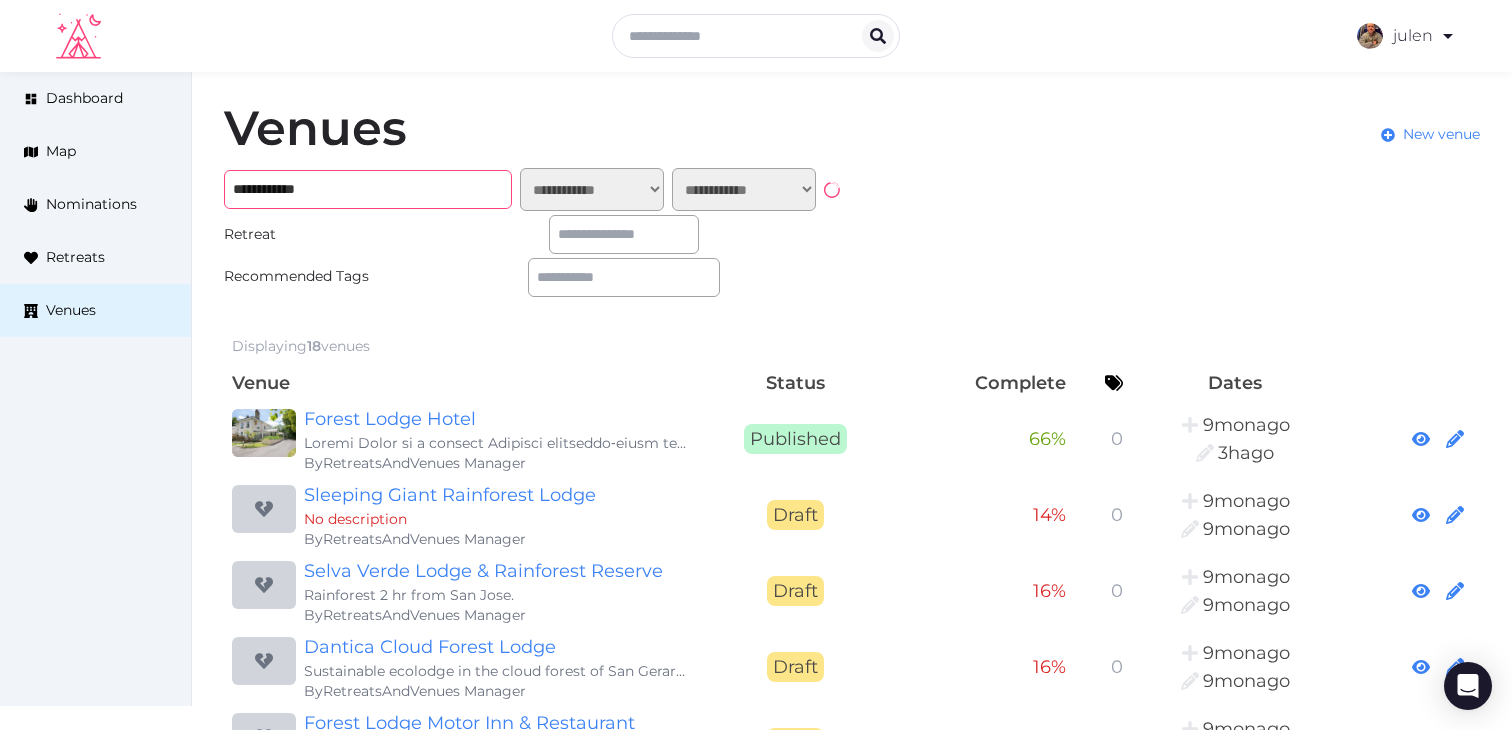 click on "**********" at bounding box center (368, 189) 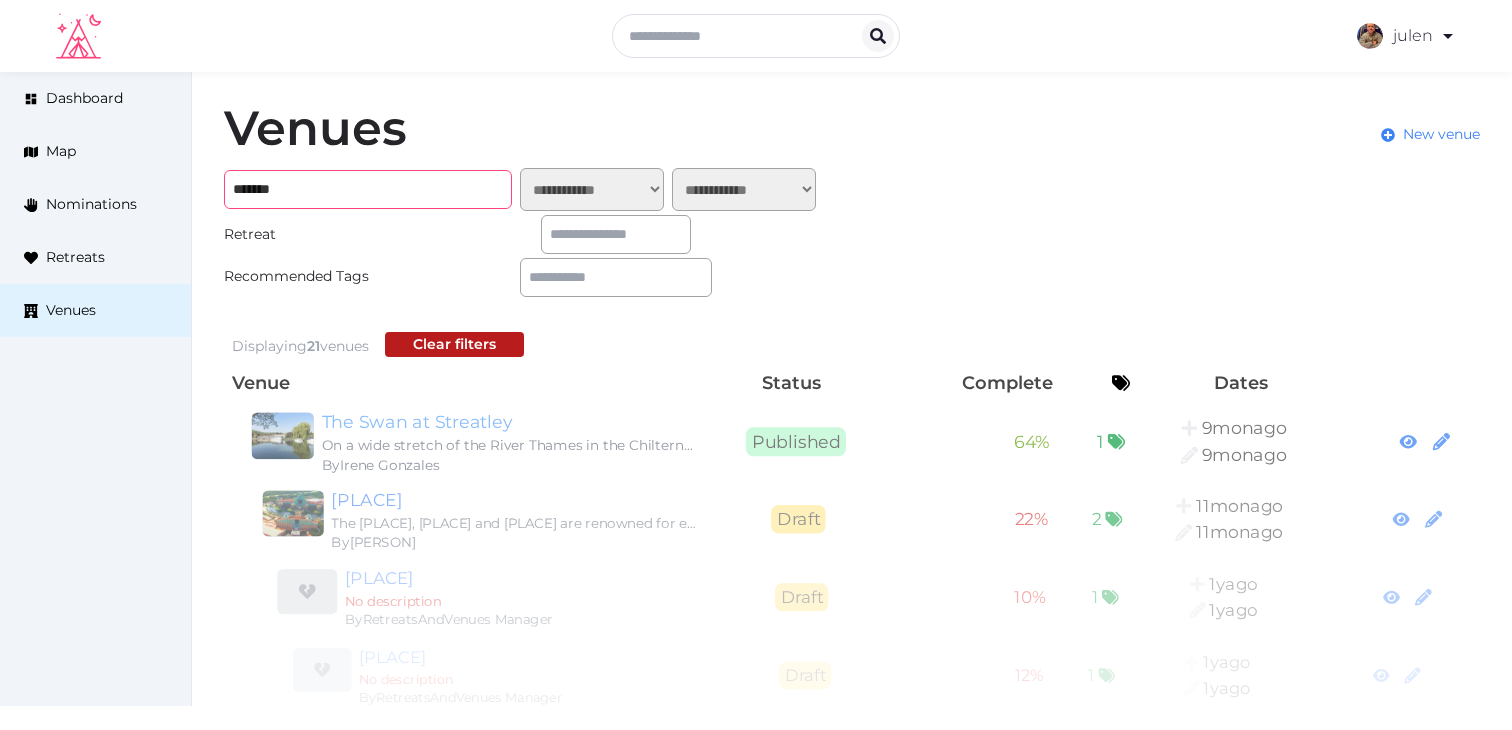 type on "*******" 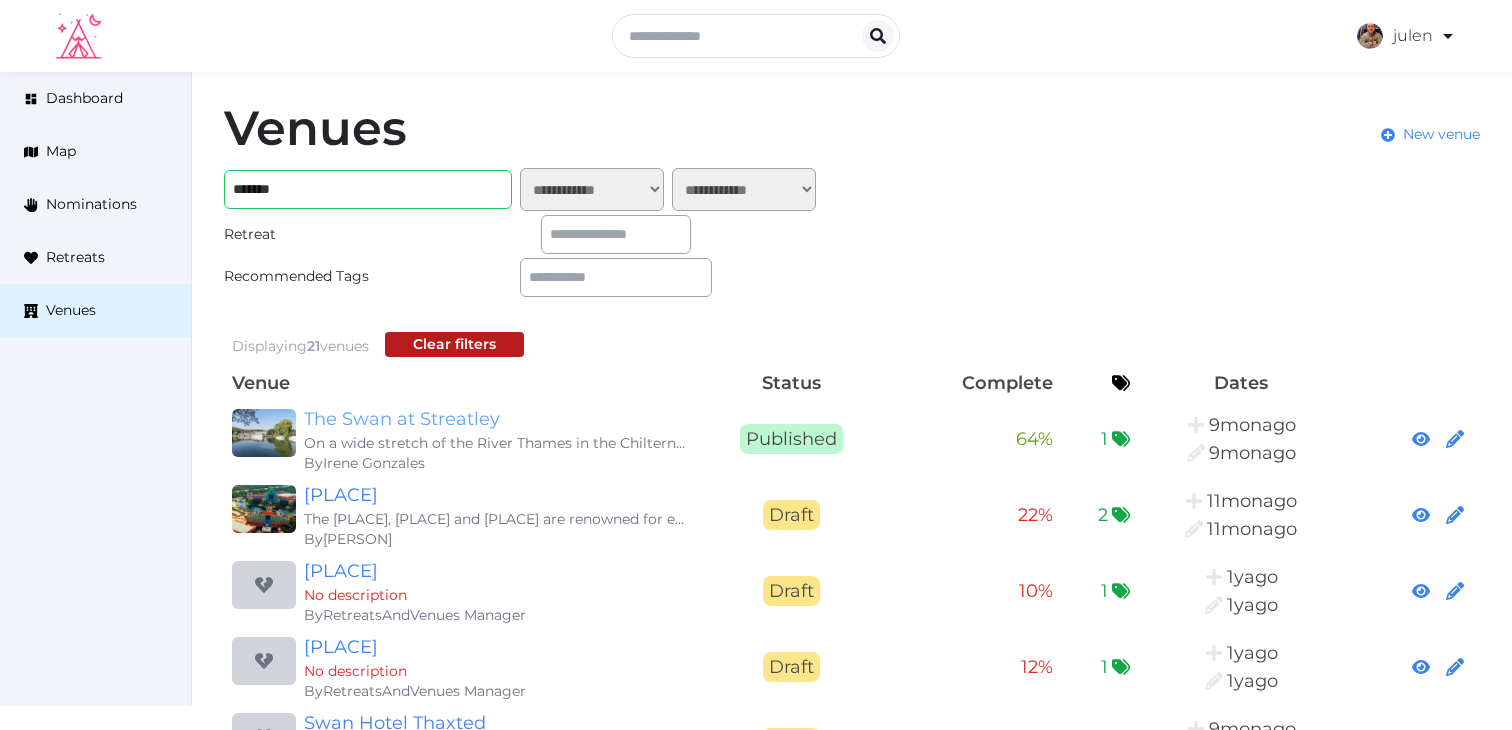 click on "The Swan at Streatley" at bounding box center [496, 419] 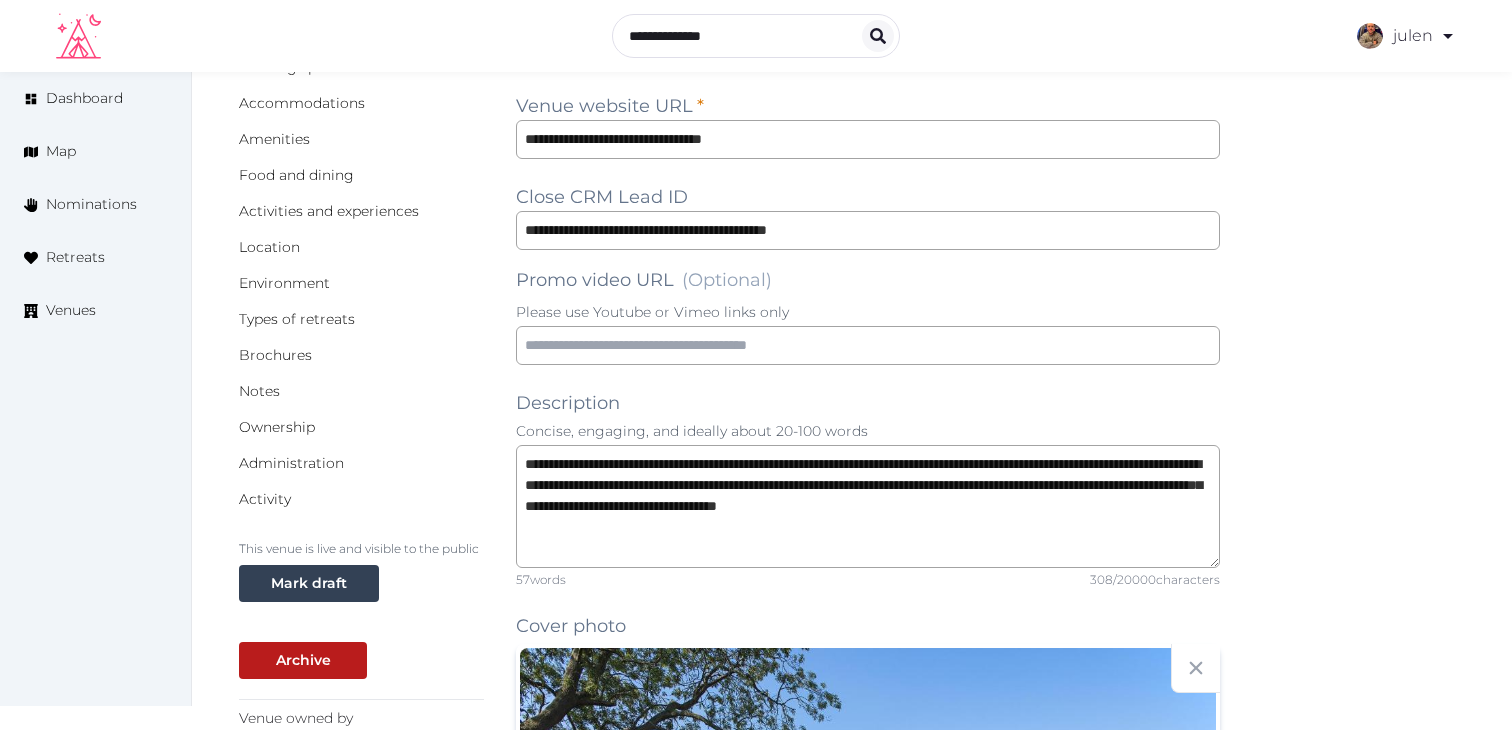 scroll, scrollTop: 239, scrollLeft: 0, axis: vertical 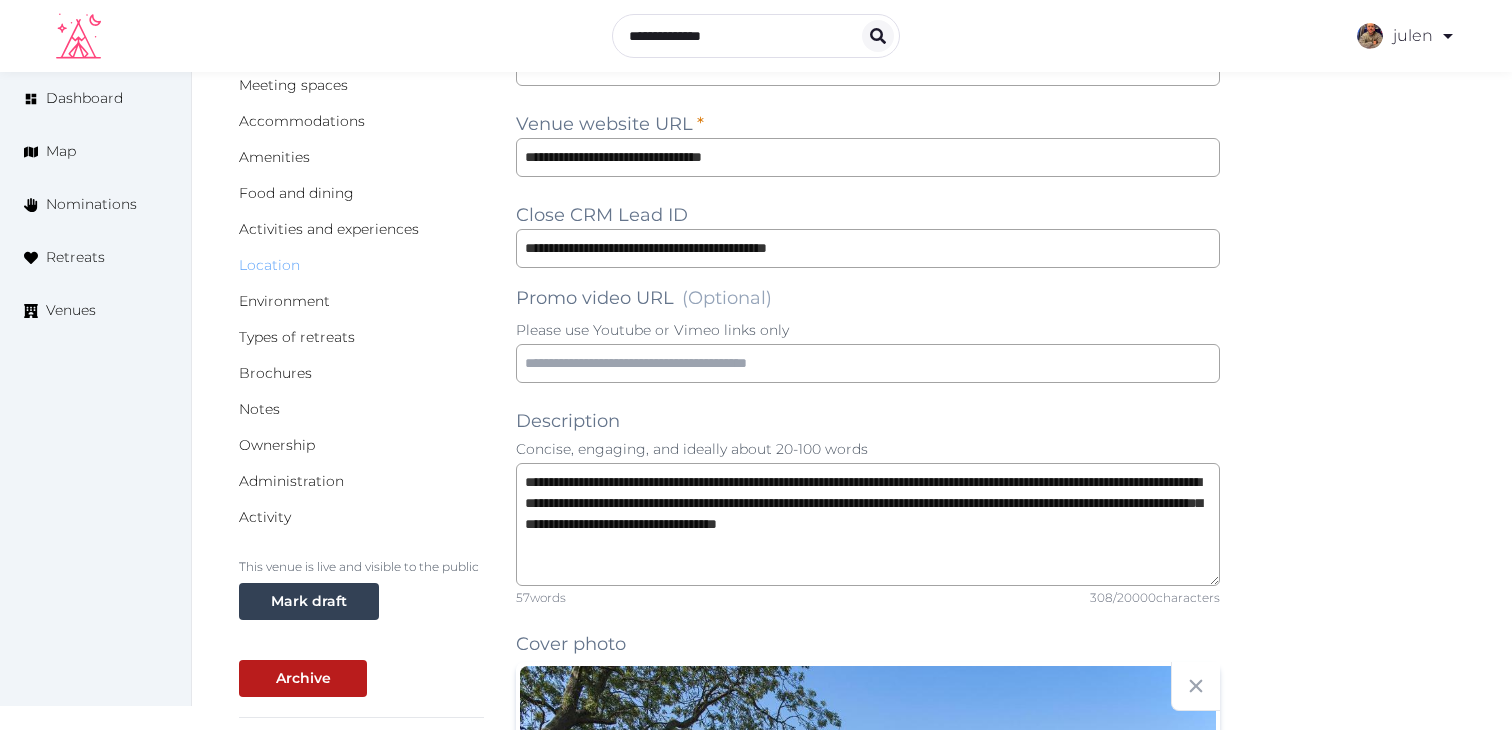 click on "Location" at bounding box center (269, 265) 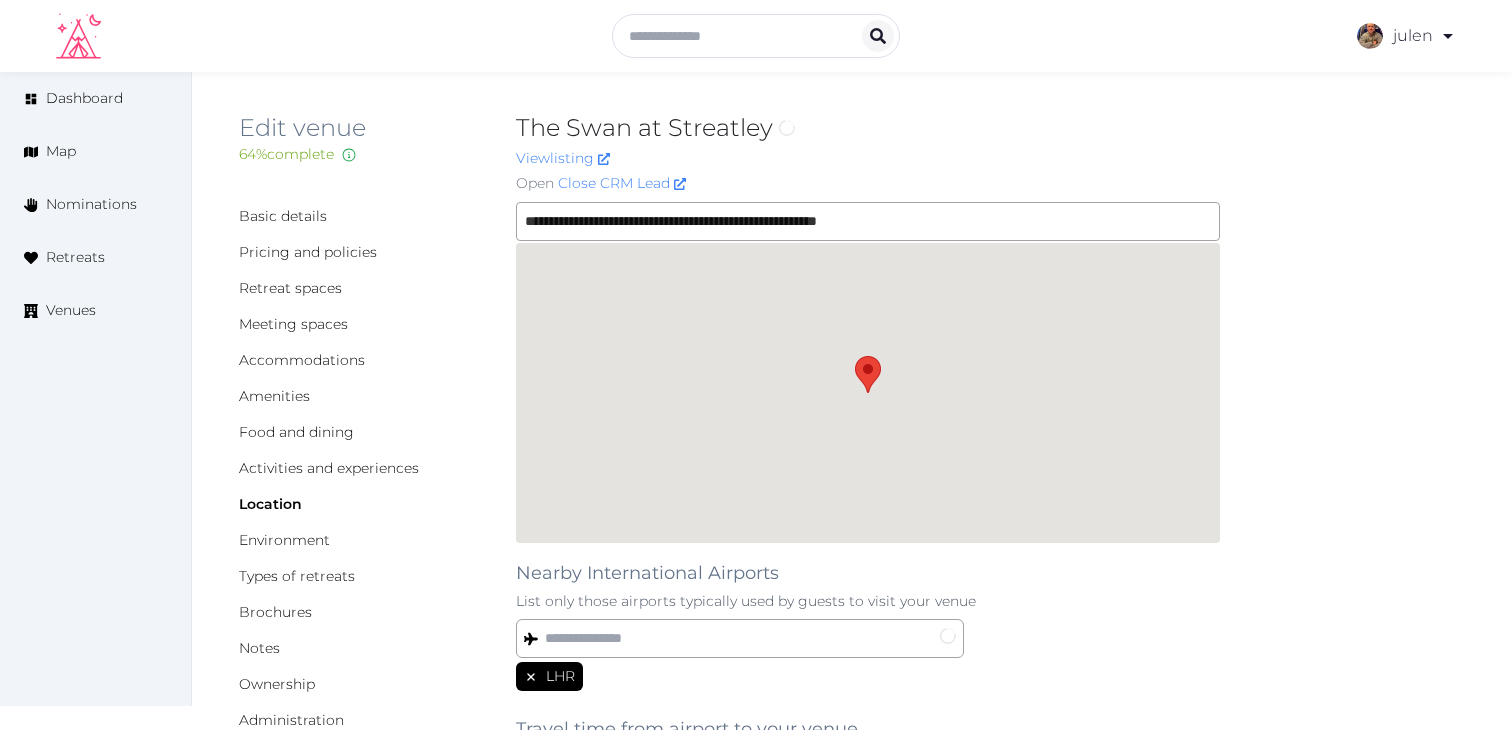 scroll, scrollTop: 0, scrollLeft: 0, axis: both 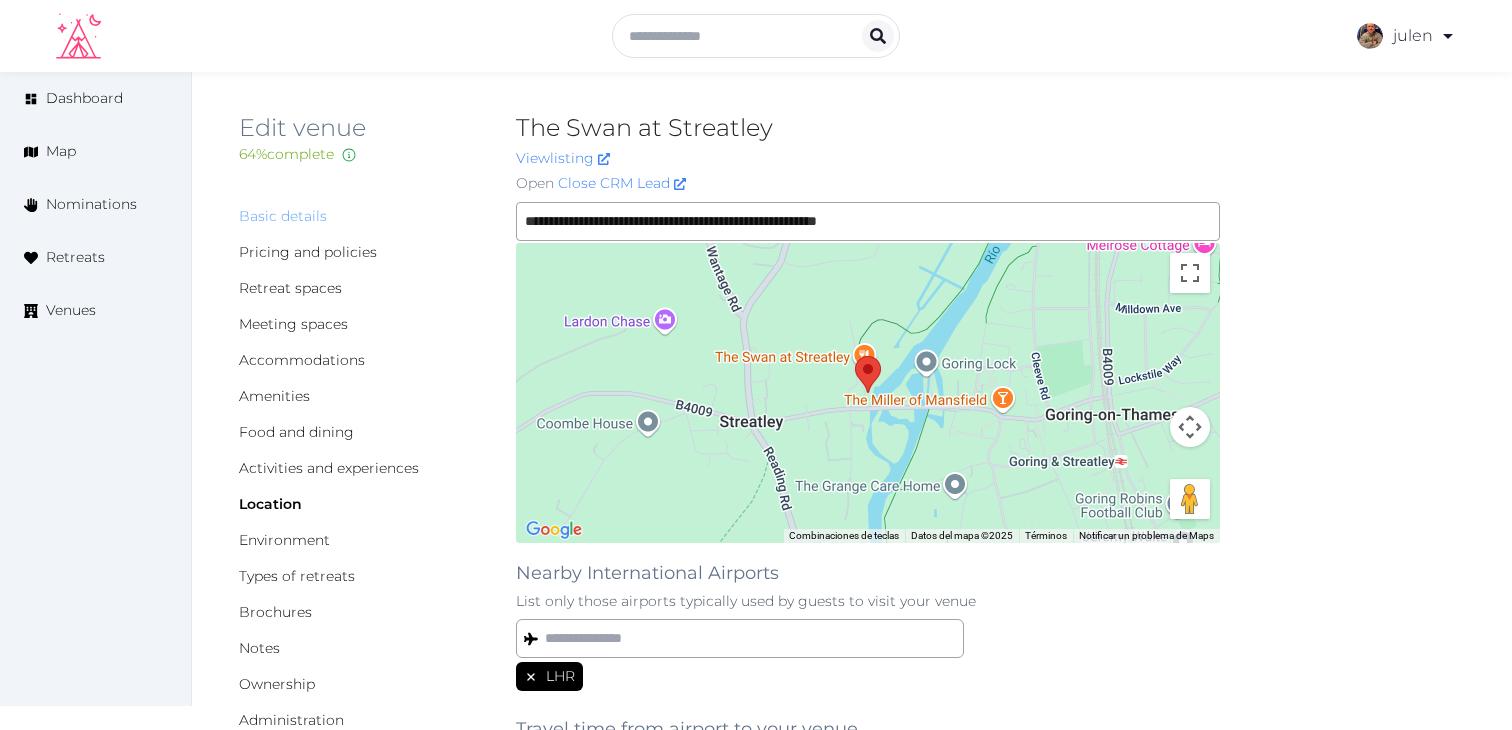 click on "Basic details" at bounding box center (283, 216) 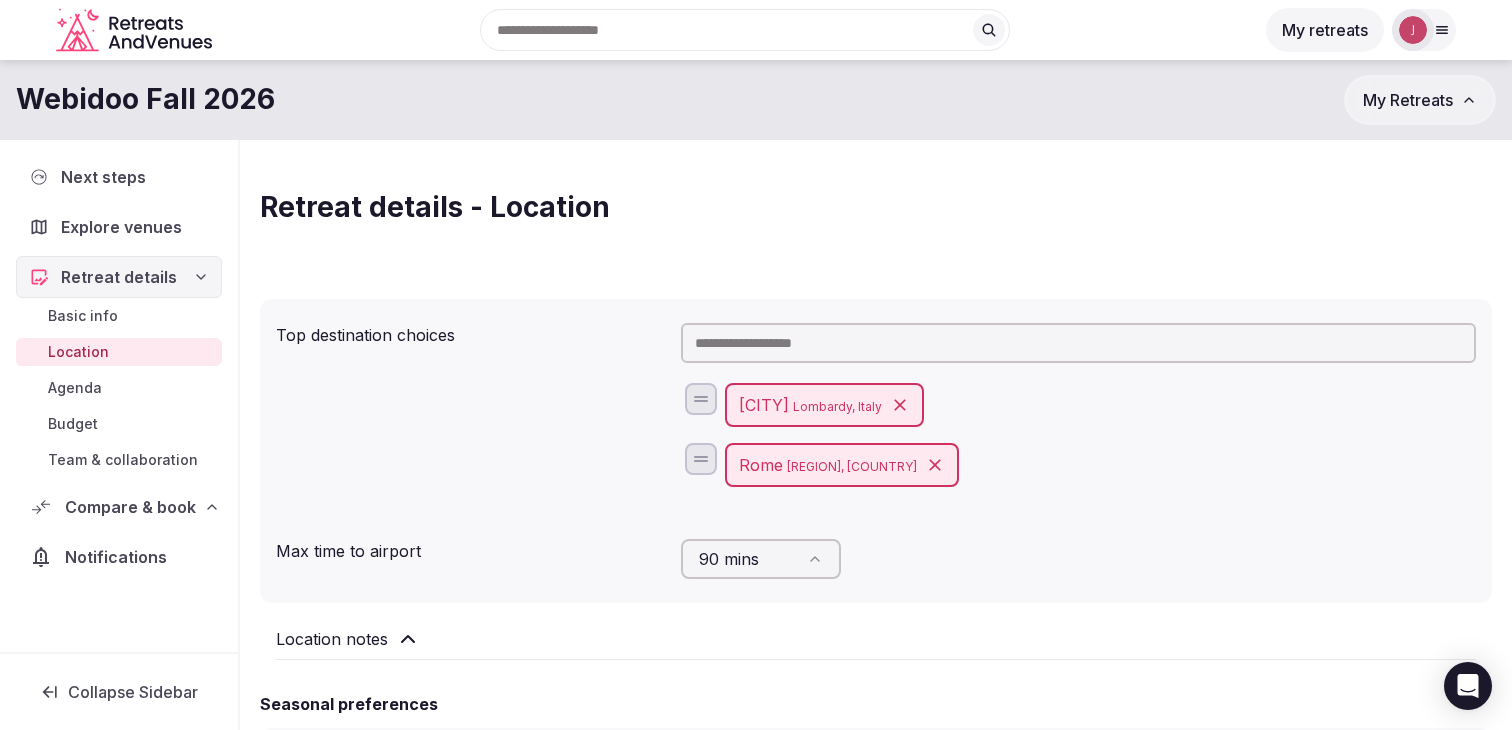 scroll, scrollTop: 0, scrollLeft: 0, axis: both 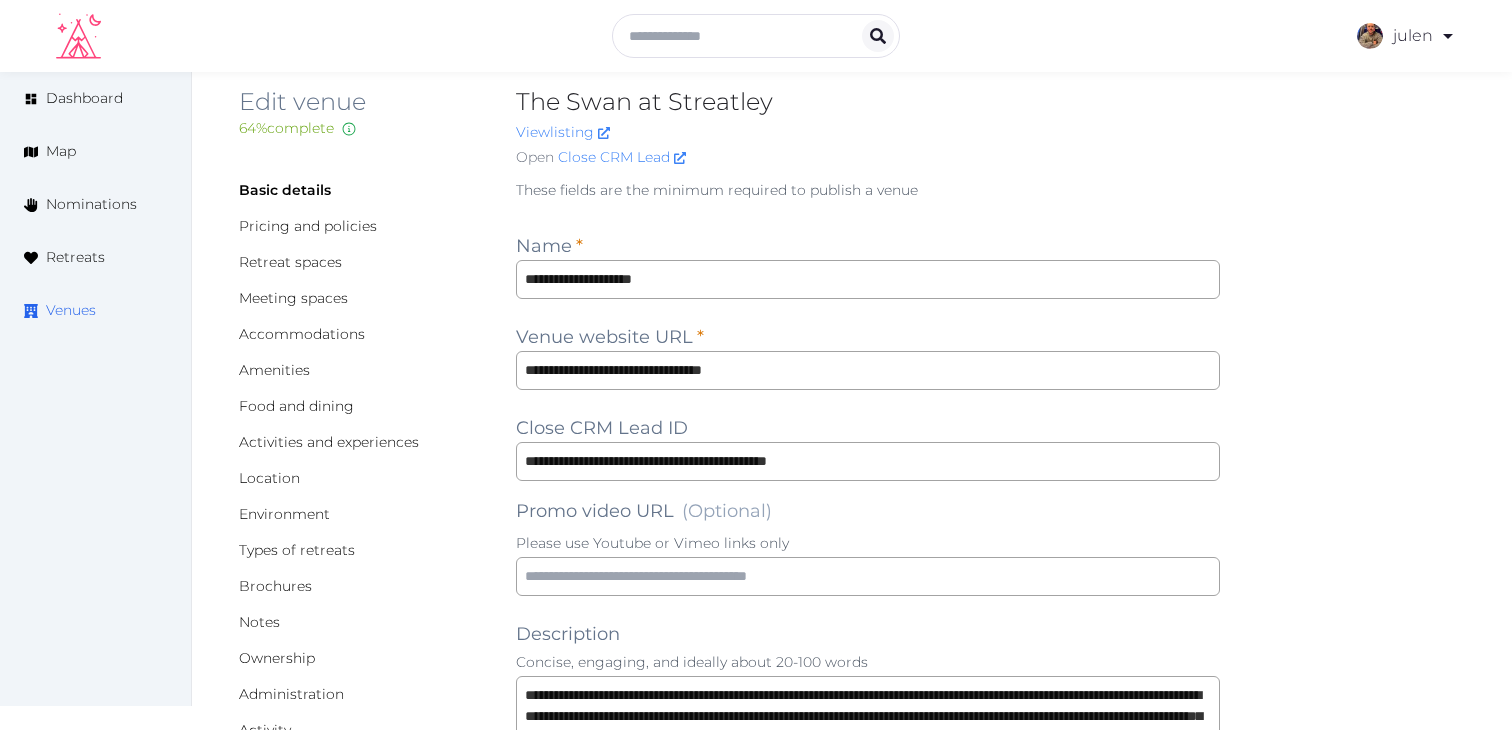 click on "Venues" at bounding box center [95, 310] 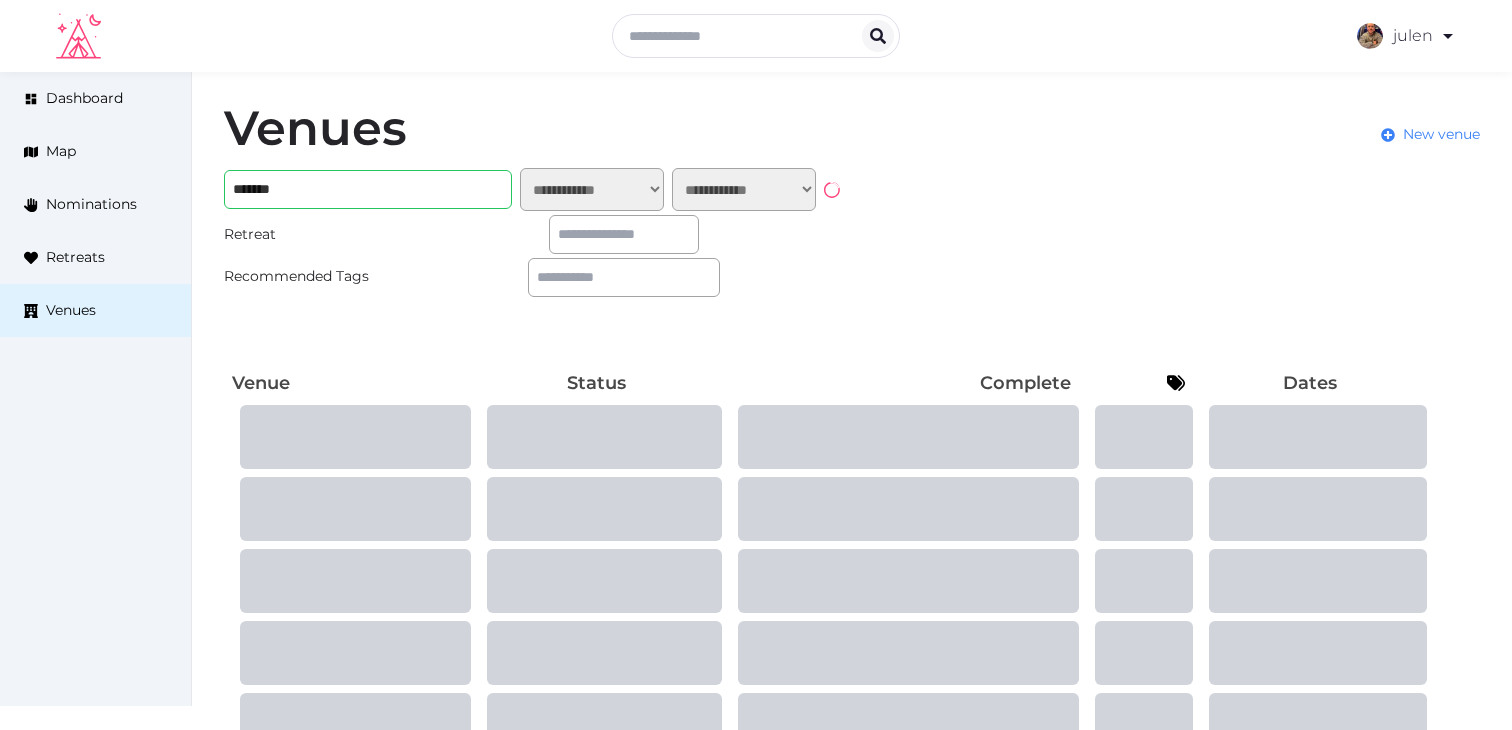 scroll, scrollTop: 0, scrollLeft: 0, axis: both 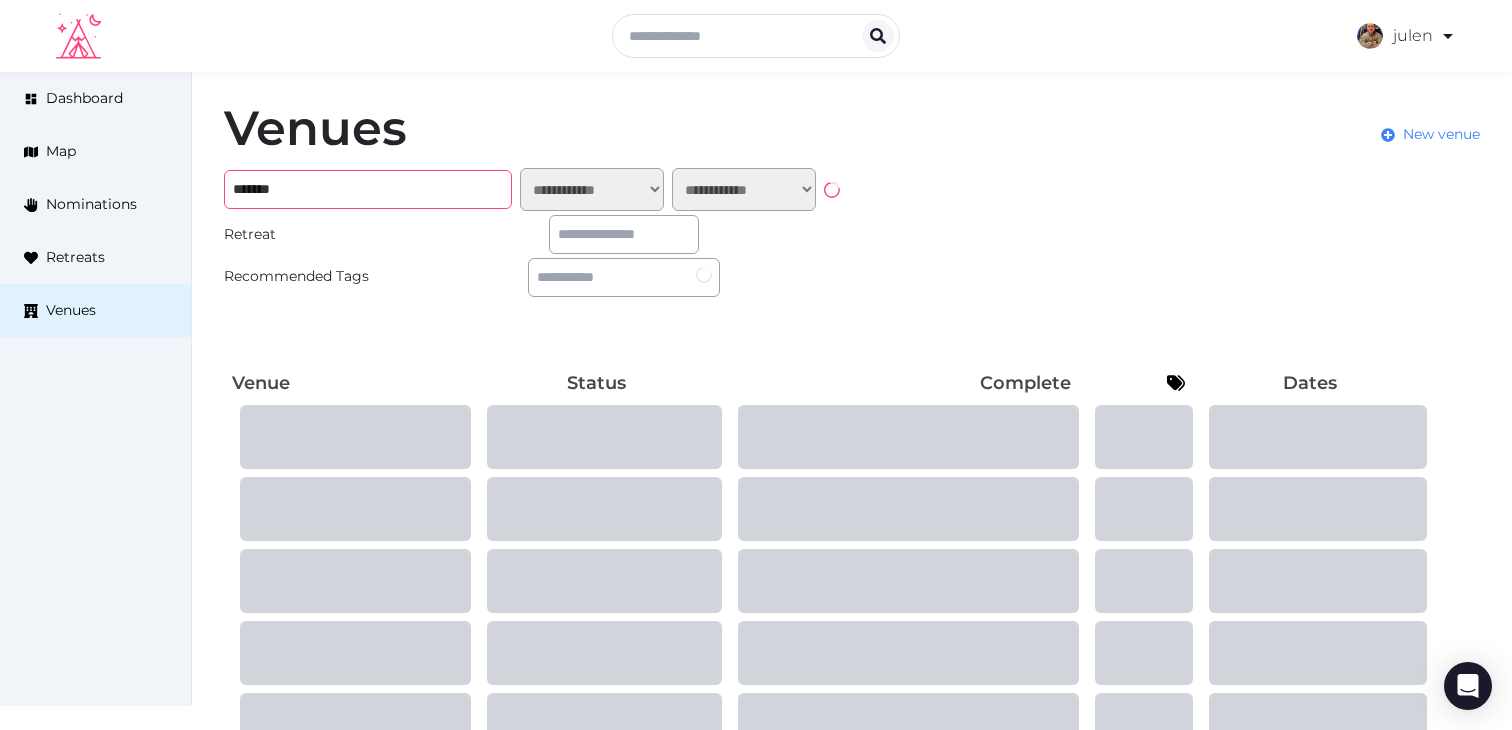 click on "*******" at bounding box center (368, 189) 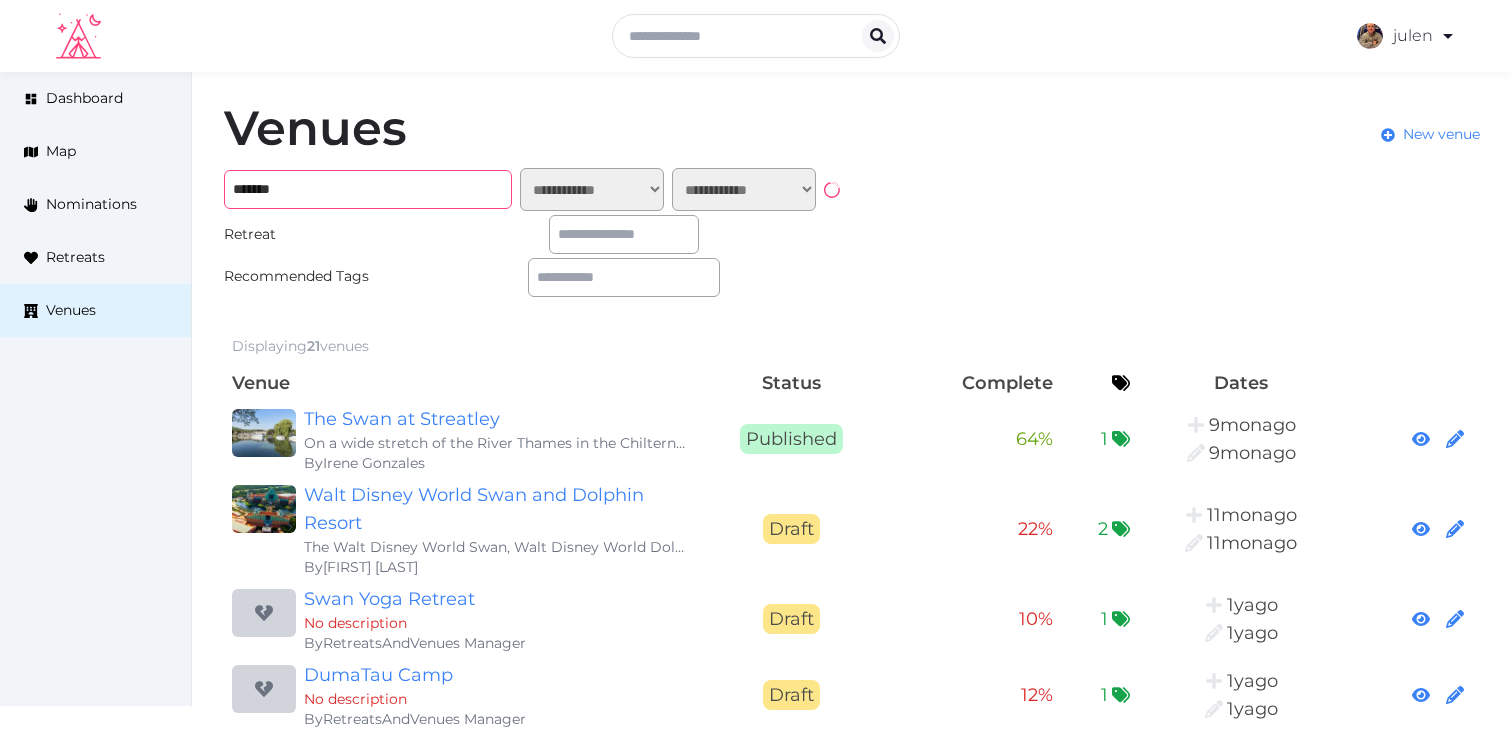 click on "*******" at bounding box center [368, 189] 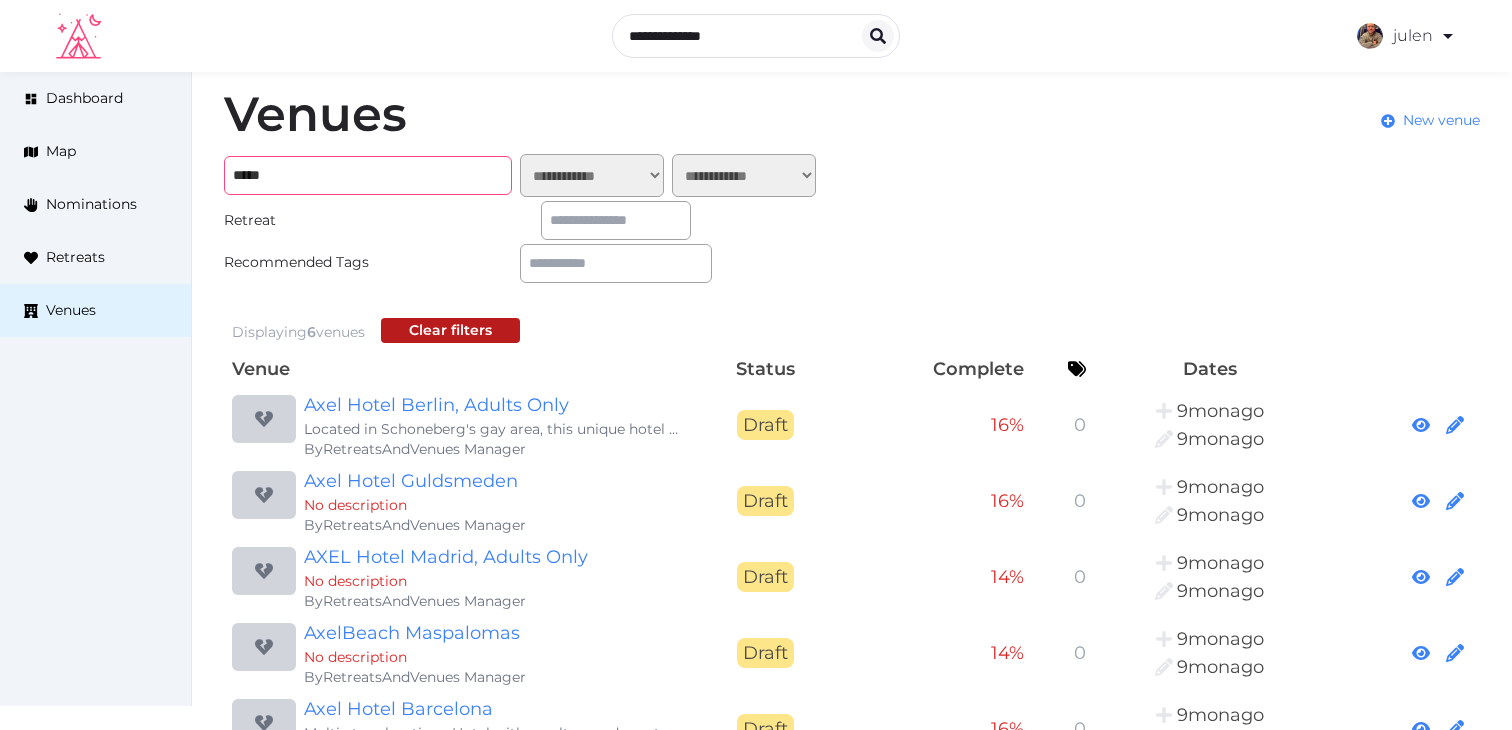 scroll, scrollTop: 0, scrollLeft: 0, axis: both 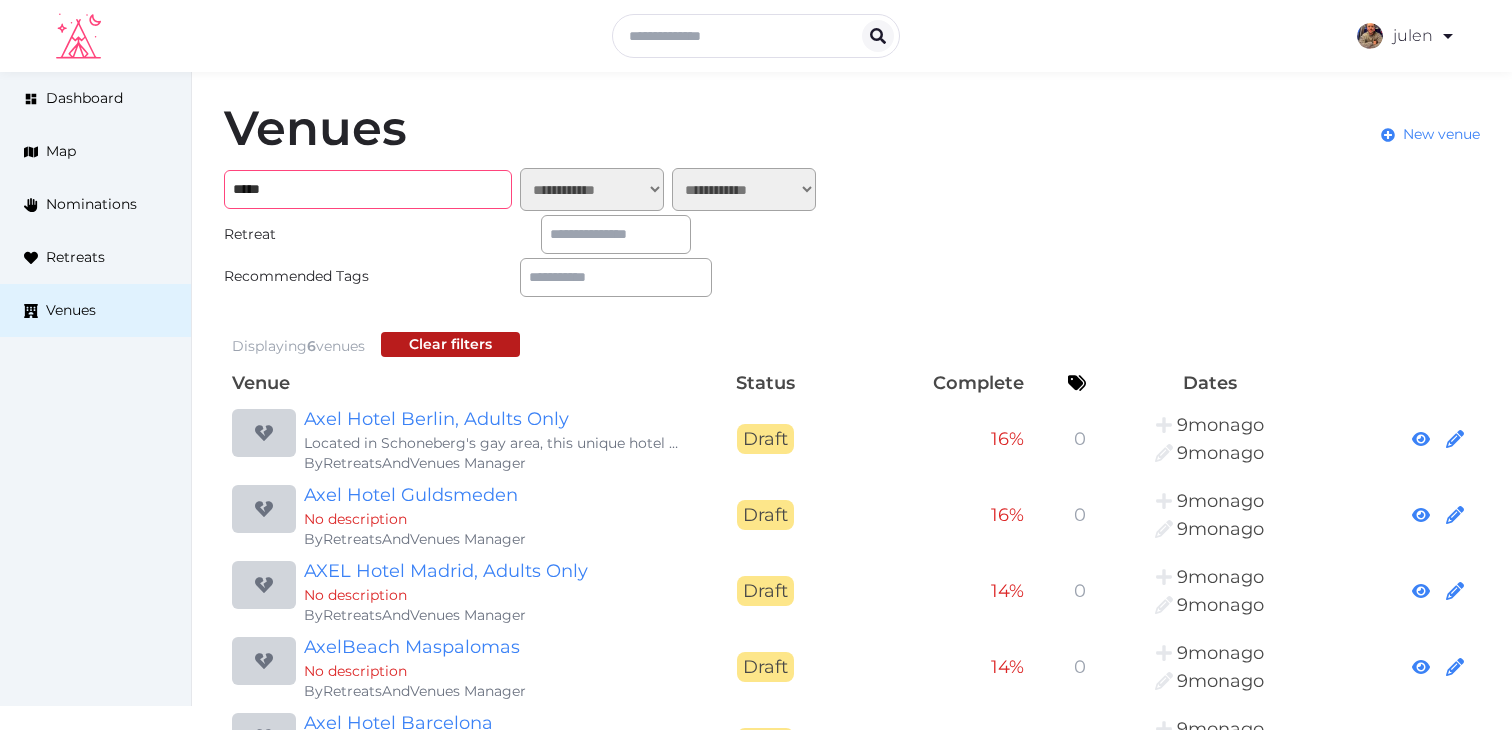 click on "****" at bounding box center [368, 189] 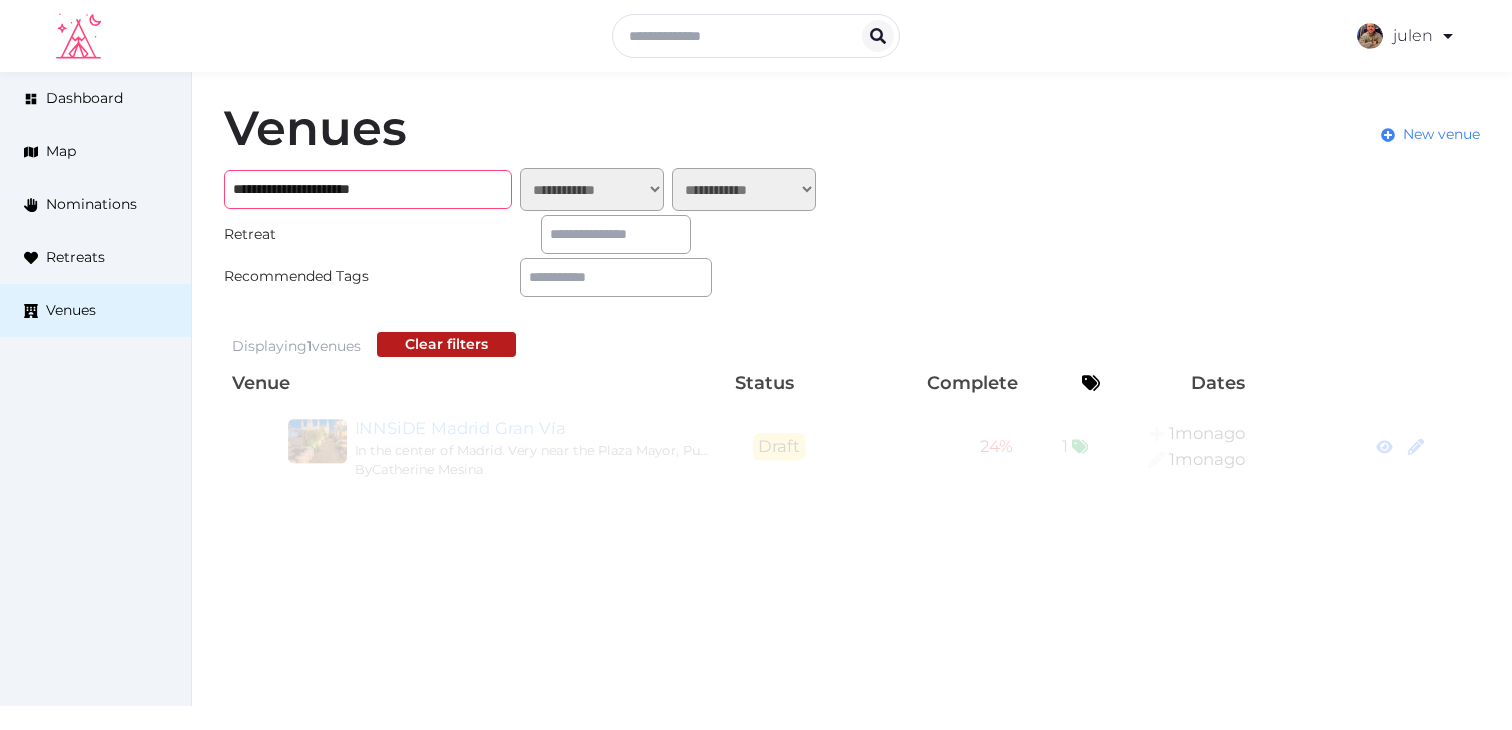 type on "**********" 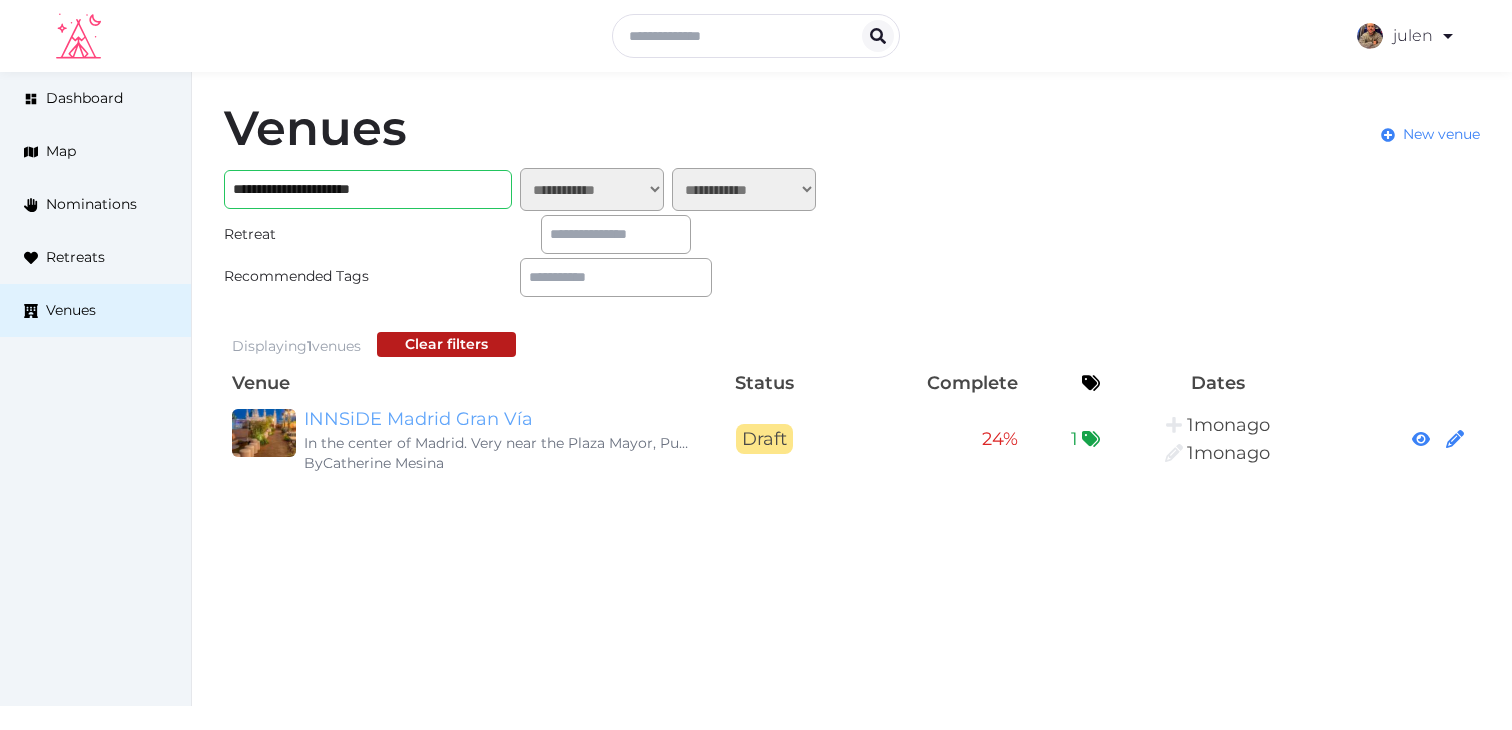click on "INNSiDE Madrid Gran Vía" at bounding box center (496, 419) 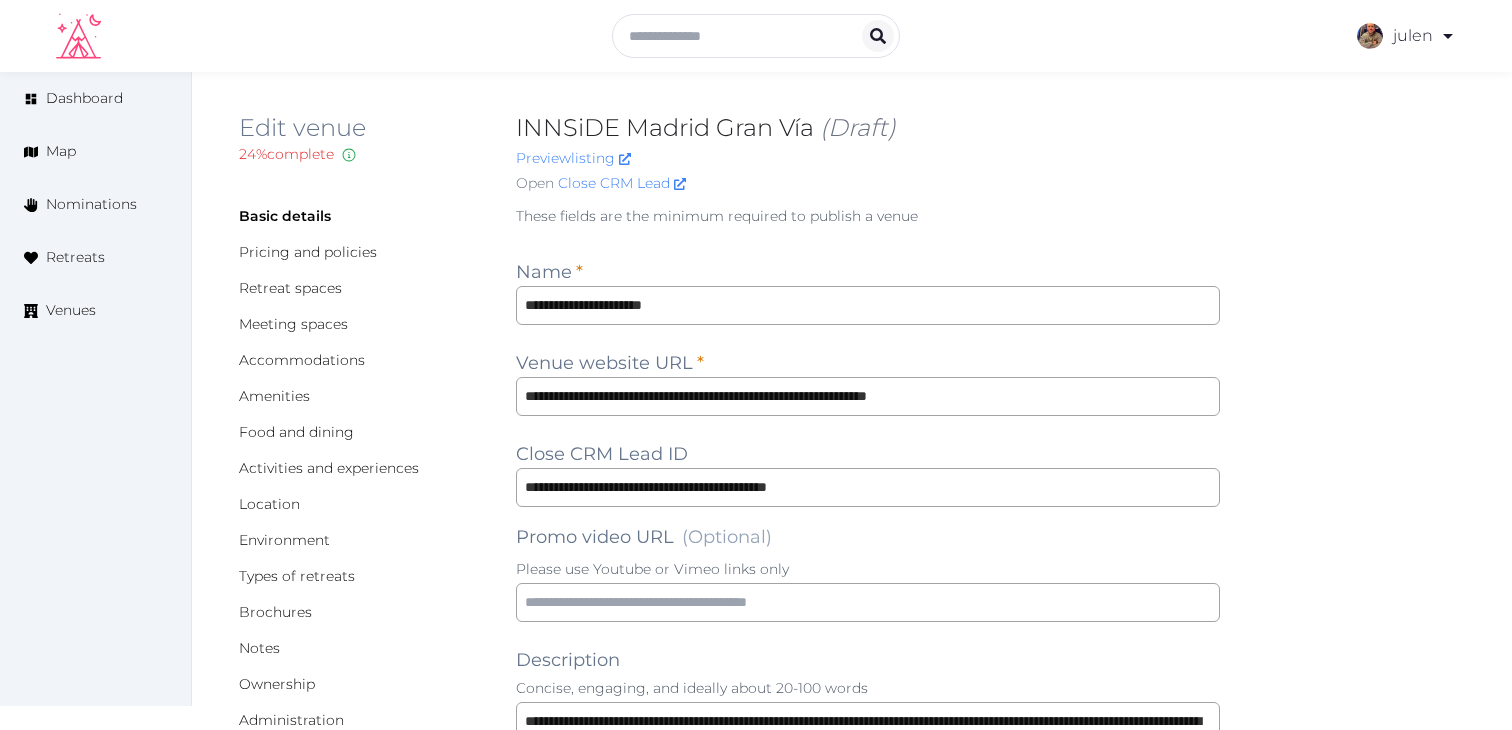 scroll, scrollTop: 0, scrollLeft: 0, axis: both 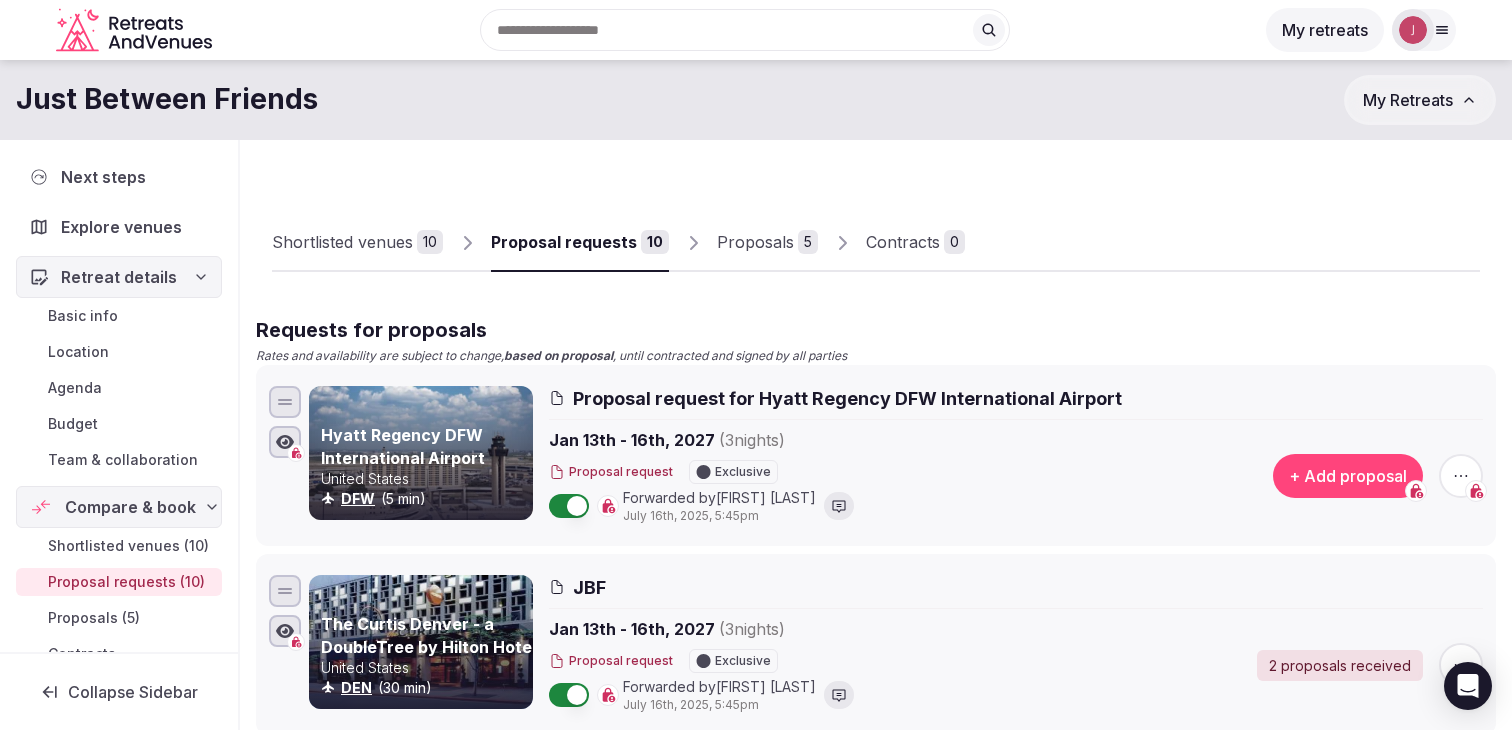 click on "Proposals 5" at bounding box center (767, 243) 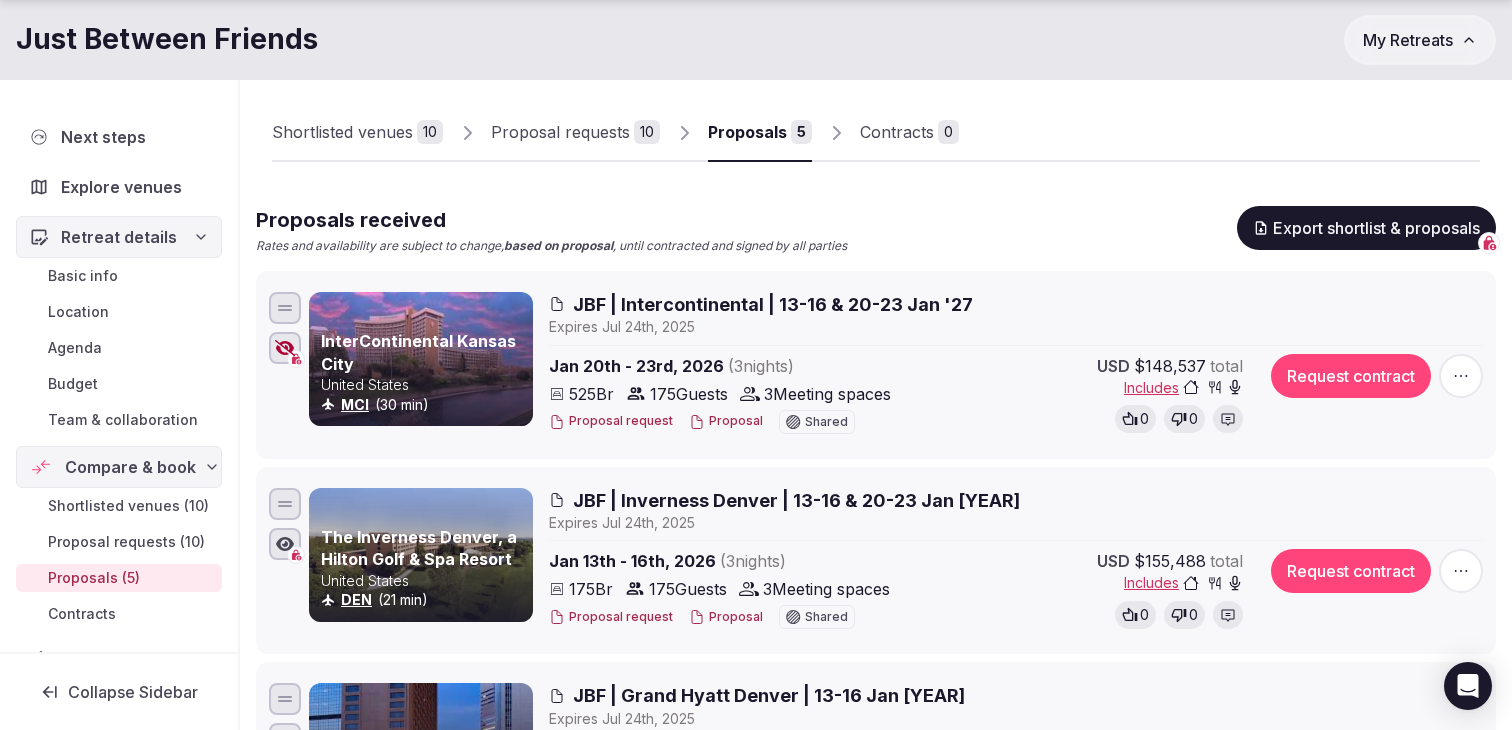 scroll, scrollTop: 141, scrollLeft: 0, axis: vertical 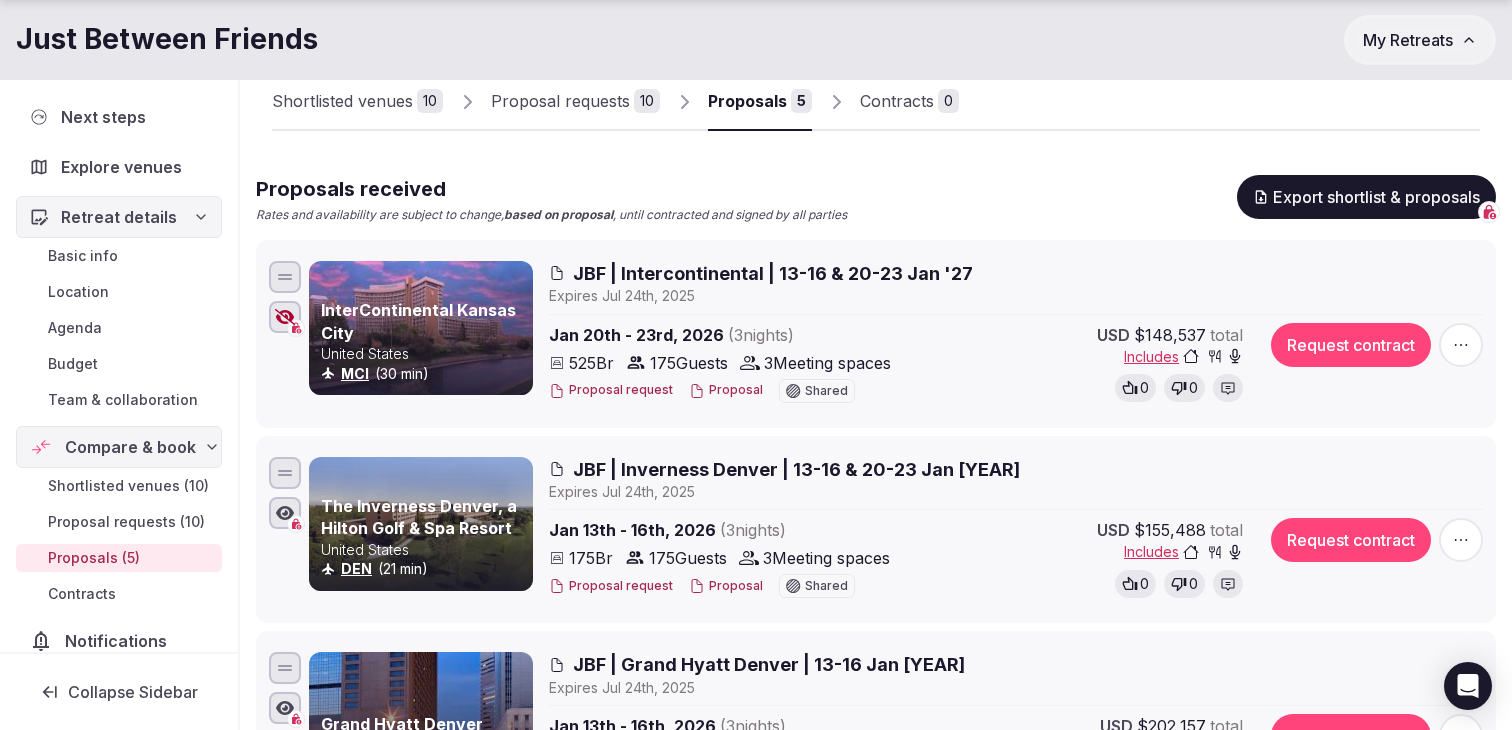 click at bounding box center [1461, 345] 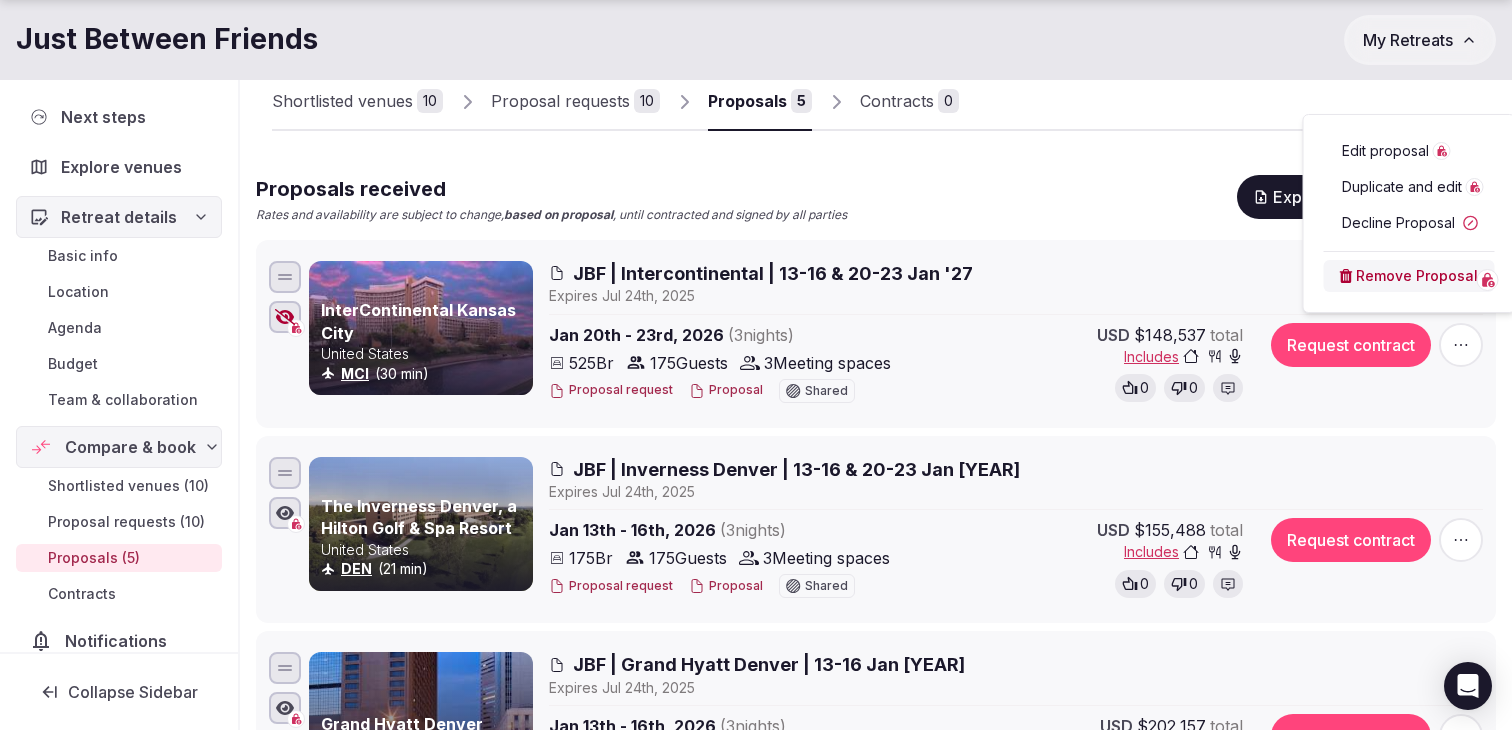 click on "Edit proposal" at bounding box center (1385, 151) 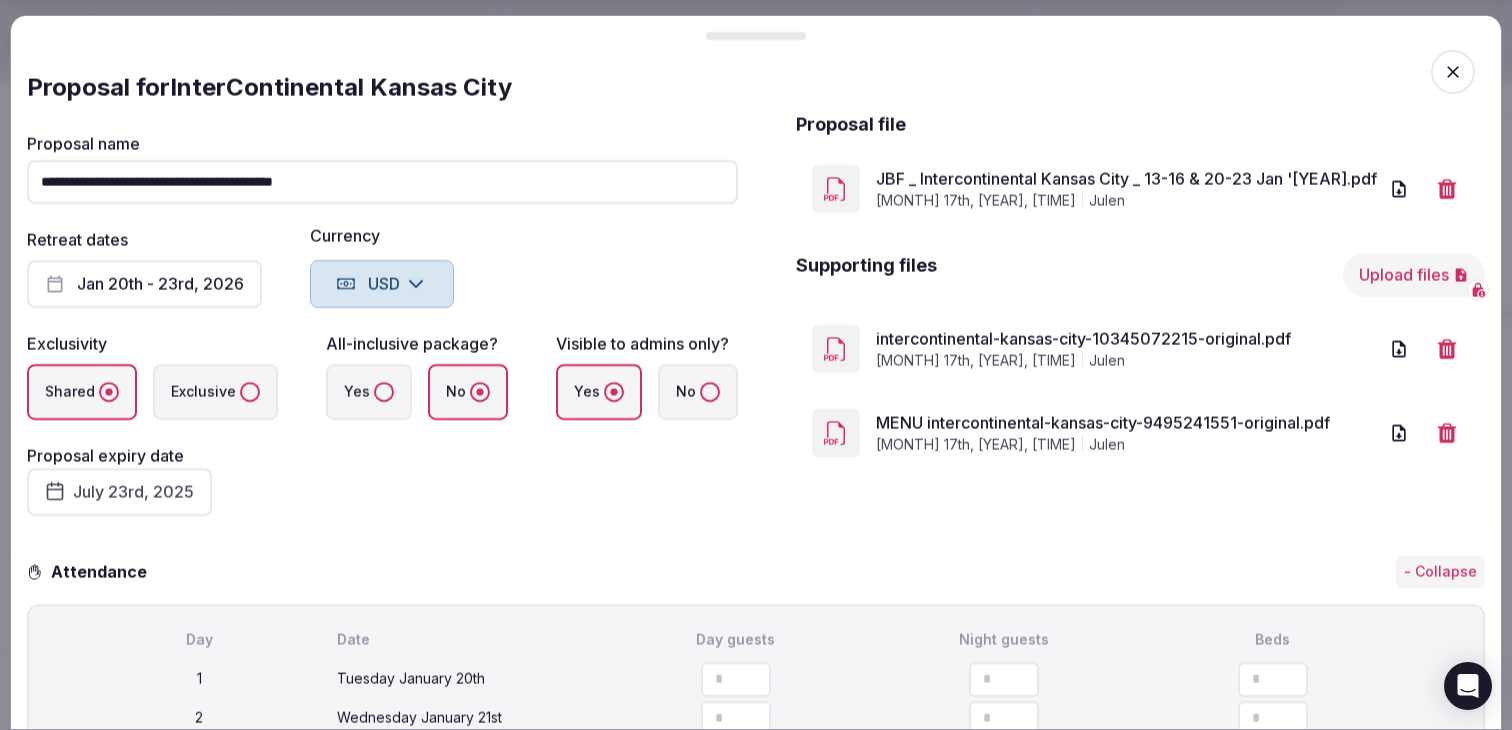 click on "Upload files" at bounding box center (1414, 275) 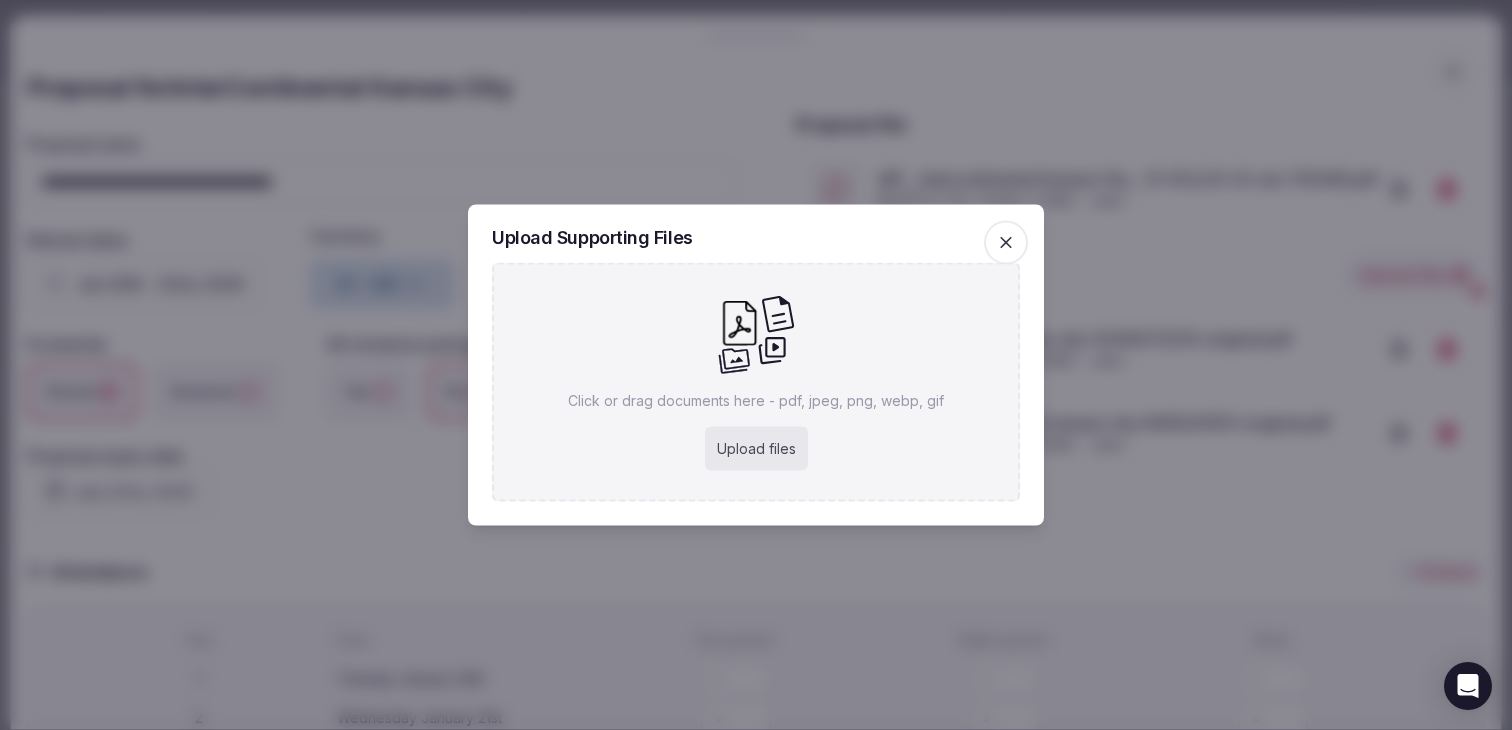click on "Upload files" at bounding box center (756, 449) 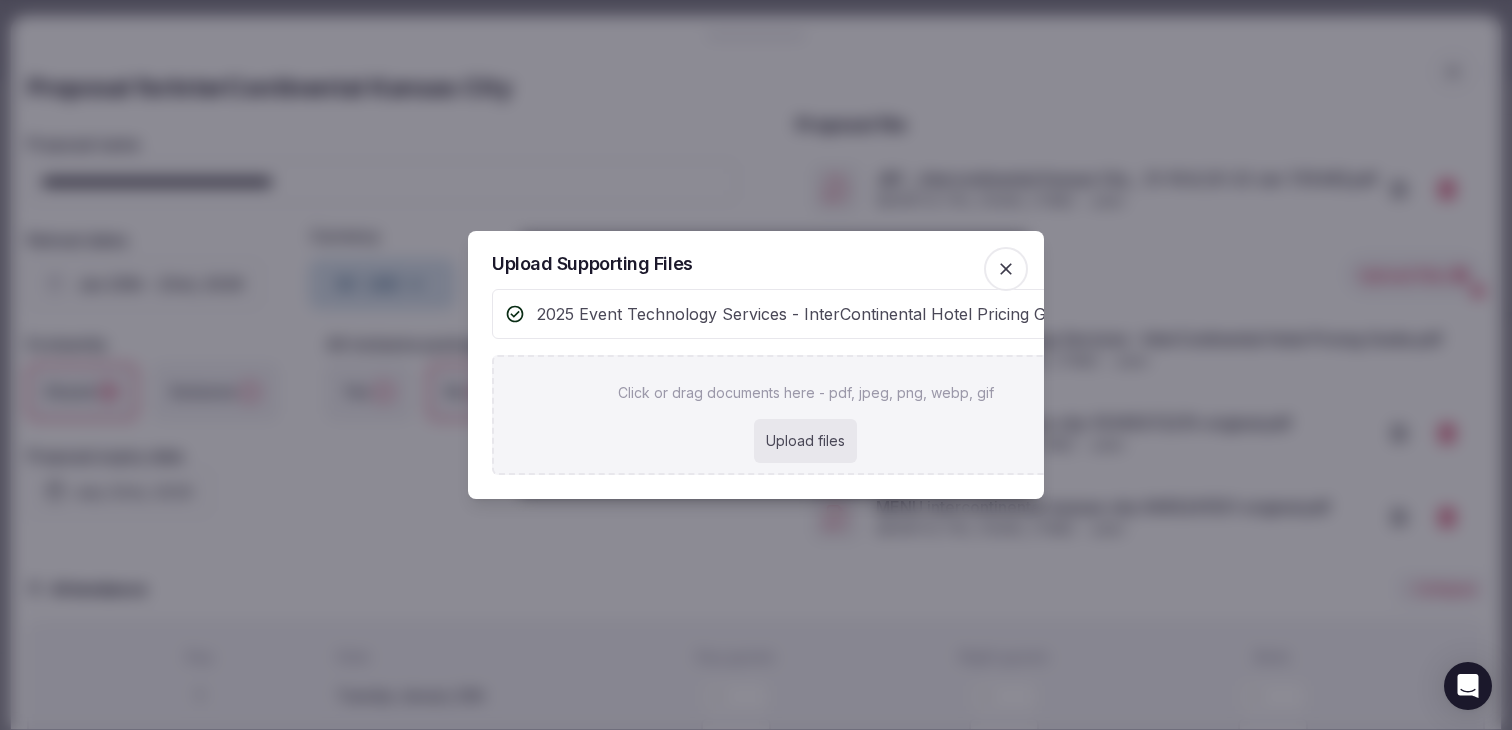 click 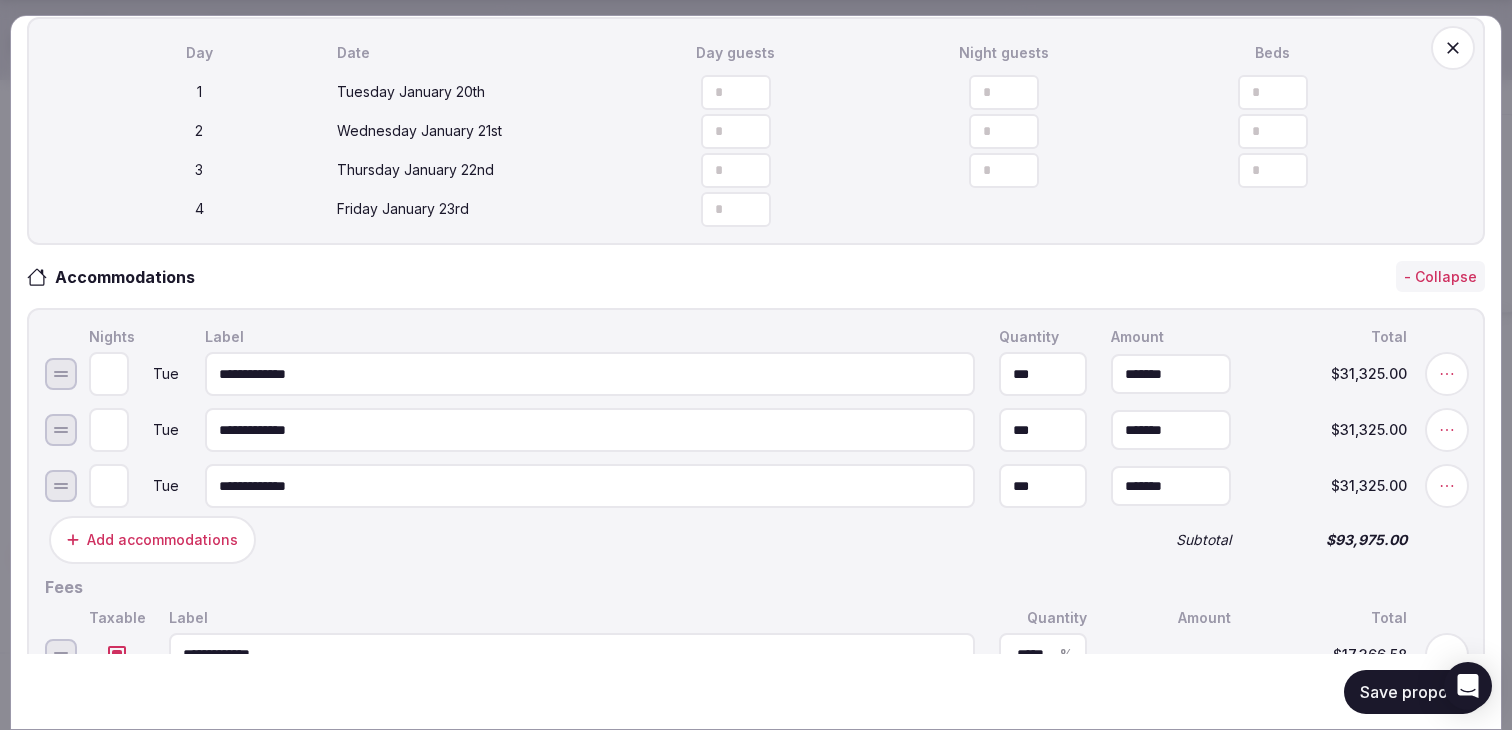 scroll, scrollTop: 658, scrollLeft: 0, axis: vertical 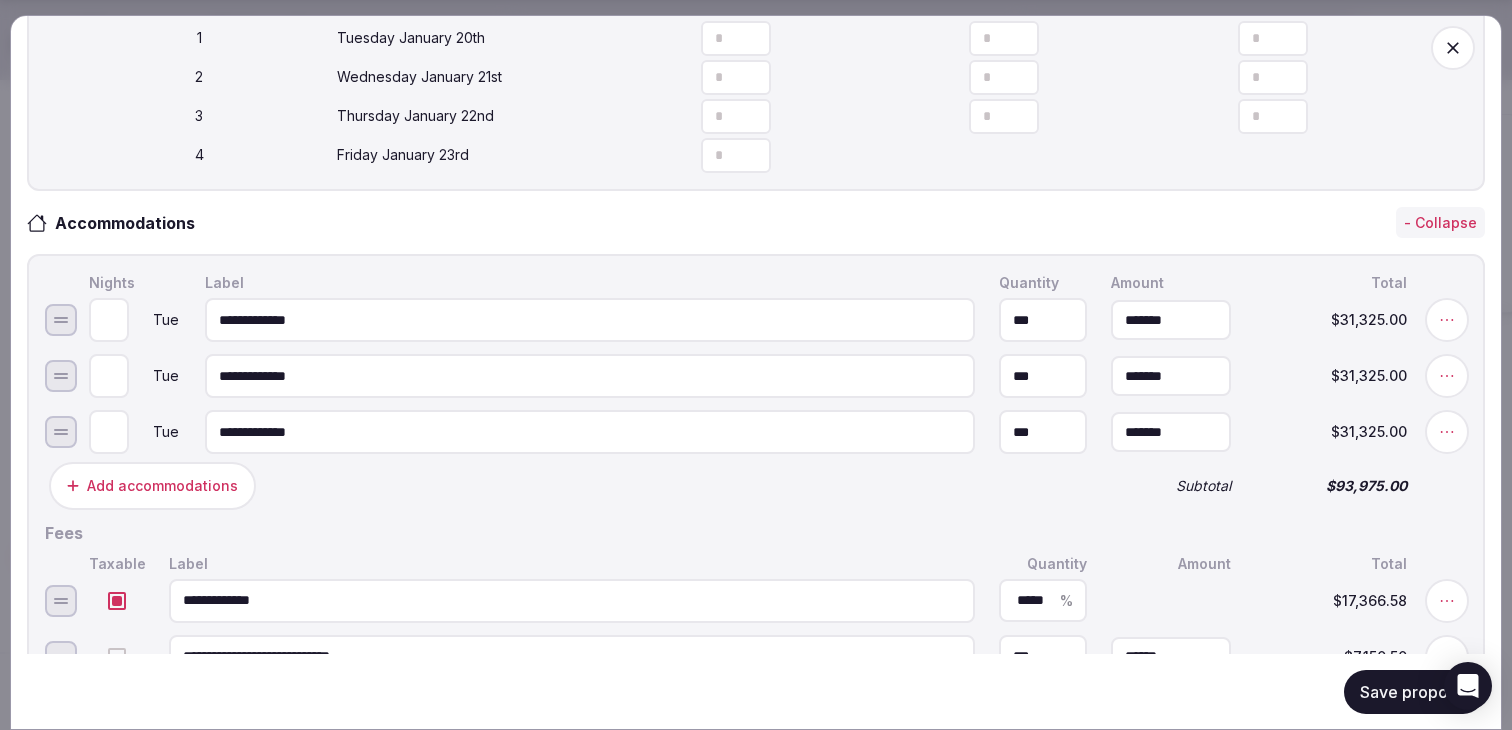 click on "Save proposal" at bounding box center [1414, 691] 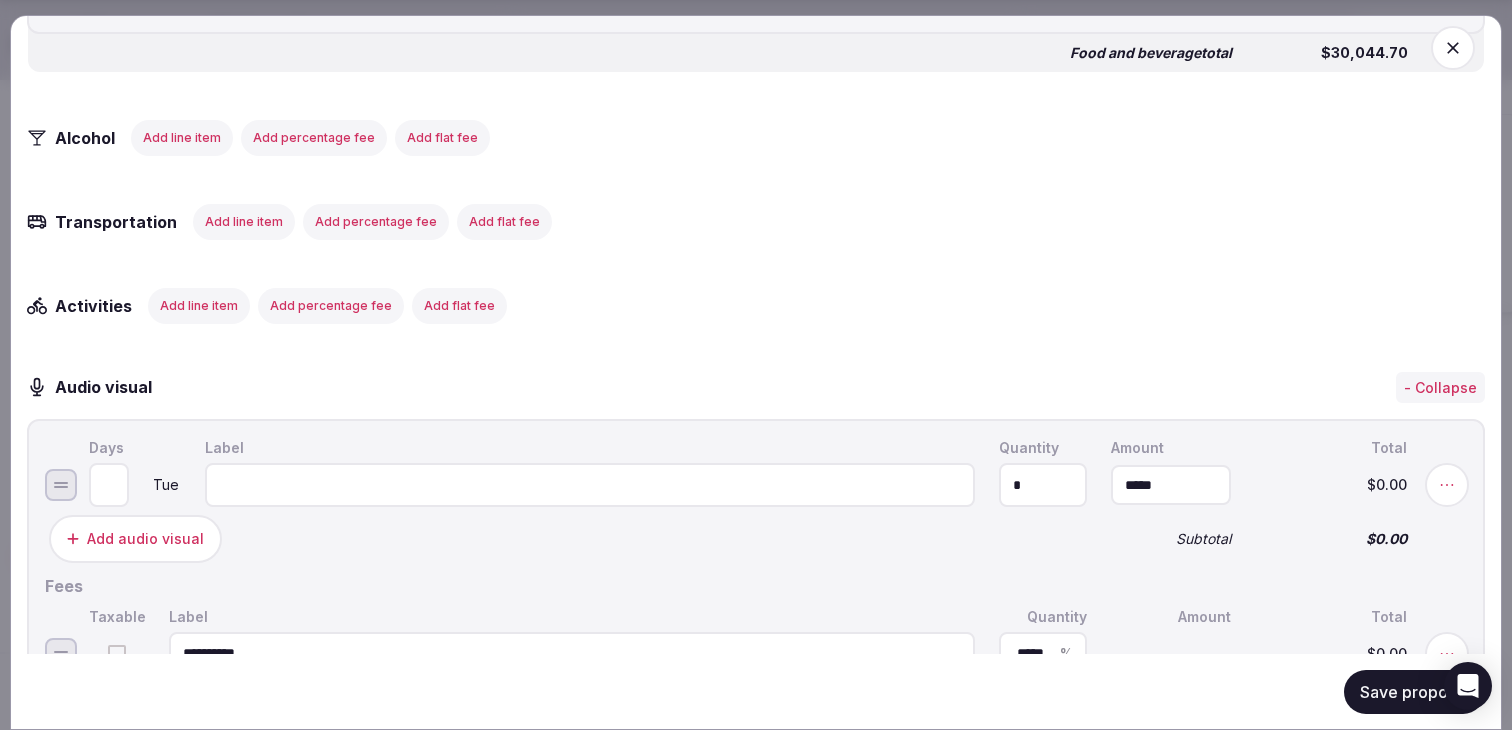 scroll, scrollTop: 2670, scrollLeft: 0, axis: vertical 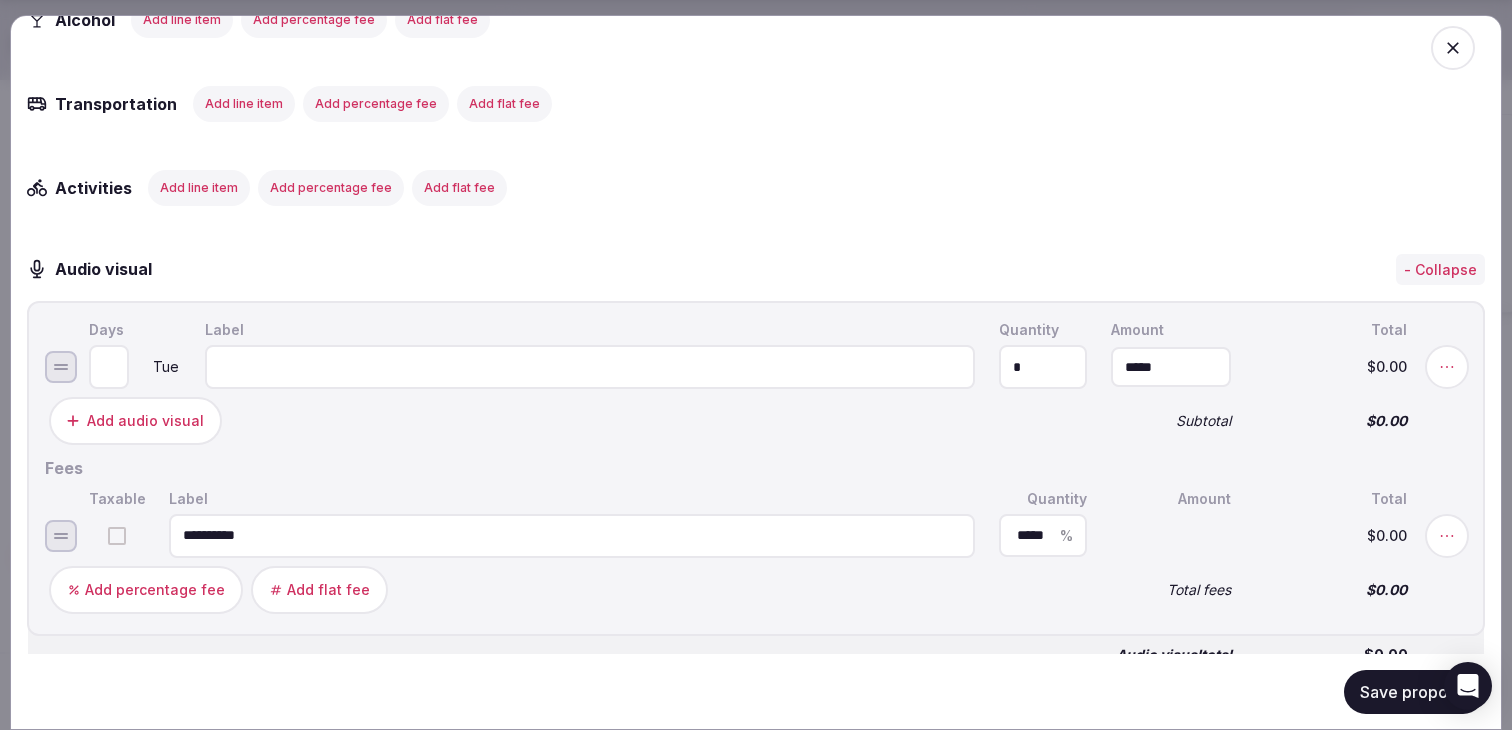 click at bounding box center (590, 367) 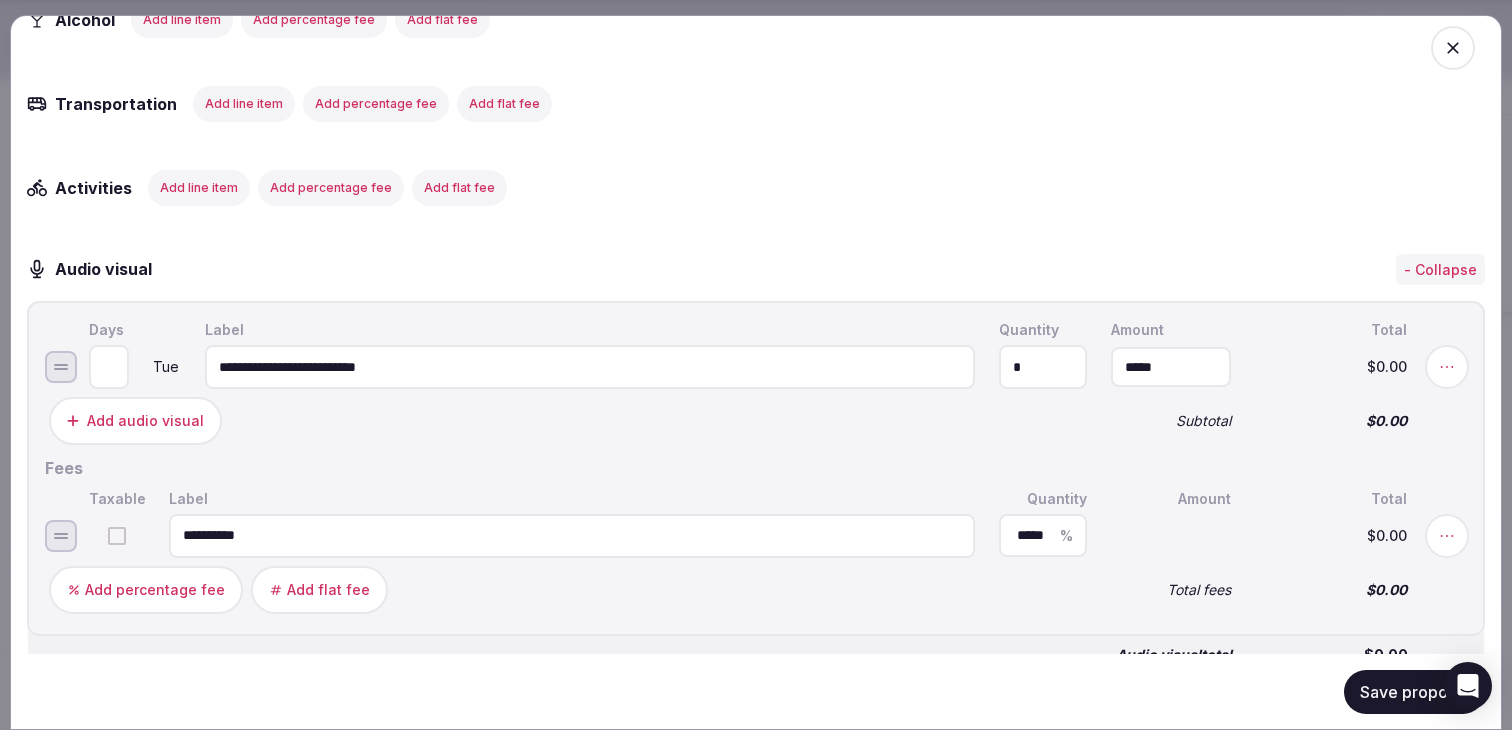 type on "**********" 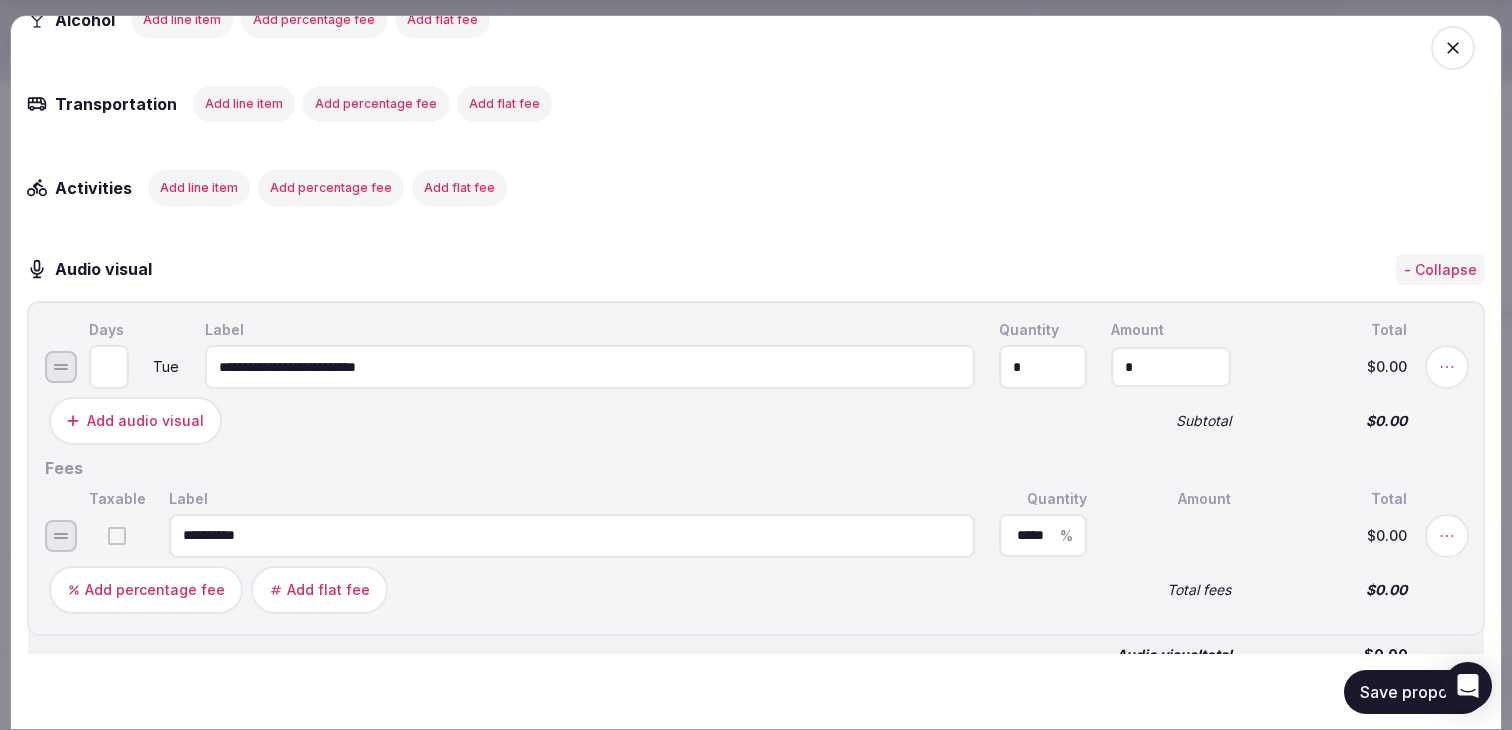 click on "*" at bounding box center [1171, 367] 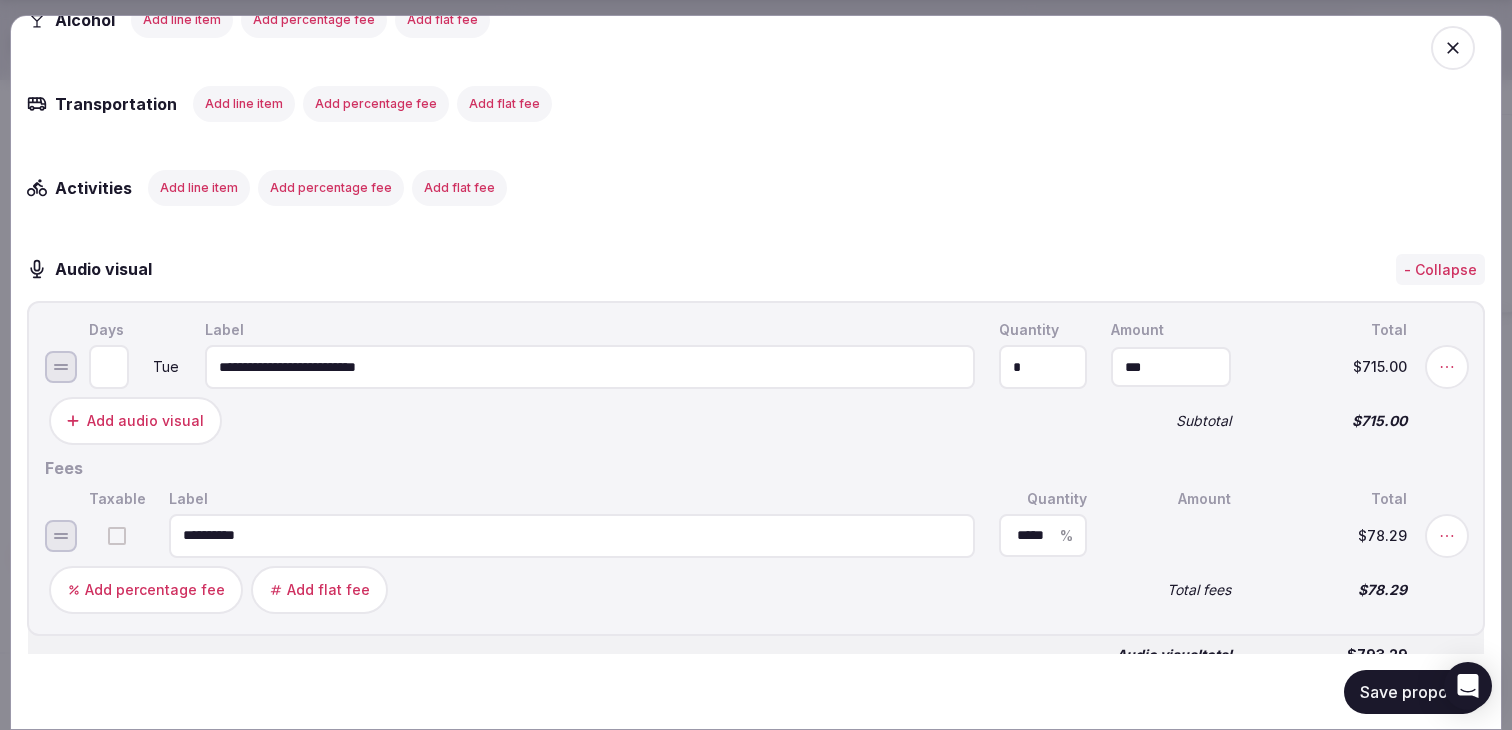 type on "*******" 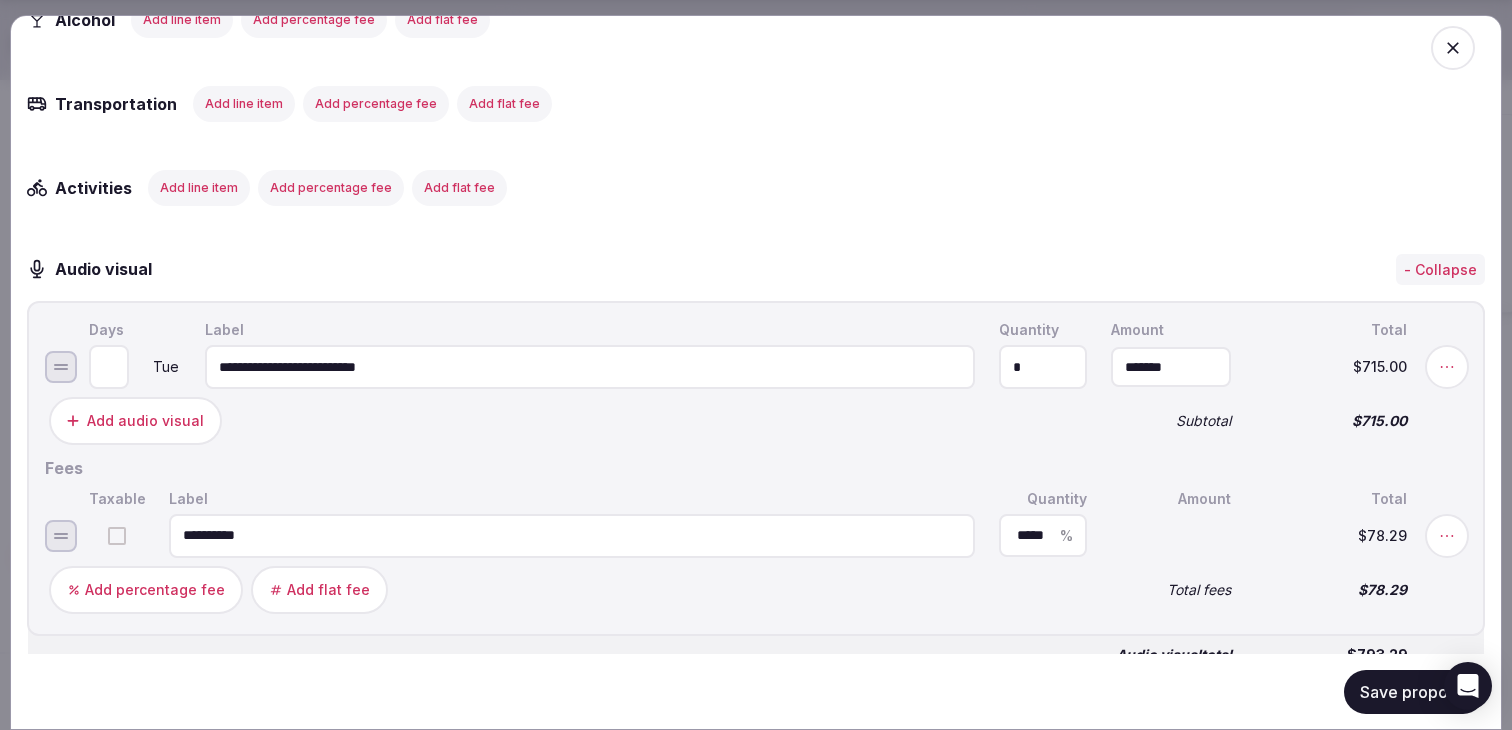 click on "Add audio visual" at bounding box center (568, 421) 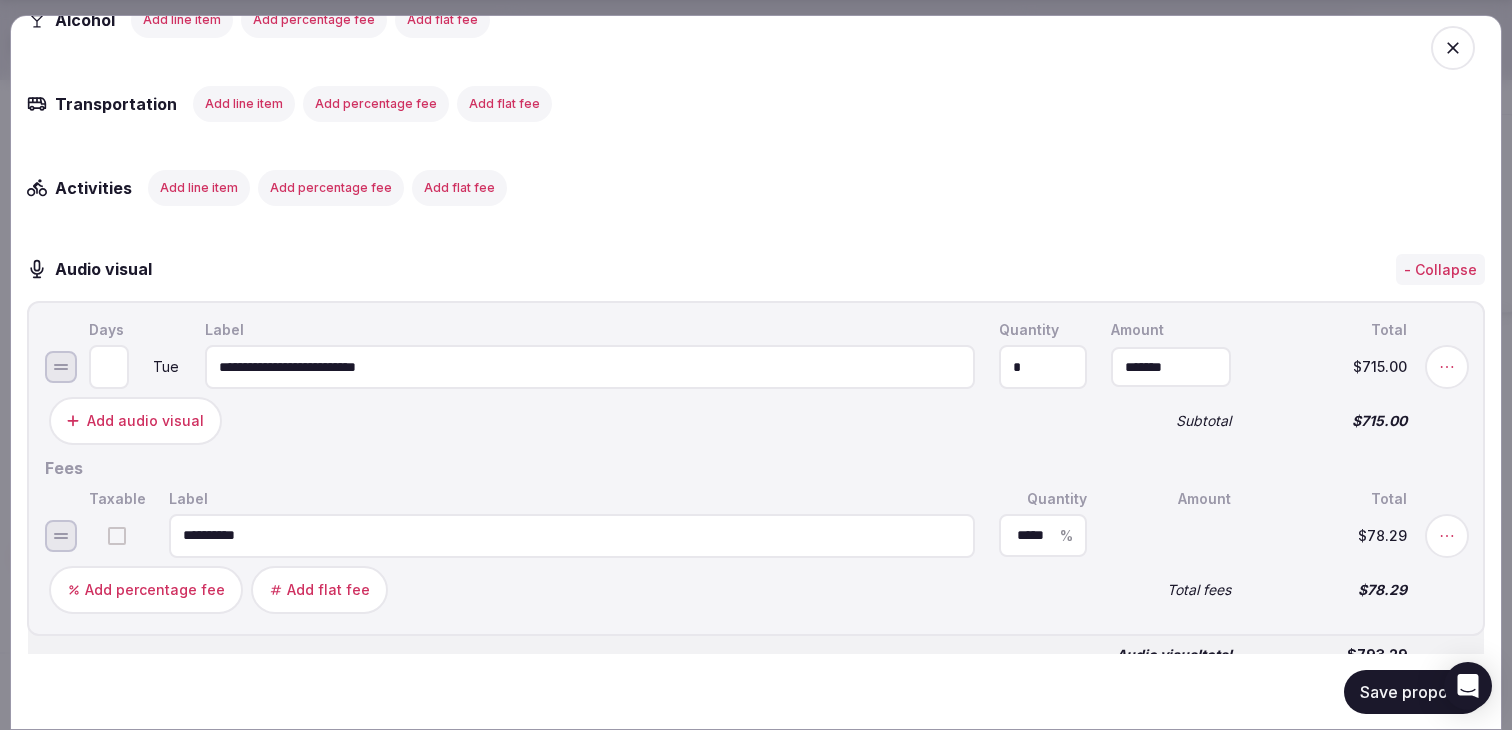click on "Add audio visual" at bounding box center (145, 421) 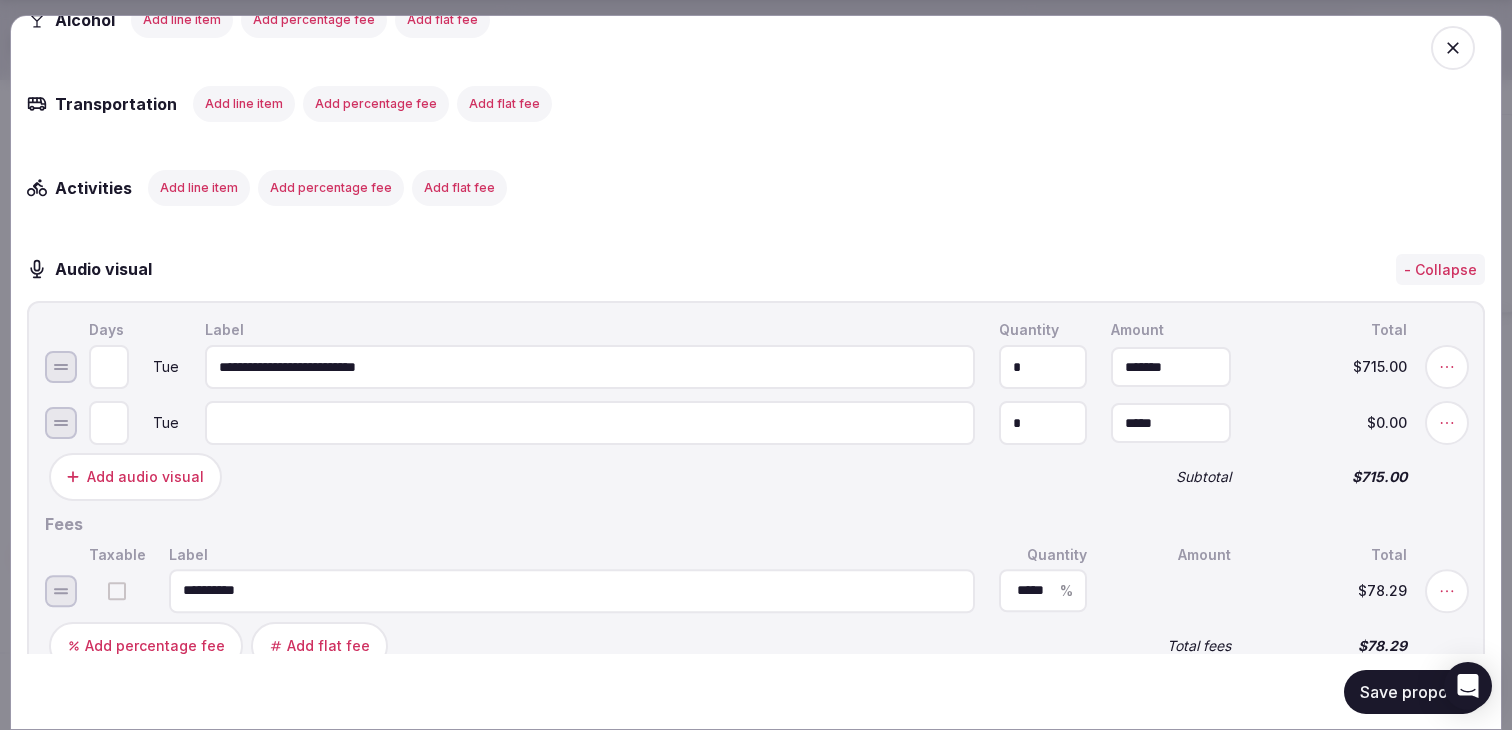 click at bounding box center [590, 423] 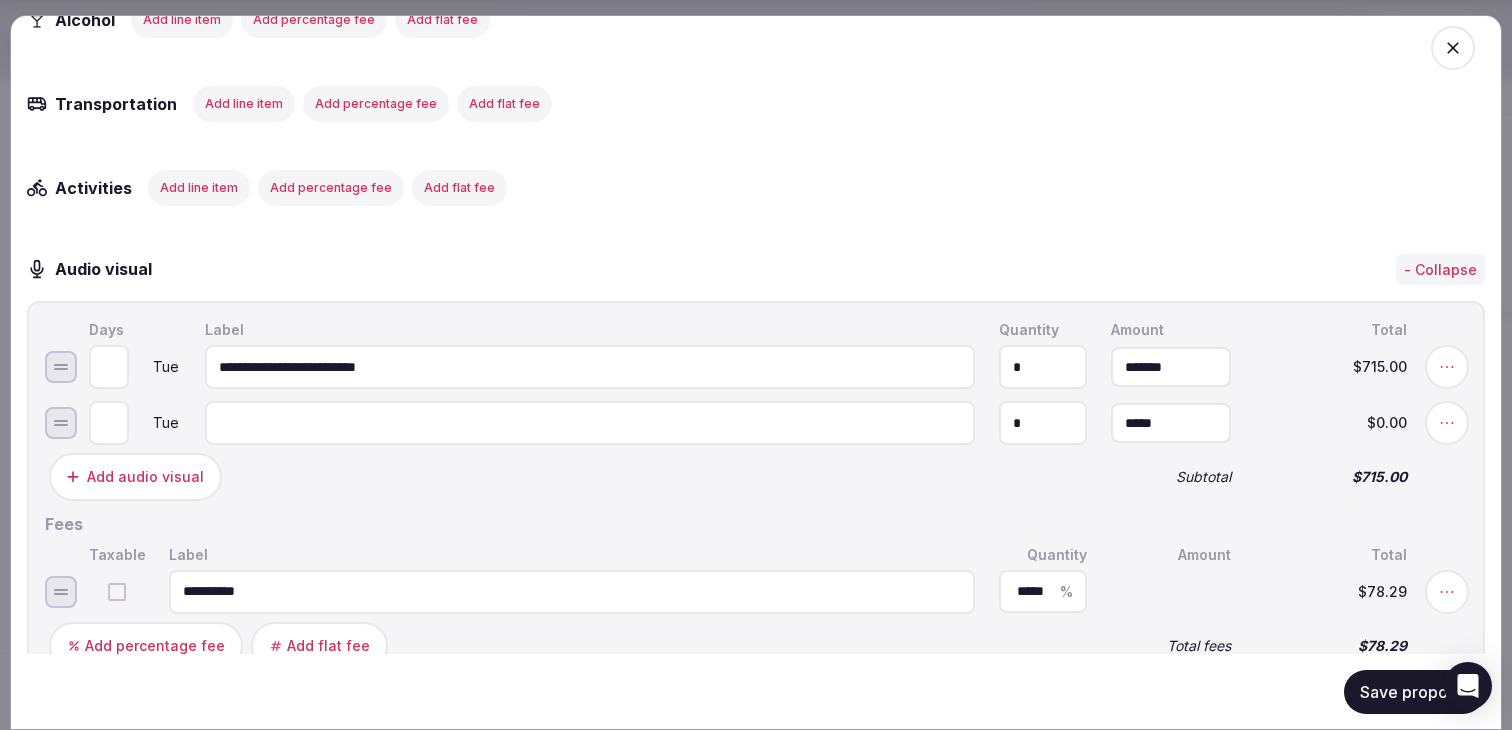 paste on "**********" 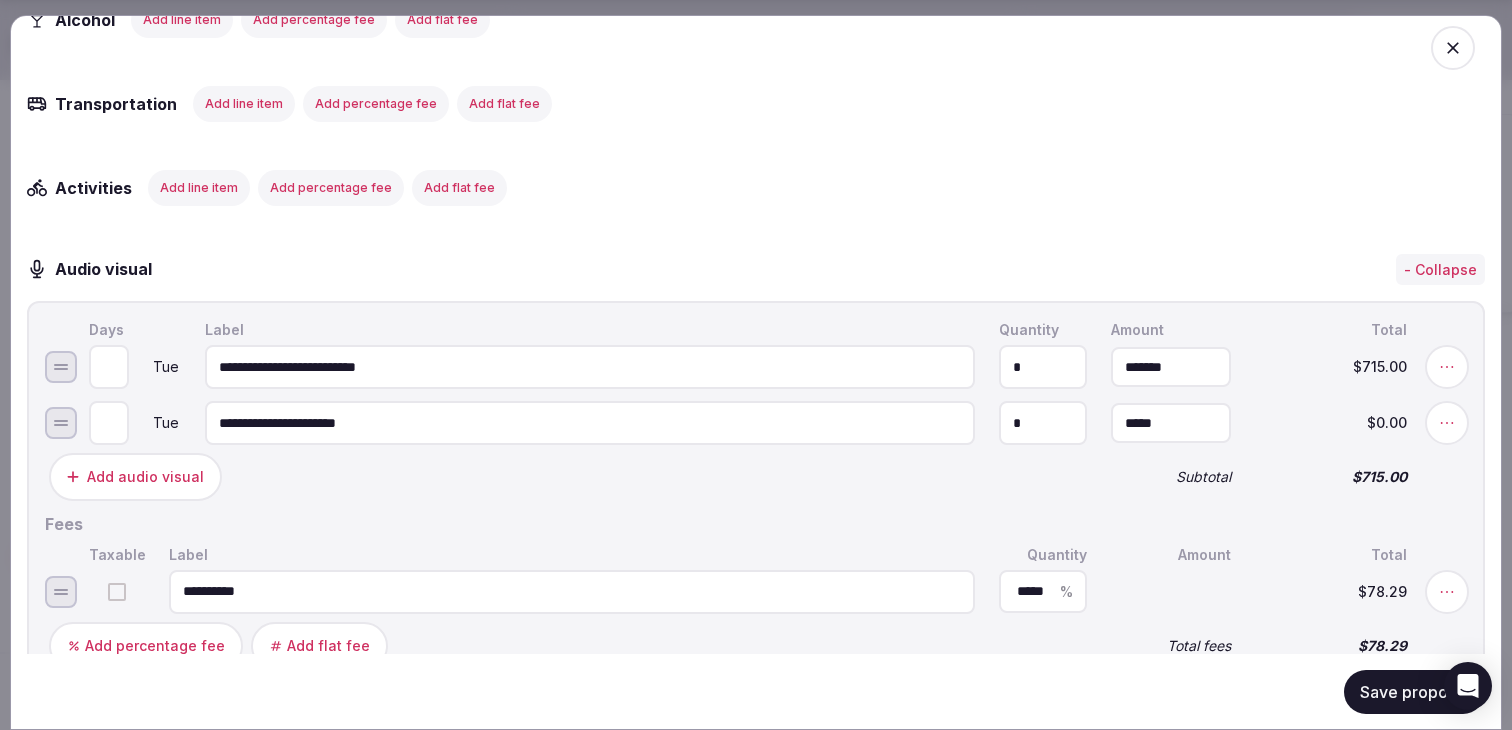 type on "**********" 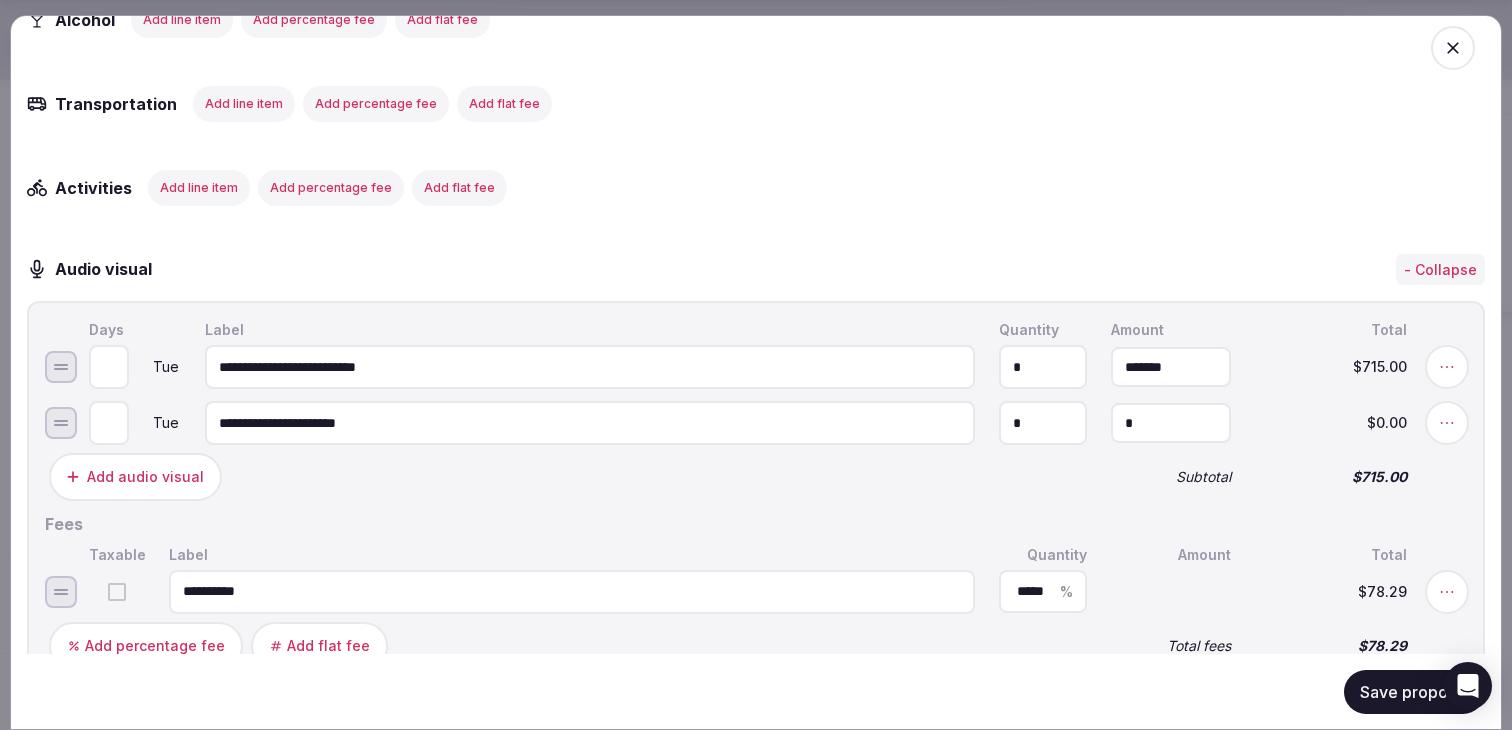 click on "*" at bounding box center [1171, 423] 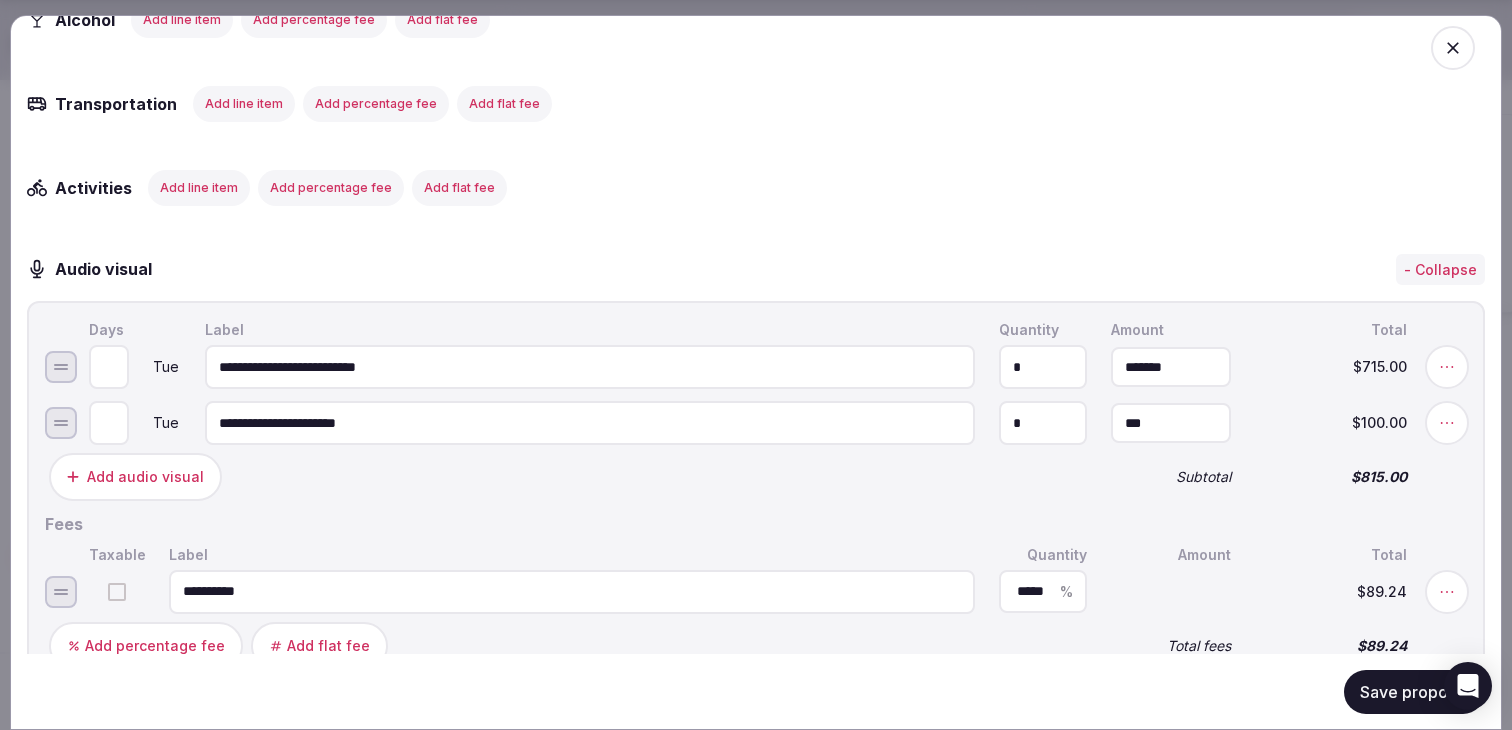 type on "*******" 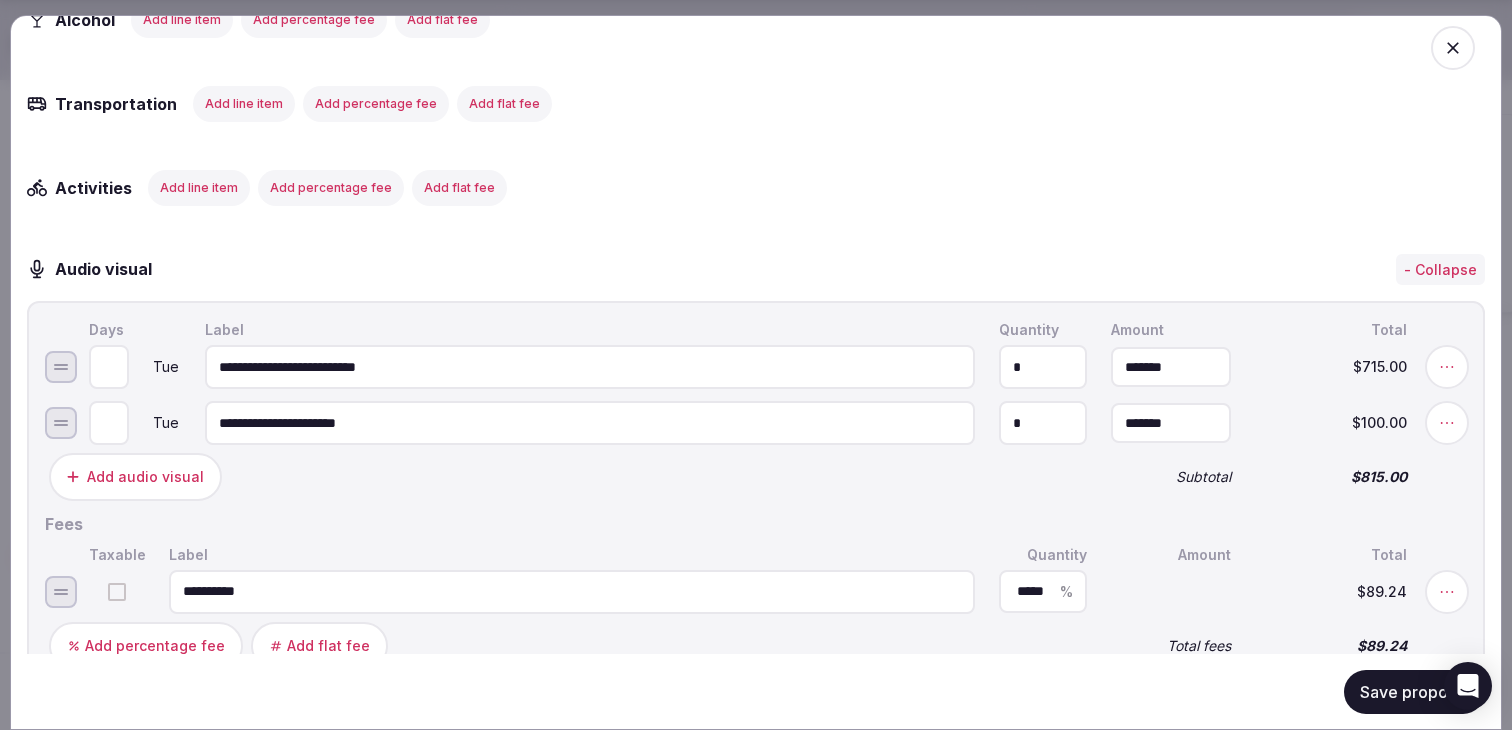 click on "Fees" at bounding box center [756, 524] 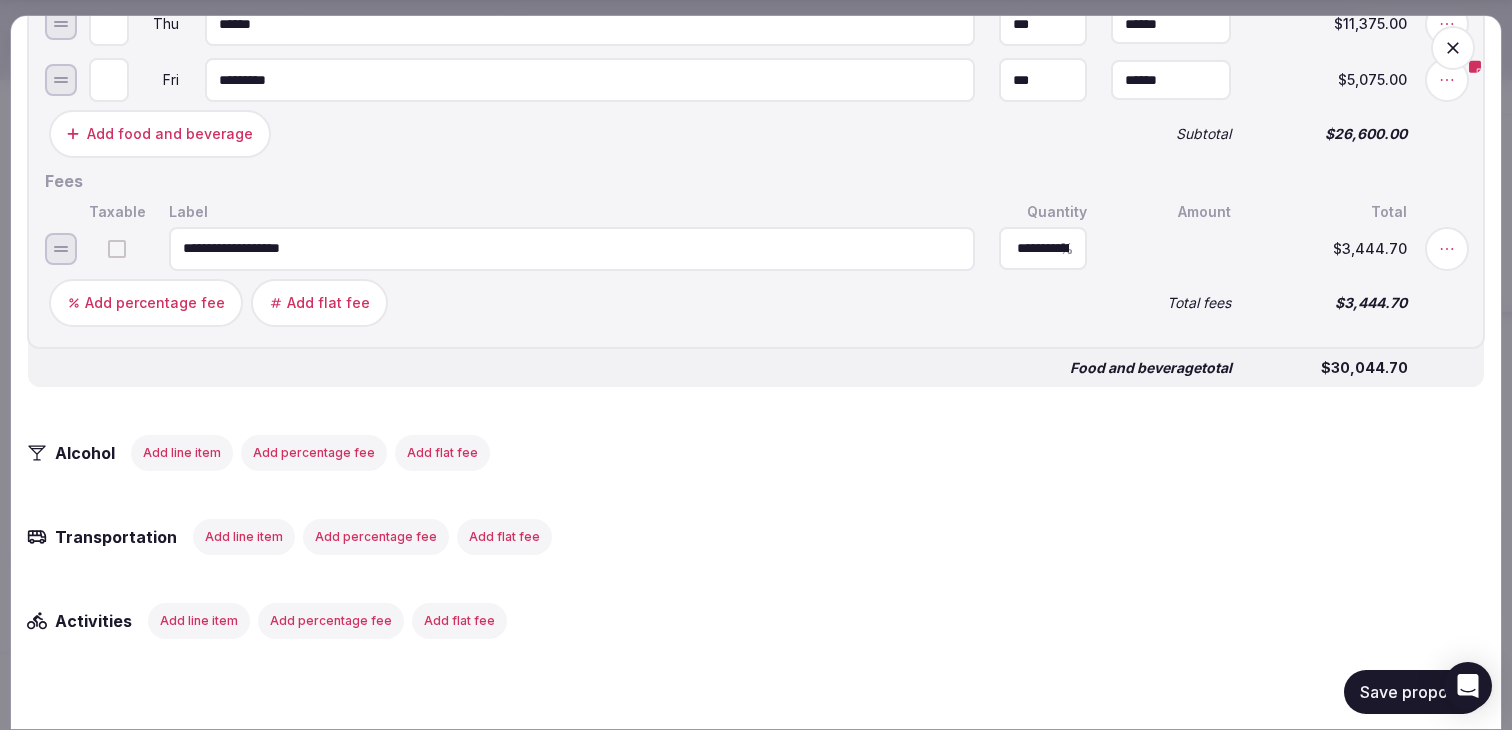 scroll, scrollTop: 2234, scrollLeft: 0, axis: vertical 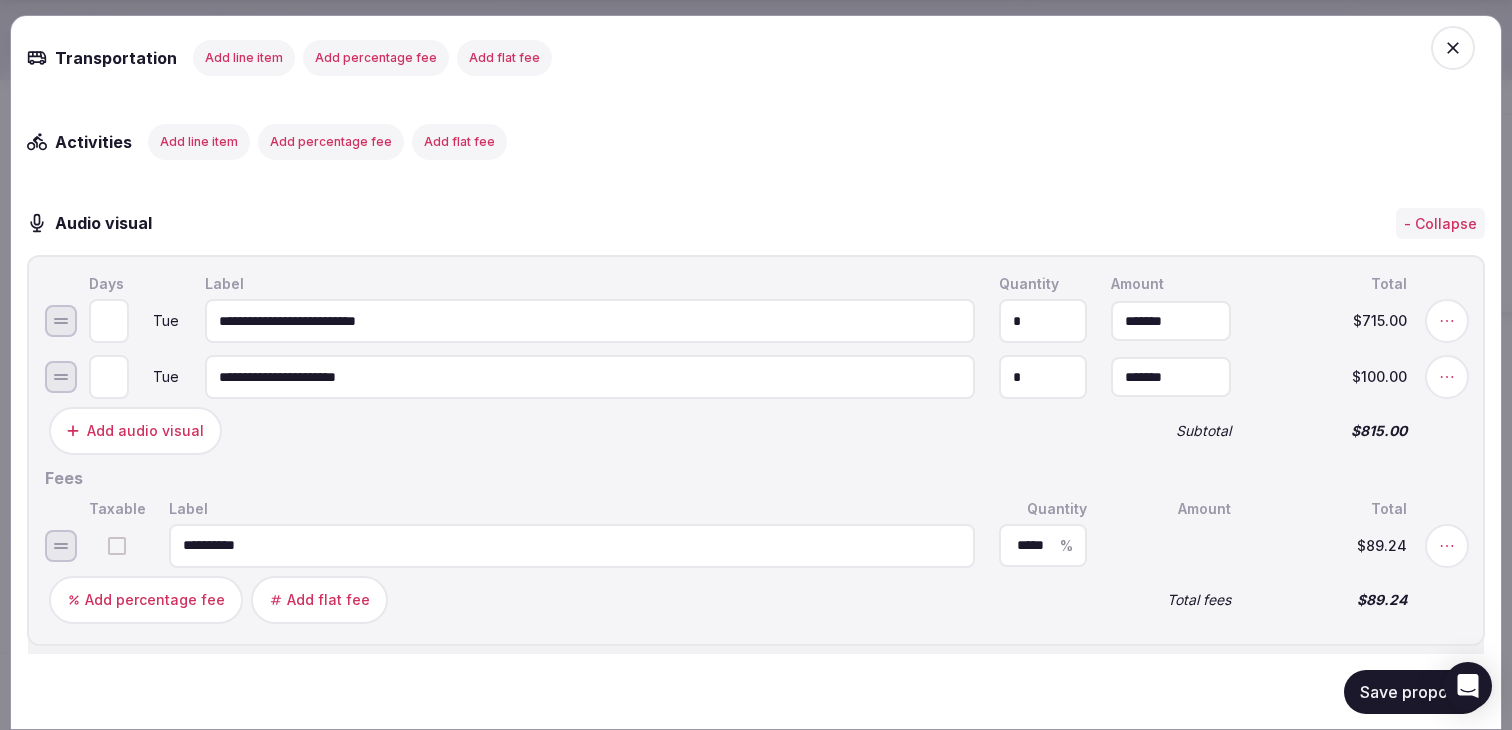 click on "*" at bounding box center (1043, 321) 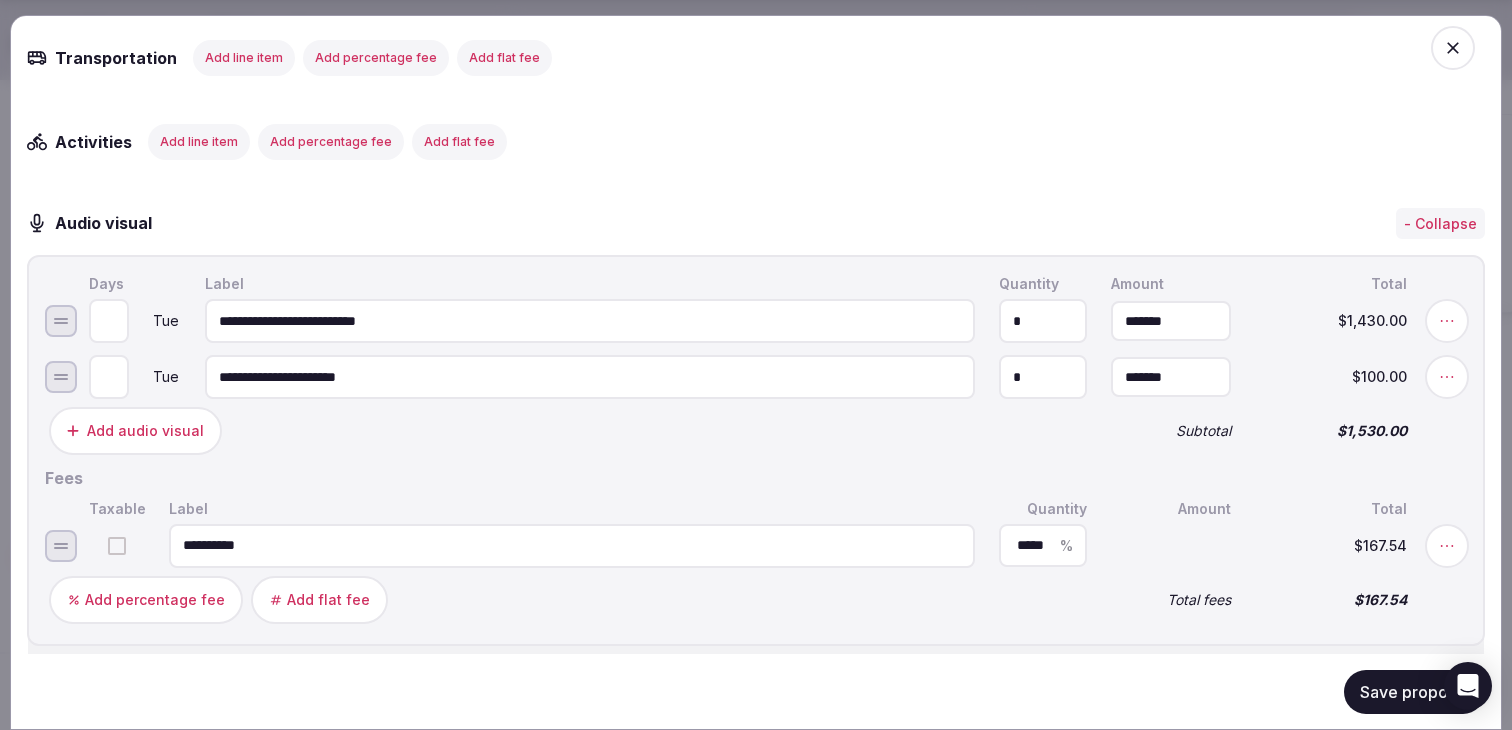 type on "*" 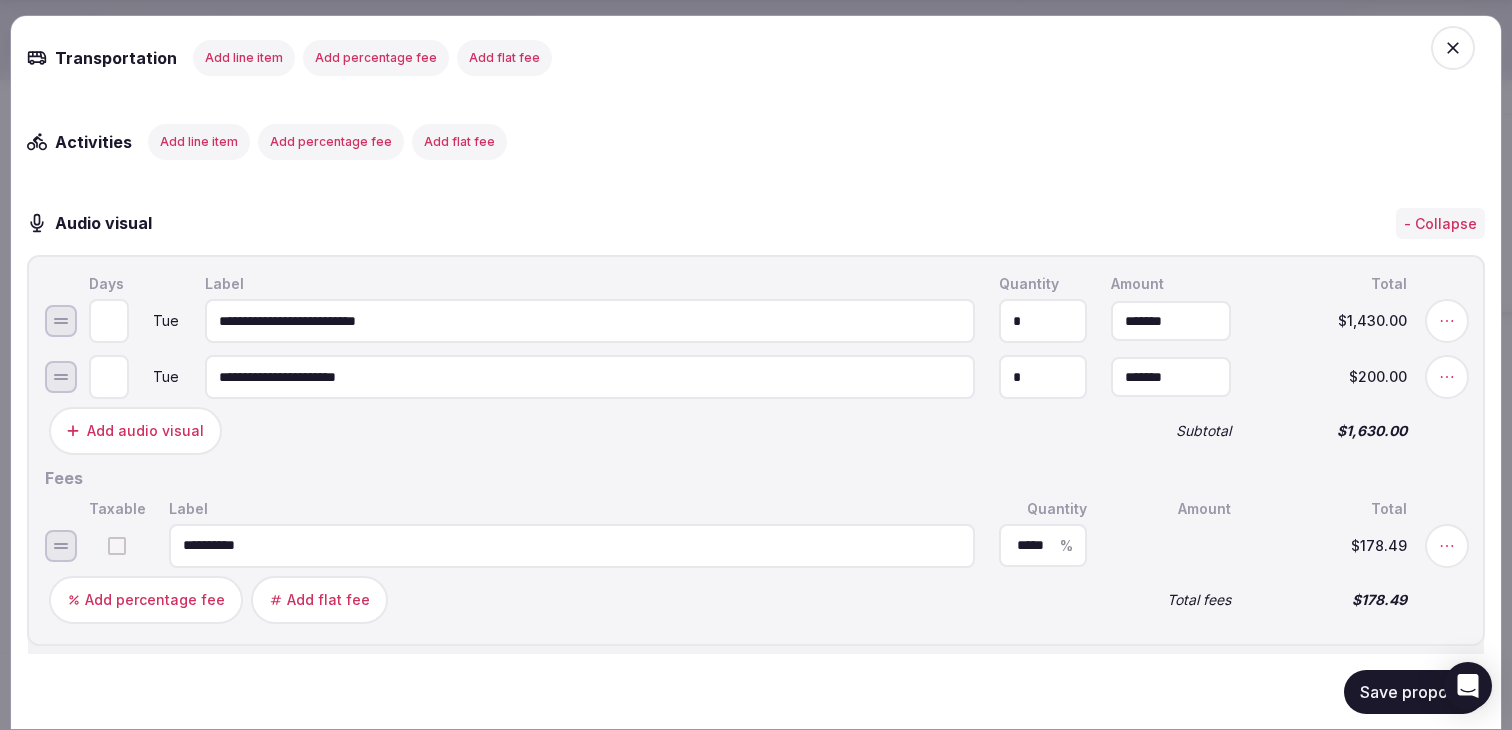 type on "*" 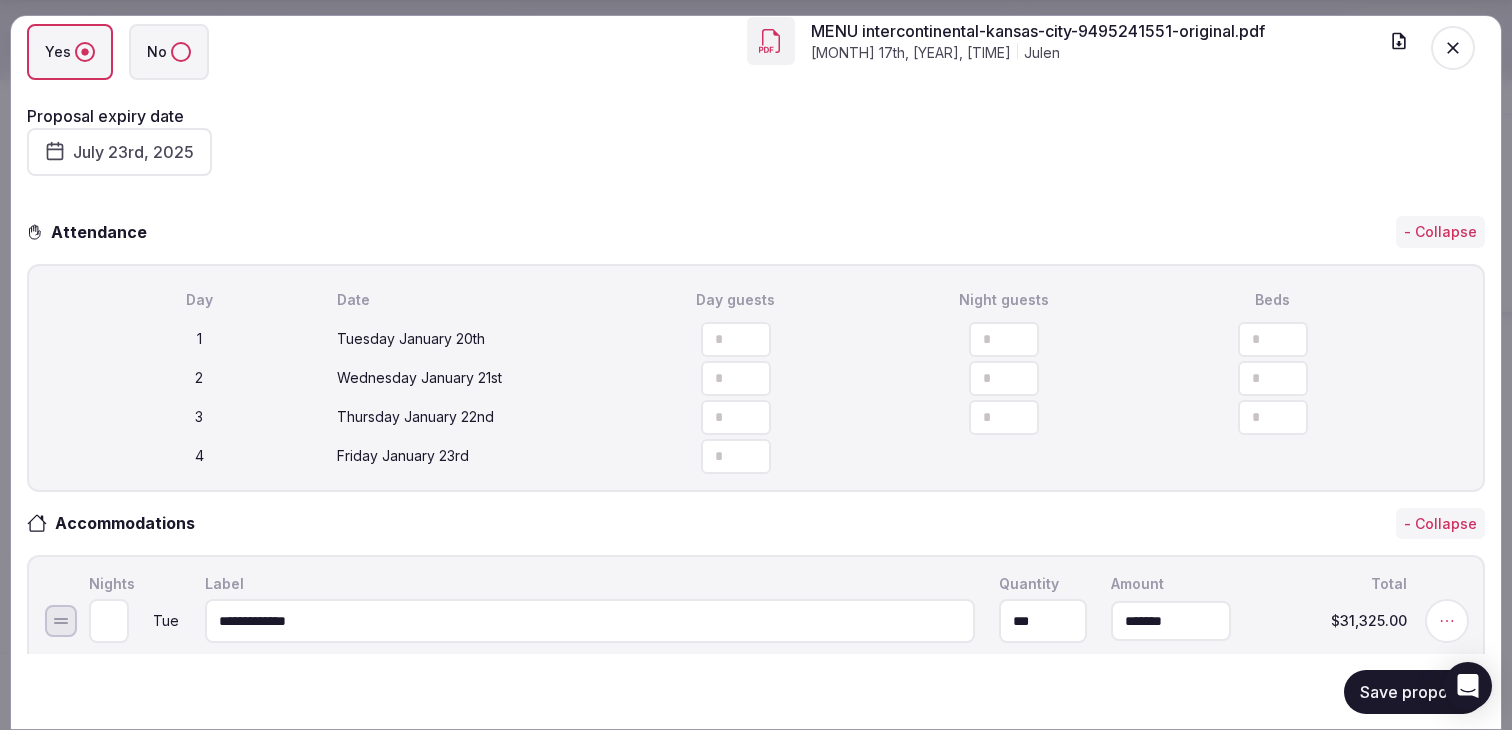 scroll, scrollTop: 0, scrollLeft: 0, axis: both 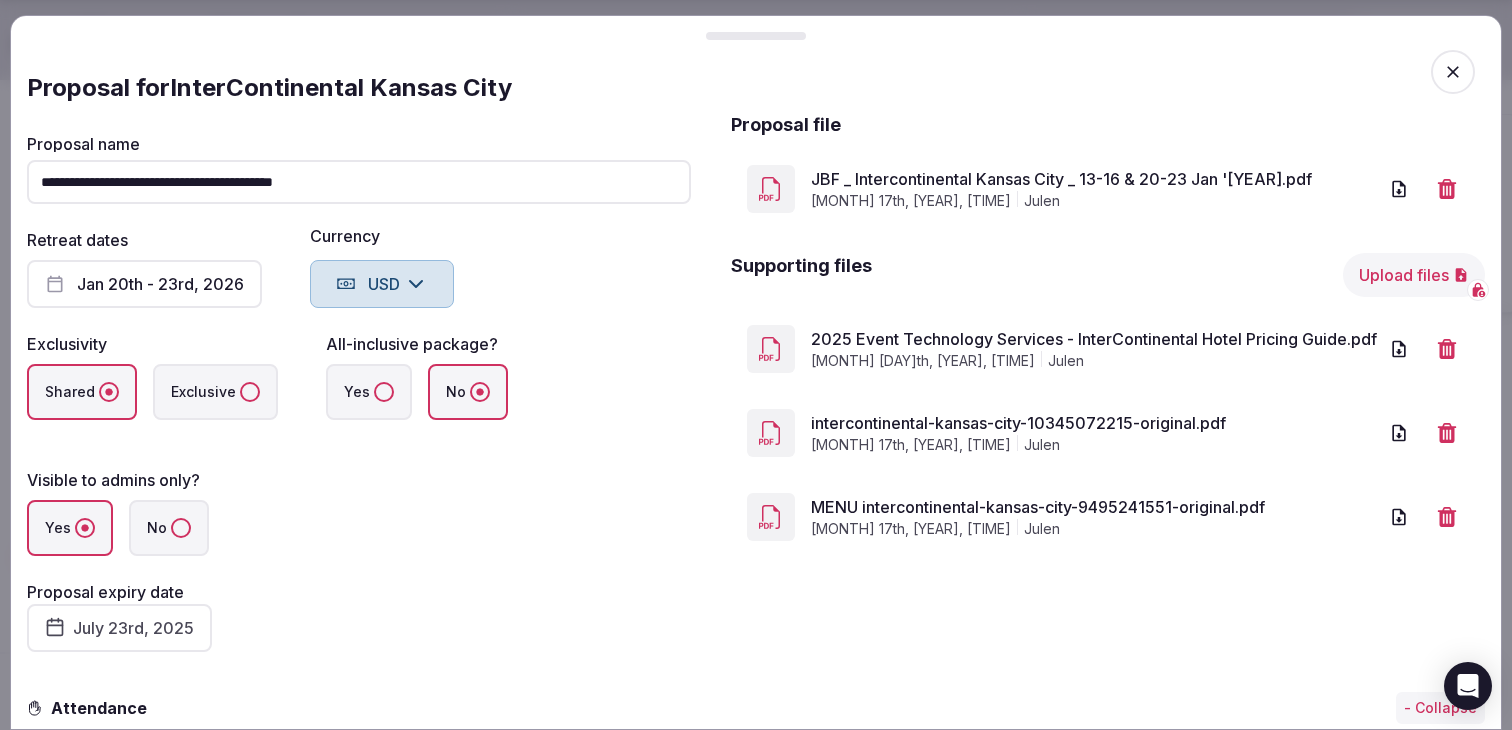 click 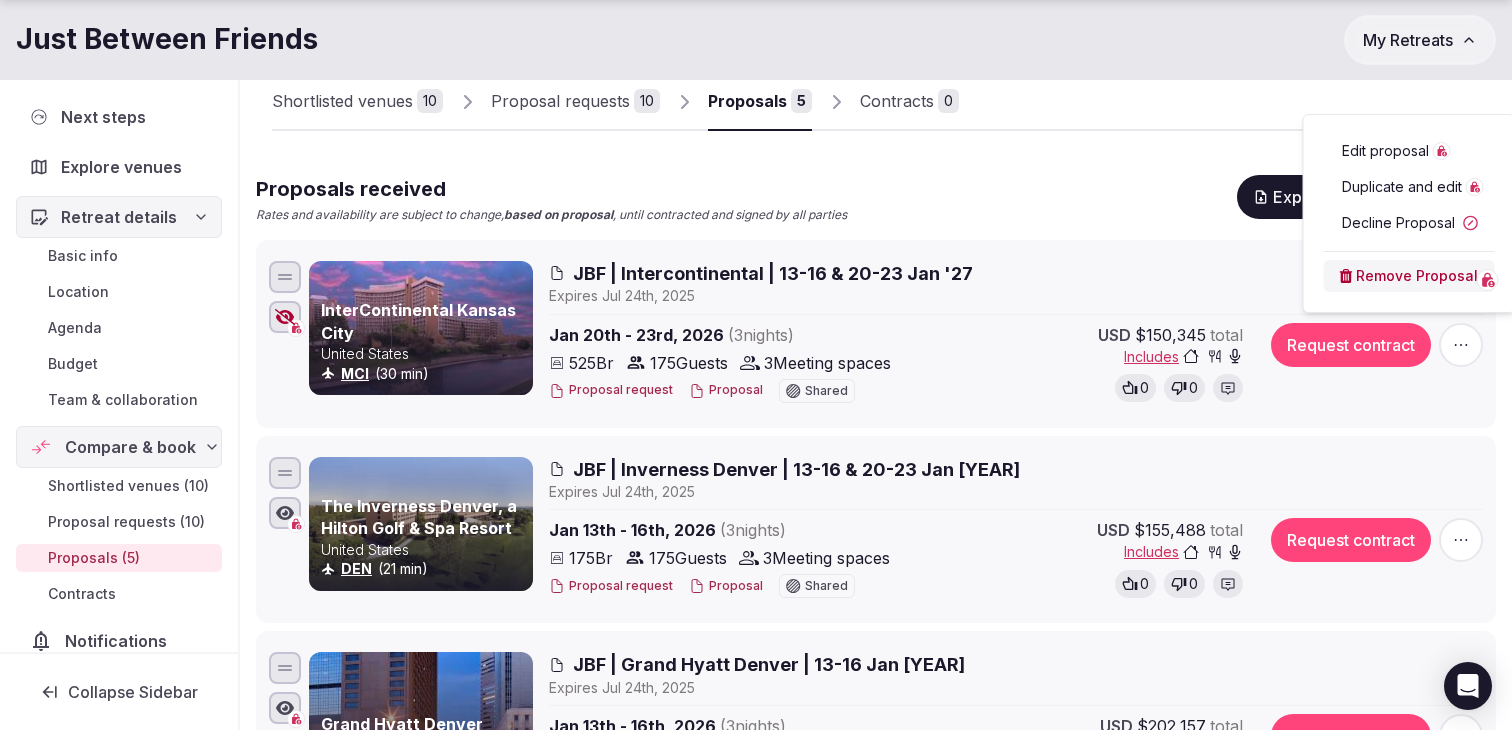 click on "Proposals received Rates and availability are subject to change,  based on proposal , until contracted and signed by all parties Export shortlist & proposals" at bounding box center (876, 199) 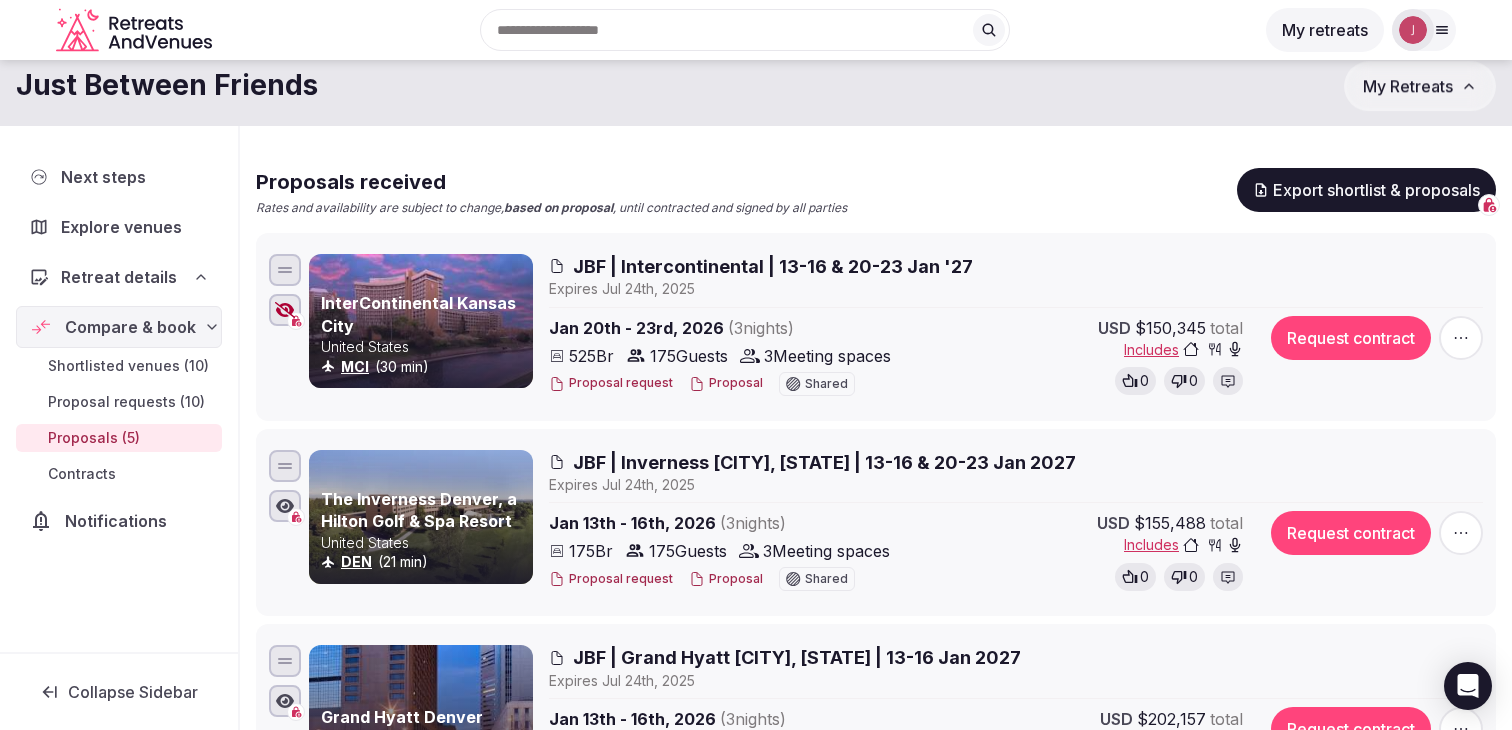 scroll, scrollTop: 0, scrollLeft: 0, axis: both 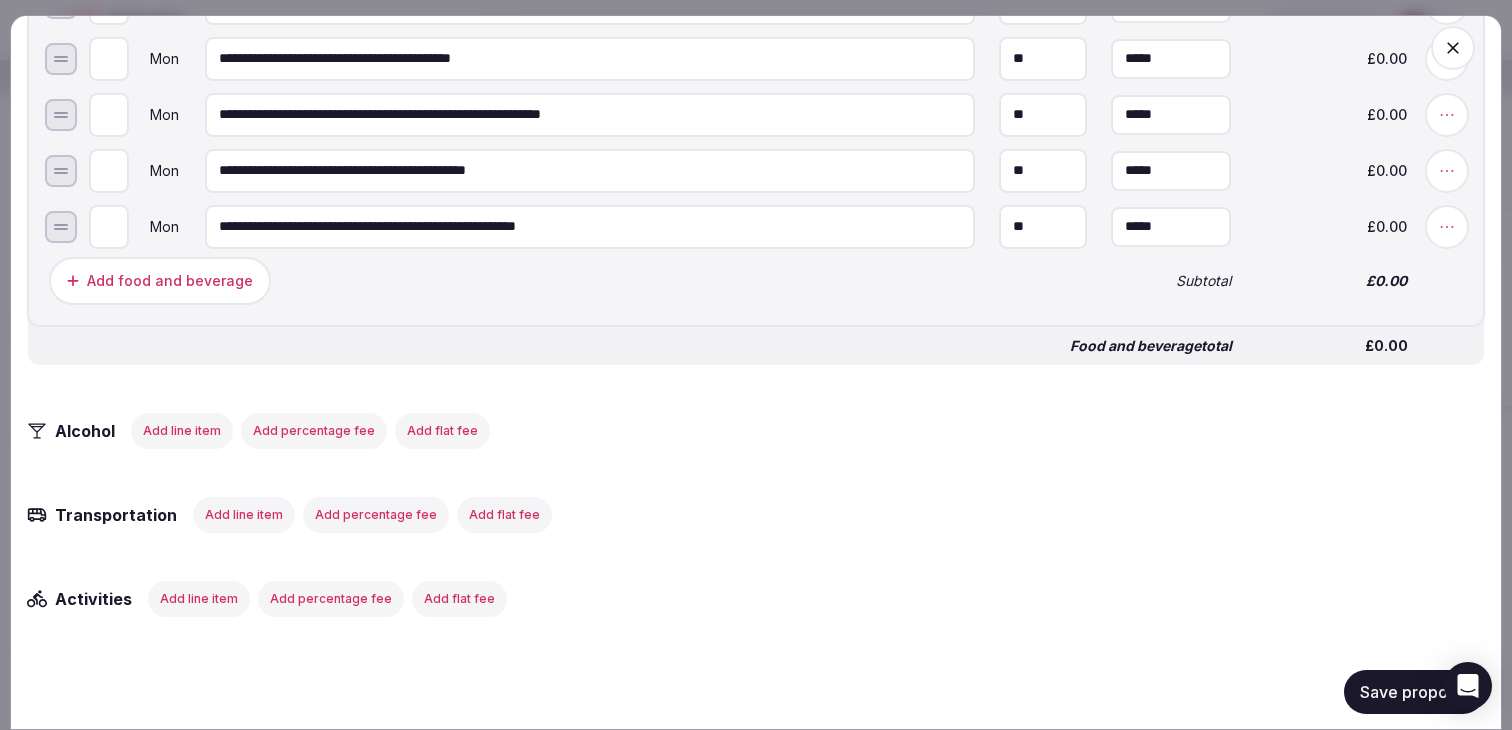 click on "Save proposal" at bounding box center [1414, 691] 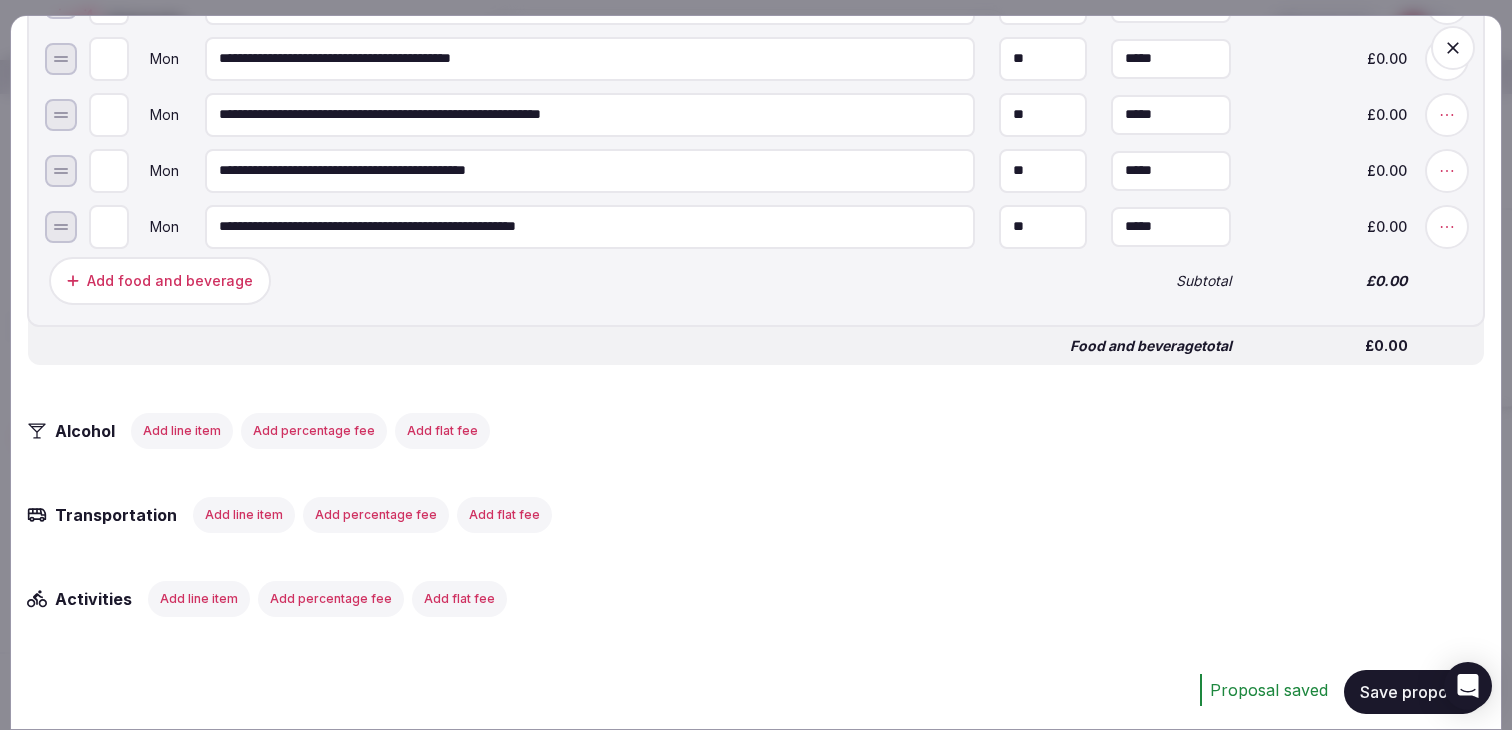 click 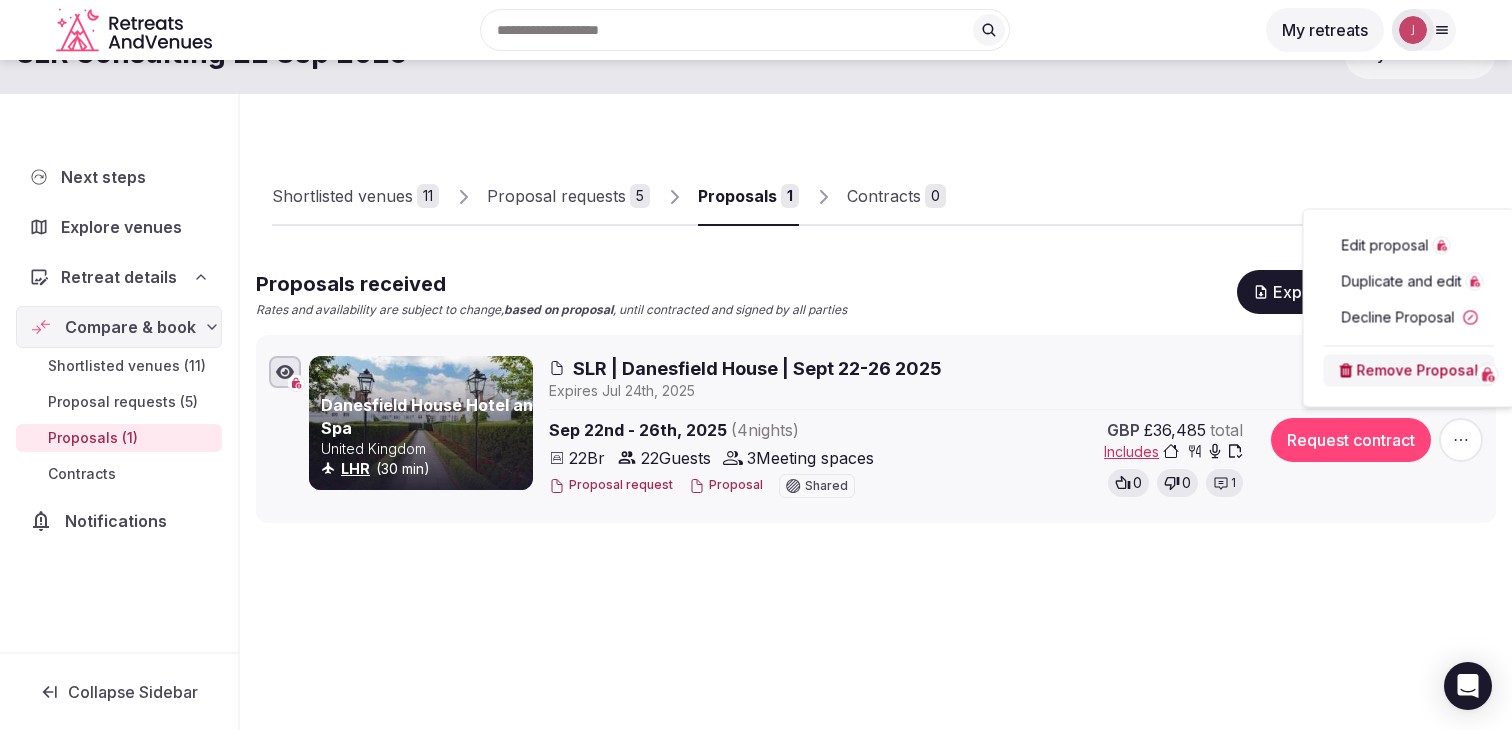 click on "Shortlisted venues 11 Proposal requests 5 Proposals 1 Contracts 0 Proposals received Rates and availability are subject to change, based on proposal , until contracted and signed by all parties Export shortlist & proposals Danesfield House Hotel and Spa [COUNTRY] [AIRPORT_CODE] ([TIME_TO_AIRPORT] min) SLR | Danesfield House | [DATE] Expire s [DATE] [DATE] ( 4 night s ) 22 Br 22 Guests 3 Meeting spaces Proposal request Proposal Shared GBP £36,485 total Includes 0 0 1 Request contract" at bounding box center [876, 412] 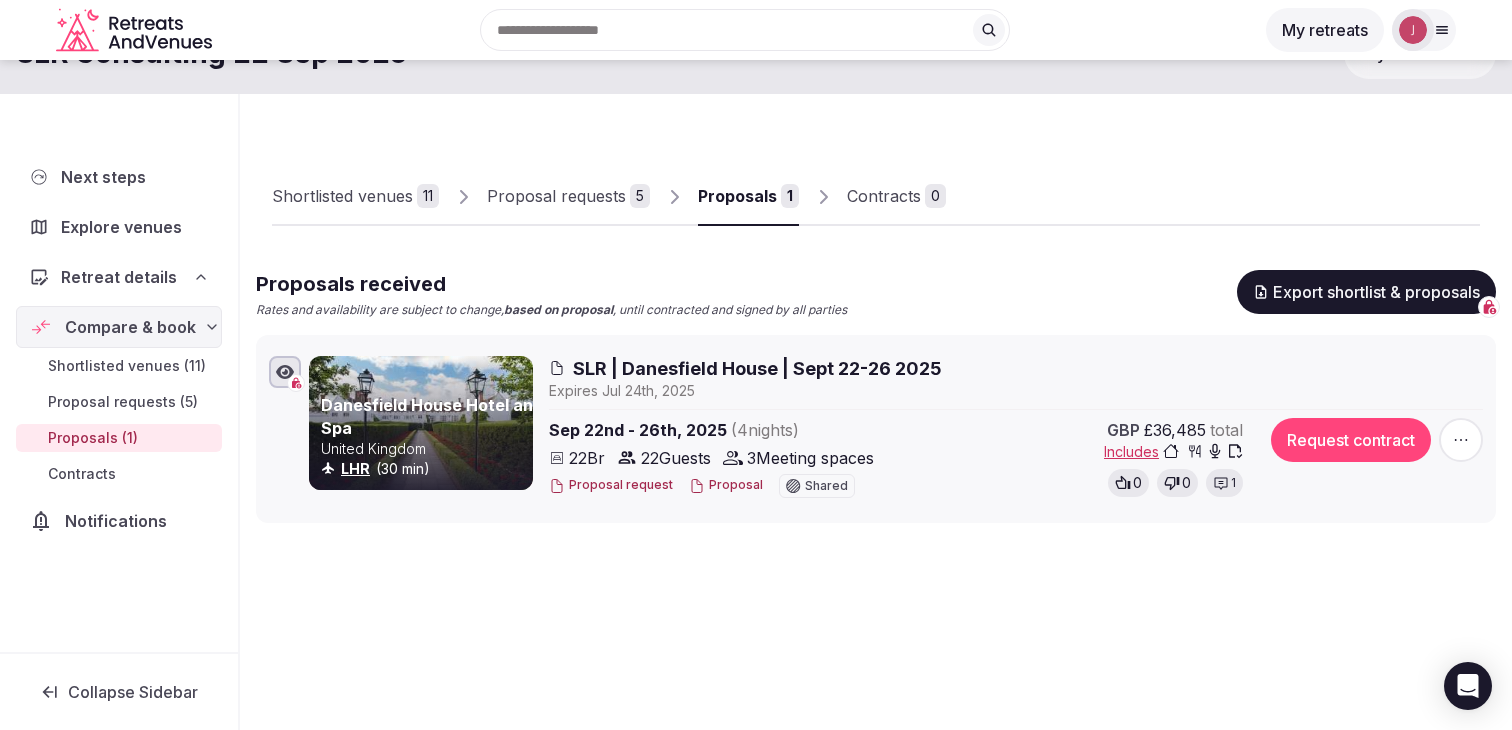 click on "SLR | Danesfield House | Sept 22-26 2025" at bounding box center (757, 368) 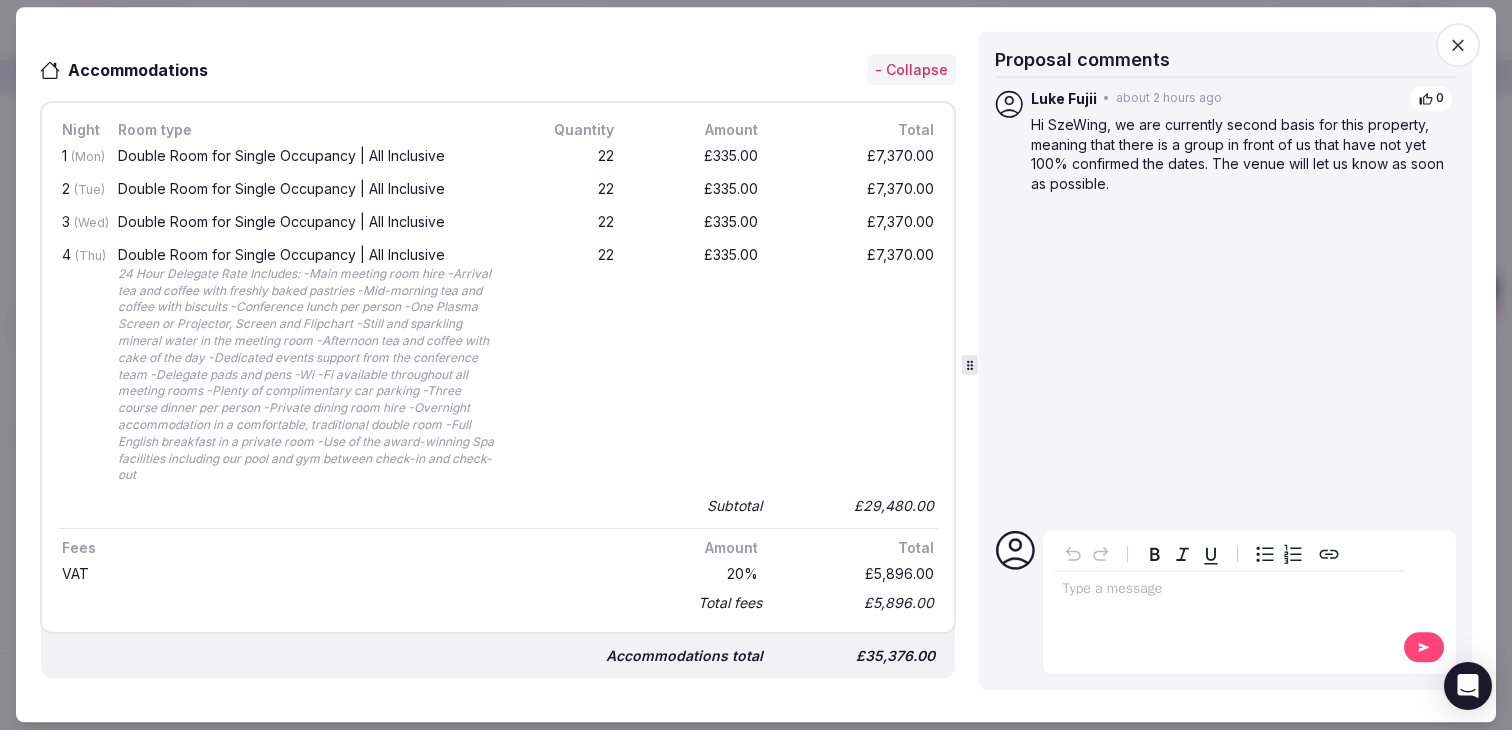 scroll, scrollTop: 789, scrollLeft: 0, axis: vertical 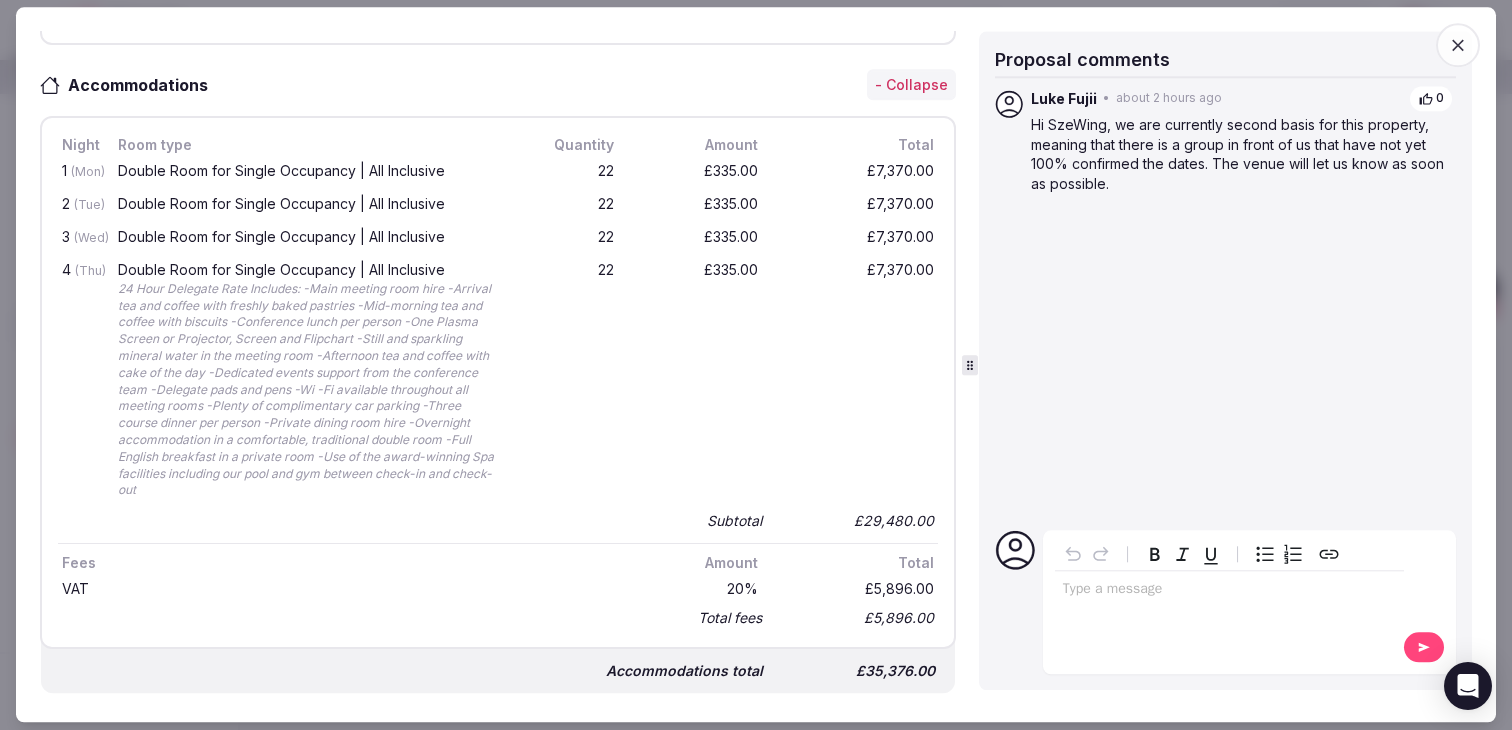 click at bounding box center [1458, 45] 